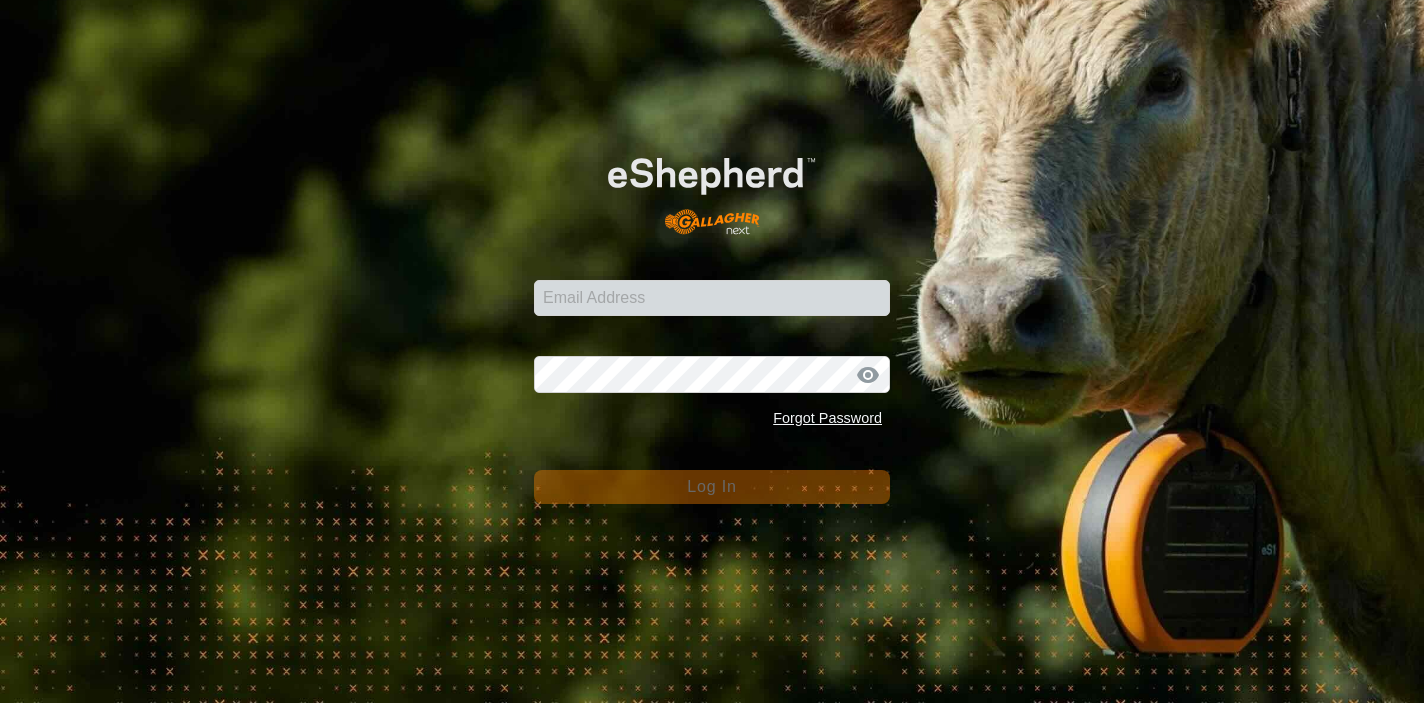 scroll, scrollTop: 0, scrollLeft: 0, axis: both 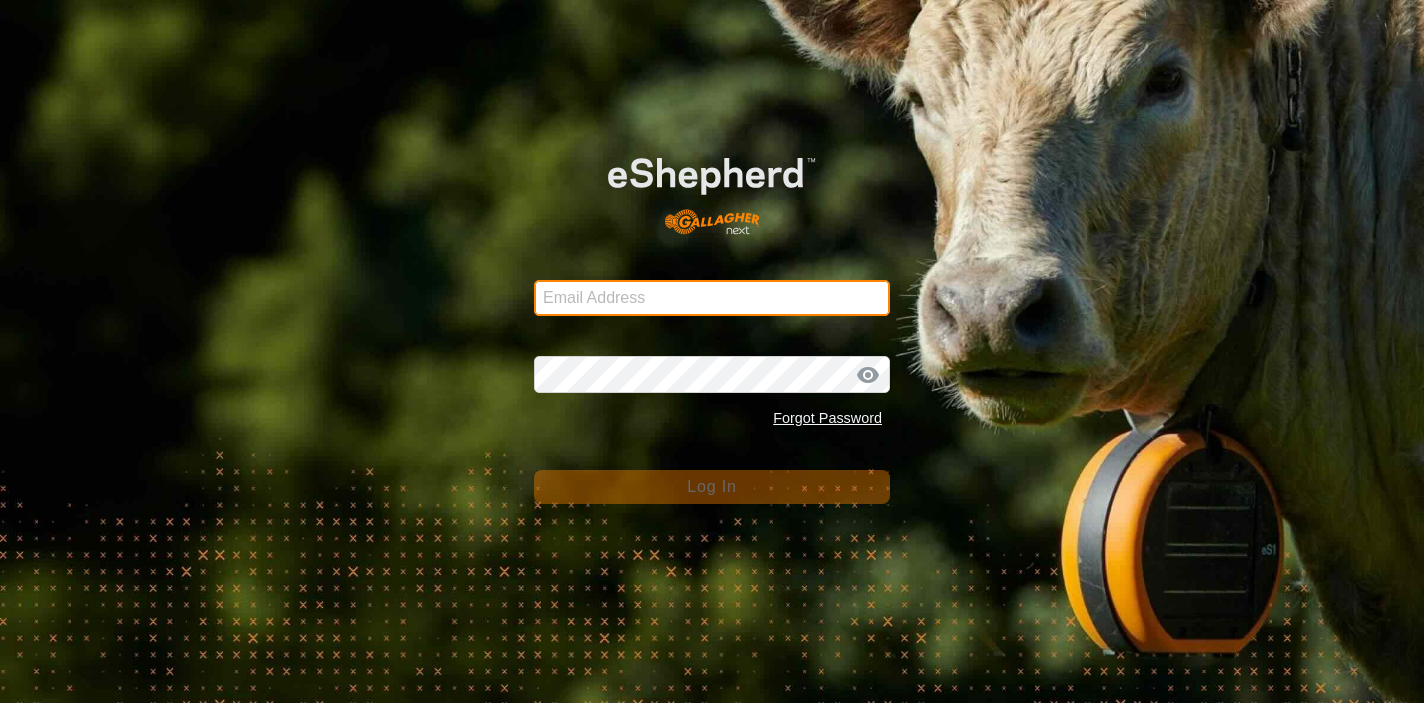 type on "[EMAIL_ADDRESS][DOMAIN_NAME]" 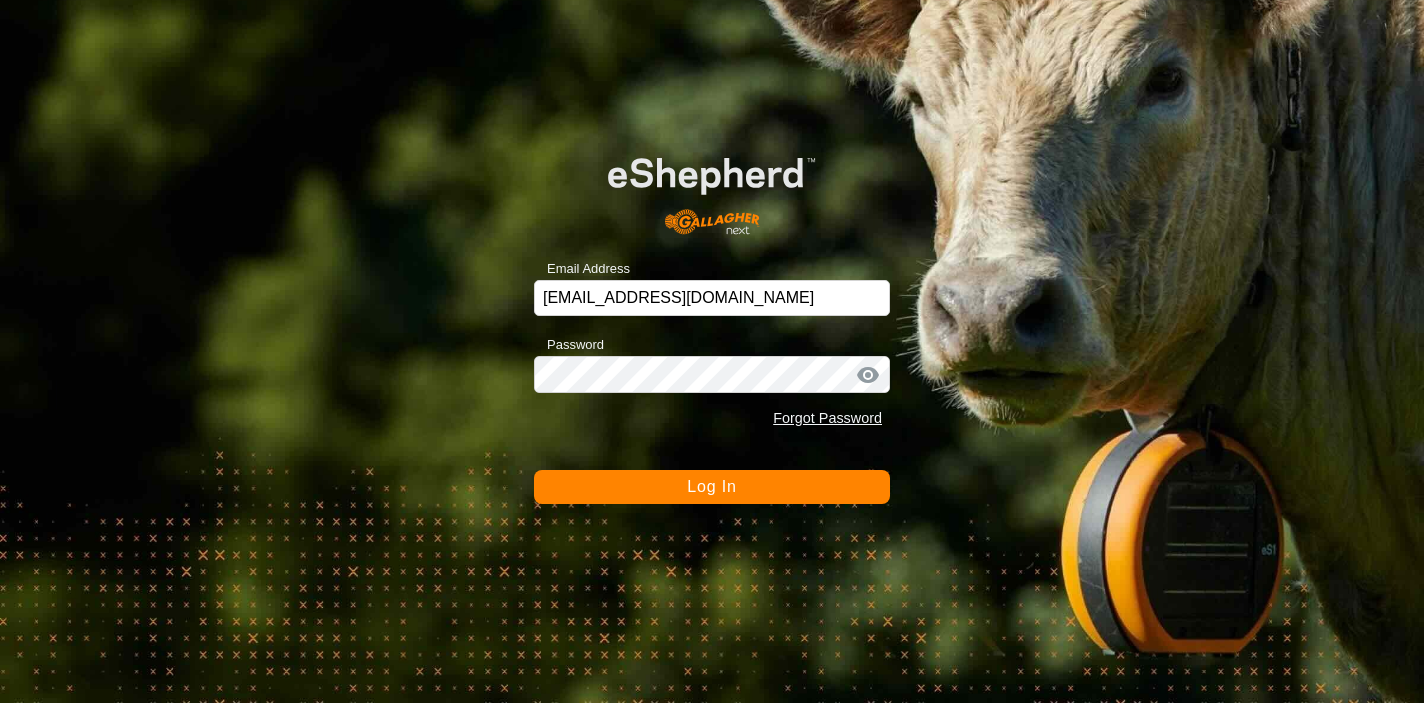 click on "Log In" 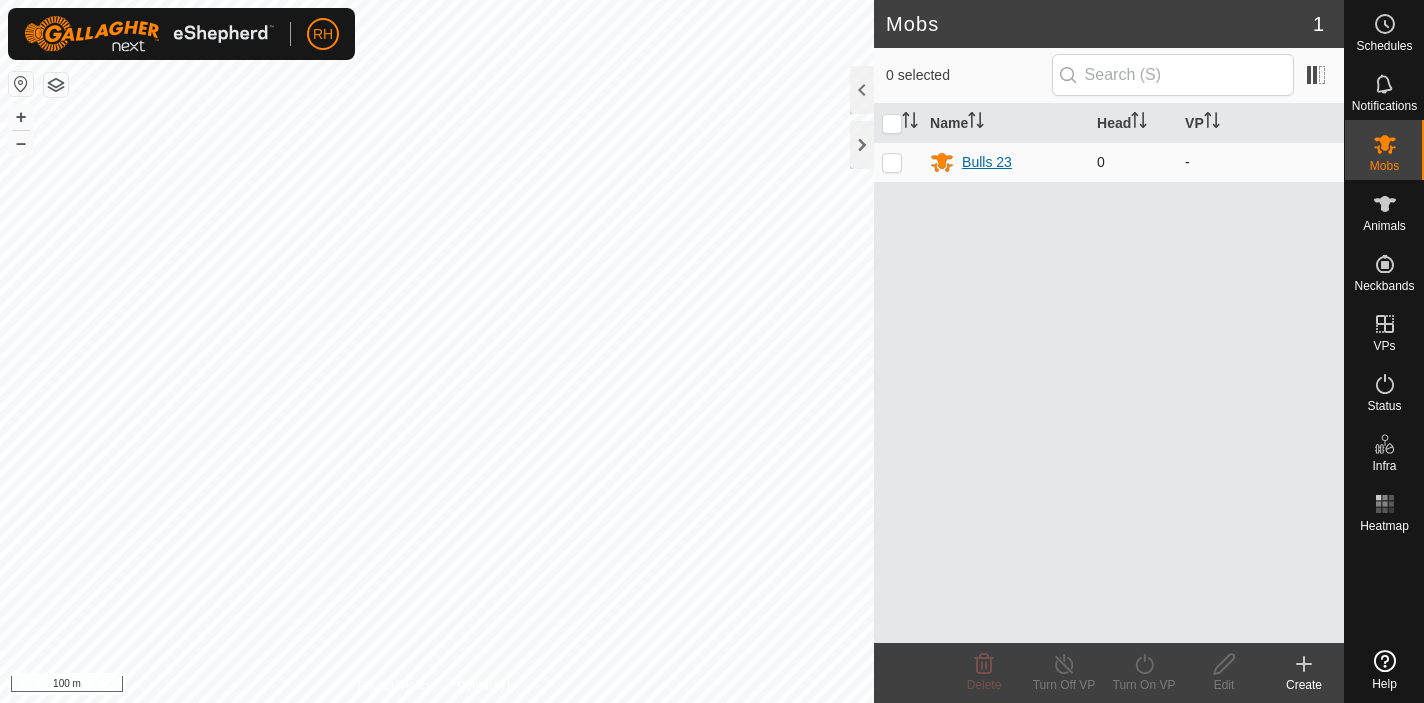 click on "Bulls 23" at bounding box center (987, 162) 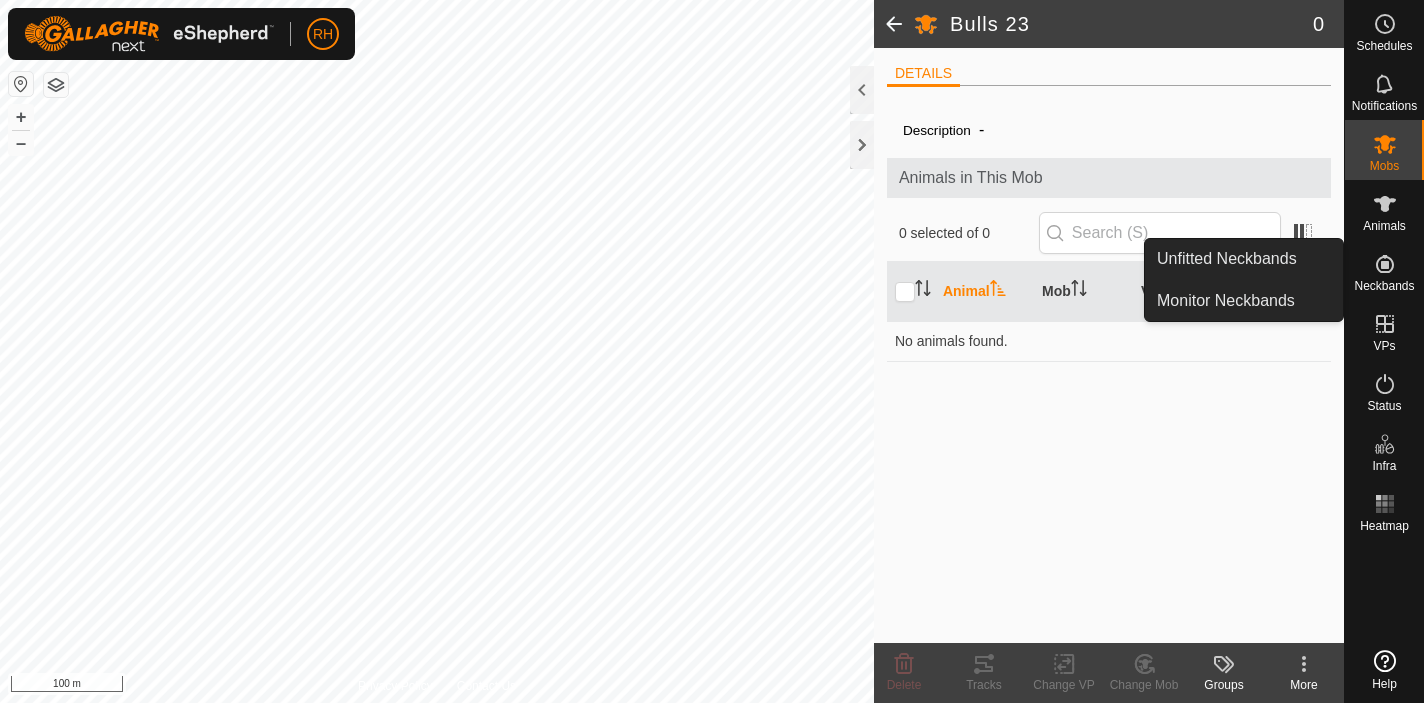 click at bounding box center [1385, 264] 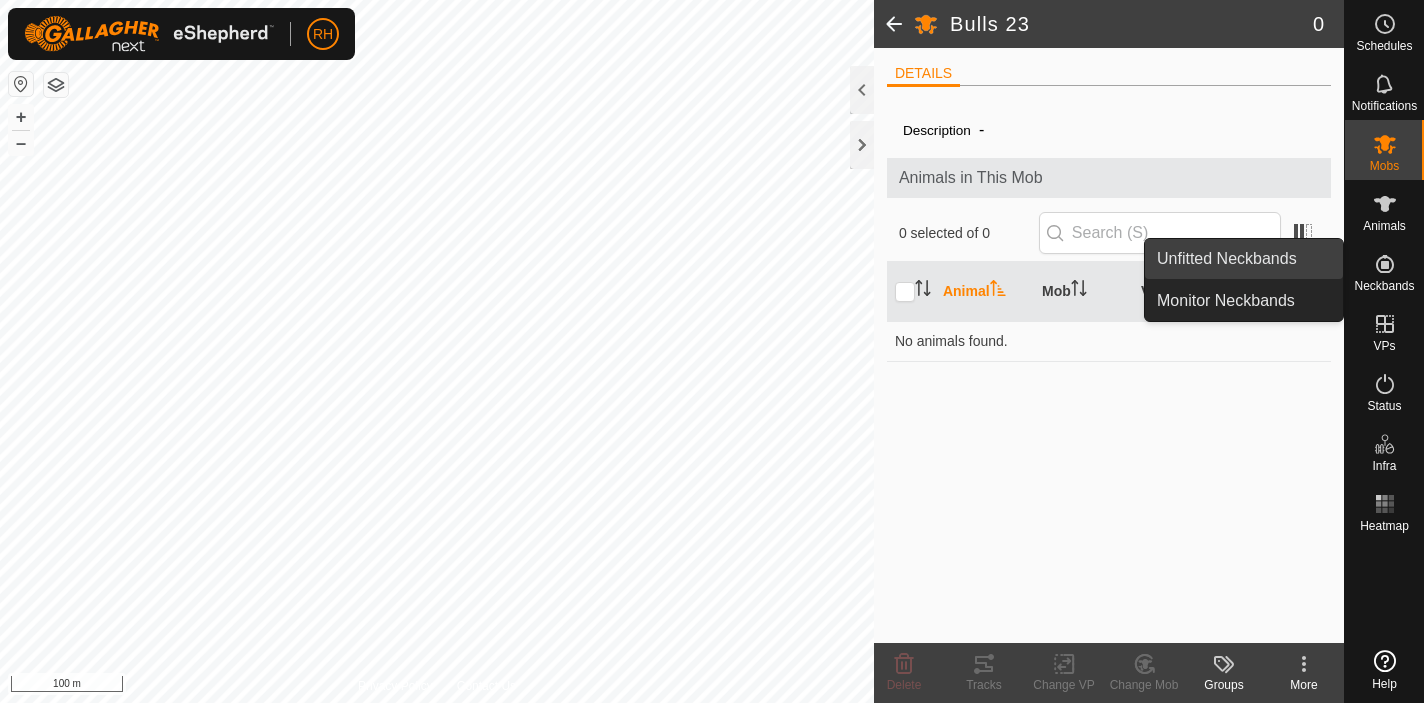 click on "Unfitted Neckbands" at bounding box center [1244, 259] 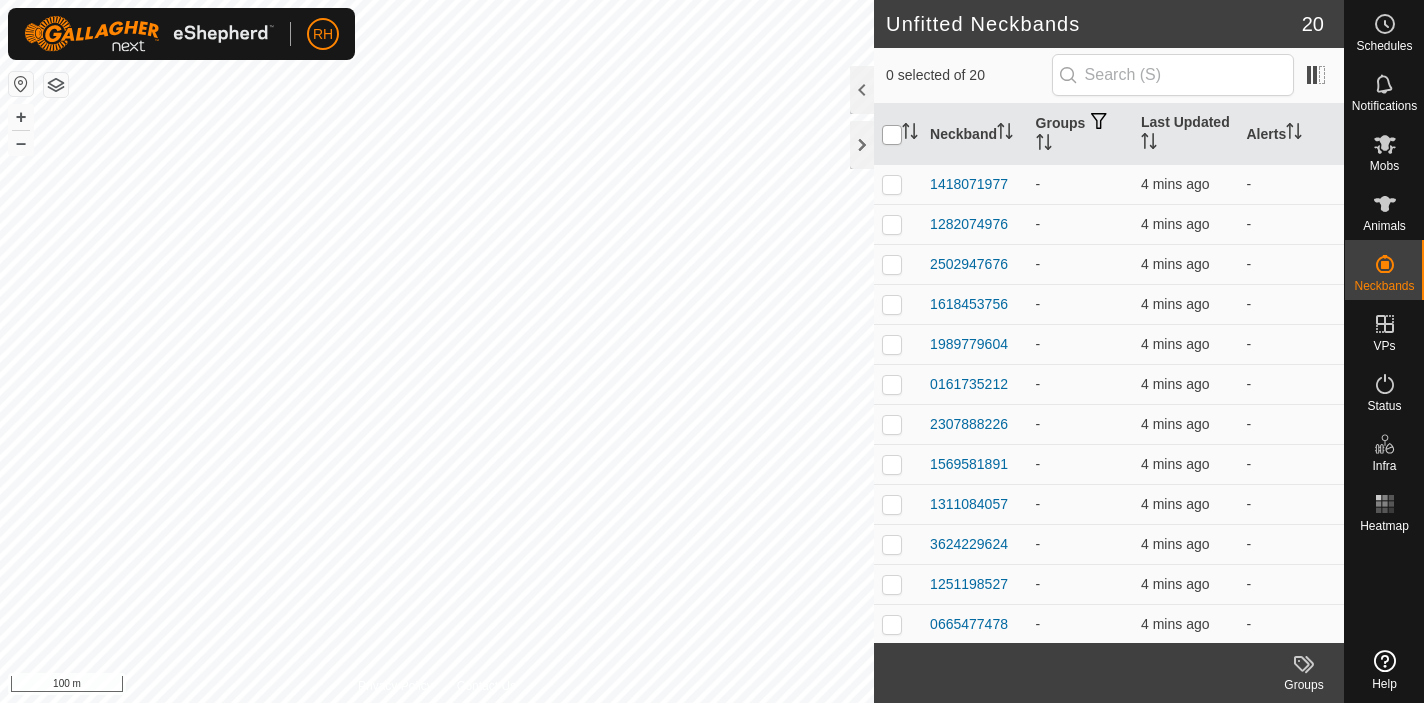 click at bounding box center (892, 135) 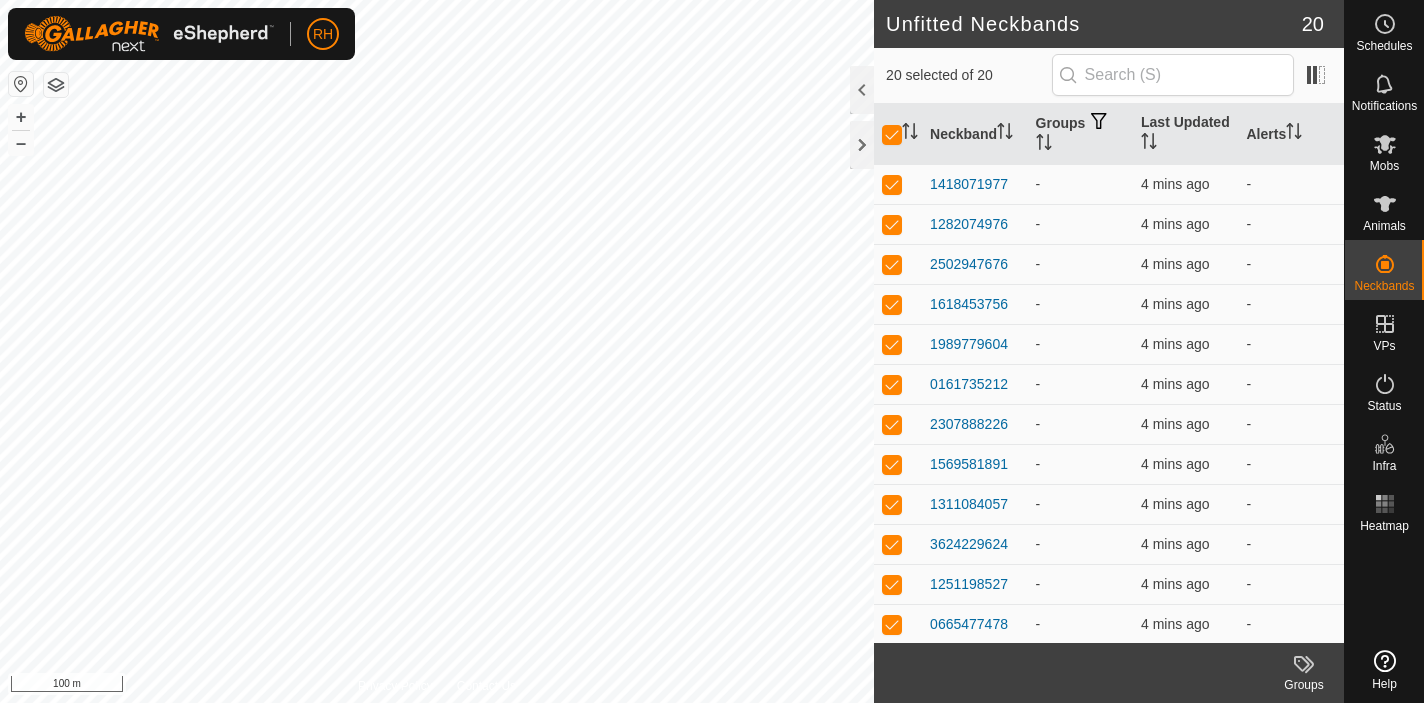 click 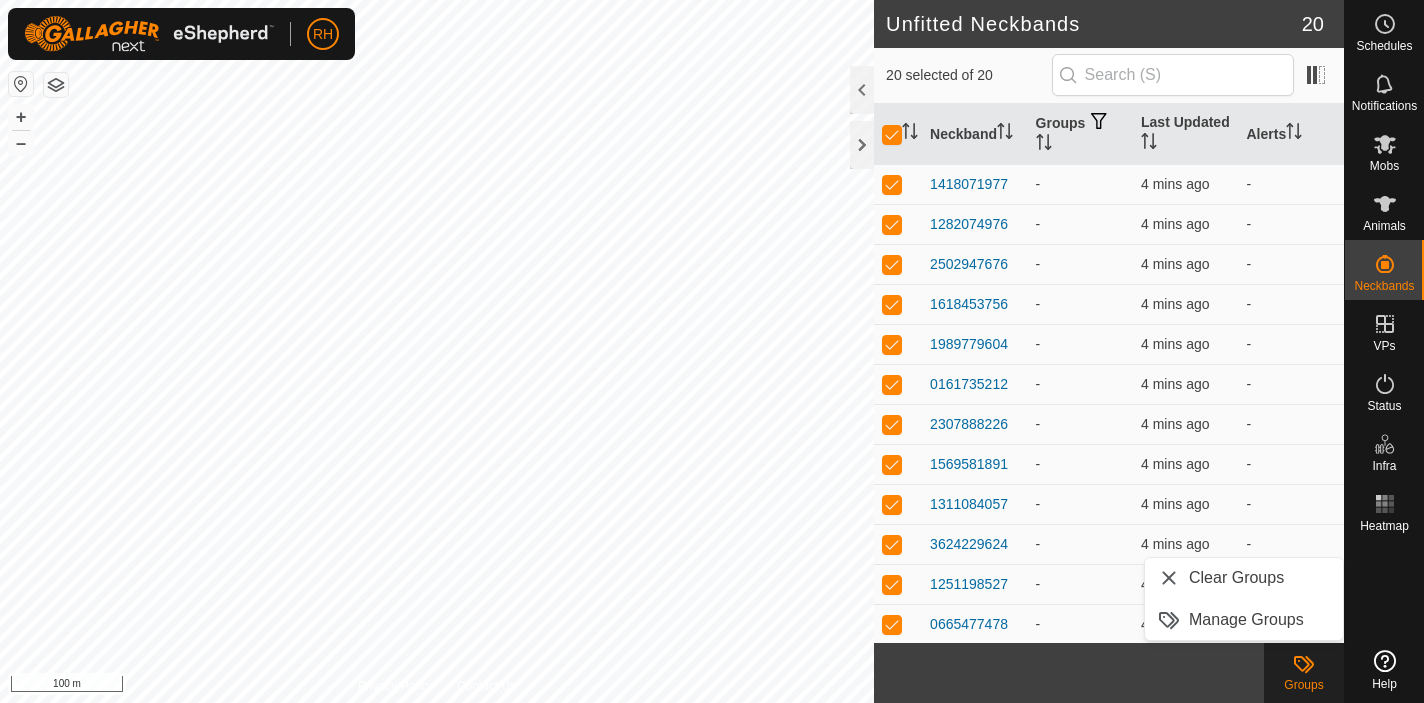 click on "Groups" 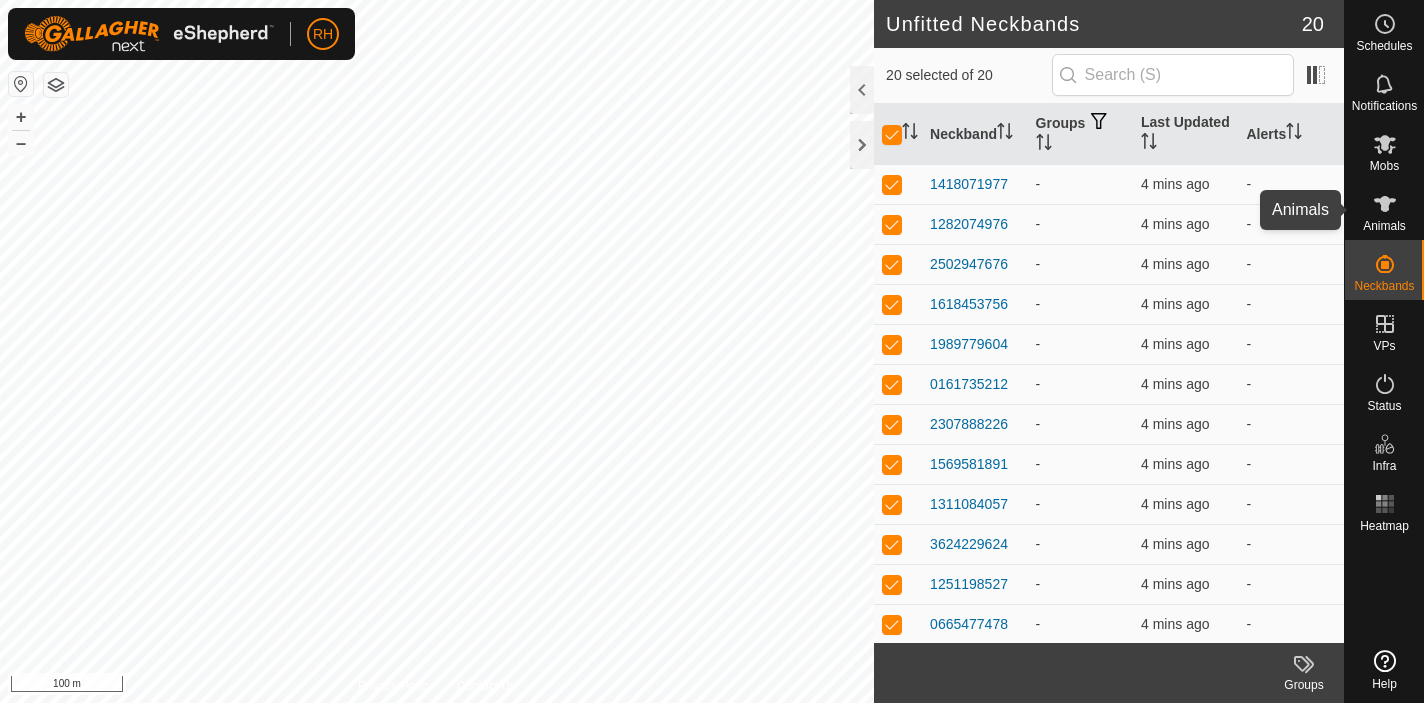 click at bounding box center [1385, 204] 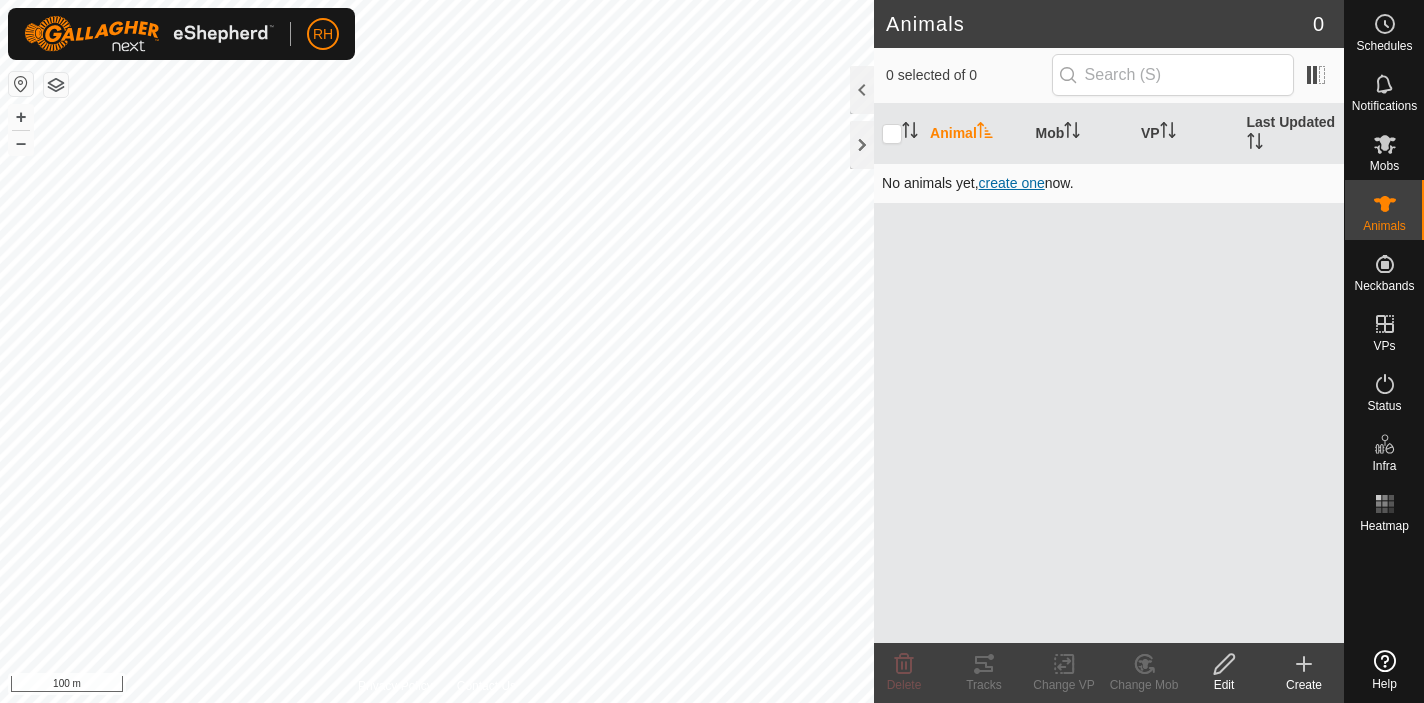 click on "create one" at bounding box center [1012, 183] 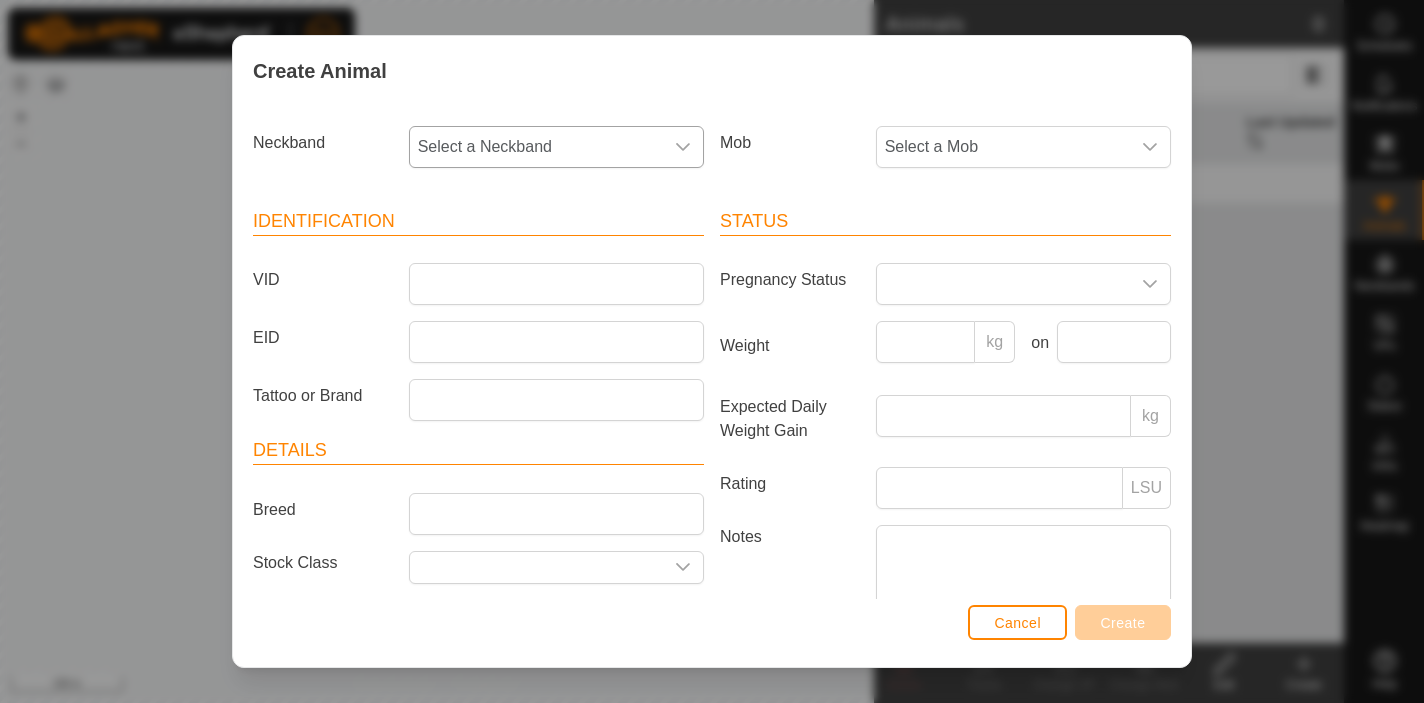 click 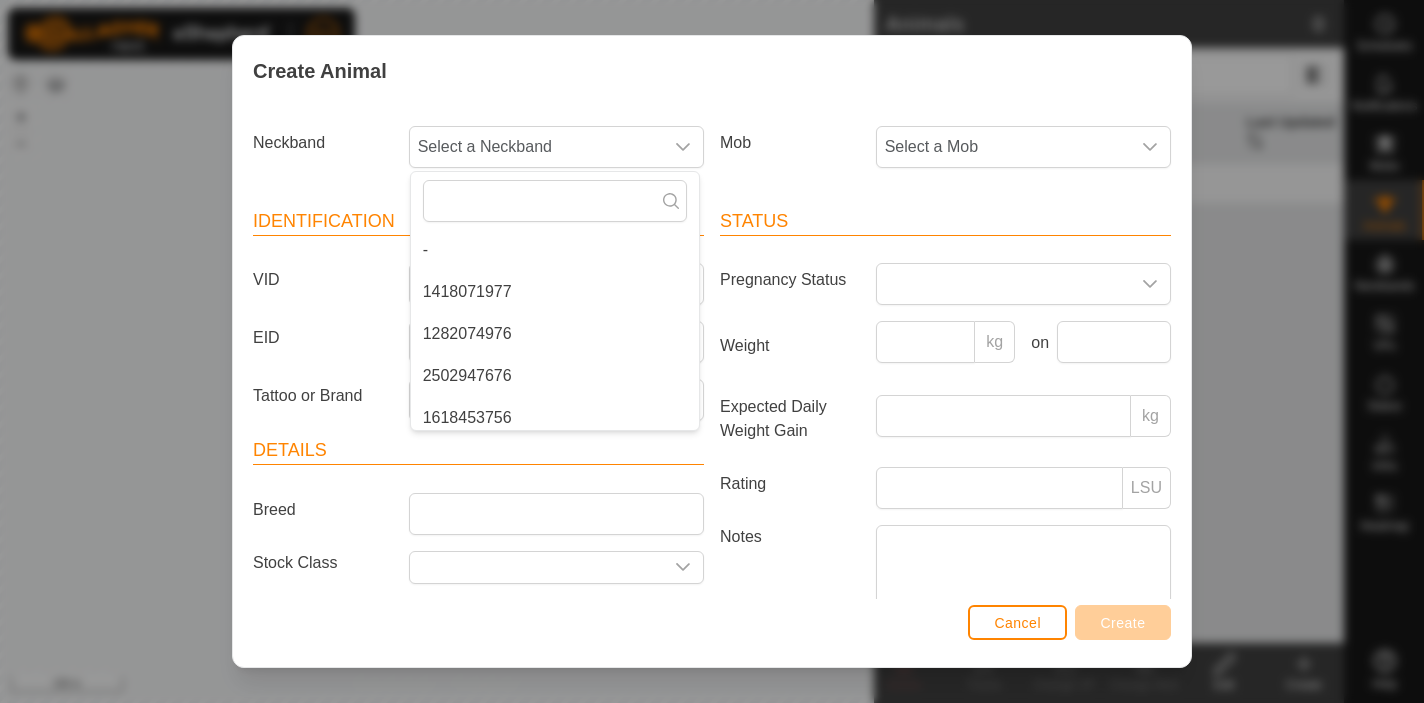 click on "Mob Select a Mob" at bounding box center (945, 155) 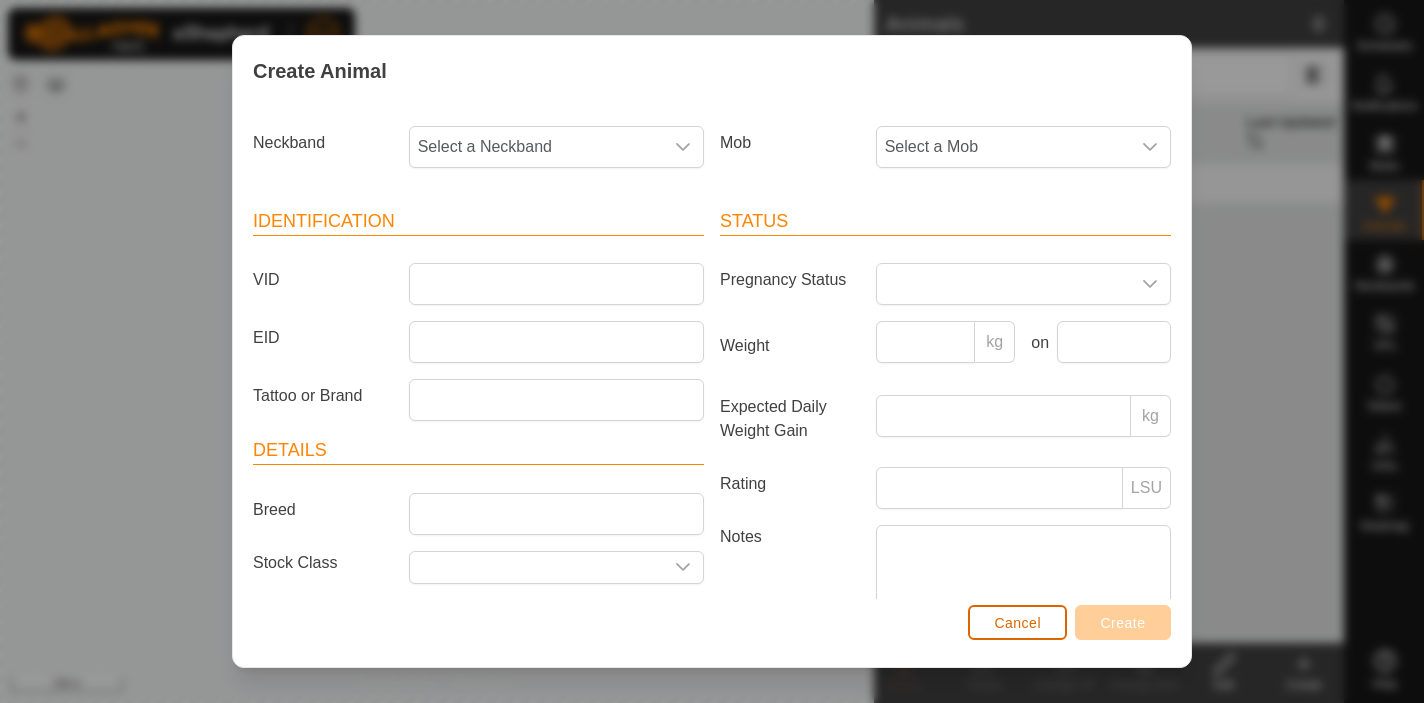 click on "Cancel" at bounding box center (1017, 623) 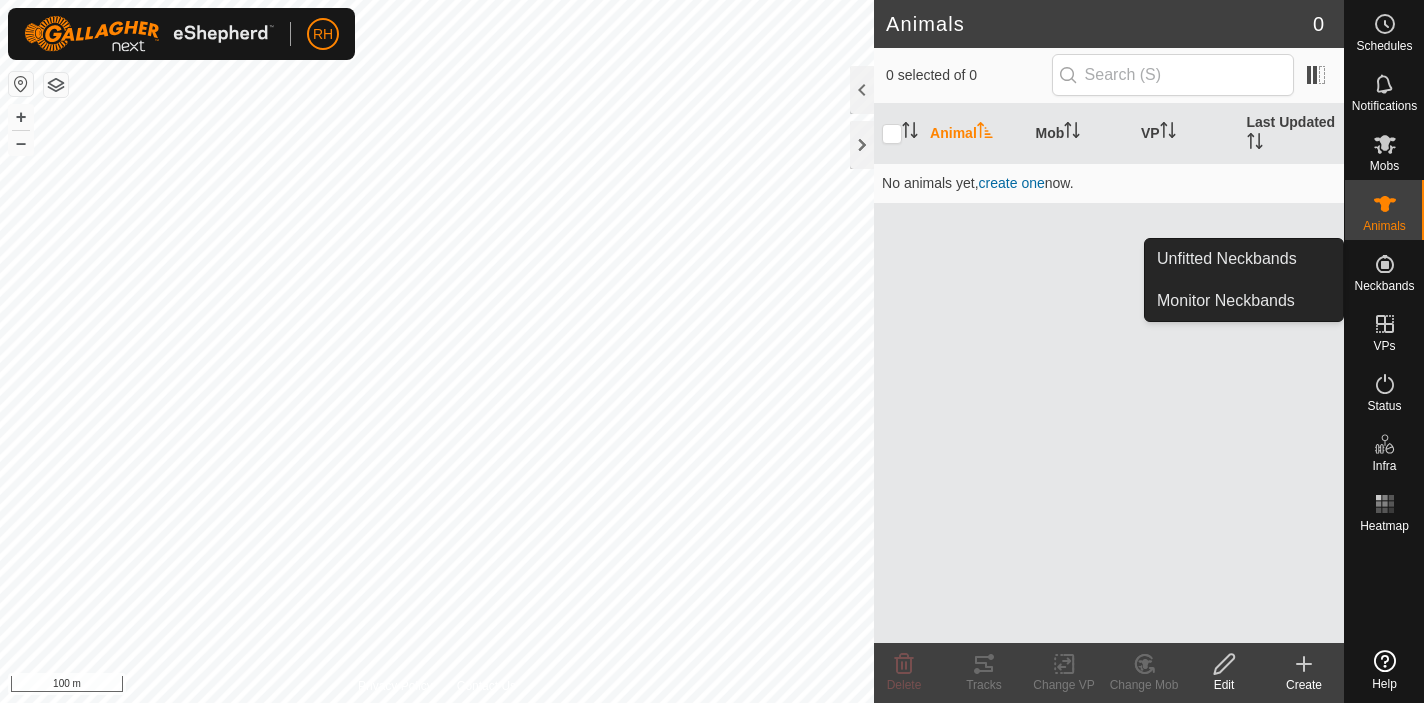 click 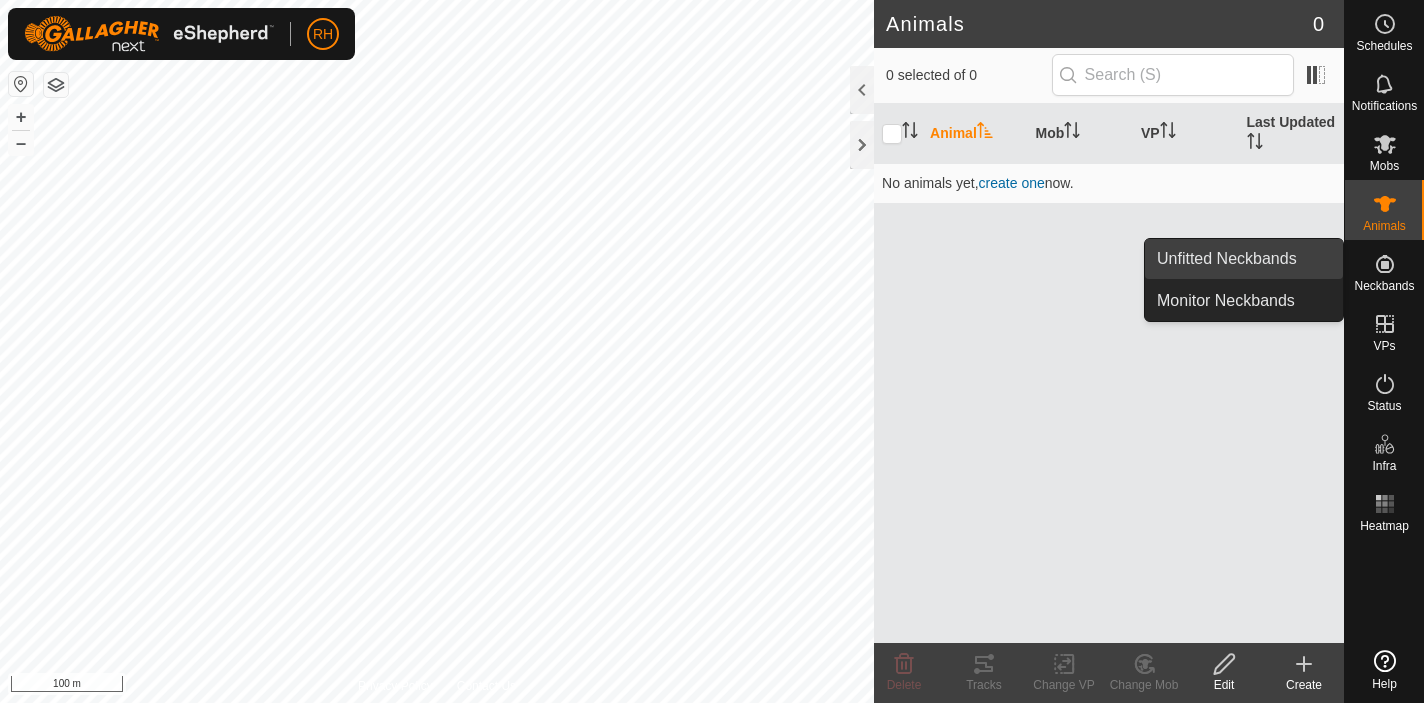 click on "Unfitted Neckbands" at bounding box center [1244, 259] 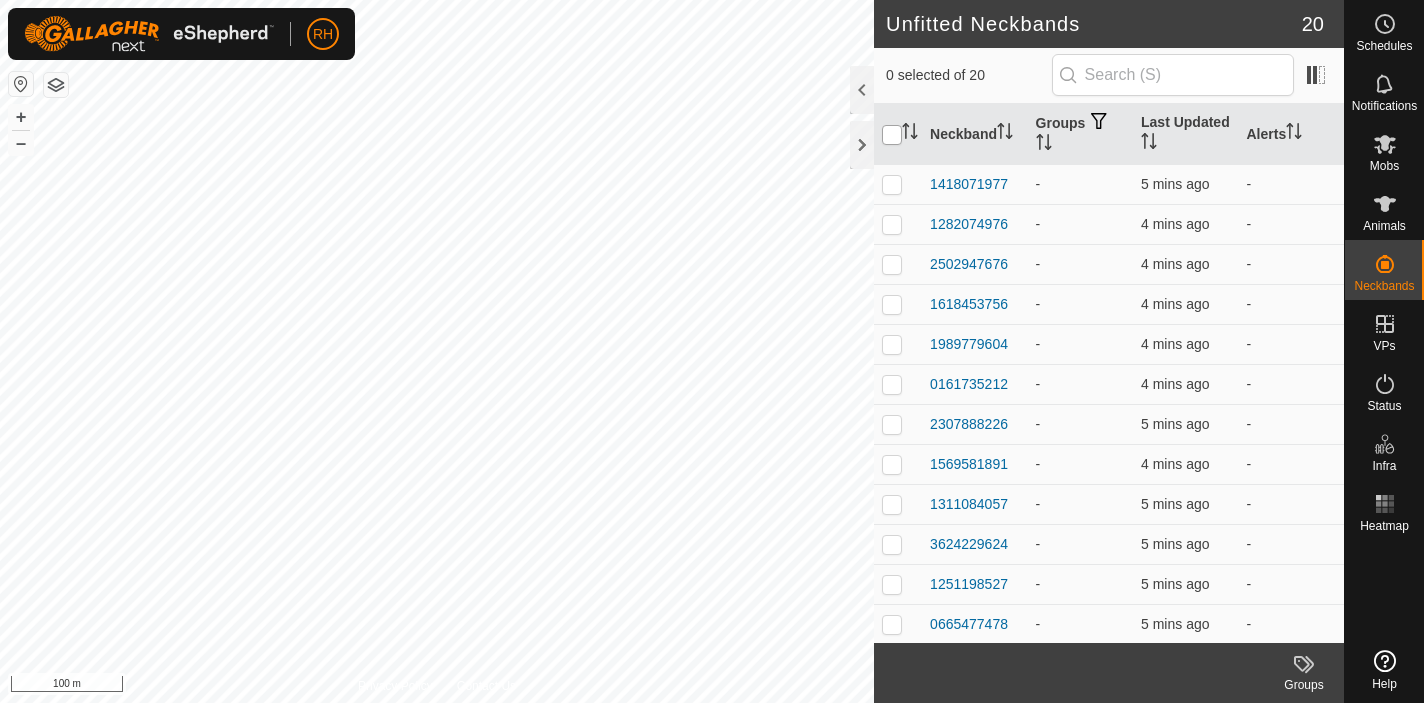 click at bounding box center (892, 135) 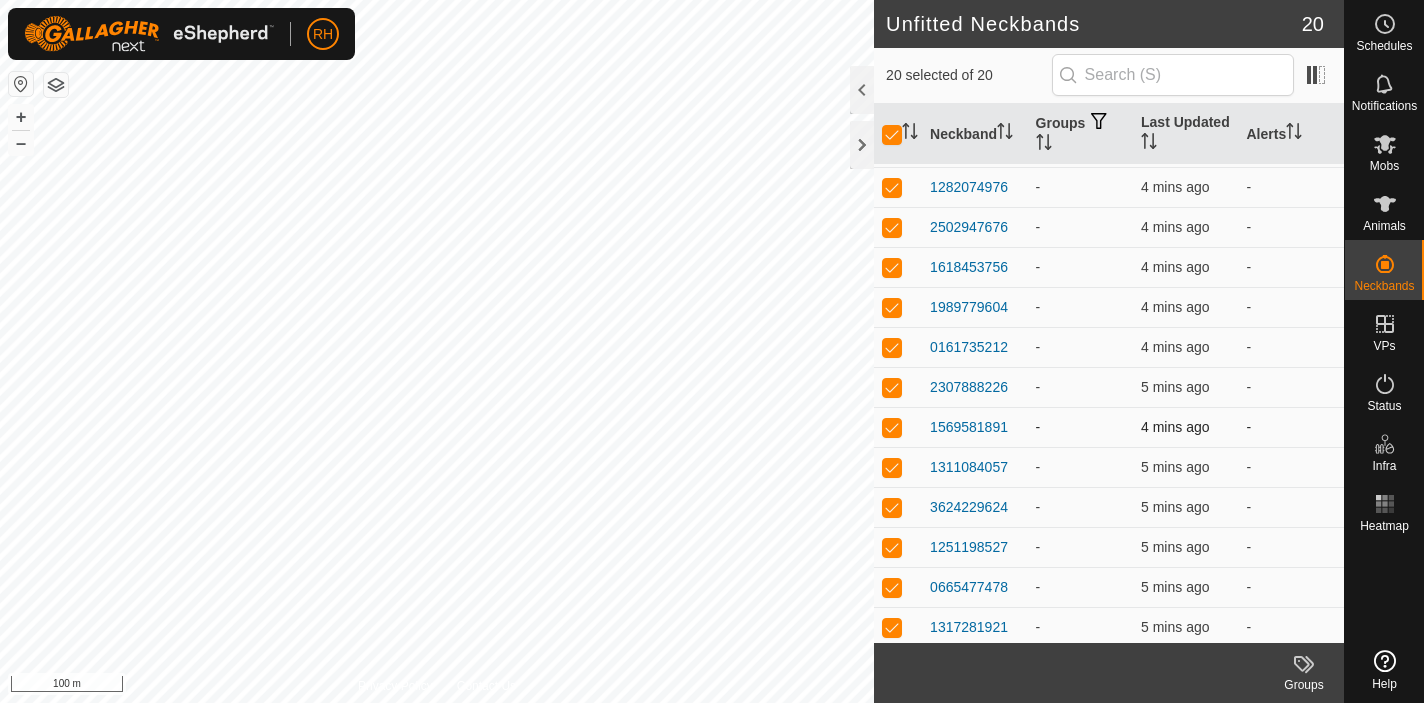 scroll, scrollTop: 0, scrollLeft: 0, axis: both 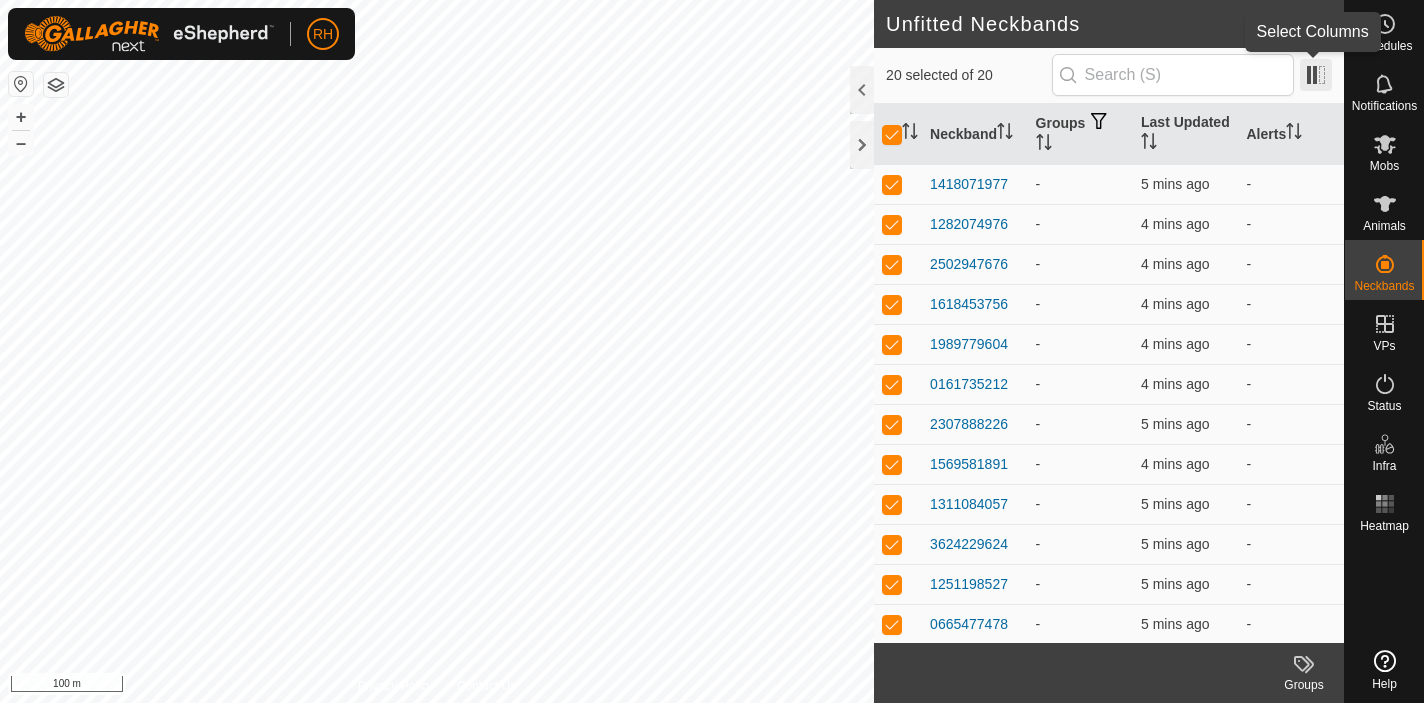 click at bounding box center [1316, 75] 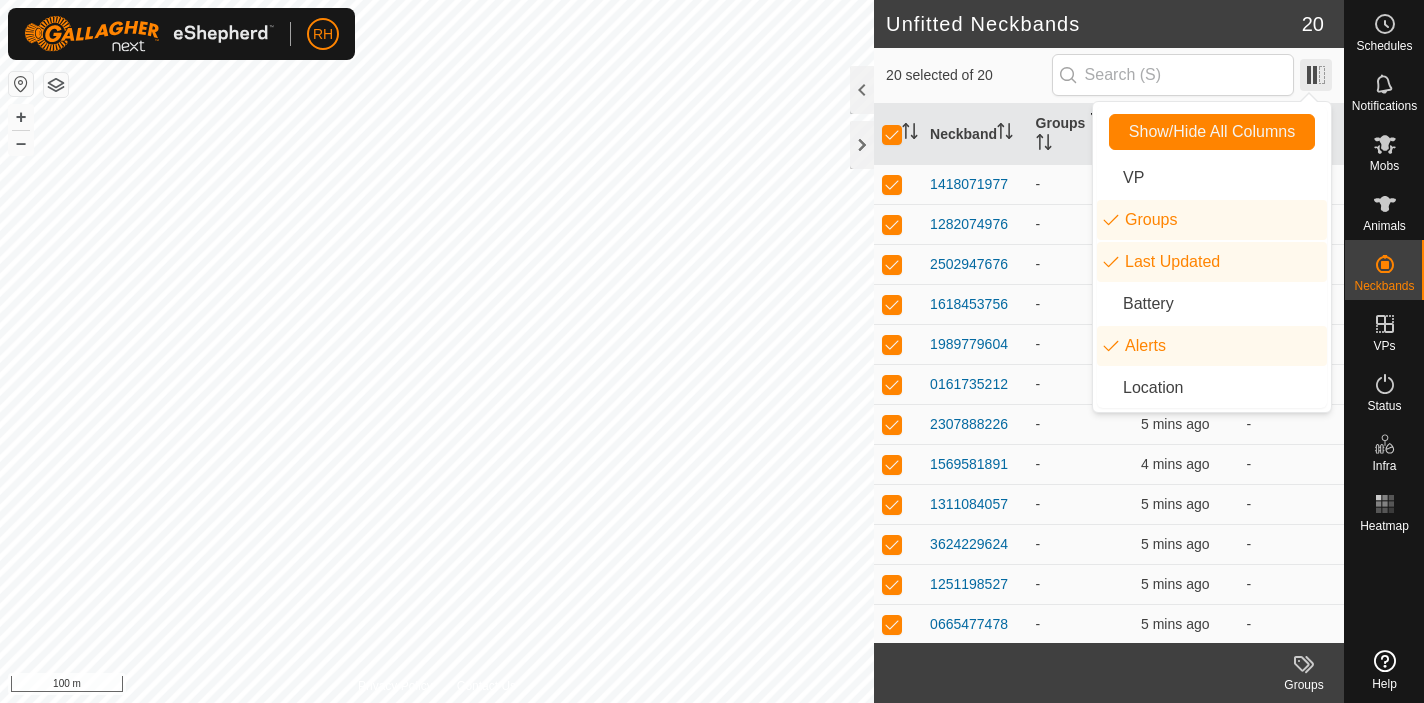 click at bounding box center (1316, 75) 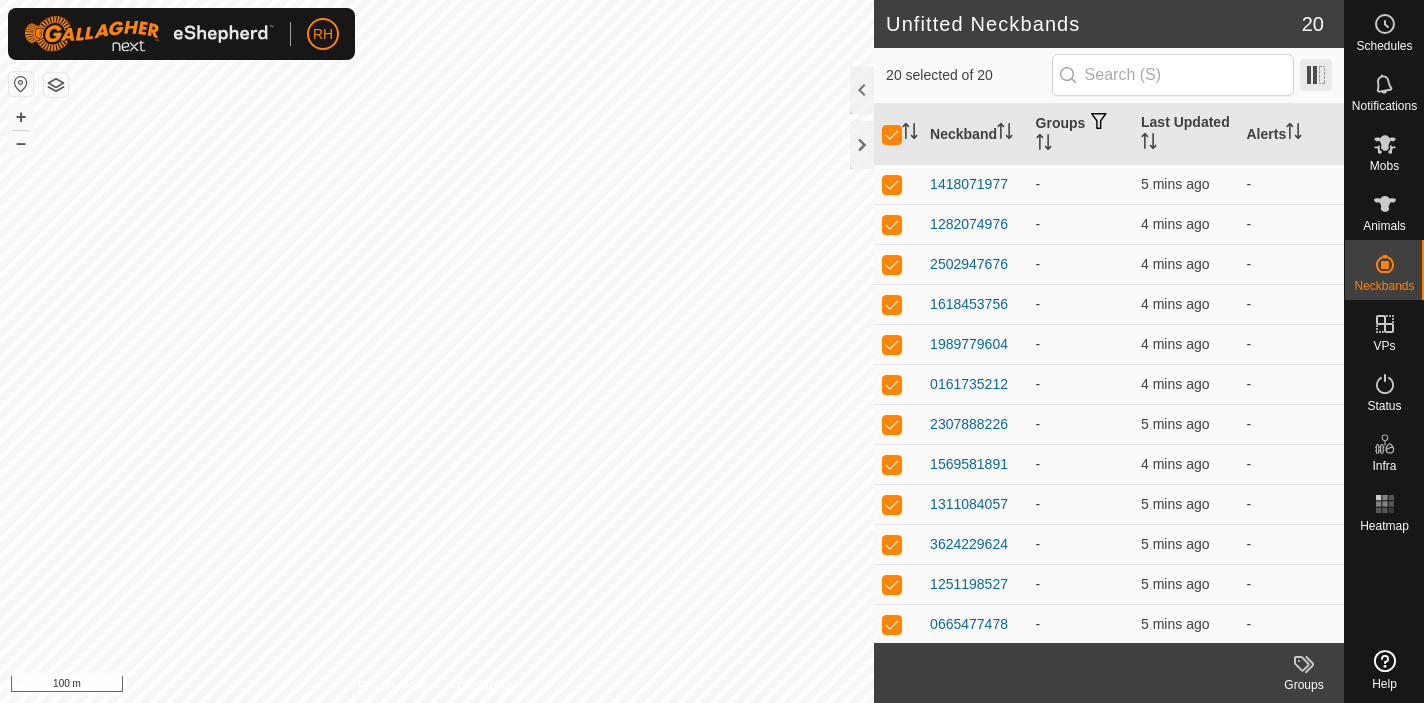 click at bounding box center [1316, 75] 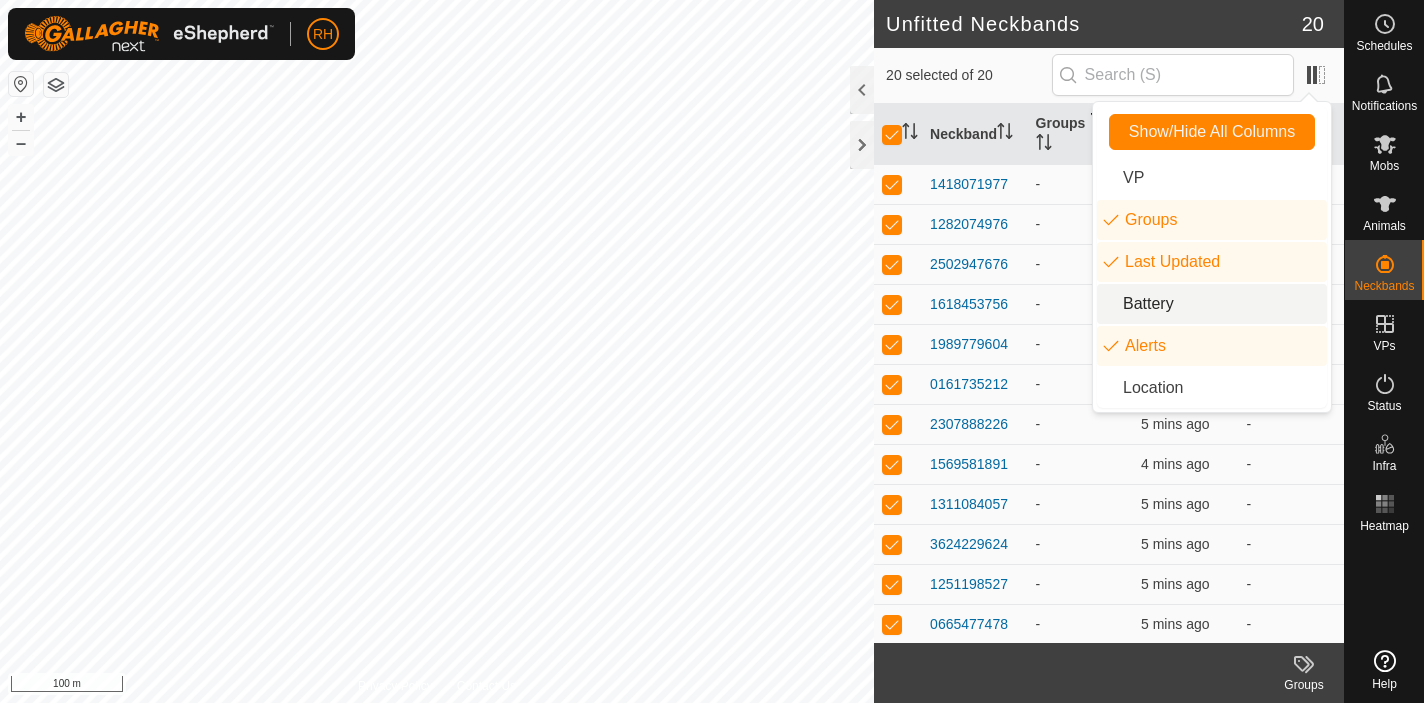 click on "Battery" at bounding box center (1212, 304) 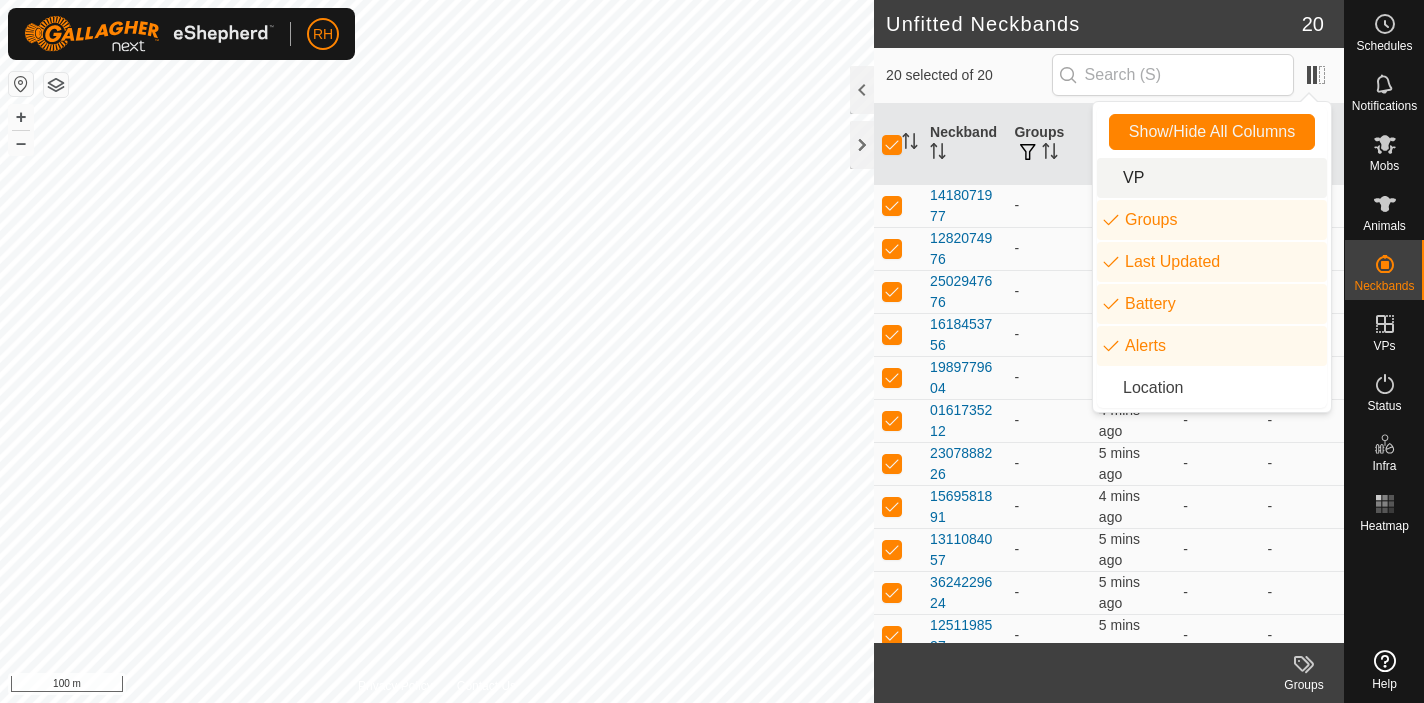 click on "20 selected of 20" at bounding box center [969, 75] 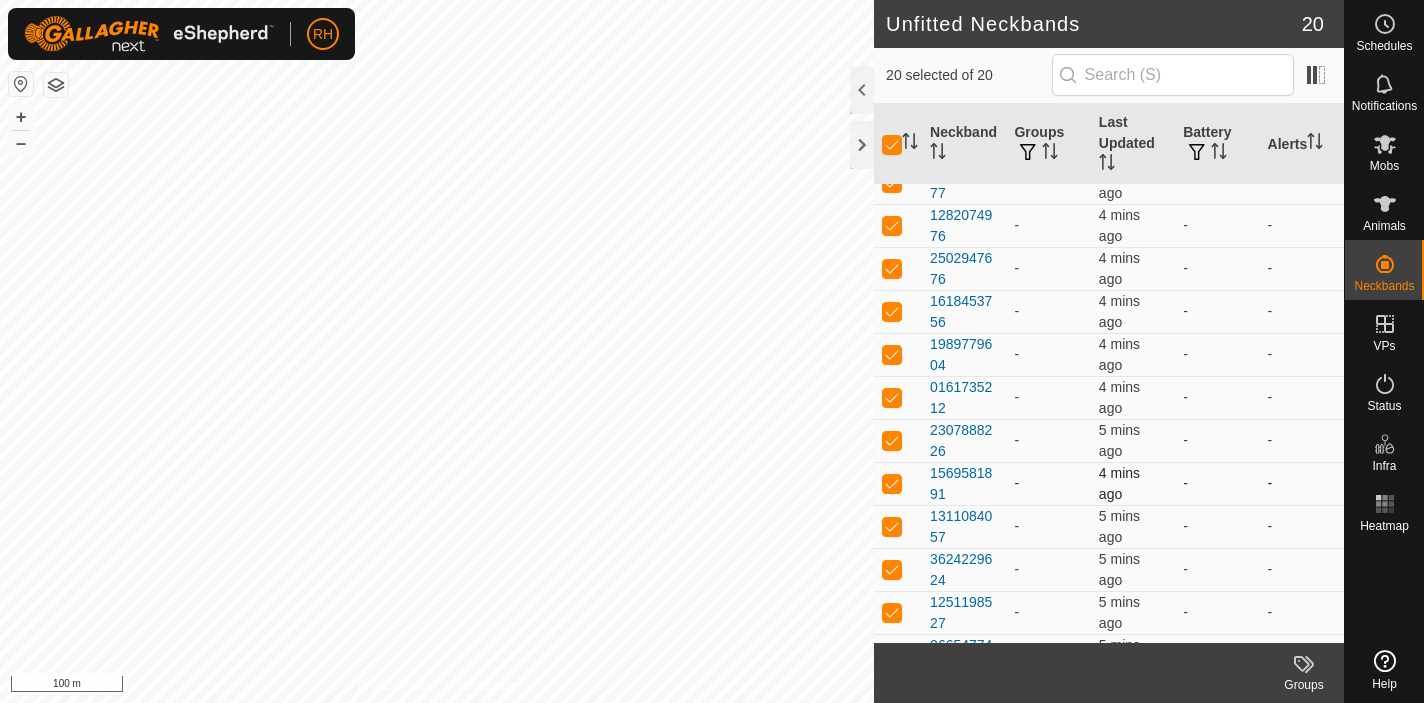 scroll, scrollTop: 0, scrollLeft: 0, axis: both 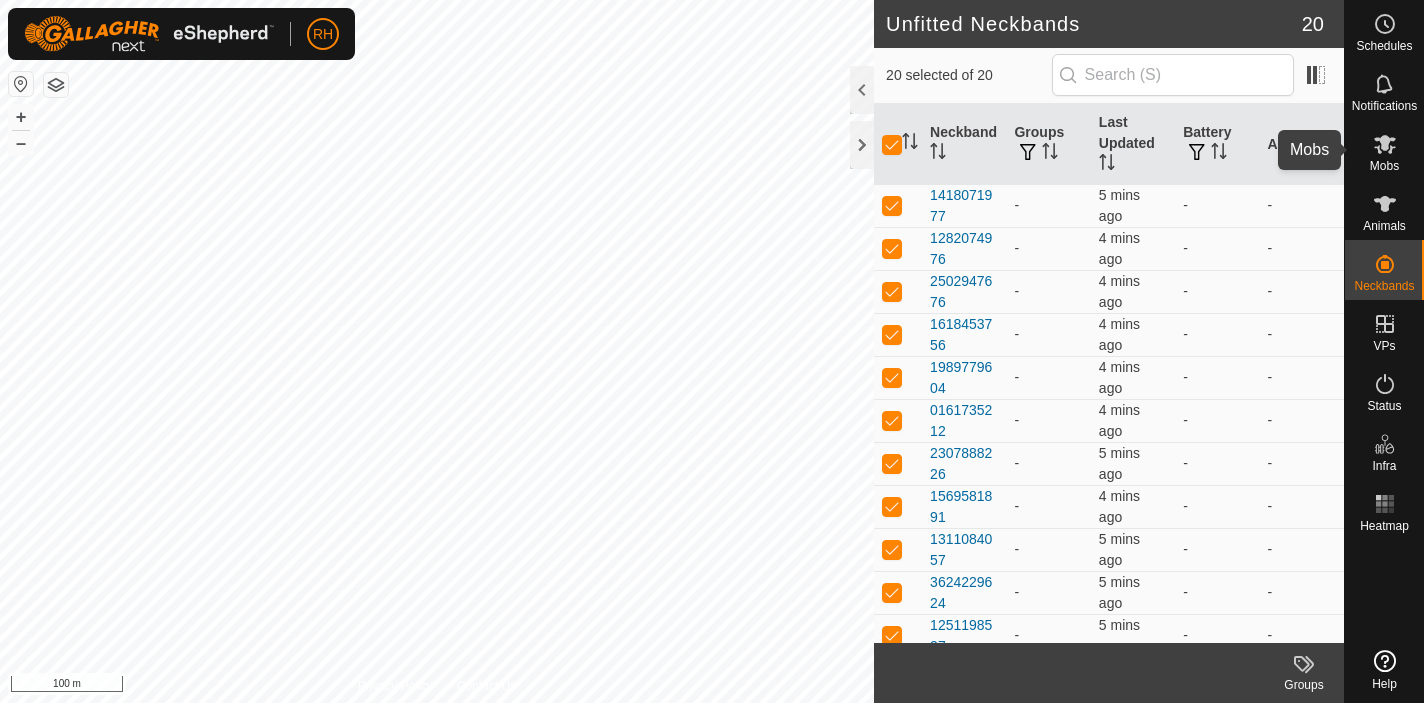 click on "Mobs" at bounding box center [1384, 166] 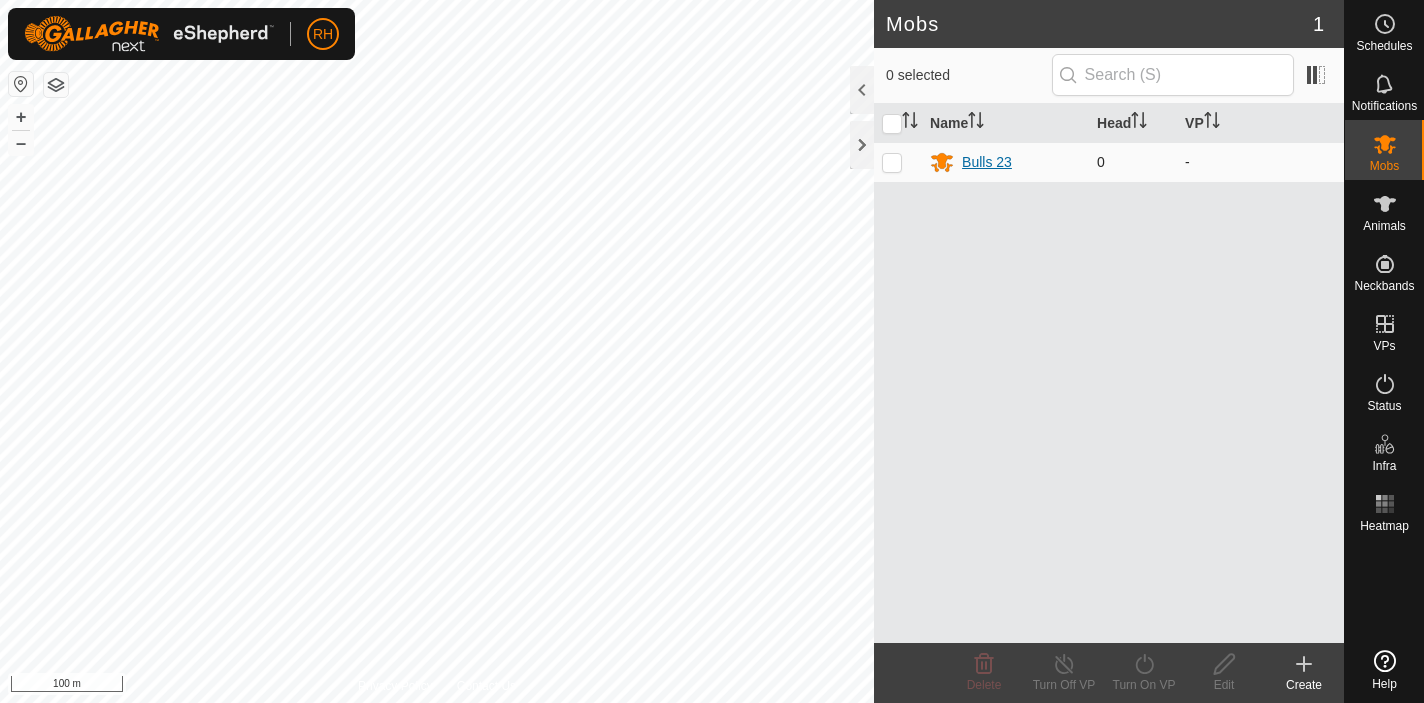 click on "Bulls 23" at bounding box center [987, 162] 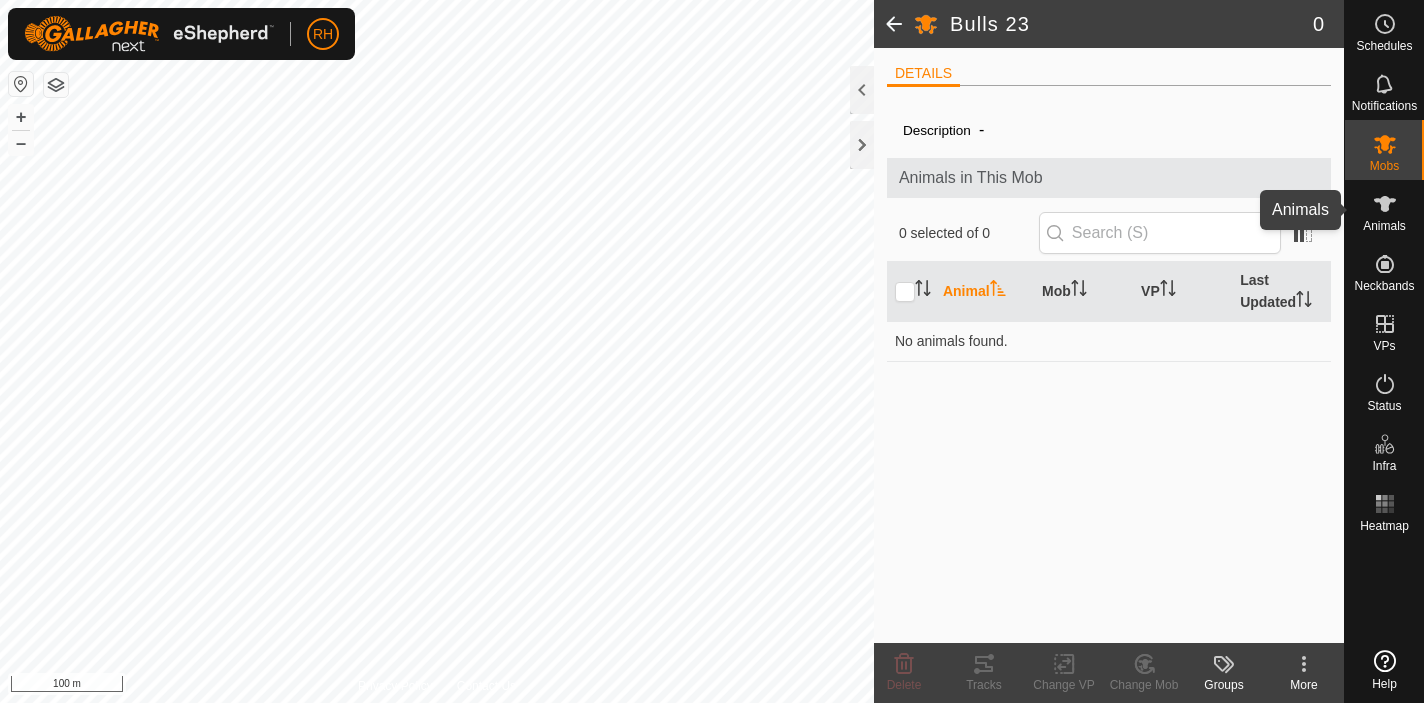 click 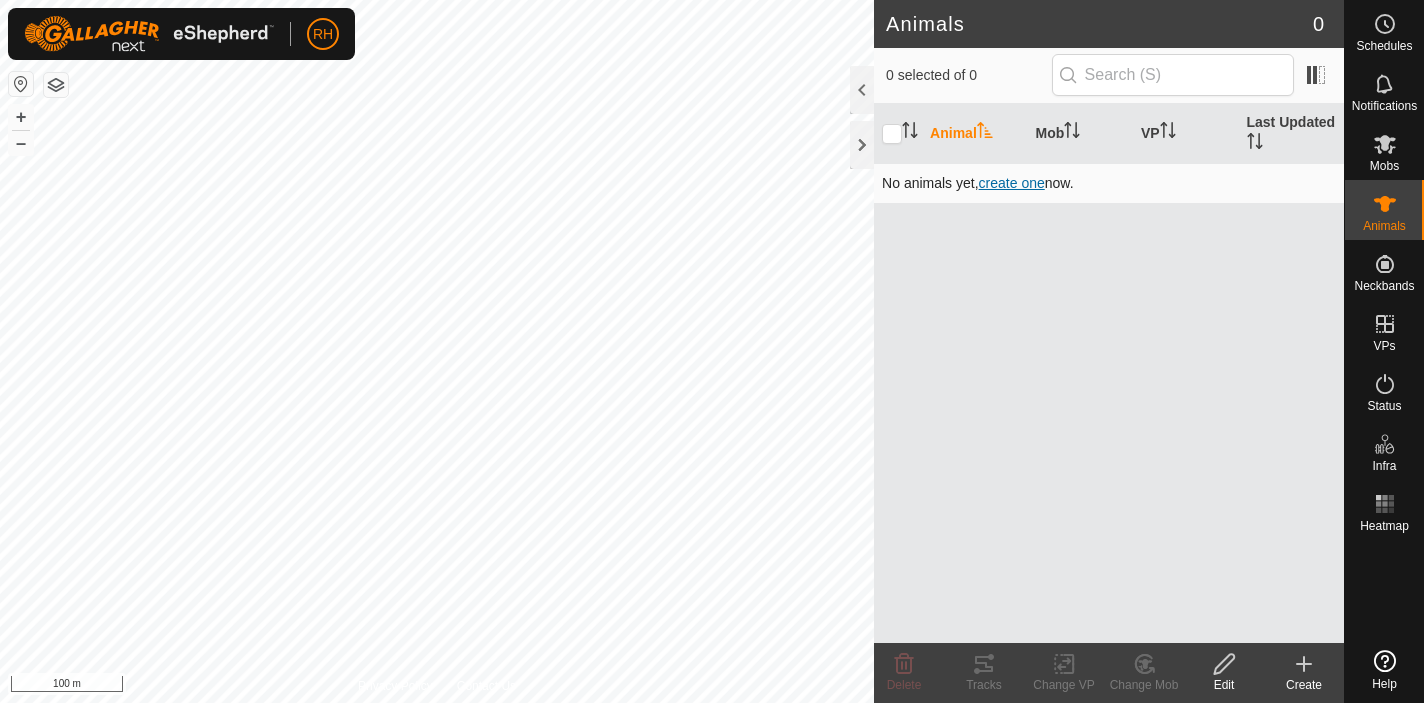 click on "create one" at bounding box center [1012, 183] 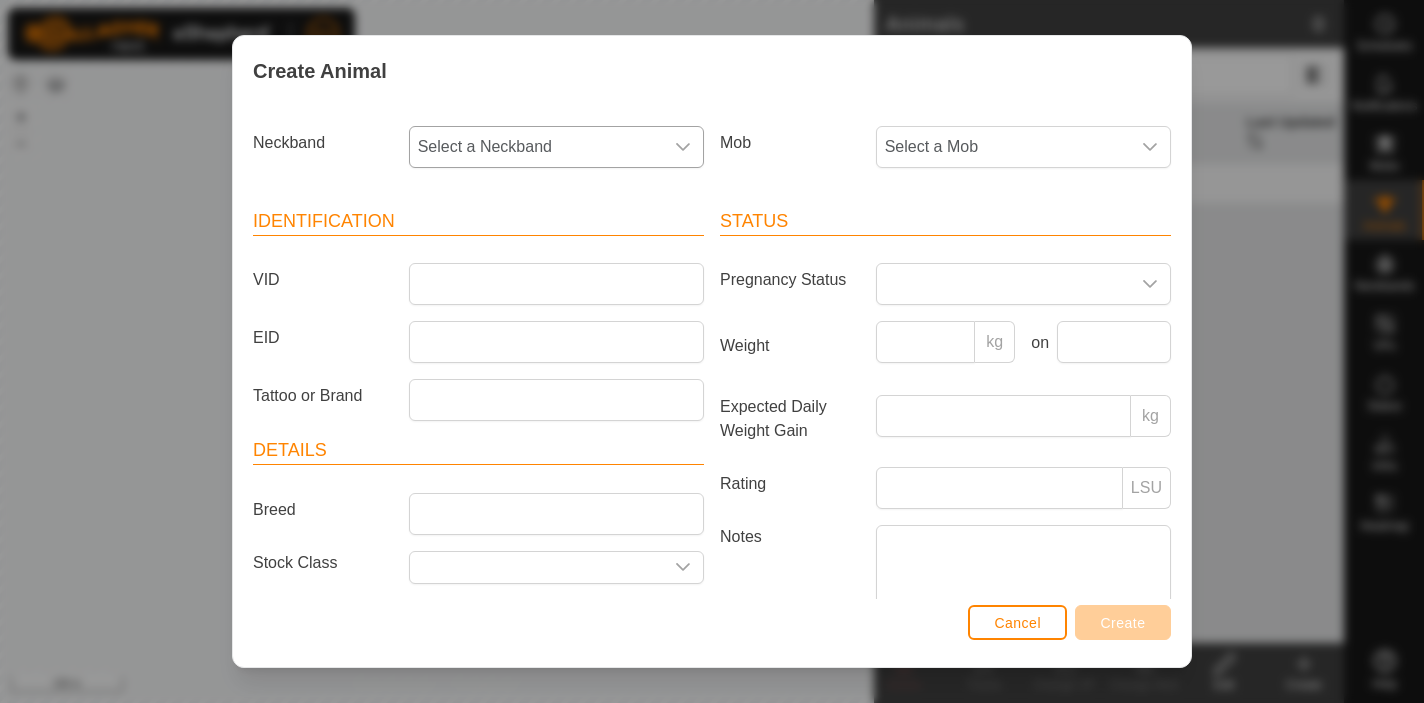 click 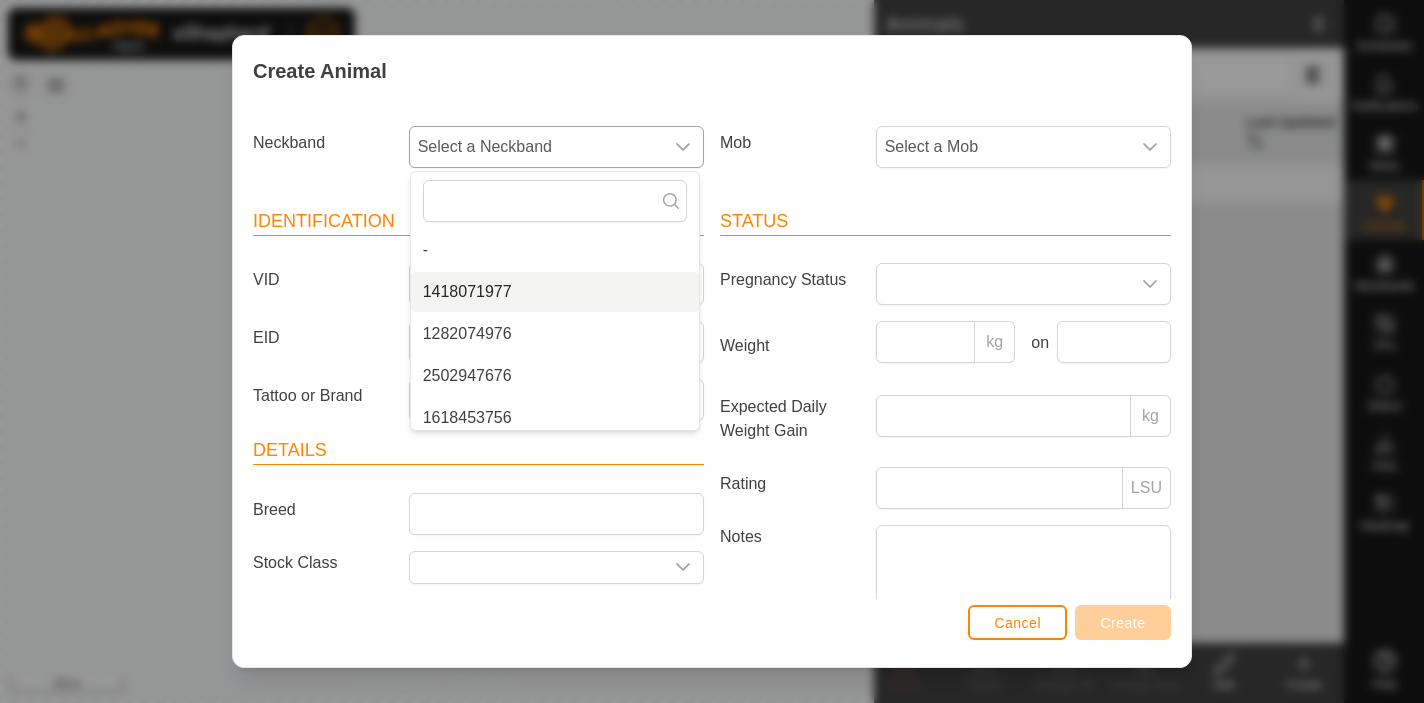 click on "1418071977" at bounding box center [555, 292] 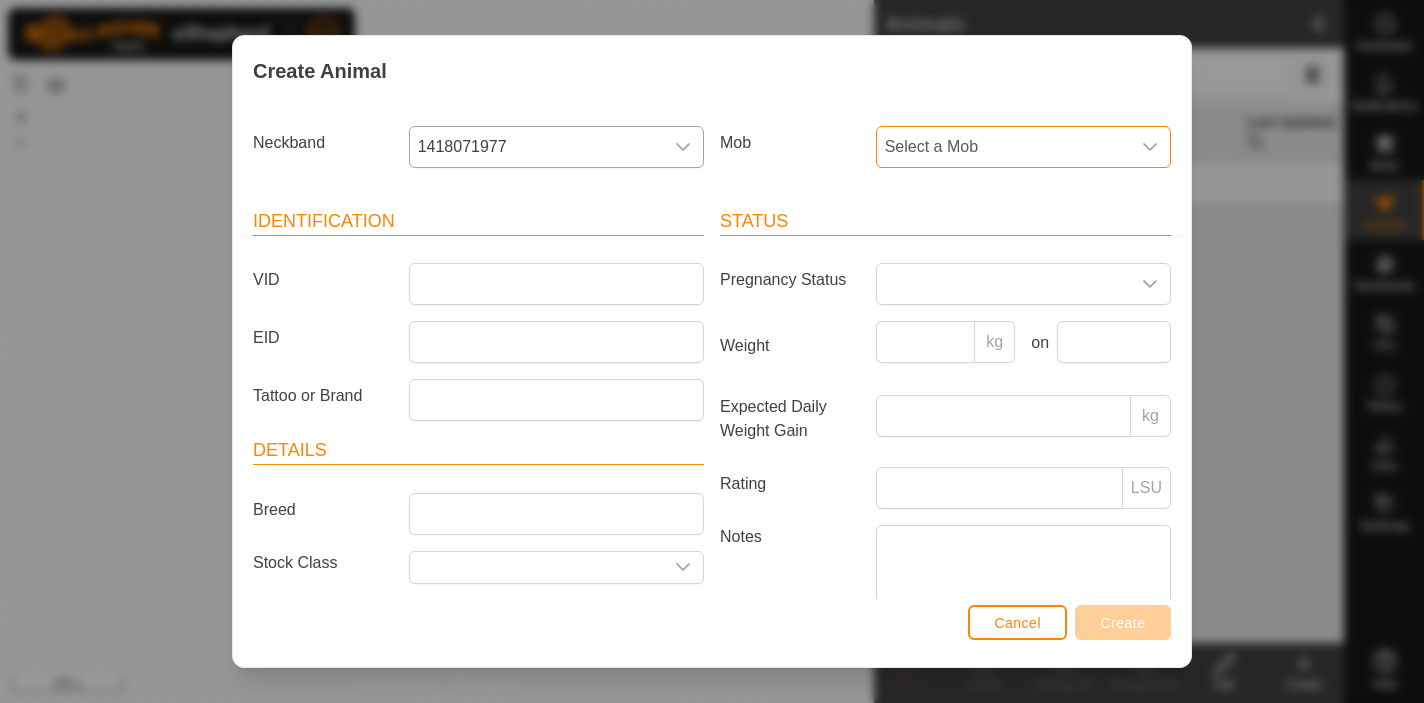 click on "Select a Mob" at bounding box center [1003, 147] 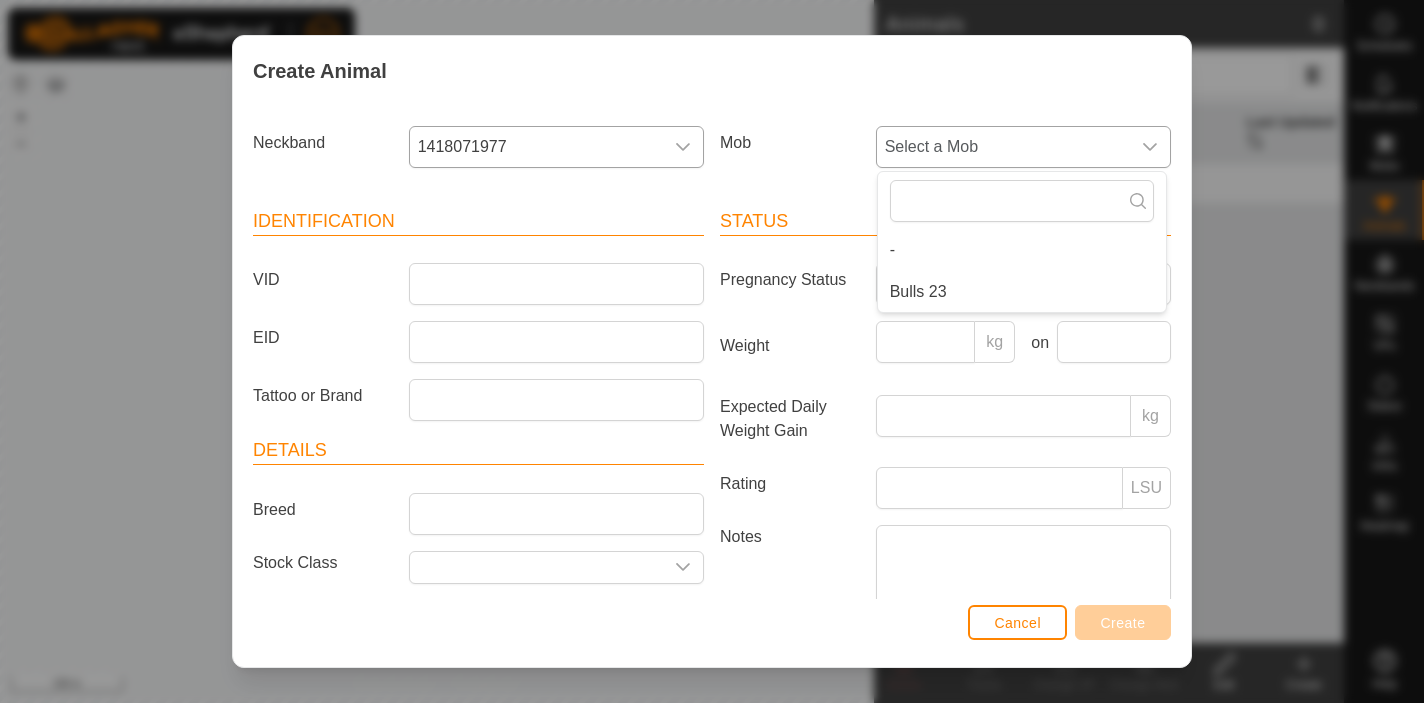 click on "Bulls 23" at bounding box center [1022, 292] 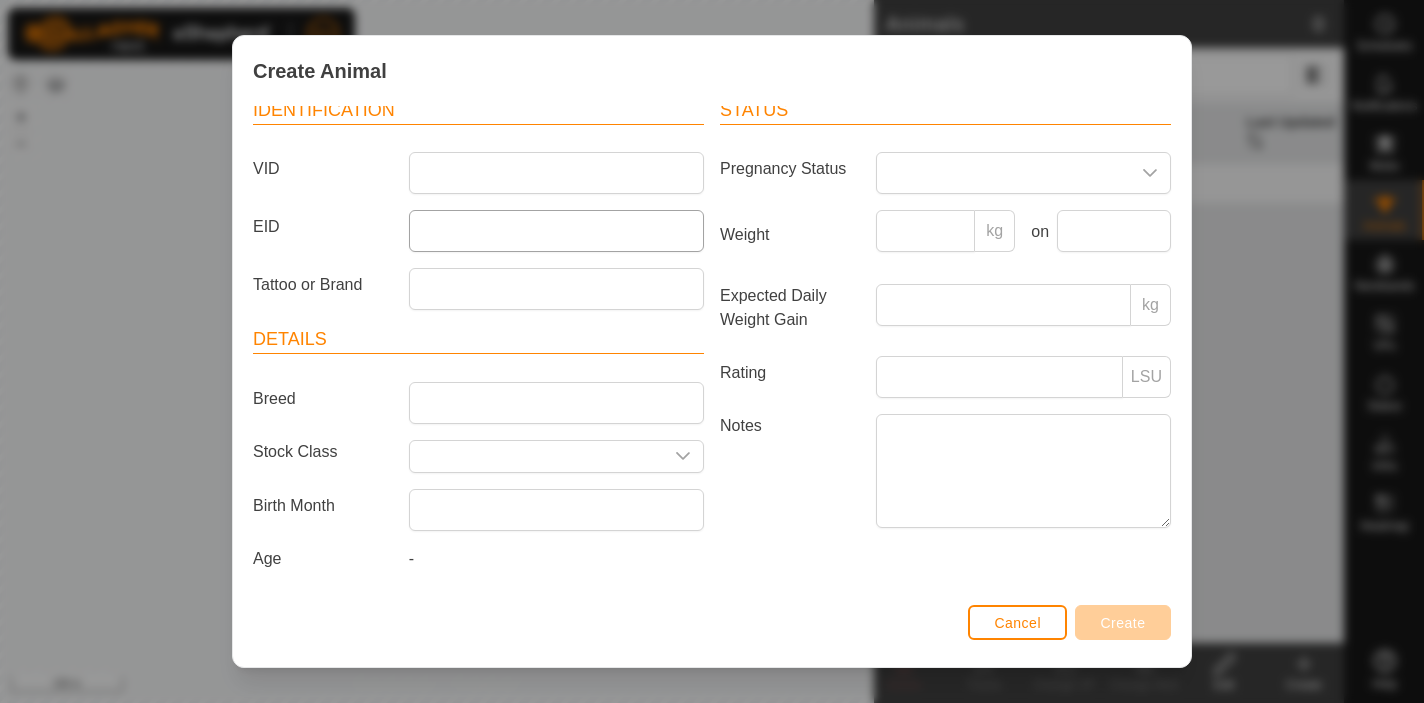 scroll, scrollTop: 115, scrollLeft: 0, axis: vertical 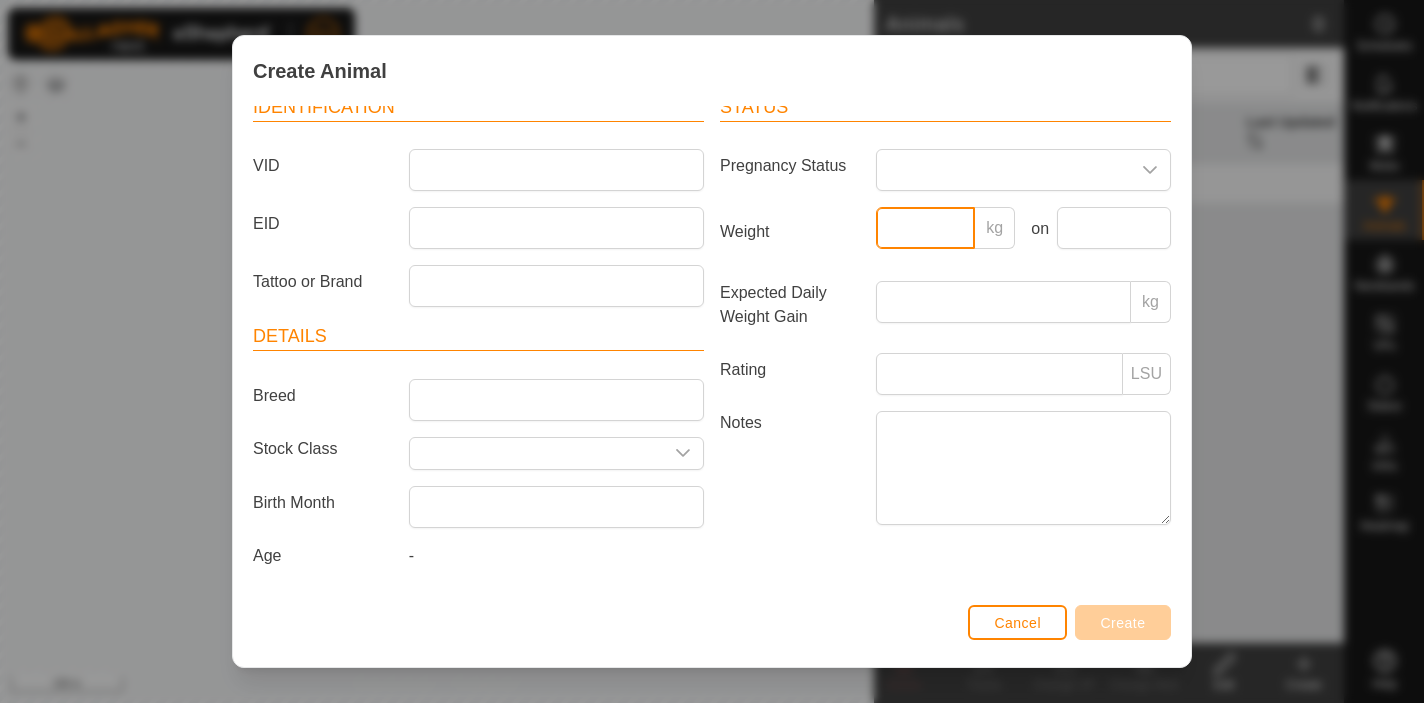 click on "Weight" at bounding box center (926, 228) 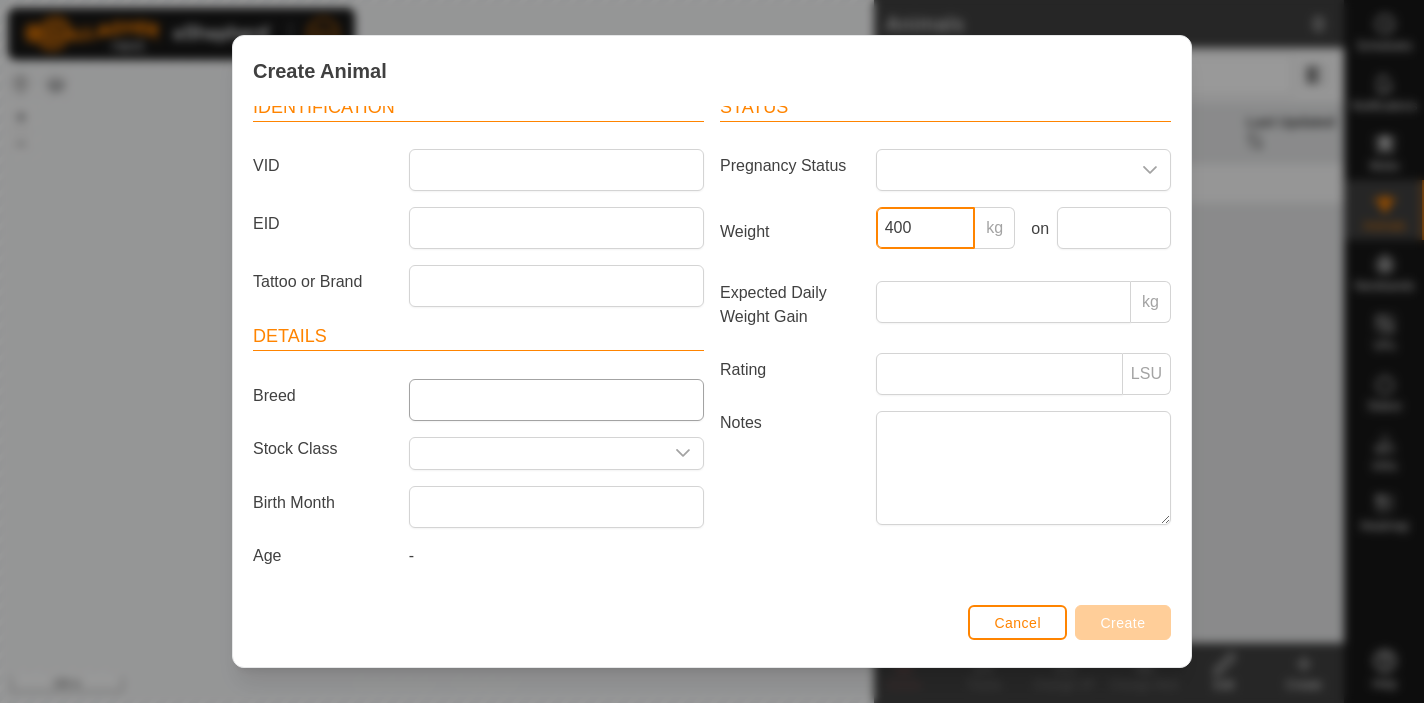type on "400" 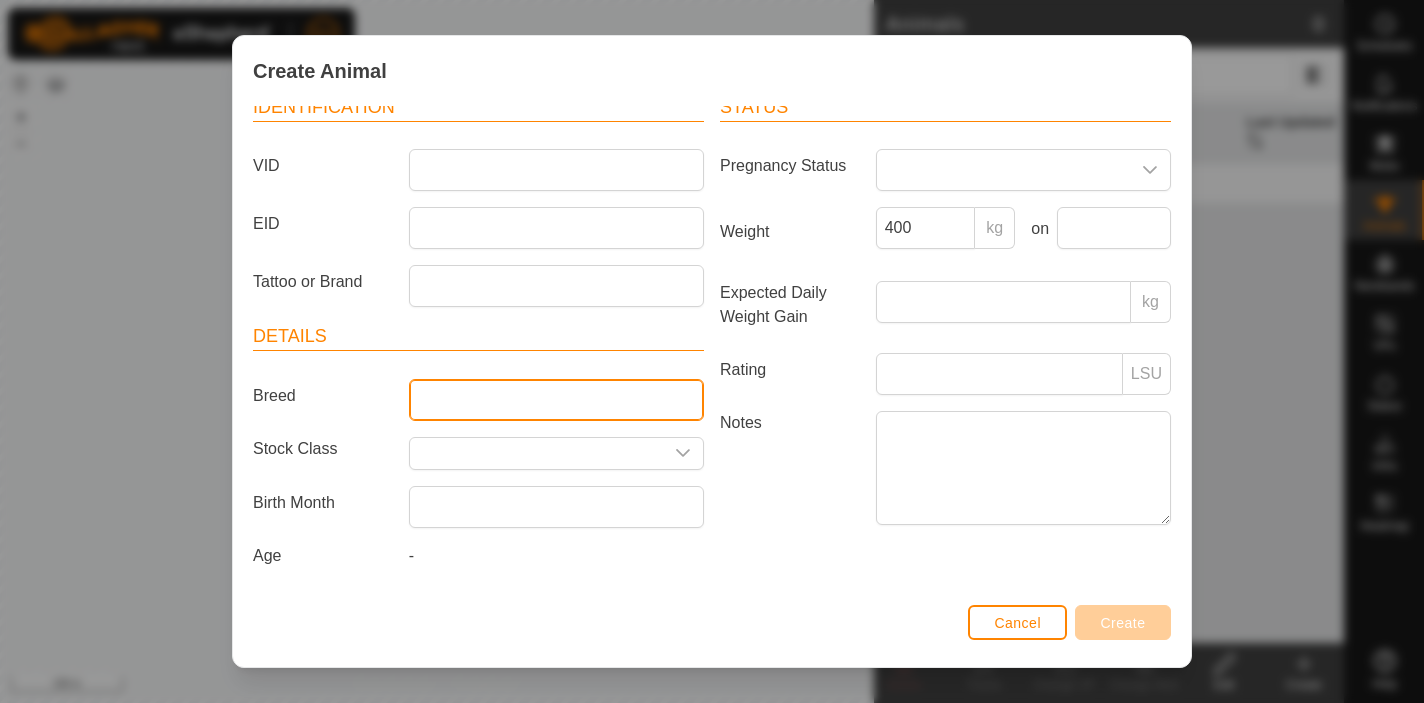 click on "Breed" at bounding box center (556, 400) 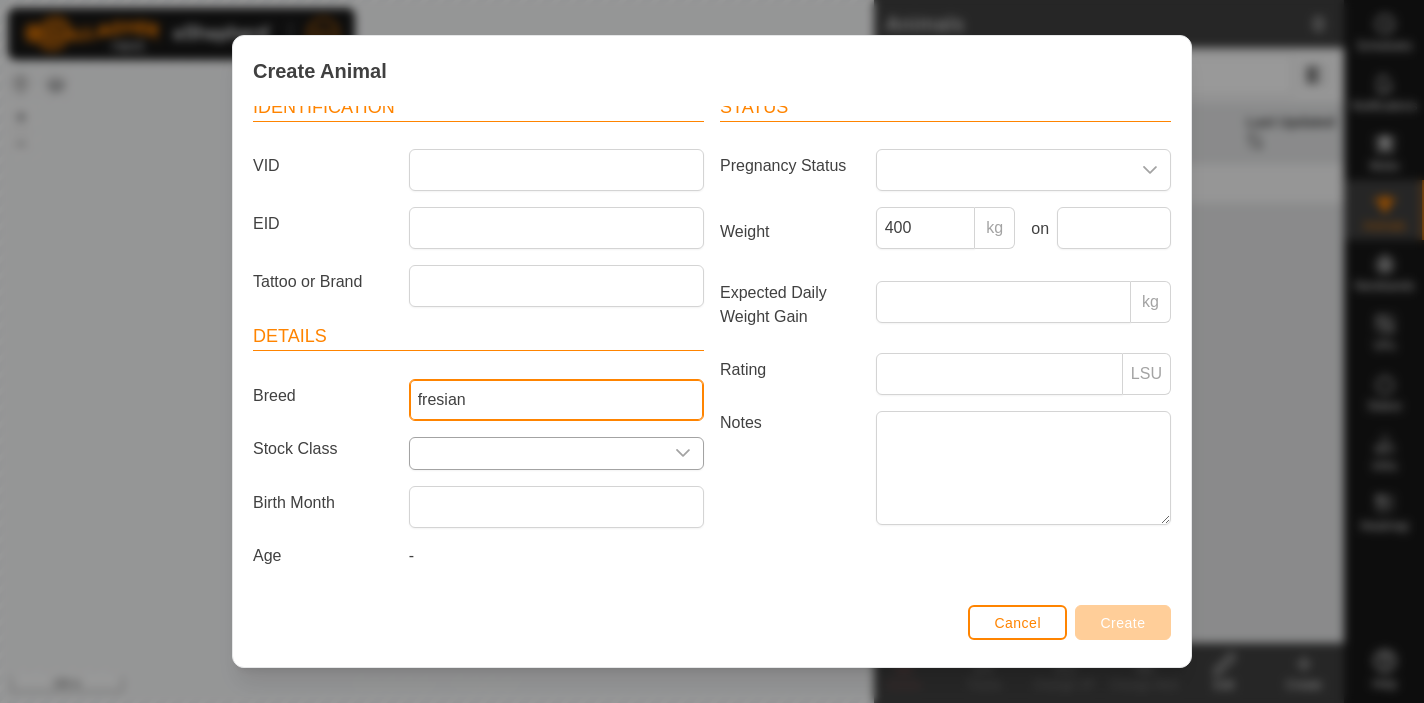 type on "fresian" 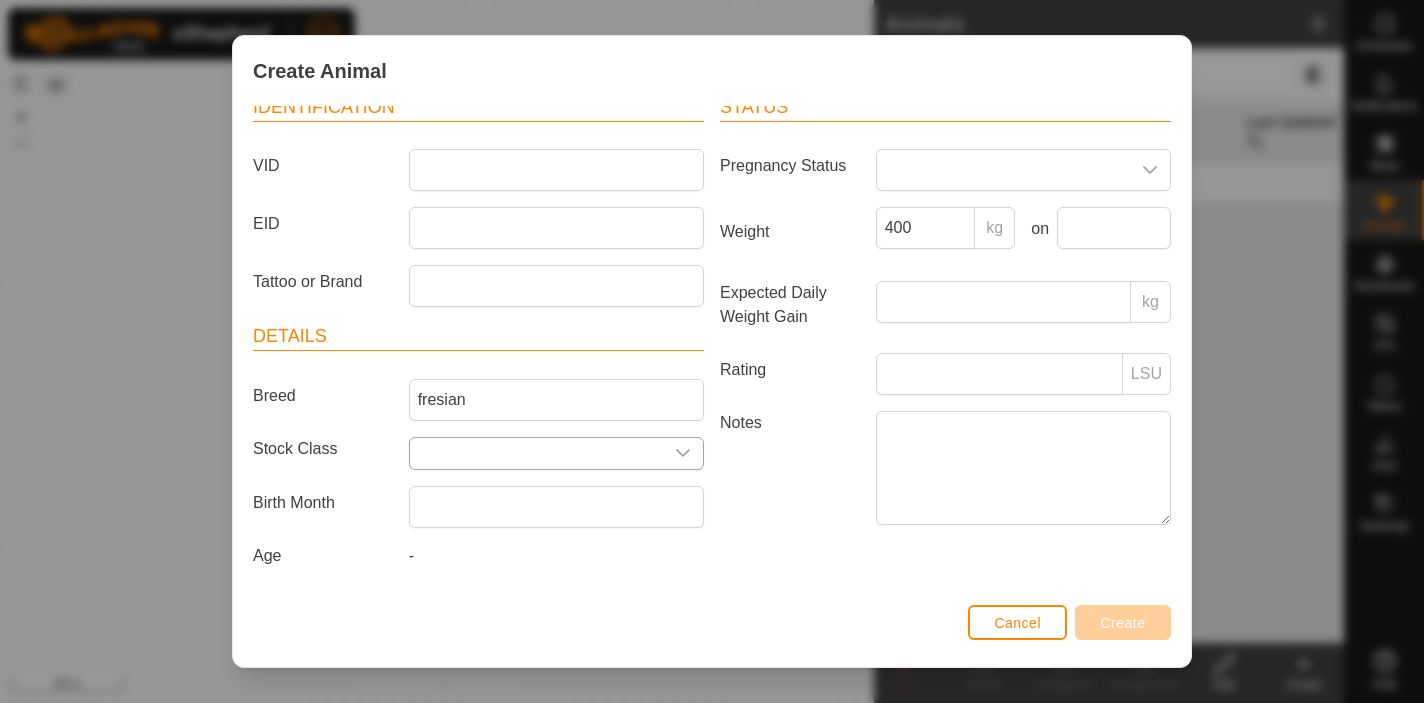 click at bounding box center [556, 453] 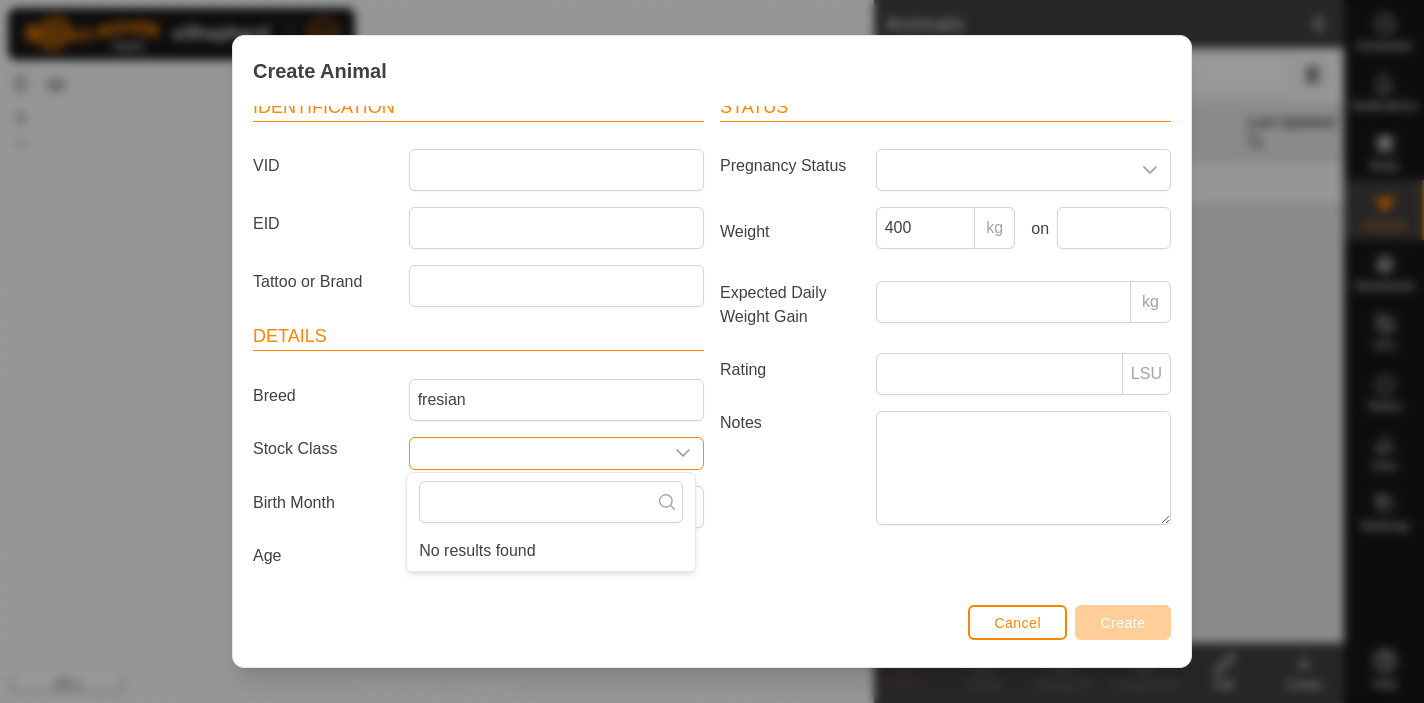 click at bounding box center (536, 453) 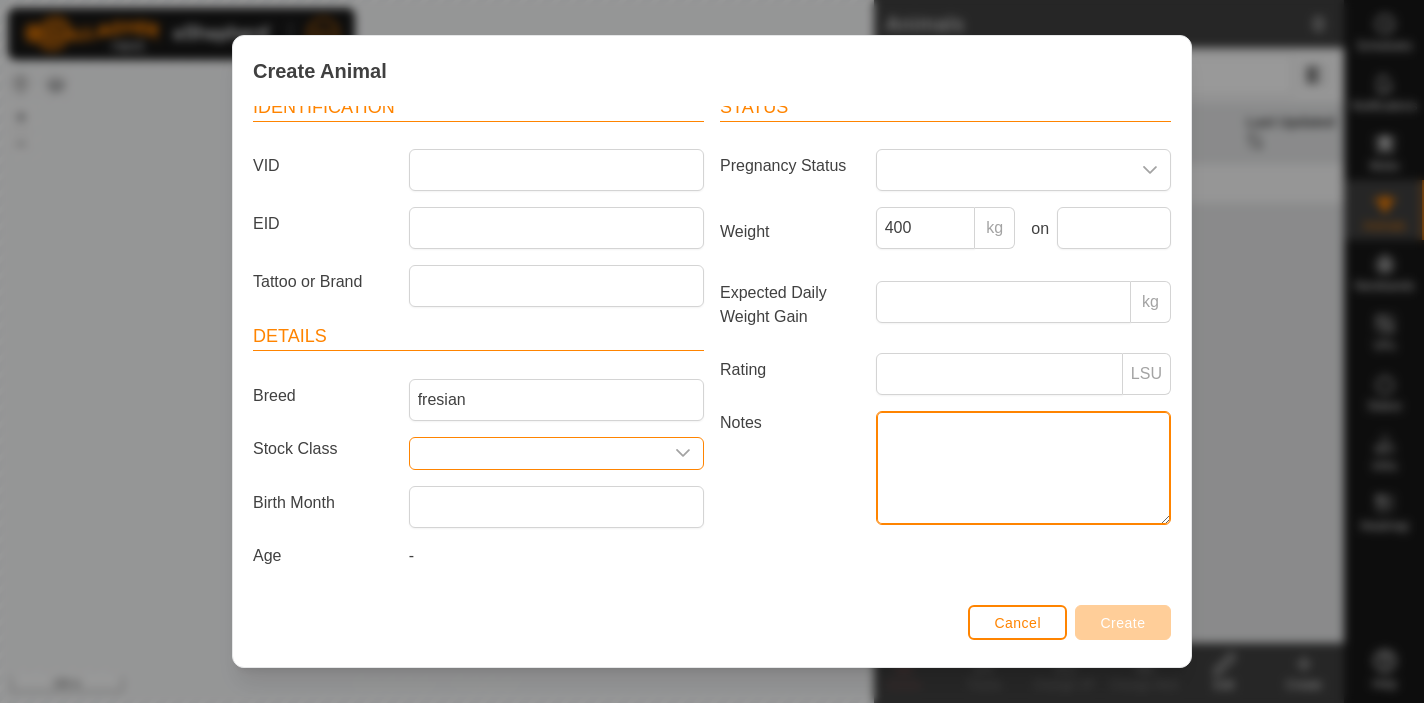click on "Notes" at bounding box center (1023, 468) 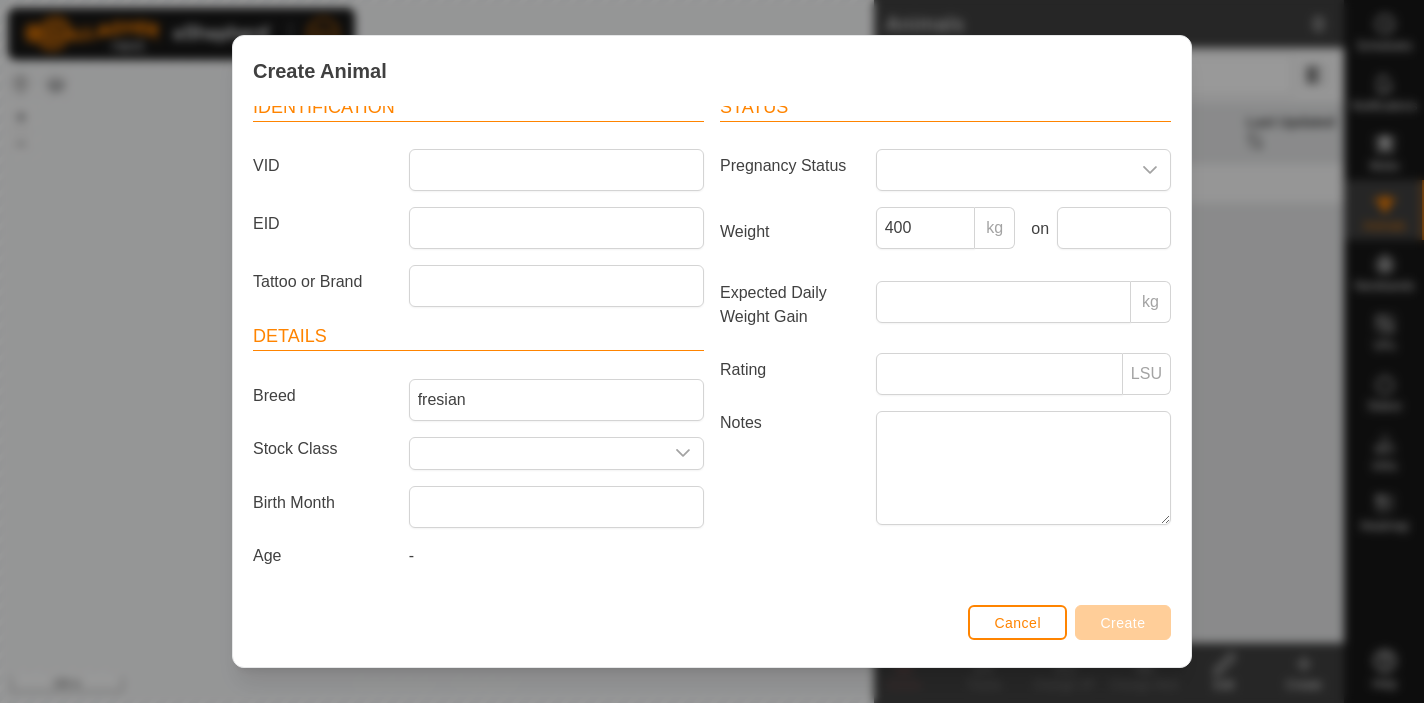 click on "Status Pregnancy Status   Weight 400 kg on Expected Daily Weight Gain kg Rating LSU Notes" at bounding box center [945, 334] 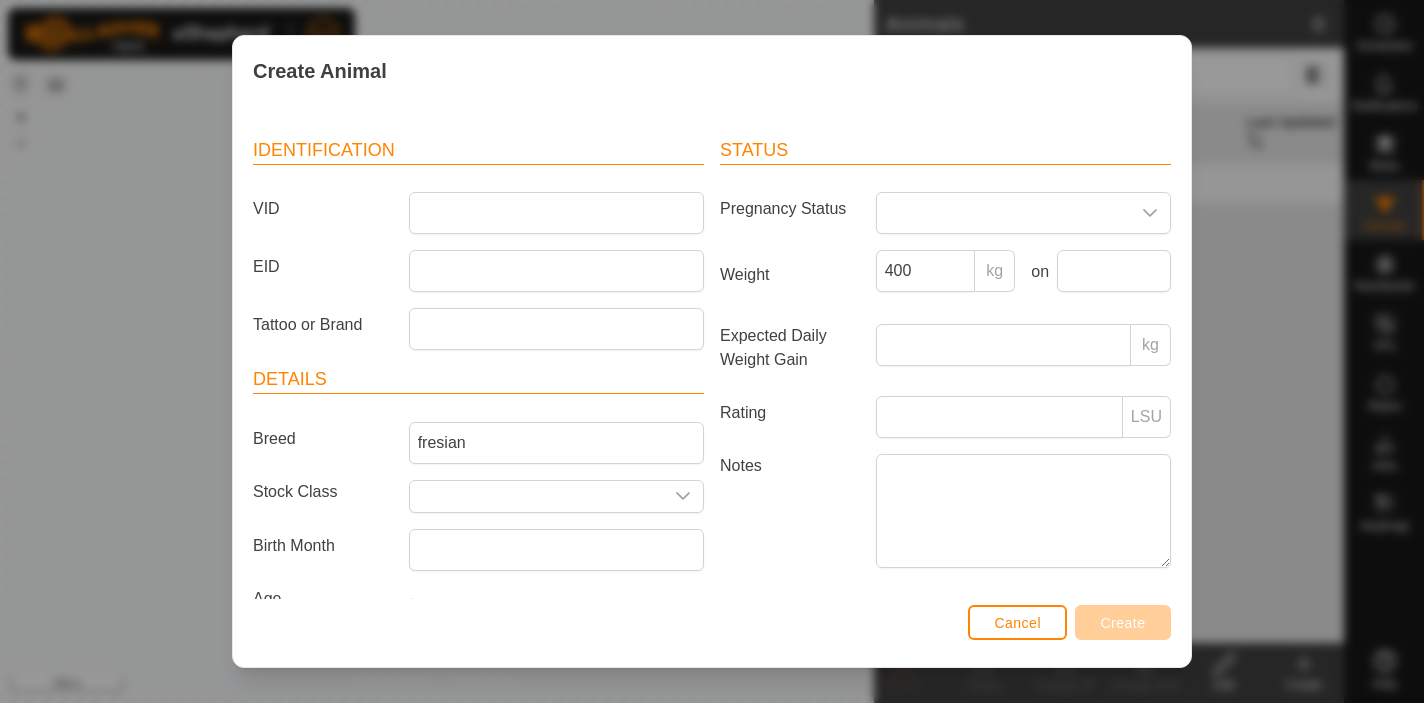 scroll, scrollTop: 115, scrollLeft: 0, axis: vertical 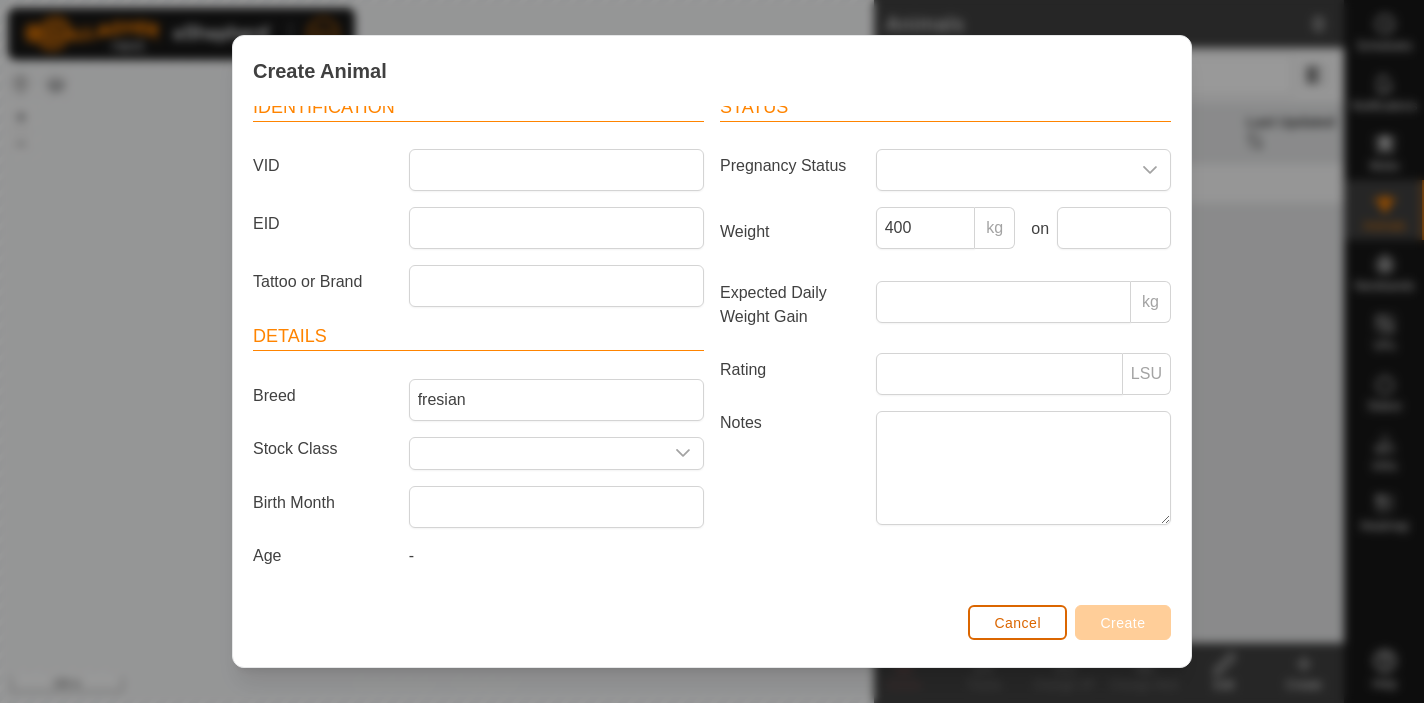click on "Cancel" at bounding box center (1017, 622) 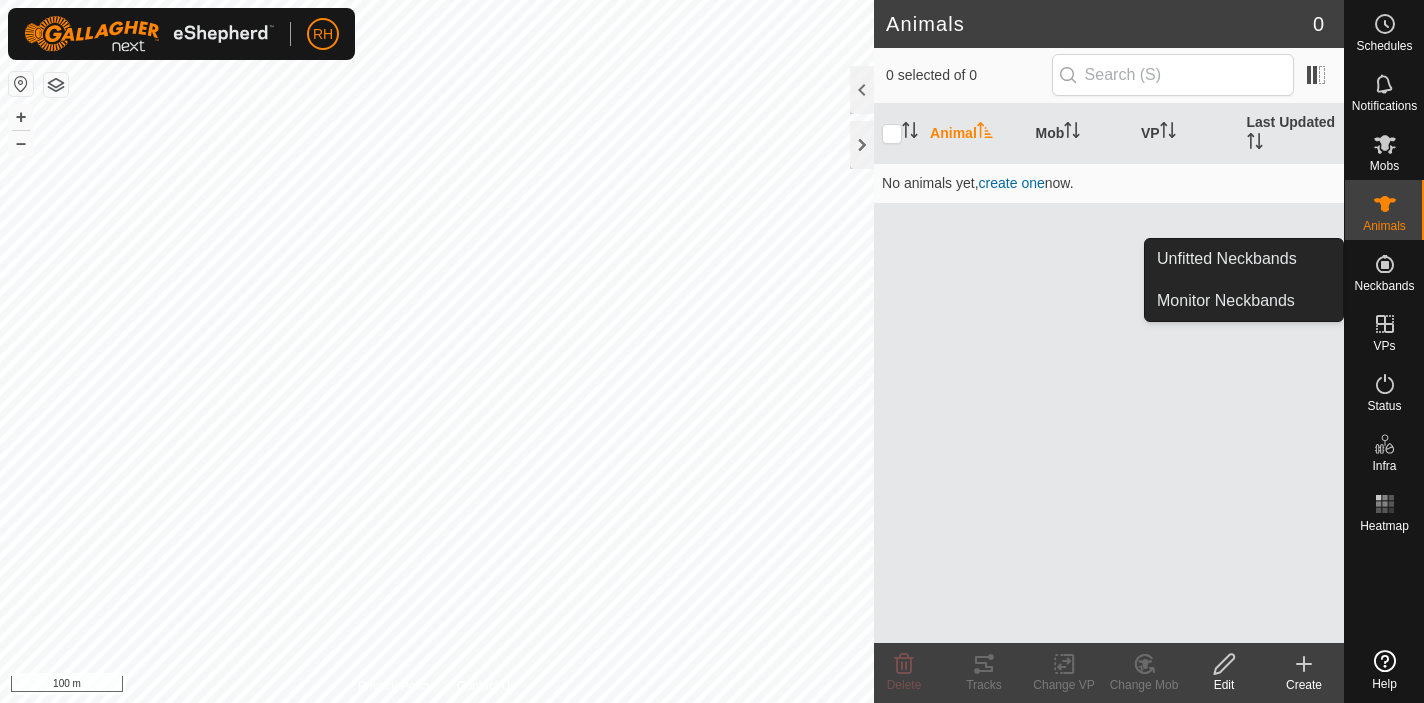 click on "Neckbands" at bounding box center [1384, 286] 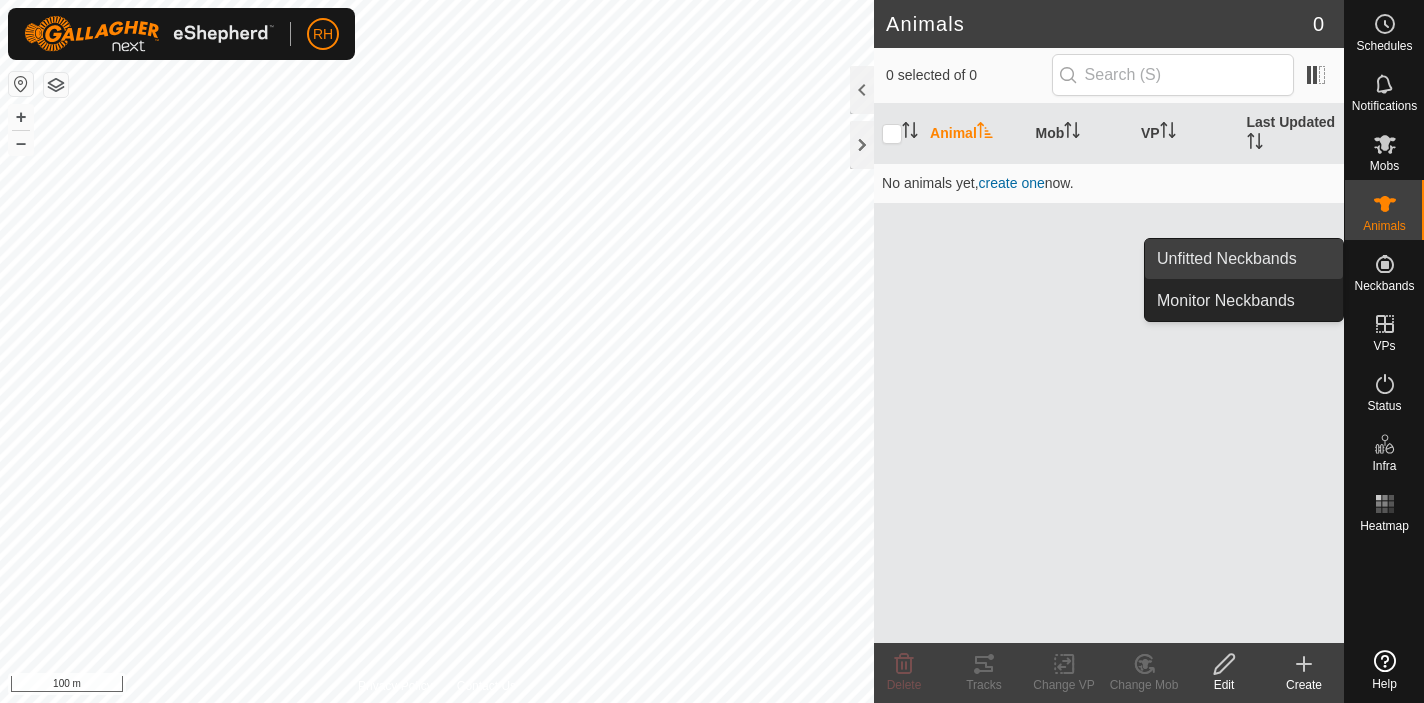 click on "Unfitted Neckbands" at bounding box center (1244, 259) 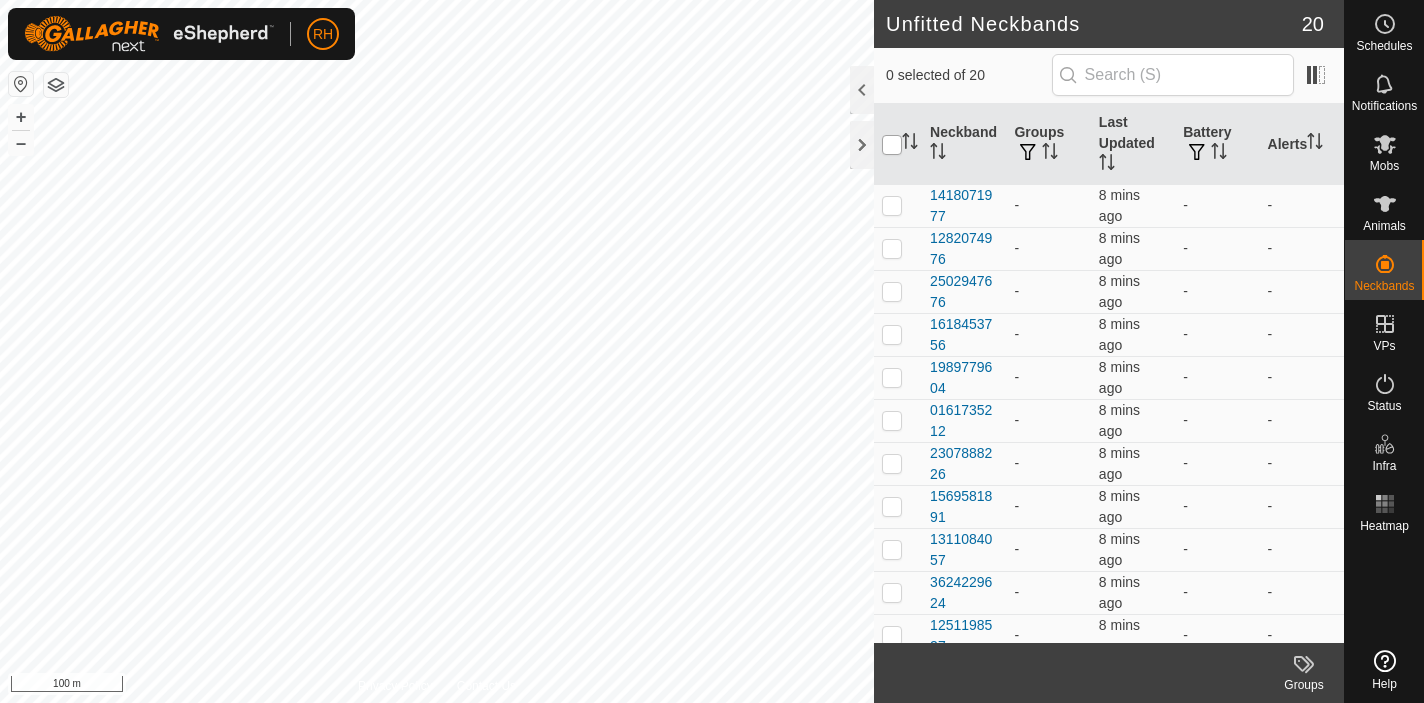 click at bounding box center [892, 145] 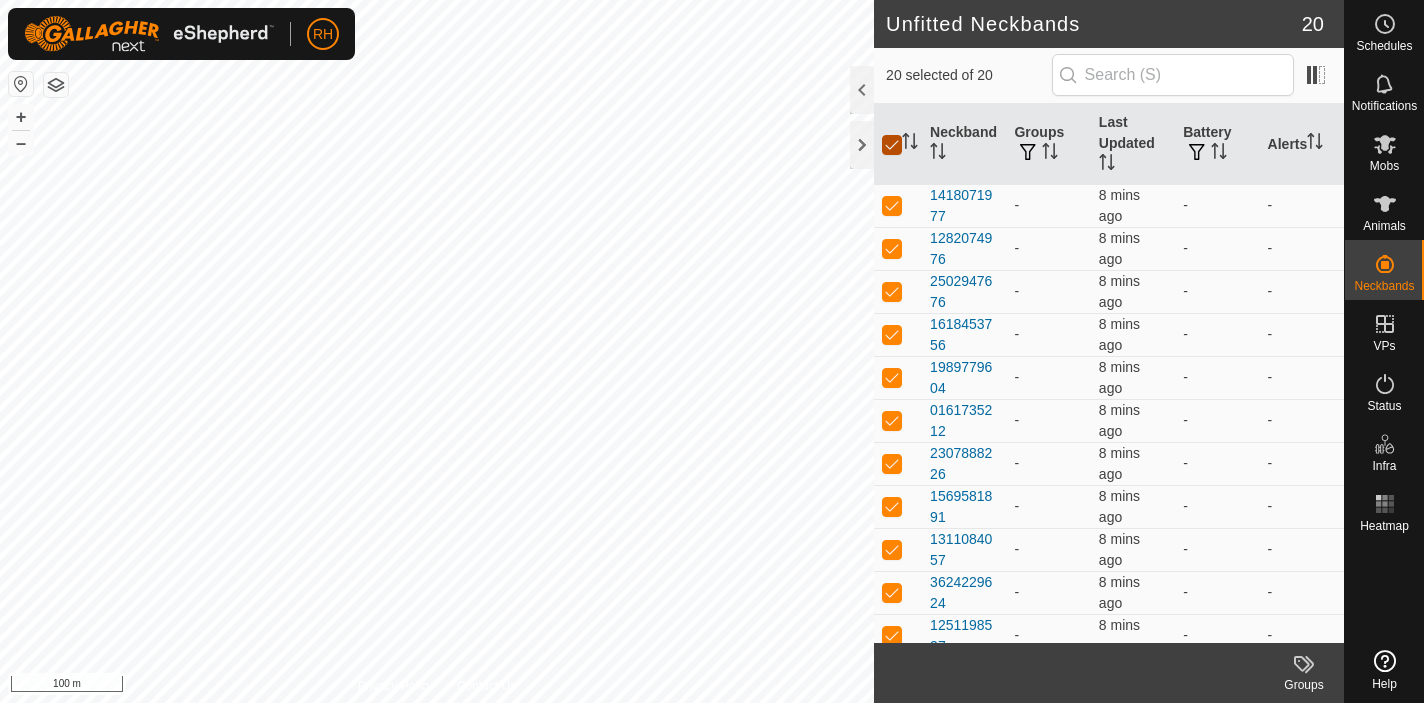 click at bounding box center (892, 145) 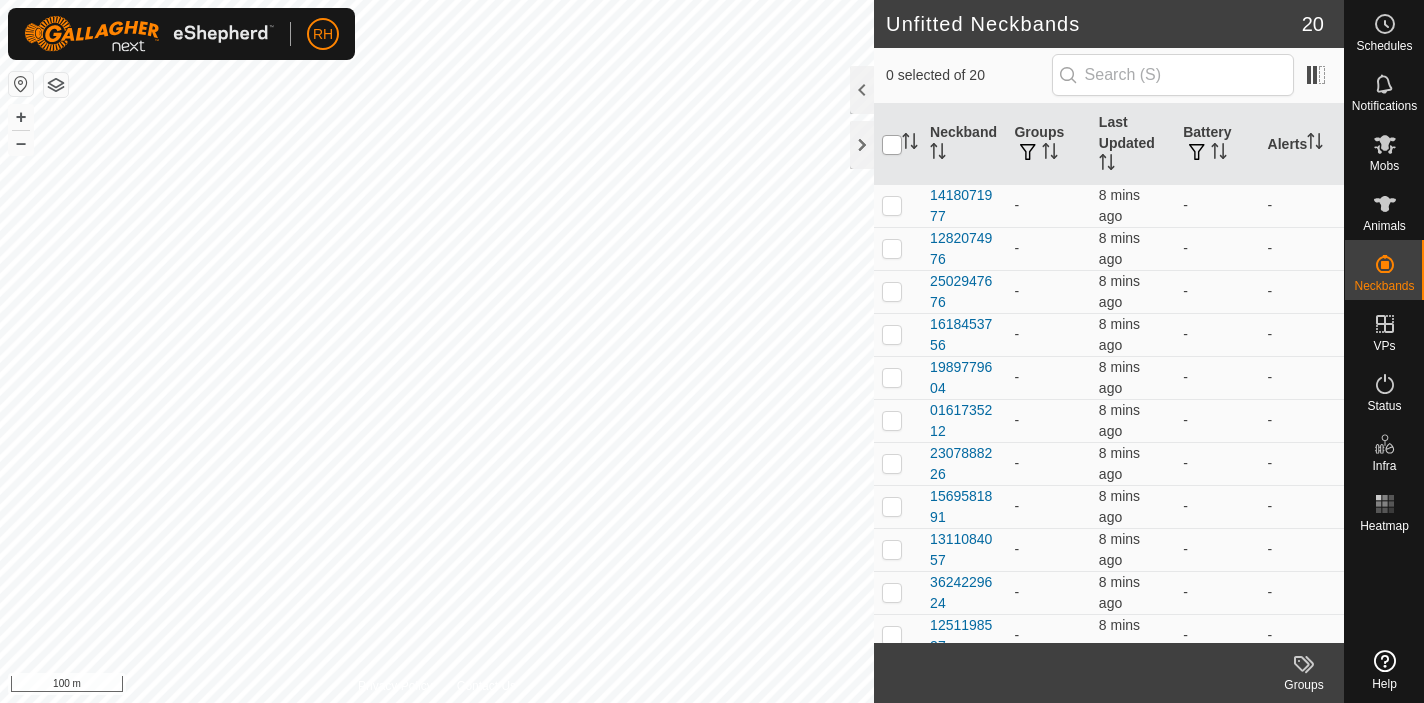 checkbox on "false" 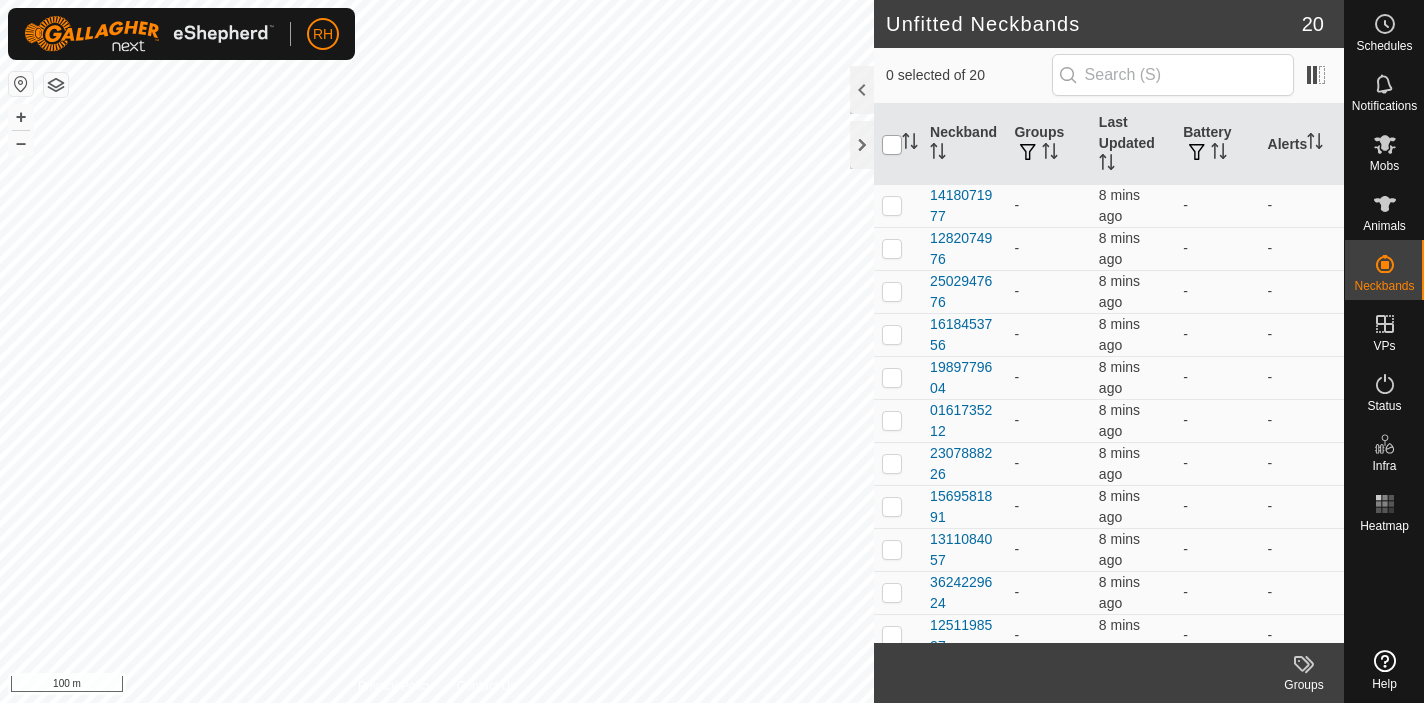 checkbox on "false" 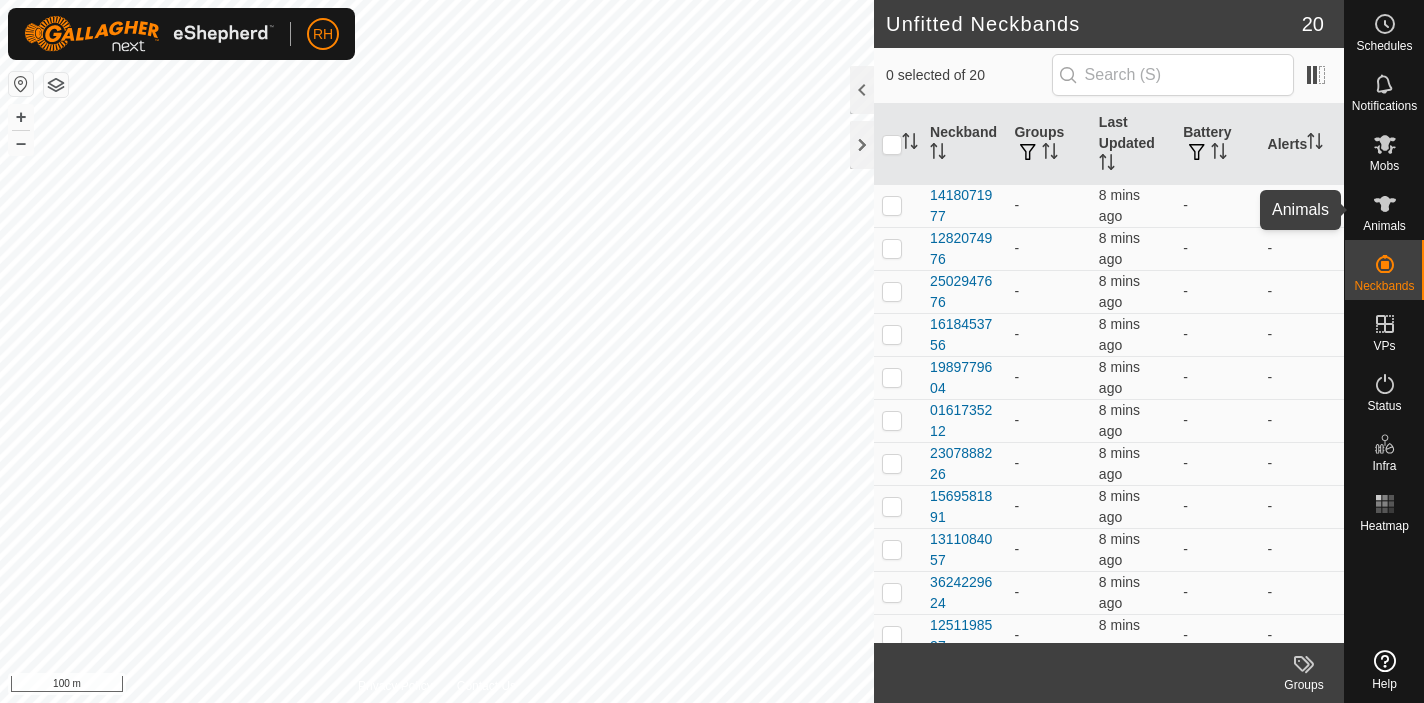 click at bounding box center (1385, 204) 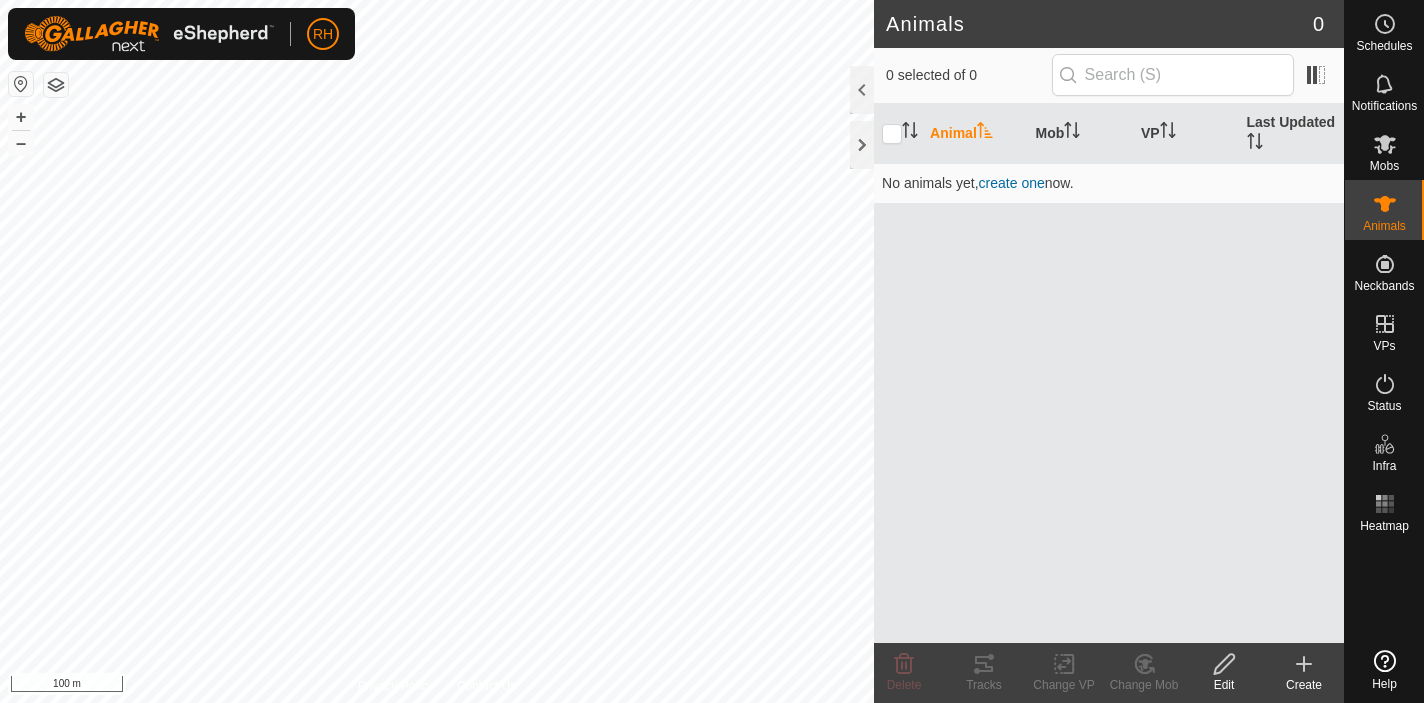 click 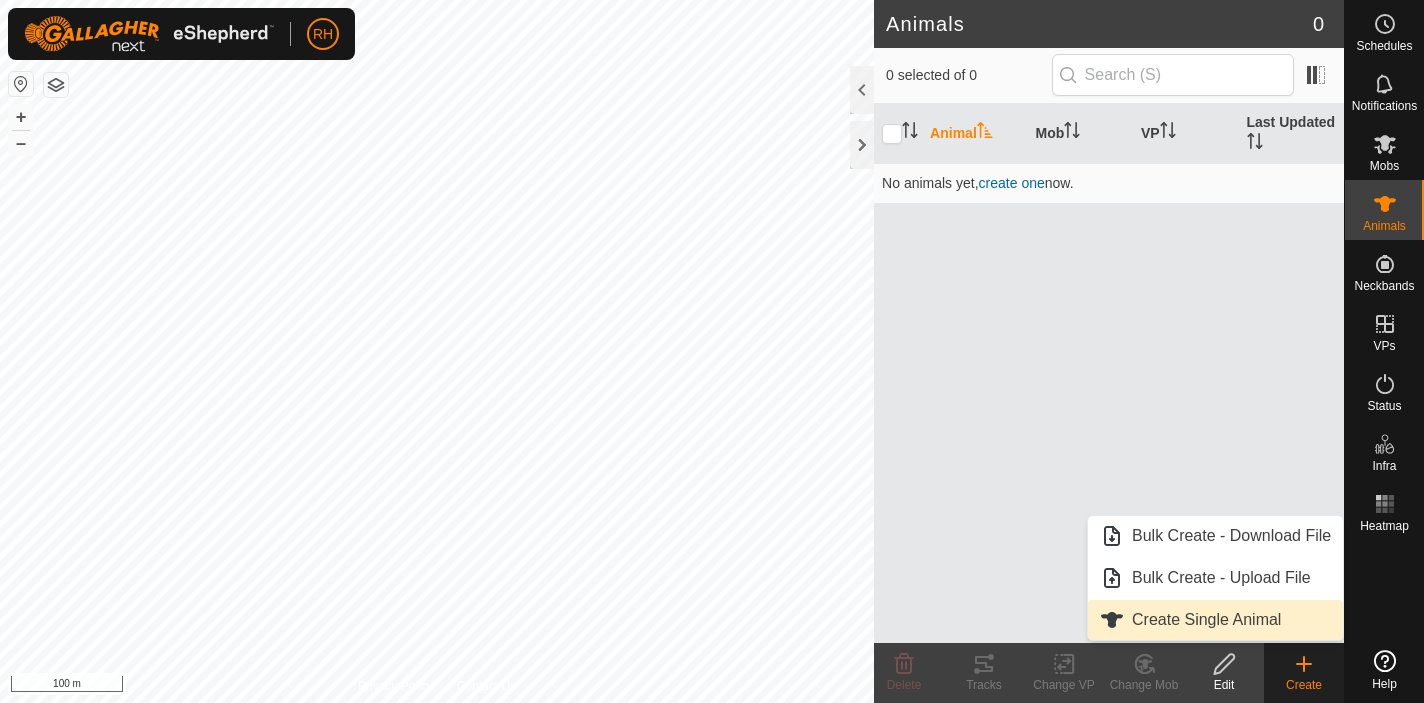 click on "Create Single Animal" at bounding box center (1215, 620) 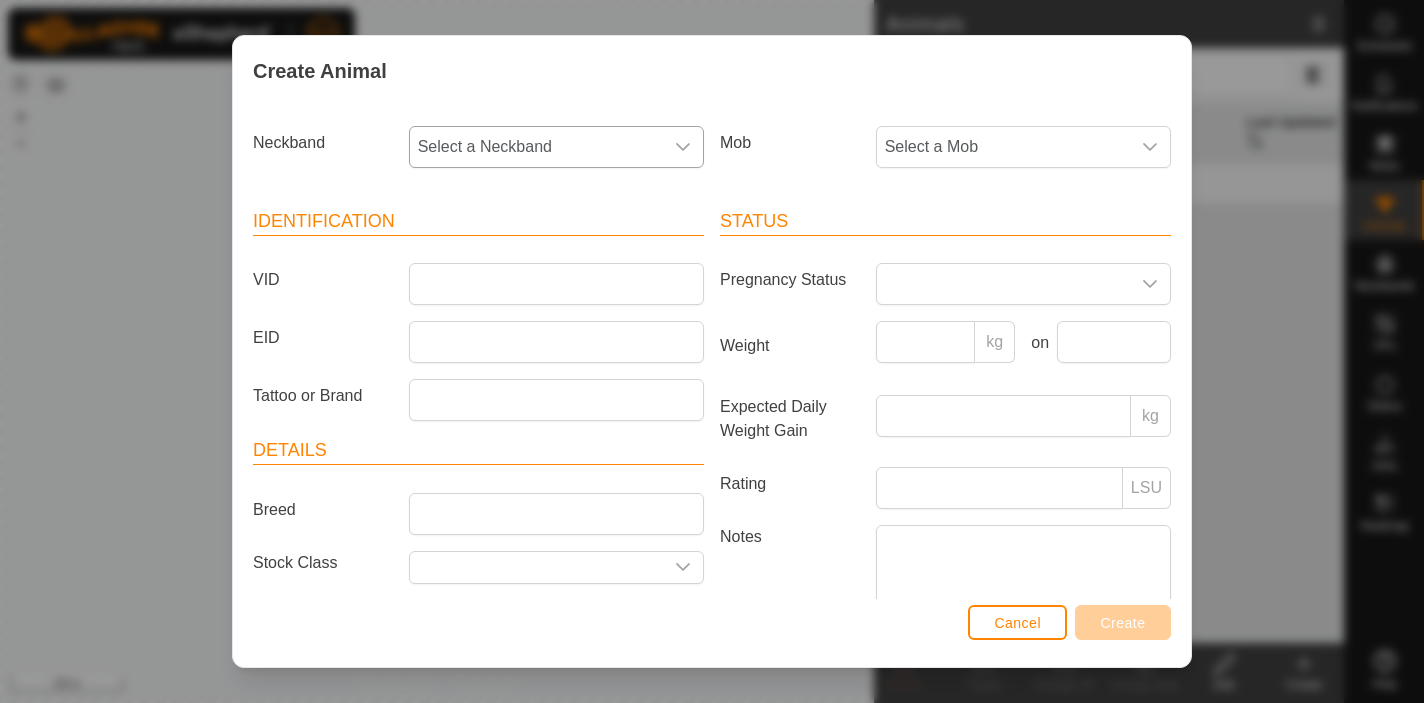 click 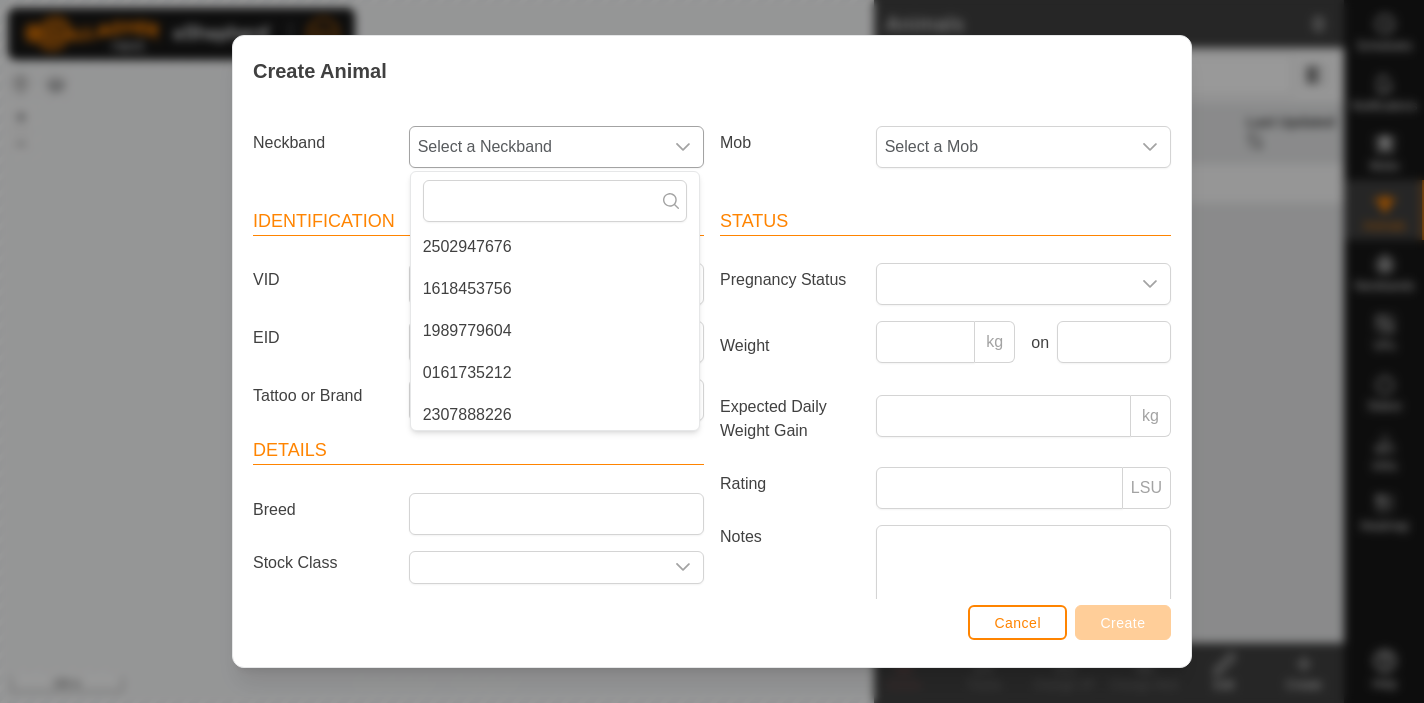 scroll, scrollTop: 0, scrollLeft: 0, axis: both 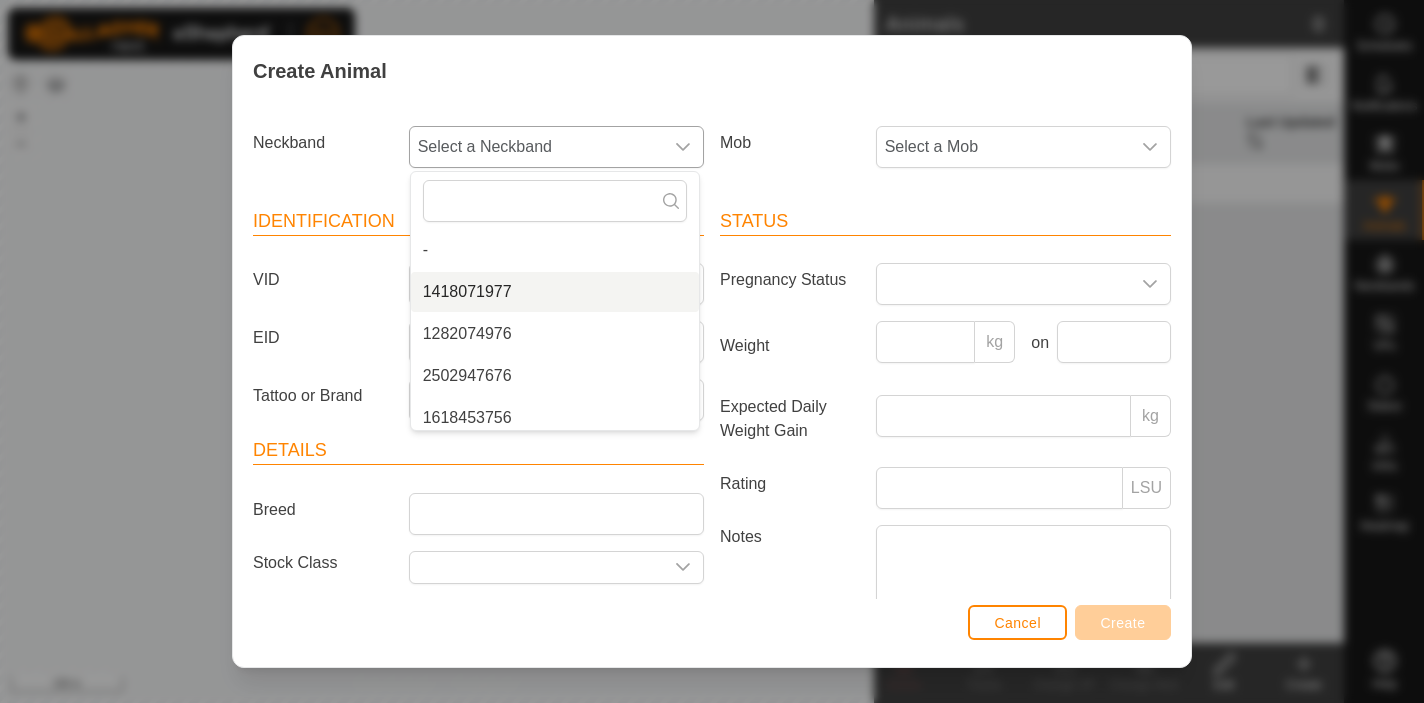 click on "1418071977" at bounding box center (555, 292) 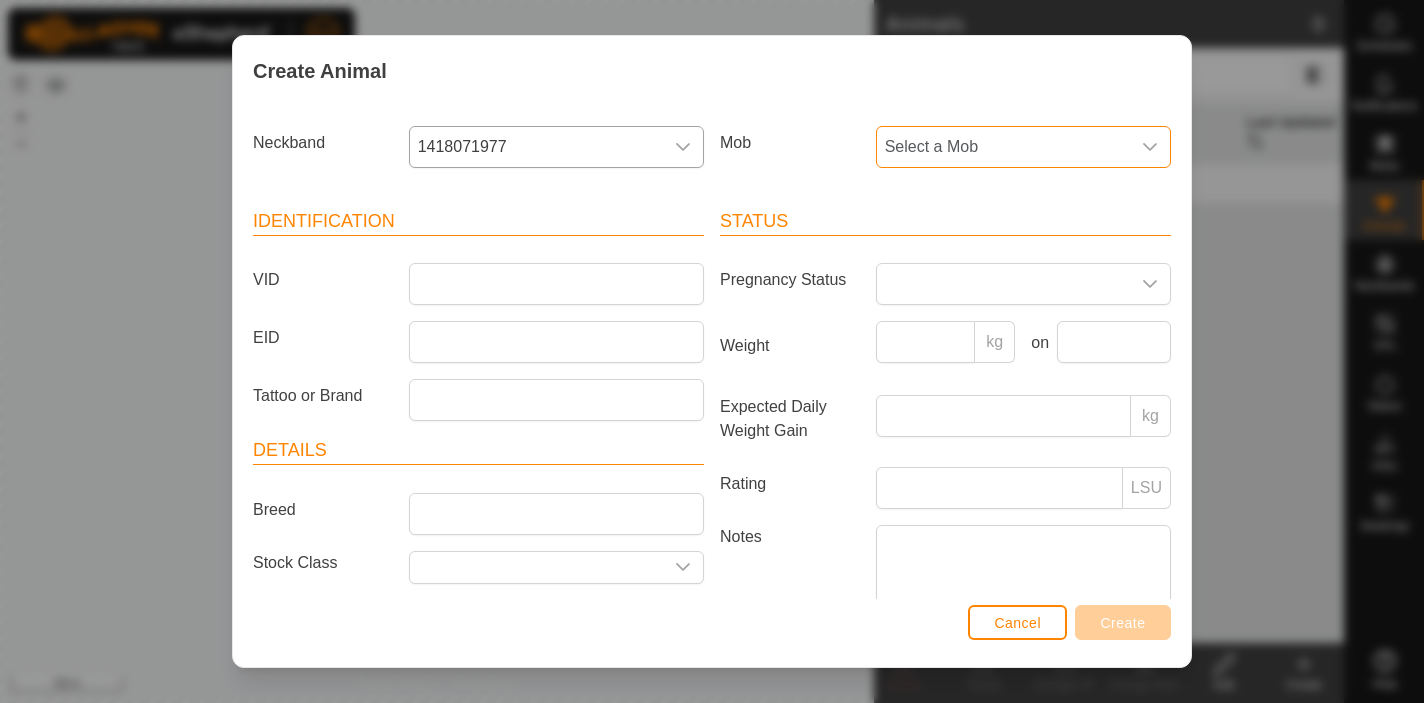 click on "Select a Mob" at bounding box center (1003, 147) 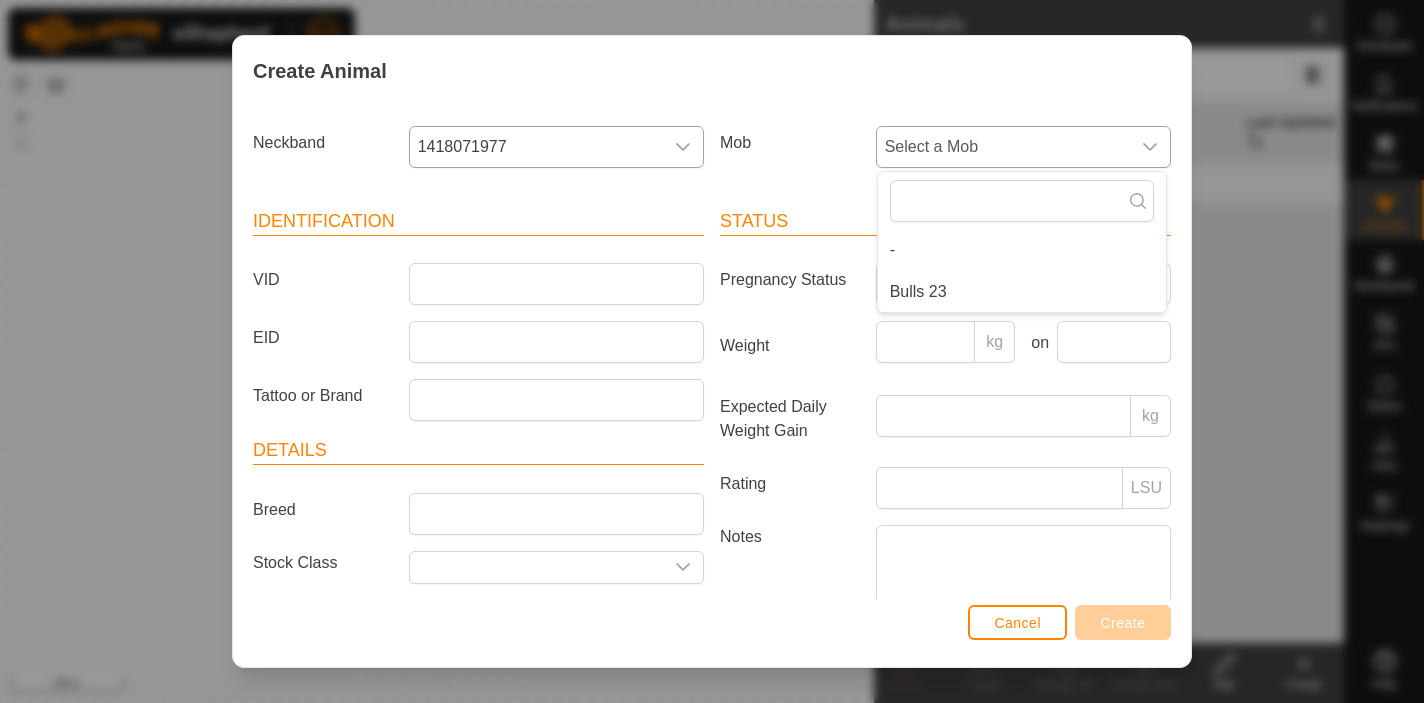 click on "Bulls 23" at bounding box center (1022, 292) 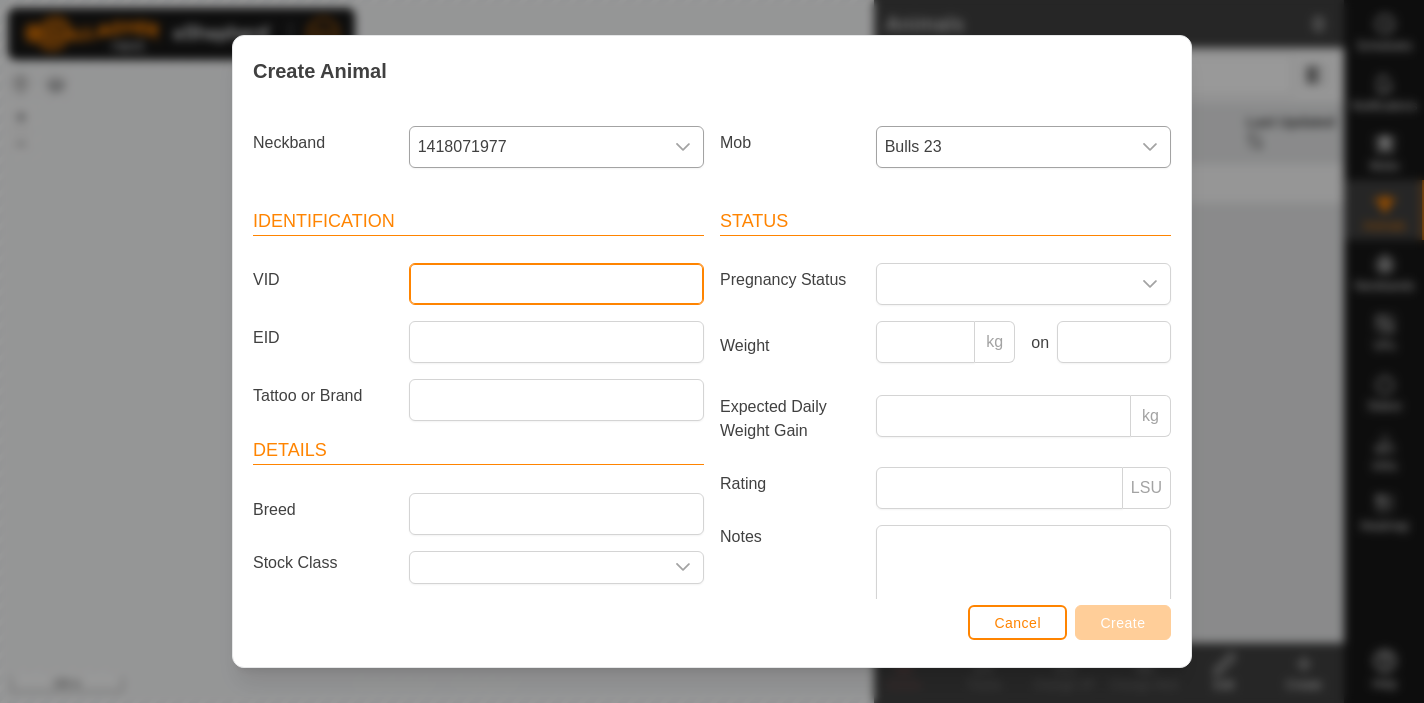click on "VID" at bounding box center [556, 284] 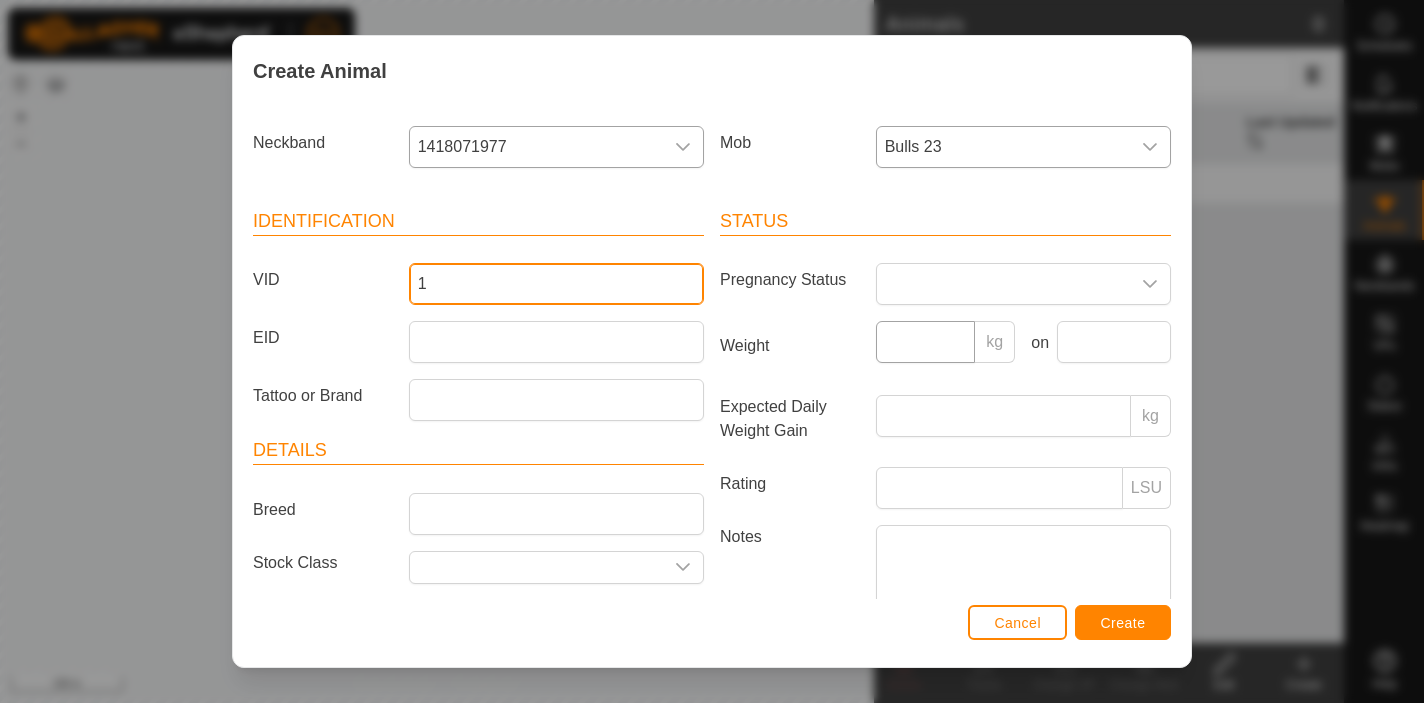 type on "1" 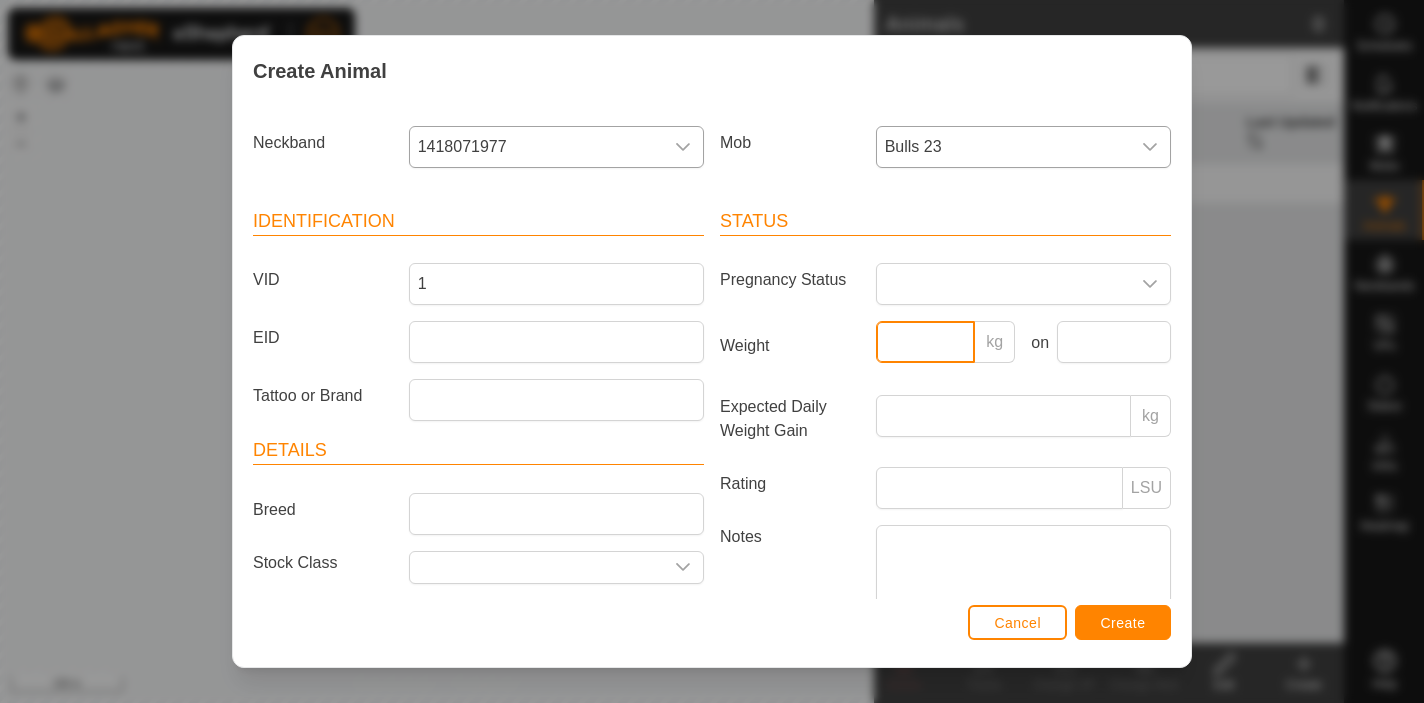click on "Weight" at bounding box center [926, 342] 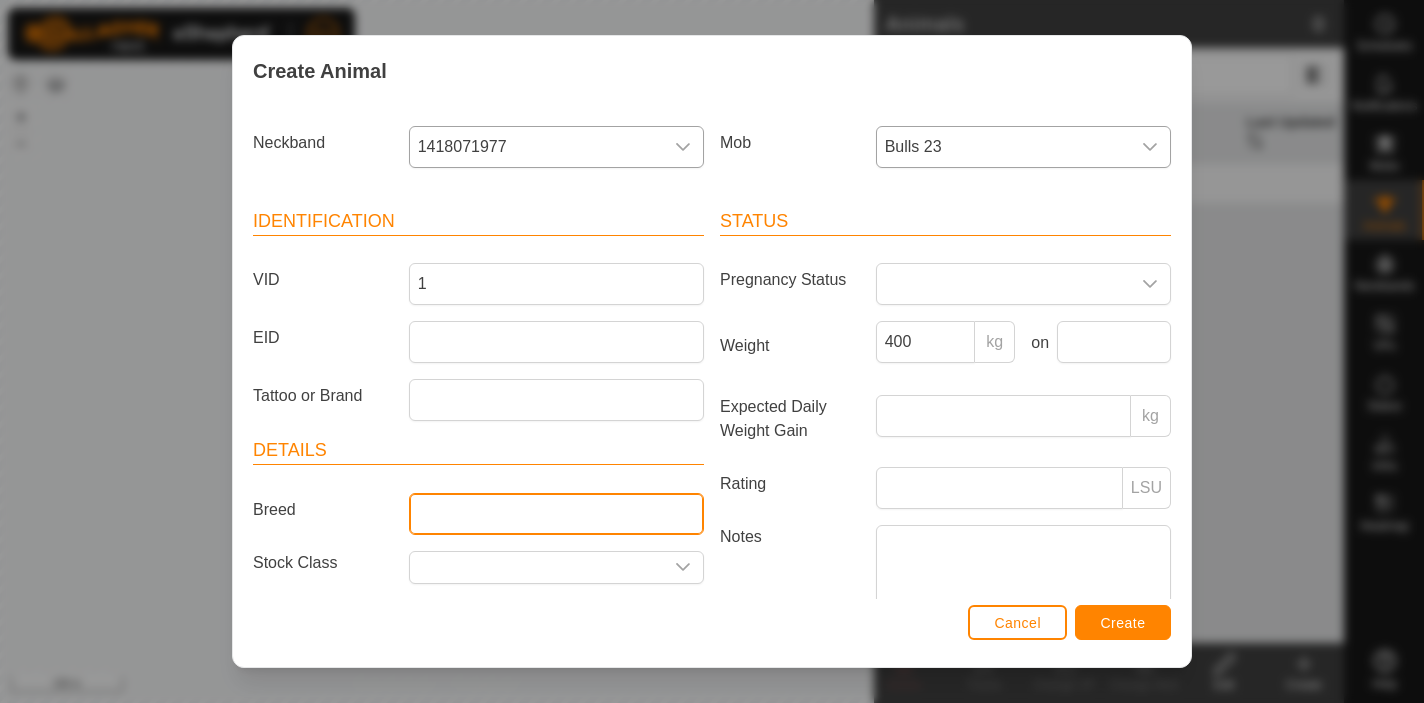 click on "Breed" at bounding box center (556, 514) 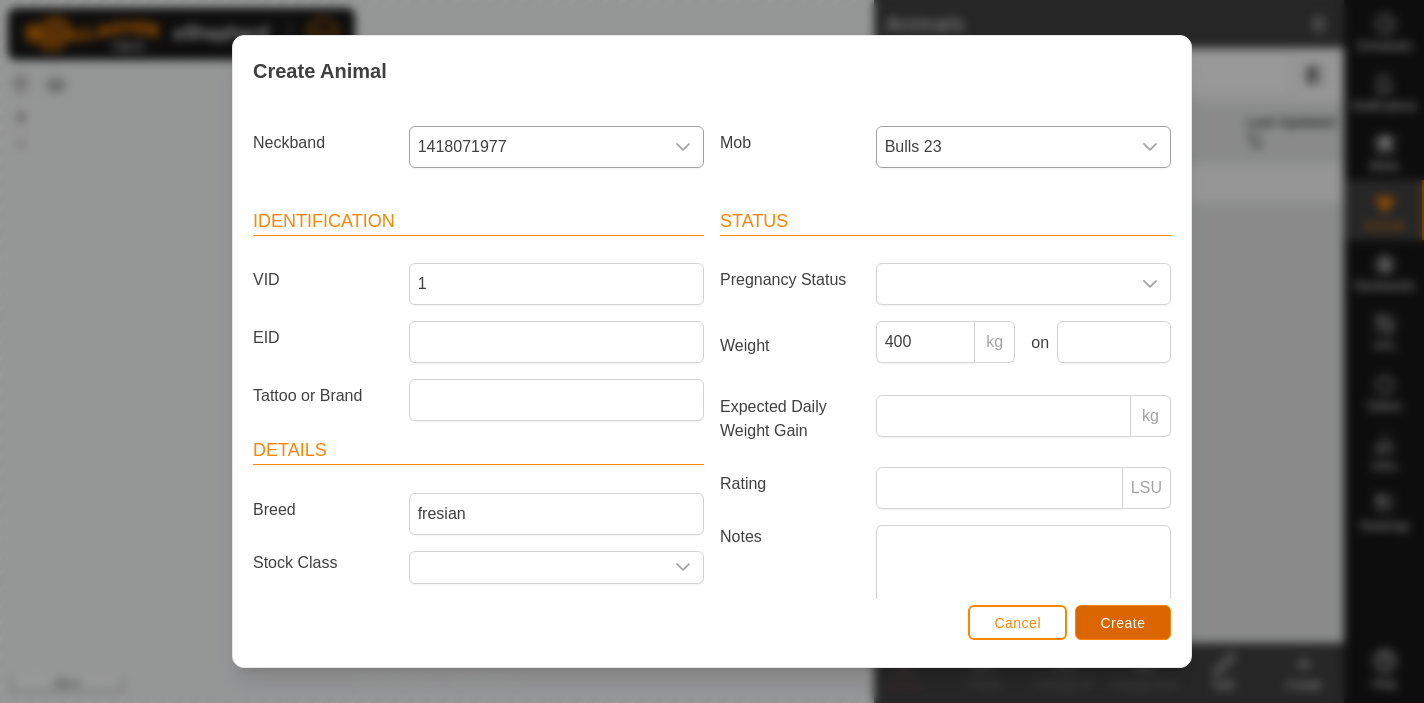 click on "Create" at bounding box center (1123, 623) 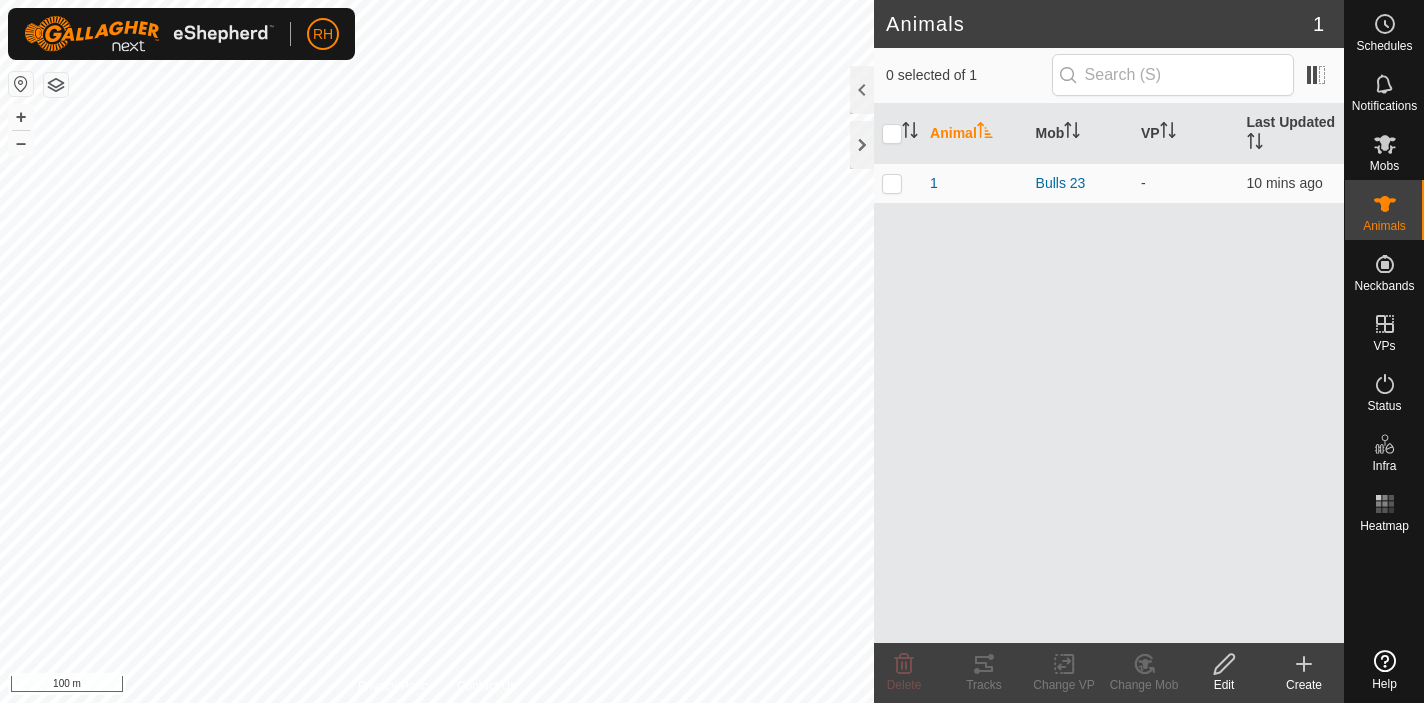 click 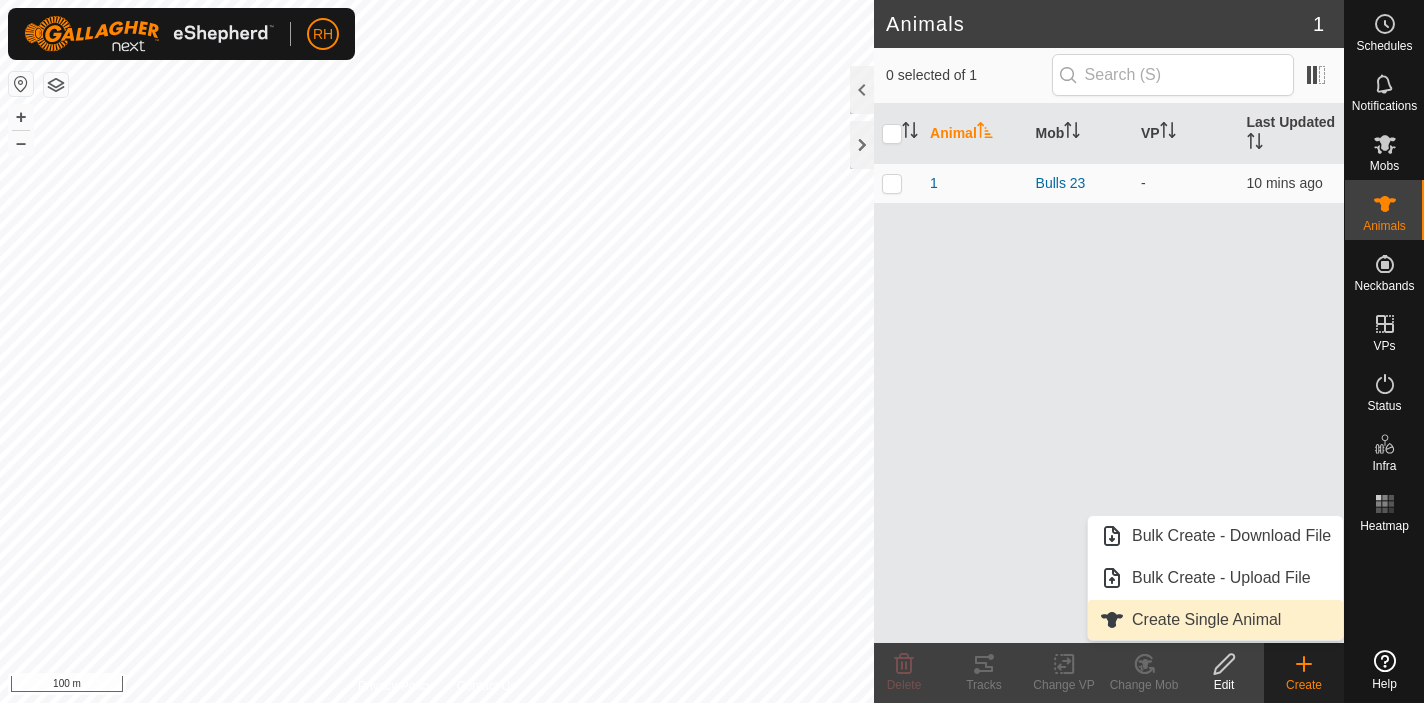 click on "Create Single Animal" at bounding box center (1215, 620) 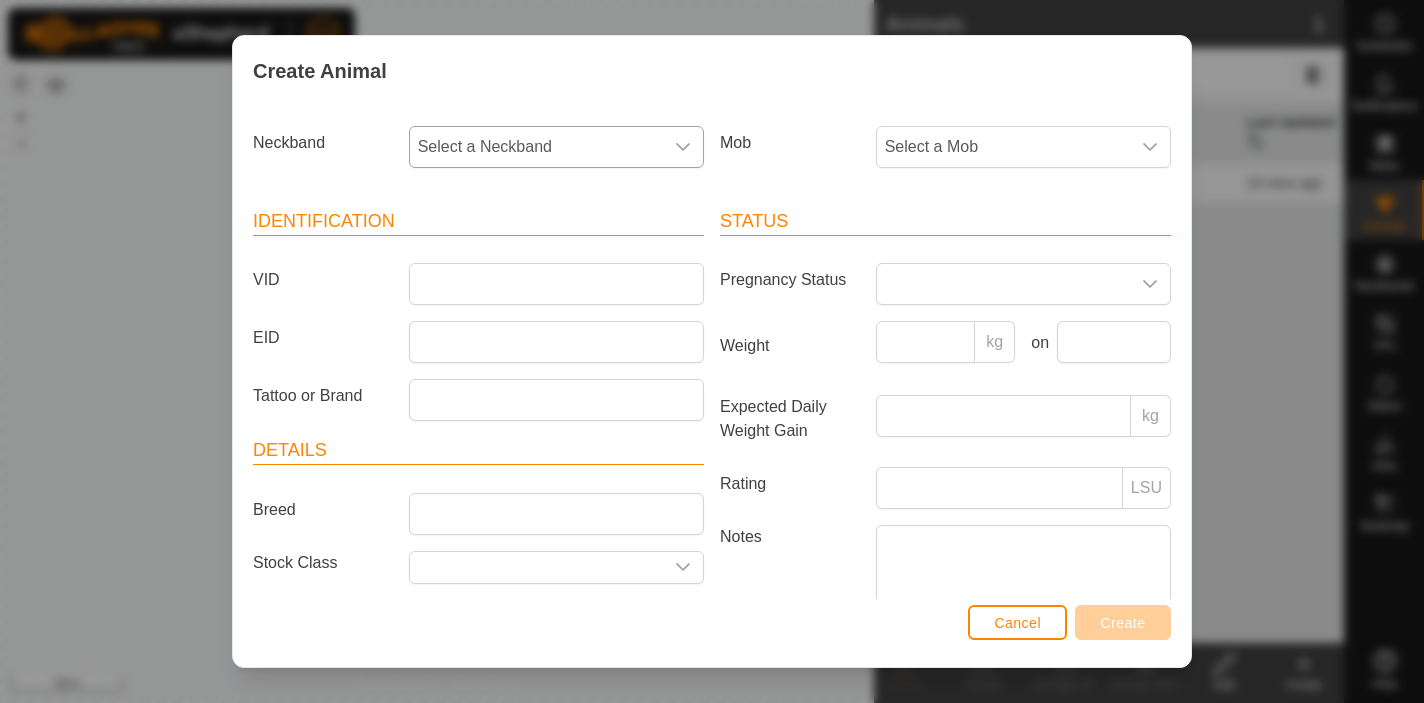 click on "Select a Neckband" at bounding box center (536, 147) 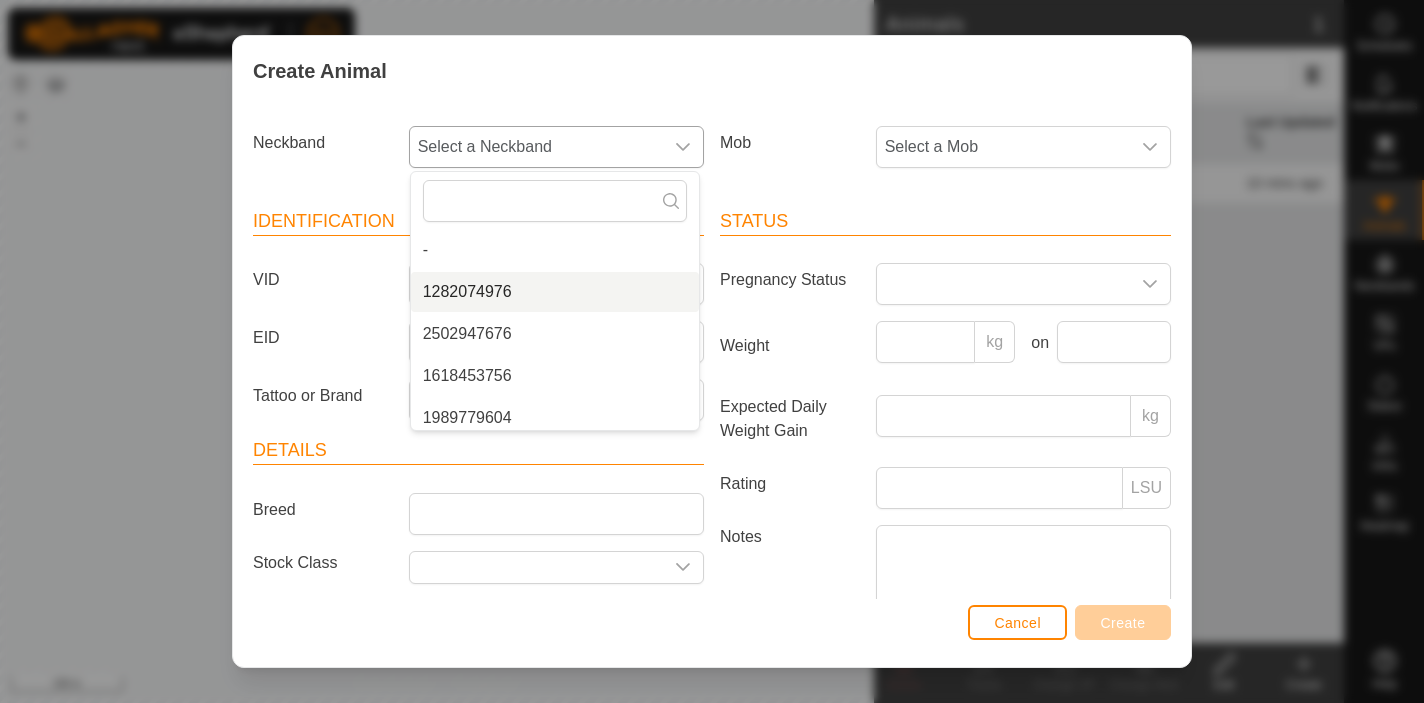 click on "1282074976" at bounding box center [555, 292] 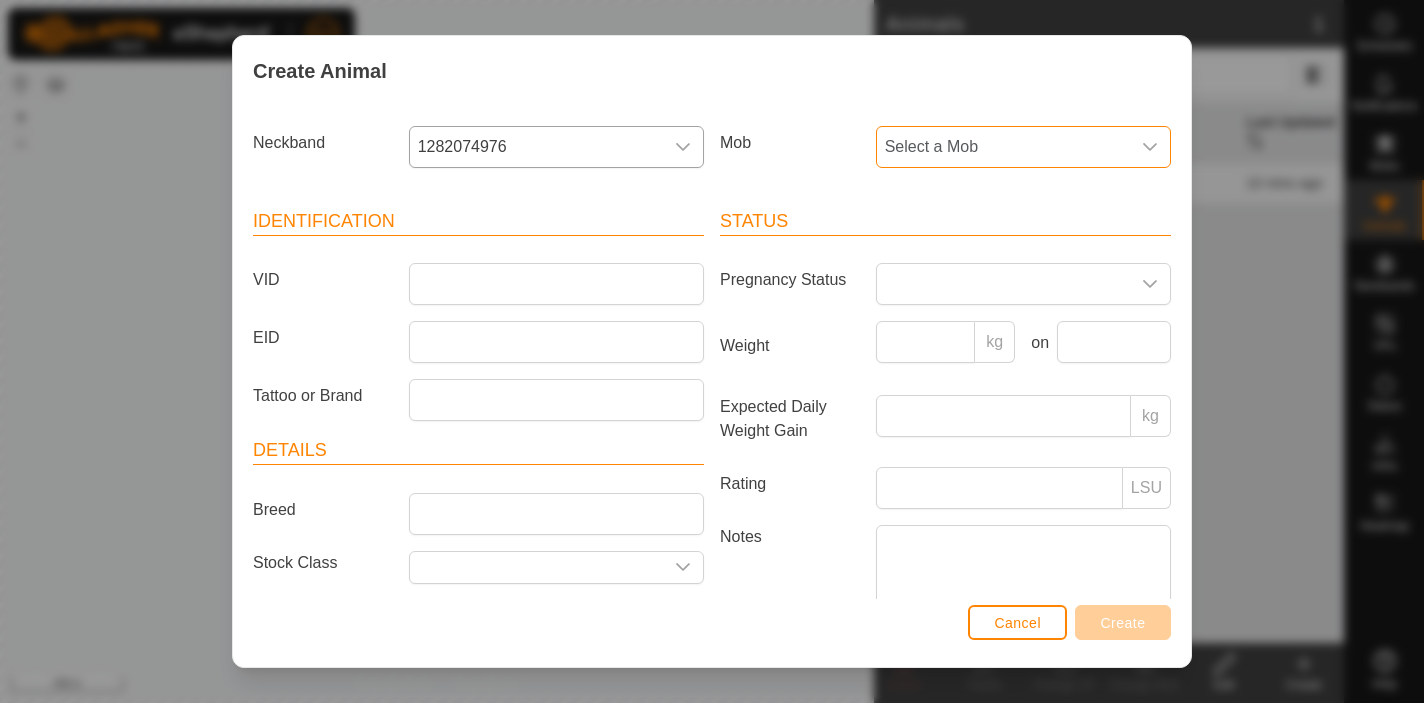 click on "Select a Mob" at bounding box center (1003, 147) 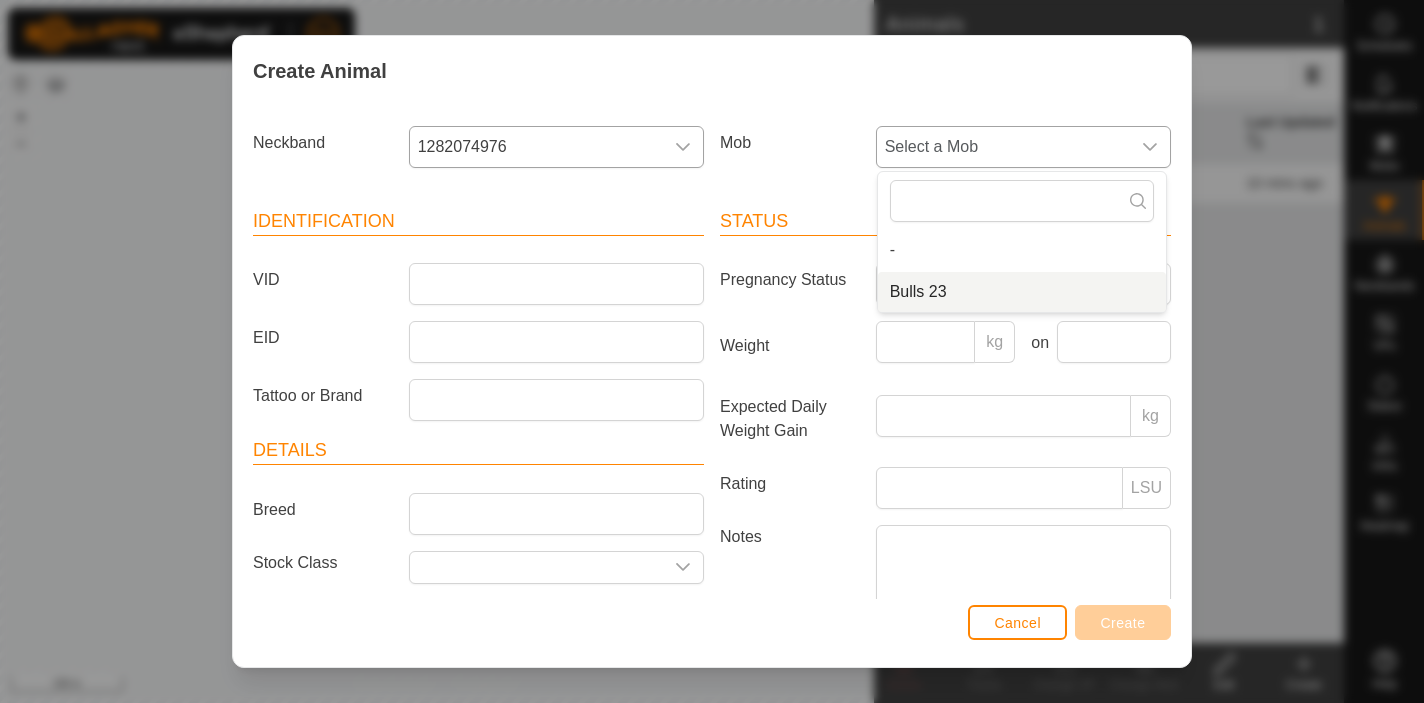 click on "Bulls 23" at bounding box center [1022, 292] 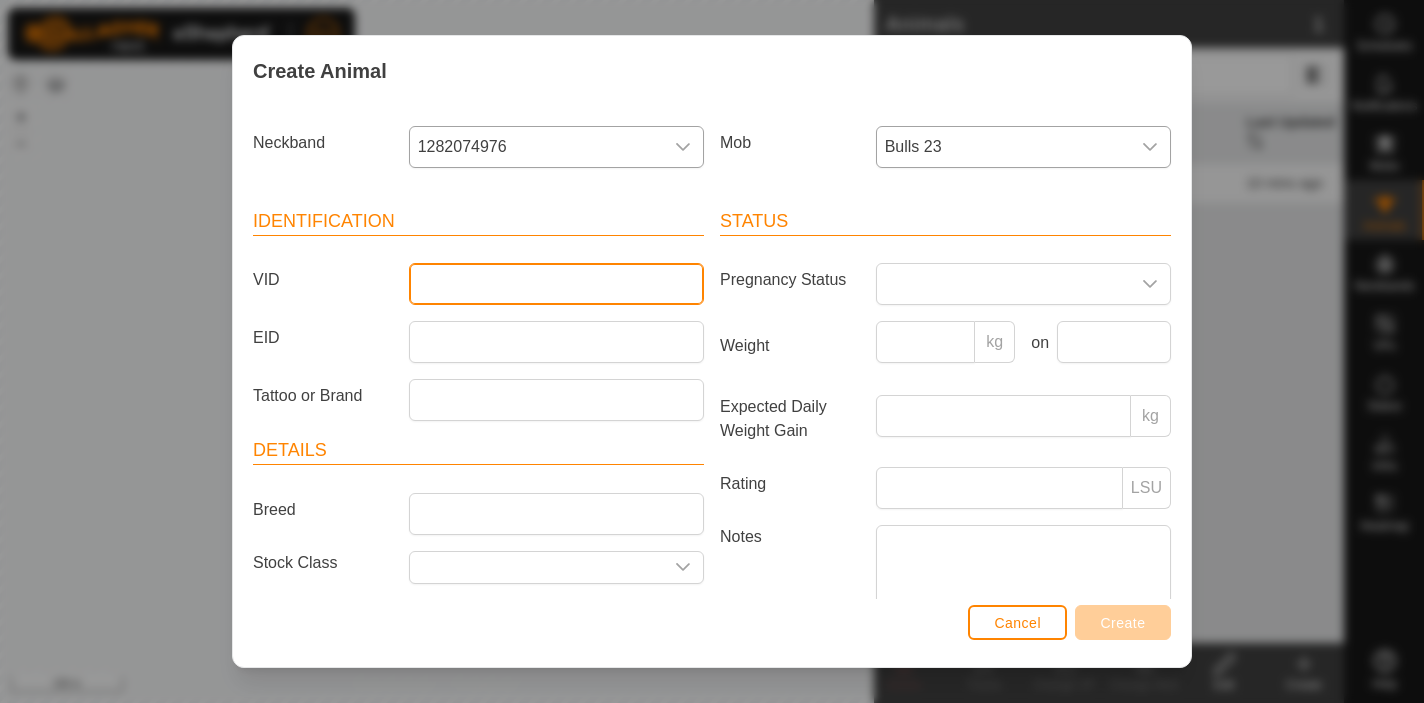 click on "VID" at bounding box center [556, 284] 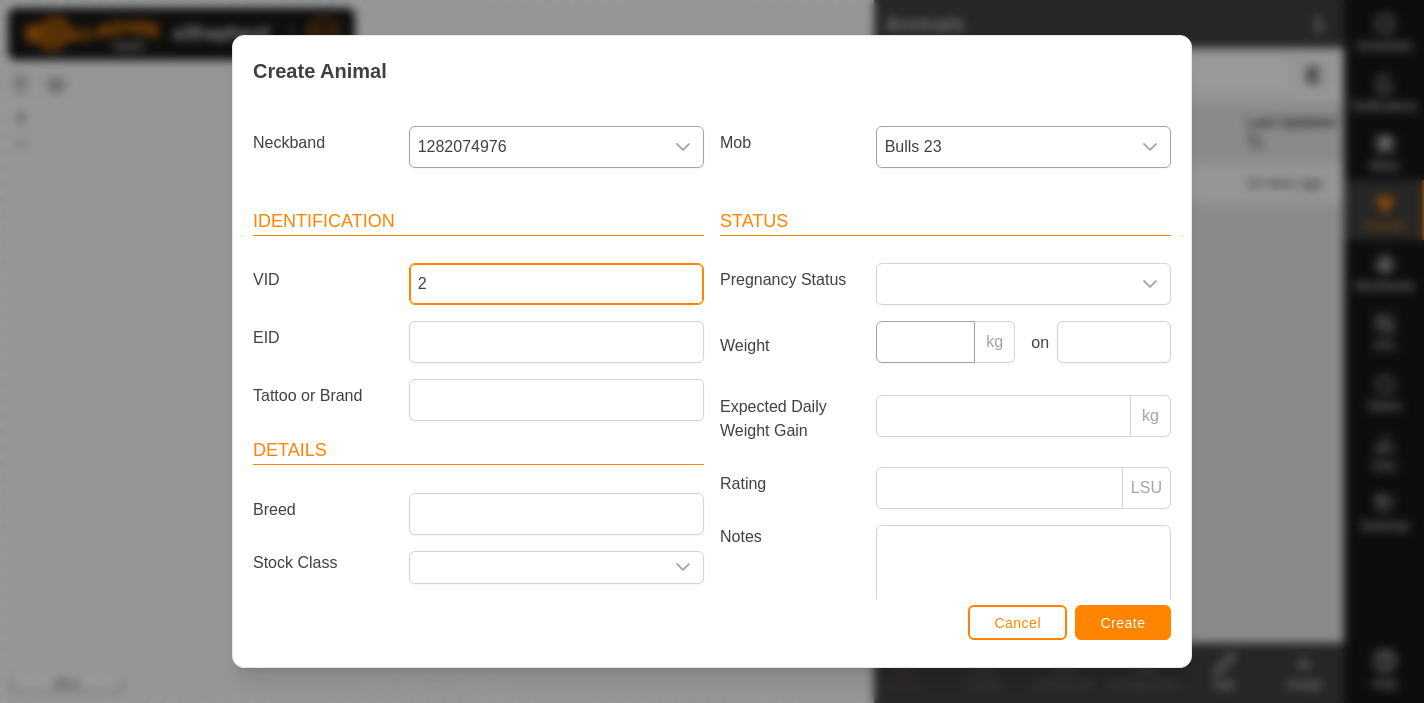 type on "2" 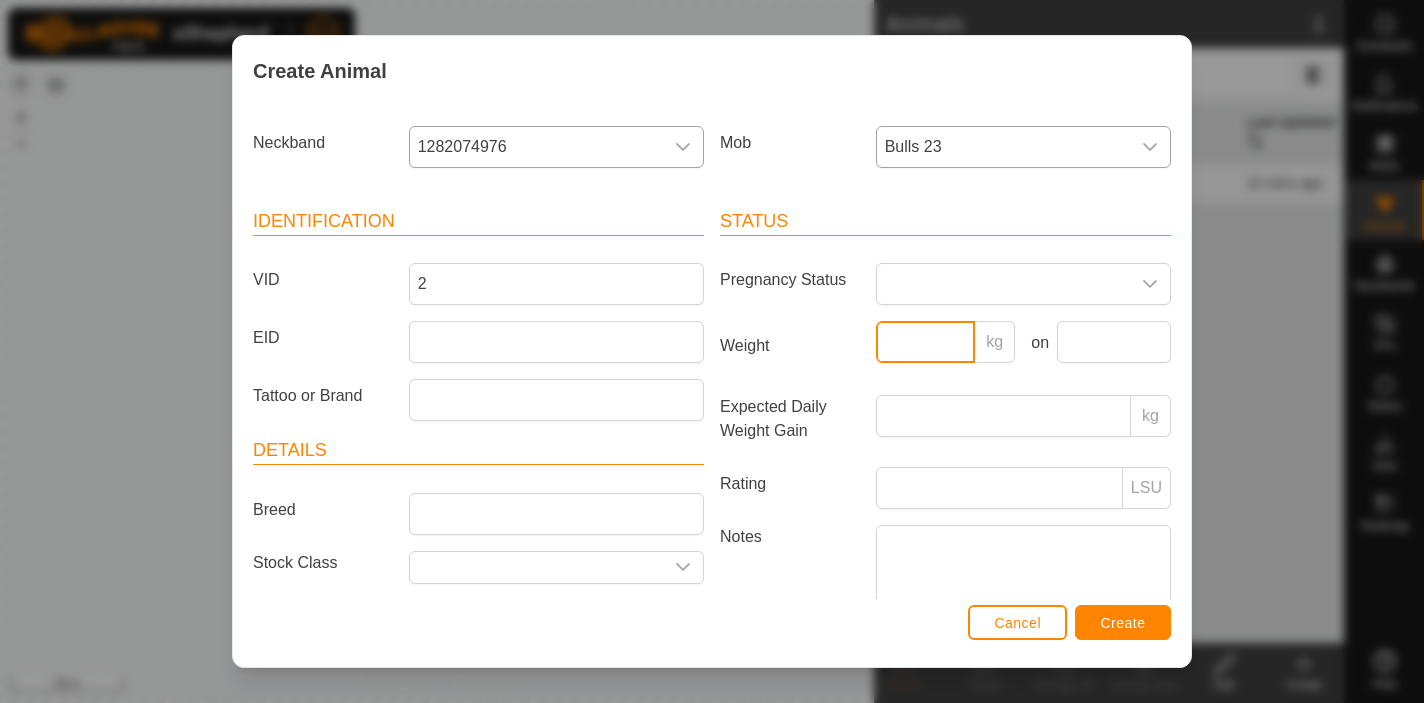 click on "Weight" at bounding box center [926, 342] 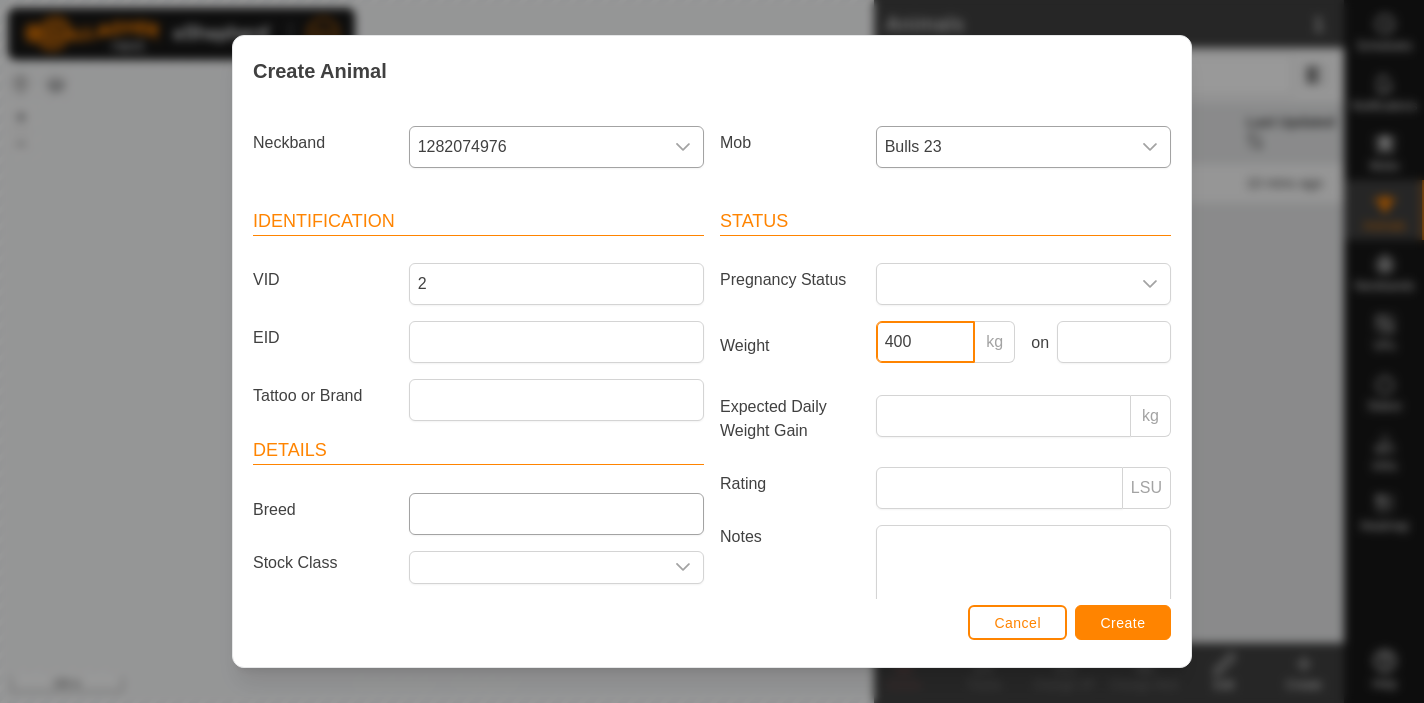 type on "400" 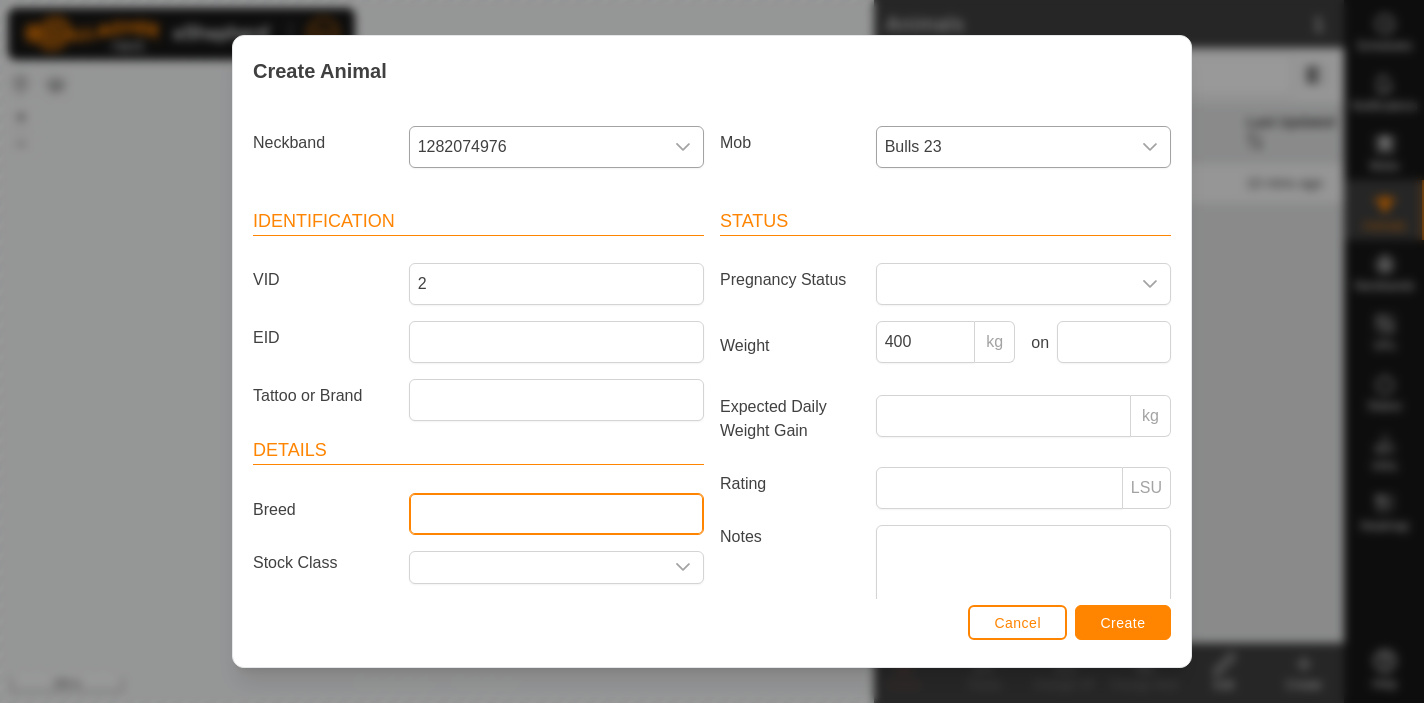 click on "Breed" at bounding box center (556, 514) 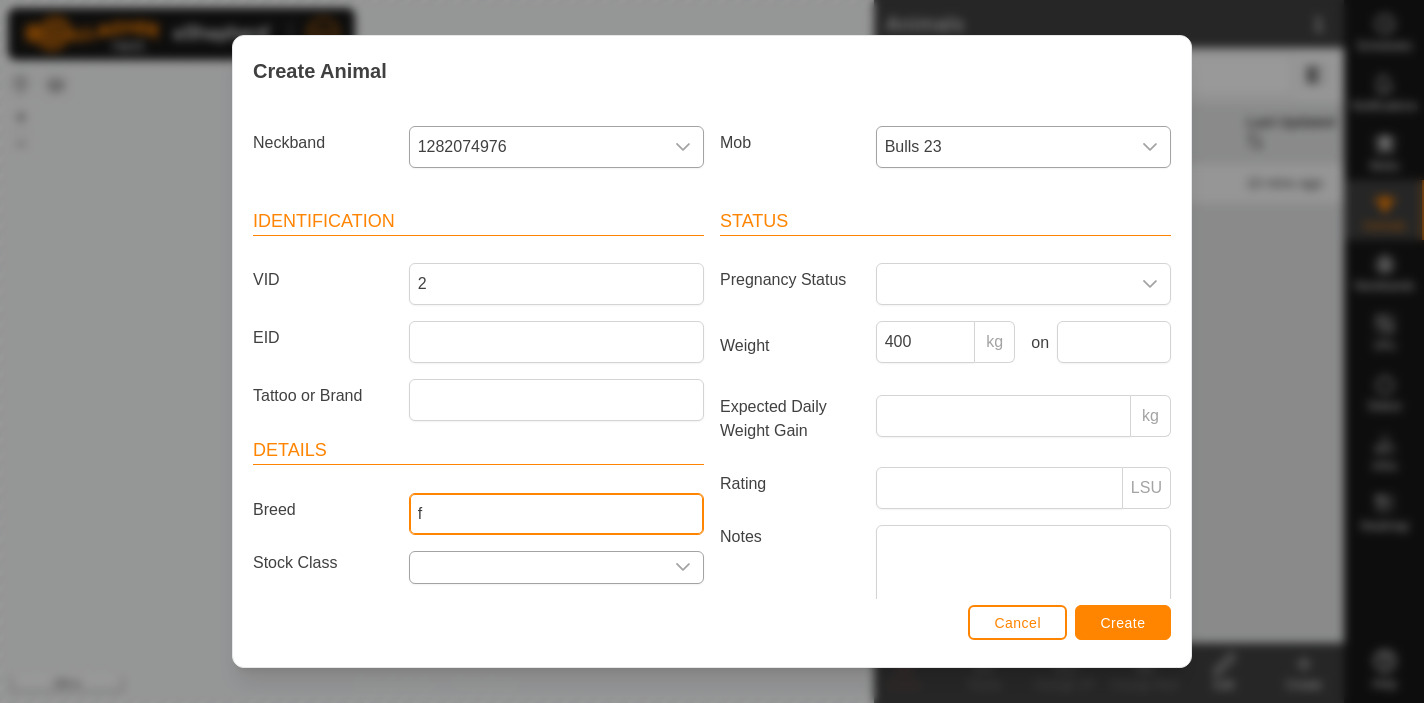 type on "fresian" 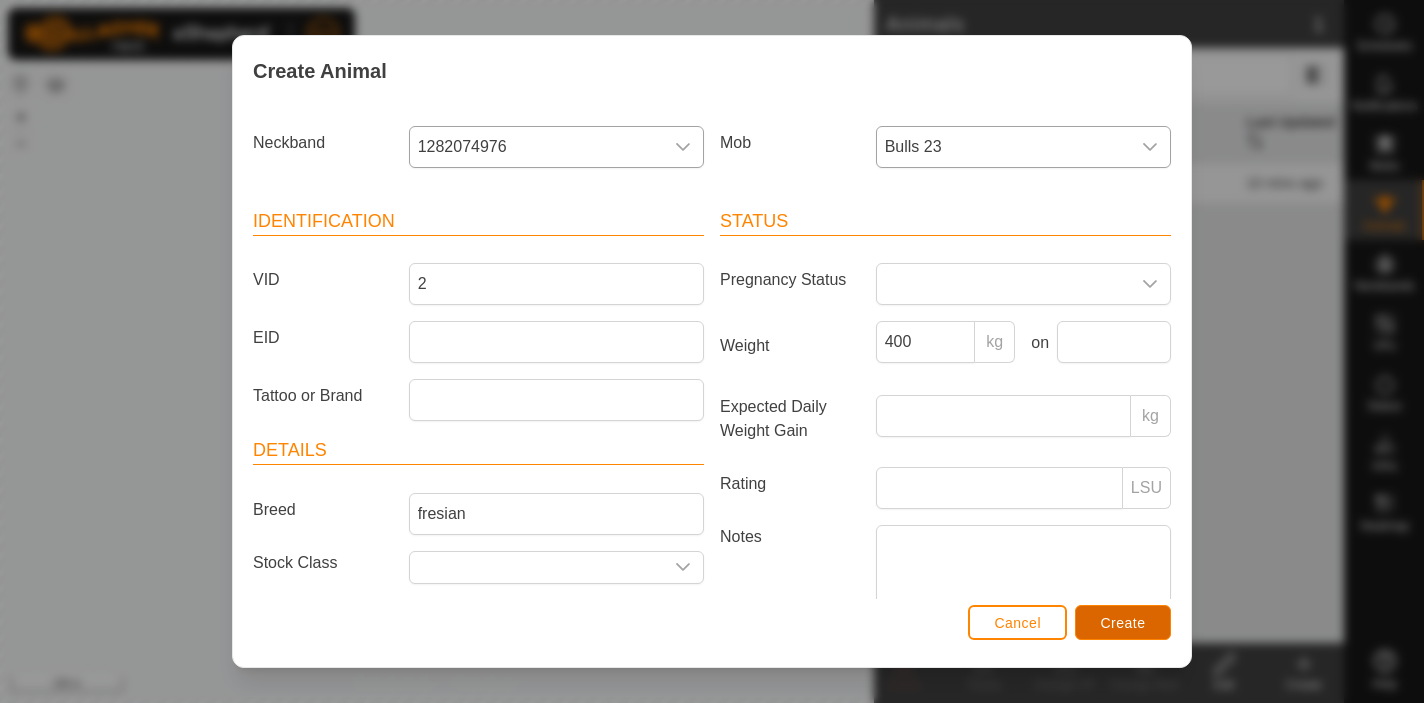 click on "Create" at bounding box center [1123, 623] 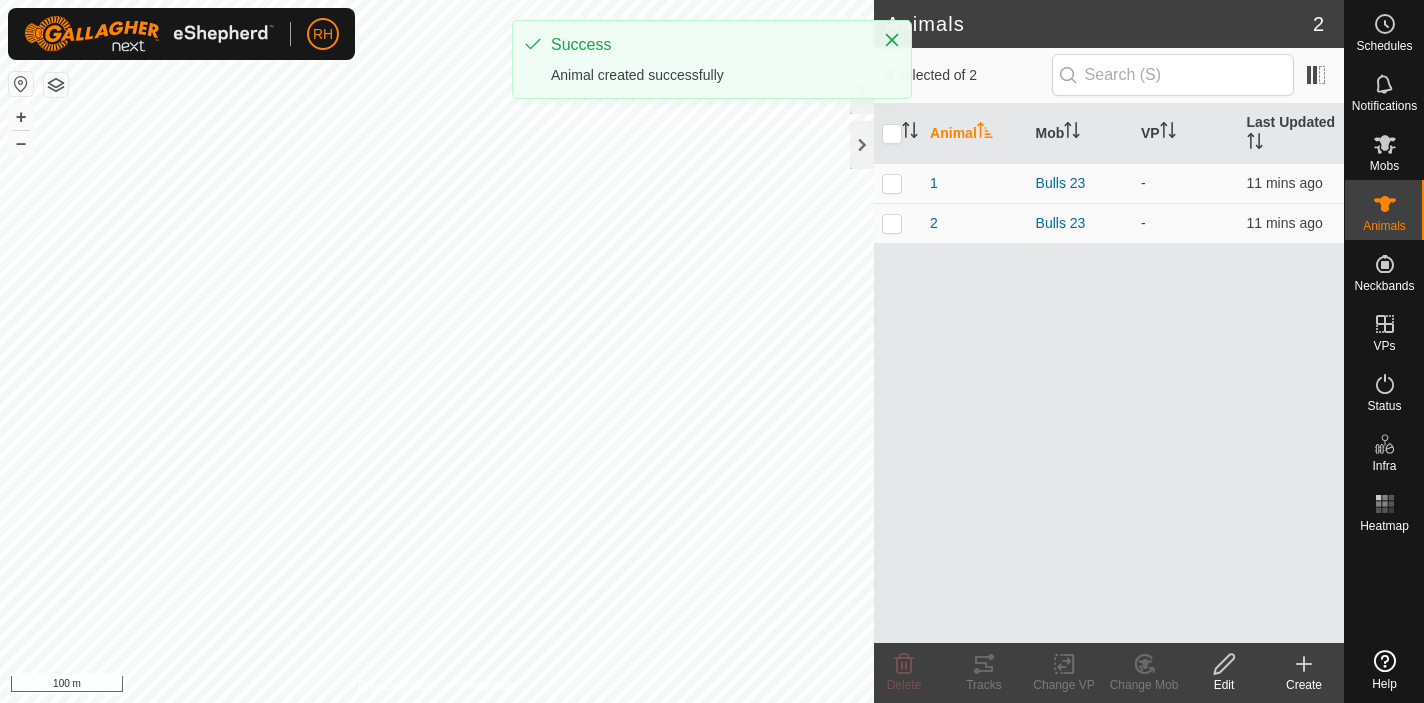 click on "Create" 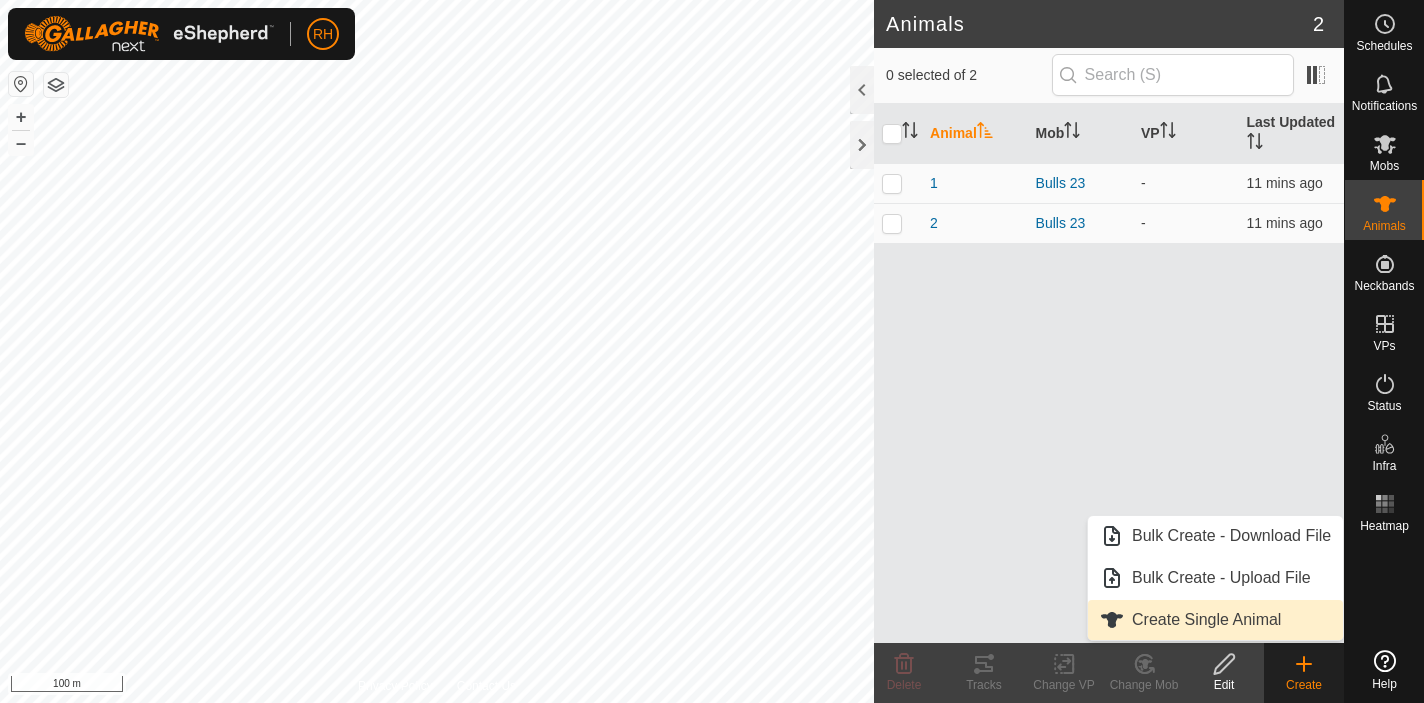 click on "Create Single Animal" at bounding box center [1215, 620] 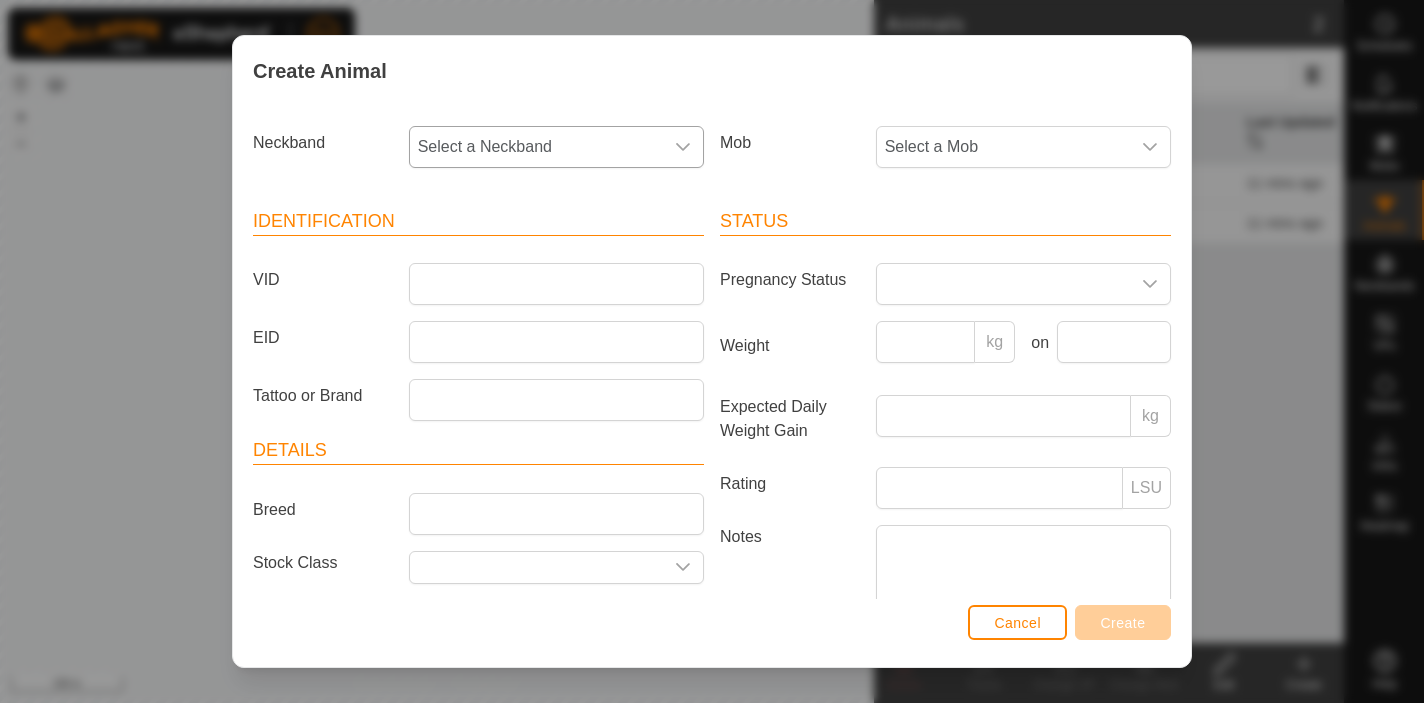 click on "Select a Neckband" at bounding box center [536, 147] 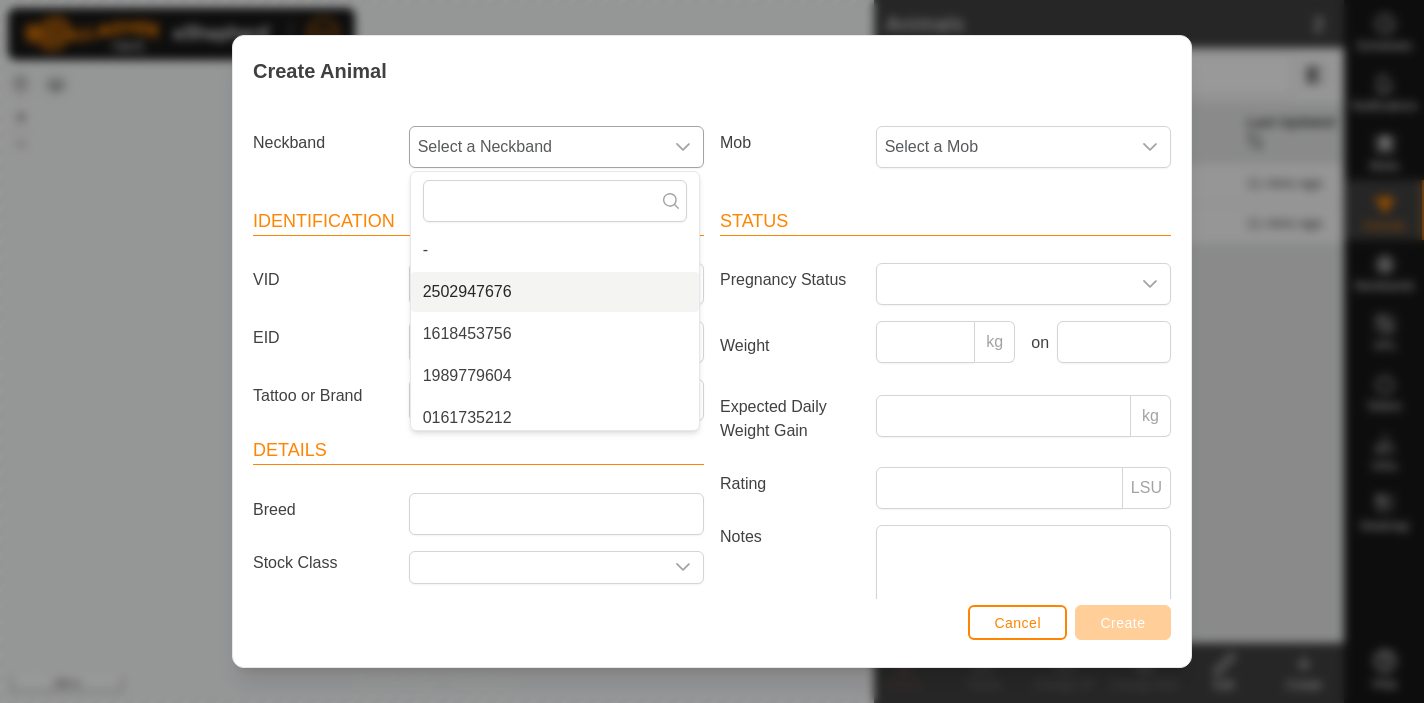 click on "2502947676" at bounding box center [555, 292] 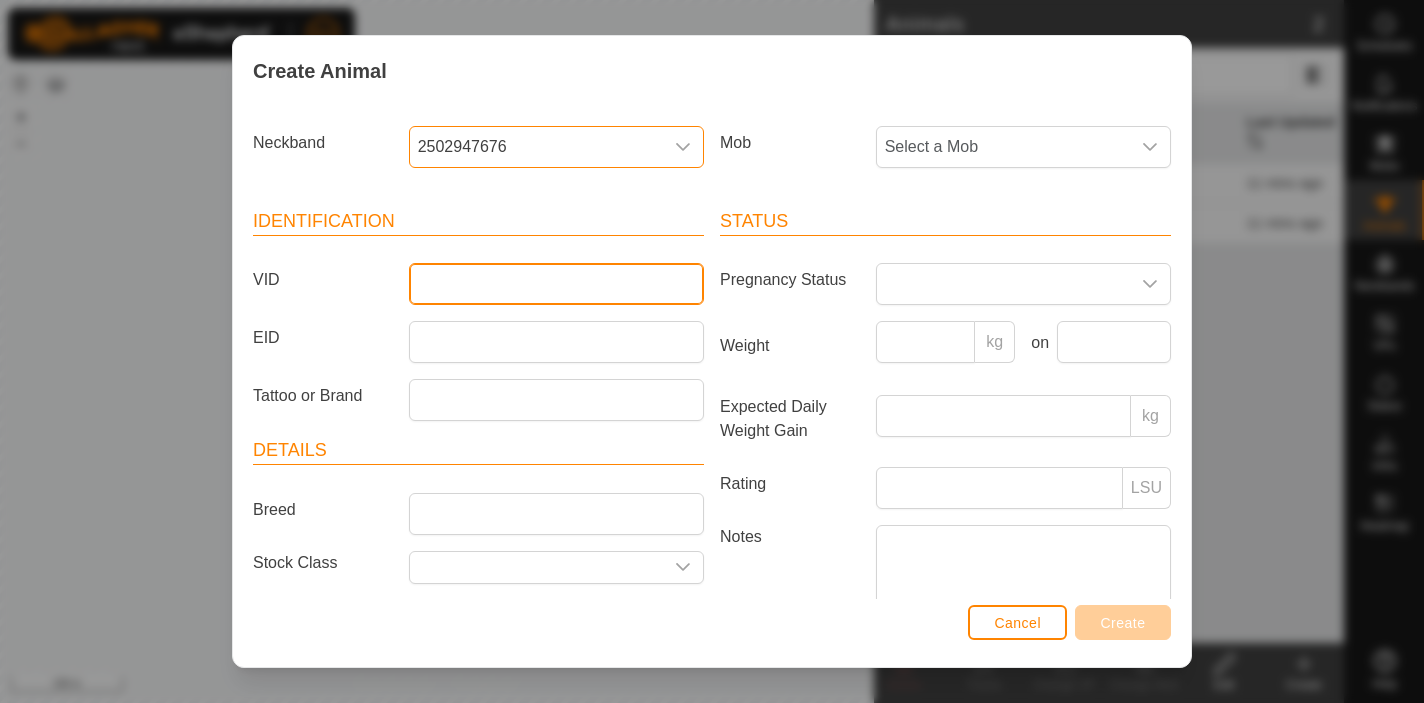 click on "VID" at bounding box center (556, 284) 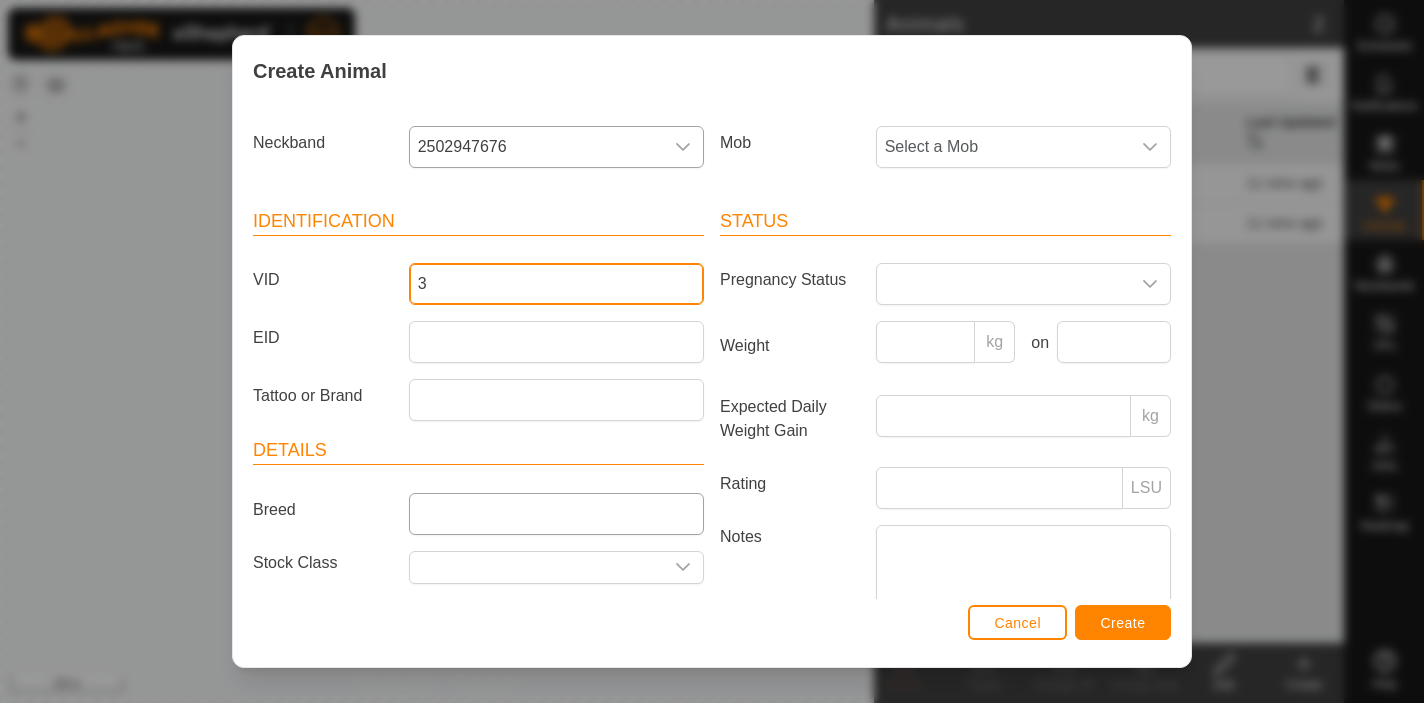 type on "3" 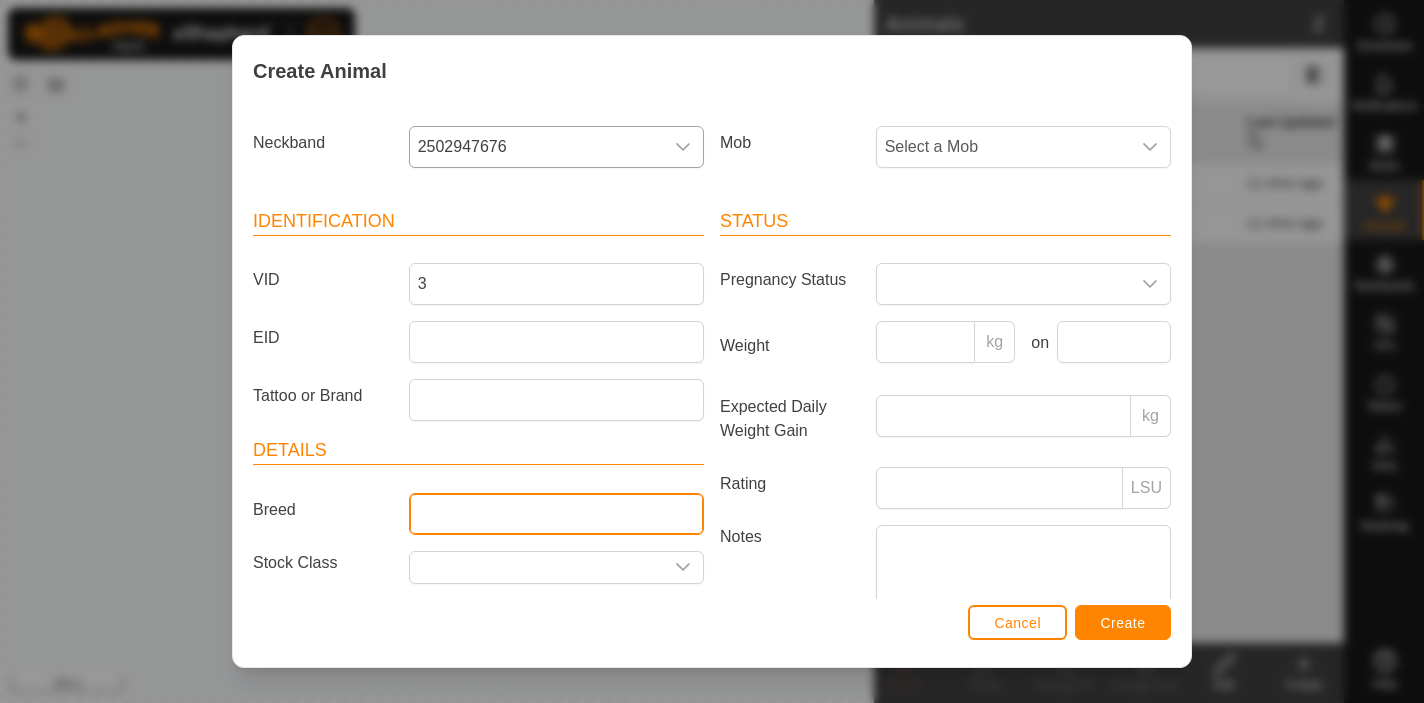click on "Breed" at bounding box center (556, 514) 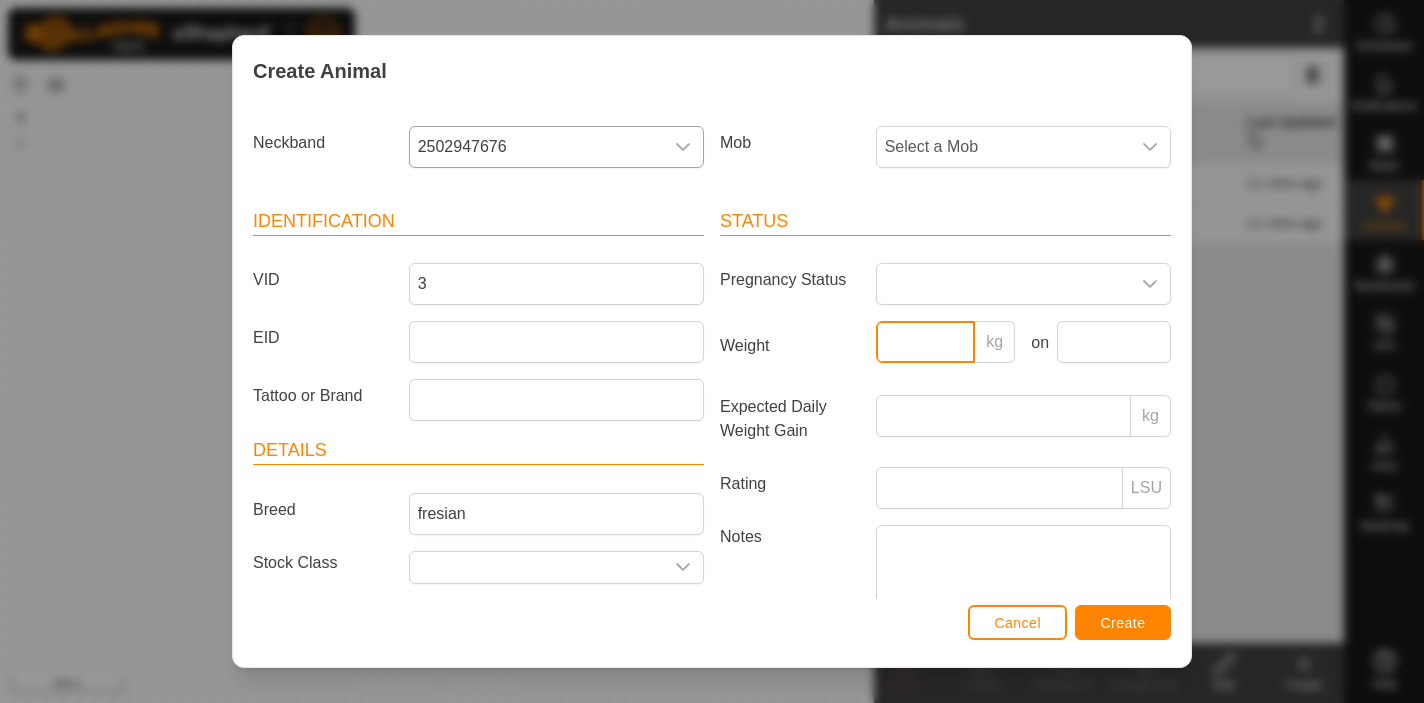 click on "Weight" at bounding box center [926, 342] 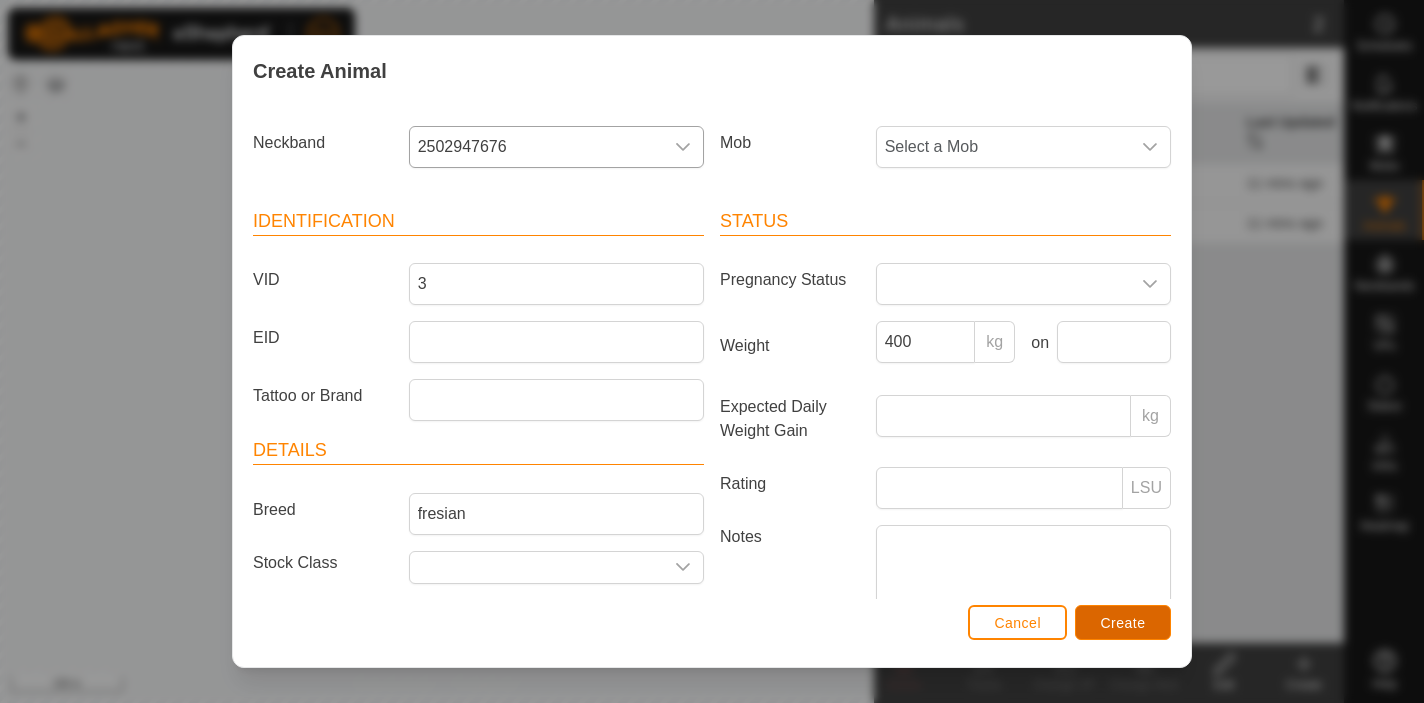 click on "Create" at bounding box center [1123, 623] 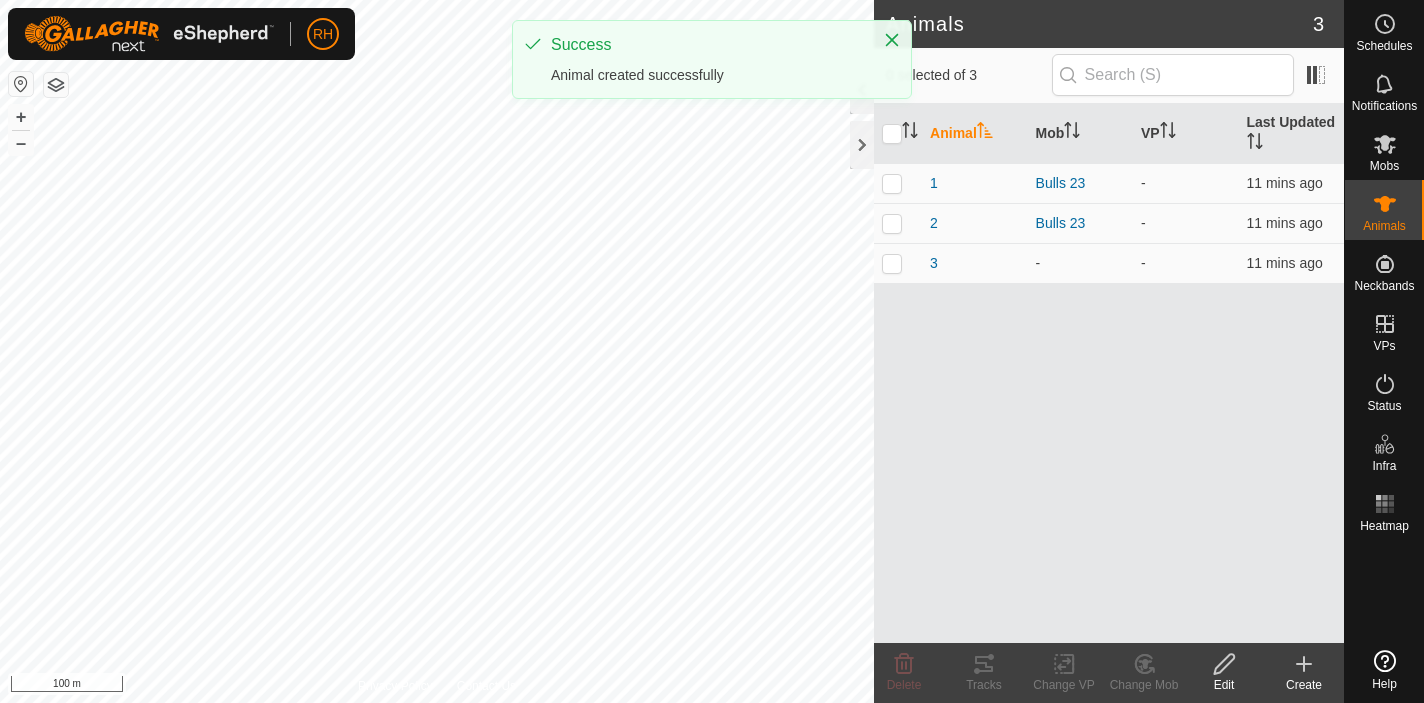 click 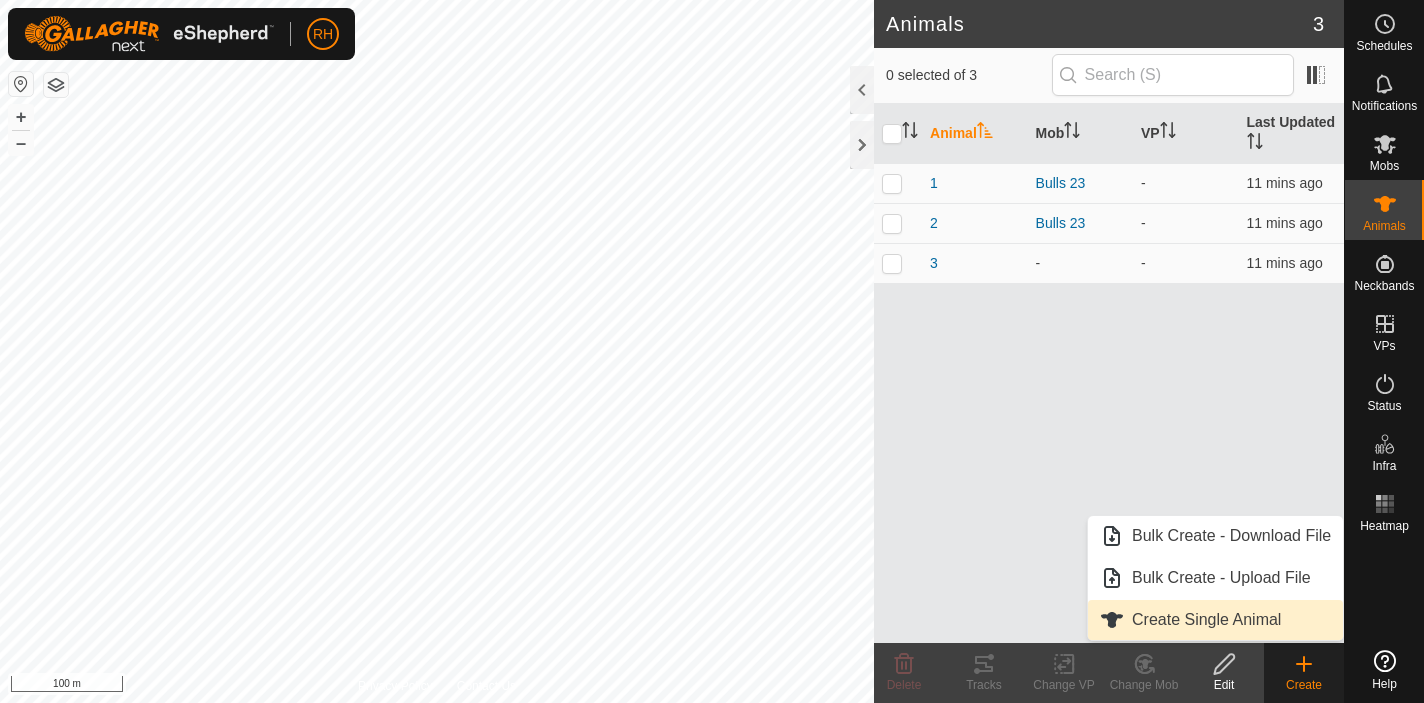 click on "Create Single Animal" at bounding box center [1215, 620] 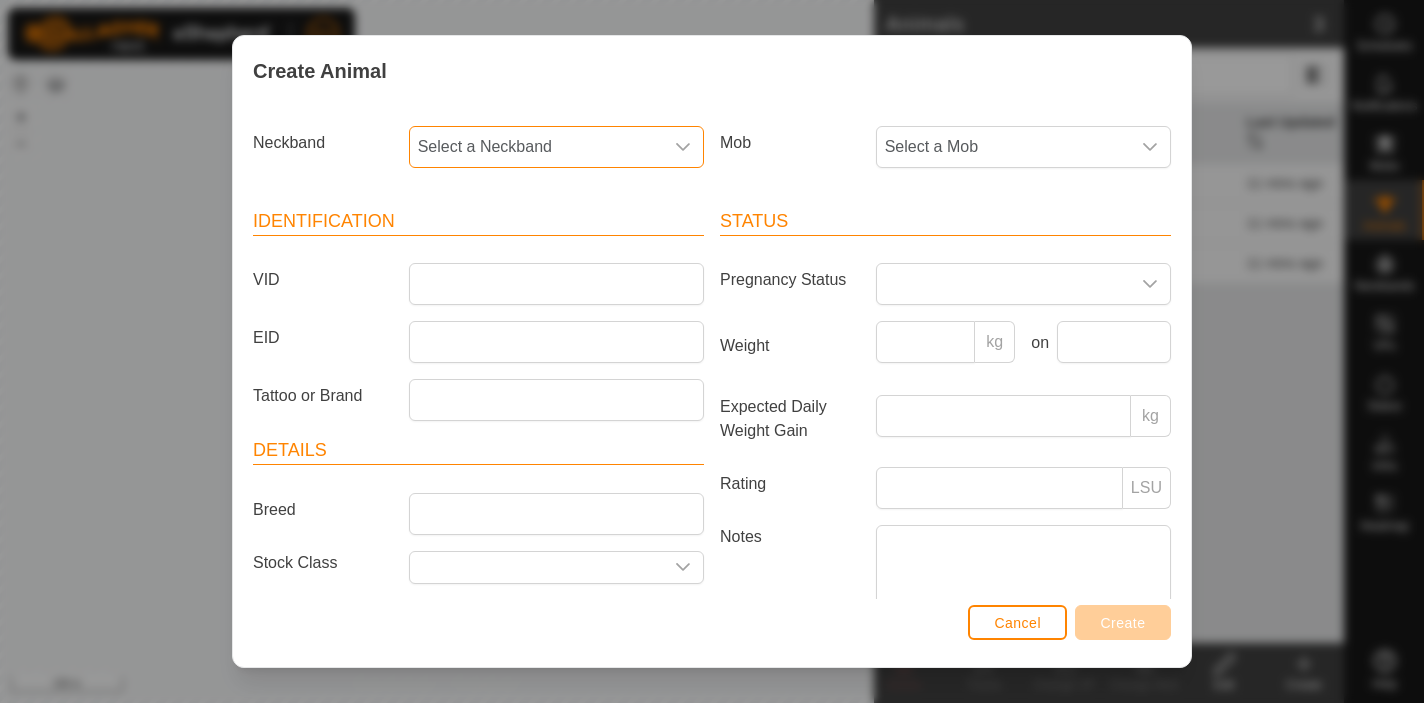 click on "Select a Neckband" at bounding box center [536, 147] 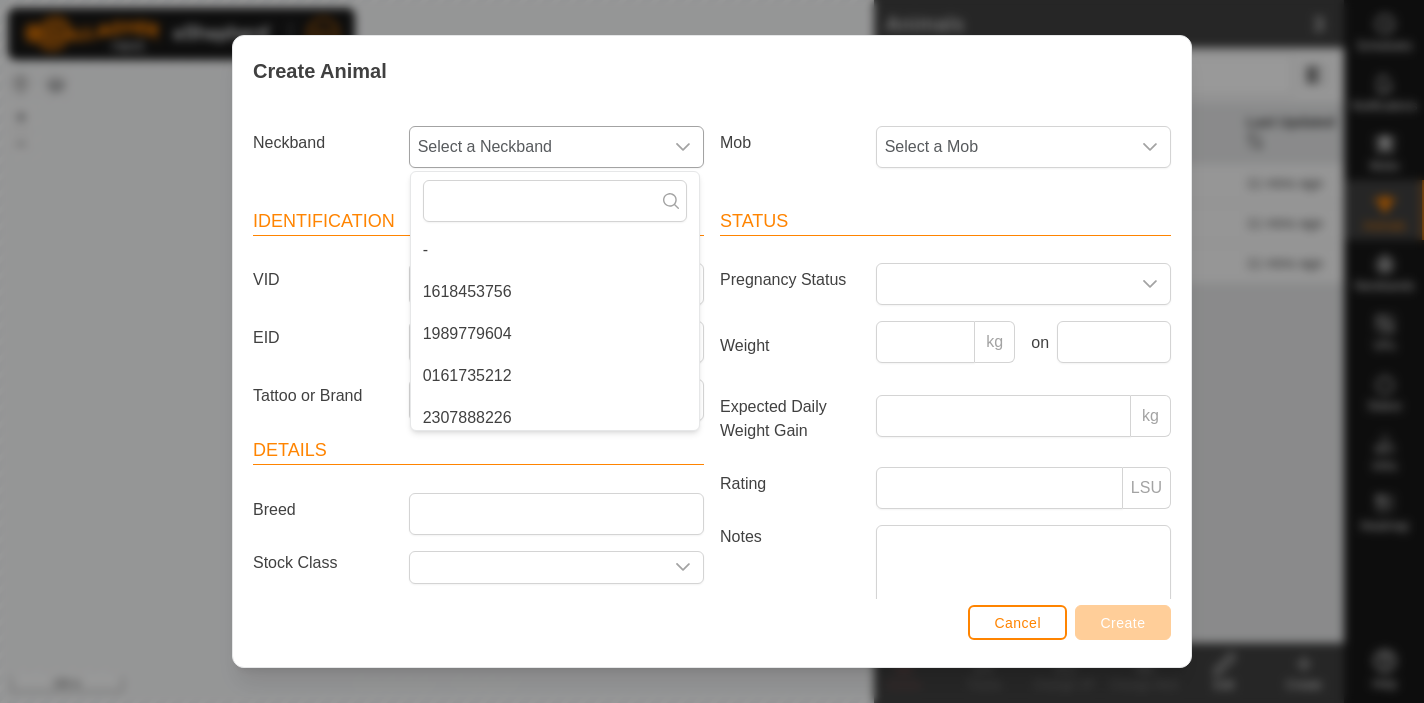 click on "1618453756" at bounding box center (555, 292) 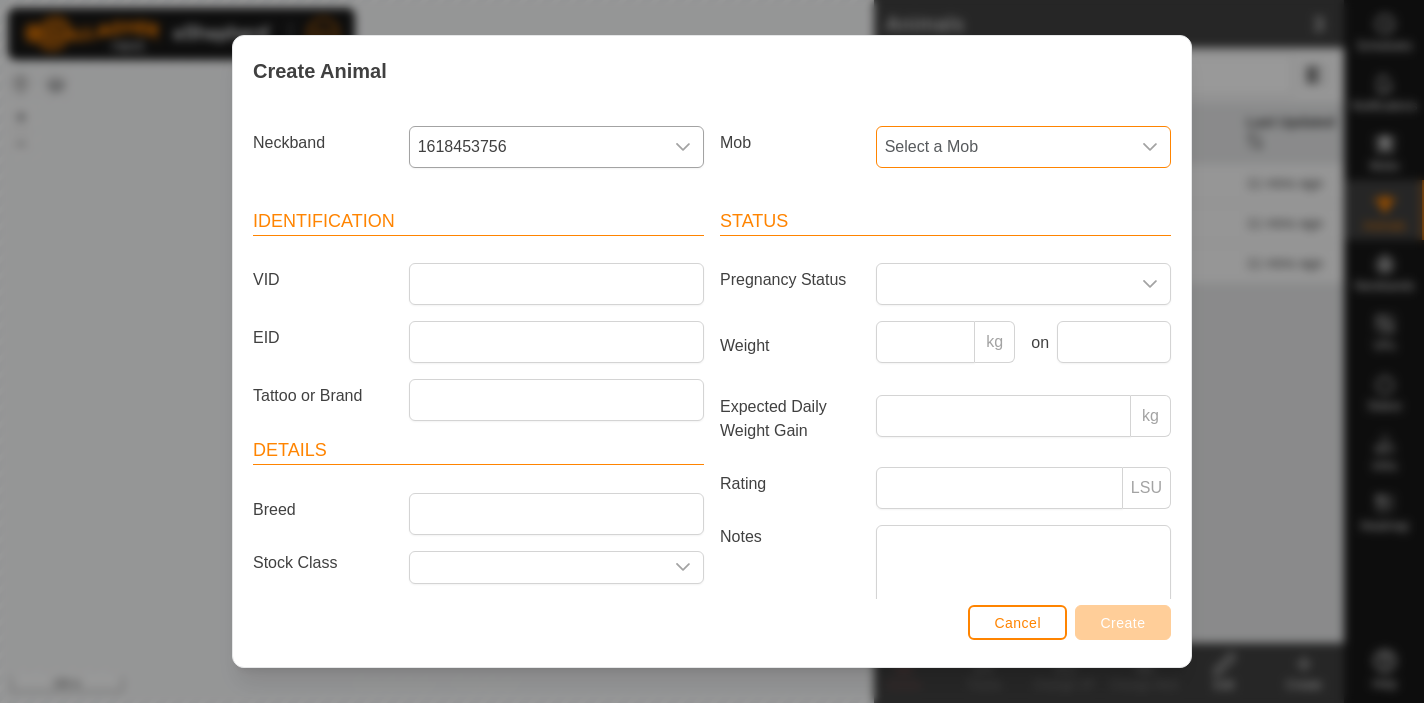 click on "Select a Mob" at bounding box center [1003, 147] 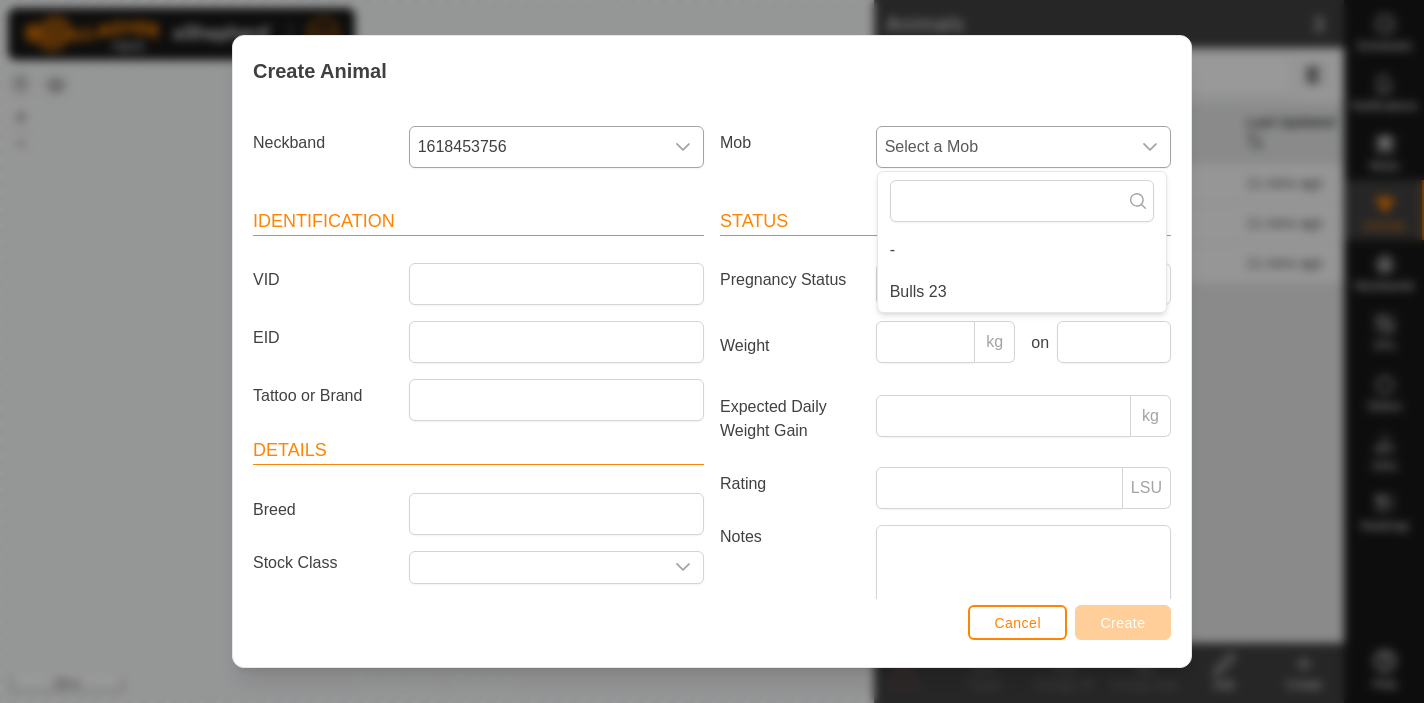 click on "Bulls 23" at bounding box center (1022, 292) 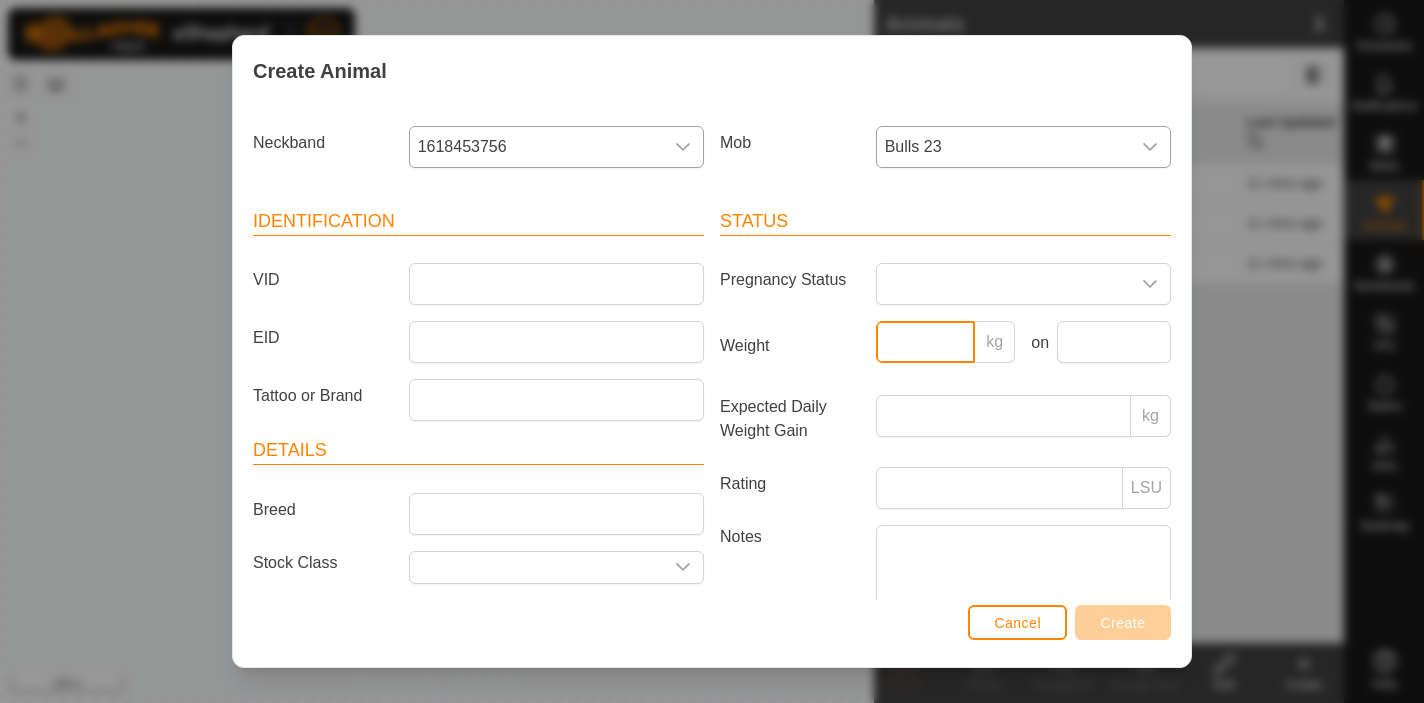 click on "Weight" at bounding box center (926, 342) 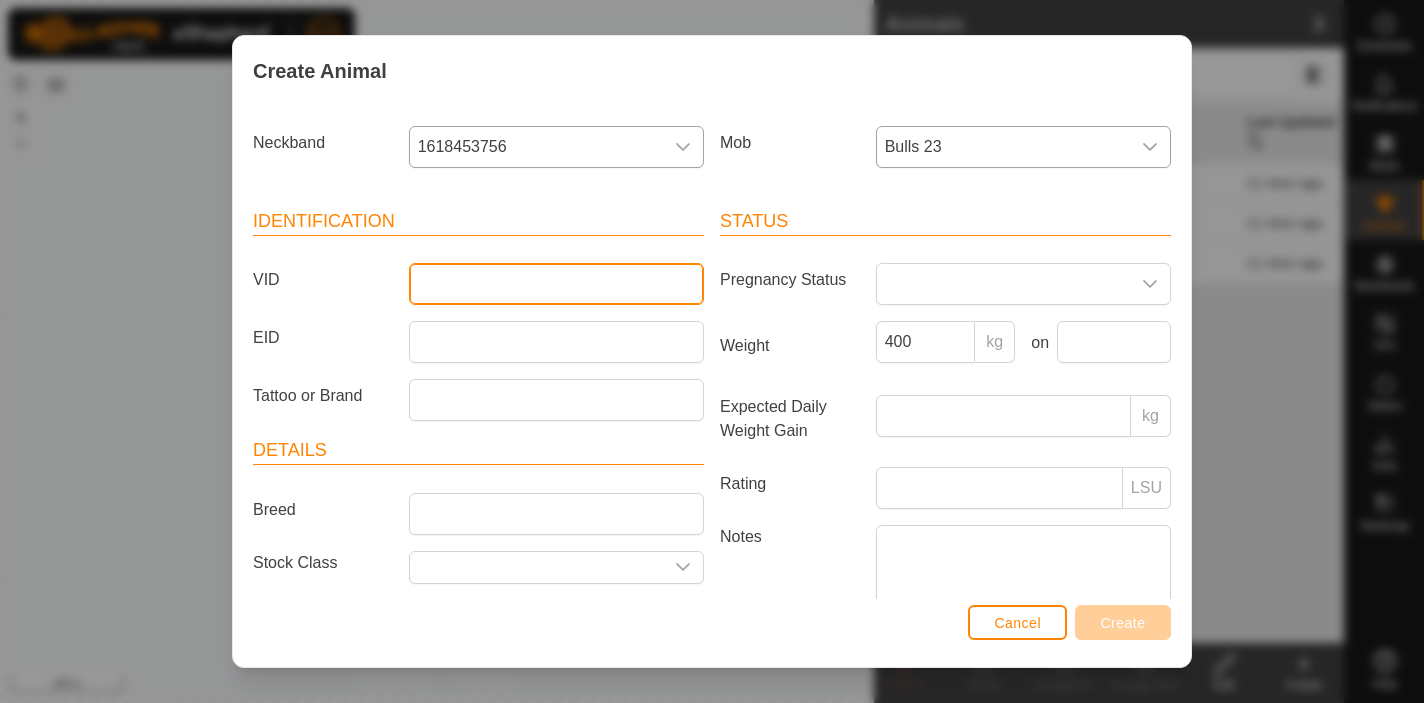click on "VID" at bounding box center (556, 284) 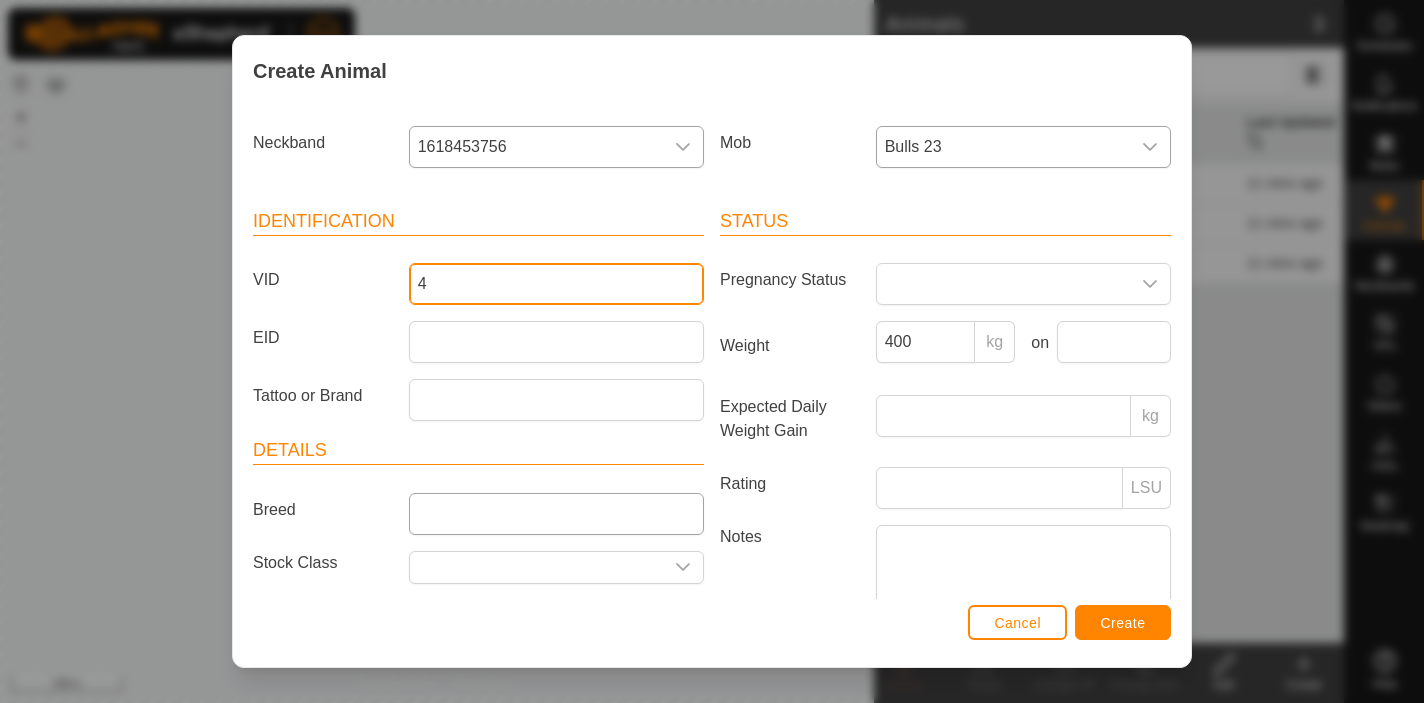 type on "4" 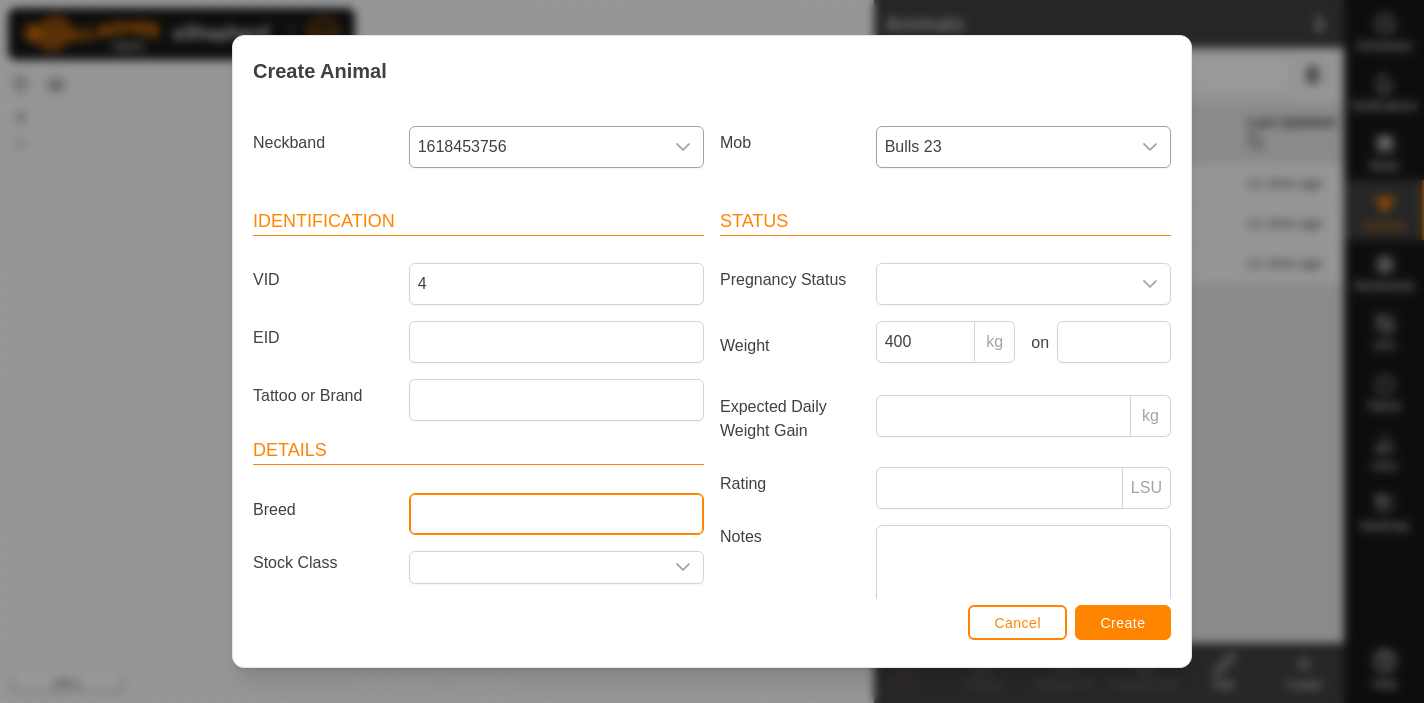 click on "Breed" at bounding box center [556, 514] 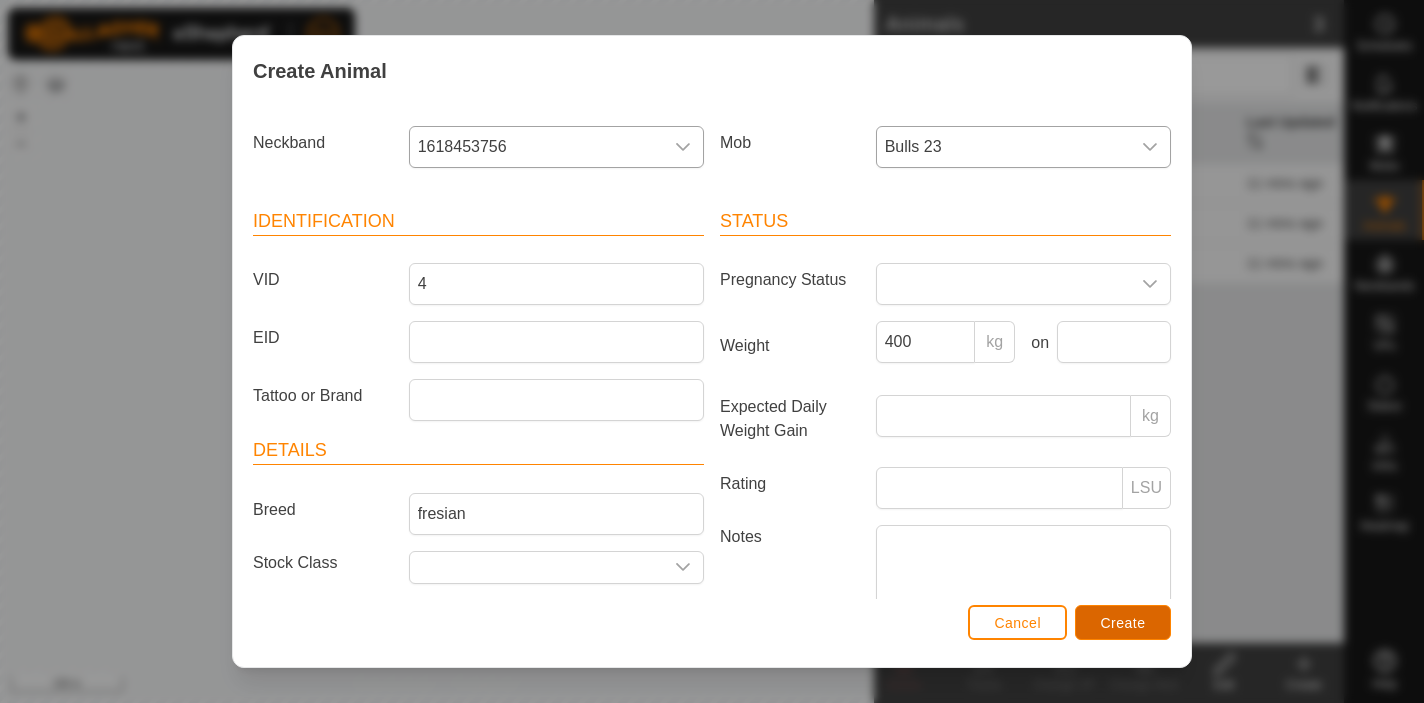 click on "Create" at bounding box center [1123, 622] 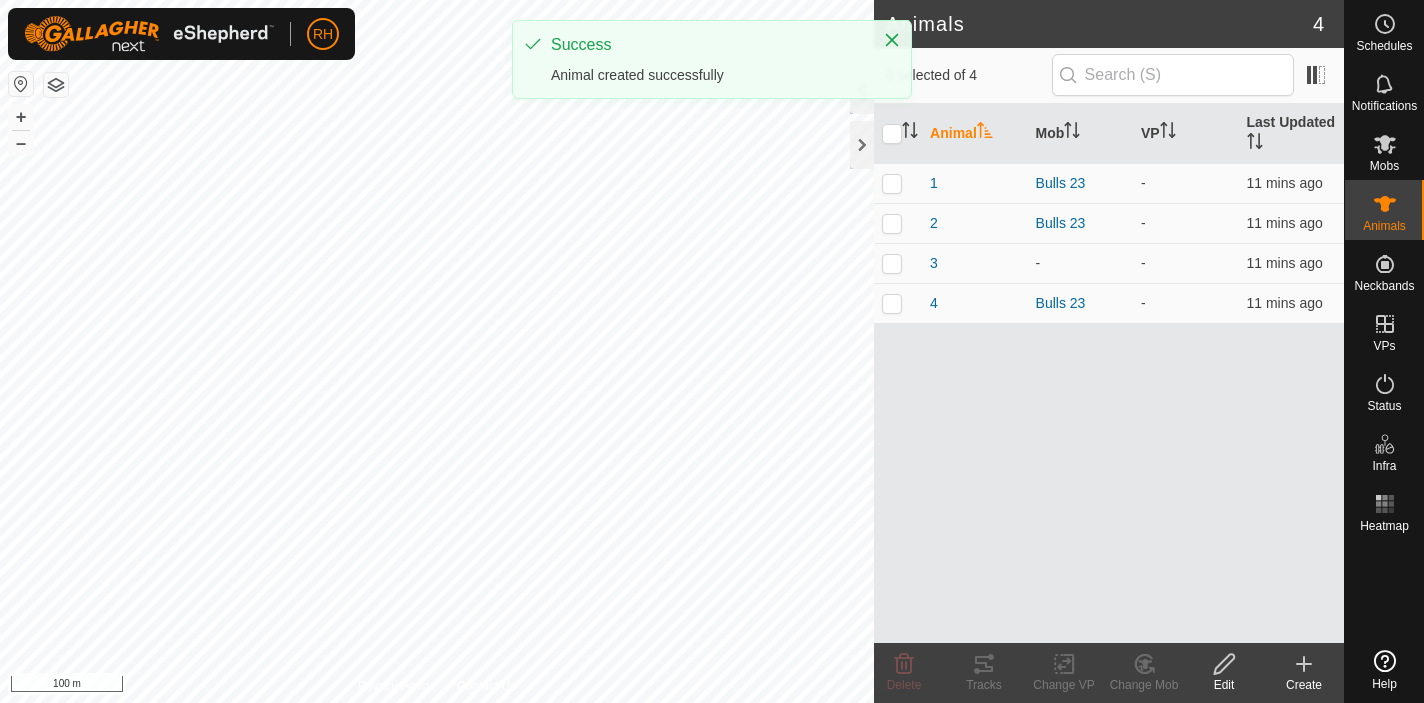click on "Create" 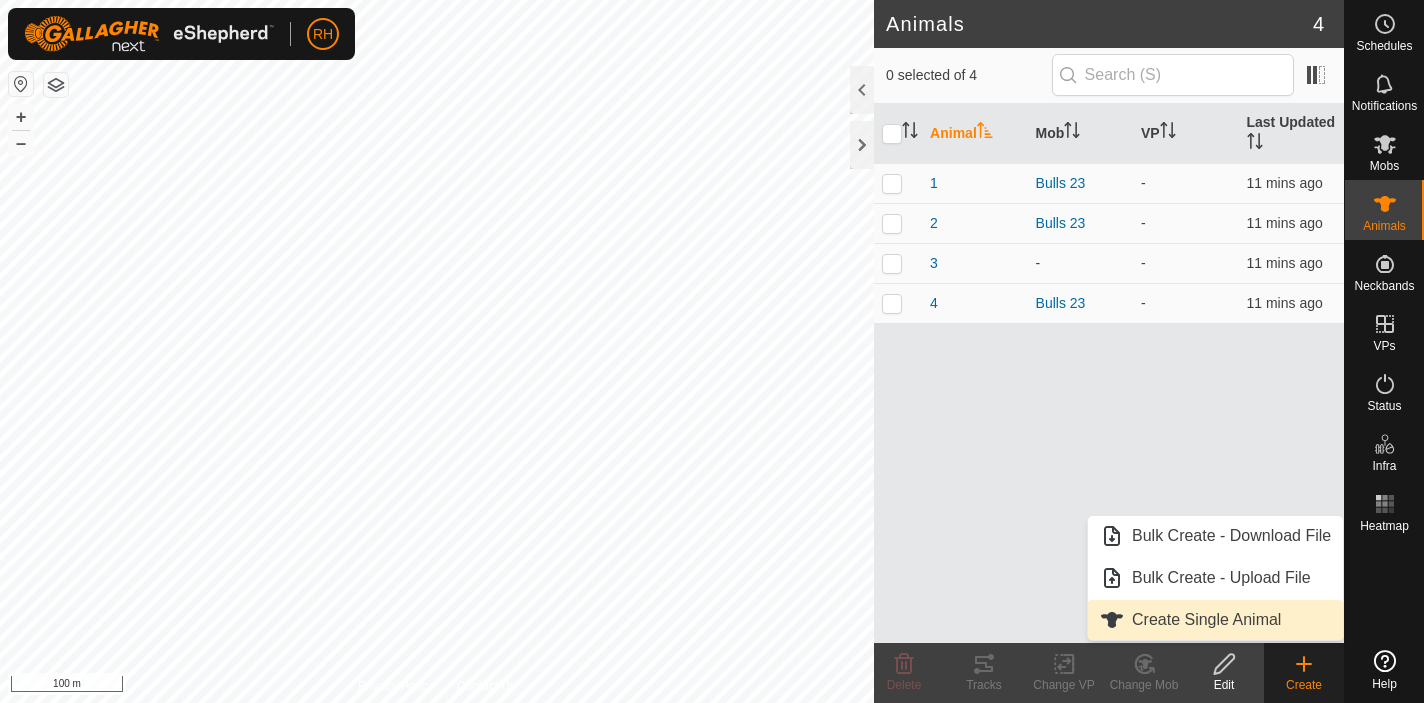 click on "Create Single Animal" at bounding box center (1215, 620) 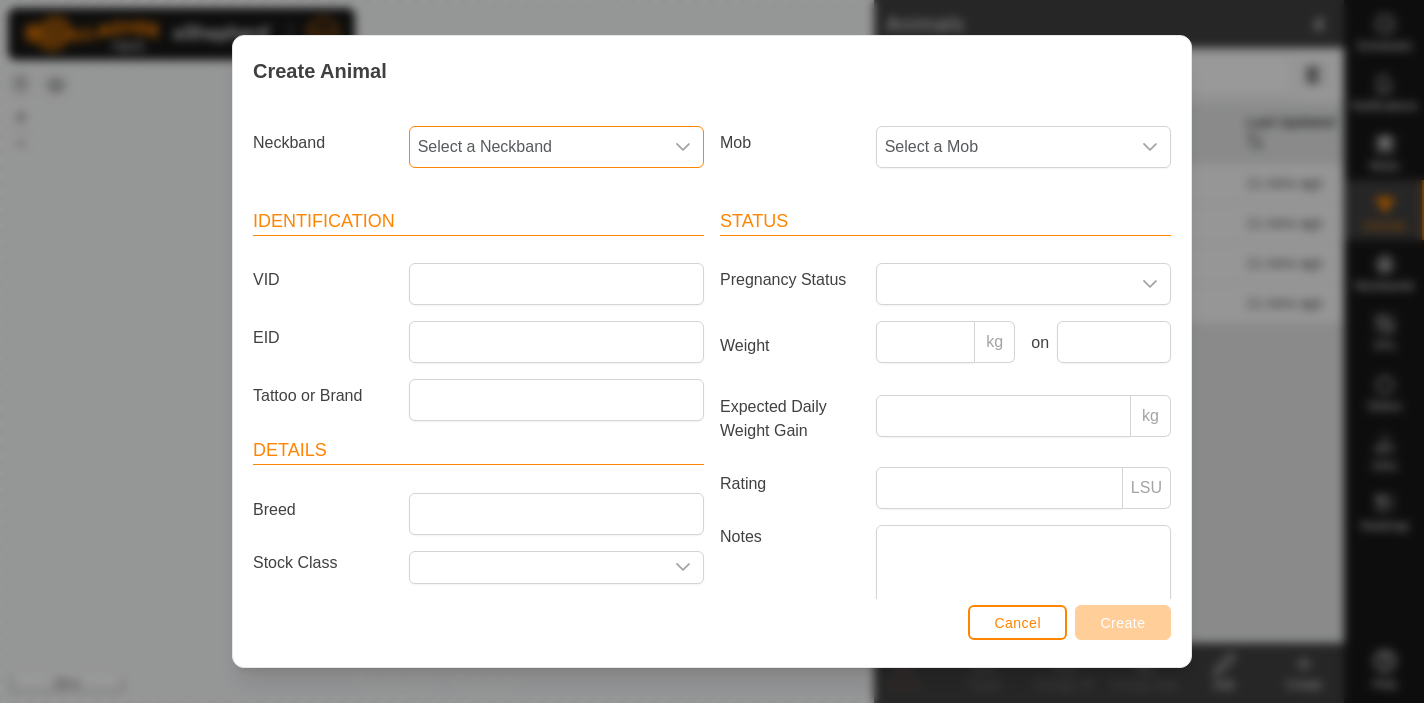 click on "Select a Neckband" at bounding box center (536, 147) 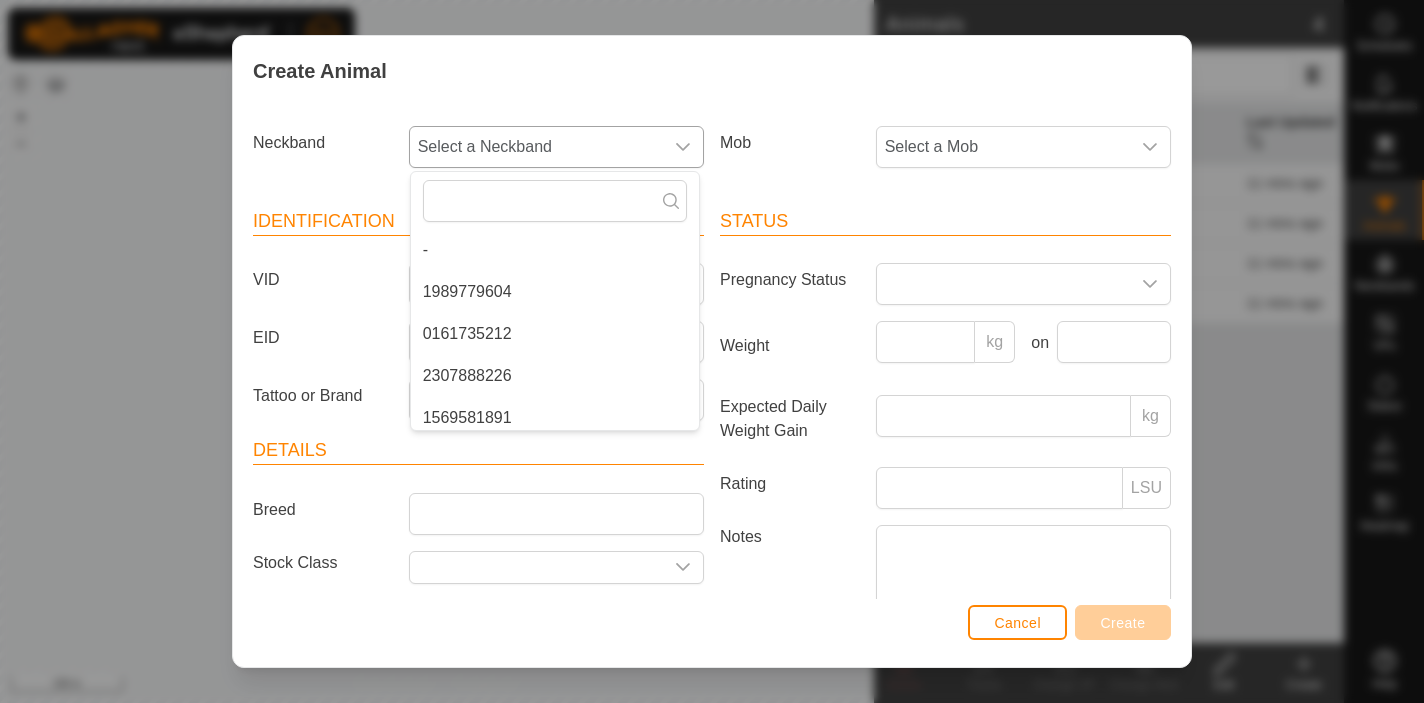 click on "1989779604" at bounding box center (555, 292) 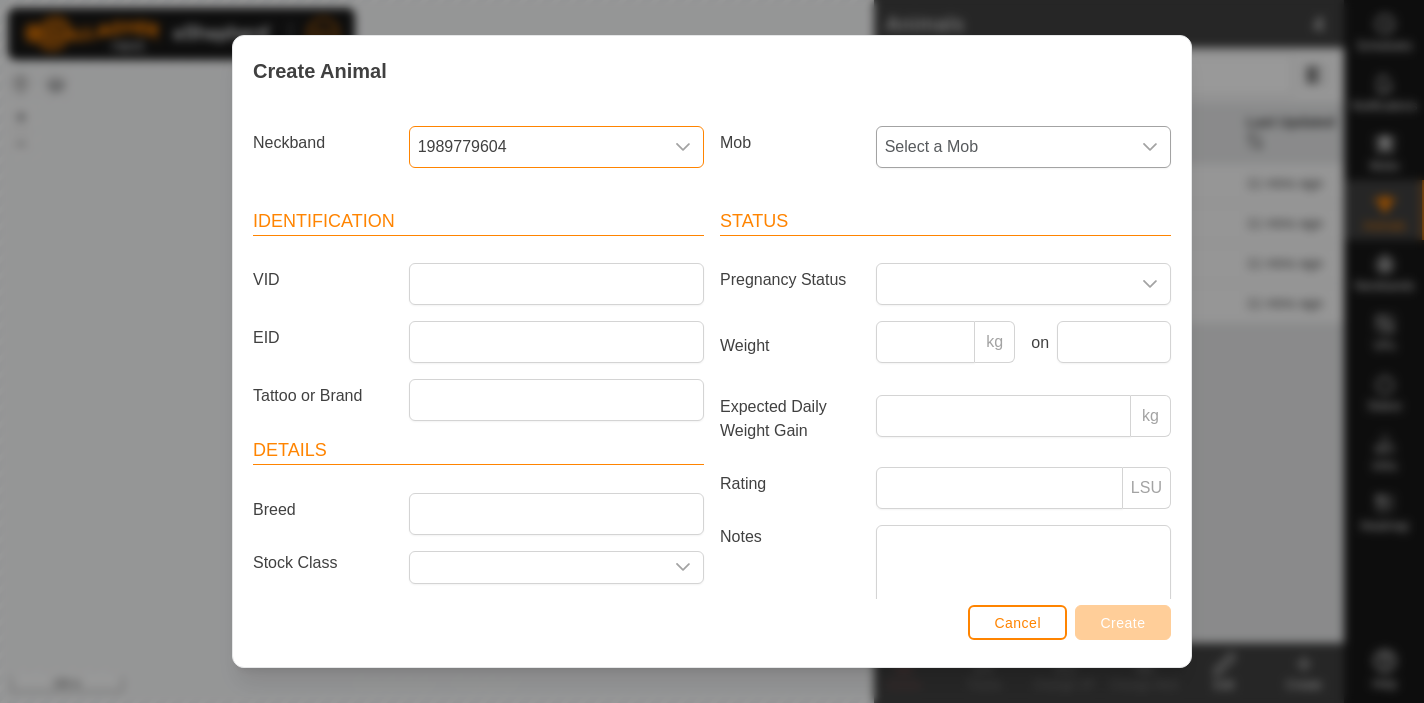 click on "Select a Mob" at bounding box center [1003, 147] 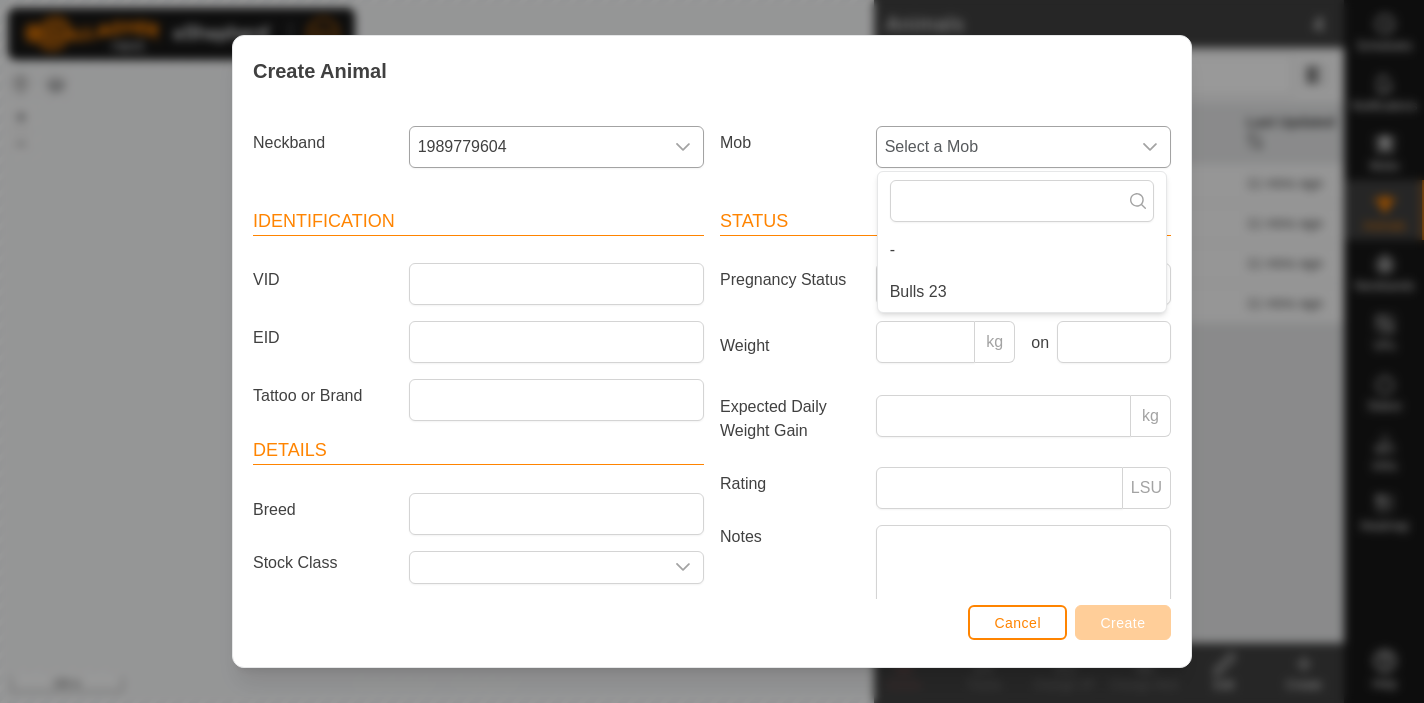 click on "Bulls 23" at bounding box center [1022, 292] 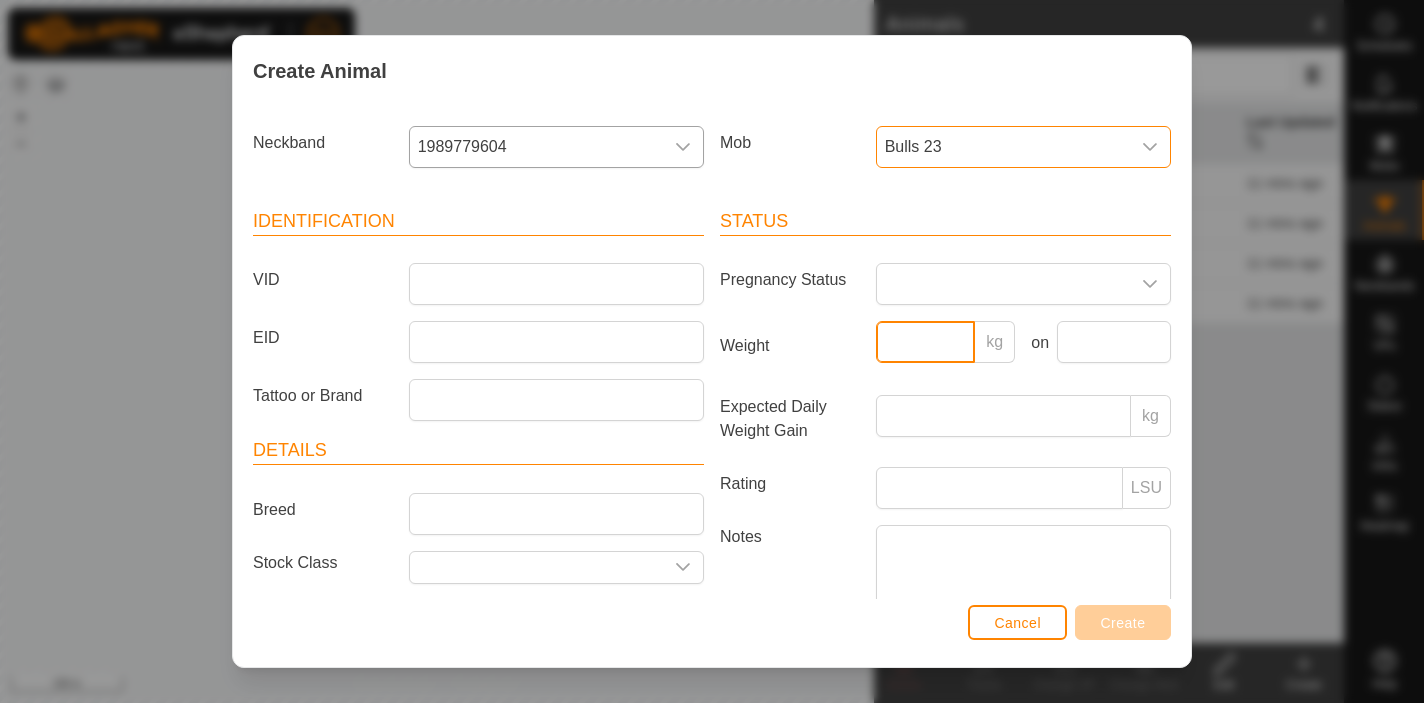 click on "Weight" at bounding box center (926, 342) 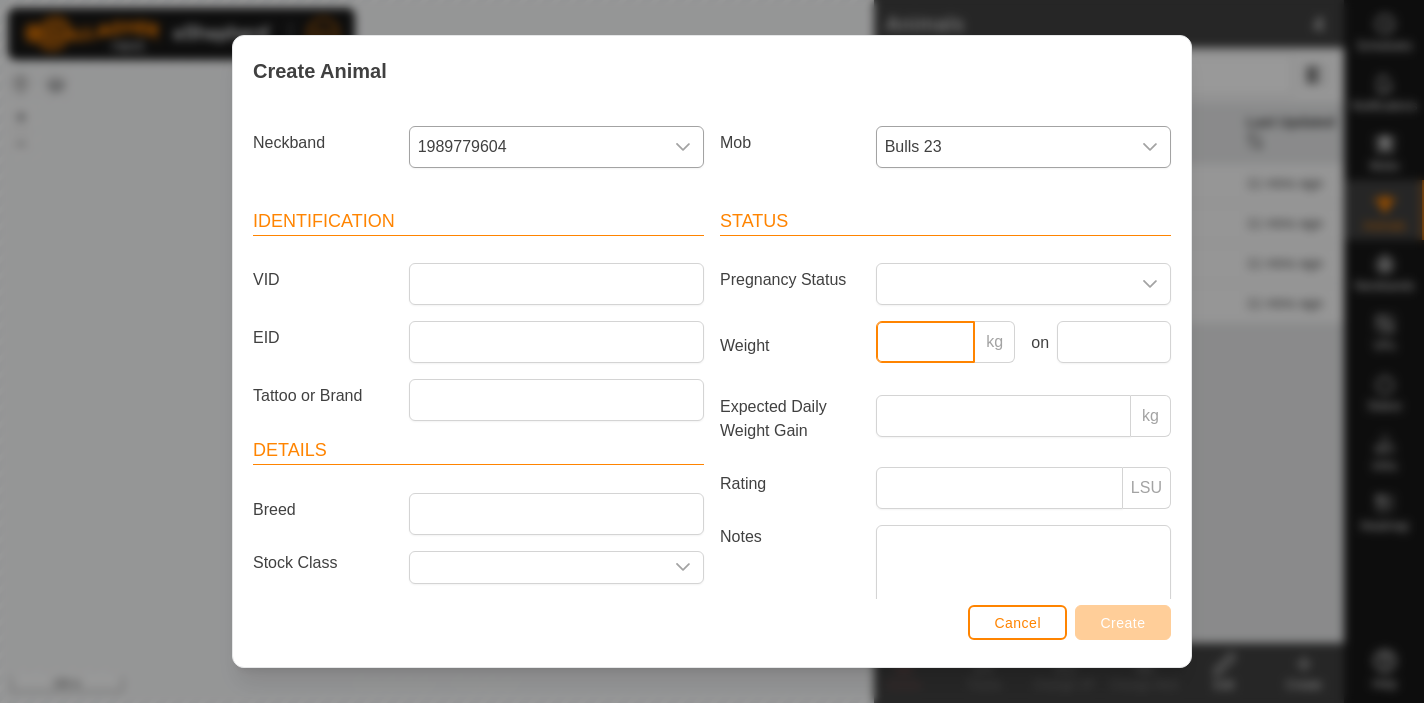 type on "400" 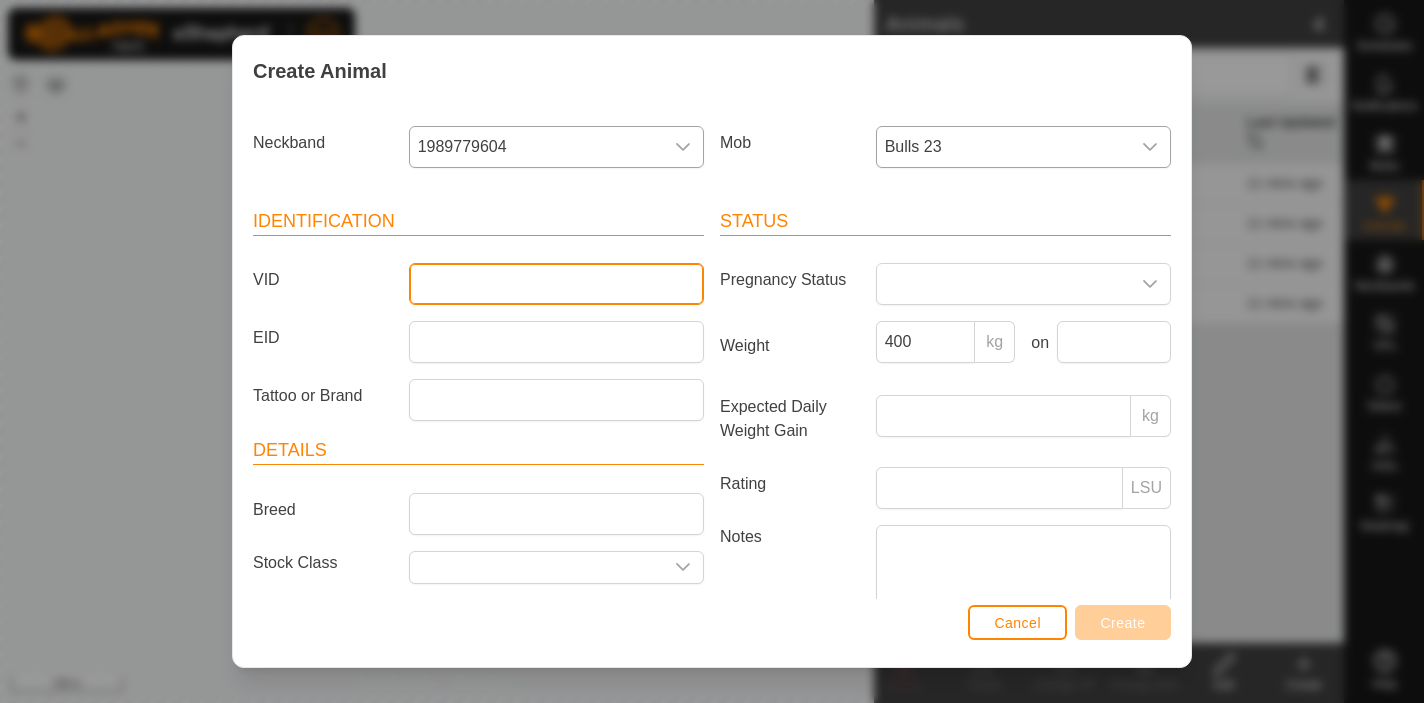 click on "VID" at bounding box center (556, 284) 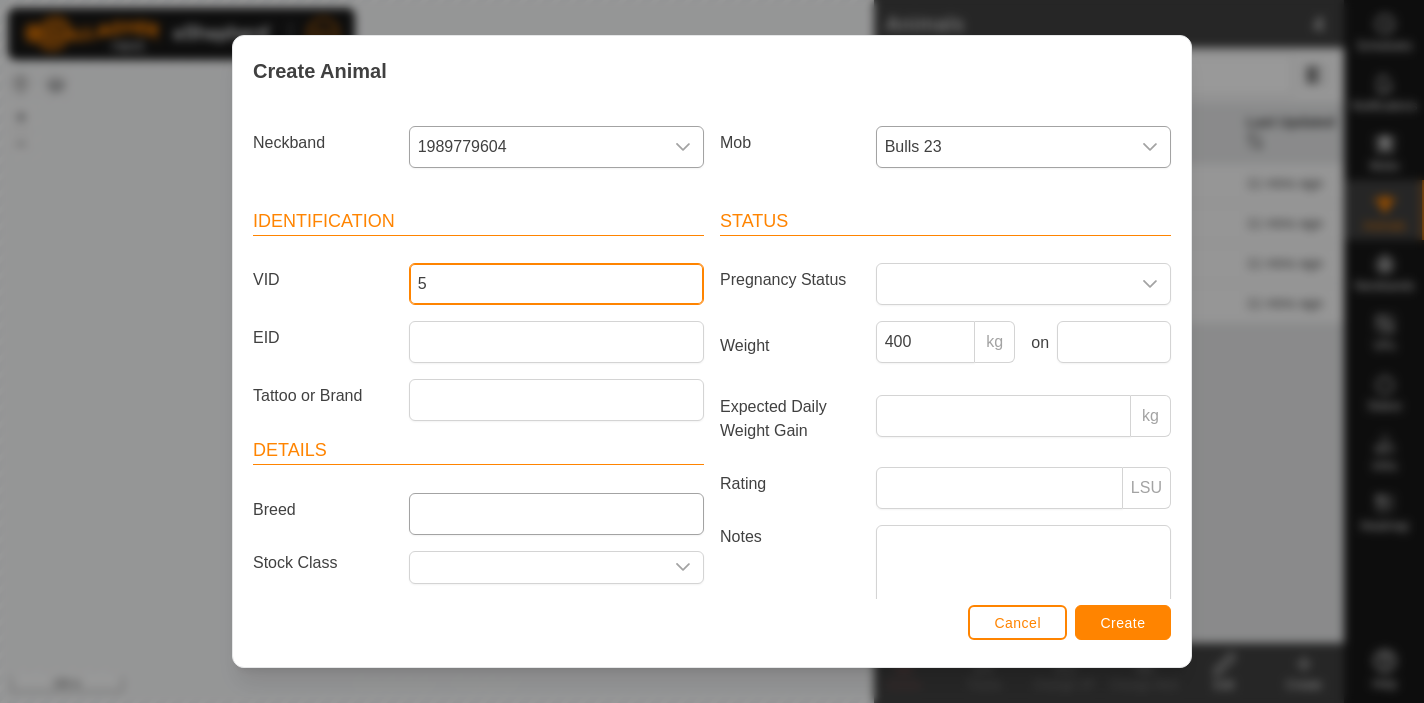 type on "5" 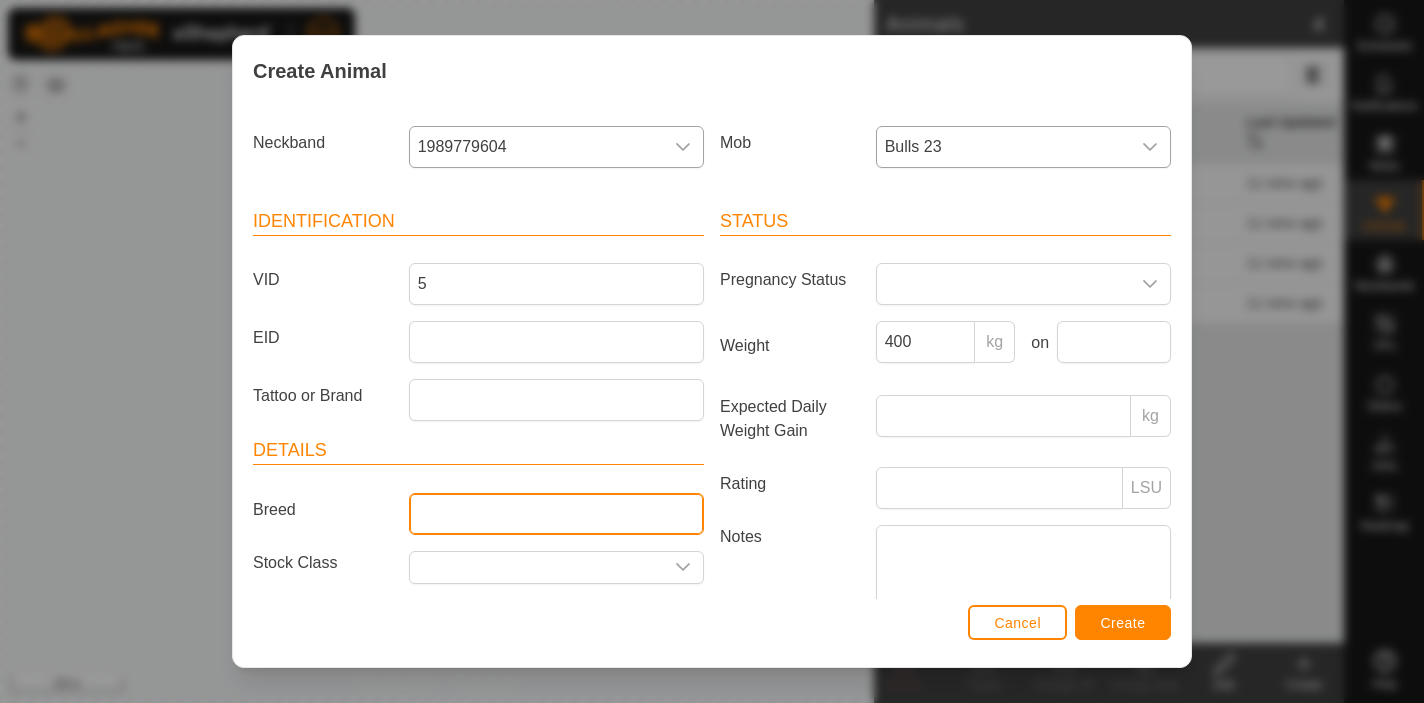 click on "Breed" at bounding box center [556, 514] 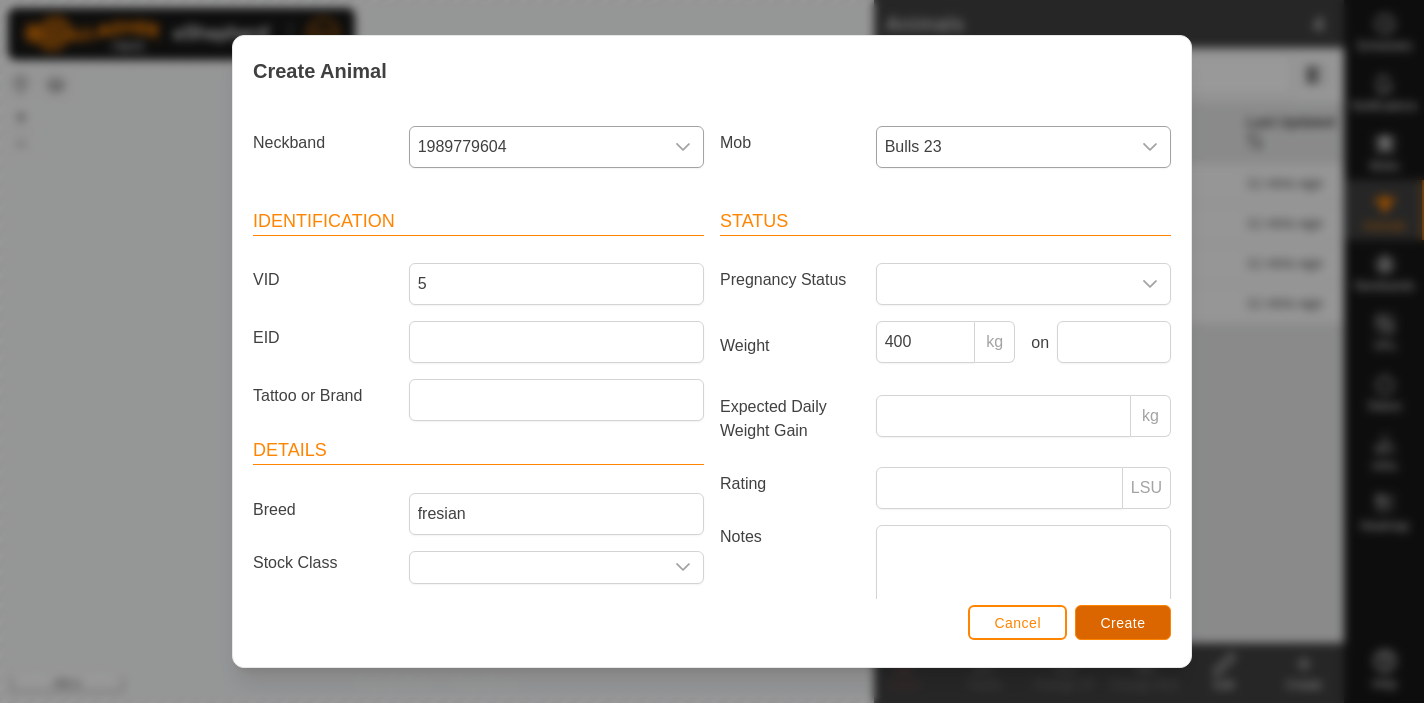 click on "Create" at bounding box center (1123, 622) 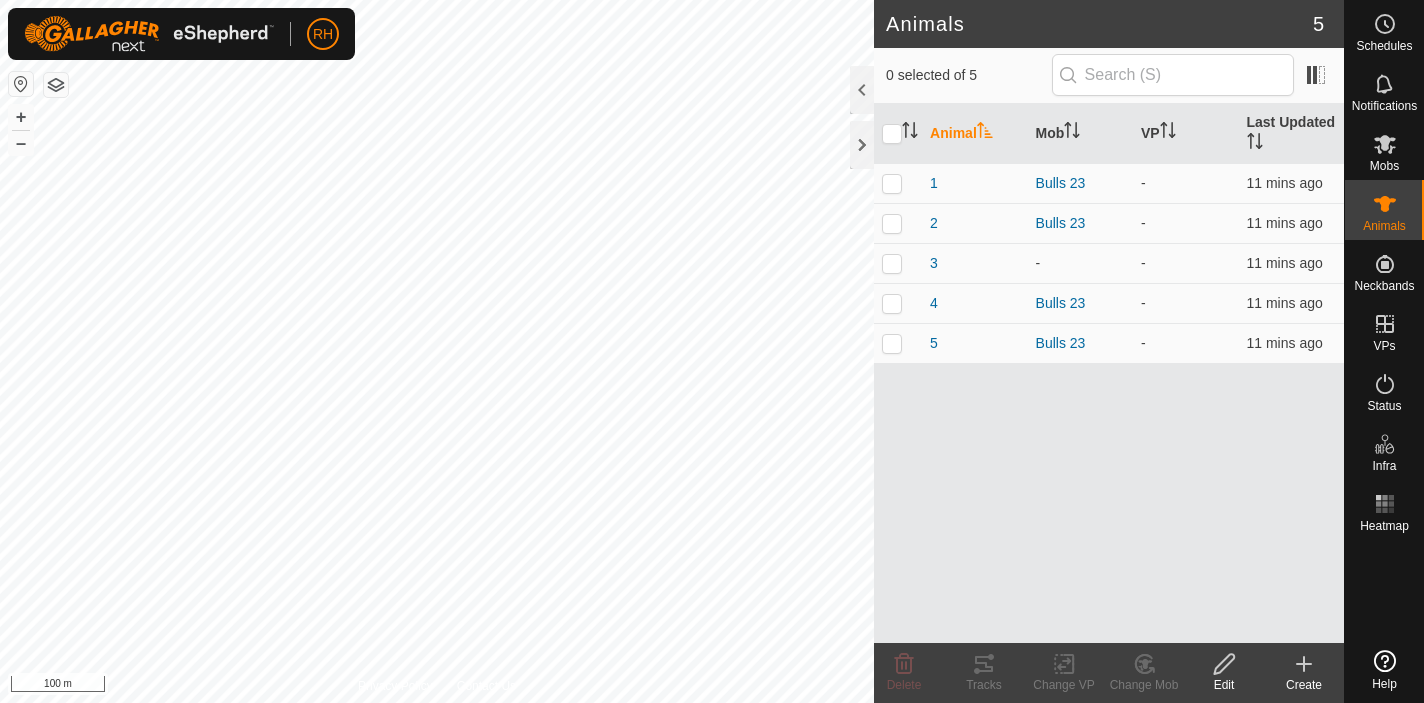 click 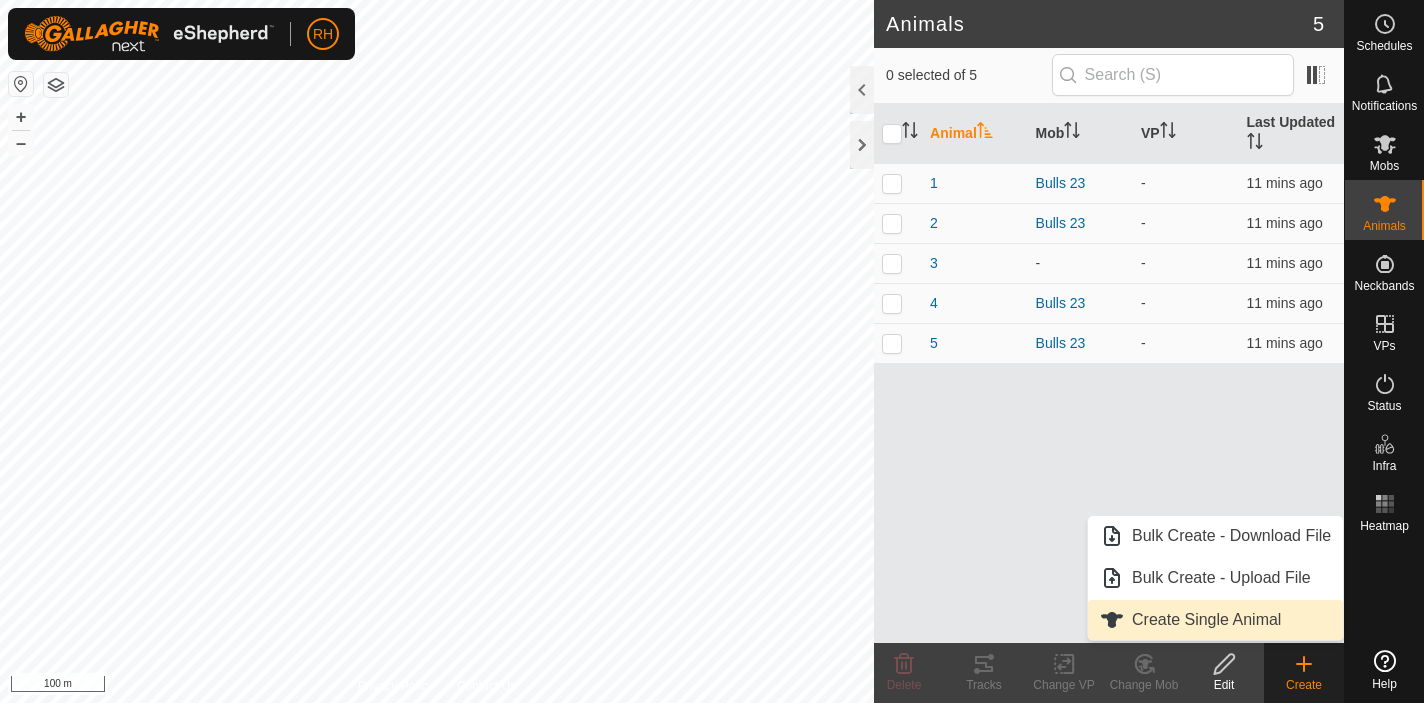 click on "Create Single Animal" at bounding box center (1215, 620) 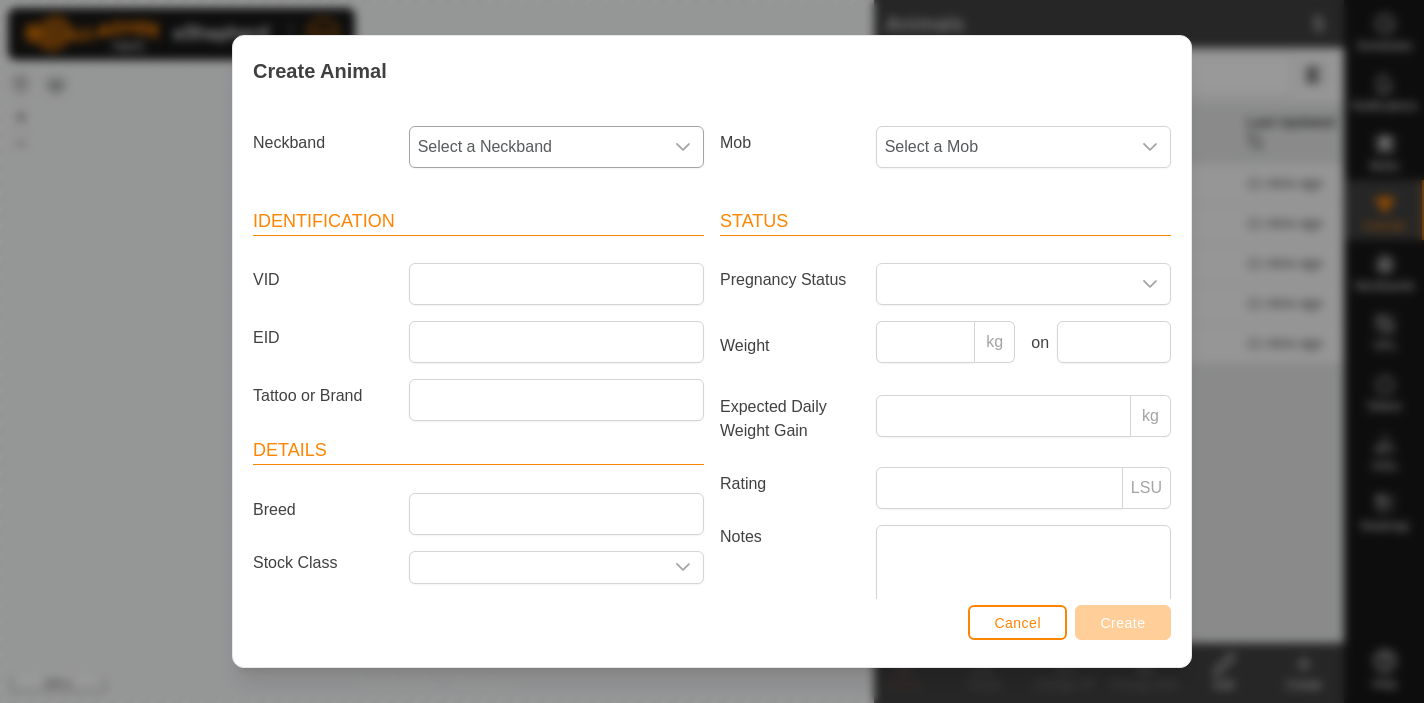 click on "Select a Neckband" at bounding box center (536, 147) 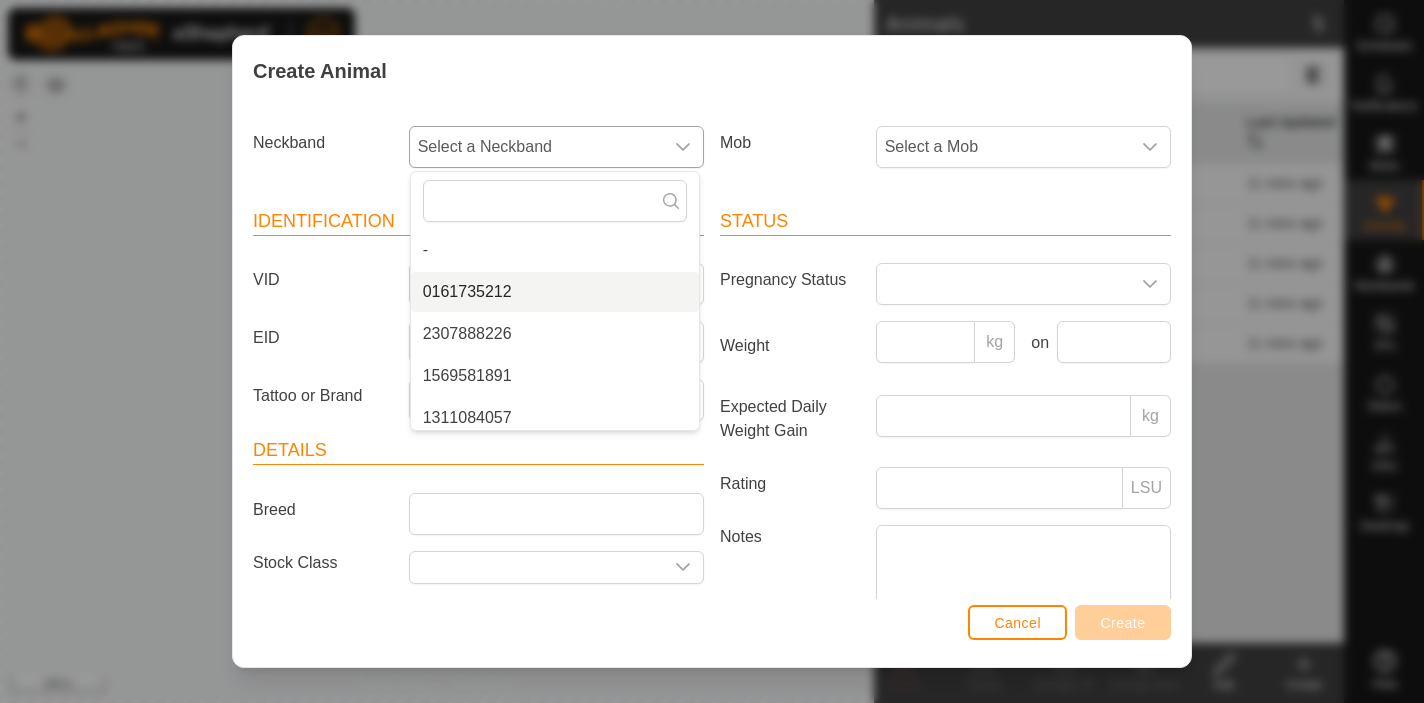 click on "0161735212" at bounding box center [555, 292] 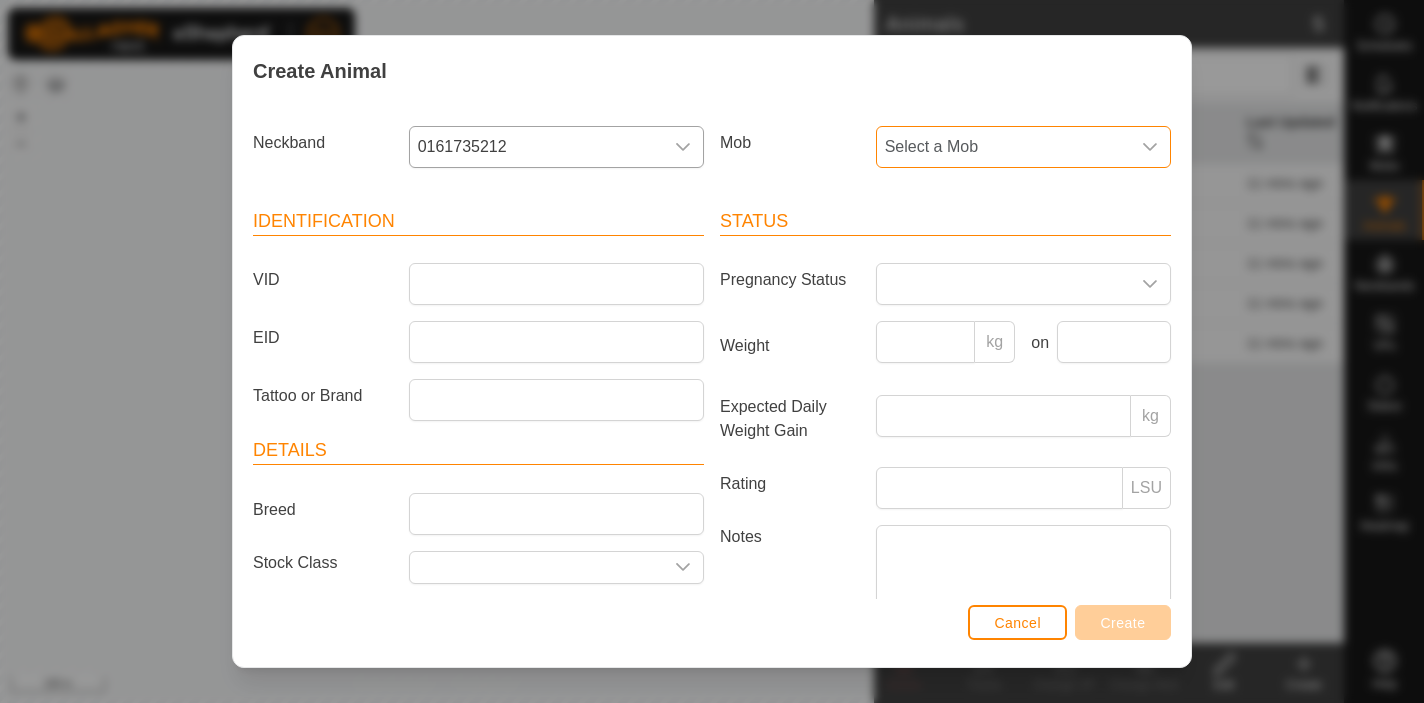 click on "Select a Mob" at bounding box center [1003, 147] 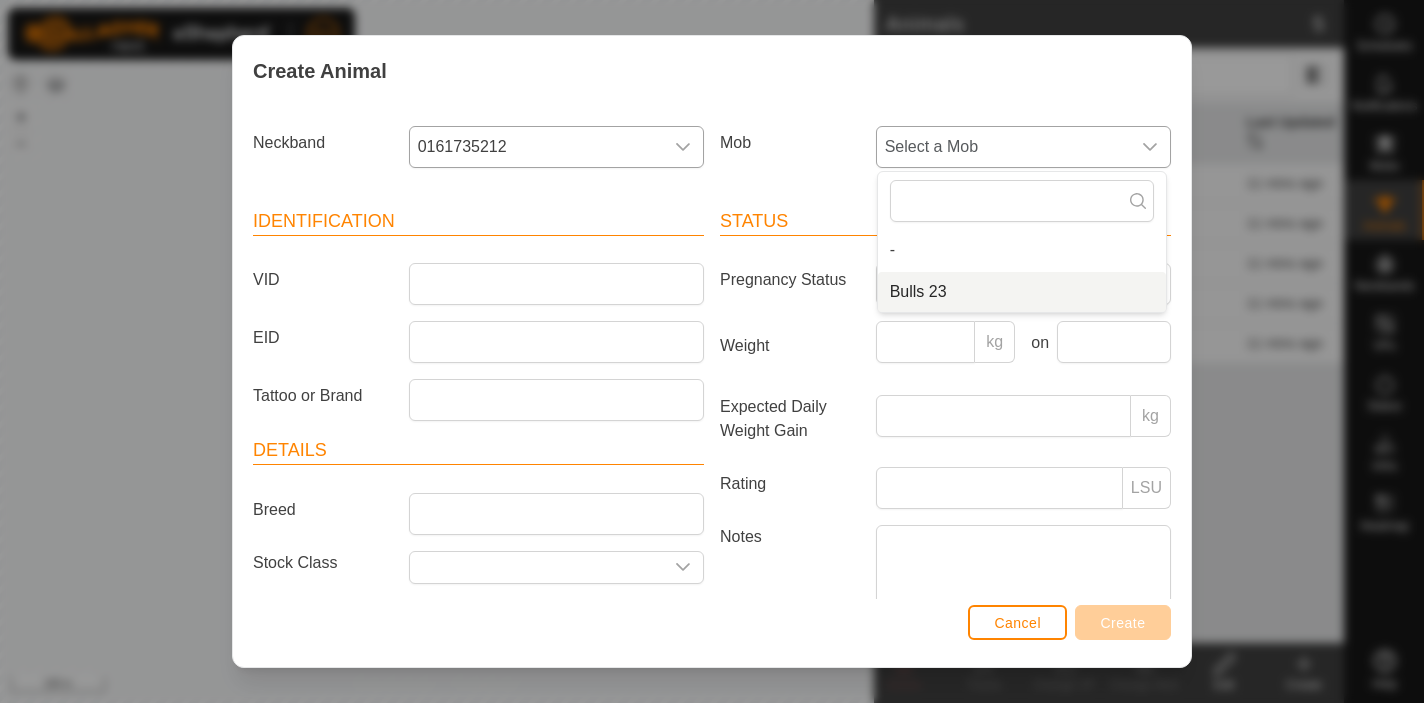 click on "Bulls 23" at bounding box center (1022, 292) 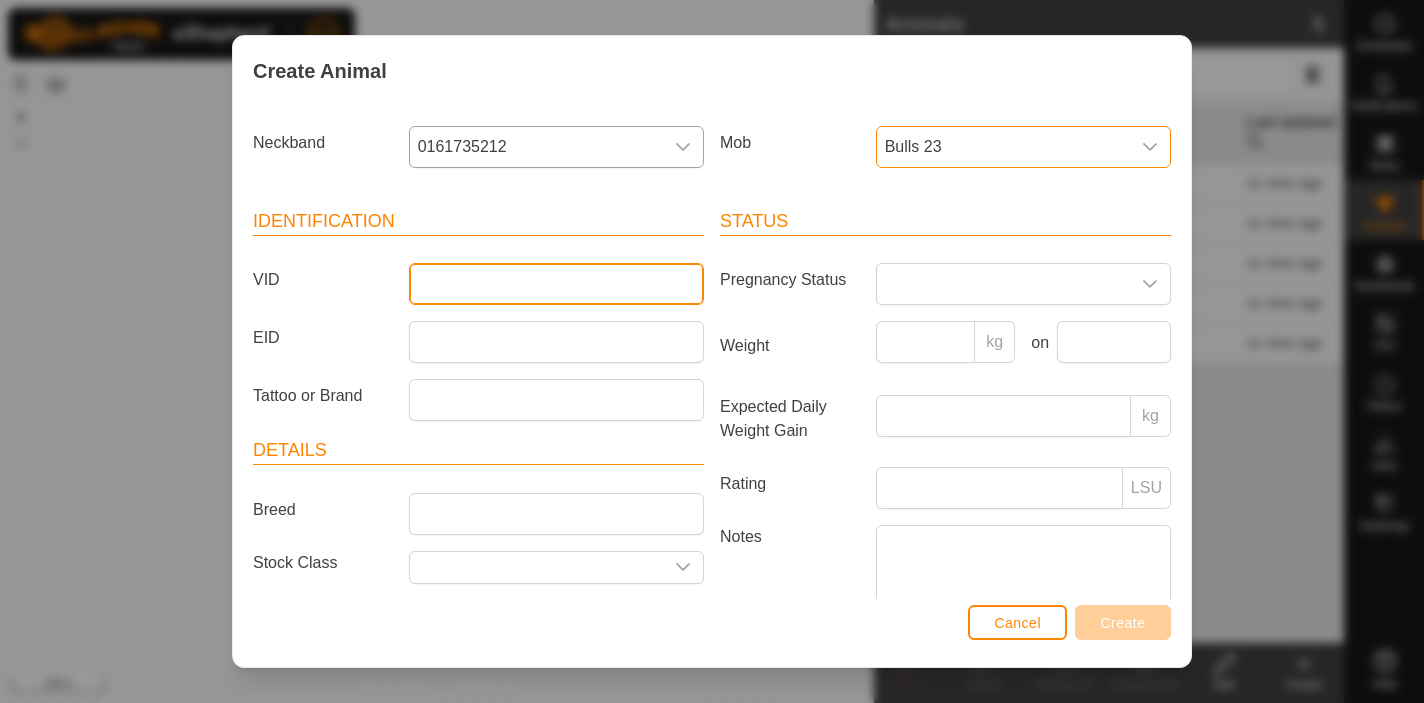 click on "VID" at bounding box center (556, 284) 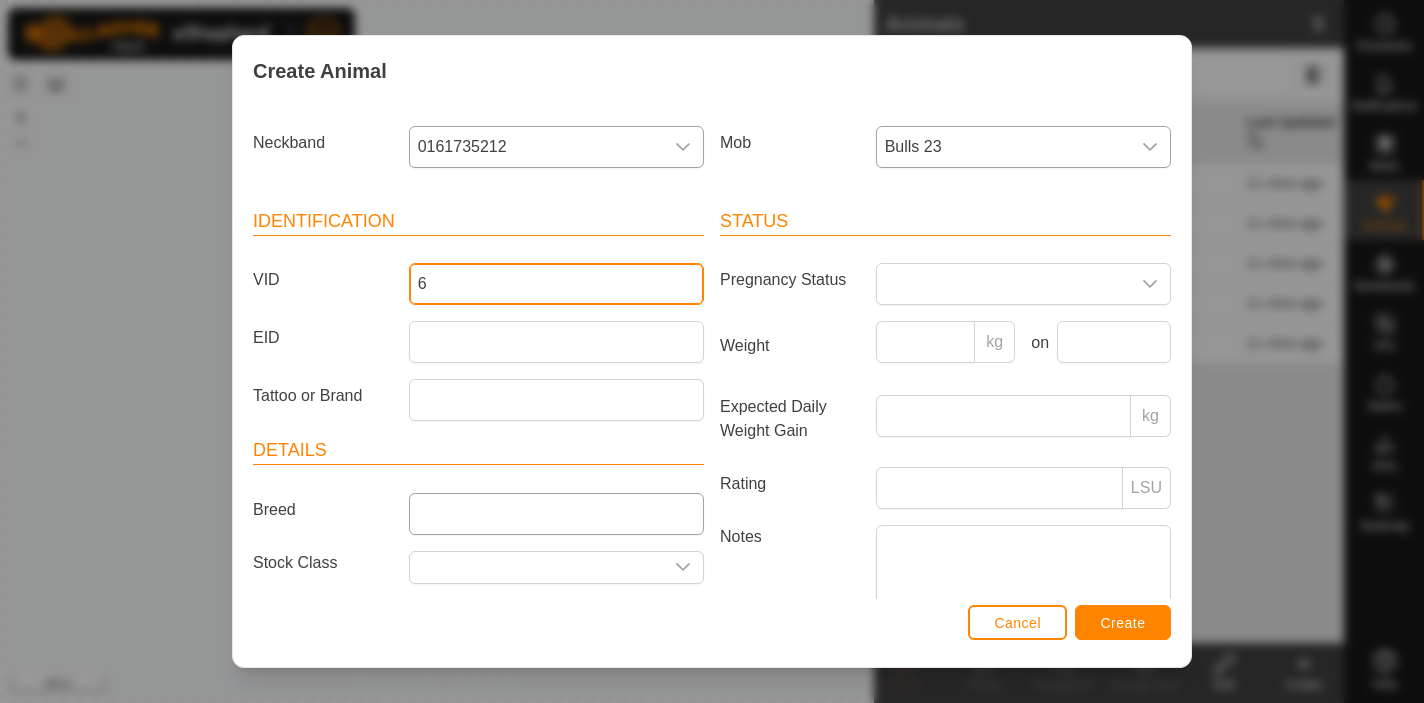 type on "6" 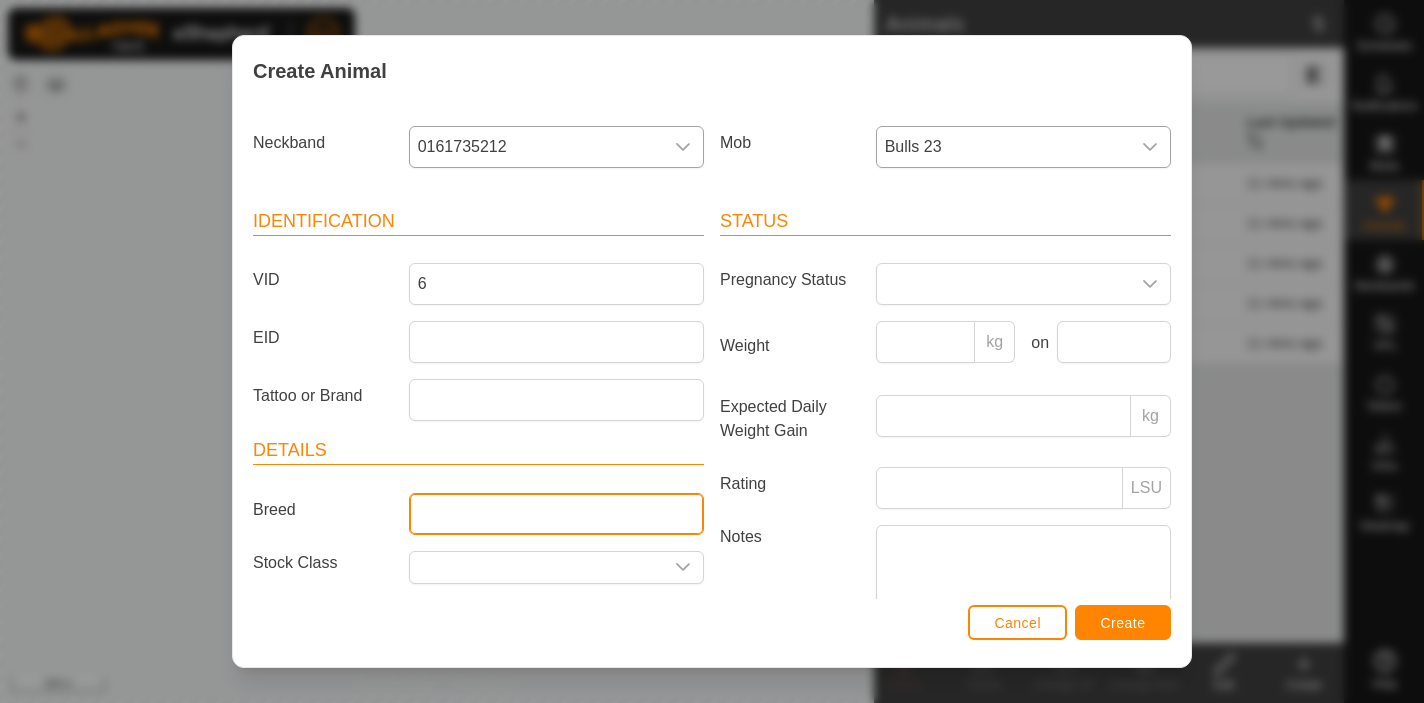 click on "Breed" at bounding box center (556, 514) 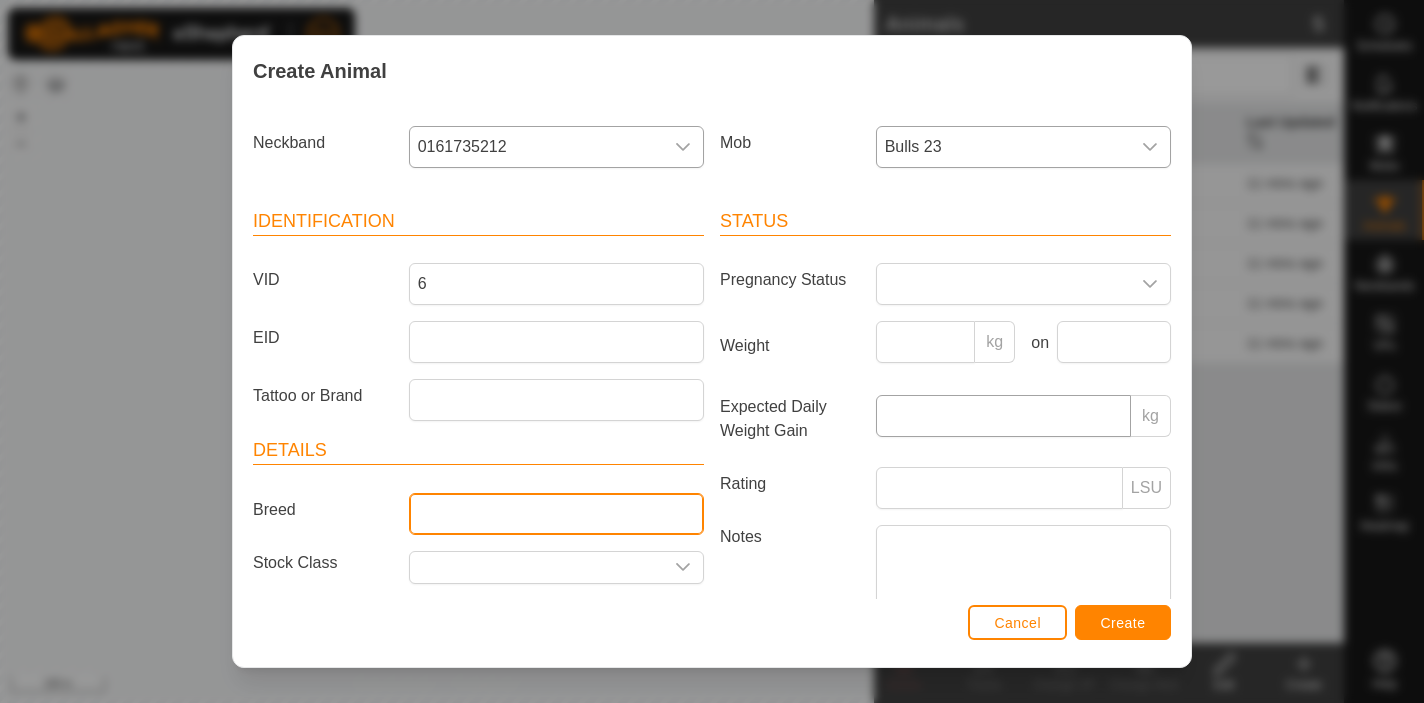 type on "fresian" 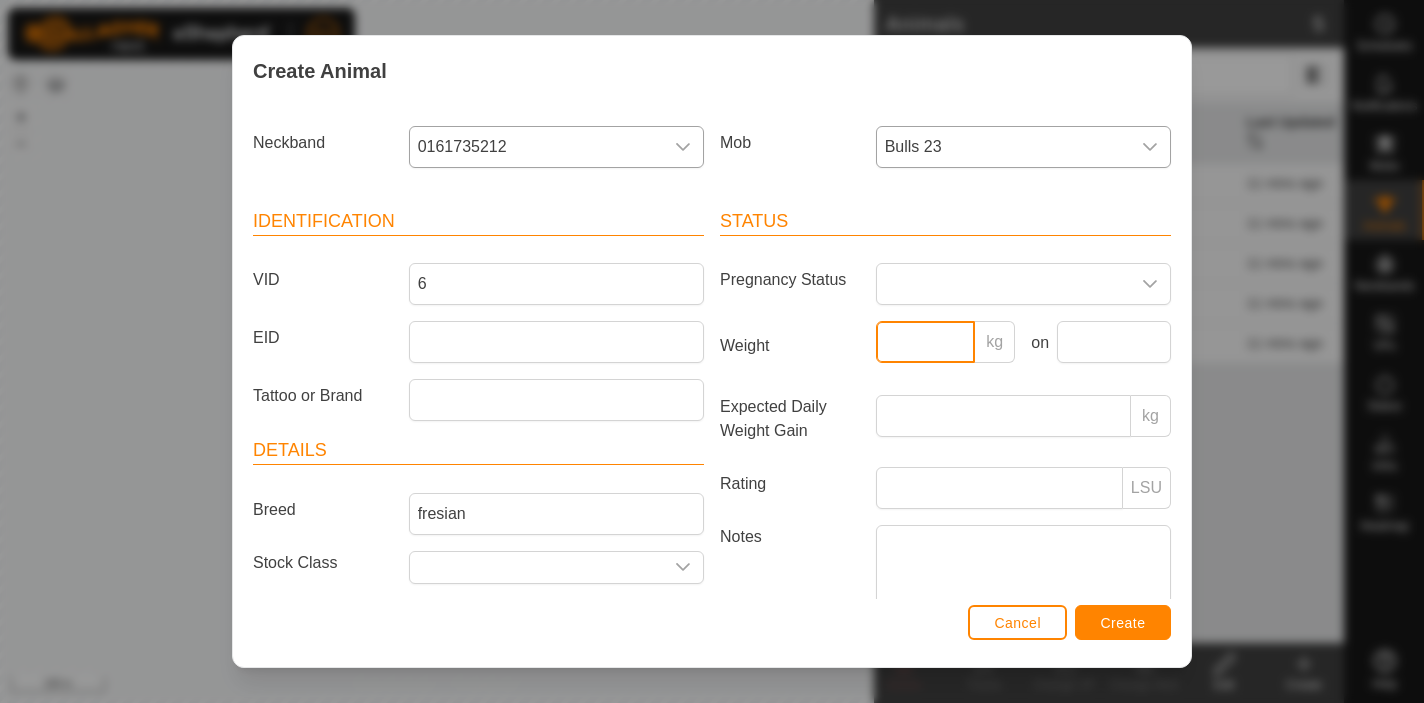 click on "Weight" at bounding box center (926, 342) 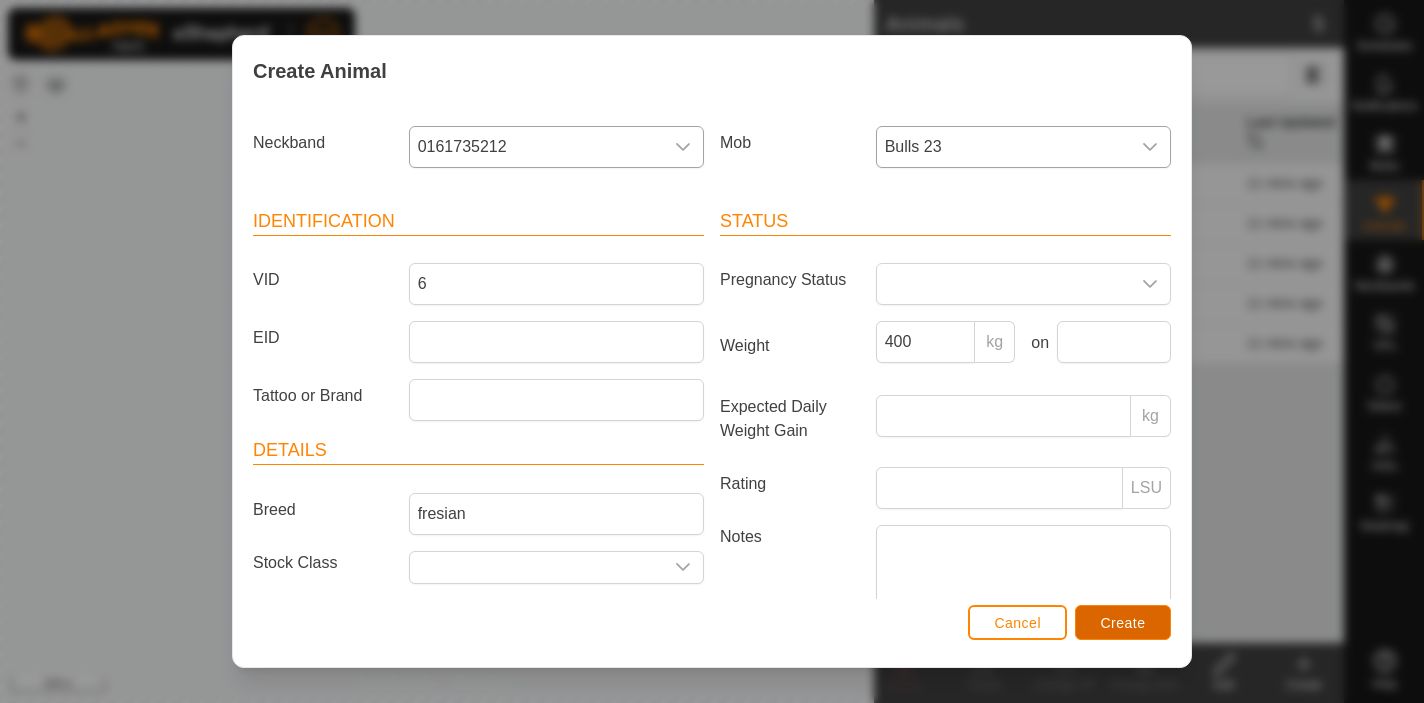 click on "Create" at bounding box center (1123, 622) 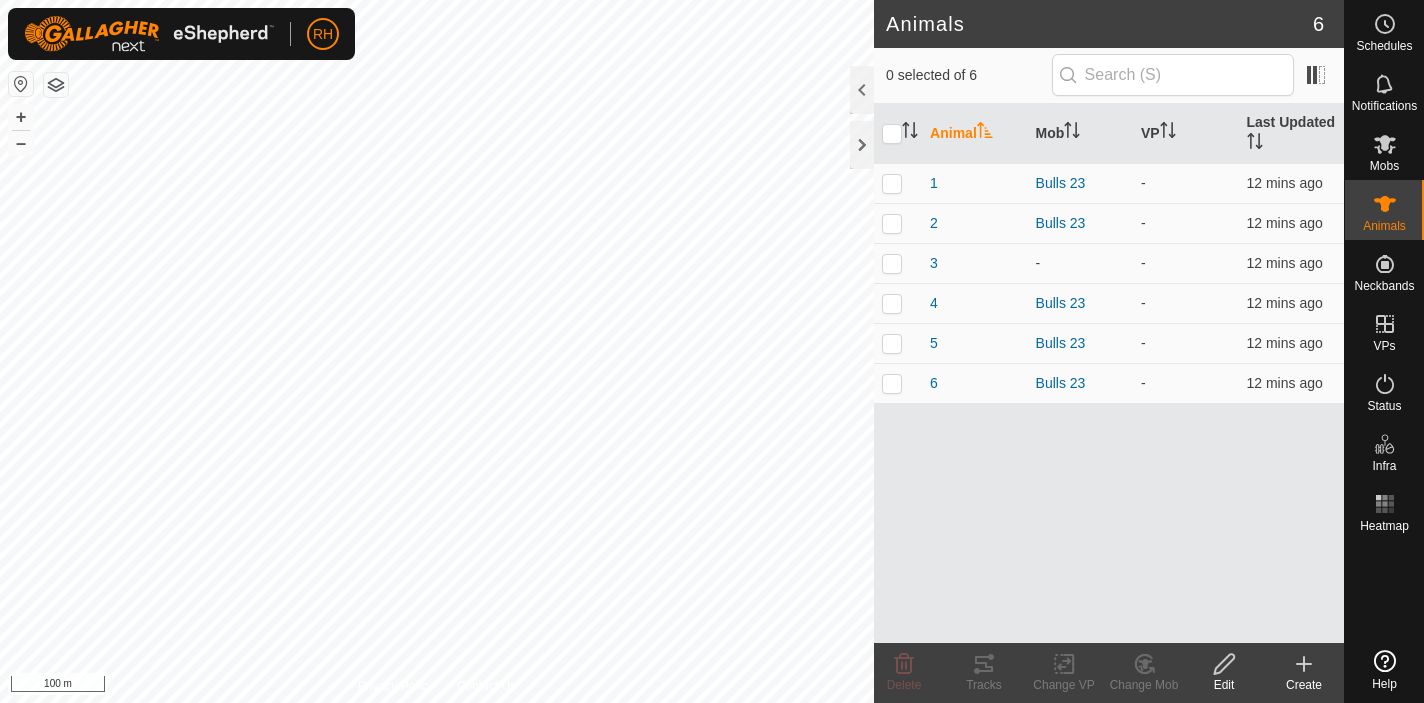 click 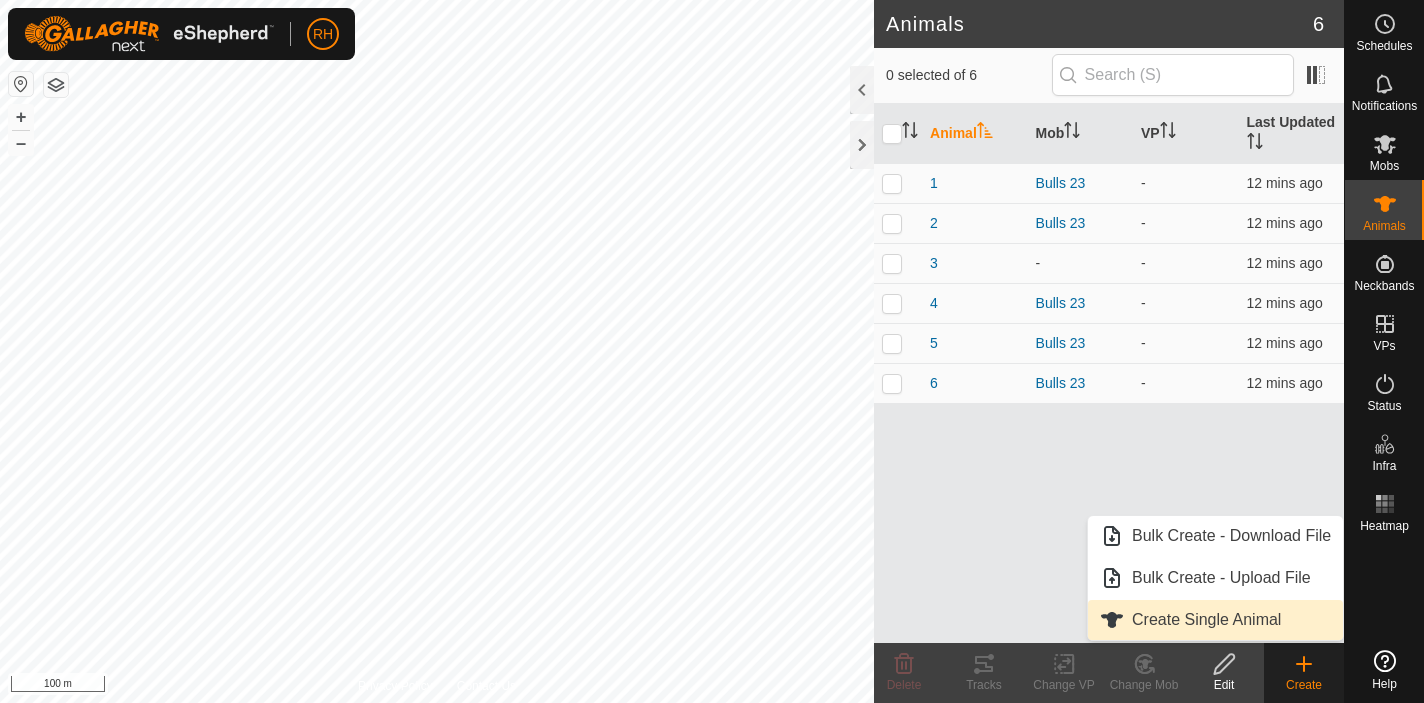 click on "Create Single Animal" at bounding box center (1215, 620) 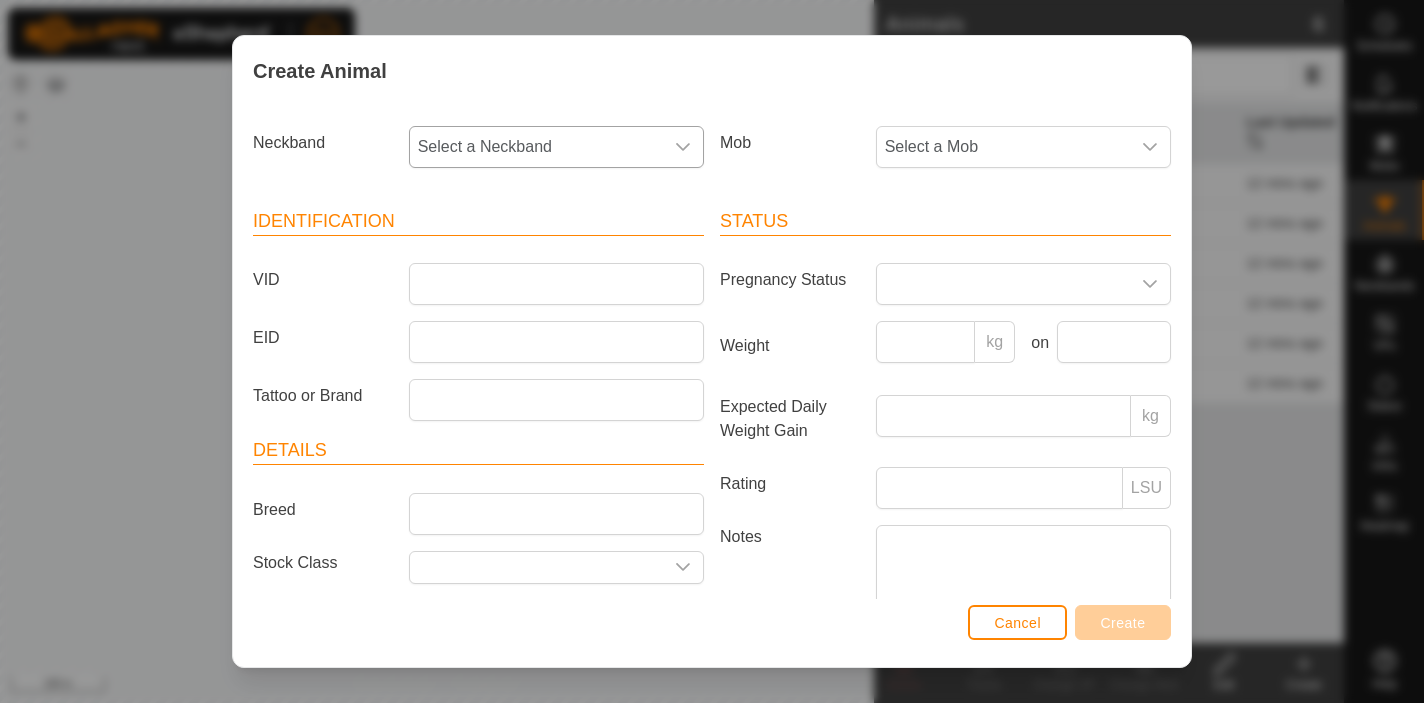 click on "Select a Neckband" at bounding box center [536, 147] 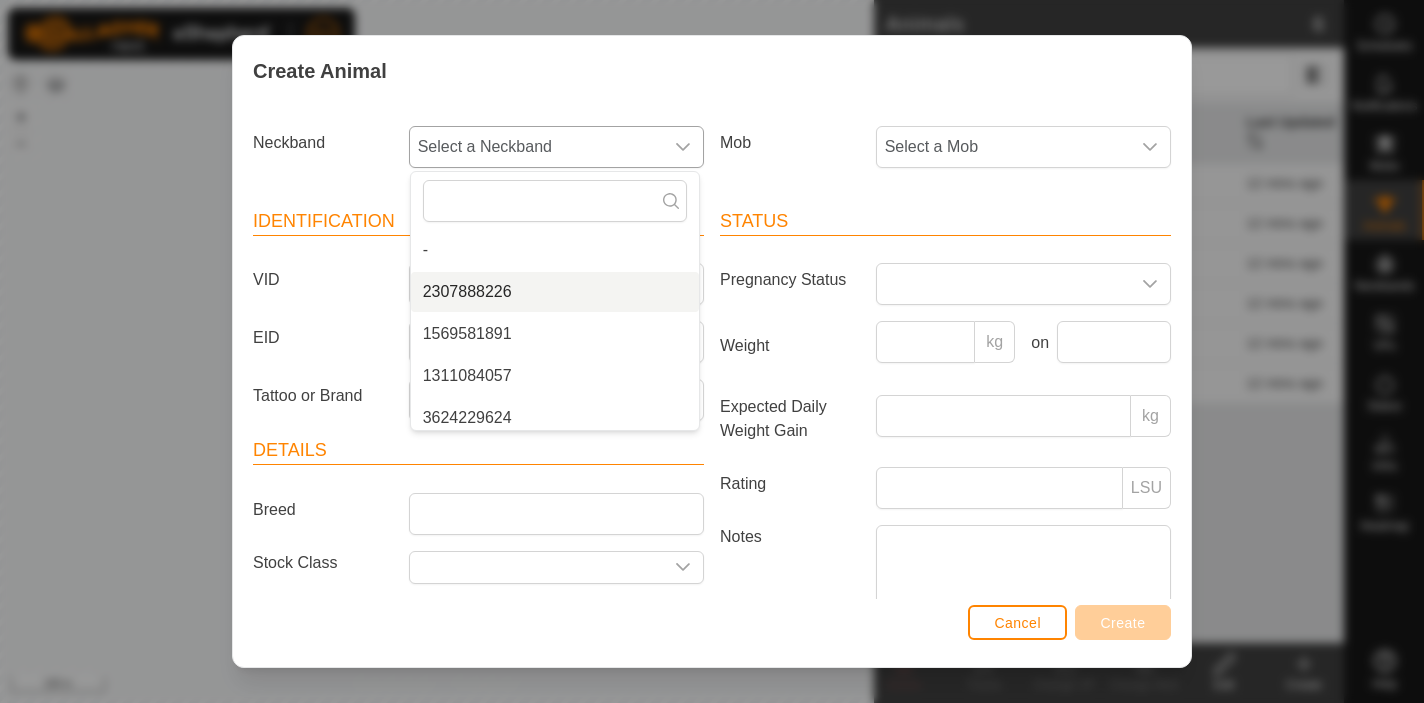 click on "2307888226" at bounding box center [555, 292] 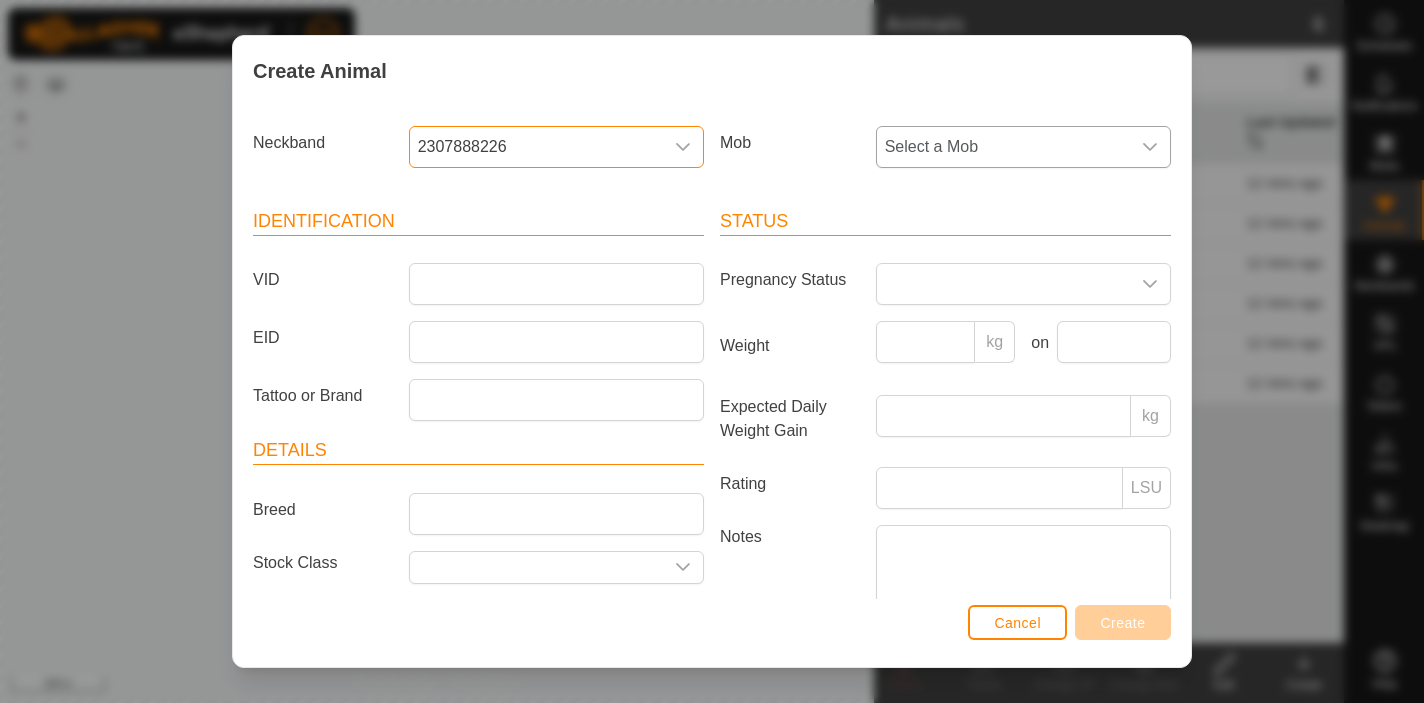 click on "Select a Mob" at bounding box center (1003, 147) 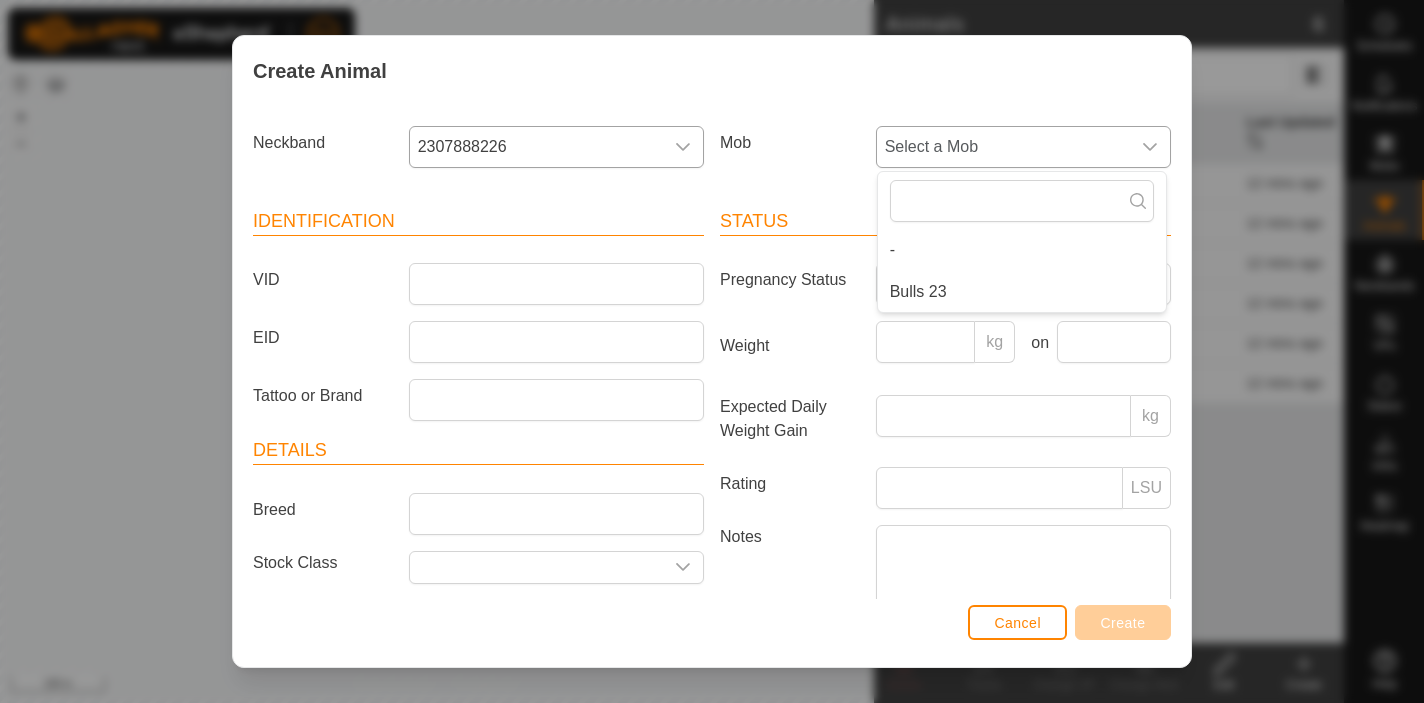 click on "Bulls 23" at bounding box center [1022, 292] 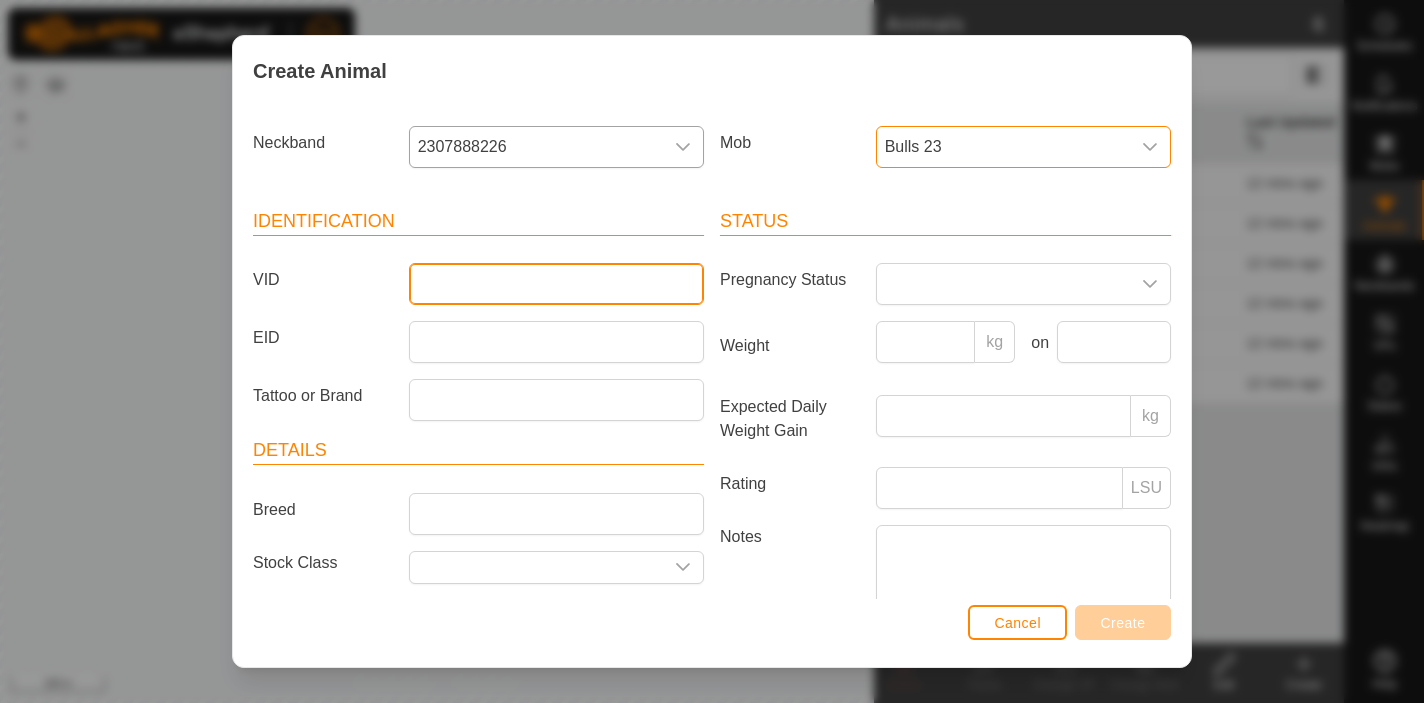 click on "VID" at bounding box center (556, 284) 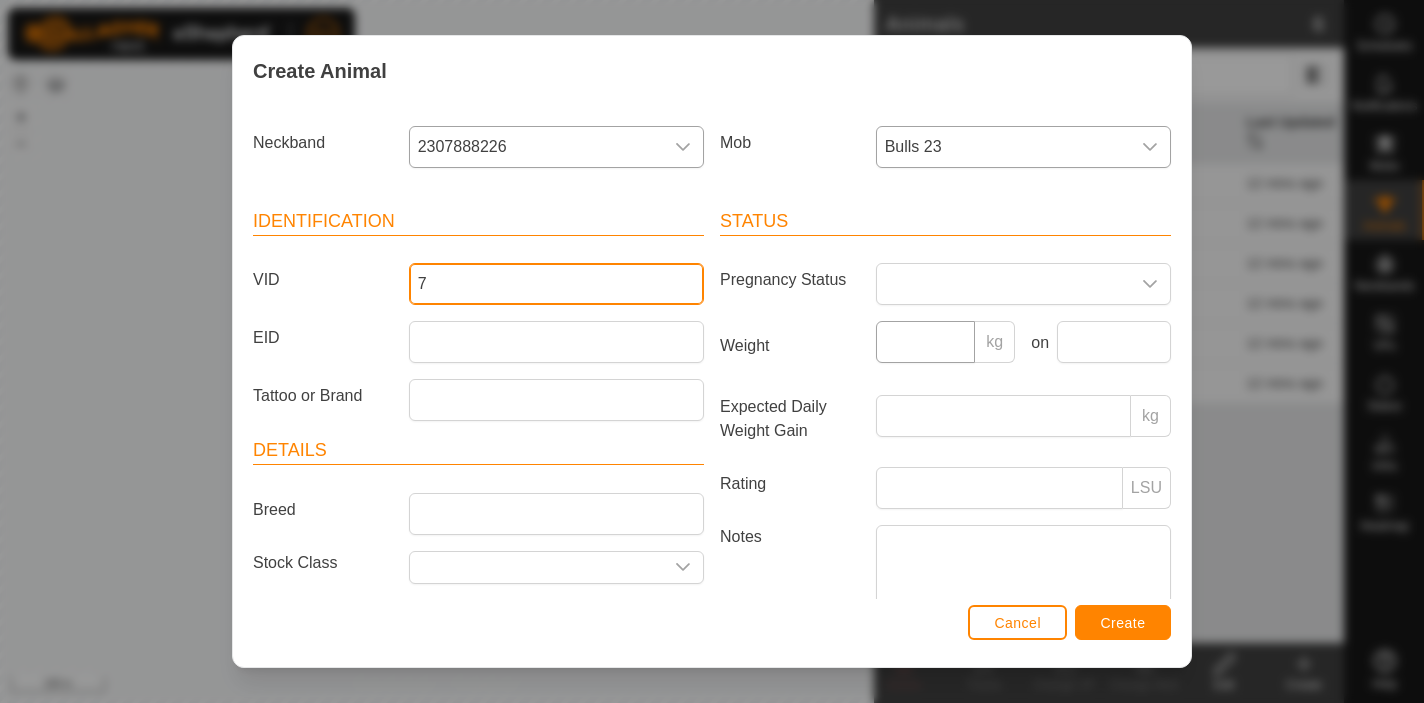 type on "7" 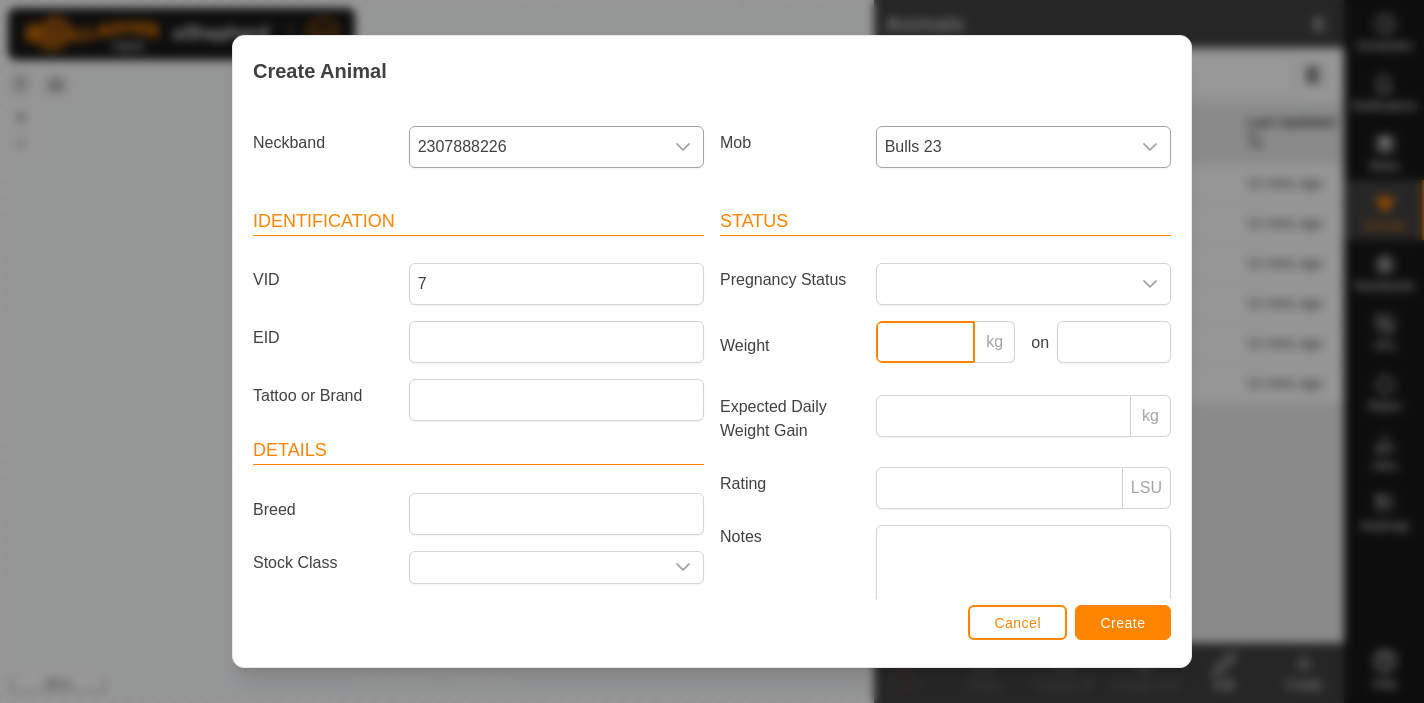 click on "Weight" at bounding box center (926, 342) 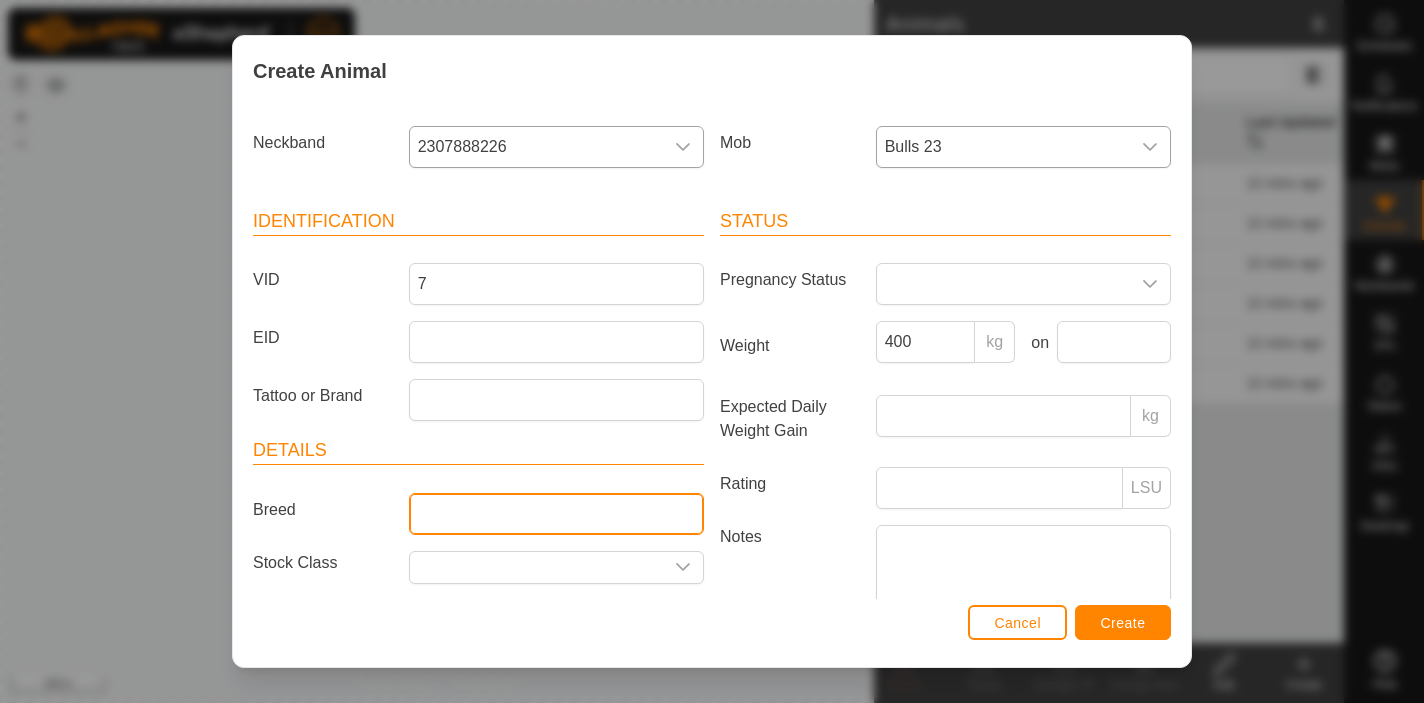 click on "Breed" at bounding box center (556, 514) 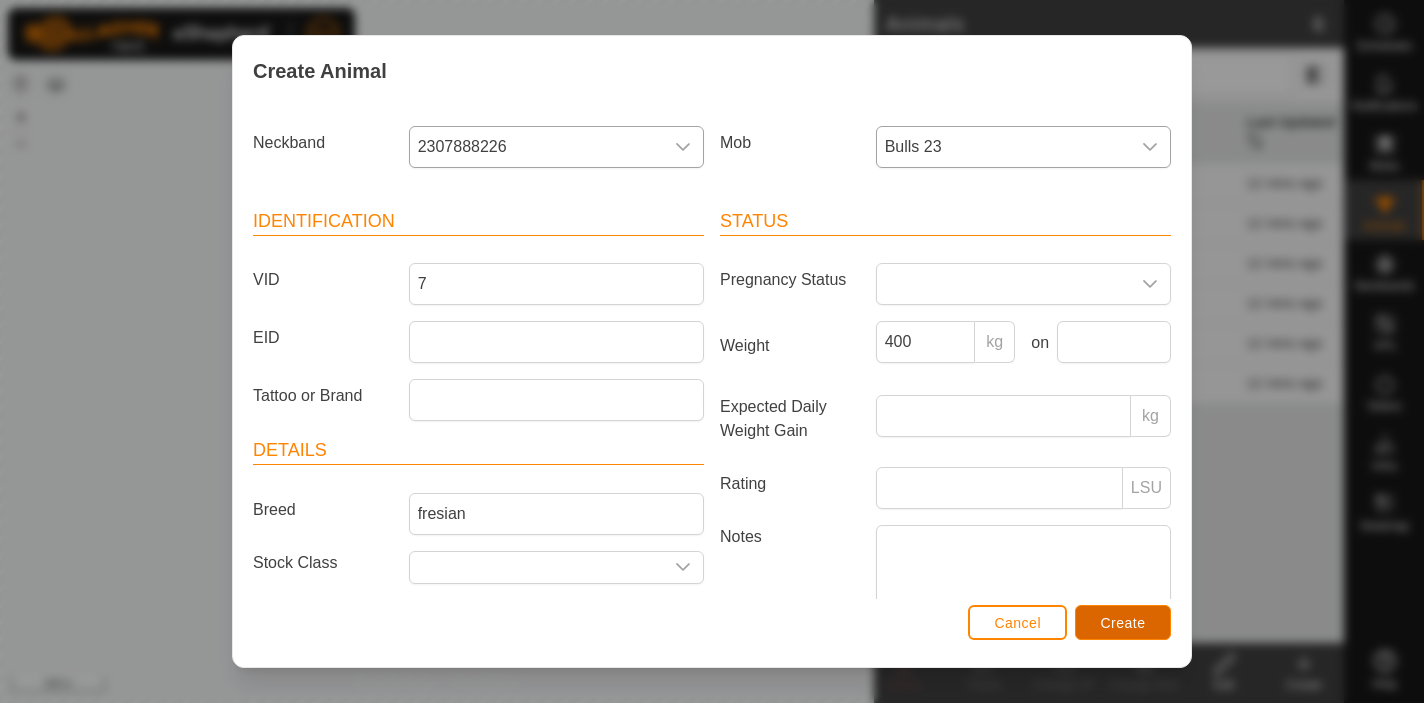 click on "Create" at bounding box center (1123, 623) 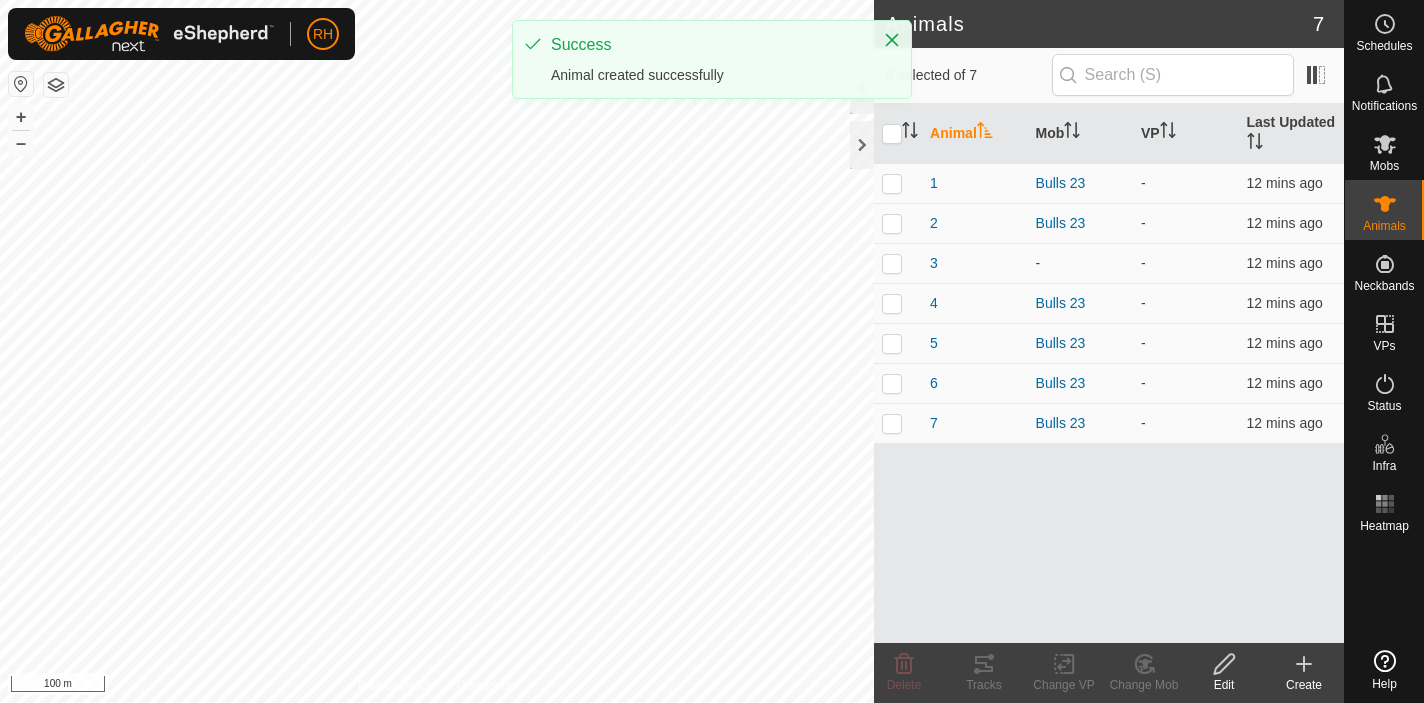 click on "Create" 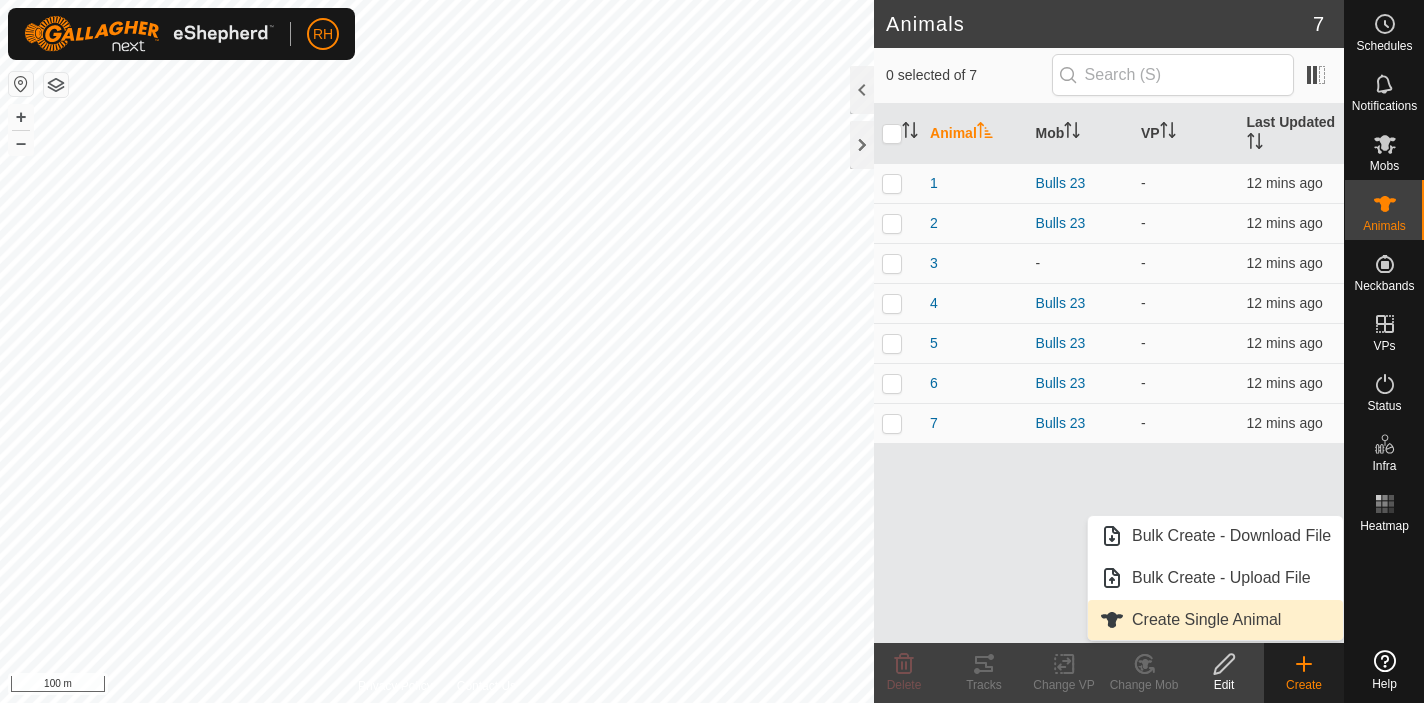 click on "Create Single Animal" at bounding box center (1215, 620) 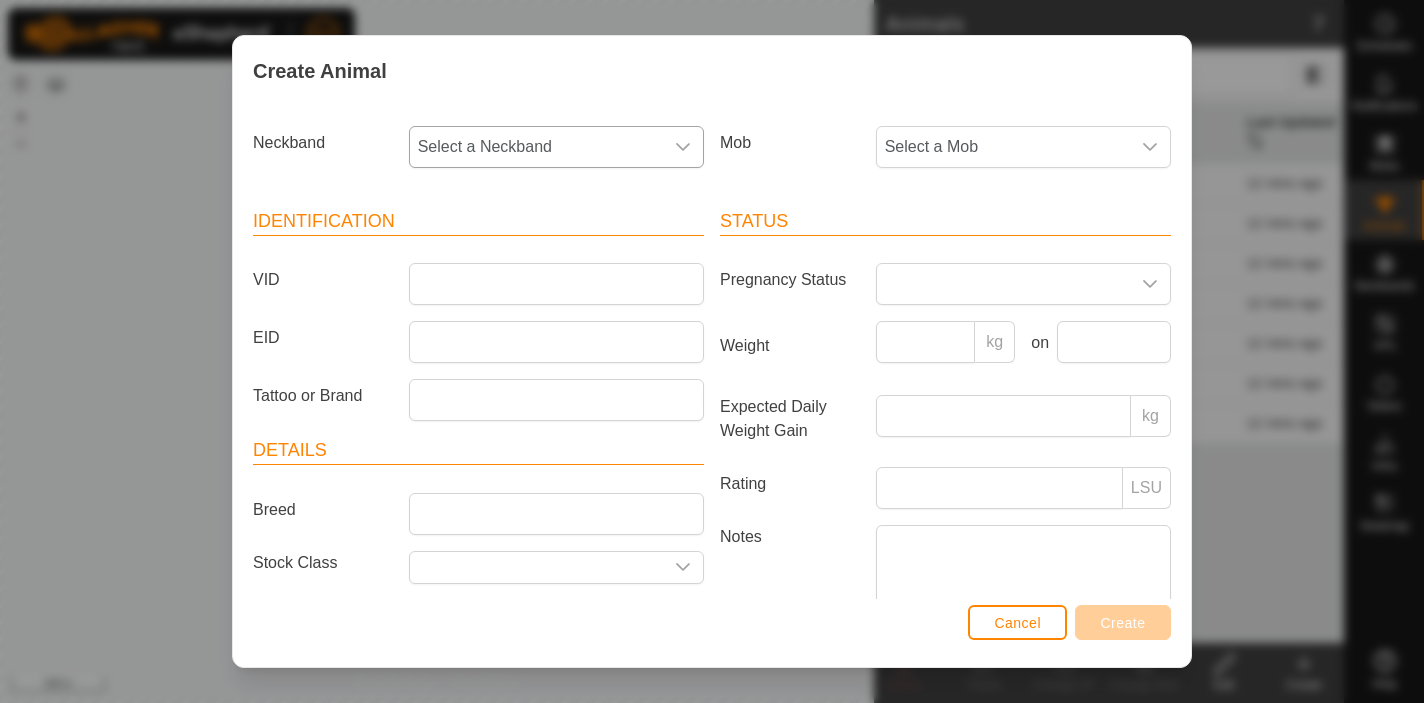 click on "Select a Neckband" at bounding box center [536, 147] 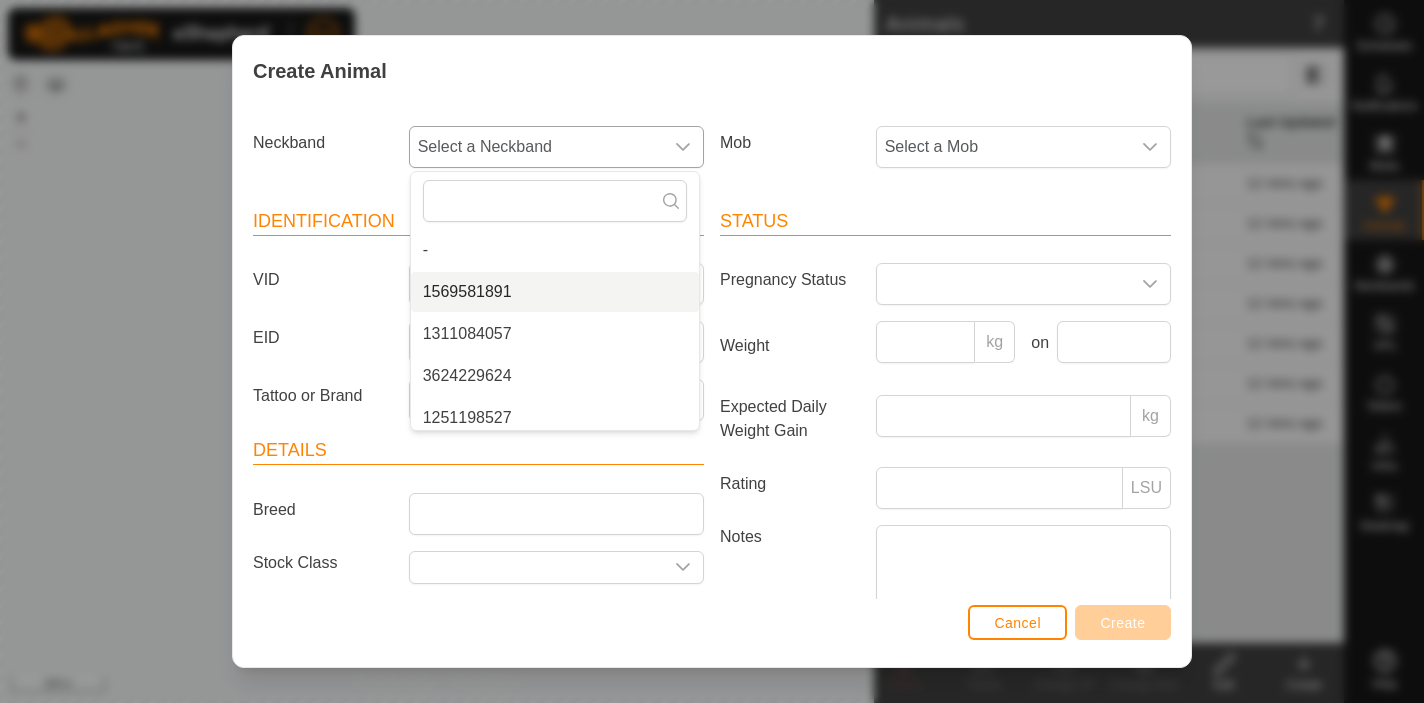 click on "1569581891" at bounding box center (555, 292) 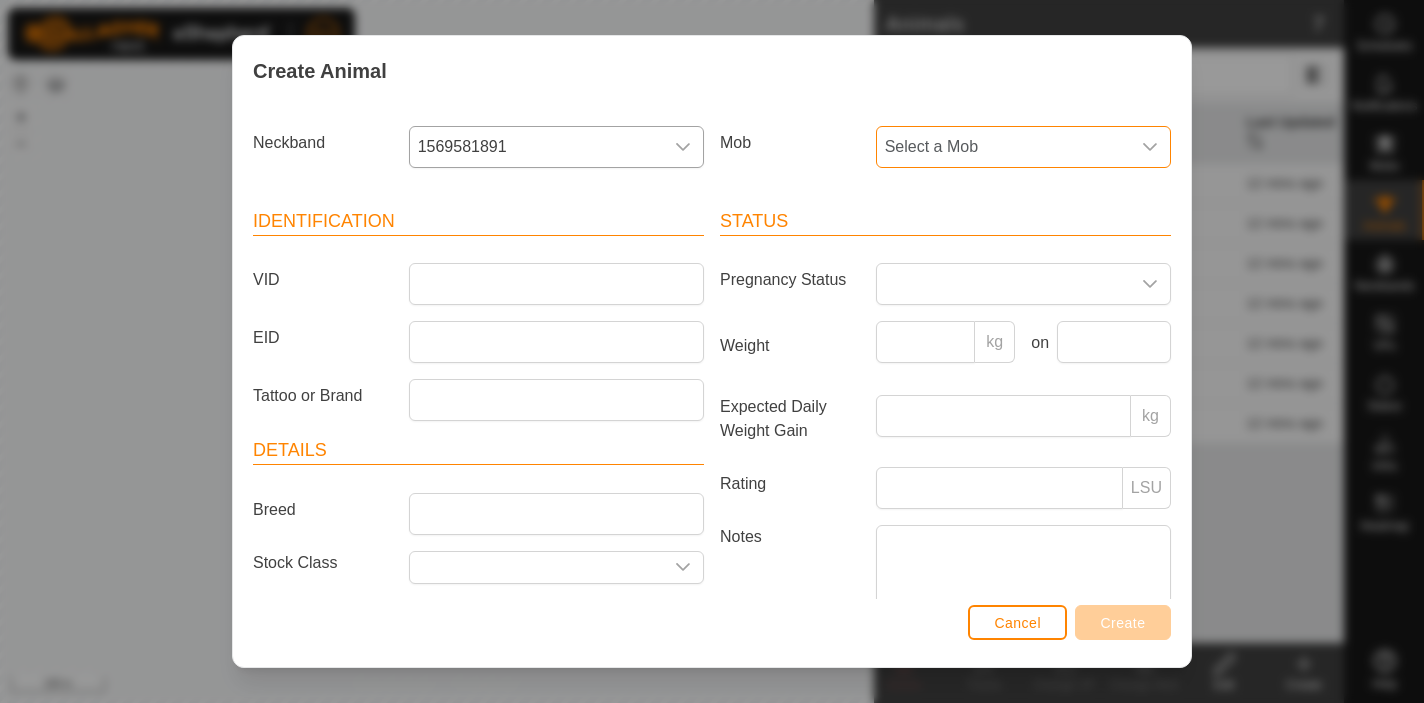 click on "Select a Mob" at bounding box center [1003, 147] 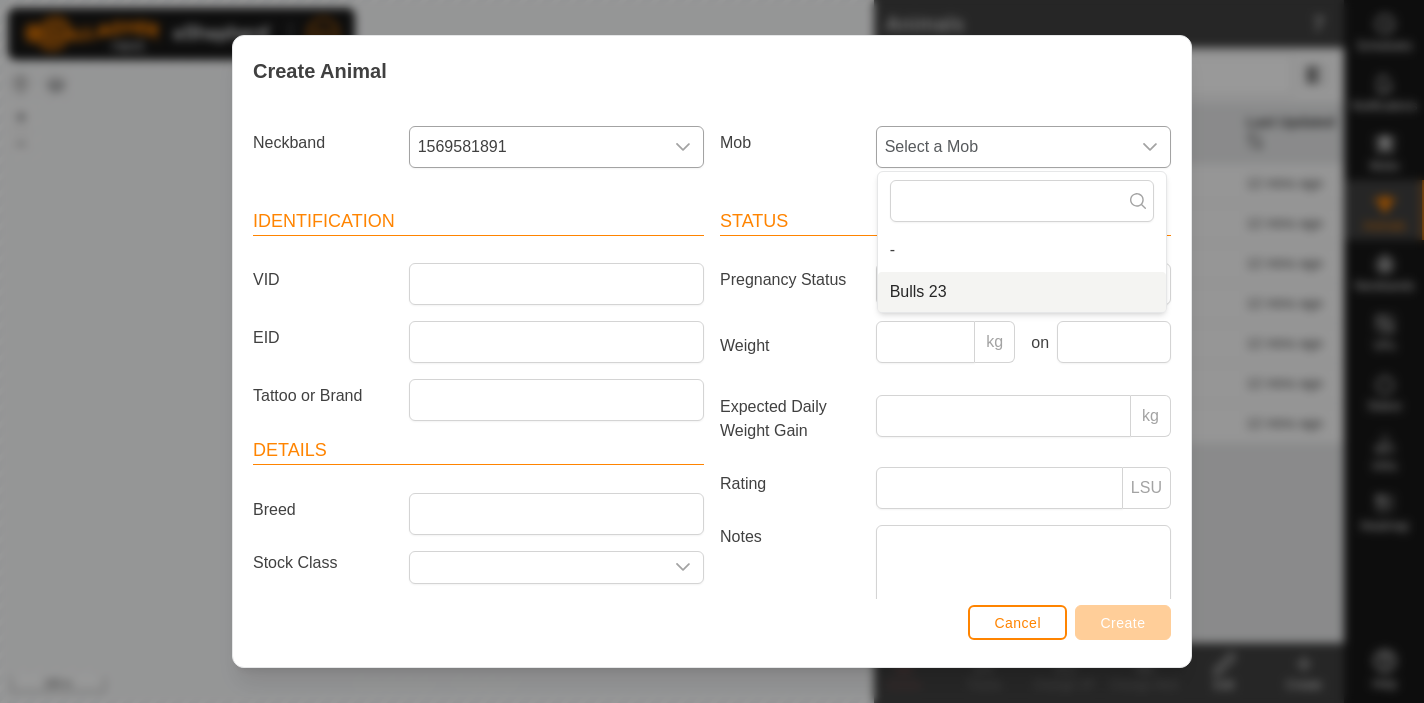 click on "Bulls 23" at bounding box center (1022, 292) 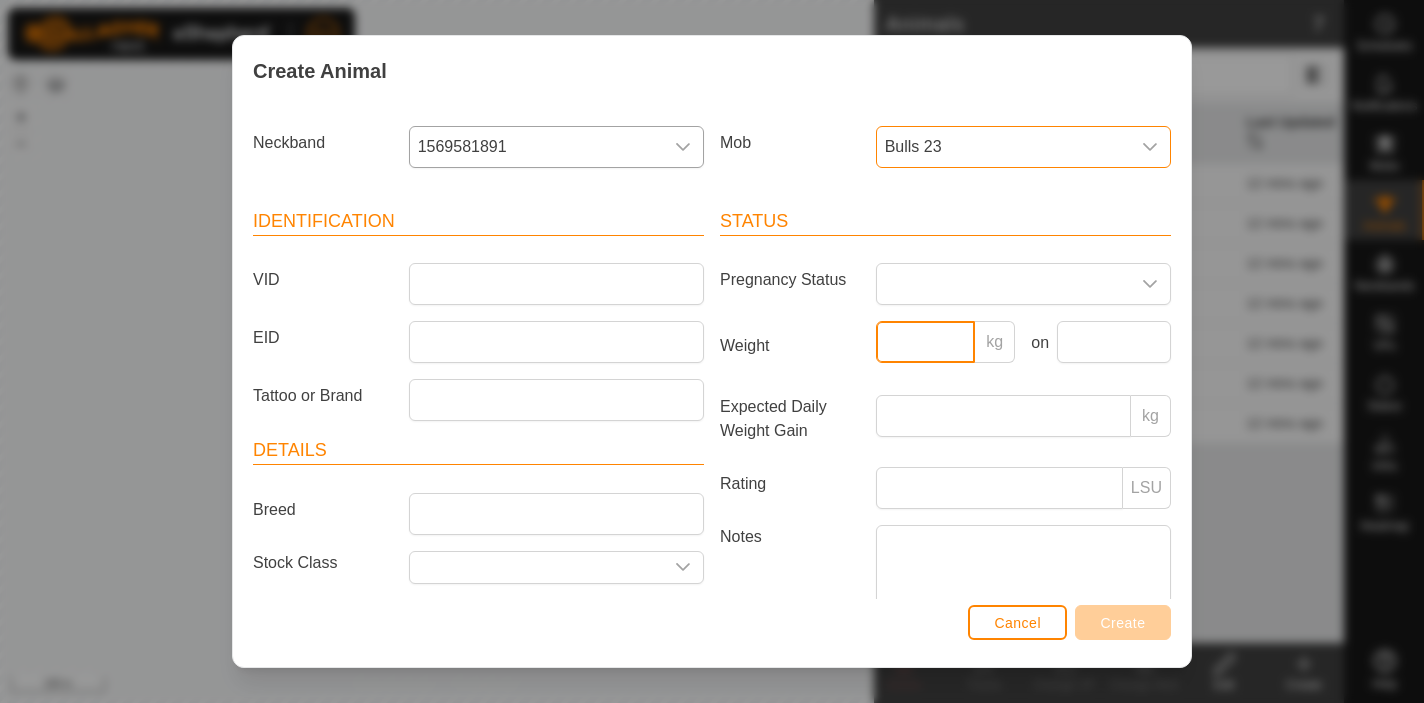 click on "Weight" at bounding box center [926, 342] 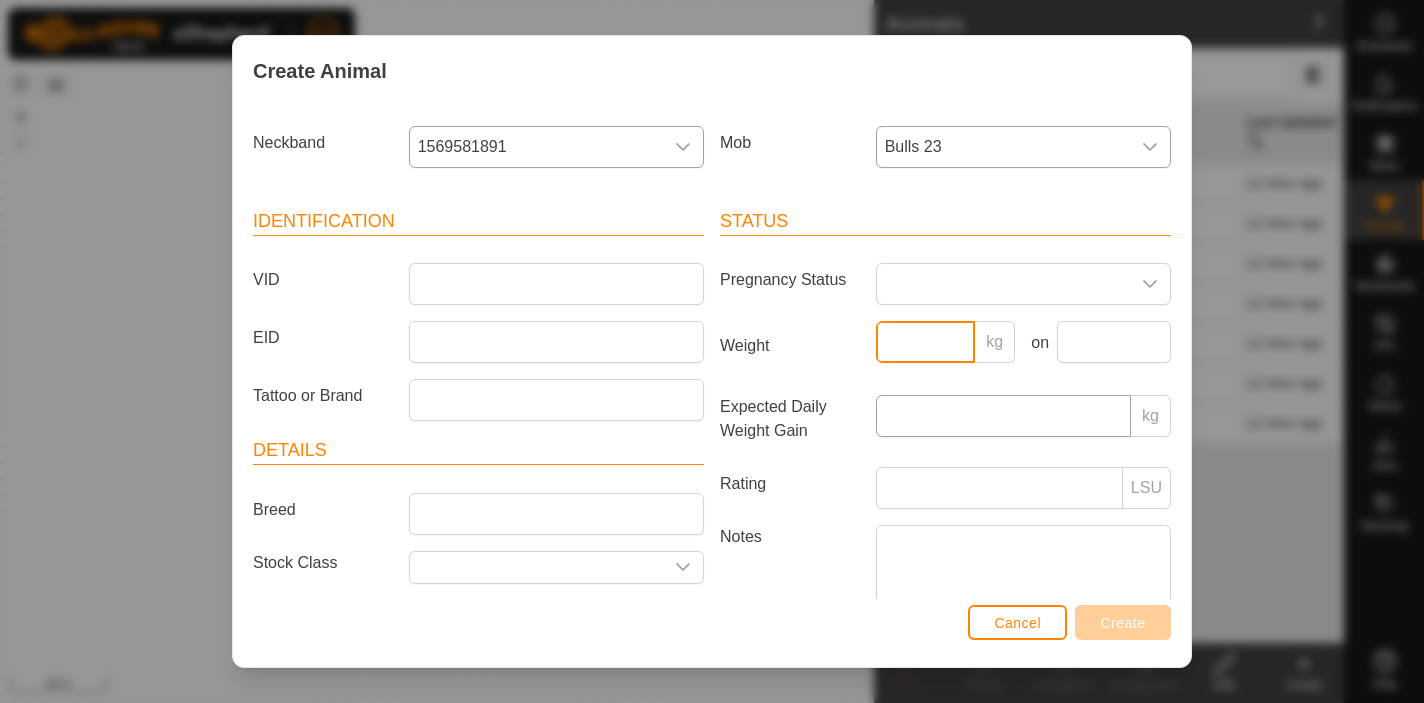 type on "400" 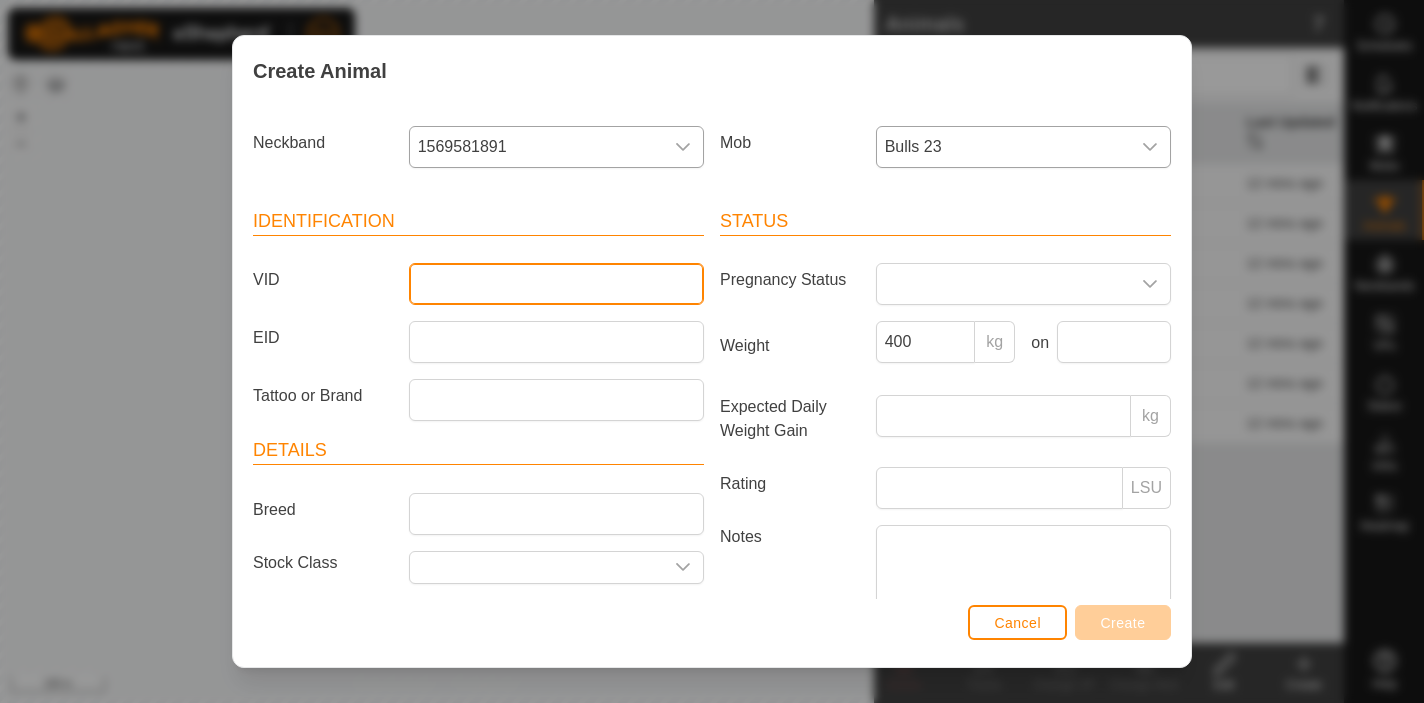 click on "VID" at bounding box center (556, 284) 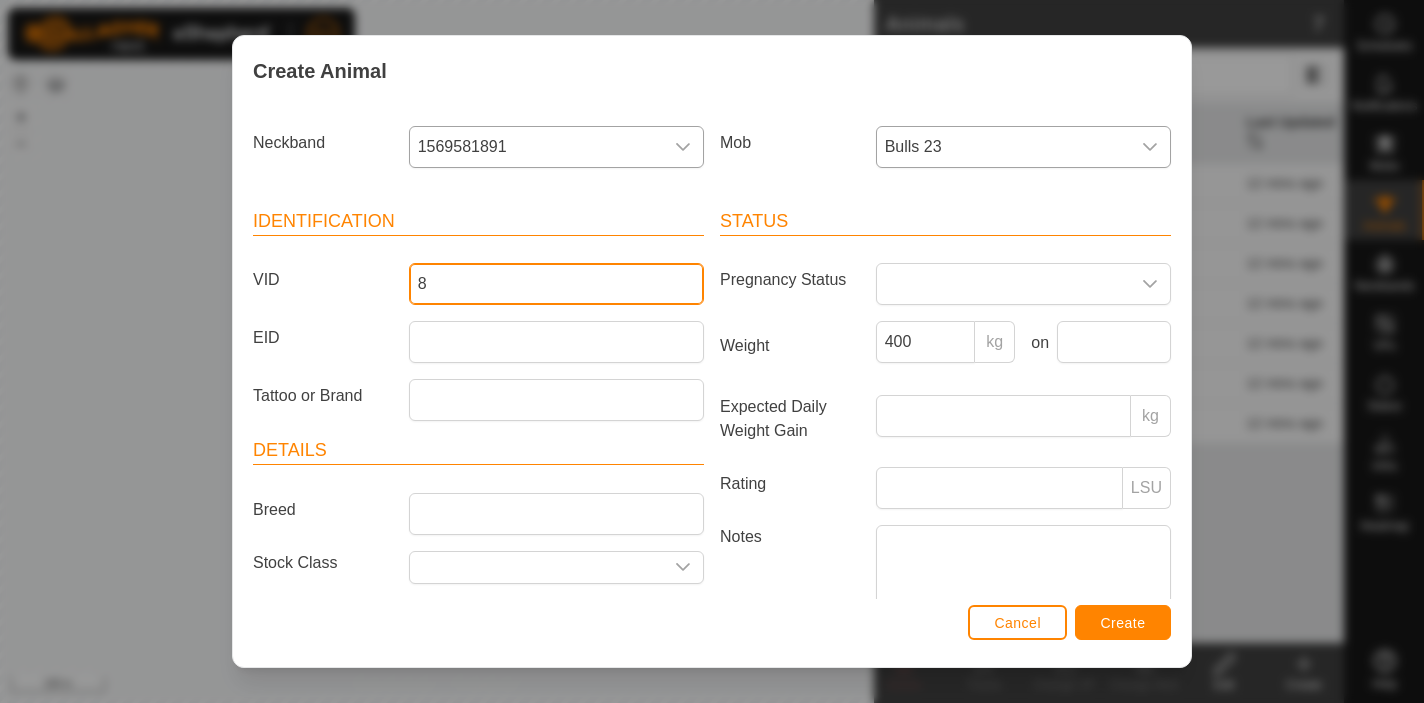 type on "8" 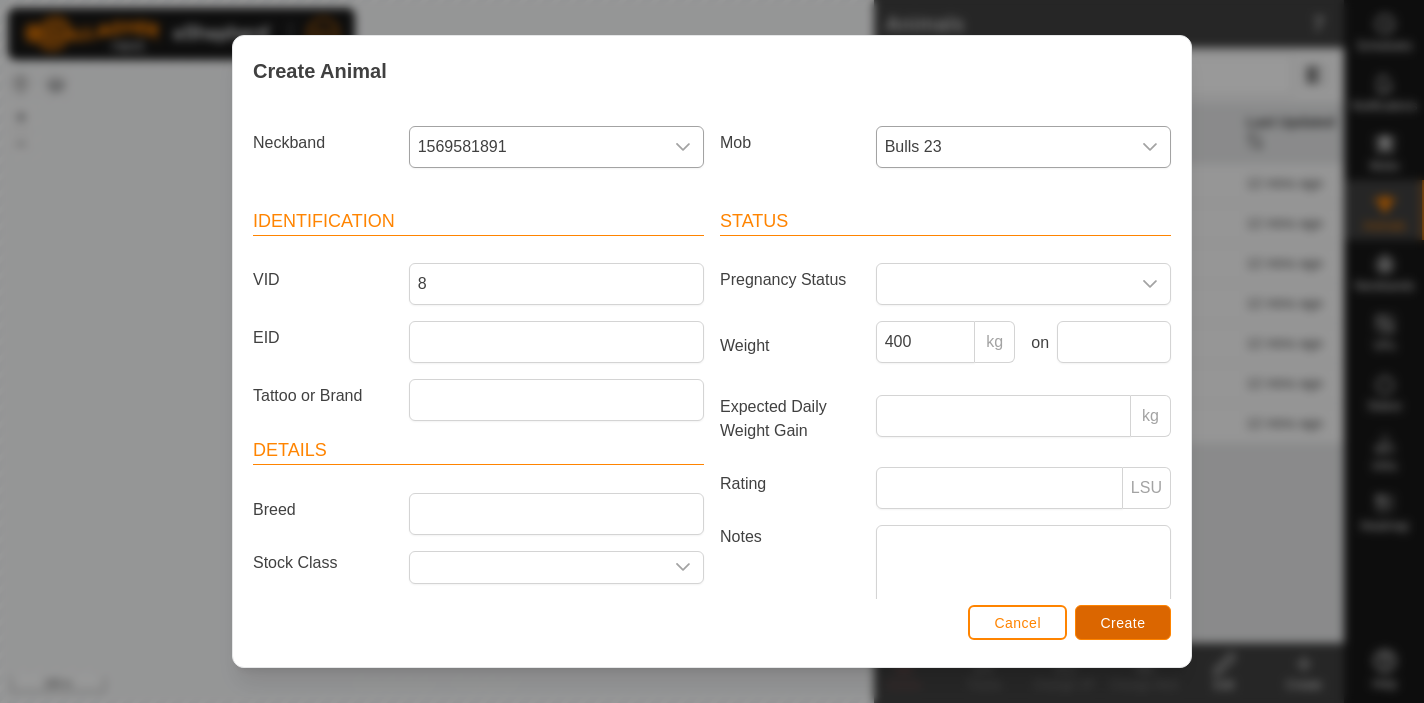 click on "Create" at bounding box center [1123, 622] 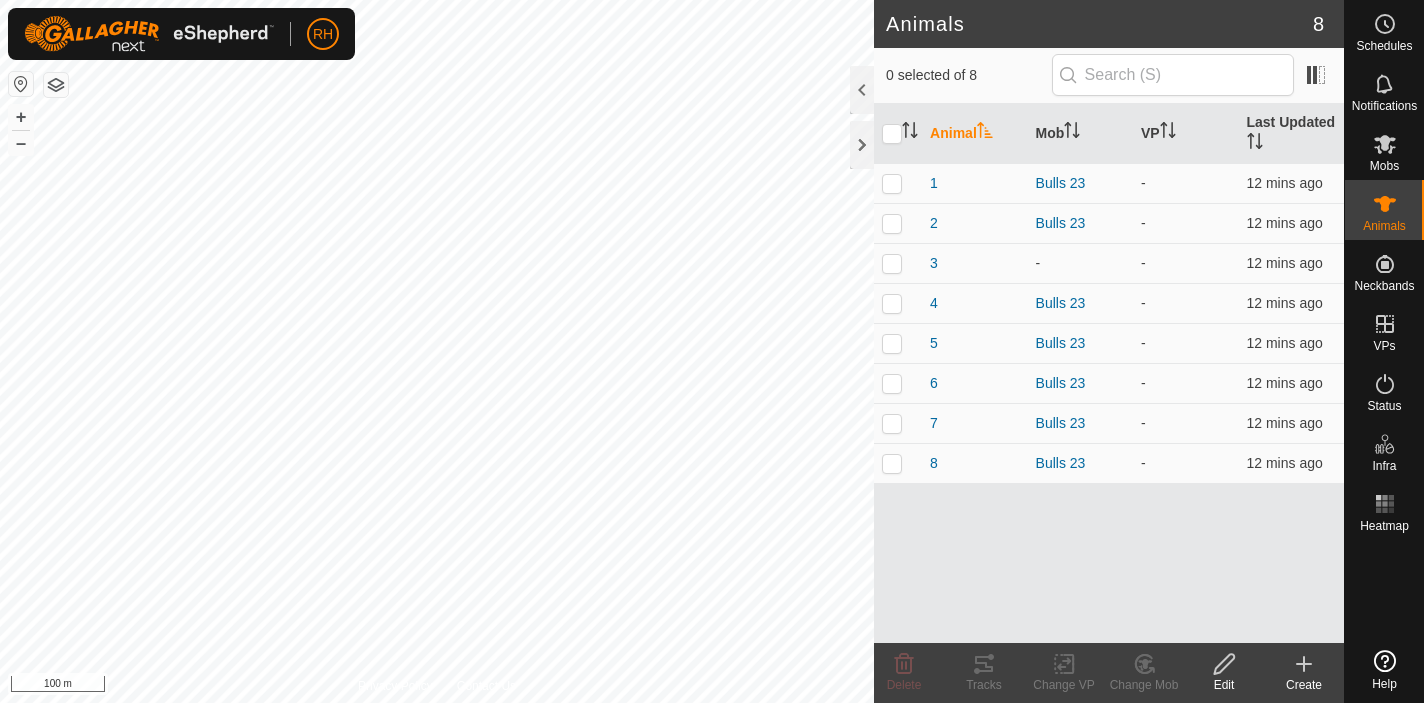 click 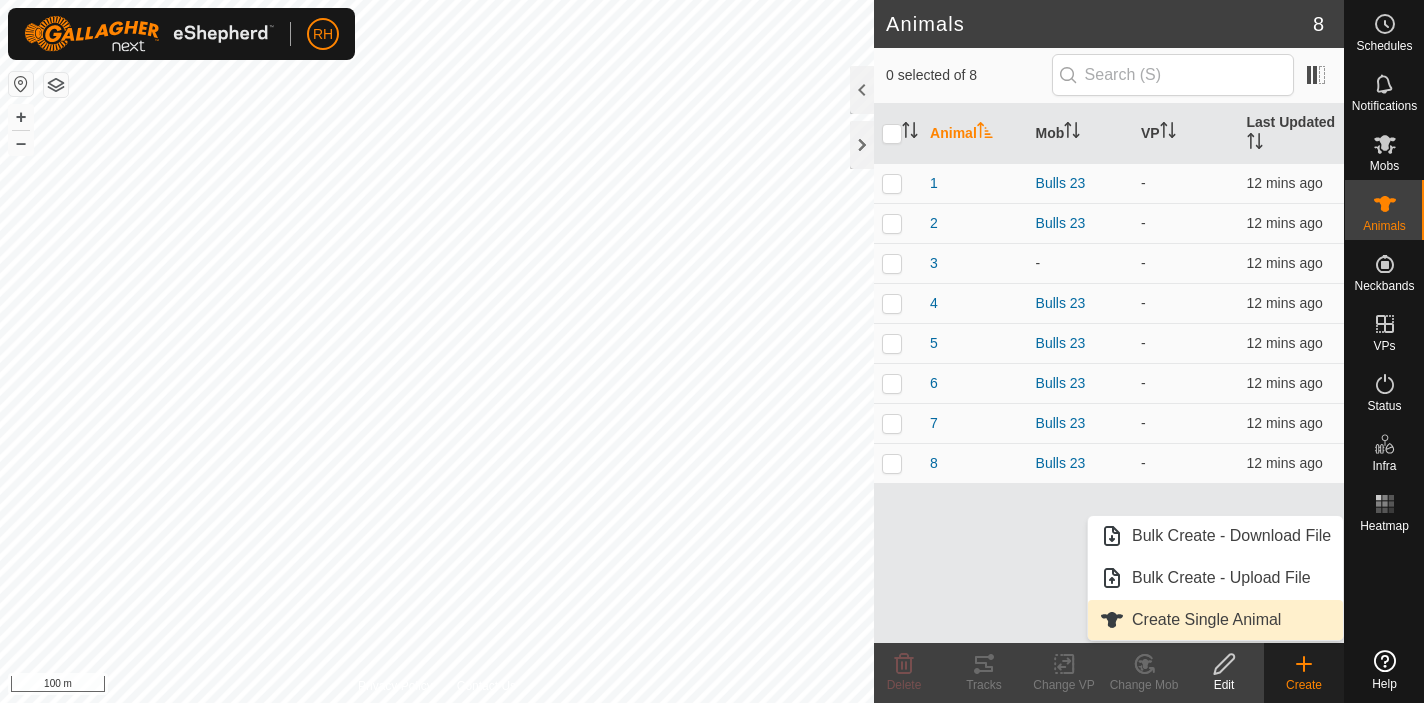 click on "Create Single Animal" at bounding box center (1215, 620) 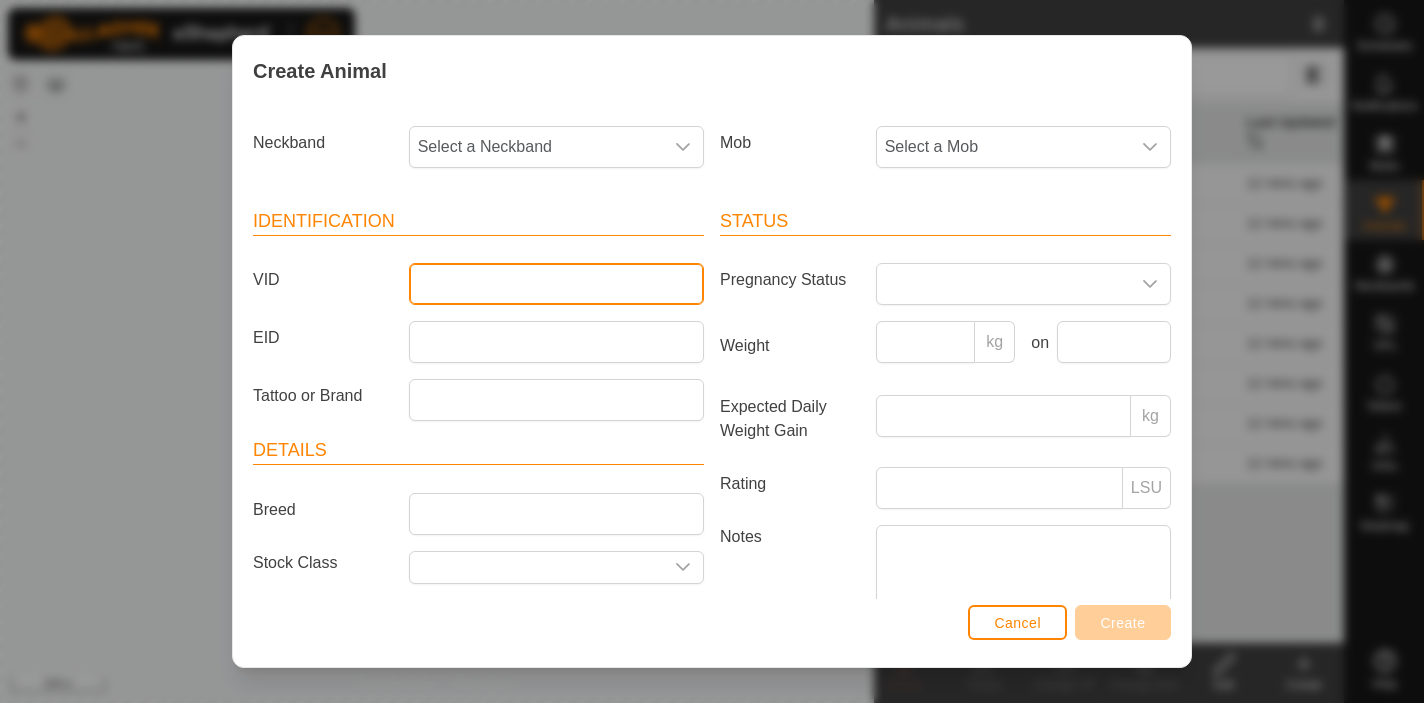 click on "VID" at bounding box center [556, 284] 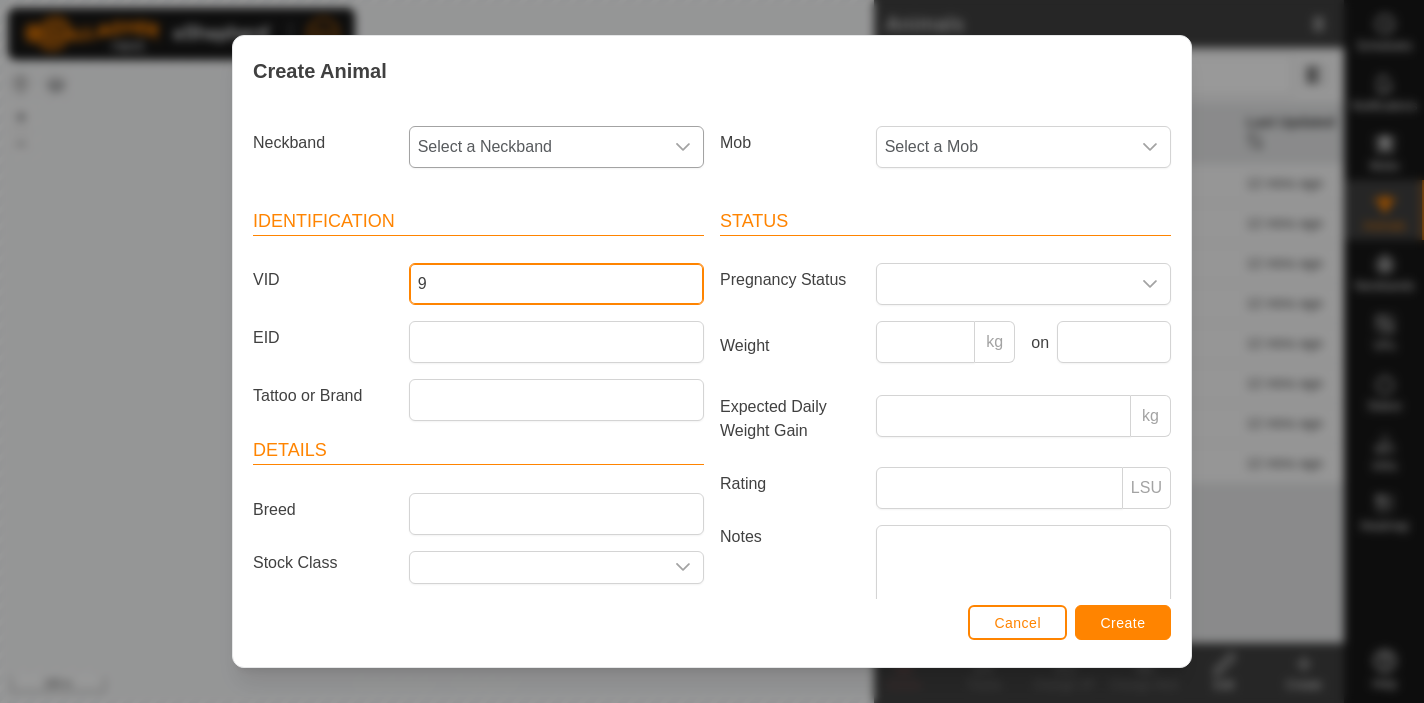 type on "9" 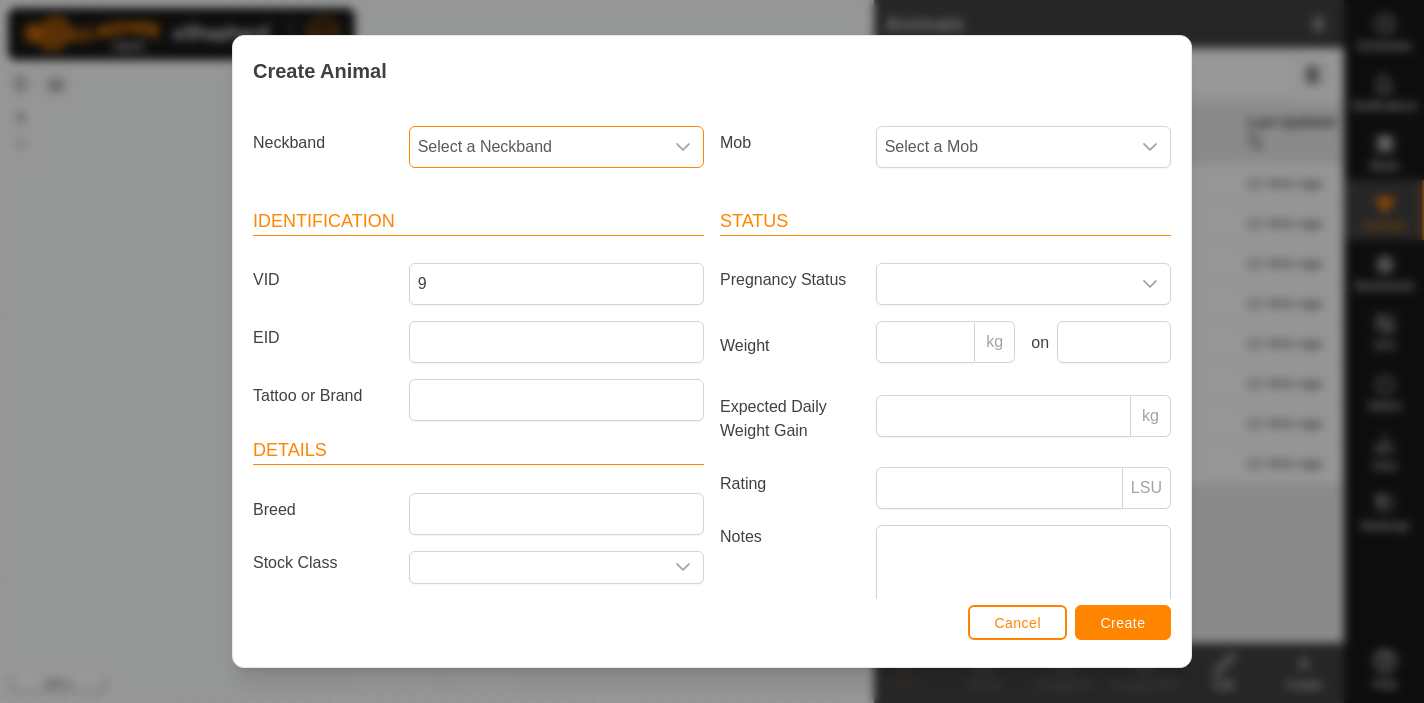 click on "Select a Neckband" at bounding box center [536, 147] 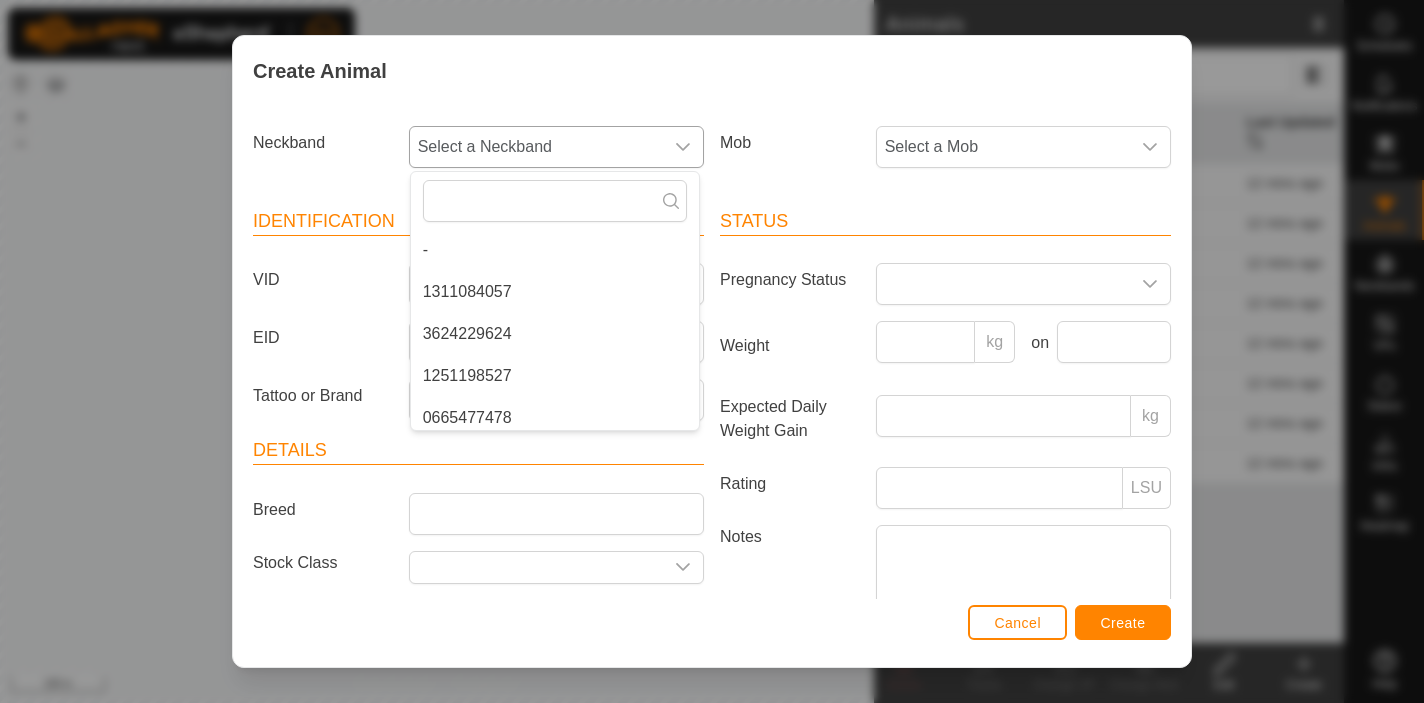 click on "1311084057" at bounding box center [555, 292] 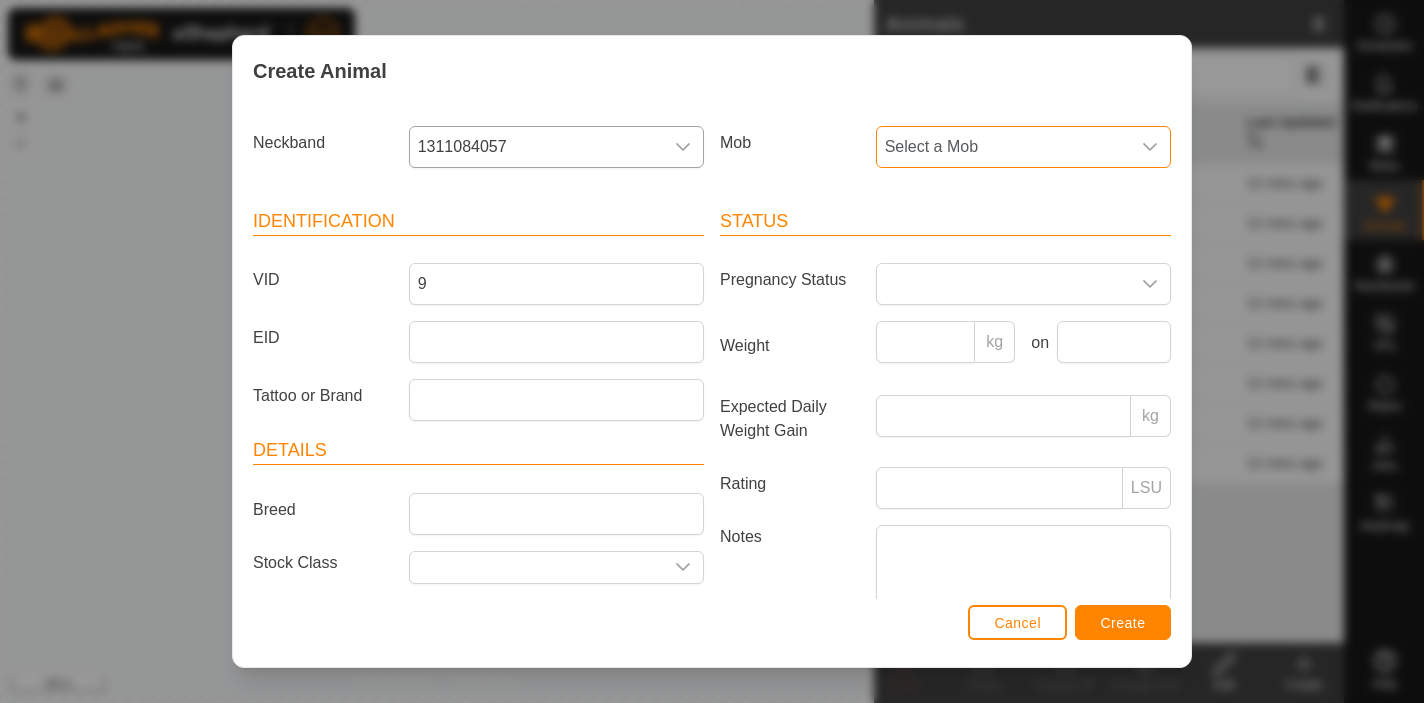 click on "Select a Mob" at bounding box center [1003, 147] 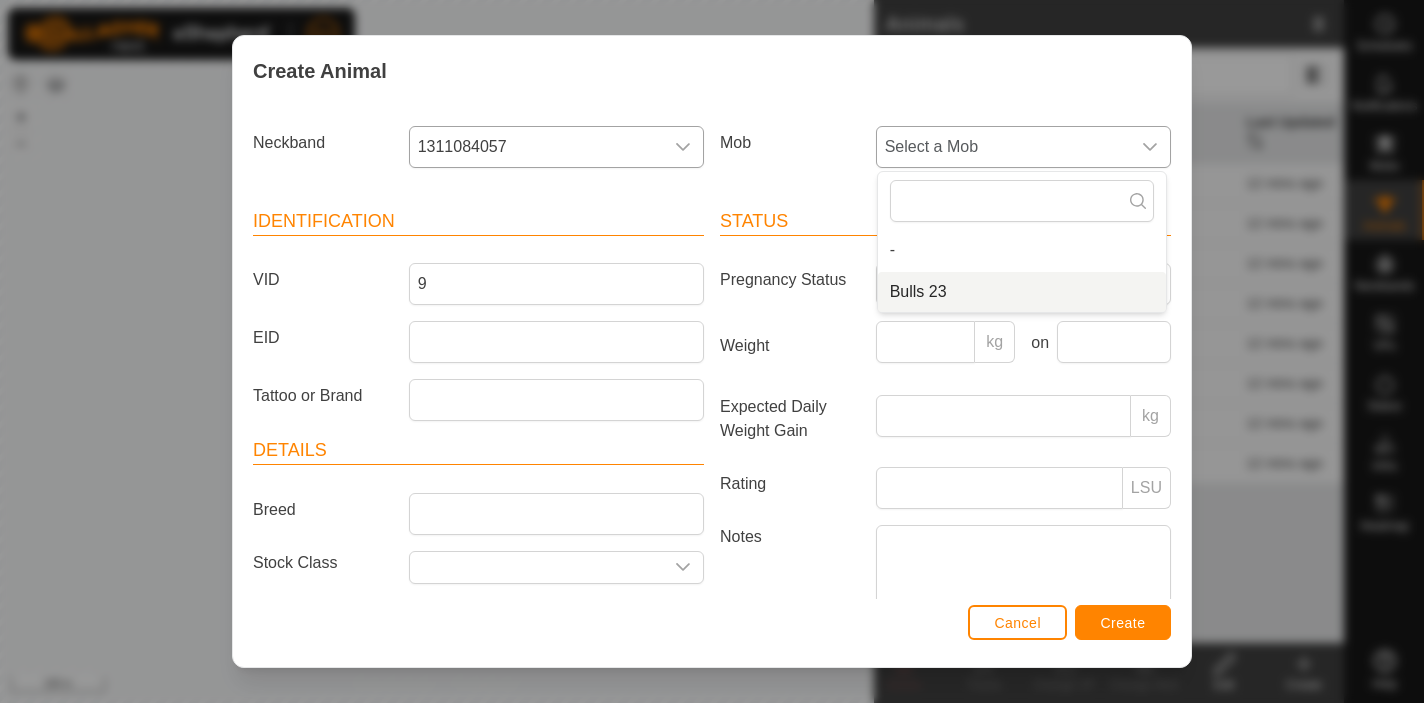 click on "Bulls 23" at bounding box center (1022, 292) 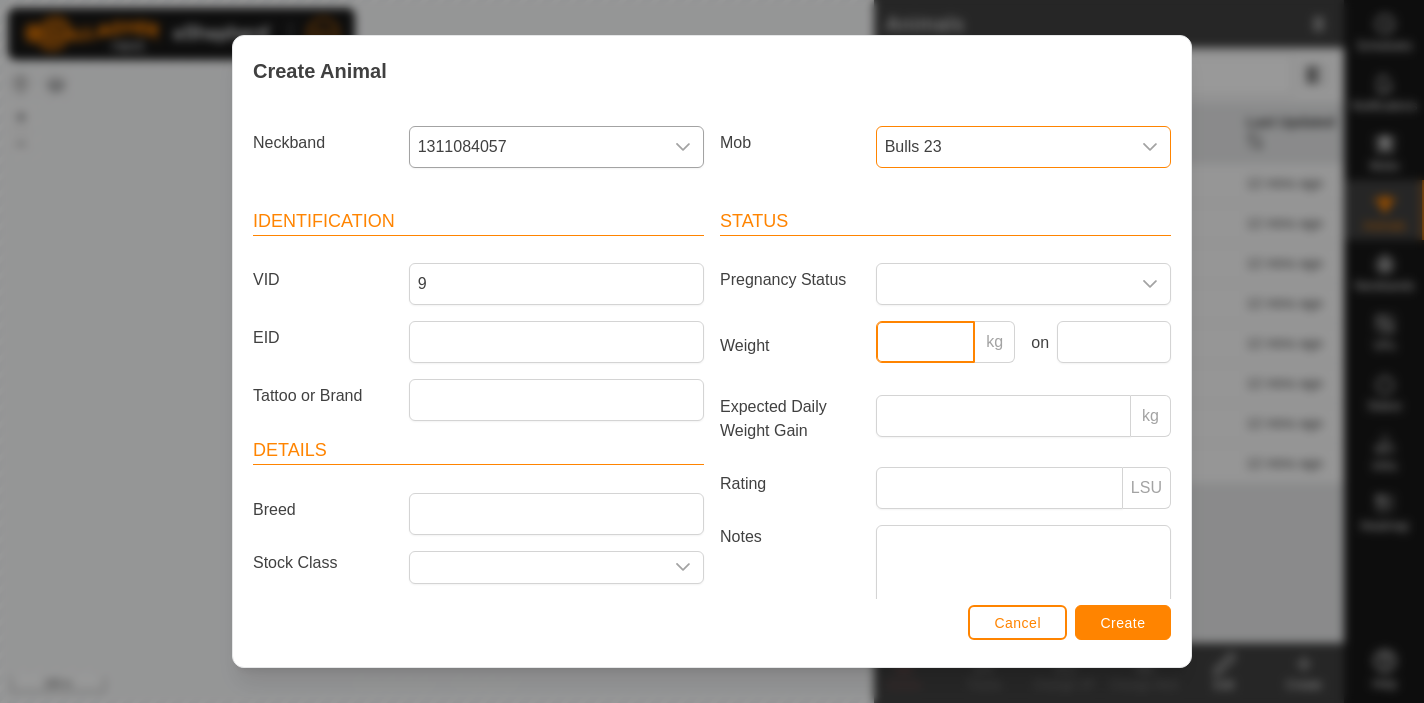 click on "Weight" at bounding box center [926, 342] 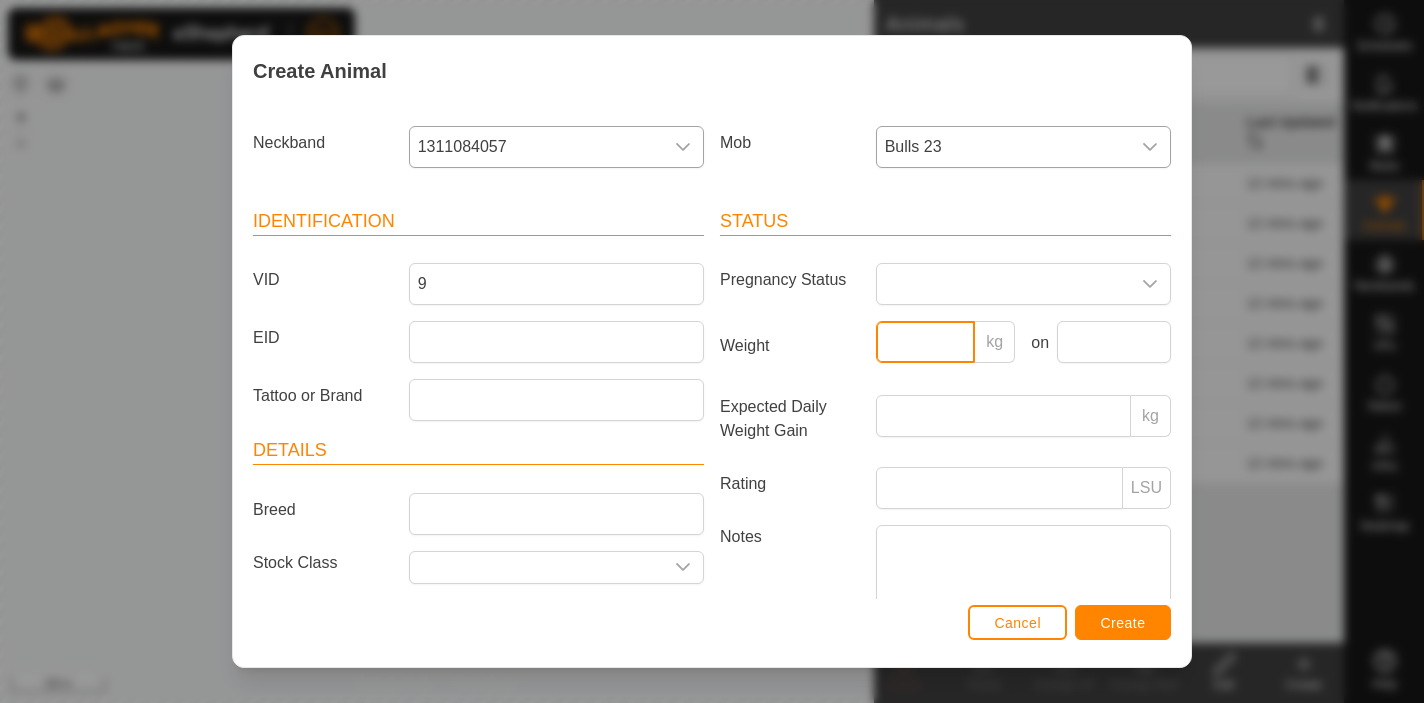 type on "400" 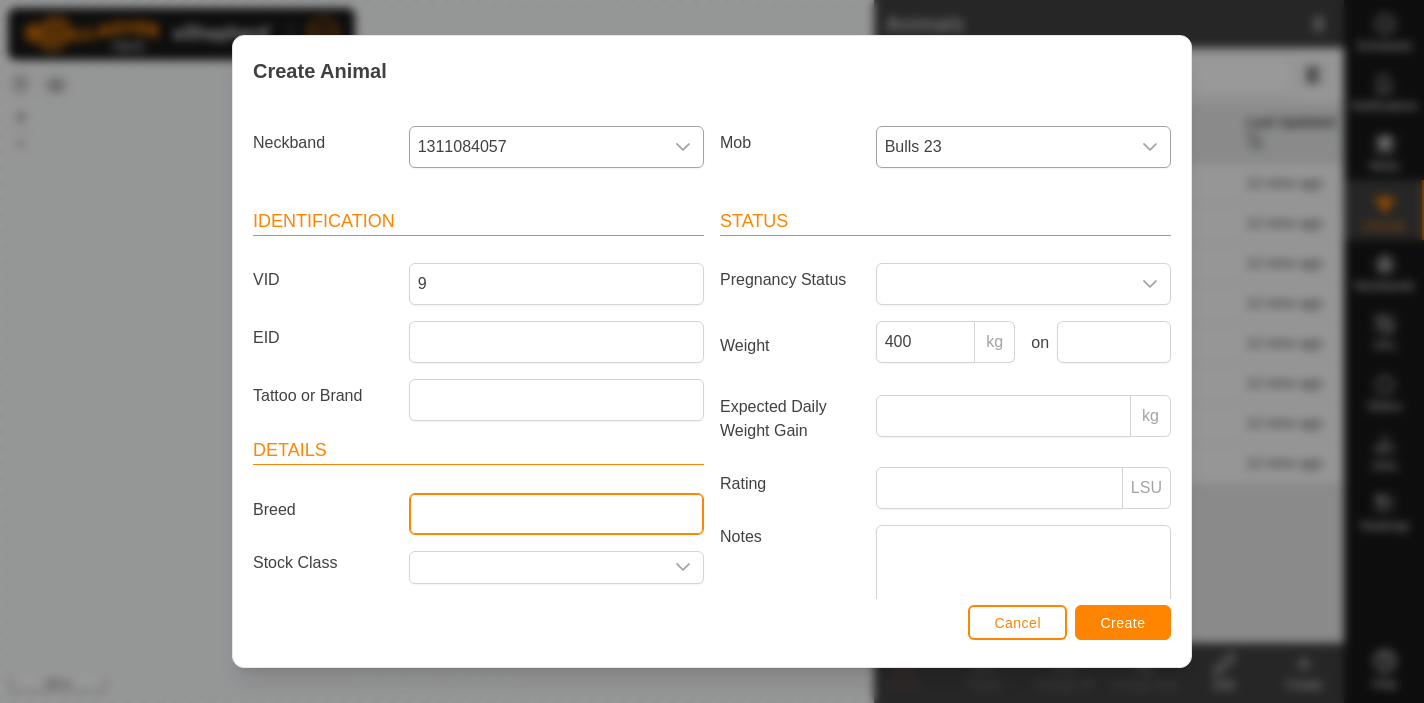 click on "Breed" at bounding box center [556, 514] 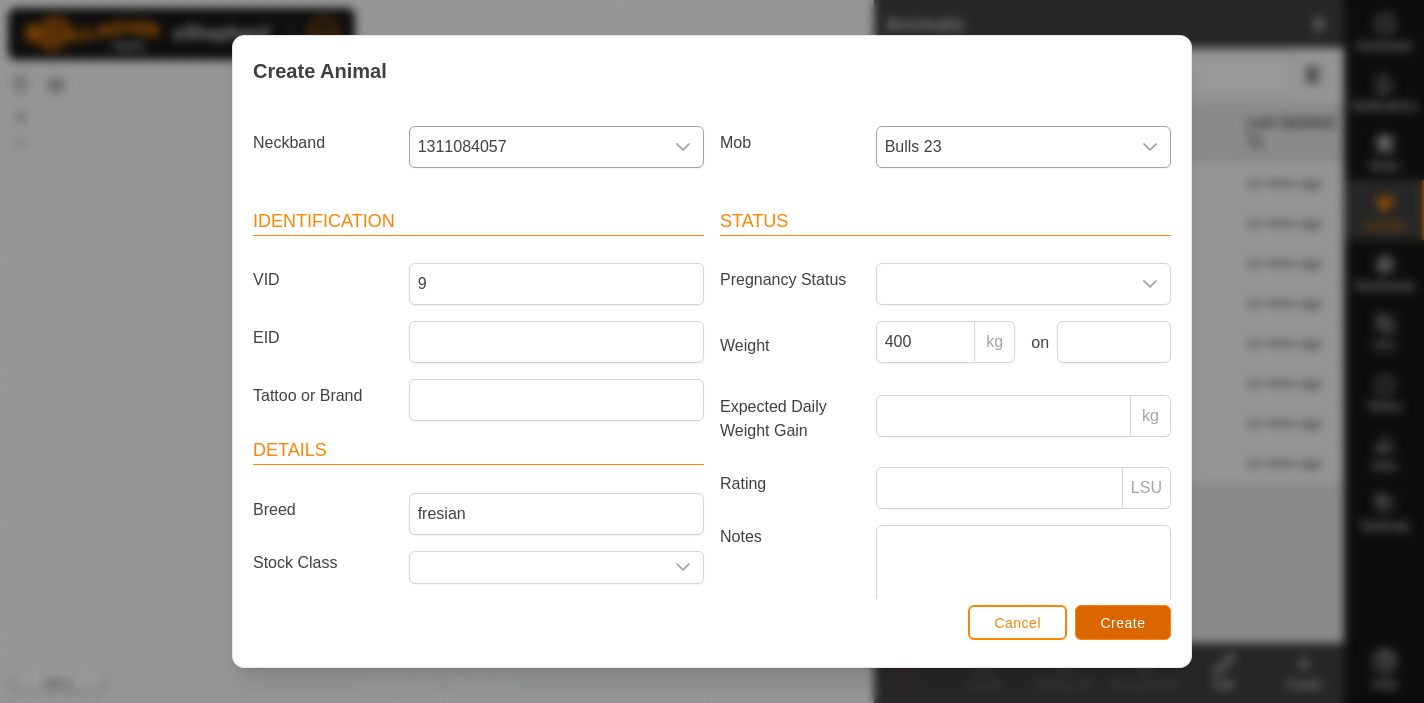 click on "Create" at bounding box center [1123, 623] 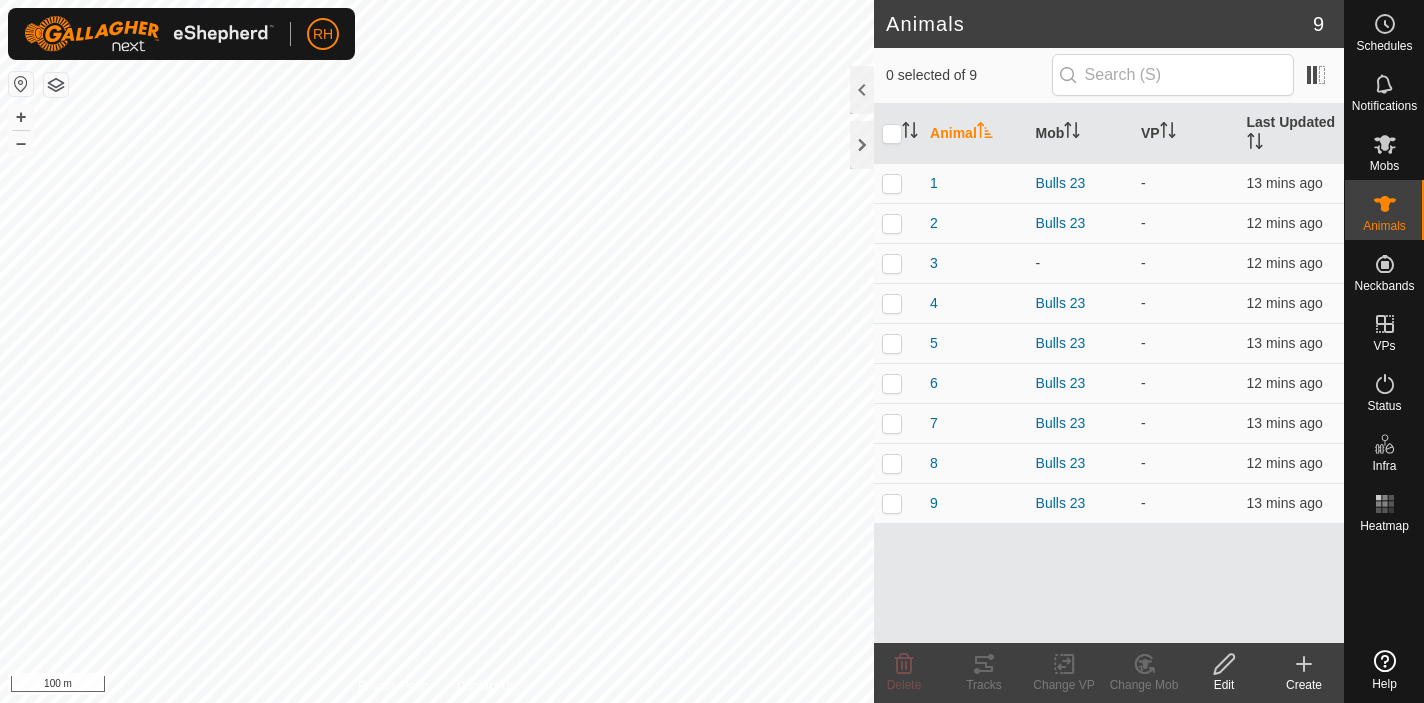 click 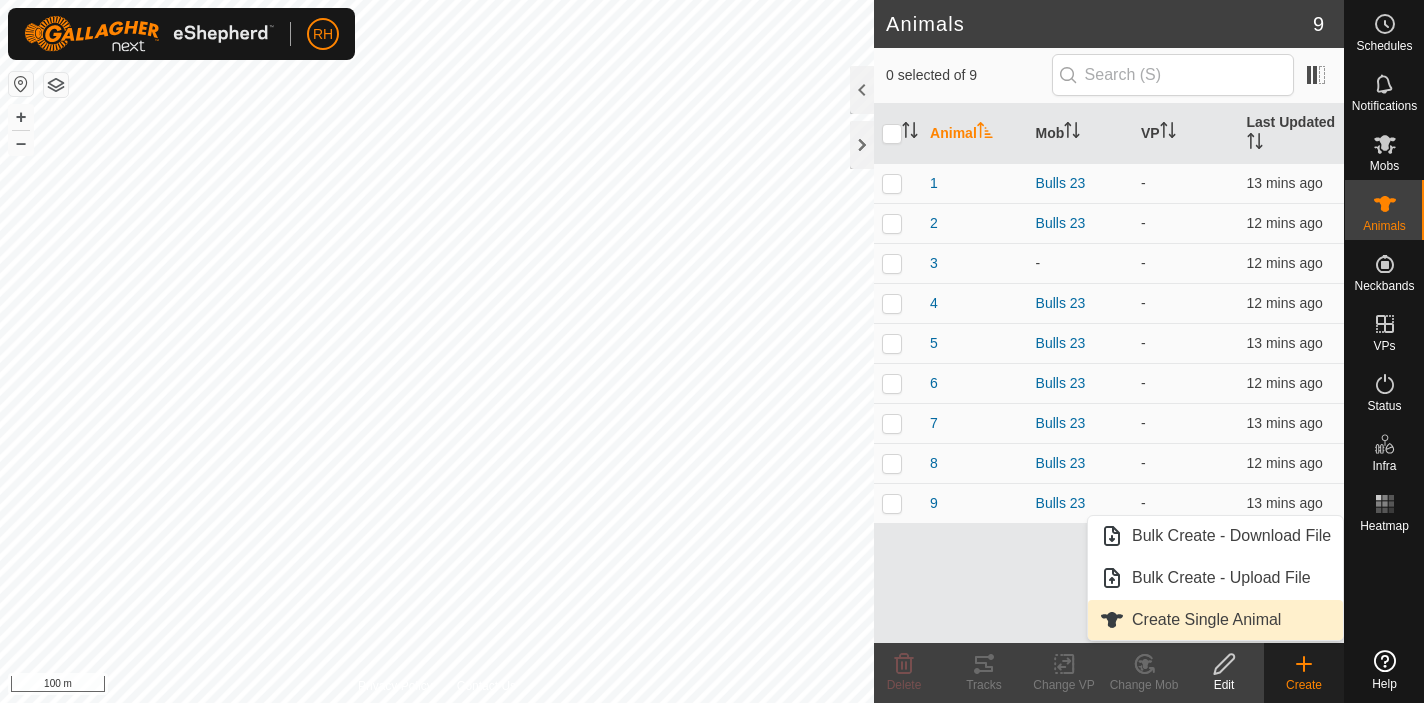 click on "Create Single Animal" at bounding box center [1215, 620] 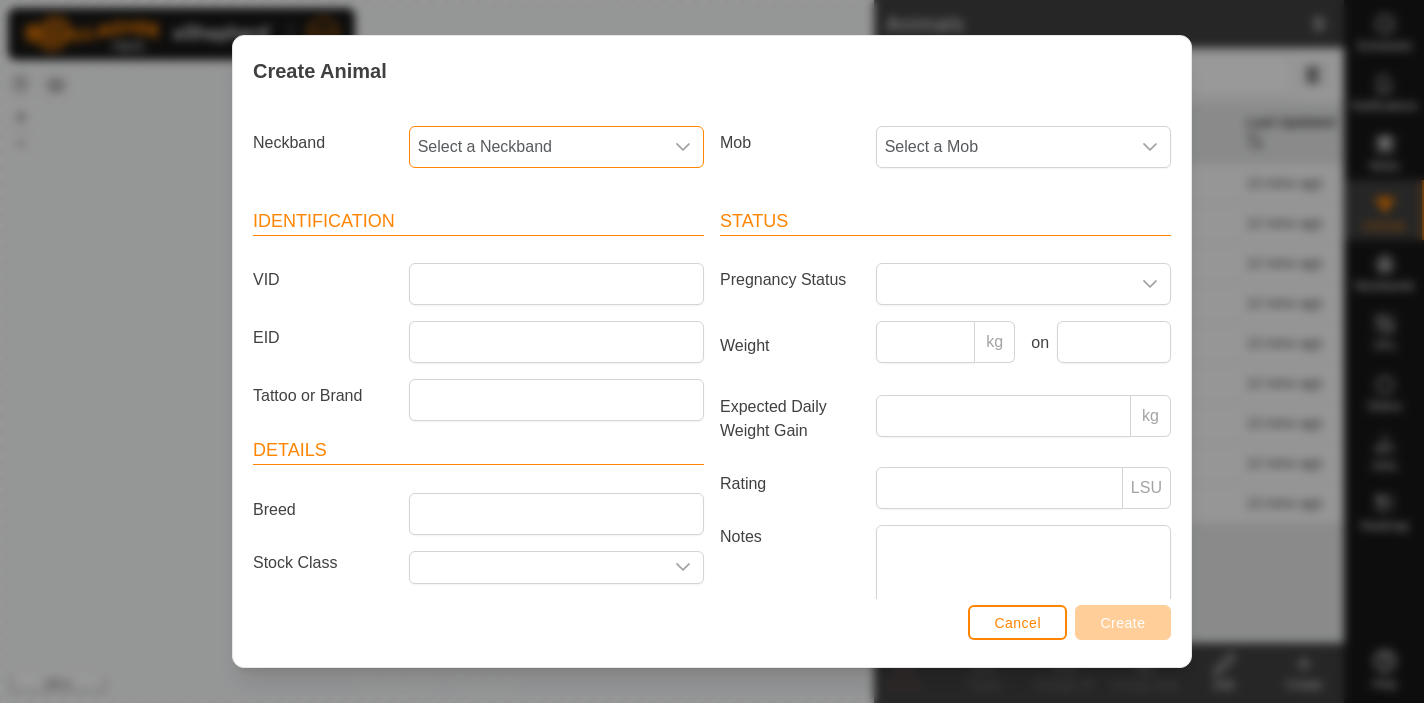click on "Select a Neckband" at bounding box center (536, 147) 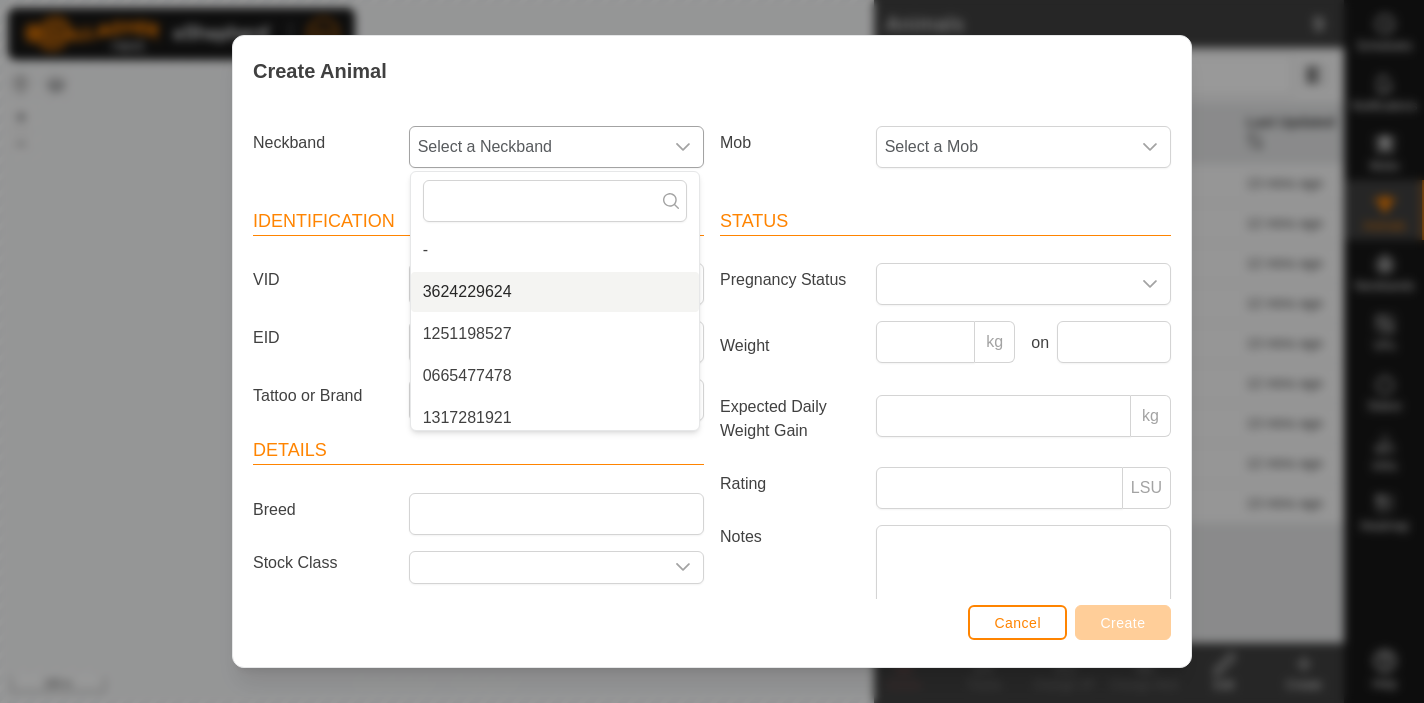 click on "3624229624" at bounding box center [555, 292] 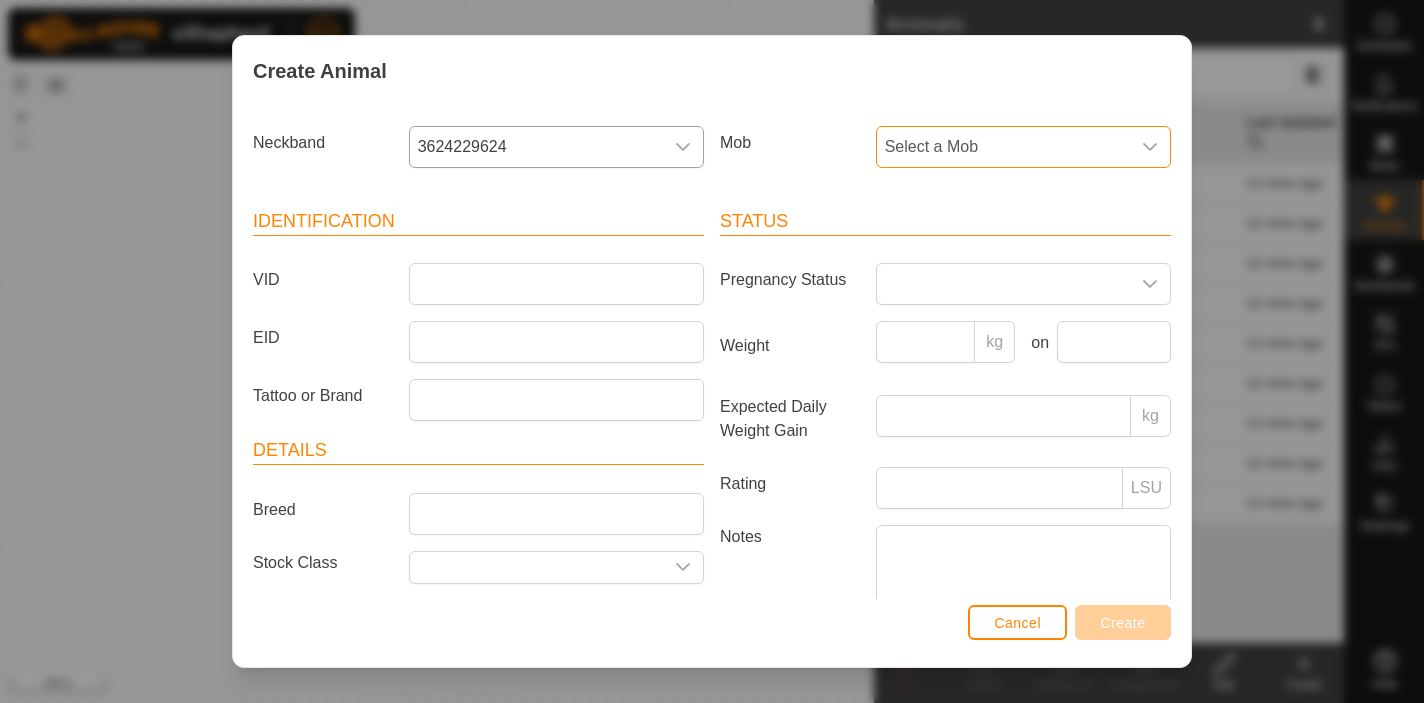 click on "Select a Mob" at bounding box center (1003, 147) 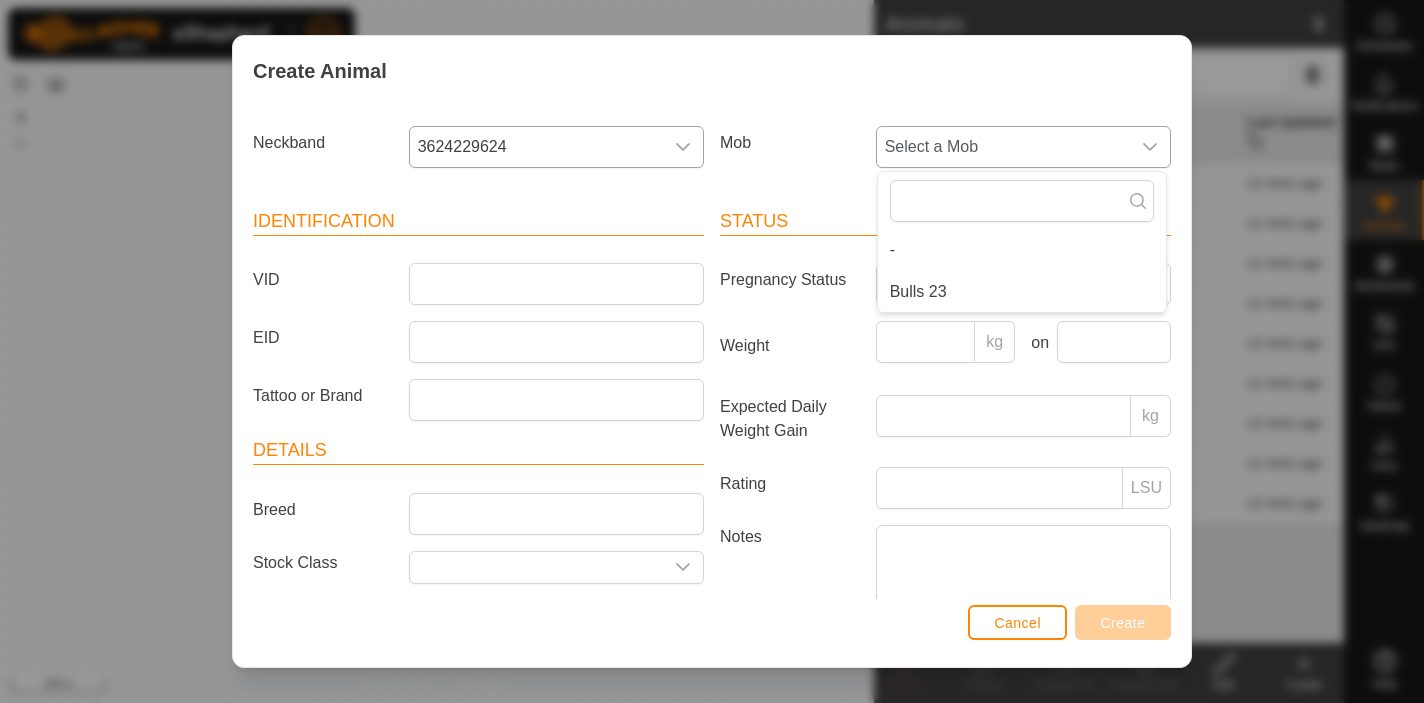 click on "Bulls 23" at bounding box center (1022, 292) 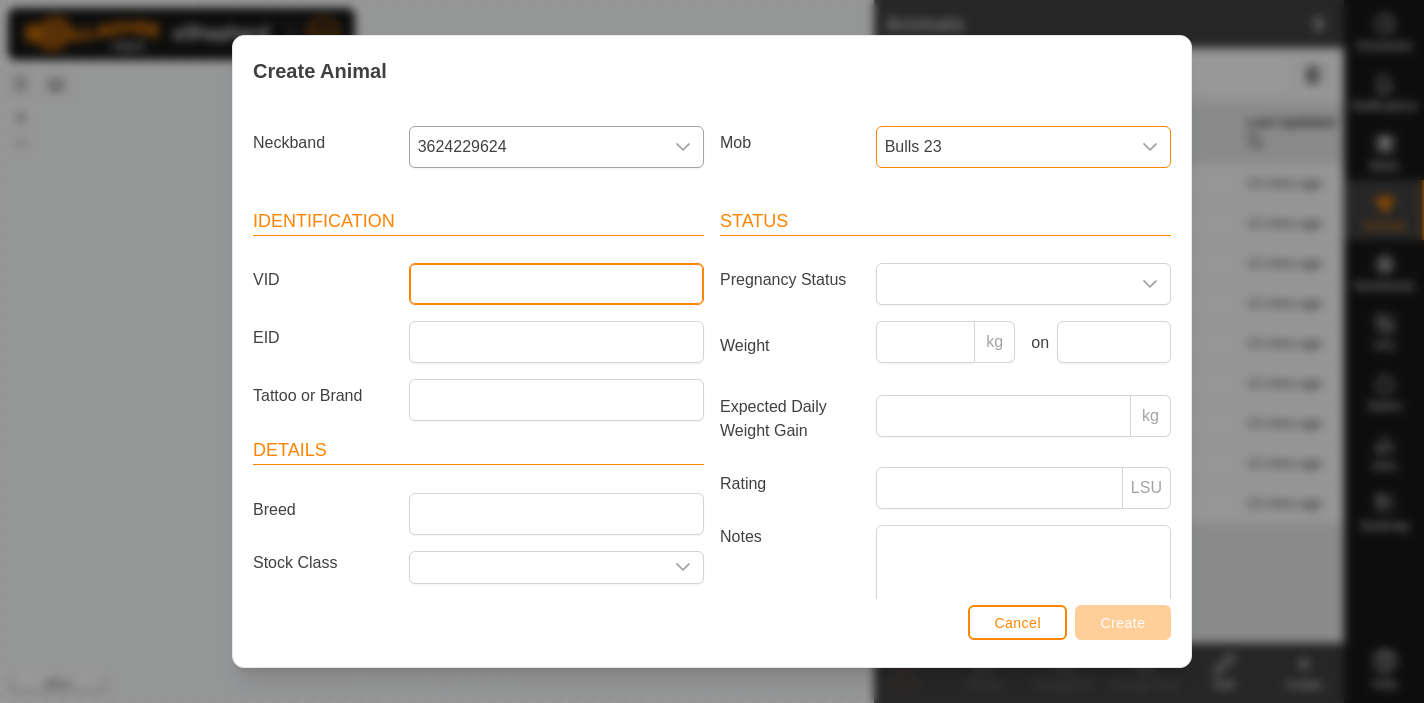 click on "VID" at bounding box center (556, 284) 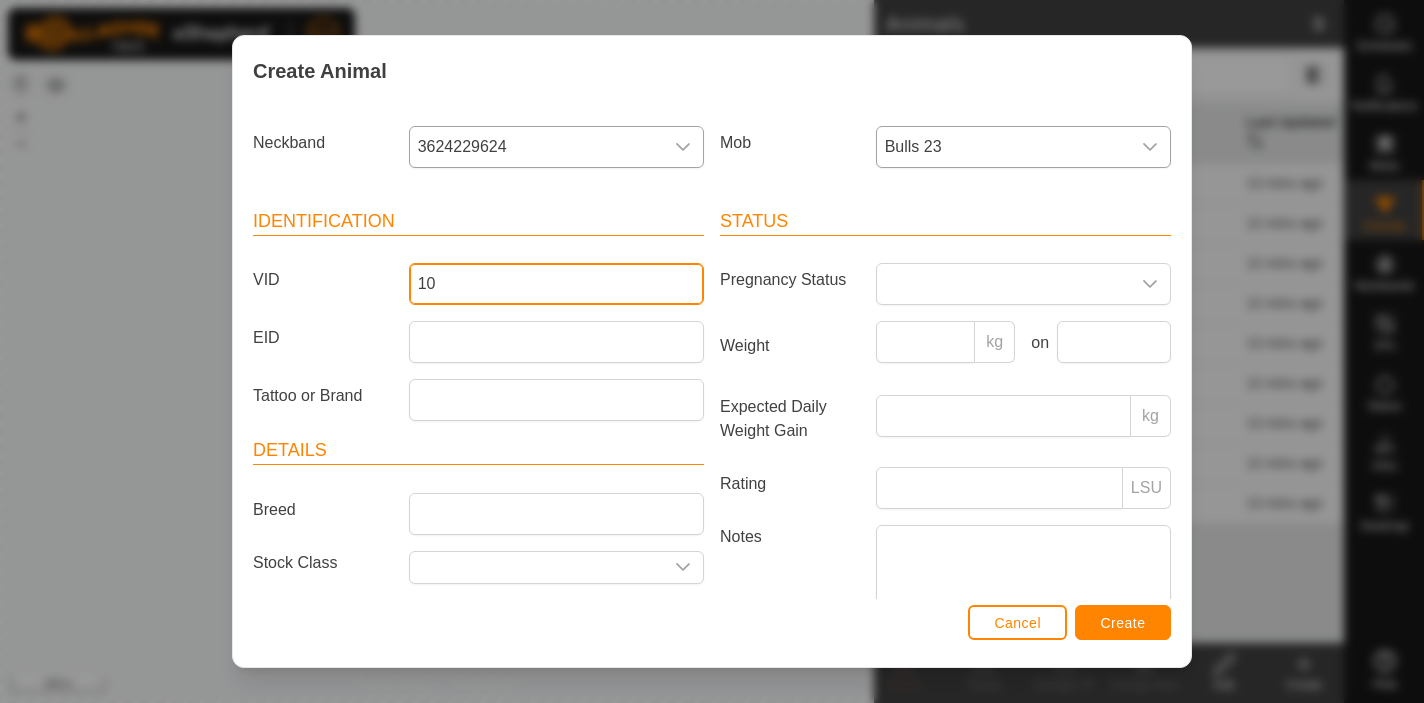 type on "10" 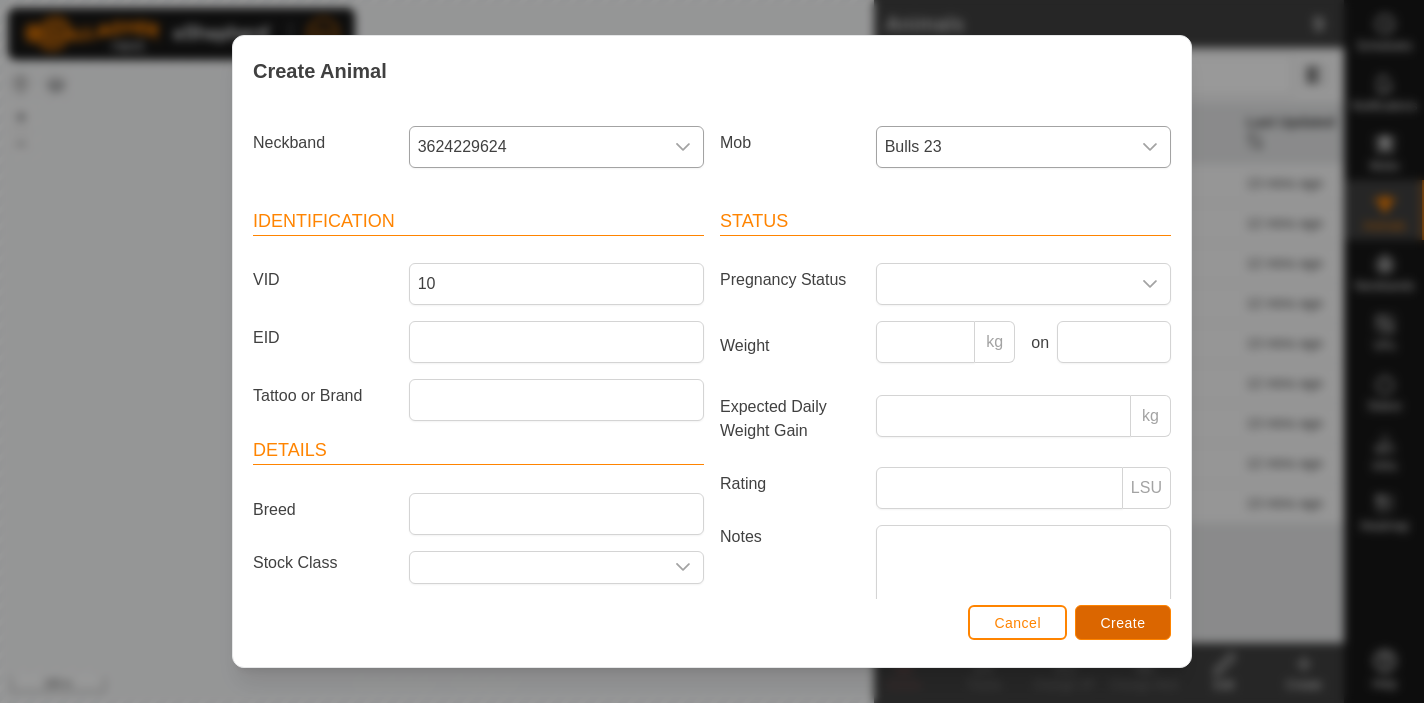 click on "Create" at bounding box center [1123, 623] 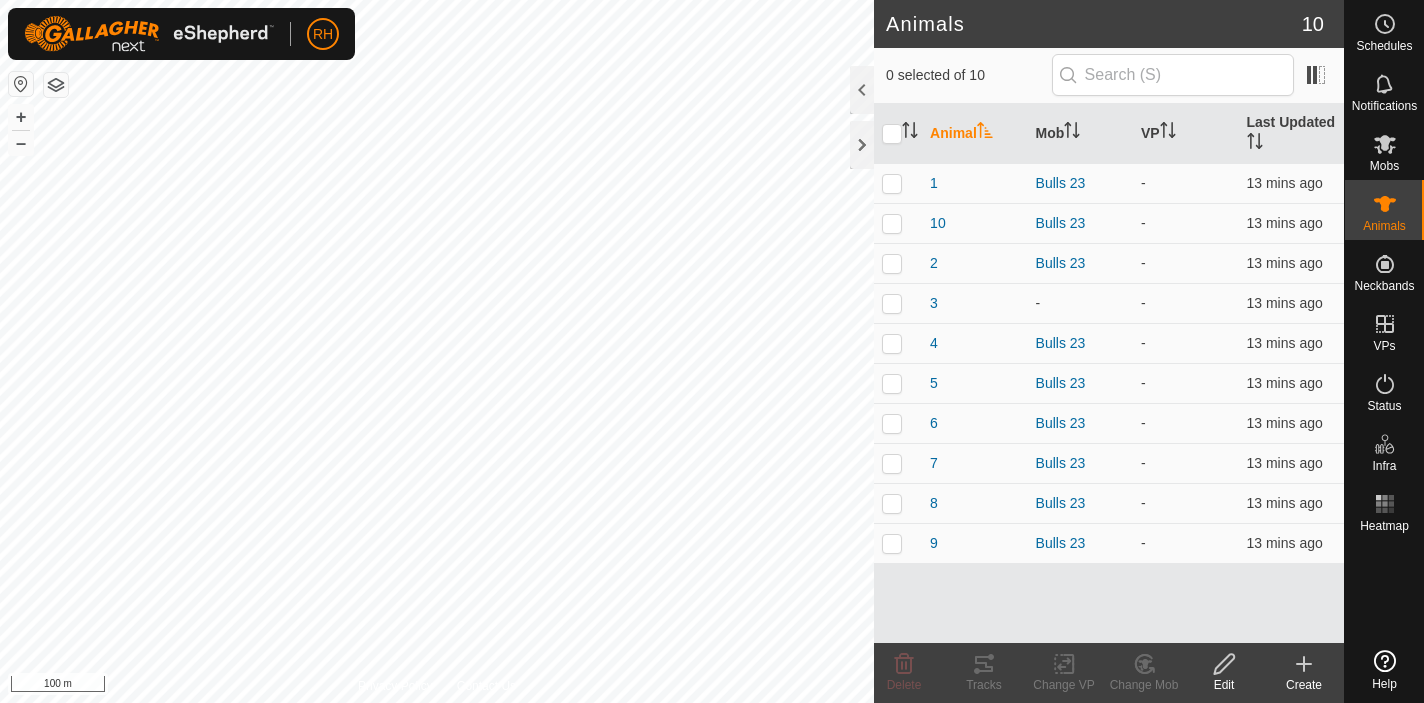 click 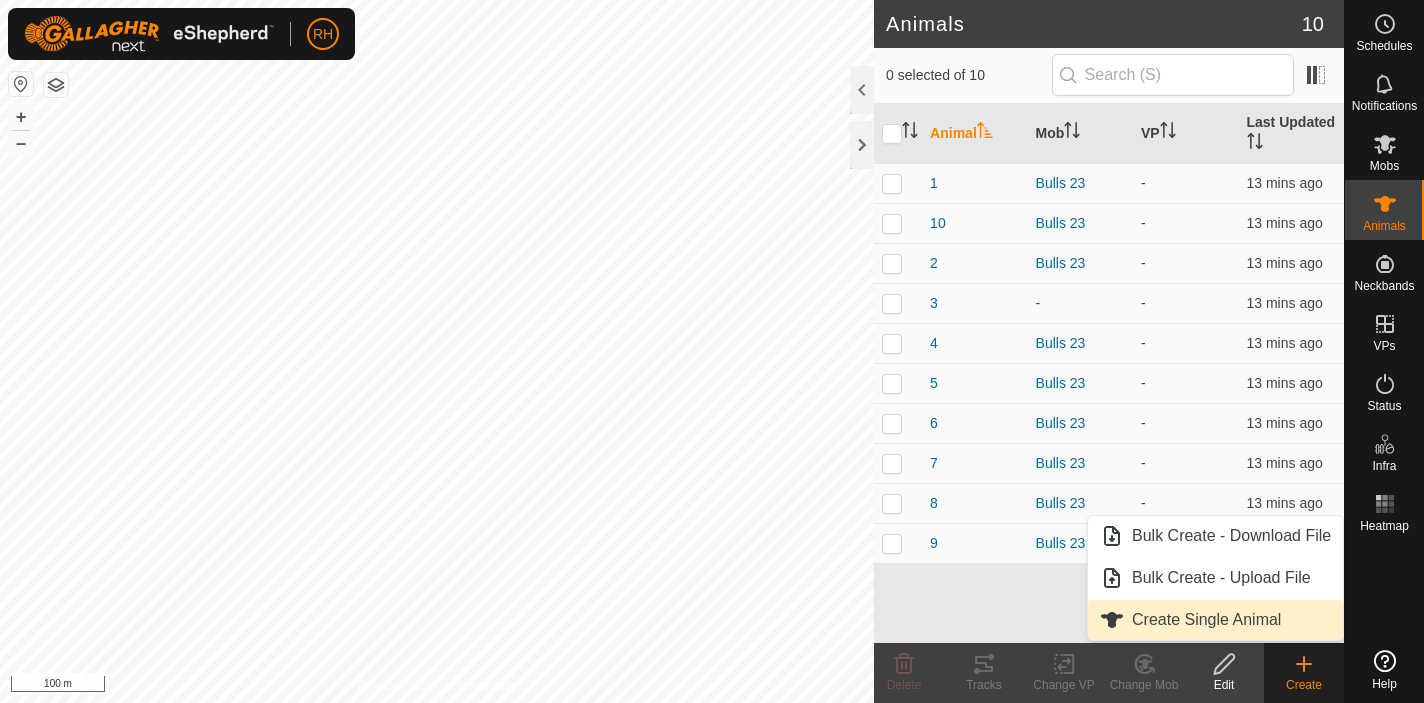 click on "Create Single Animal" at bounding box center [1215, 620] 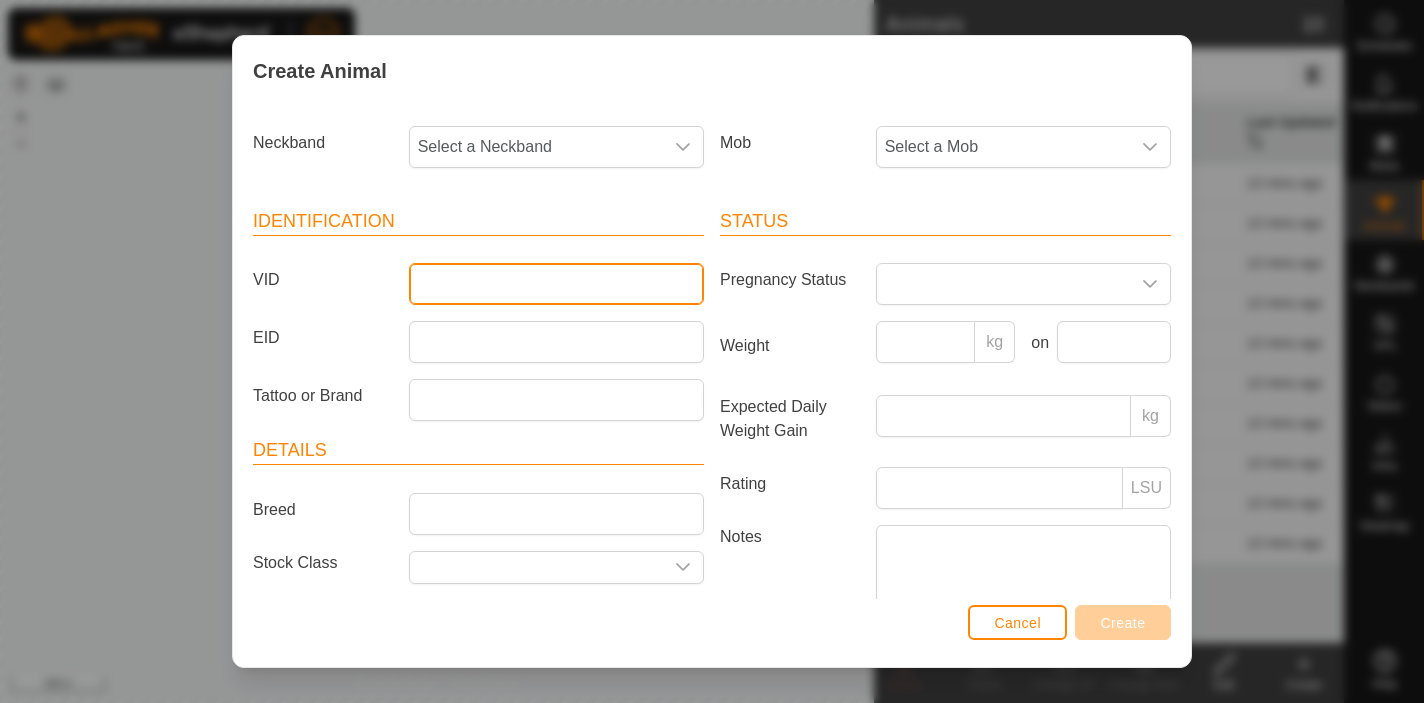click on "VID" at bounding box center [556, 284] 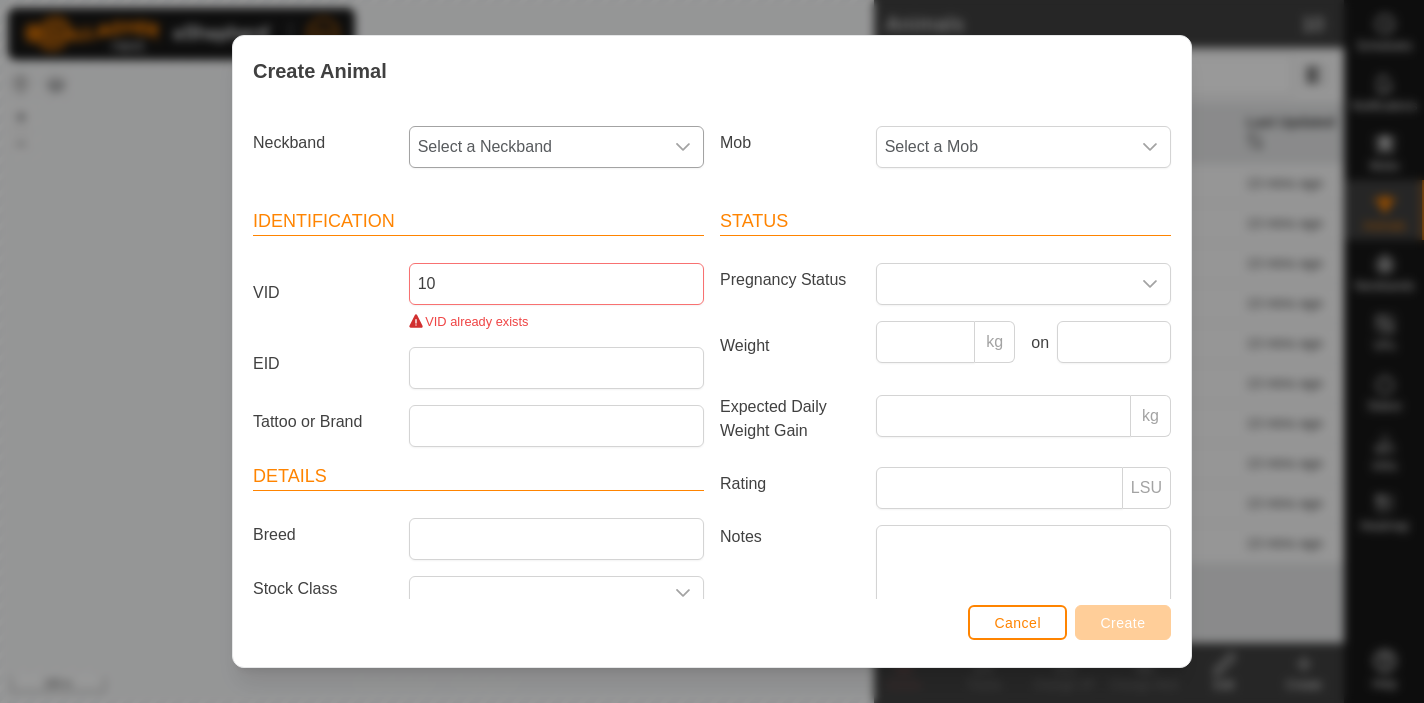 click on "Select a Neckband" at bounding box center (536, 147) 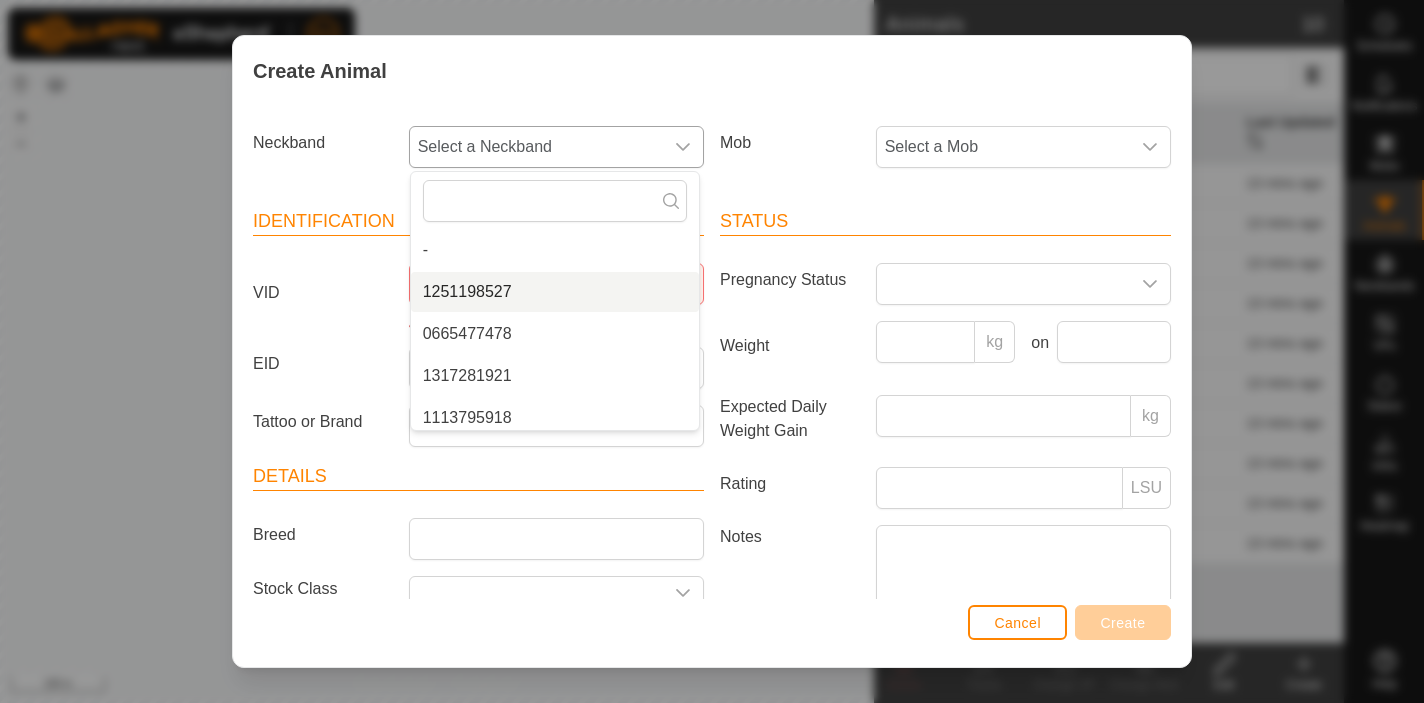 click on "1251198527" at bounding box center [555, 292] 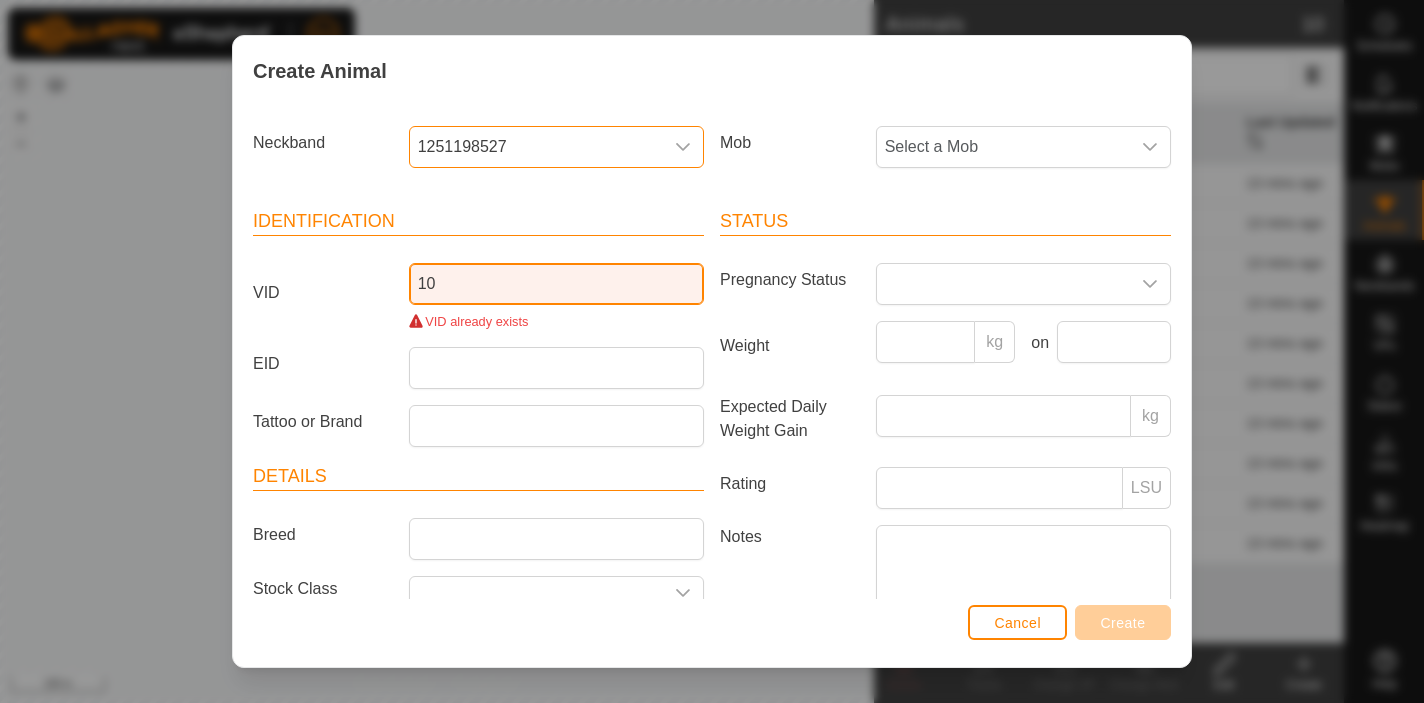 click on "10" at bounding box center [556, 284] 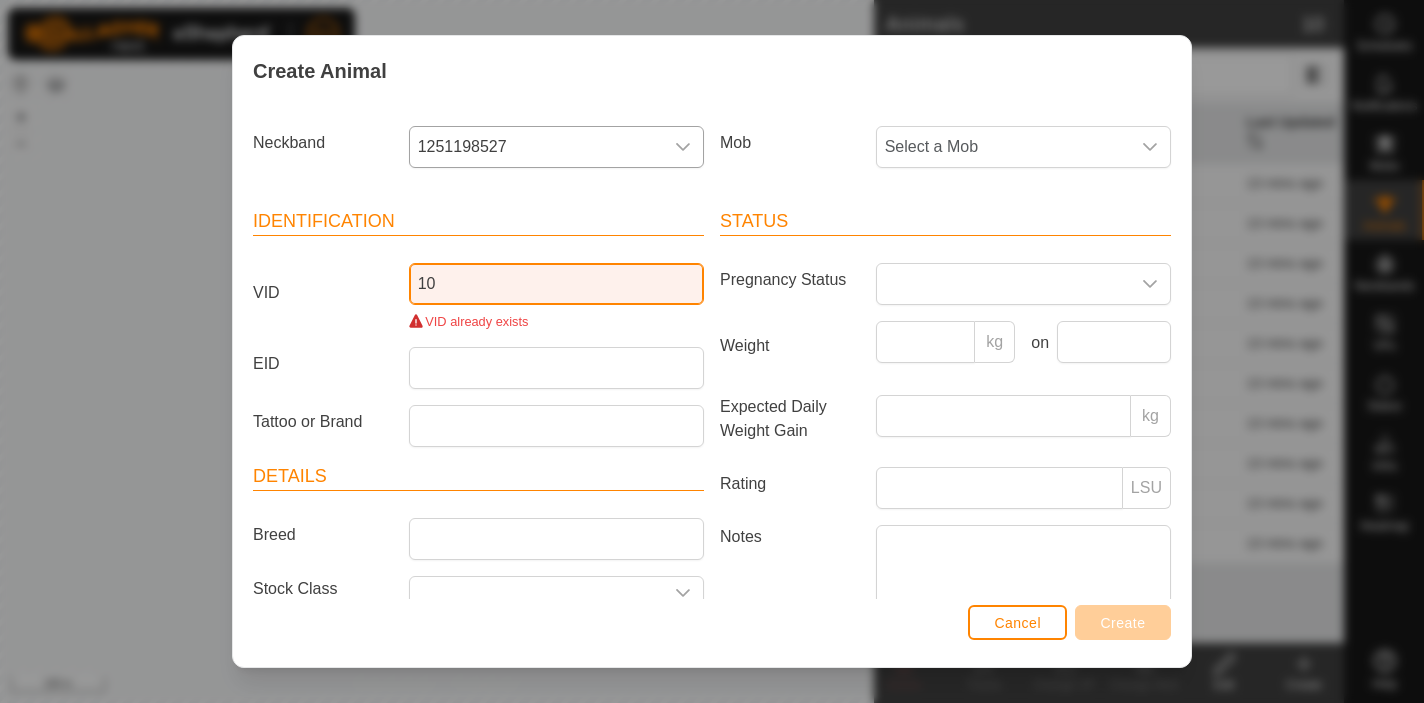 click on "10" at bounding box center [556, 284] 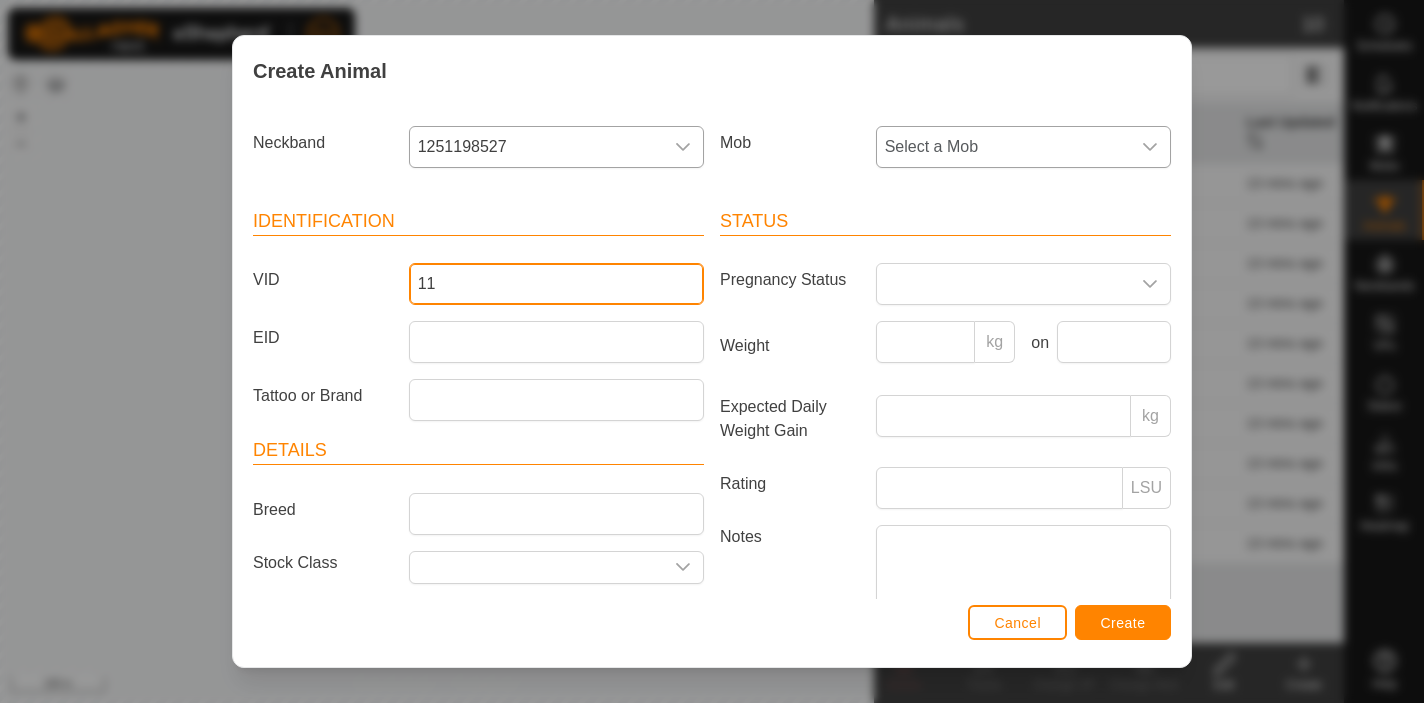 type on "11" 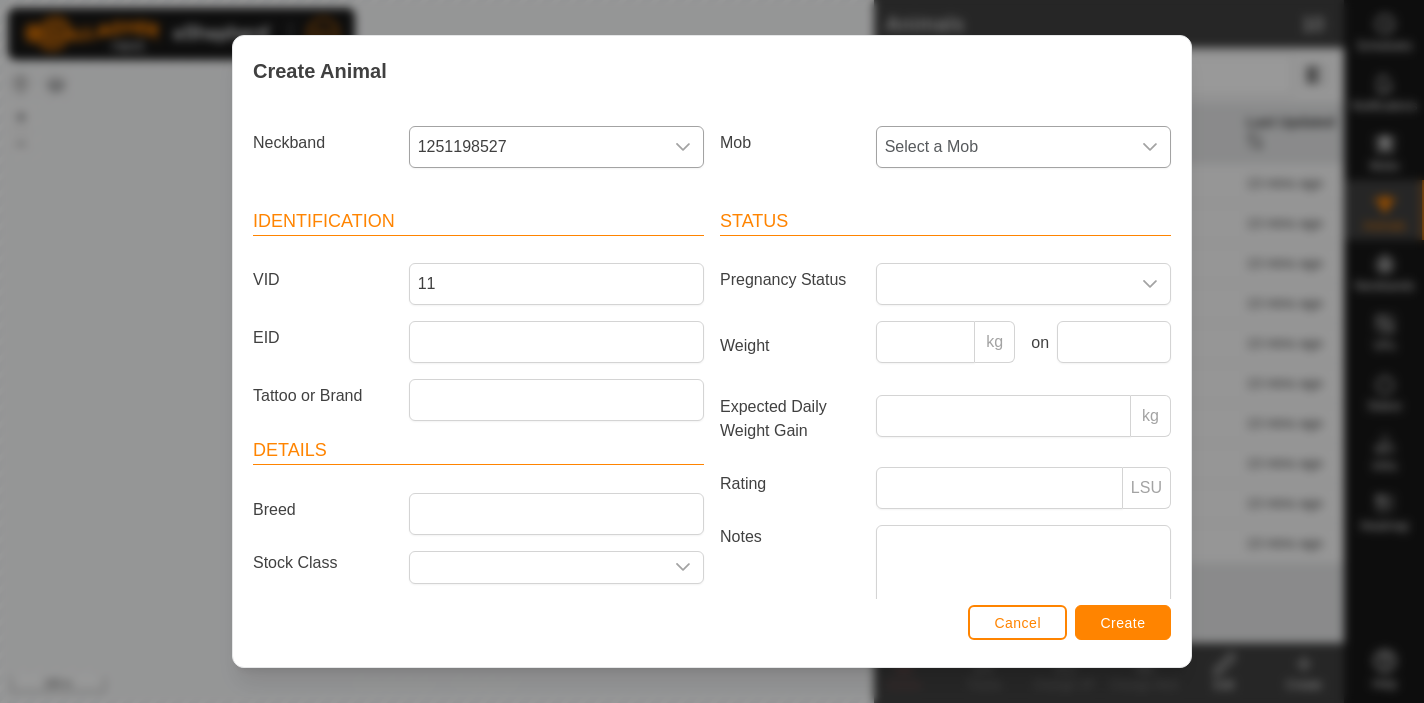 click on "Select a Mob" at bounding box center (1003, 147) 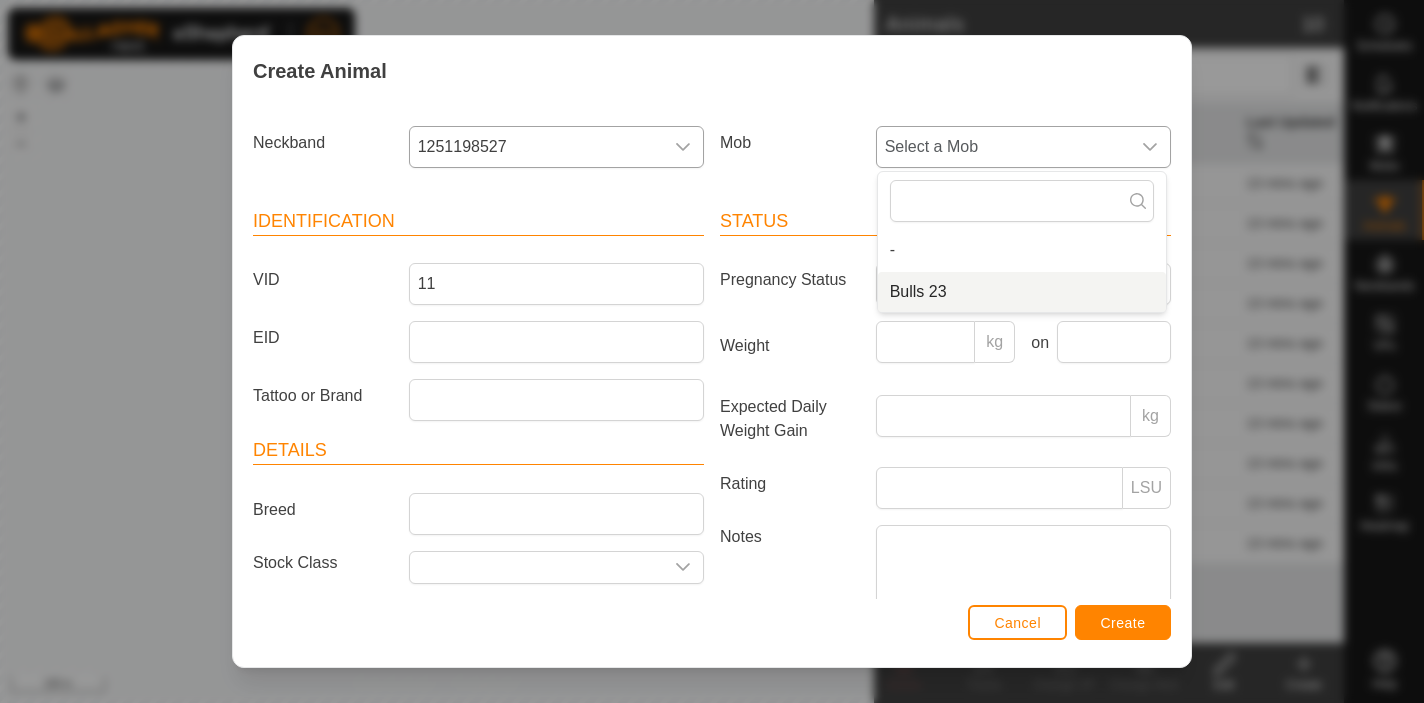 click on "Bulls 23" at bounding box center (1022, 292) 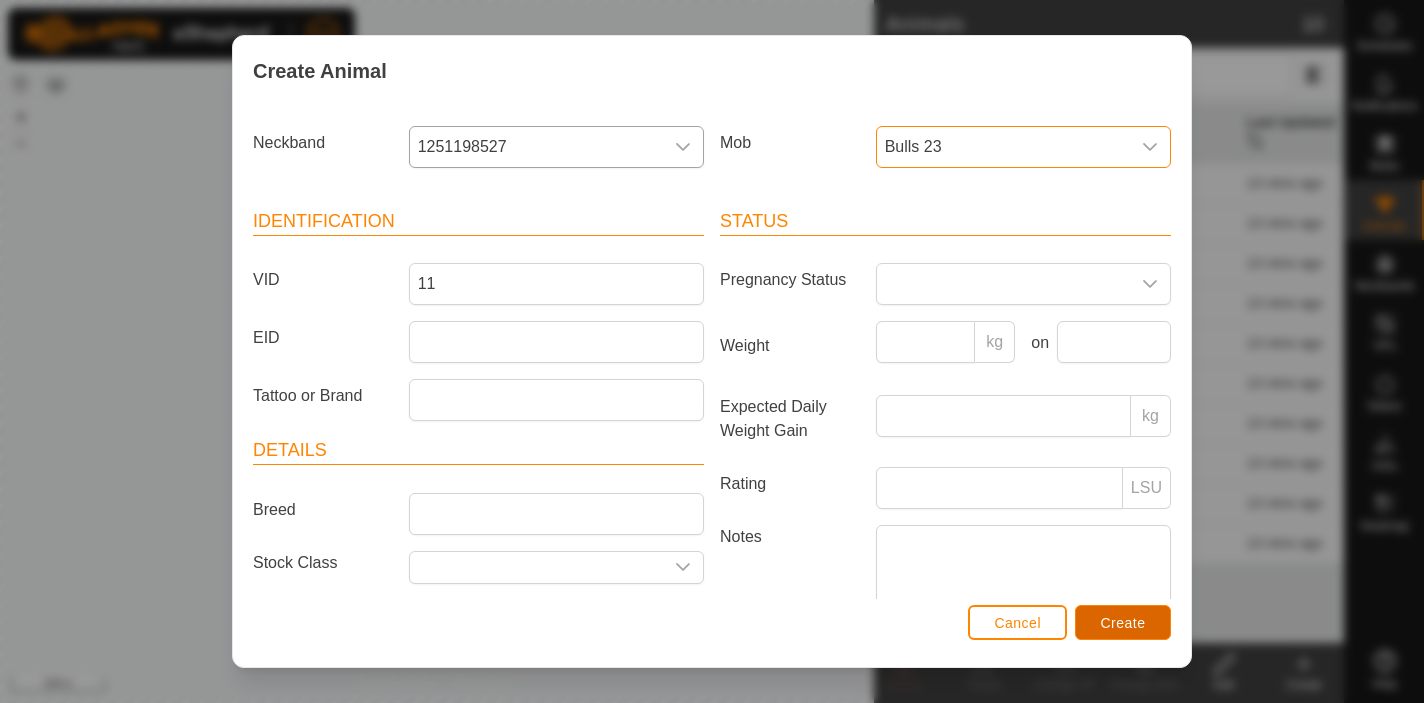 click on "Create" at bounding box center [1123, 623] 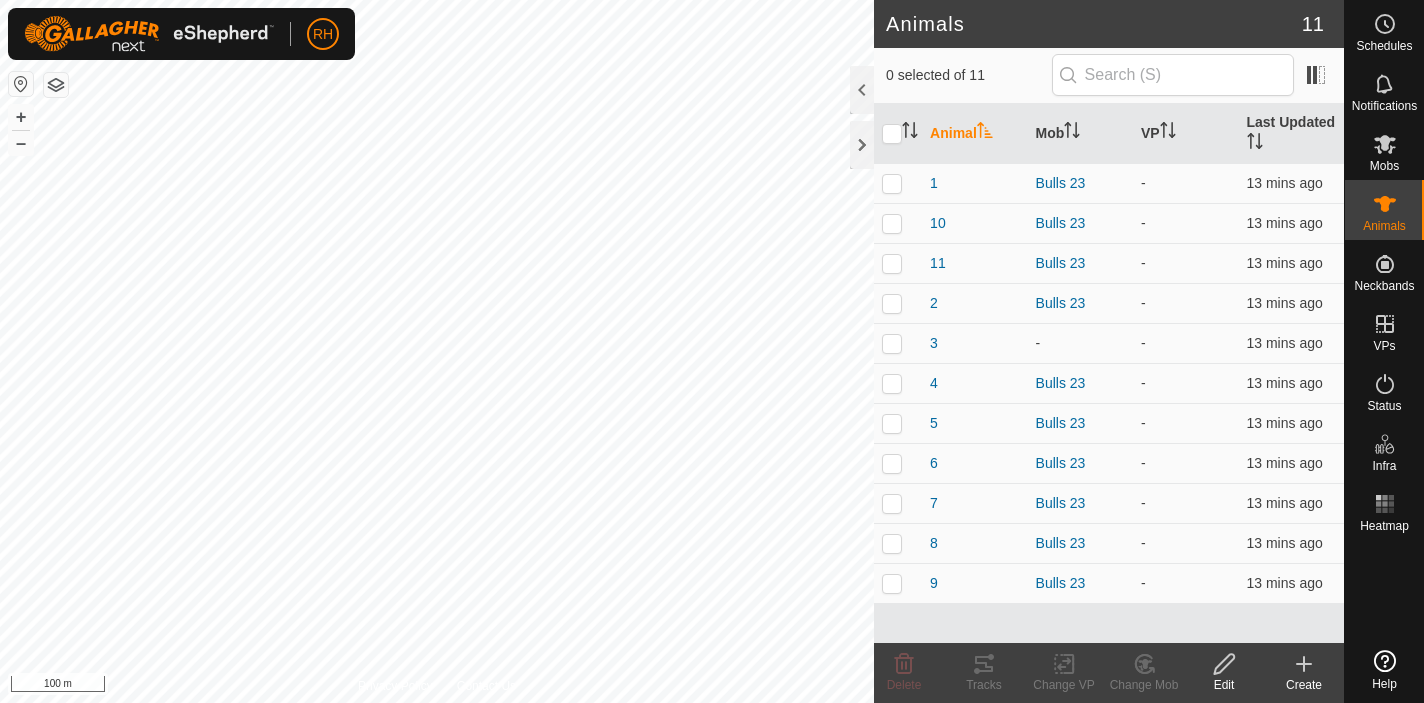 click 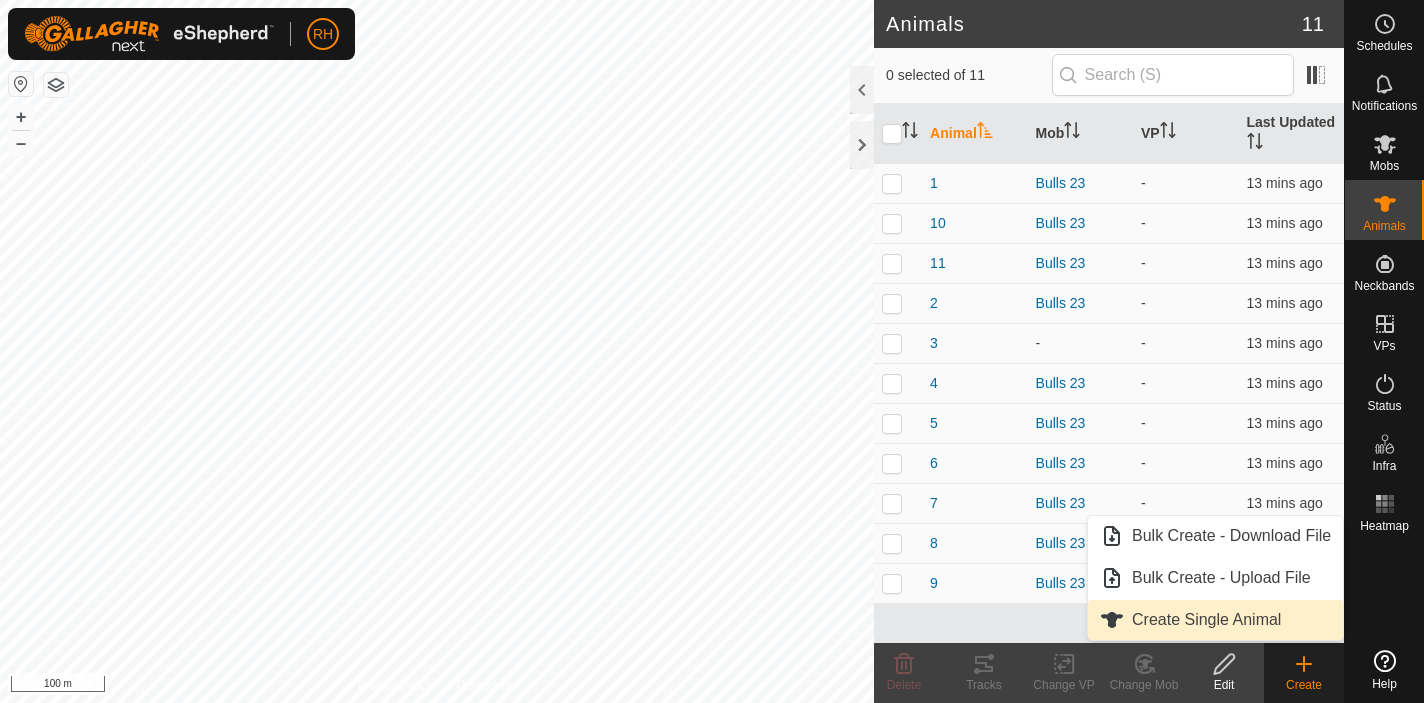 click on "Create Single Animal" at bounding box center [1215, 620] 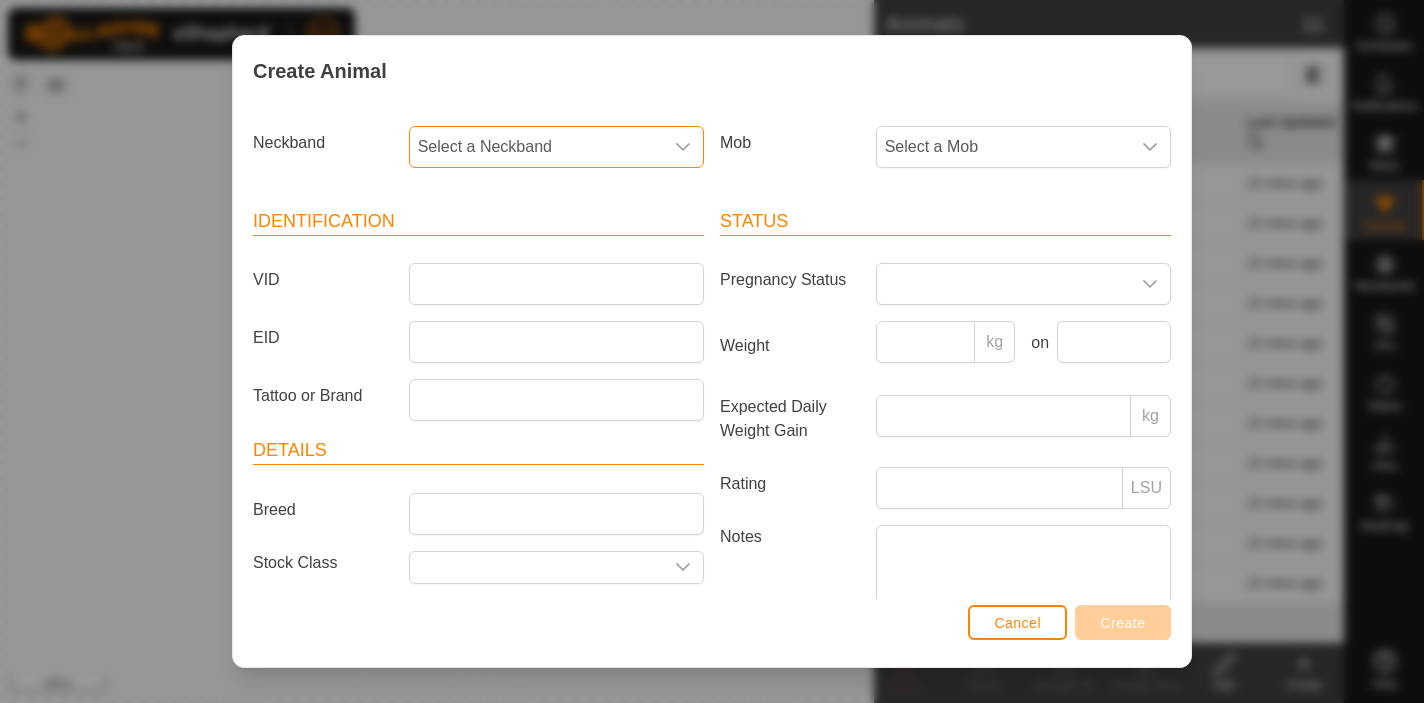 click on "Select a Neckband" at bounding box center (536, 147) 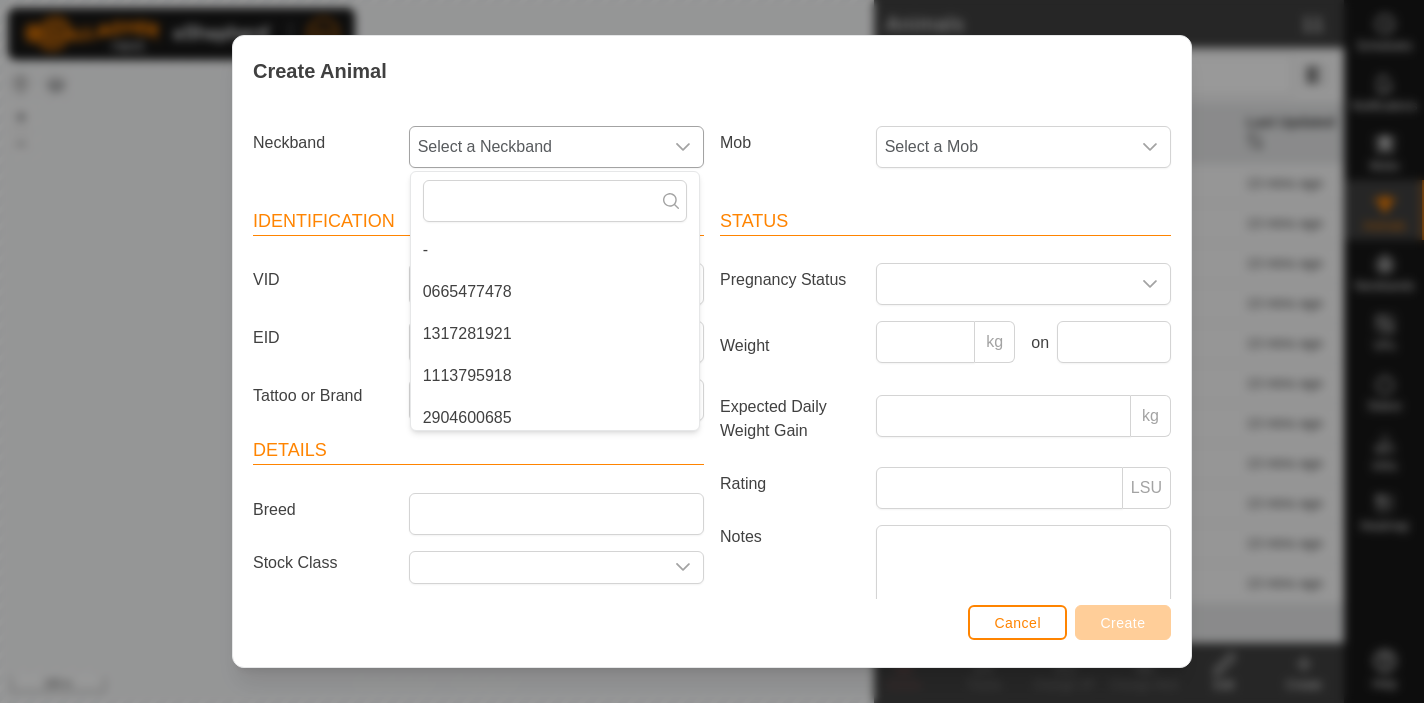 click on "0665477478" at bounding box center [555, 292] 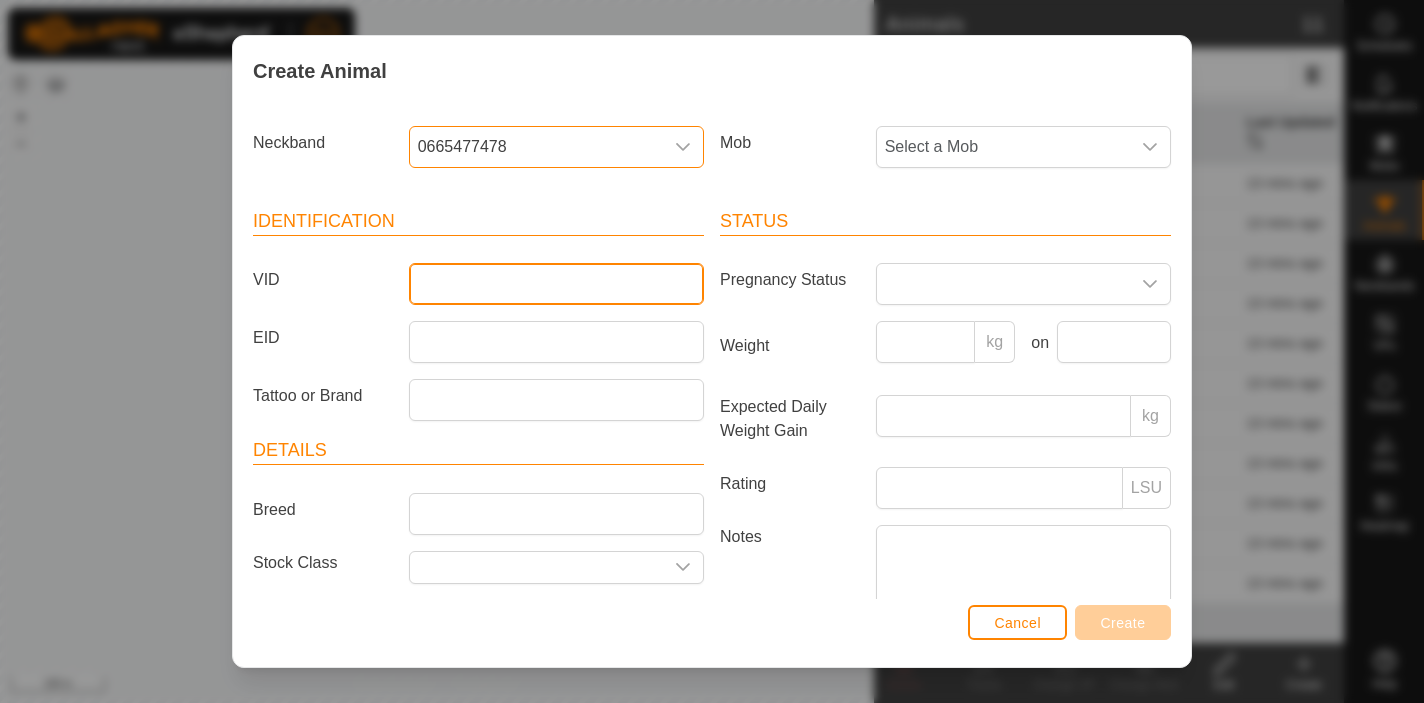 click on "VID" at bounding box center (556, 284) 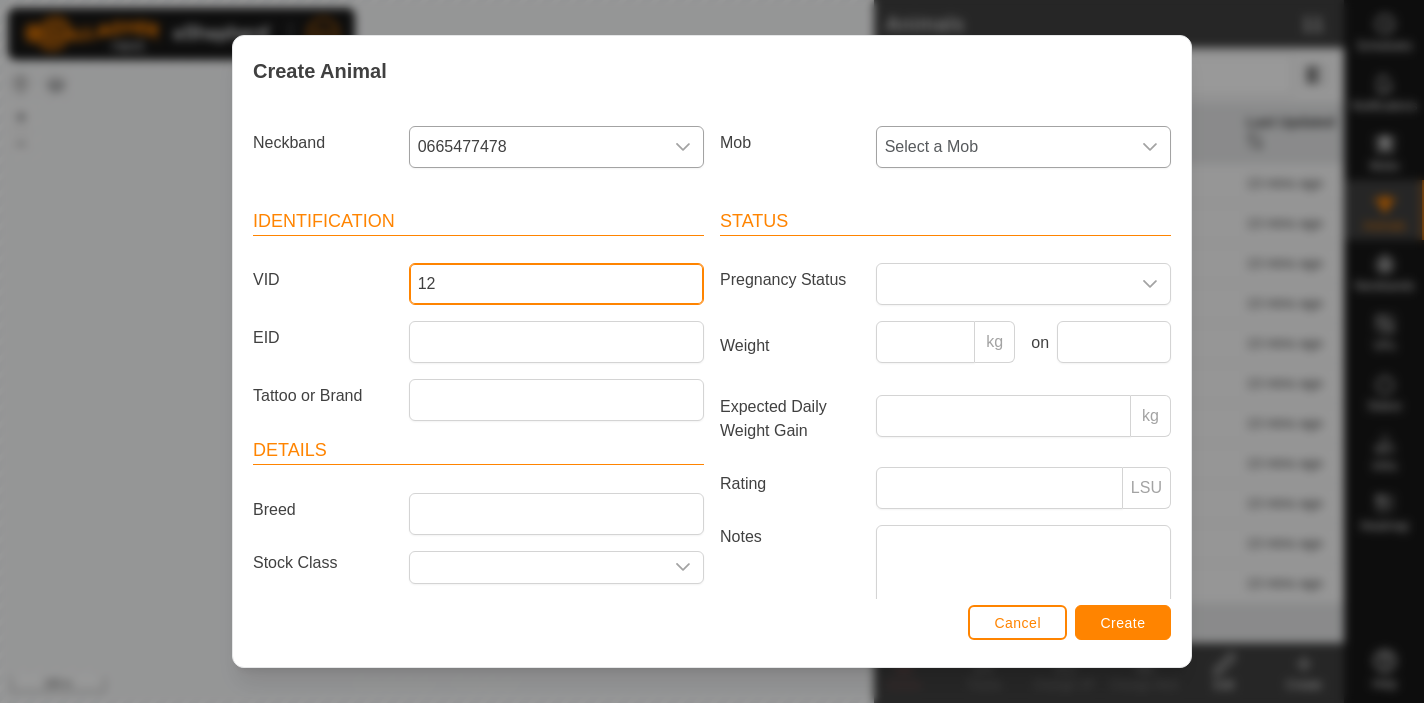 type on "12" 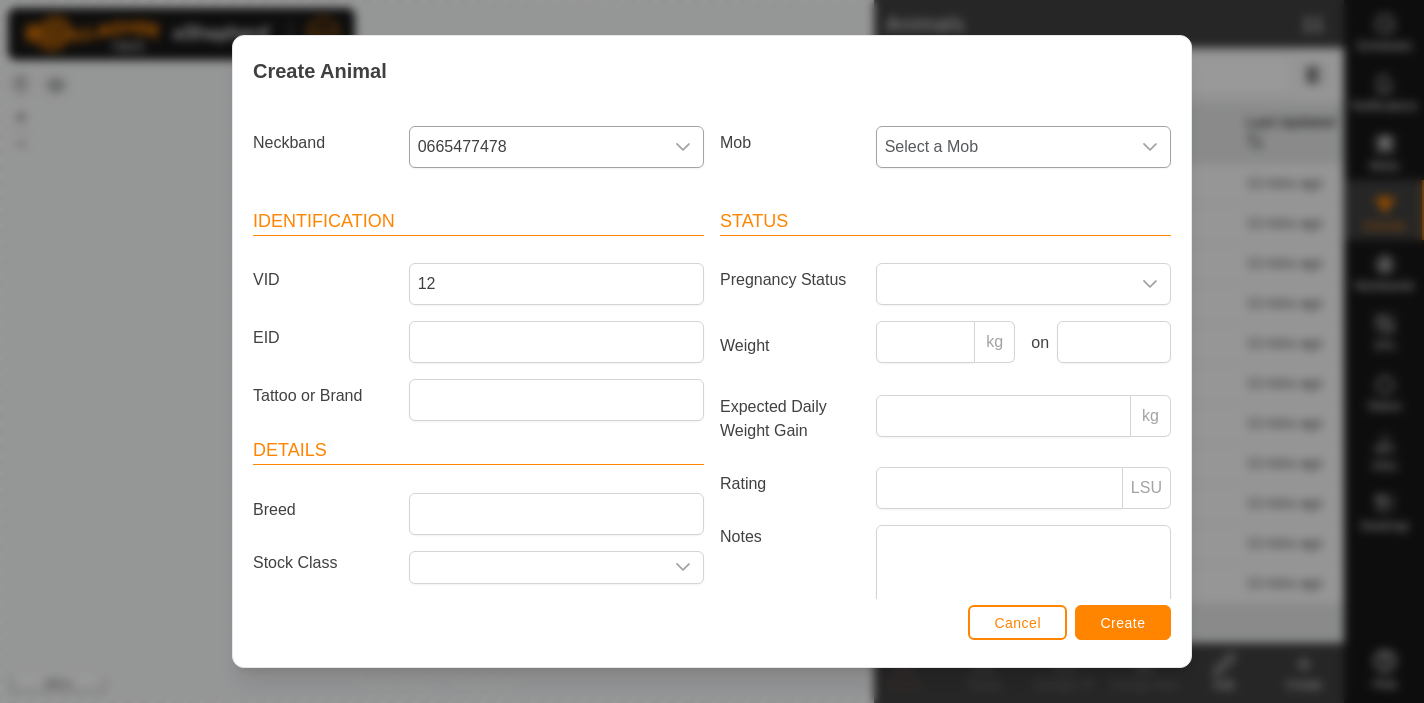 click on "Select a Mob" at bounding box center [1003, 147] 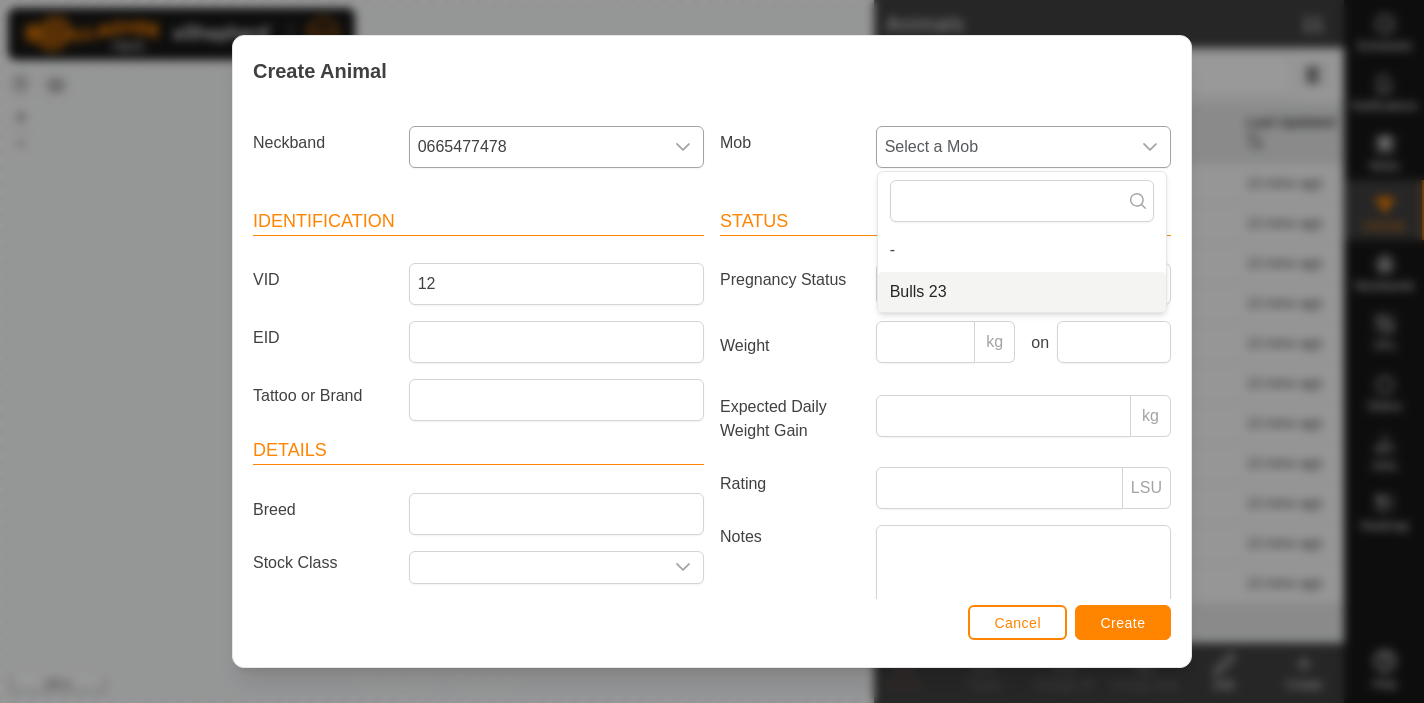 click on "Bulls 23" at bounding box center (1022, 292) 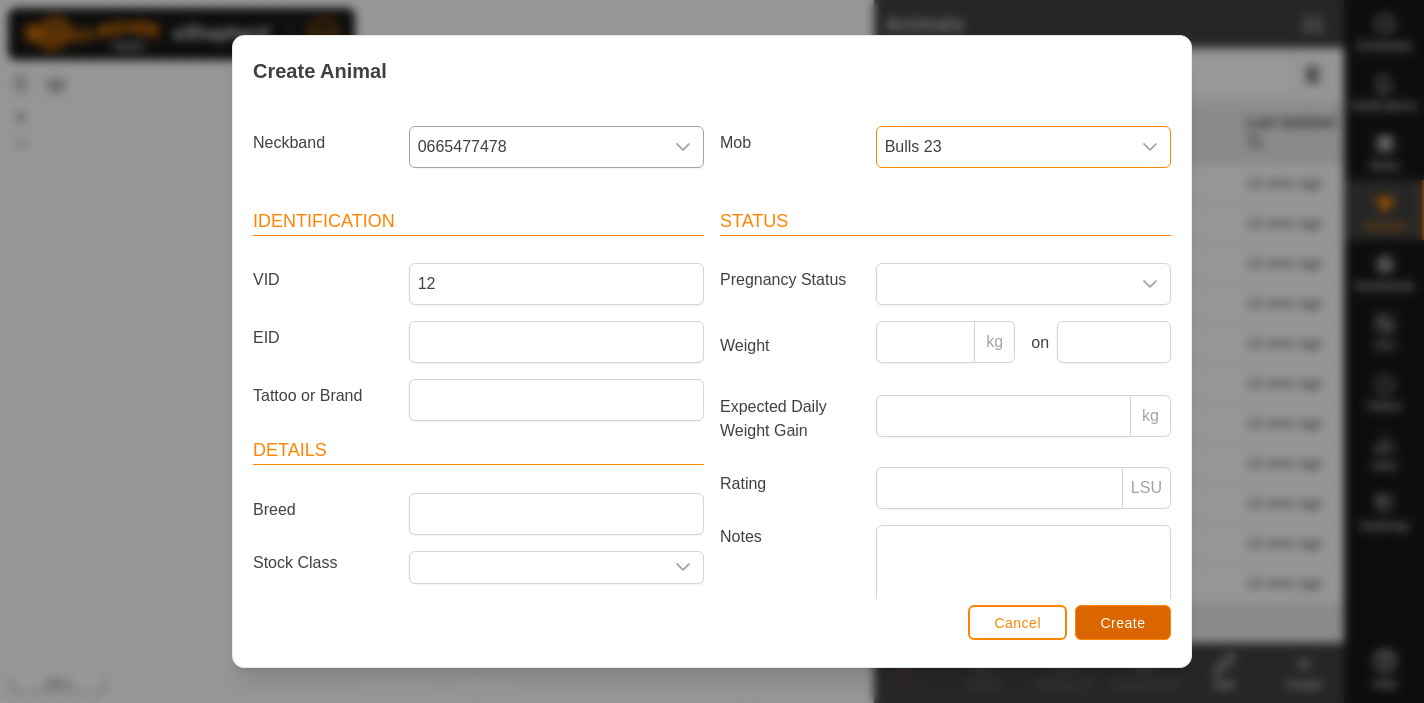 click on "Create" at bounding box center [1123, 623] 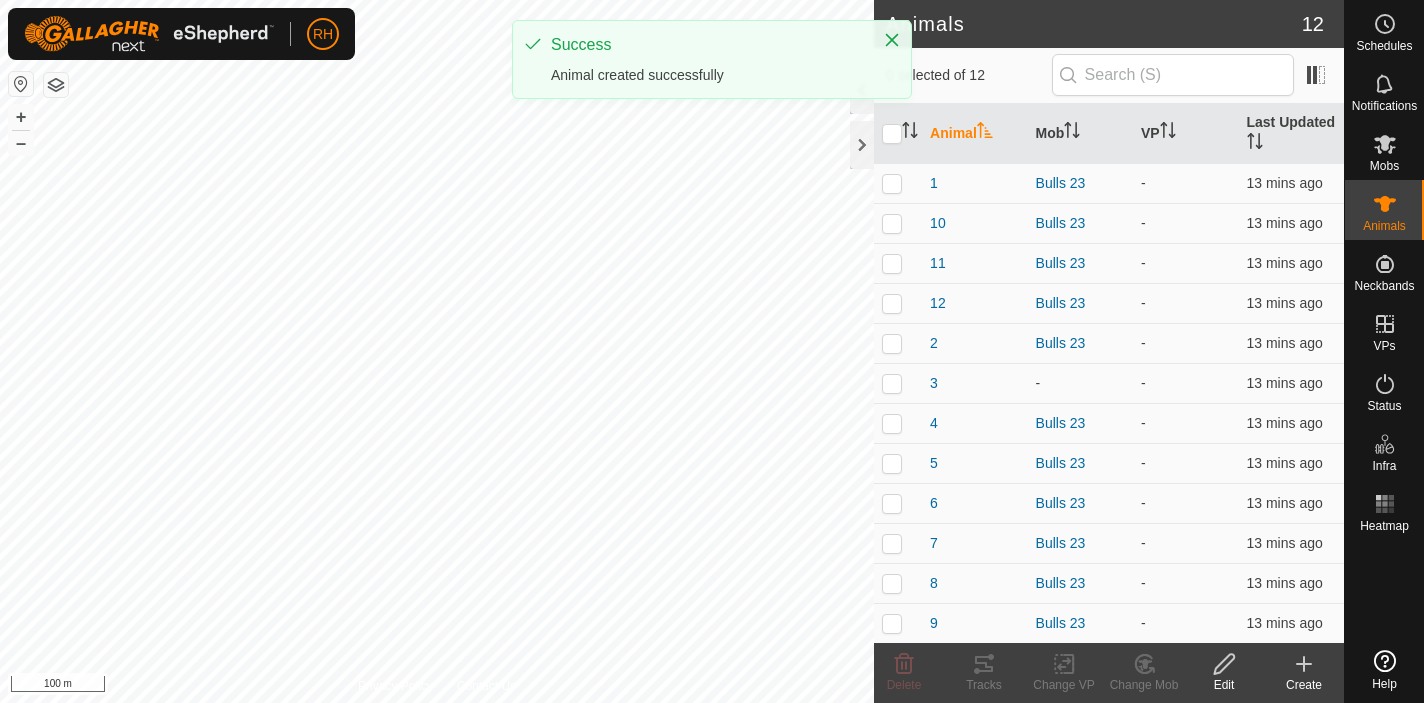 click on "Create" 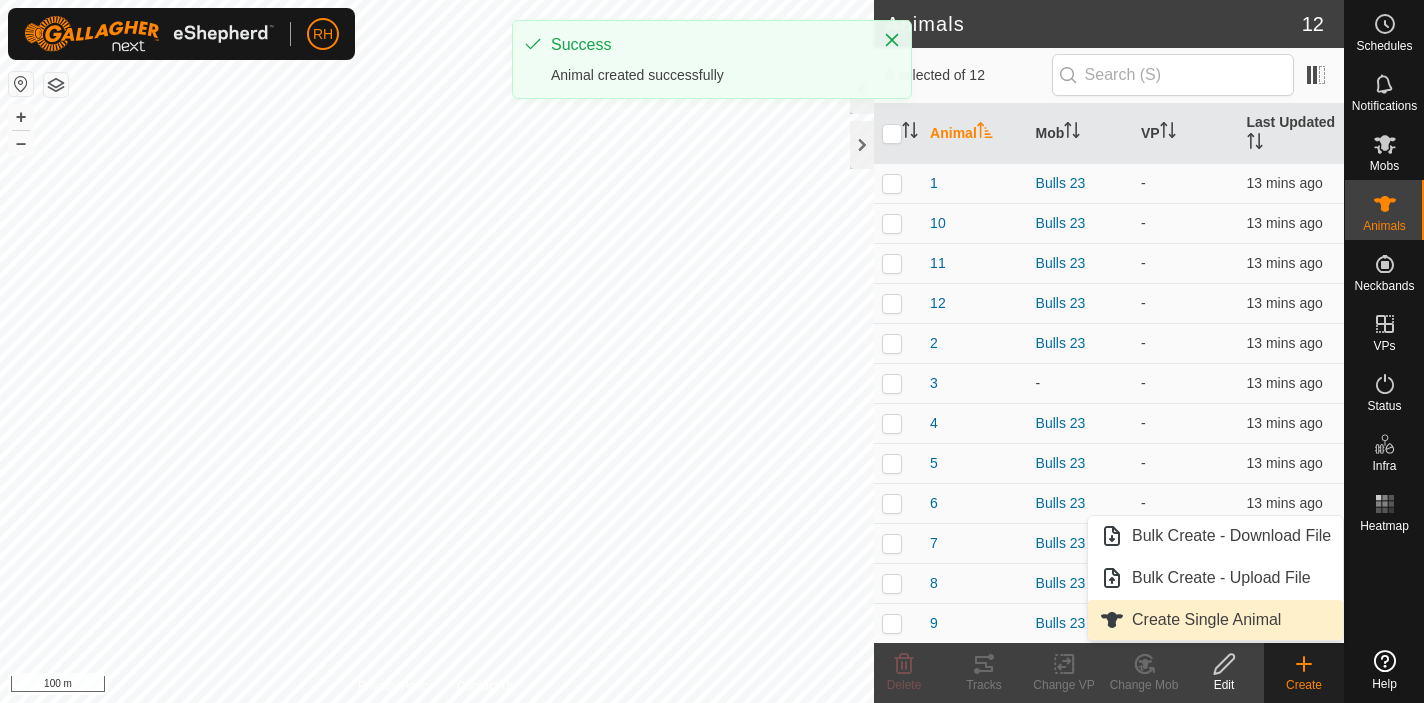 click on "Create Single Animal" at bounding box center [1215, 620] 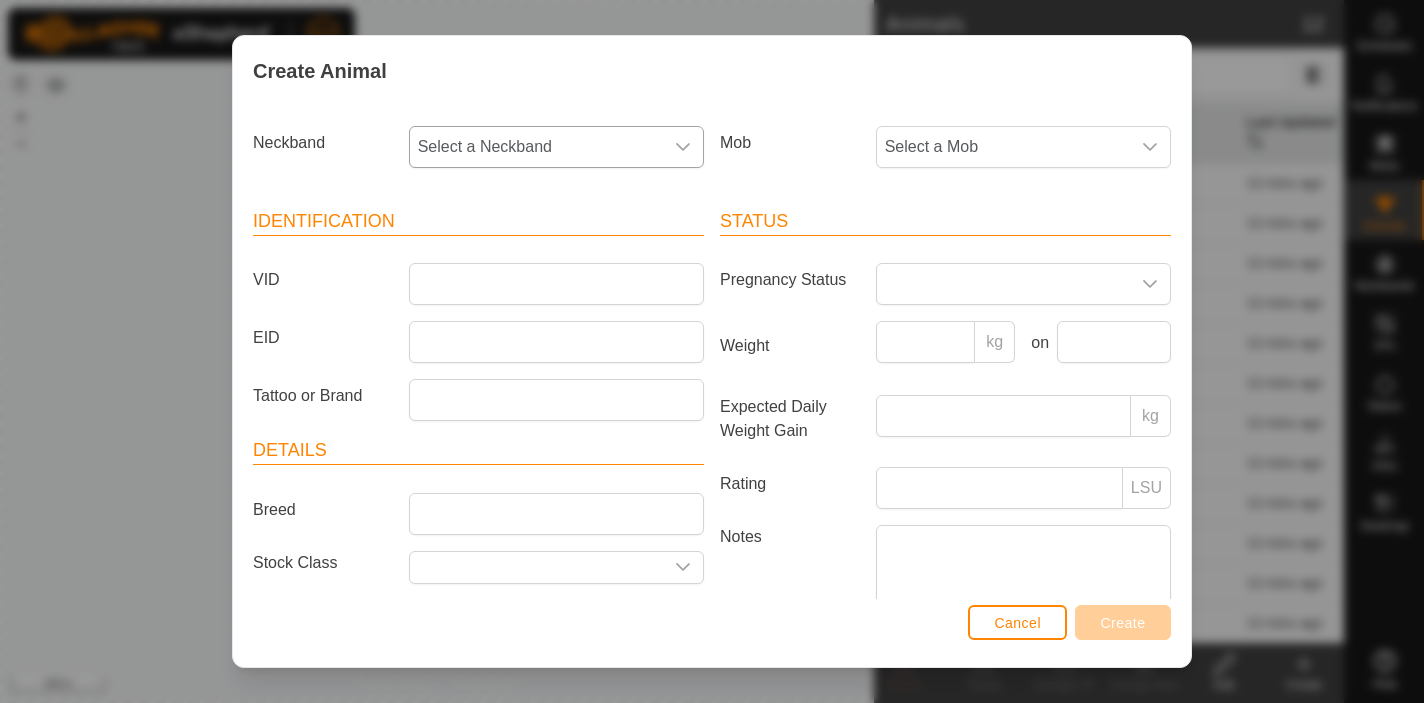 click on "Select a Neckband" at bounding box center (536, 147) 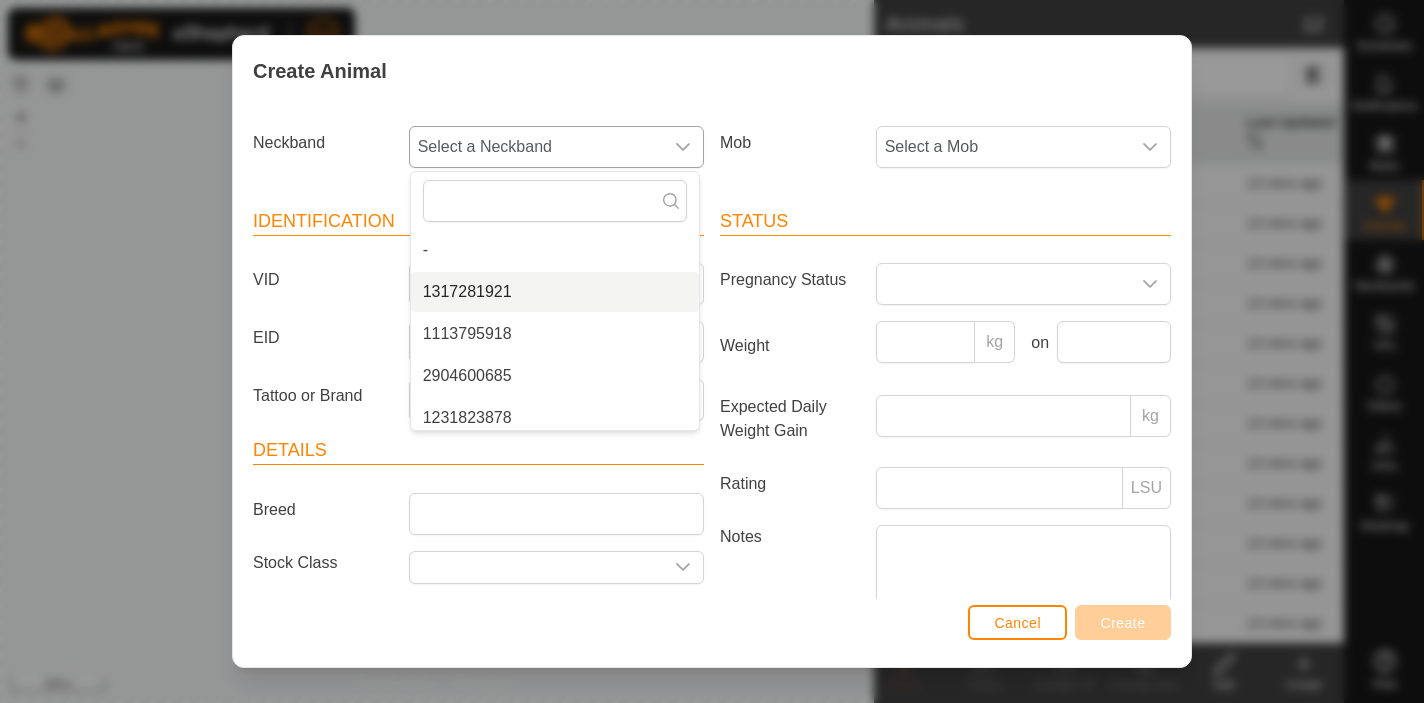 click on "1317281921" at bounding box center [555, 292] 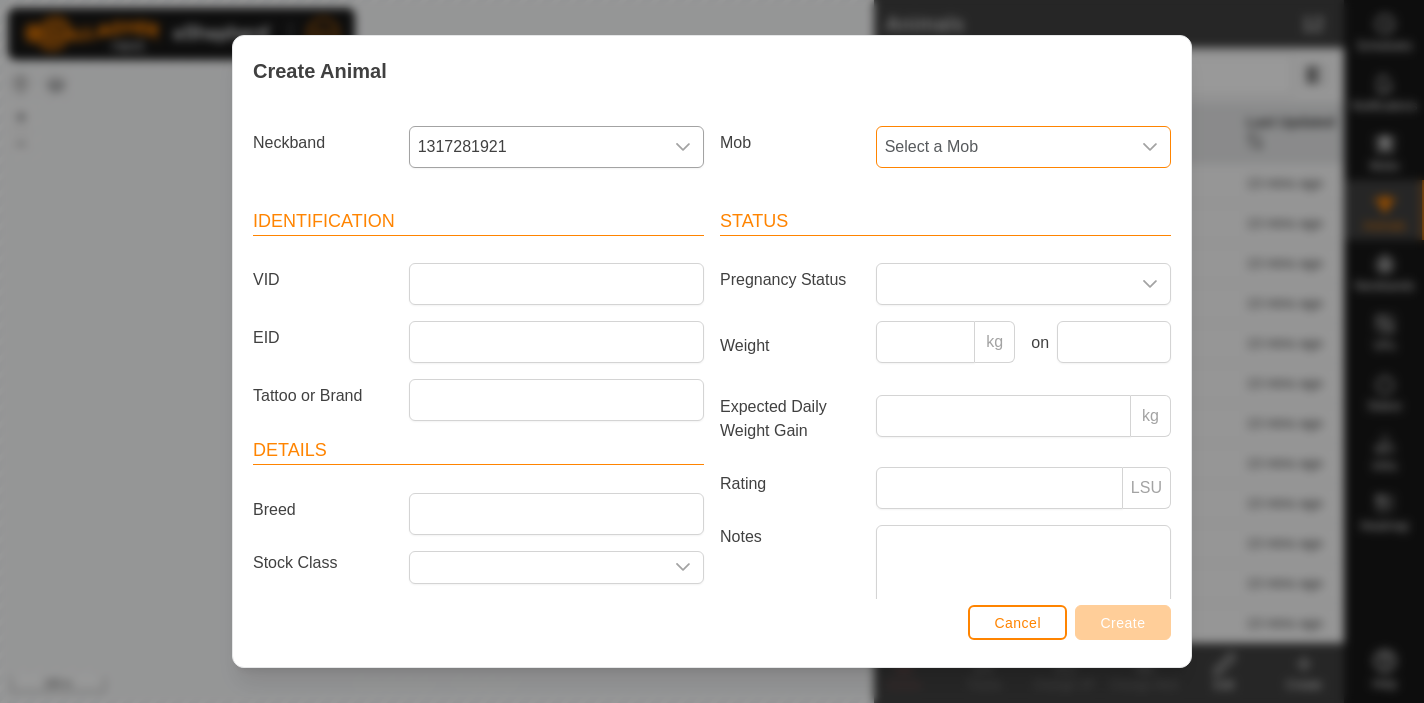 click on "Select a Mob" at bounding box center (1003, 147) 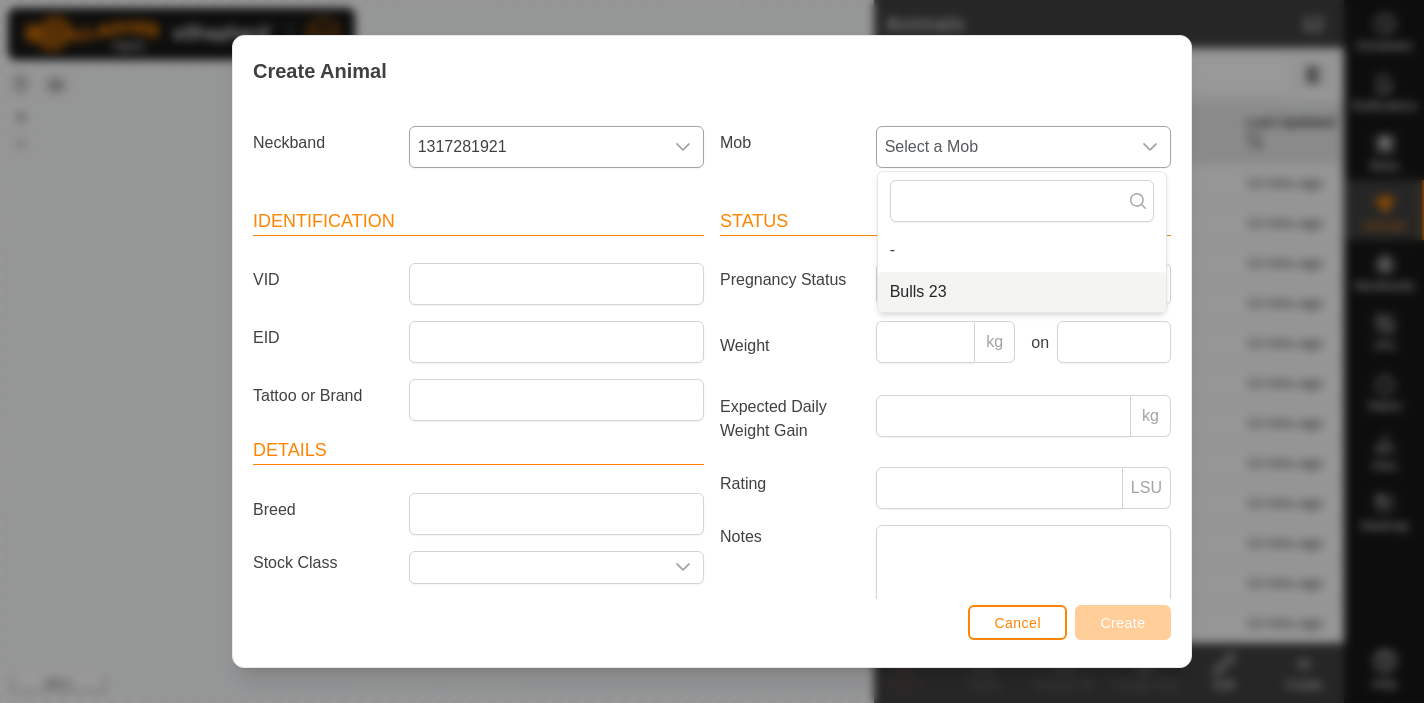click on "Bulls 23" at bounding box center (1022, 292) 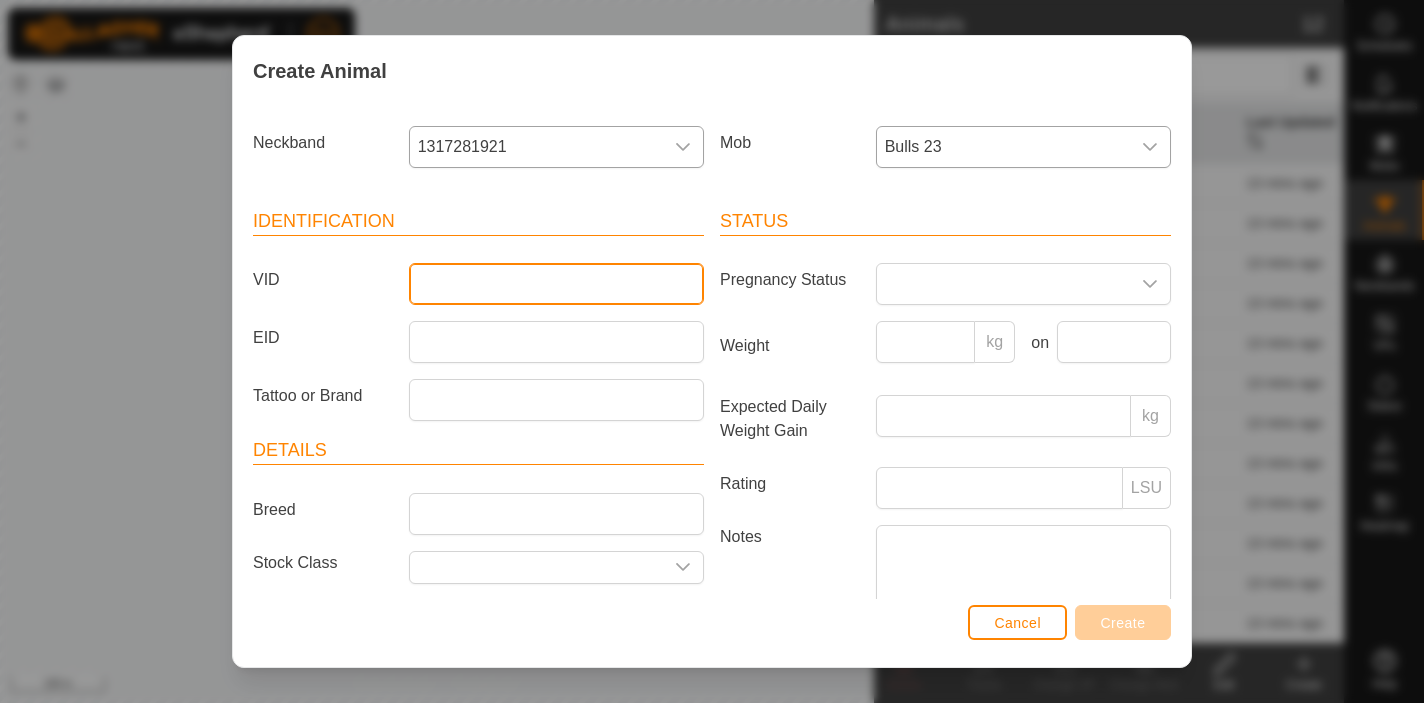 click on "VID" at bounding box center [556, 284] 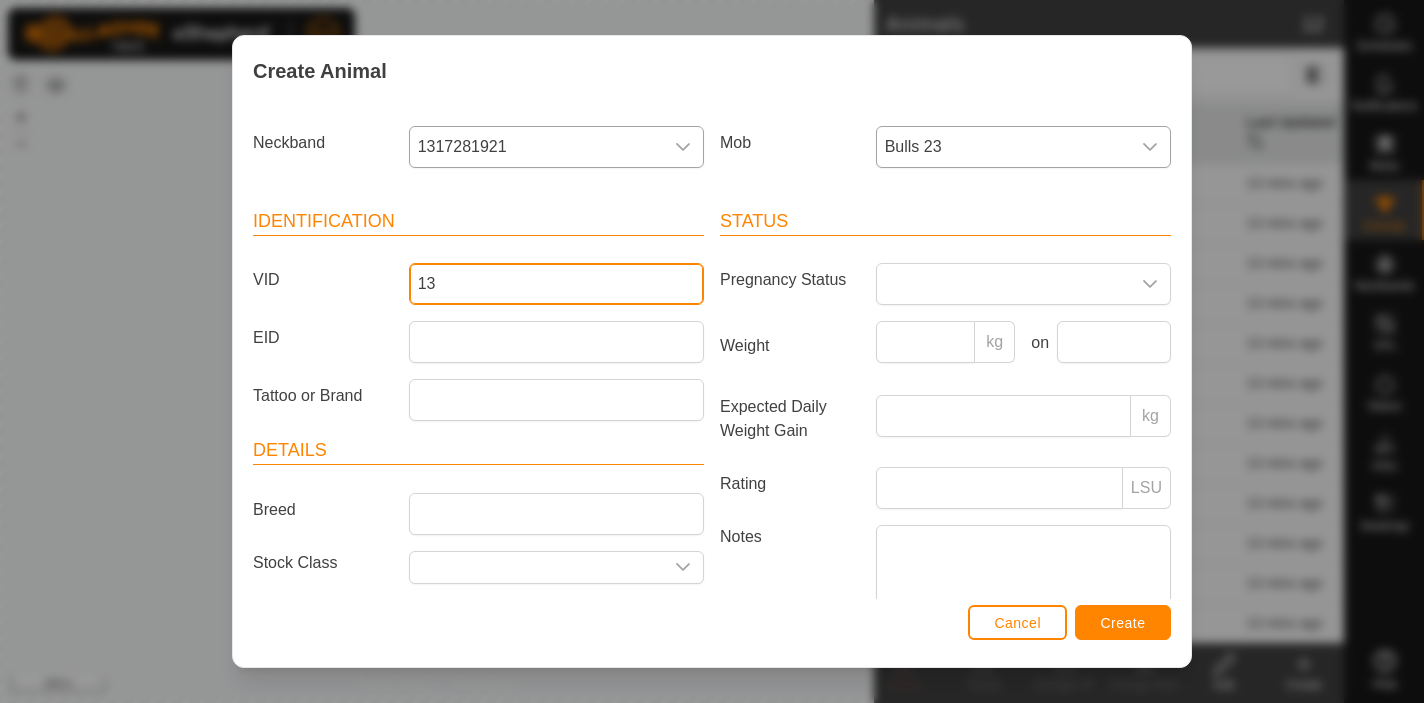 type on "13" 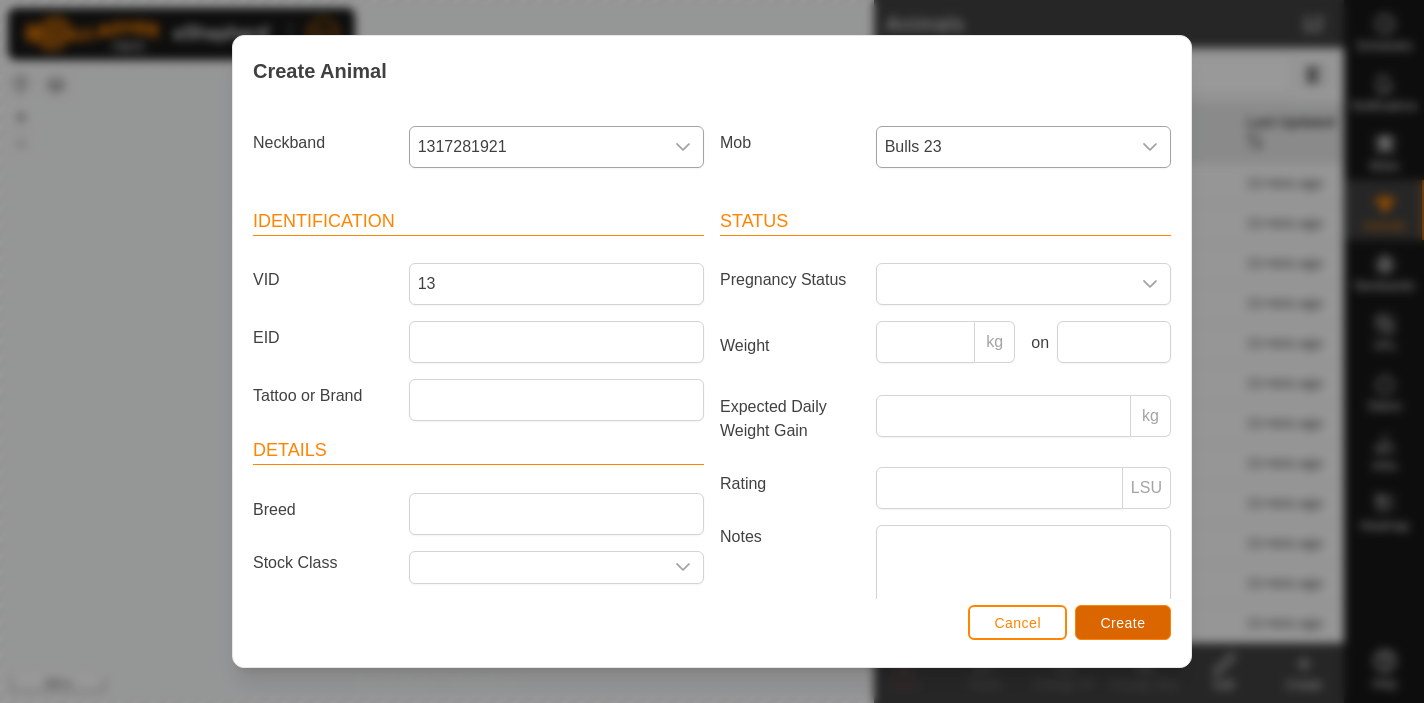 click on "Create" at bounding box center [1123, 622] 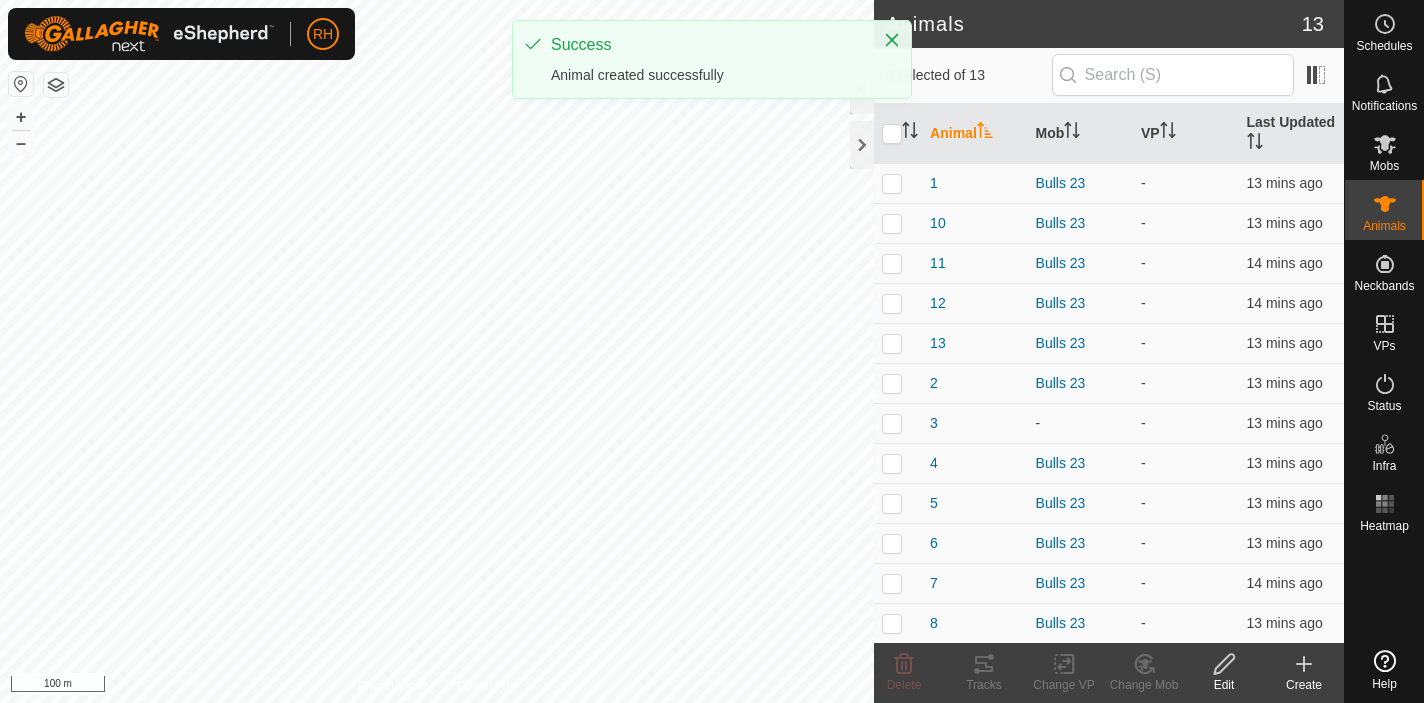 click on "Create" 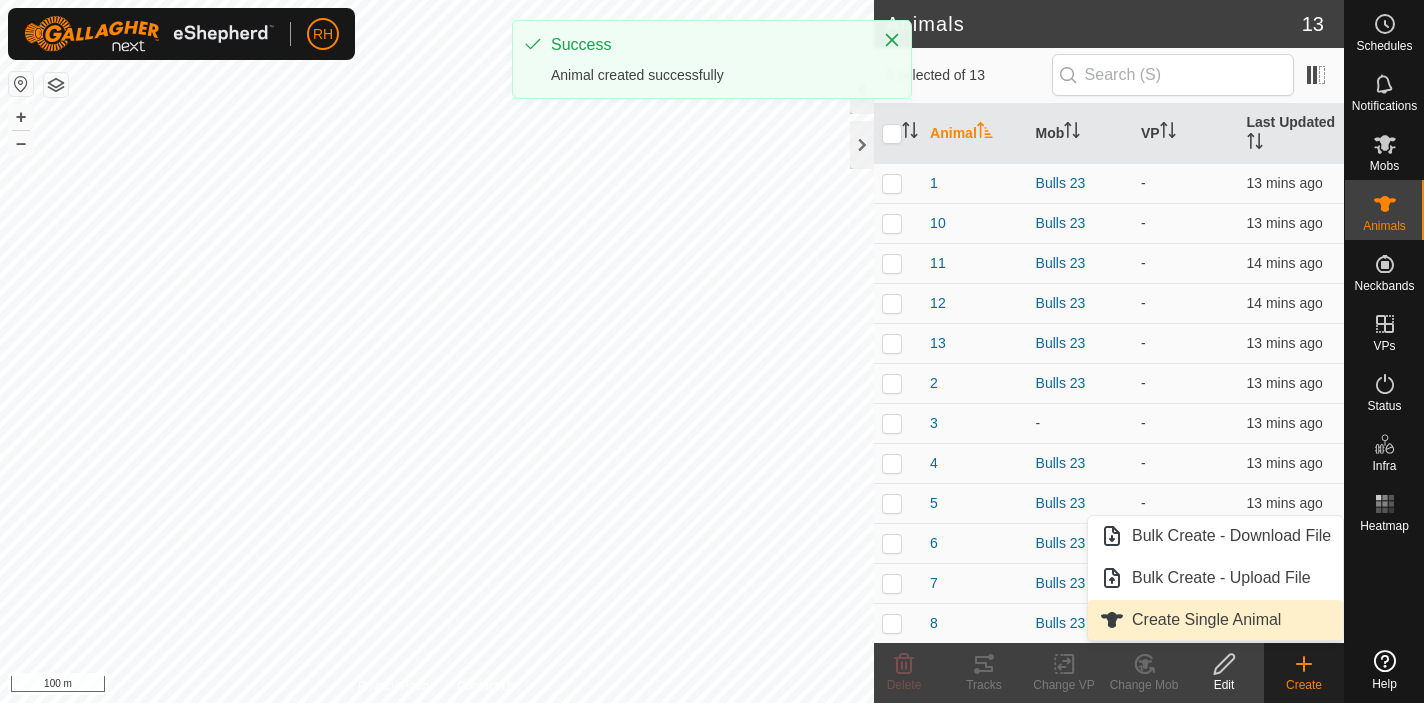 click on "Create Single Animal" at bounding box center (1215, 620) 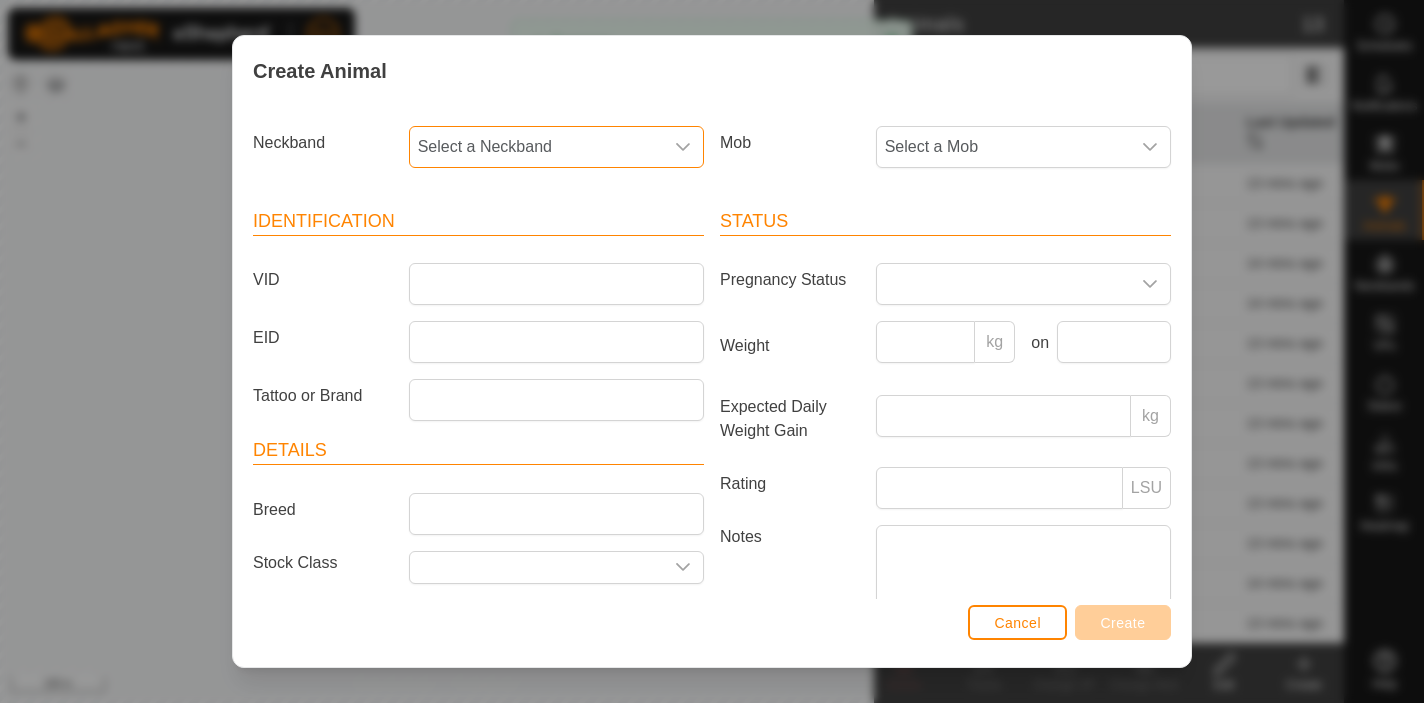 click on "Select a Neckband" at bounding box center [536, 147] 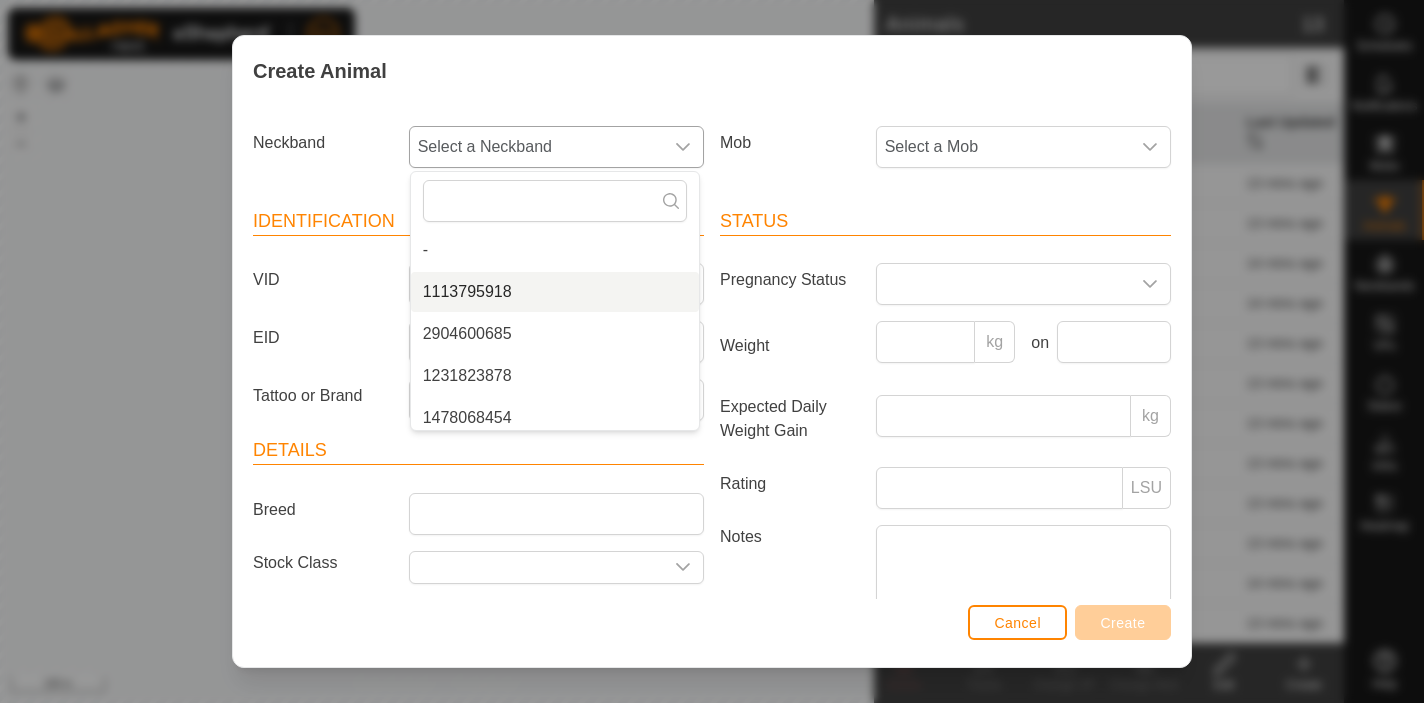click on "1113795918" at bounding box center (555, 292) 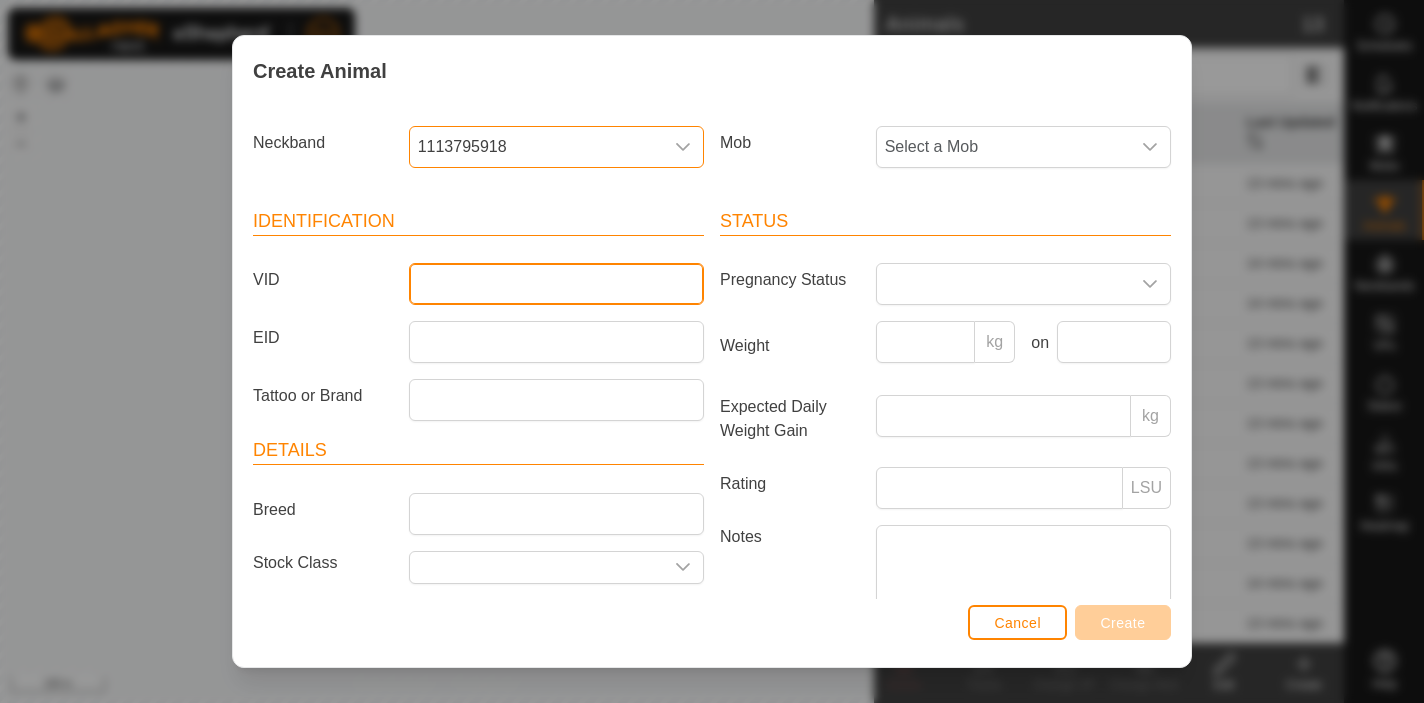 click on "VID" at bounding box center [556, 284] 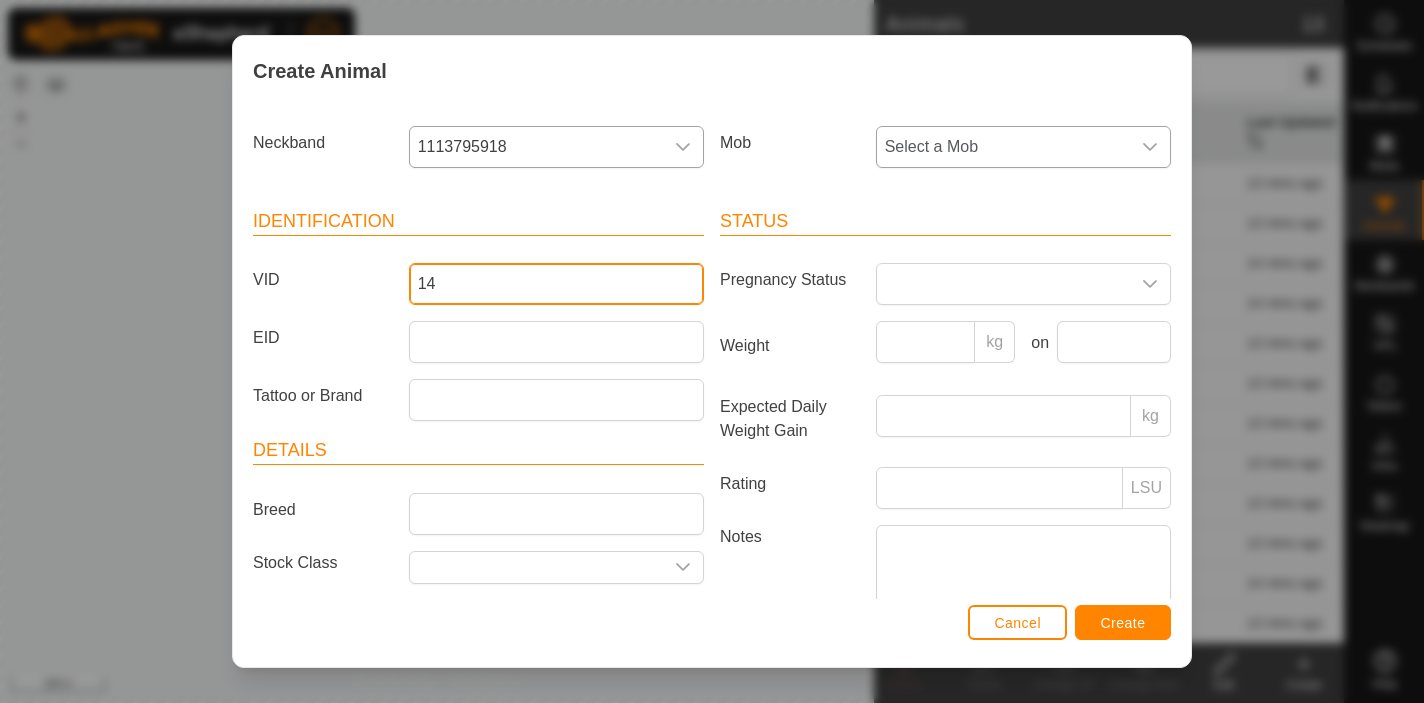 type on "14" 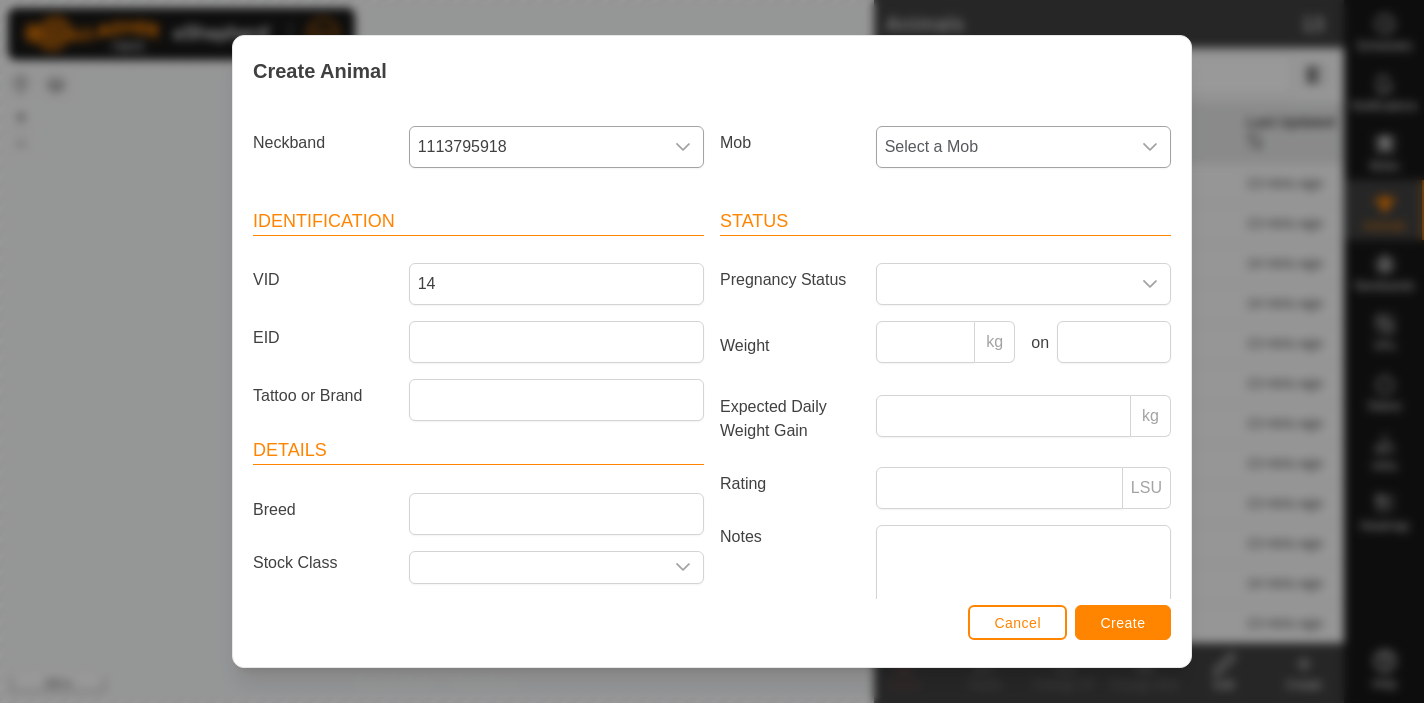 click on "Select a Mob" at bounding box center (1003, 147) 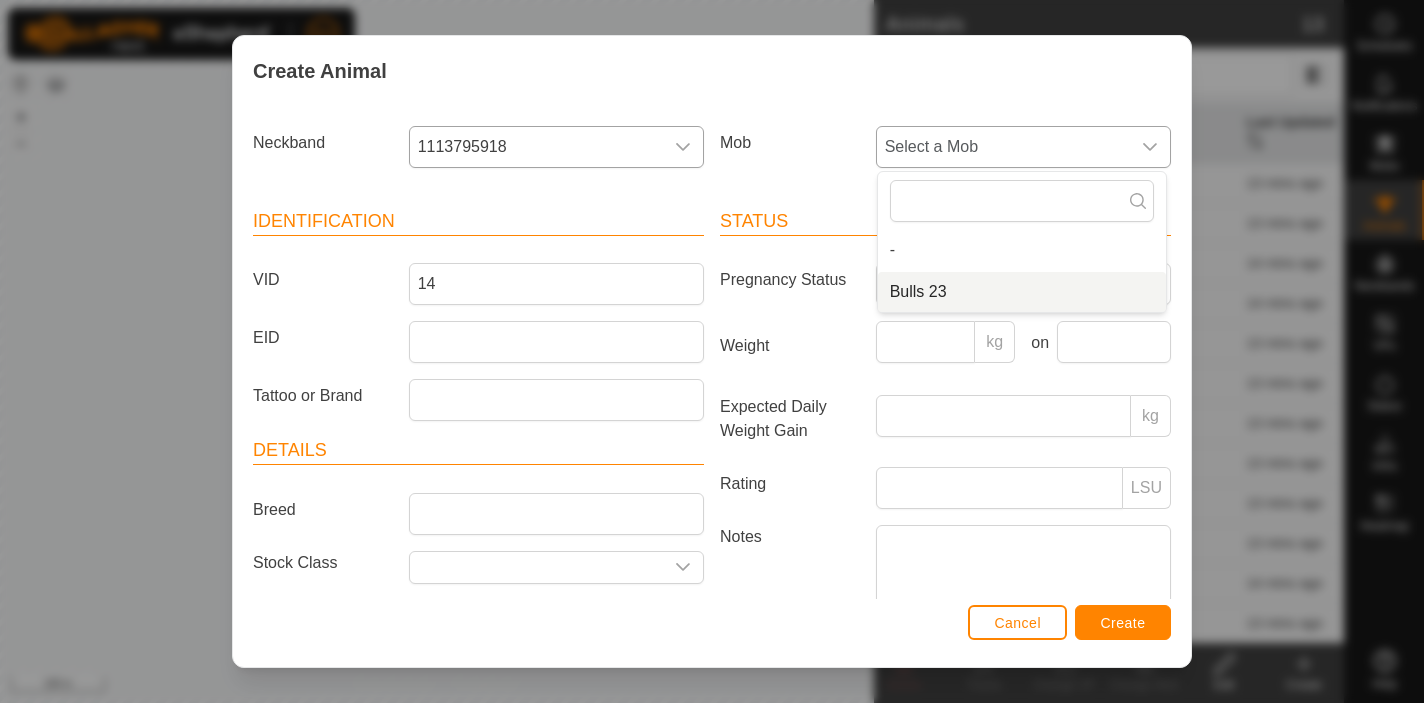 click on "Bulls 23" at bounding box center (1022, 292) 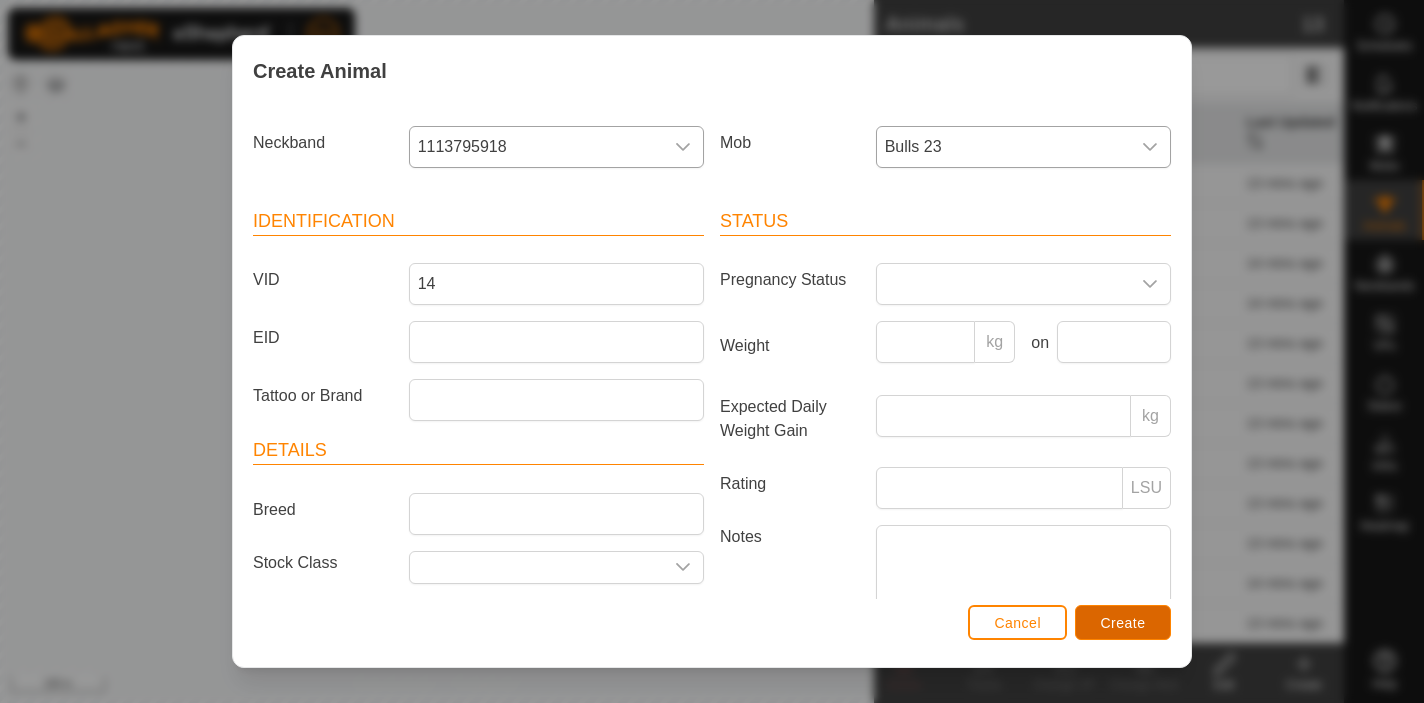 click on "Create" at bounding box center (1123, 623) 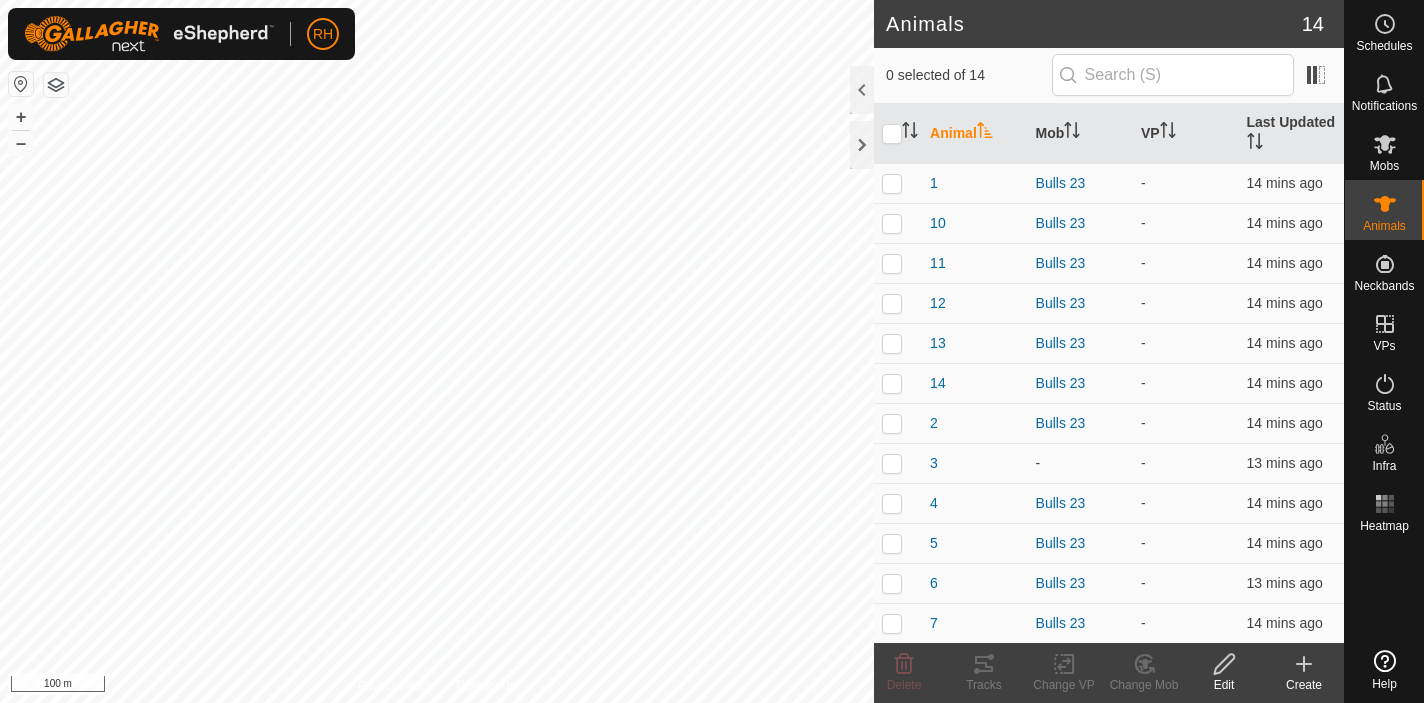 click 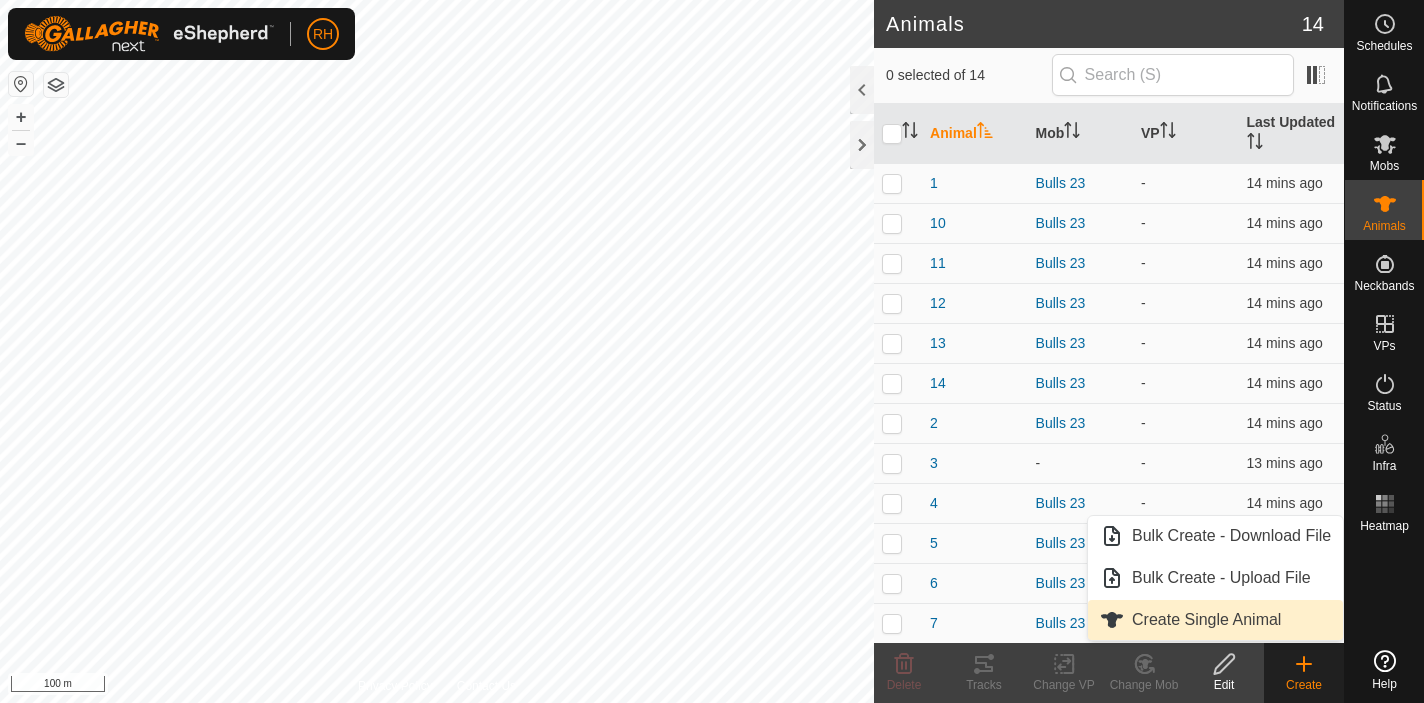 click on "Create Single Animal" at bounding box center [1215, 620] 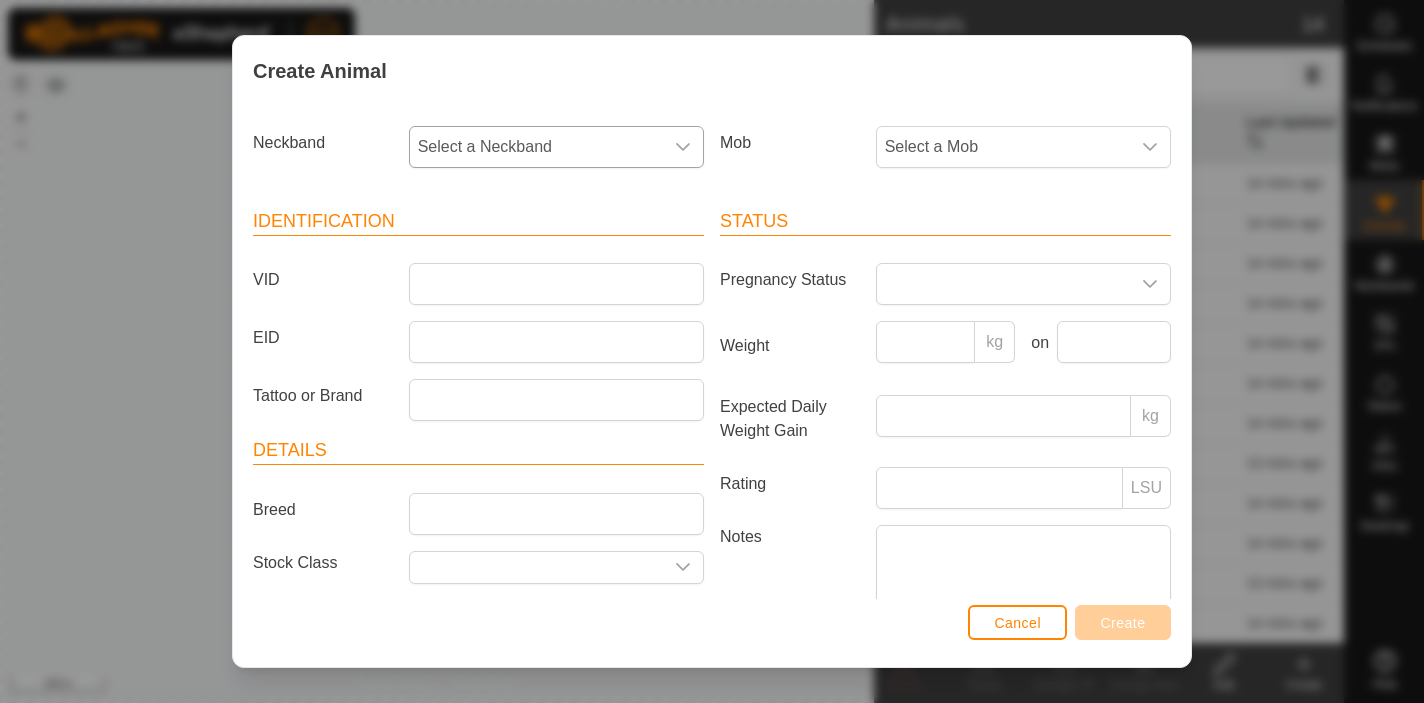 drag, startPoint x: 585, startPoint y: 145, endPoint x: 583, endPoint y: 163, distance: 18.110771 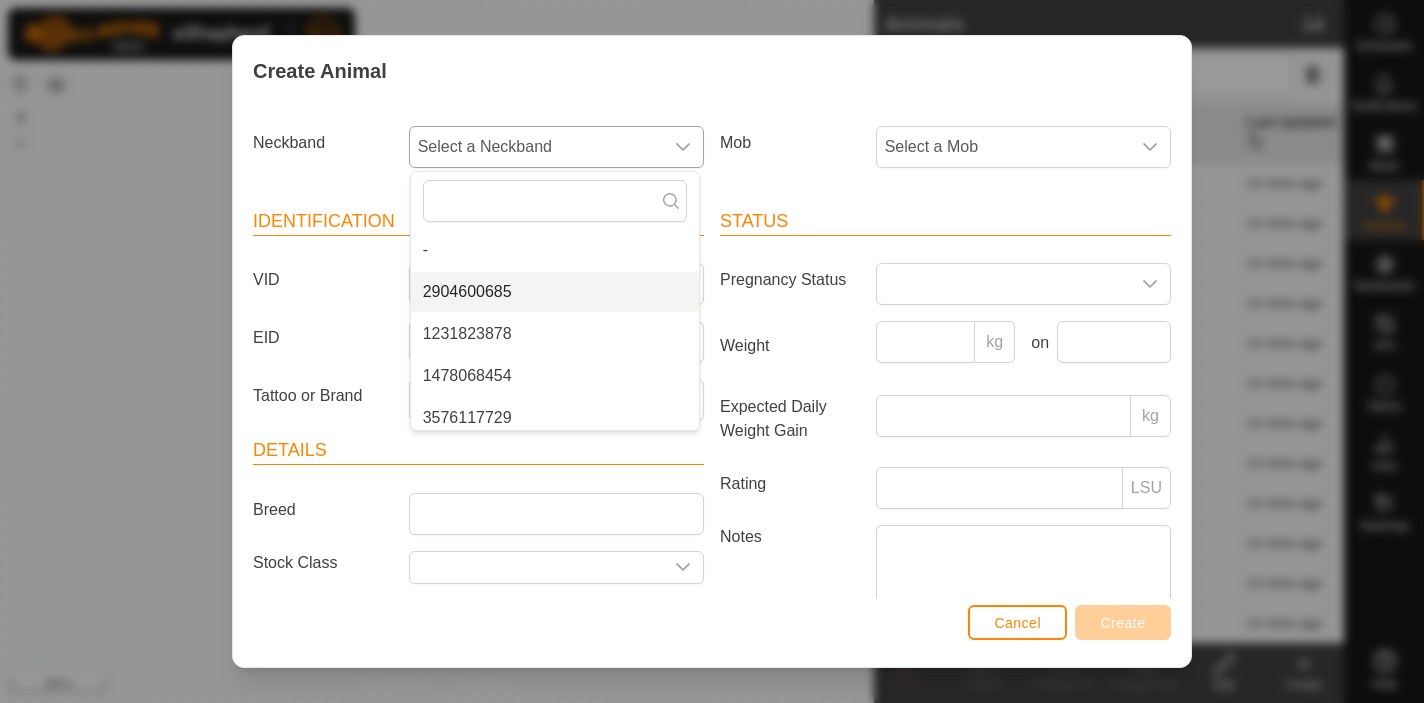 click on "2904600685" at bounding box center (555, 292) 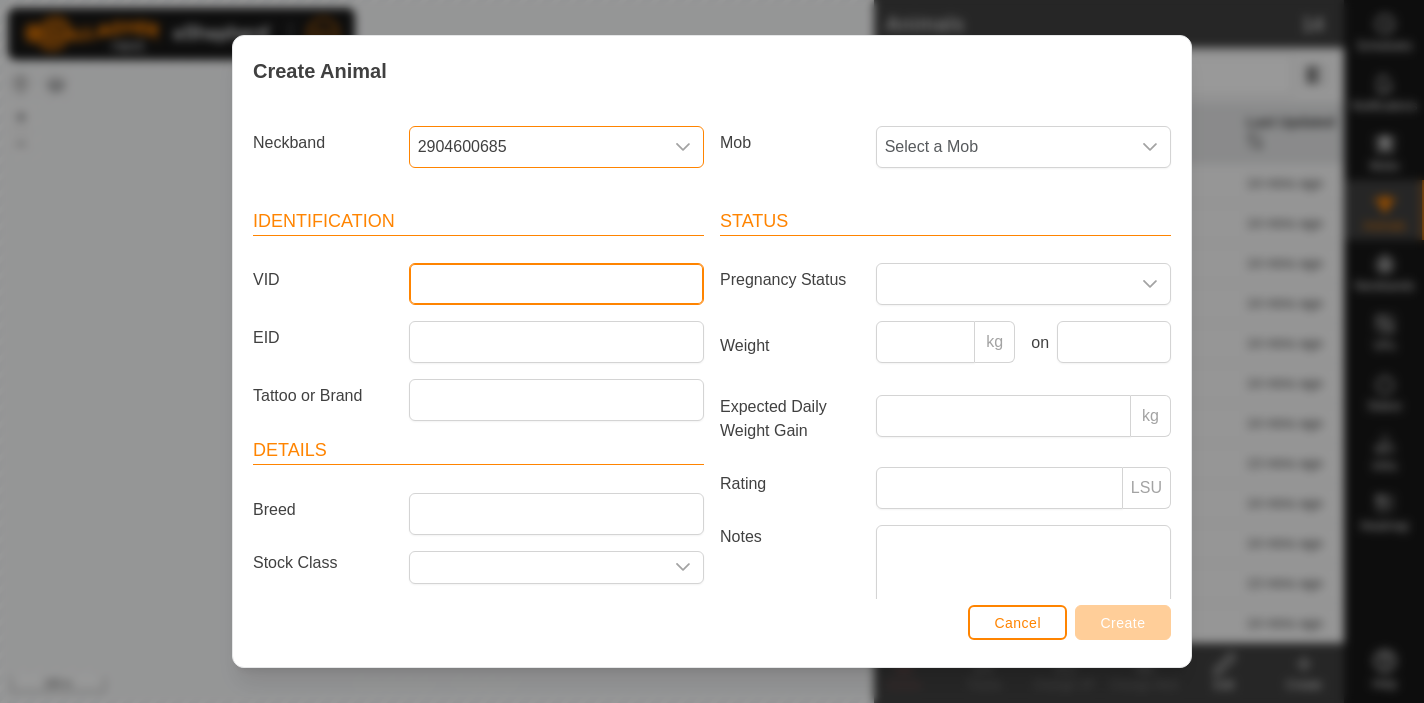 click on "VID" at bounding box center [556, 284] 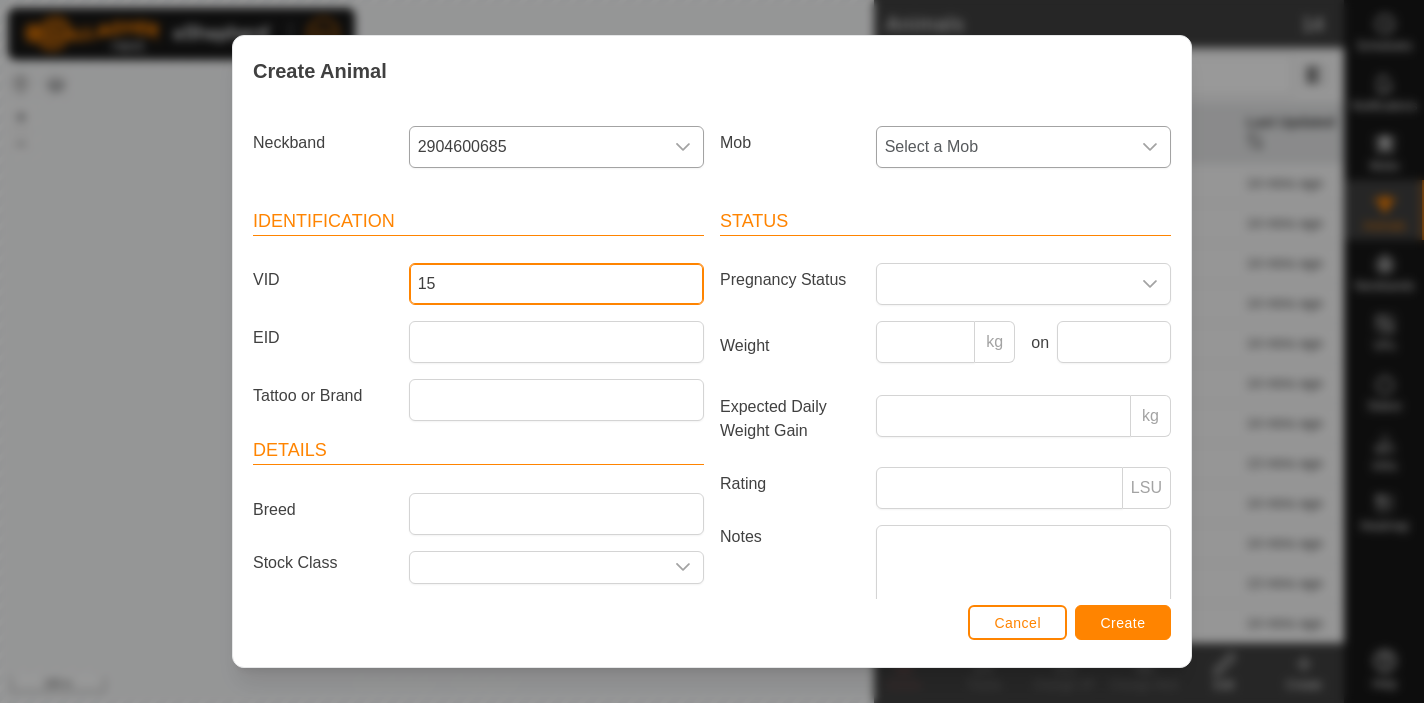 type on "15" 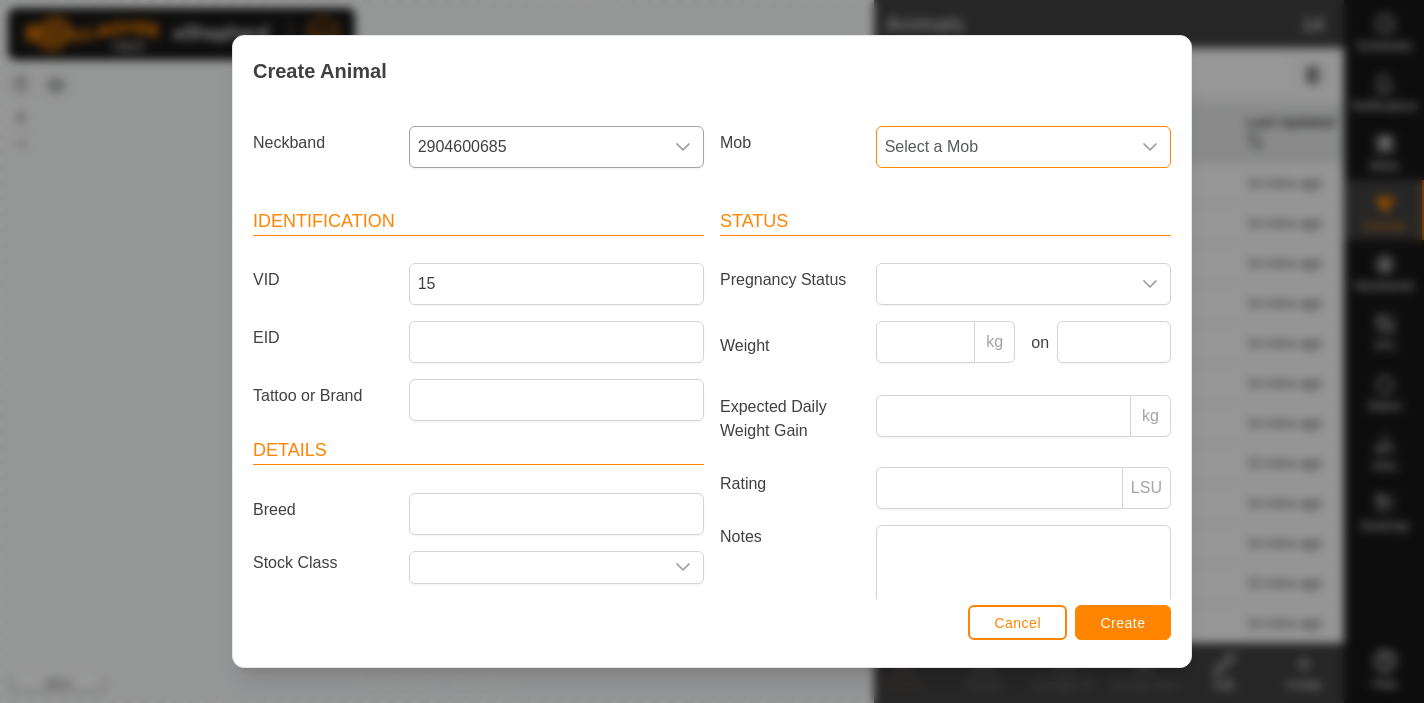 click on "Select a Mob" at bounding box center [1003, 147] 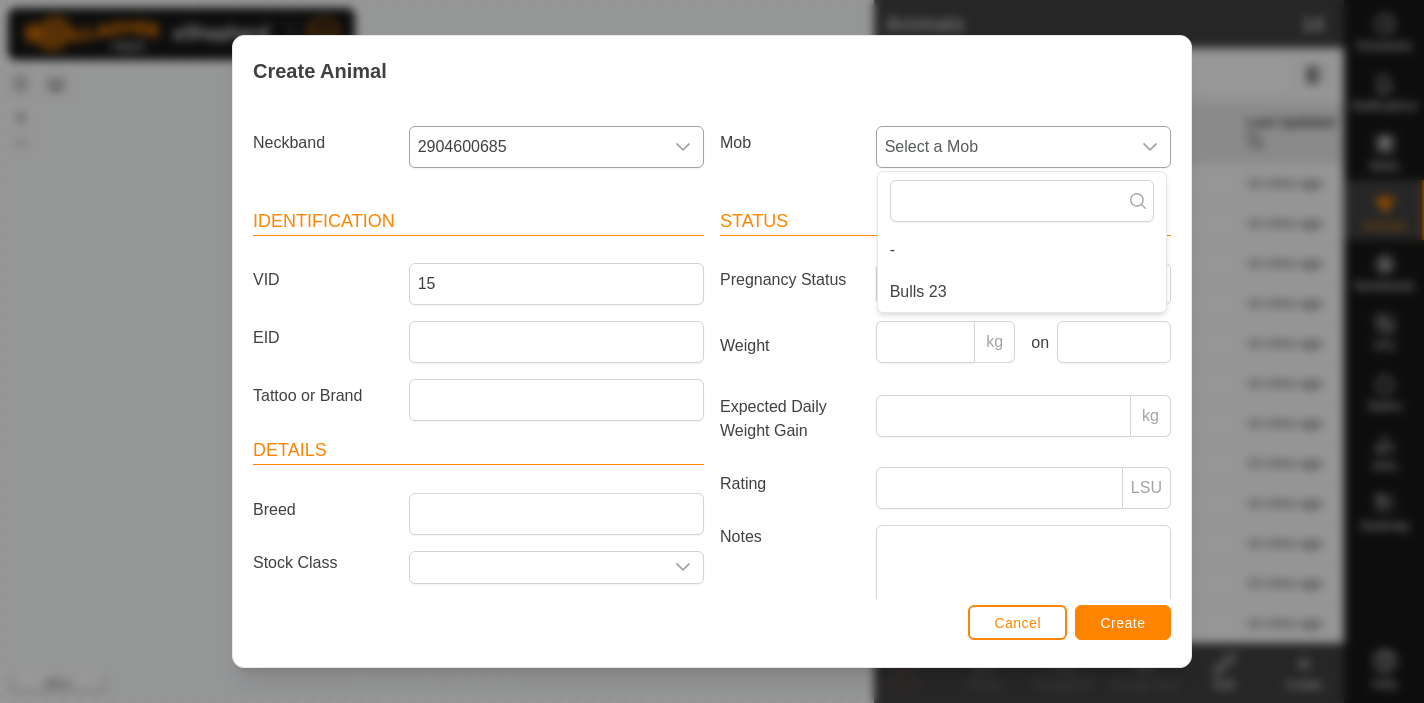 click on "Bulls 23" at bounding box center (1022, 292) 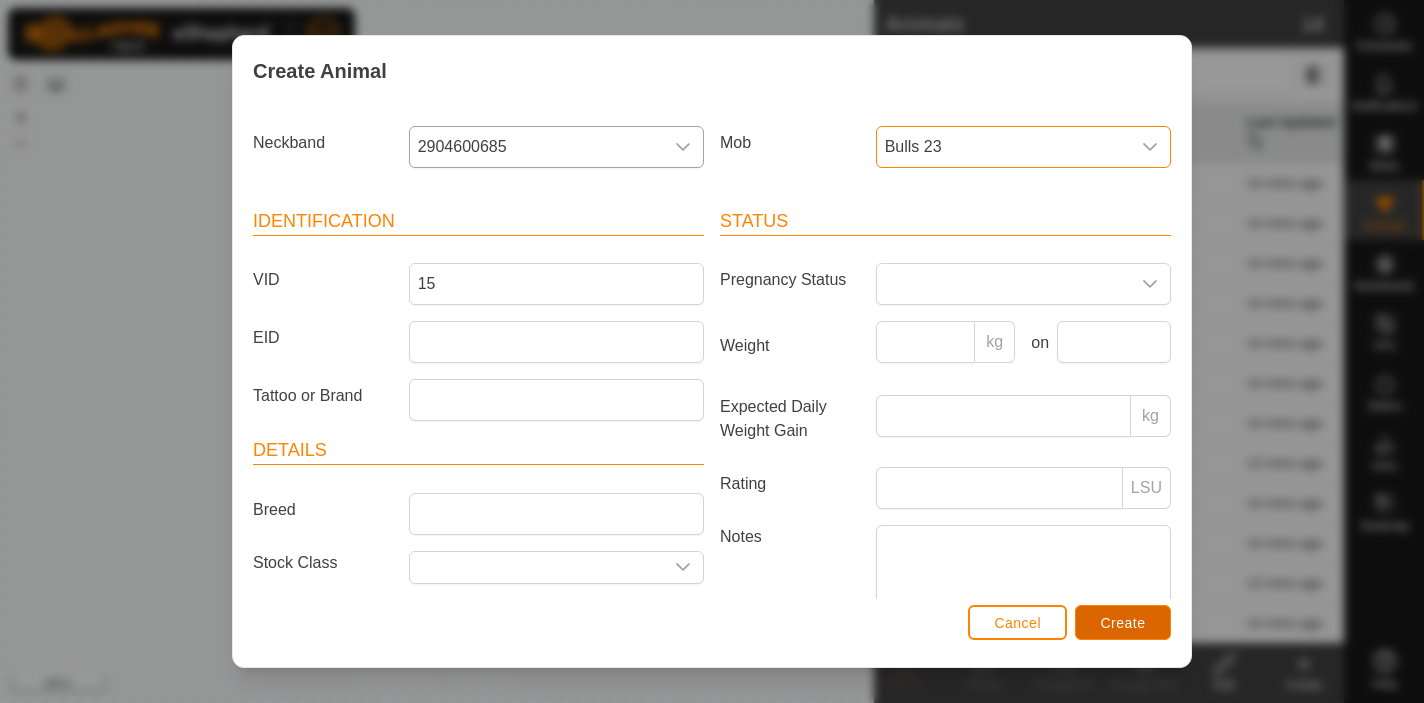 click on "Create" at bounding box center (1123, 622) 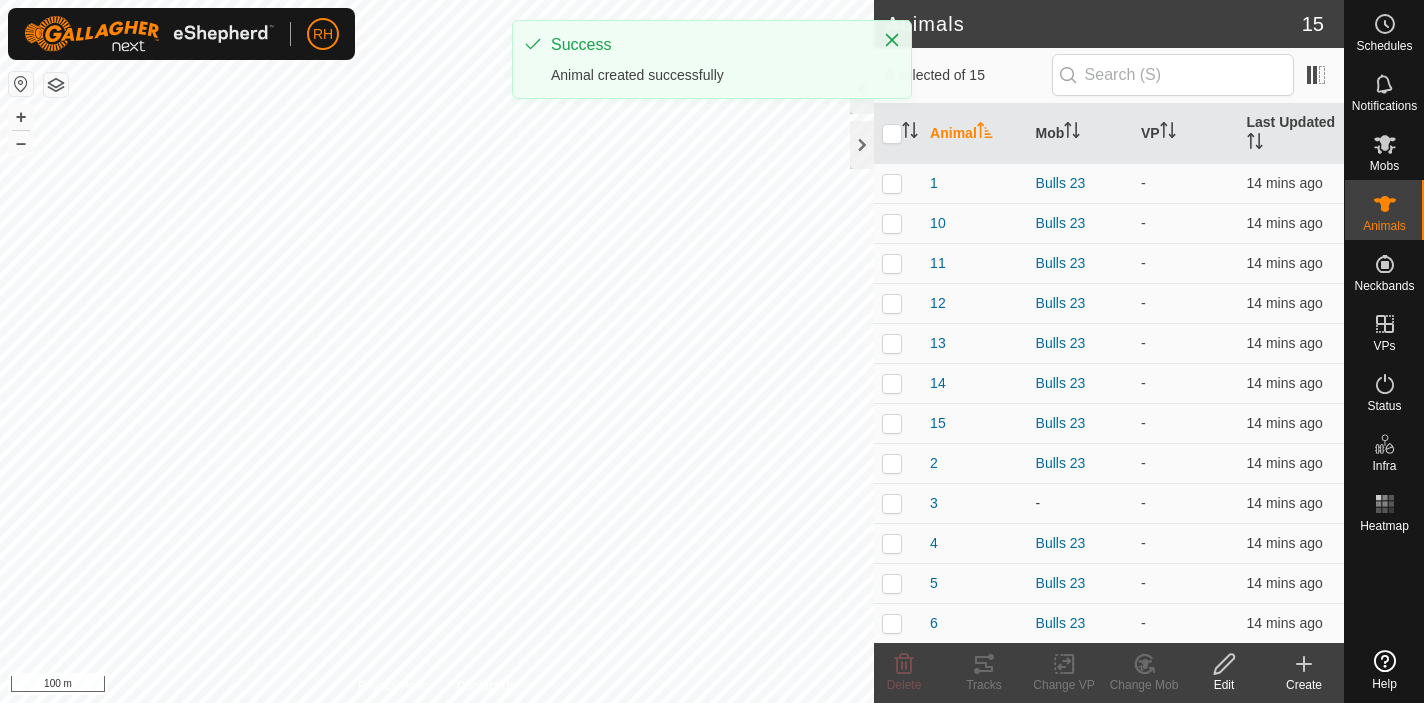 click 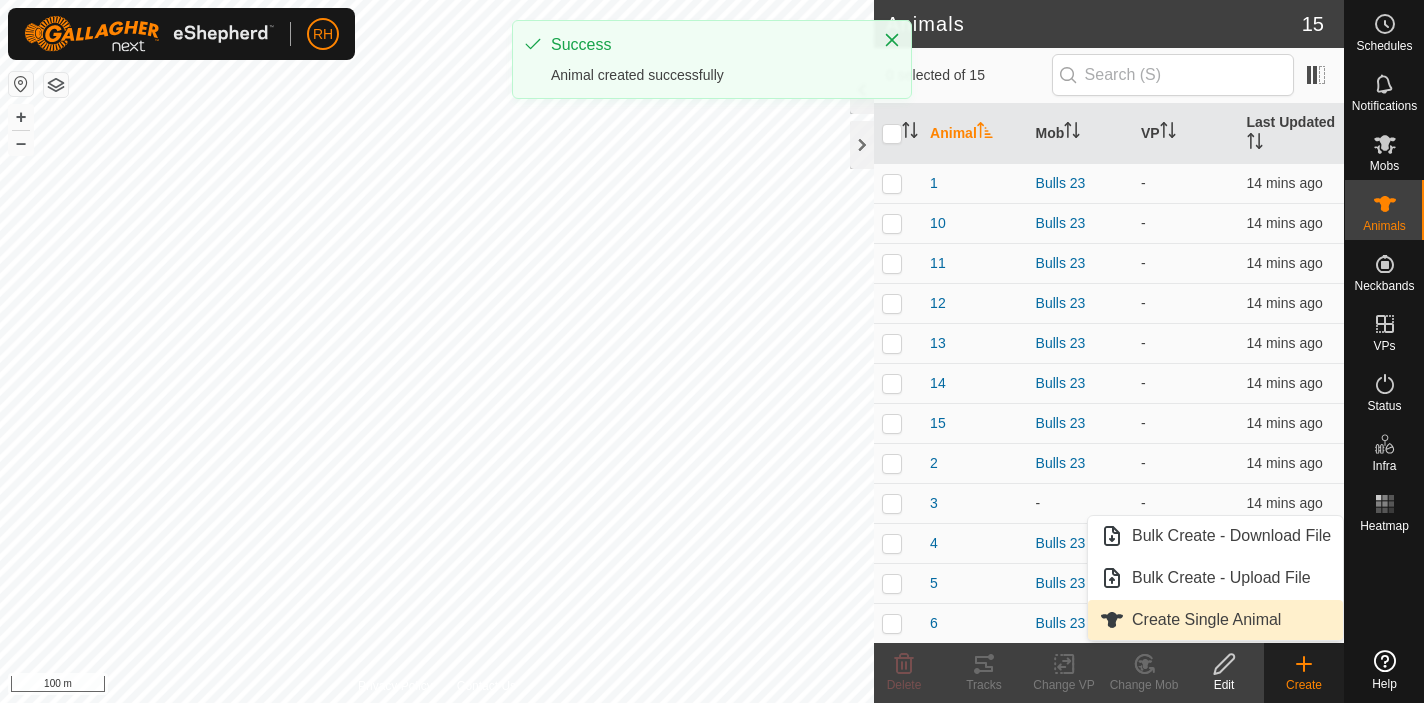 click on "Create Single Animal" at bounding box center [1215, 620] 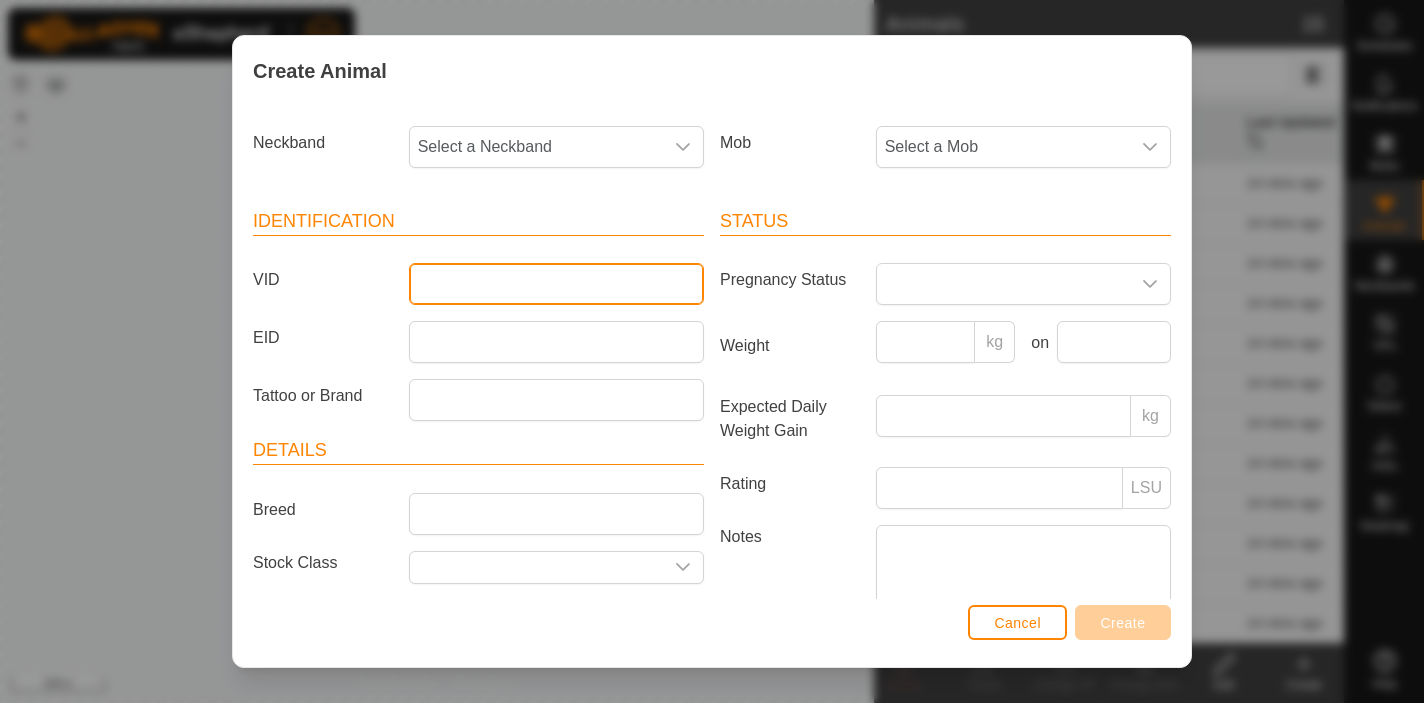 click on "VID" at bounding box center (556, 284) 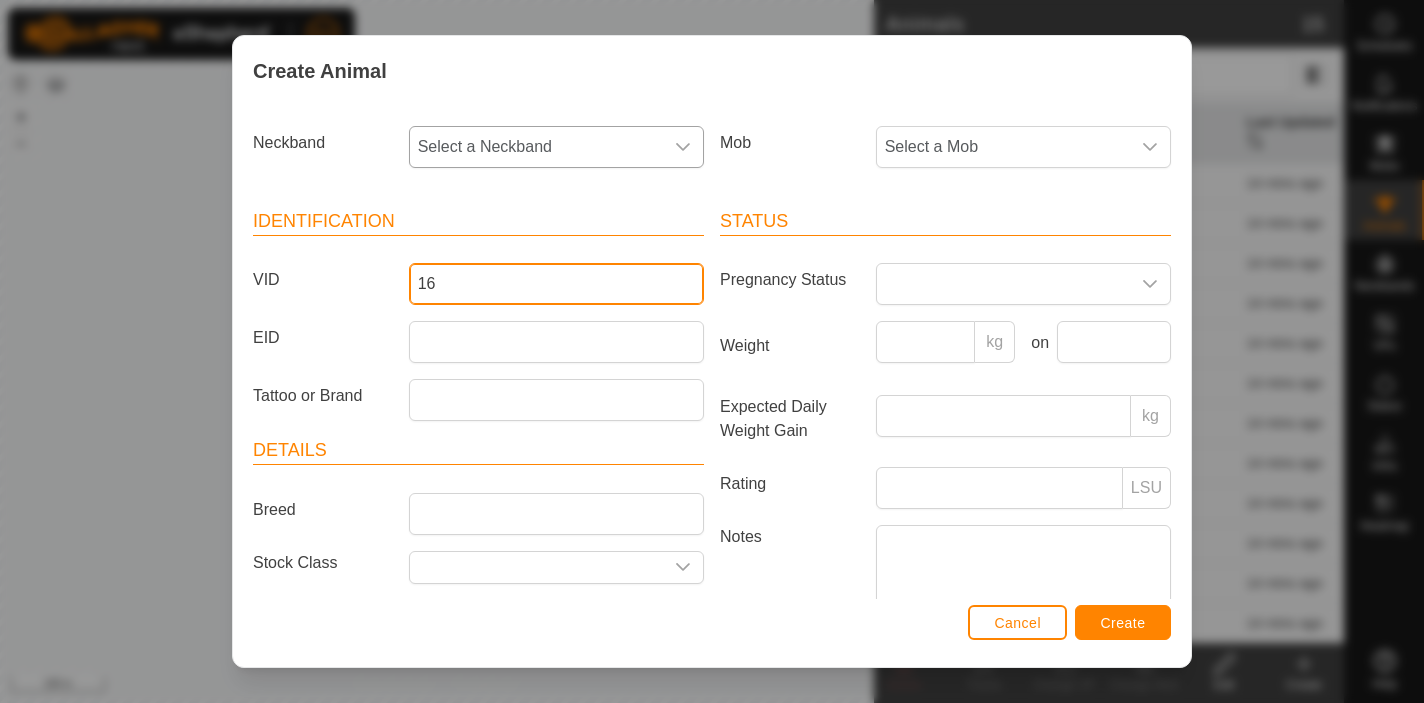 type on "16" 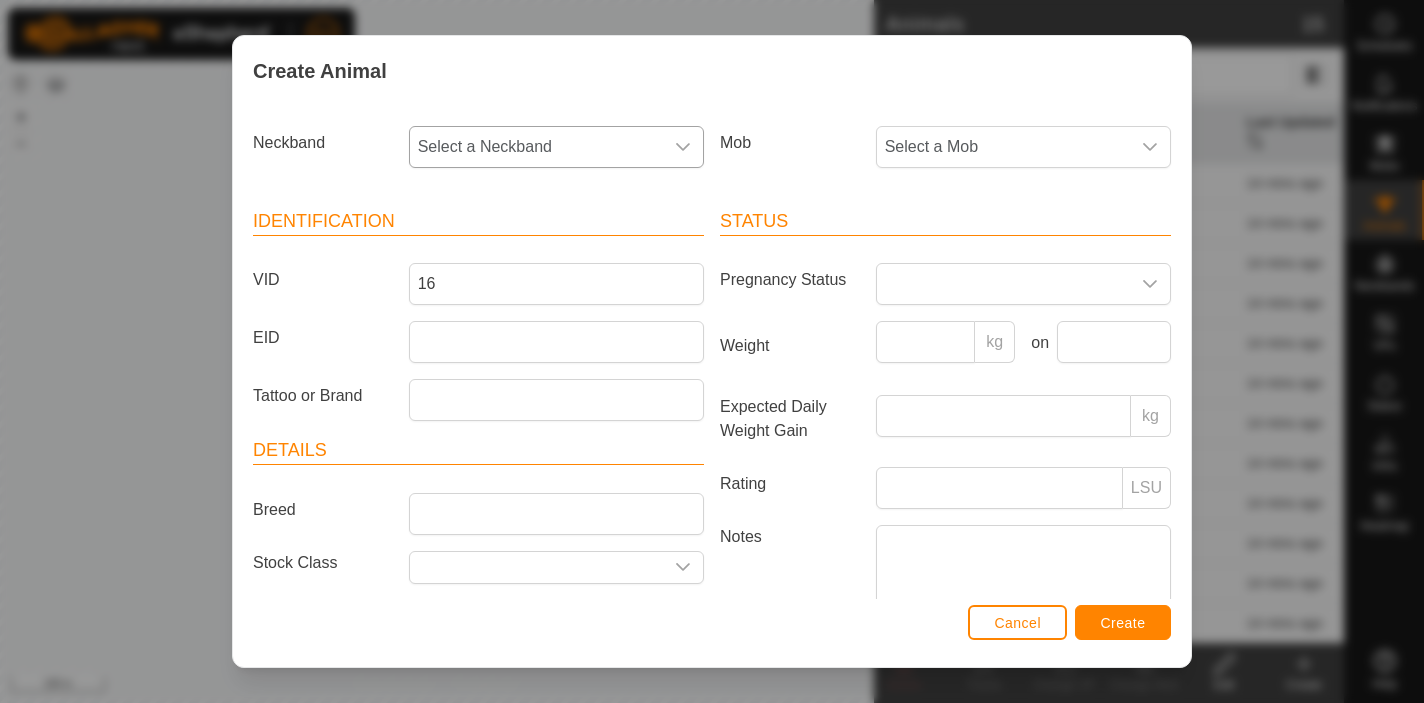 click on "Select a Neckband" at bounding box center (536, 147) 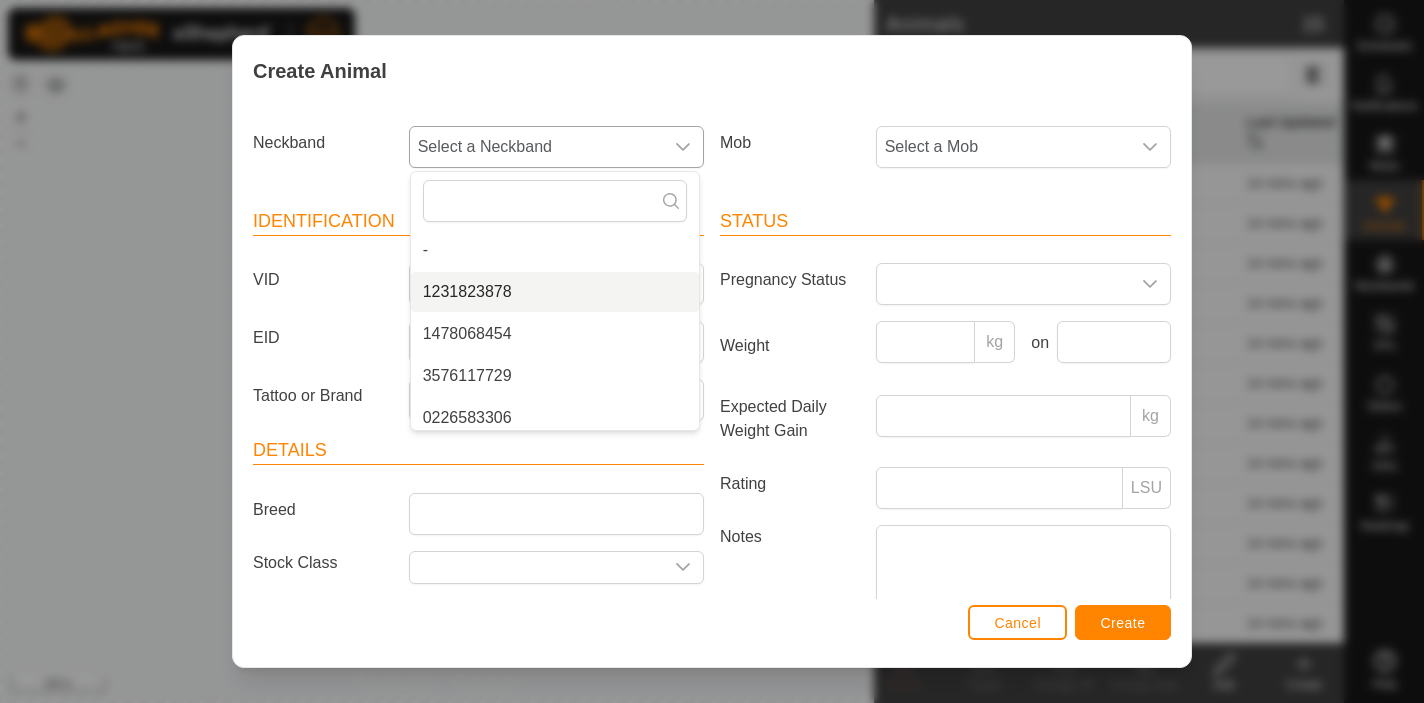 click on "1231823878" at bounding box center [555, 292] 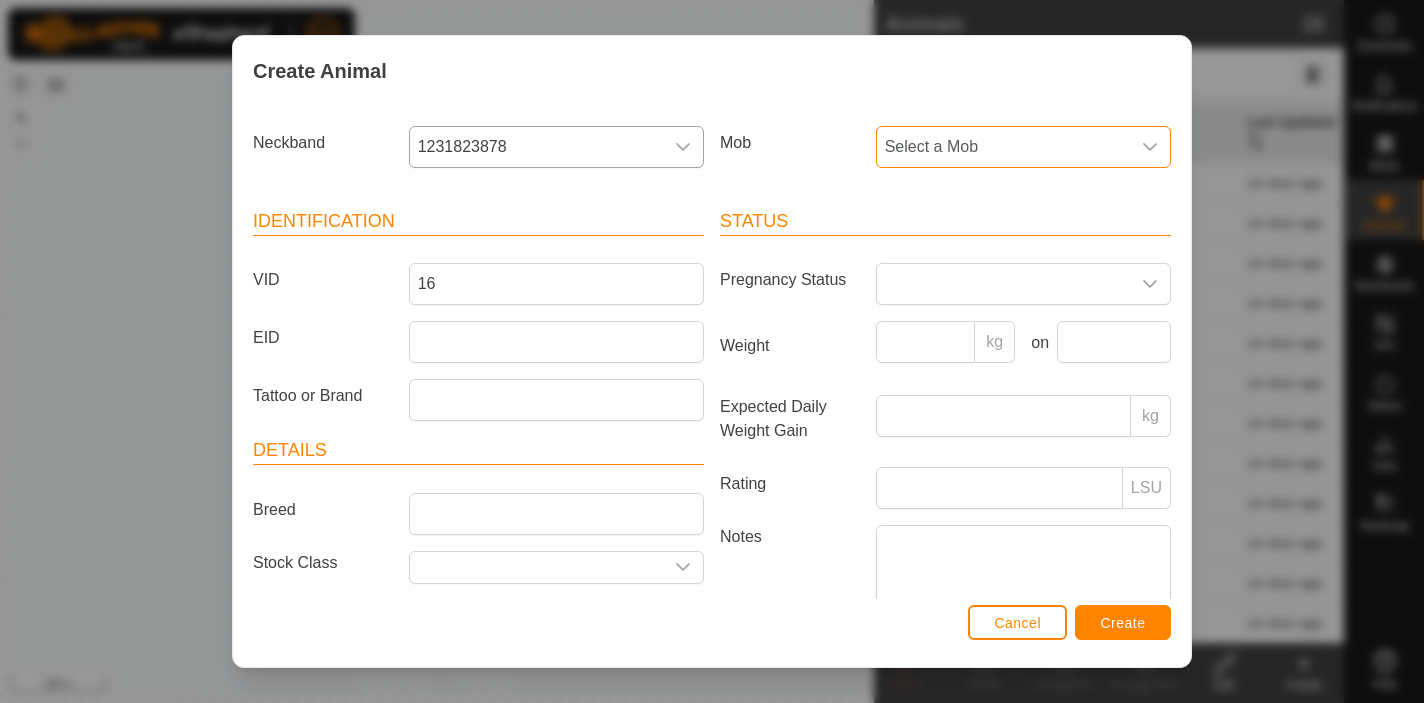 click on "Select a Mob" at bounding box center (1003, 147) 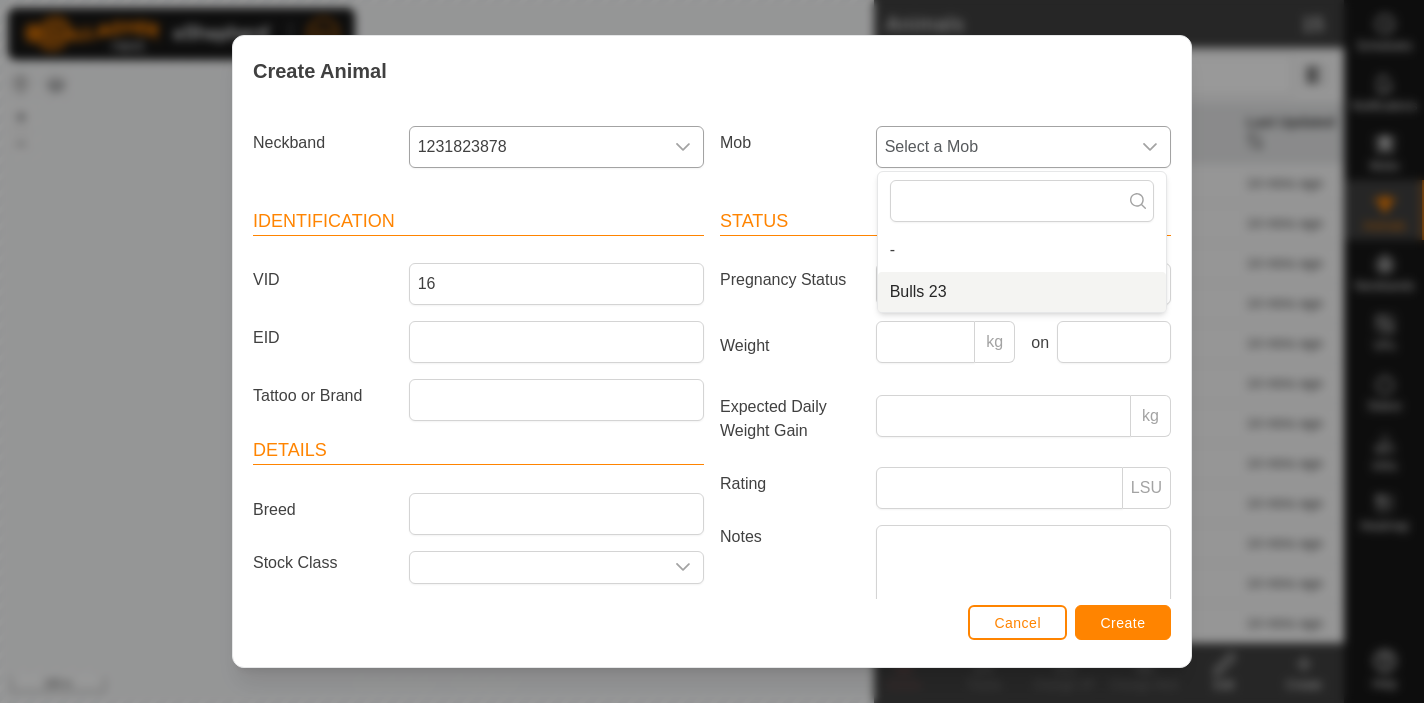 click on "Bulls 23" at bounding box center (1022, 292) 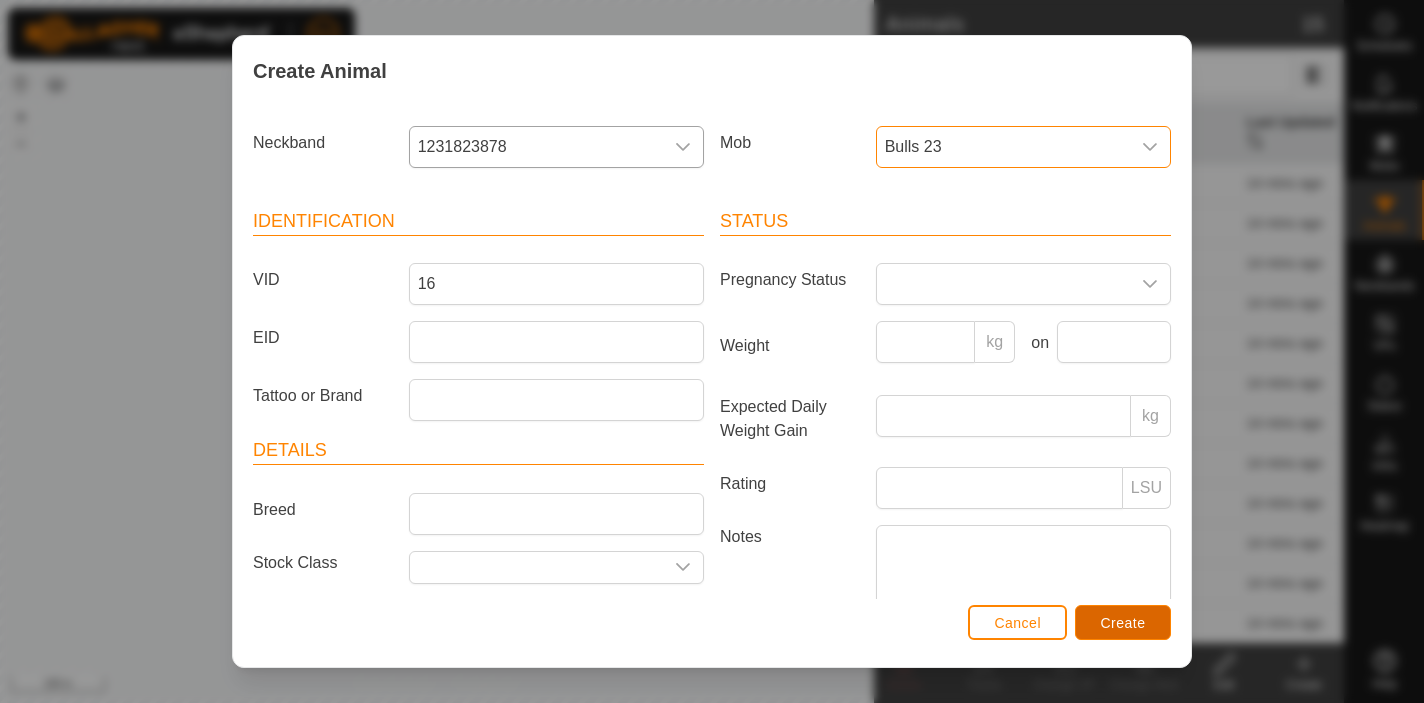 click on "Create" at bounding box center [1123, 623] 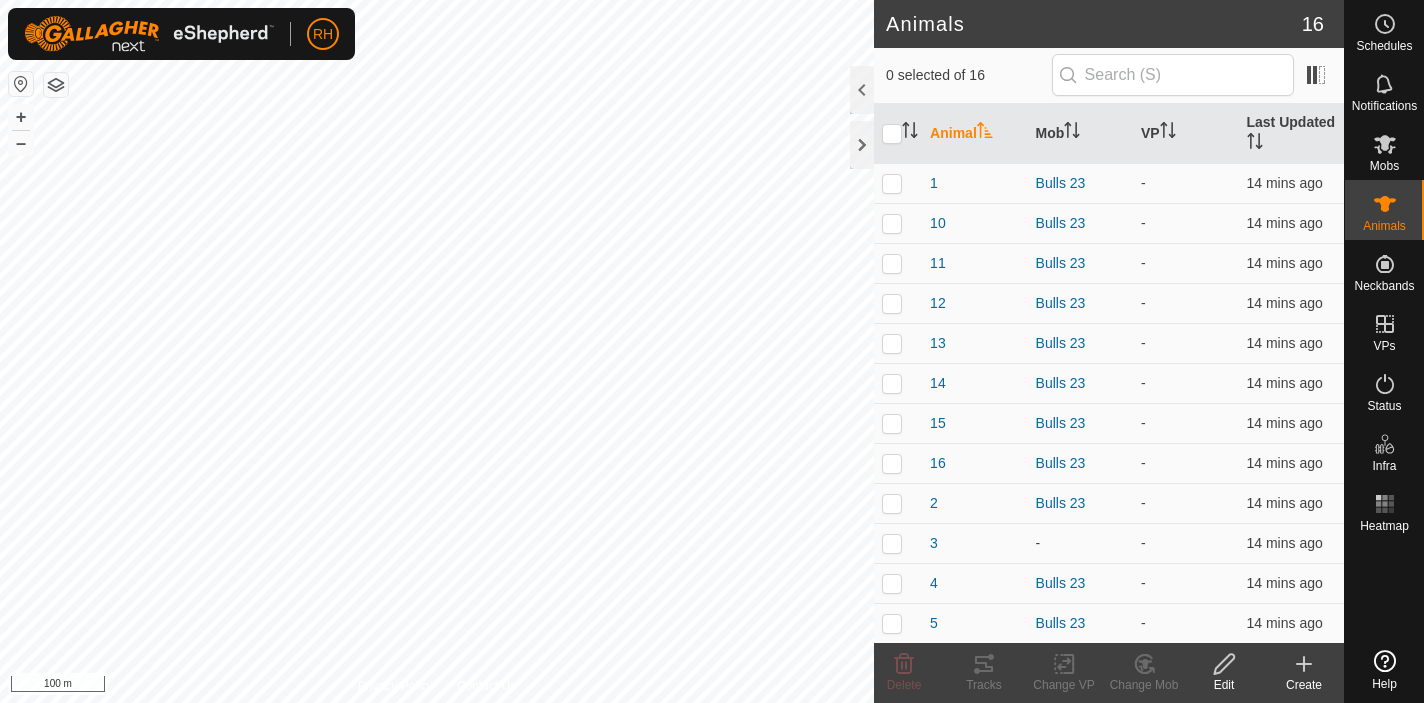 click 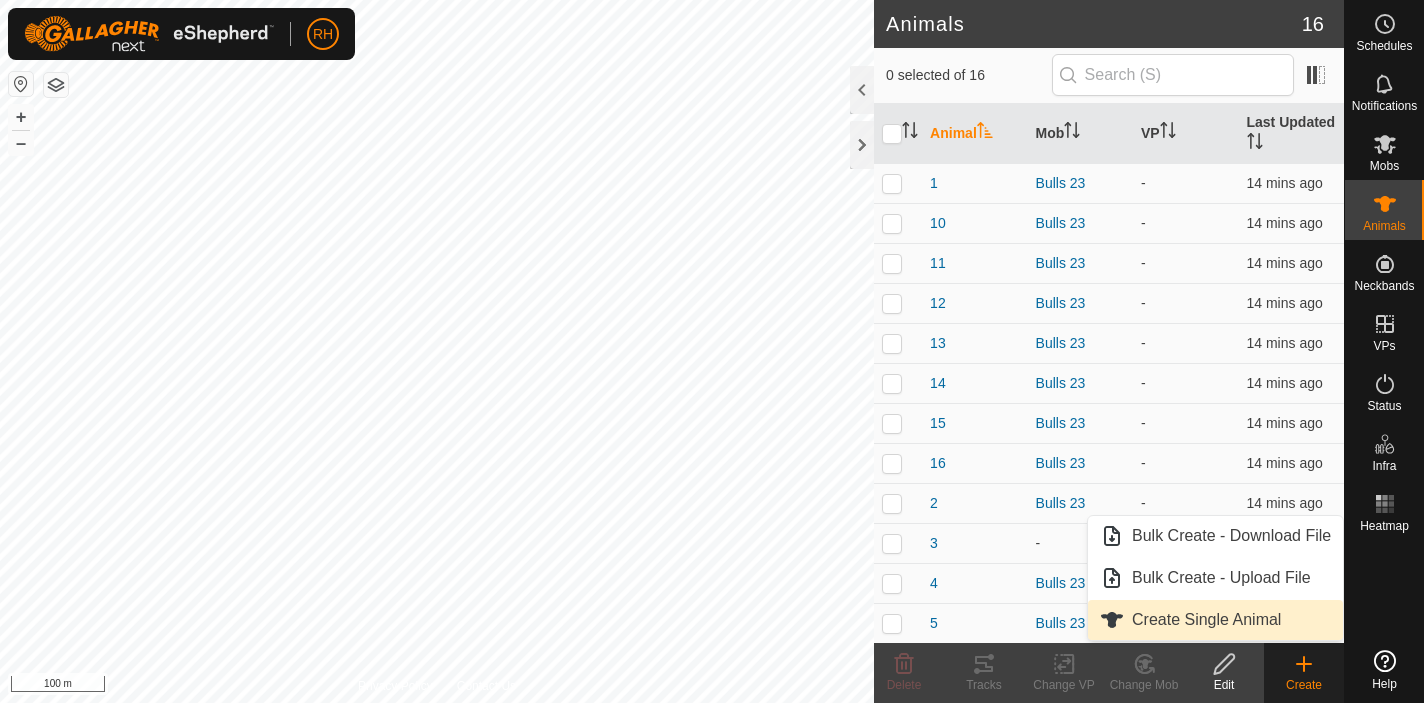 click on "Create Single Animal" at bounding box center [1215, 620] 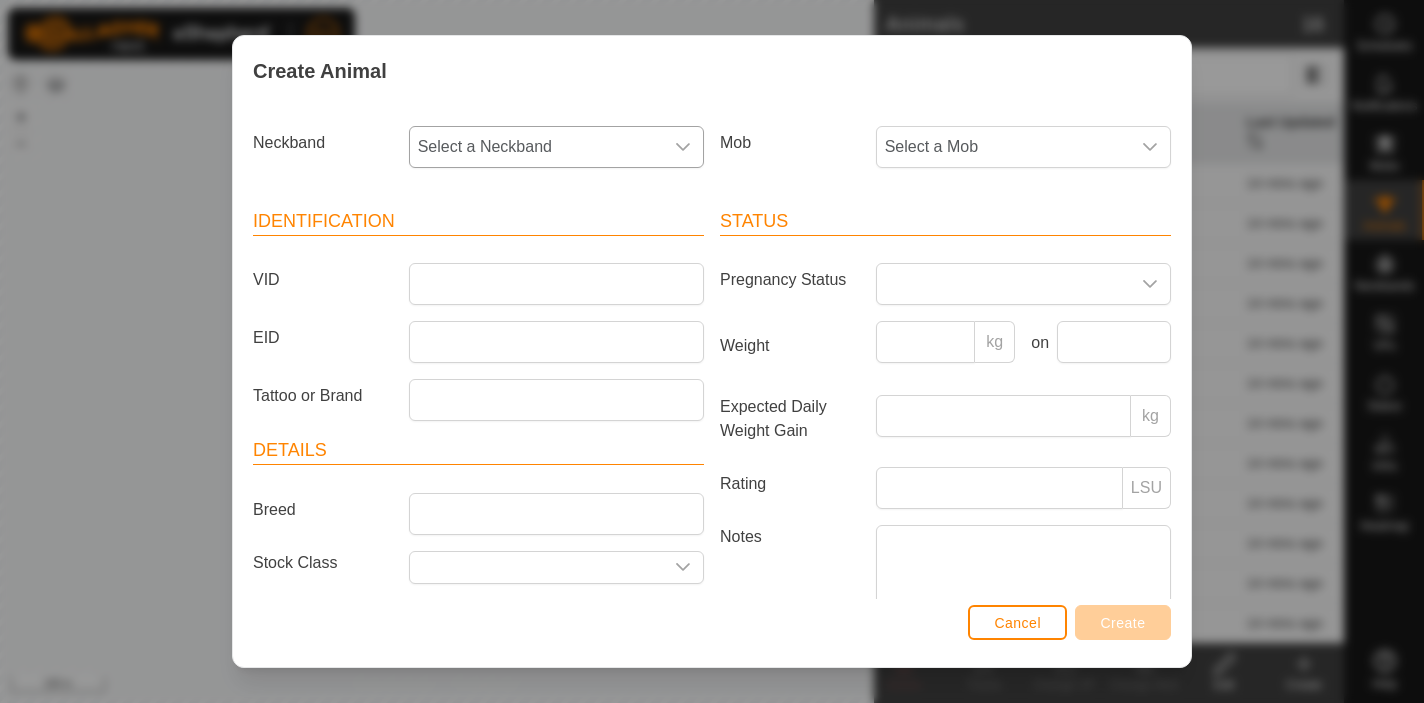 click on "Select a Neckband" at bounding box center (536, 147) 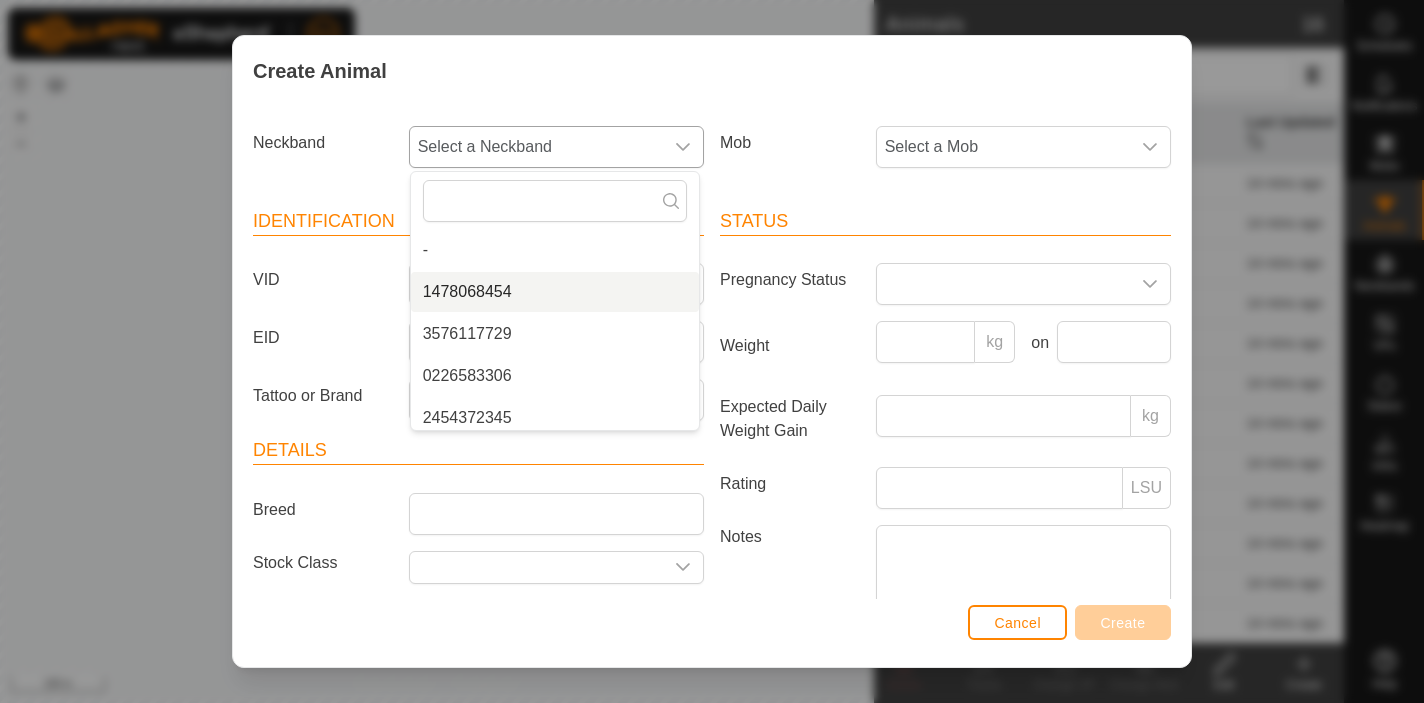 click on "1478068454" at bounding box center (555, 292) 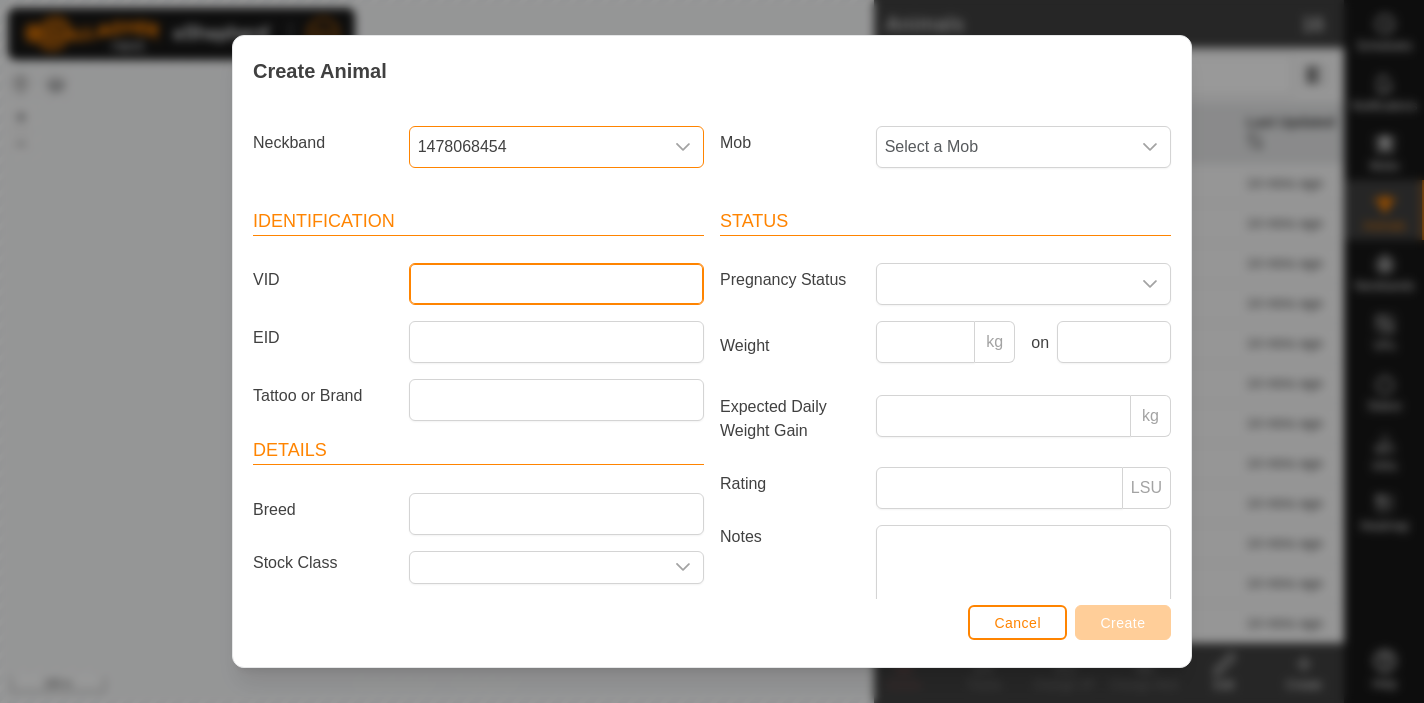click on "VID" at bounding box center (556, 284) 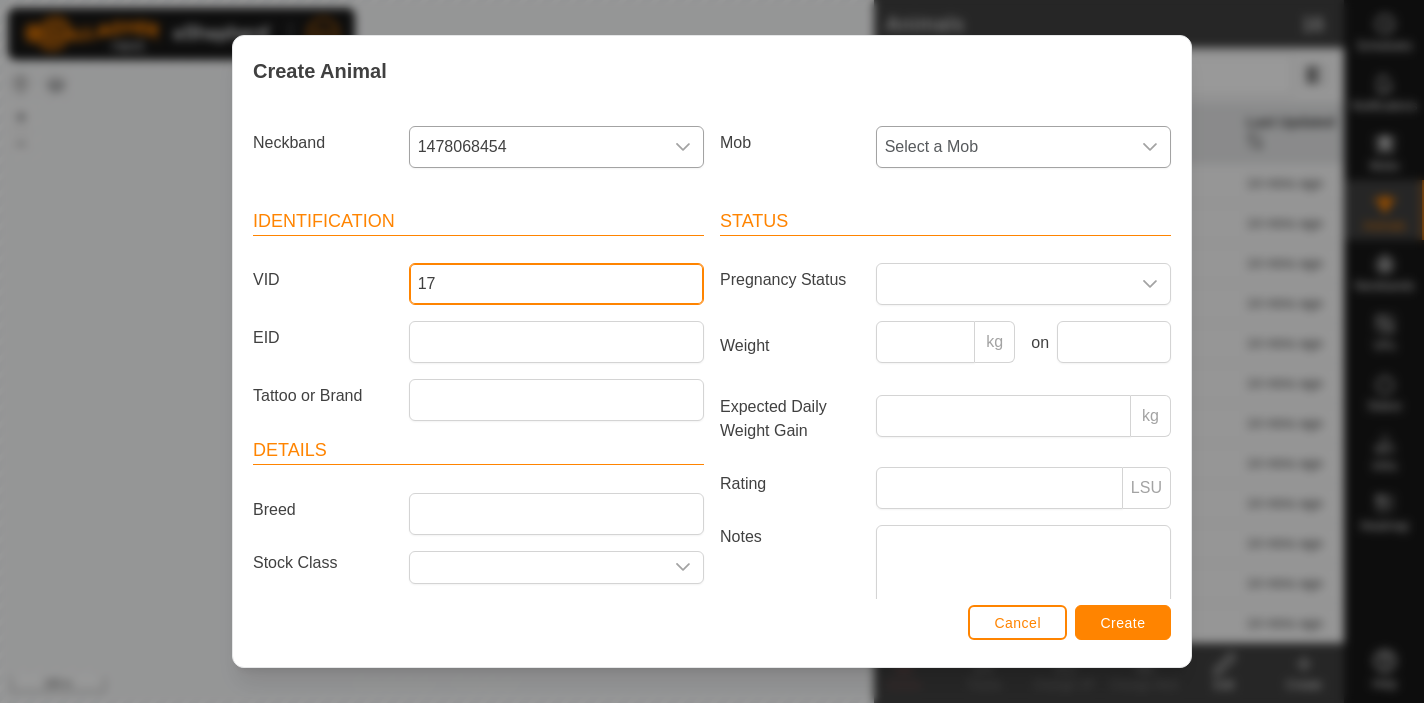 type on "17" 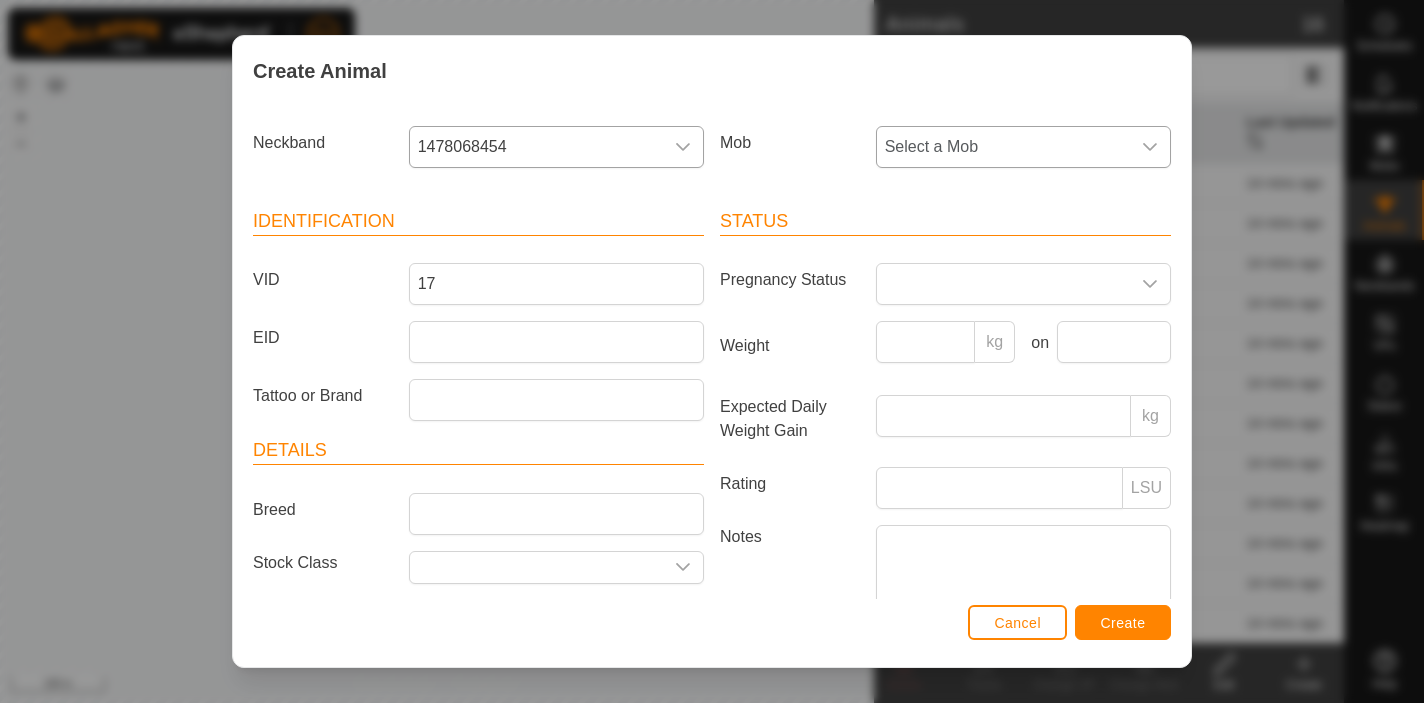 click on "Select a Mob" at bounding box center (1003, 147) 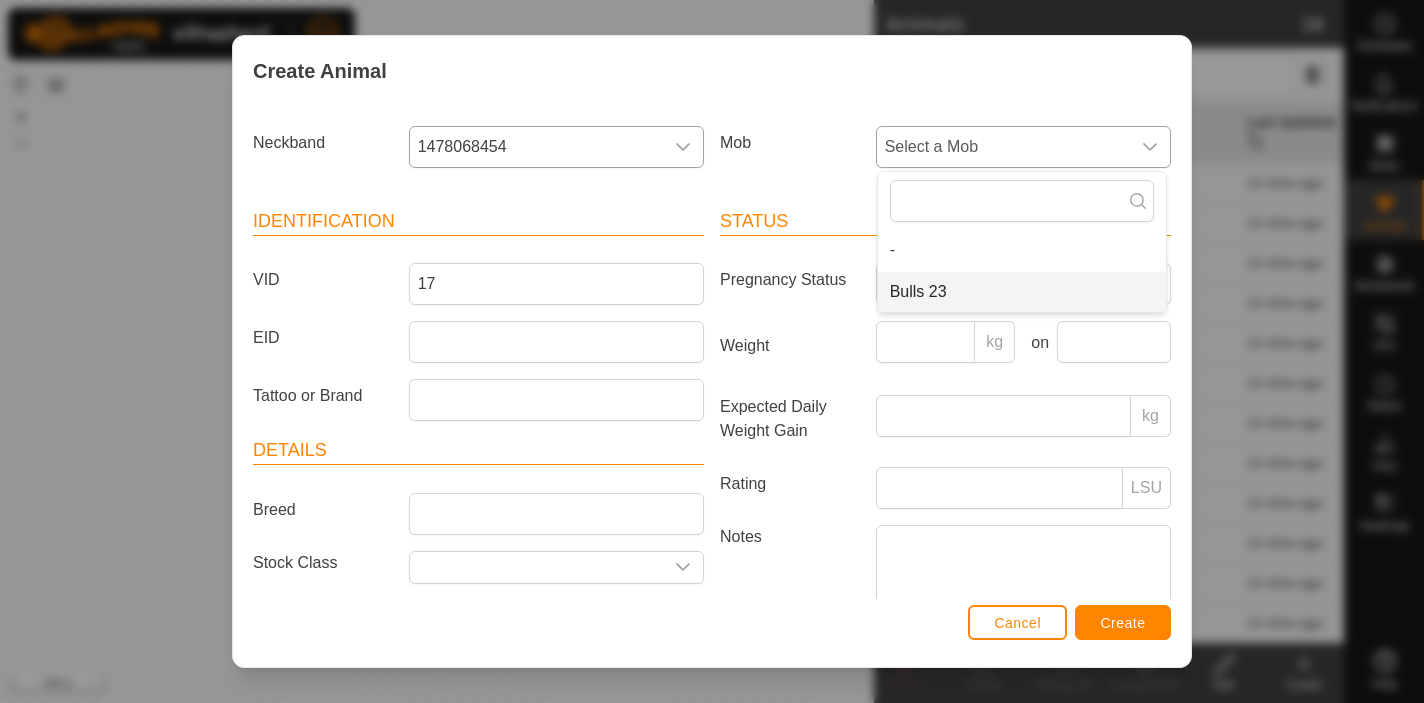click on "Bulls 23" at bounding box center [1022, 292] 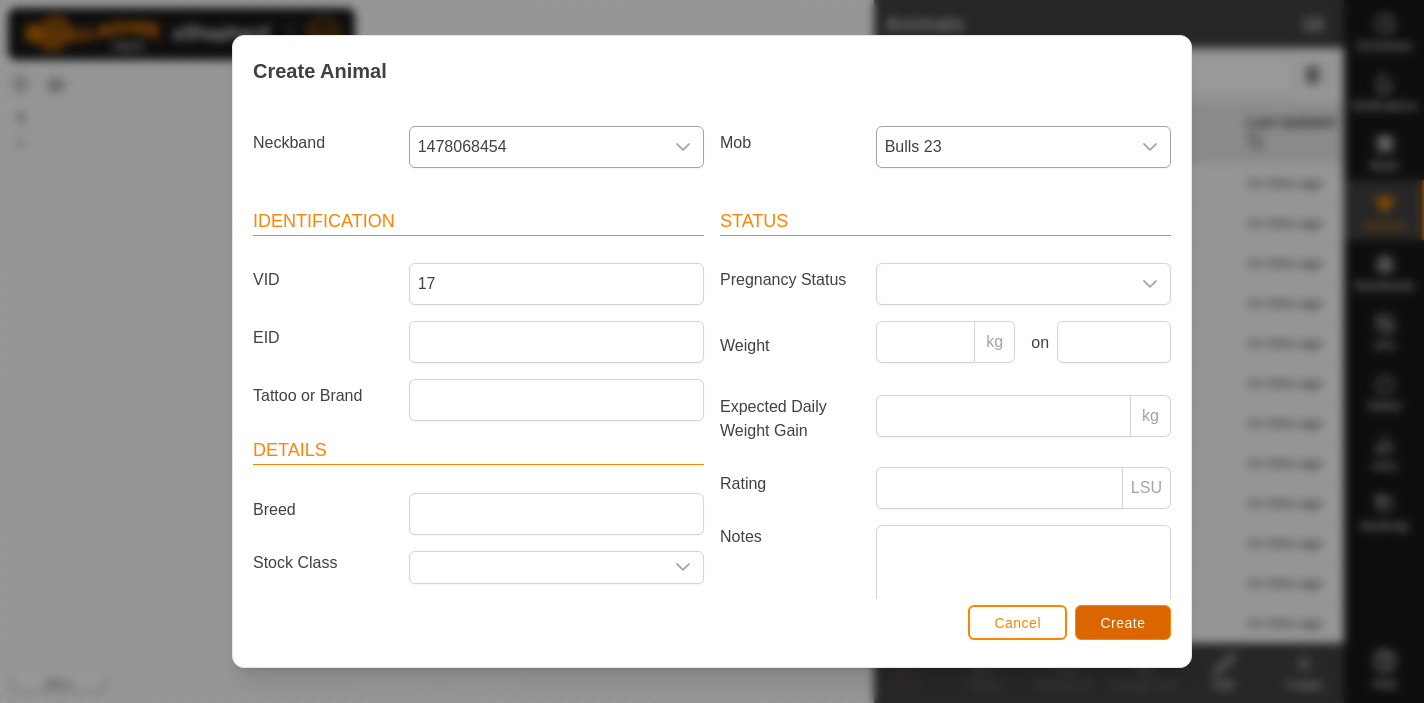 click on "Create" at bounding box center (1123, 623) 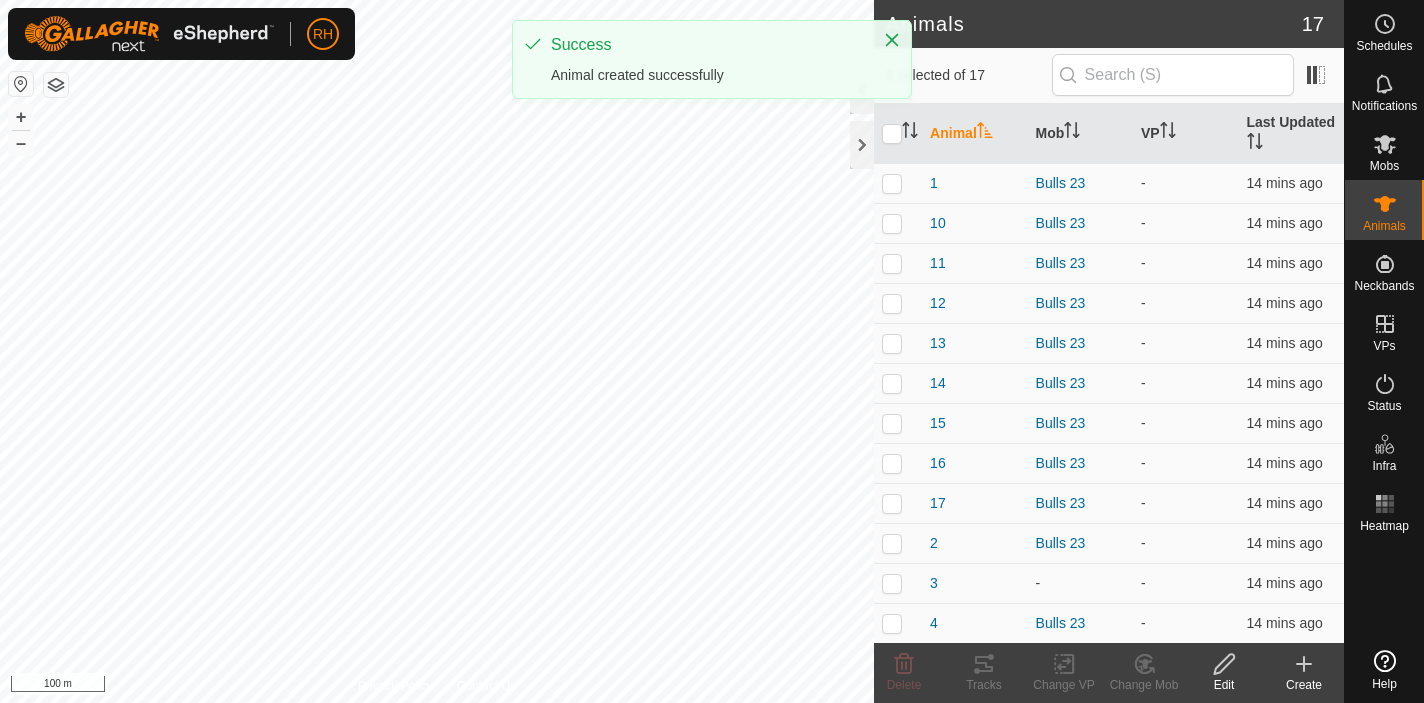 click on "Create" 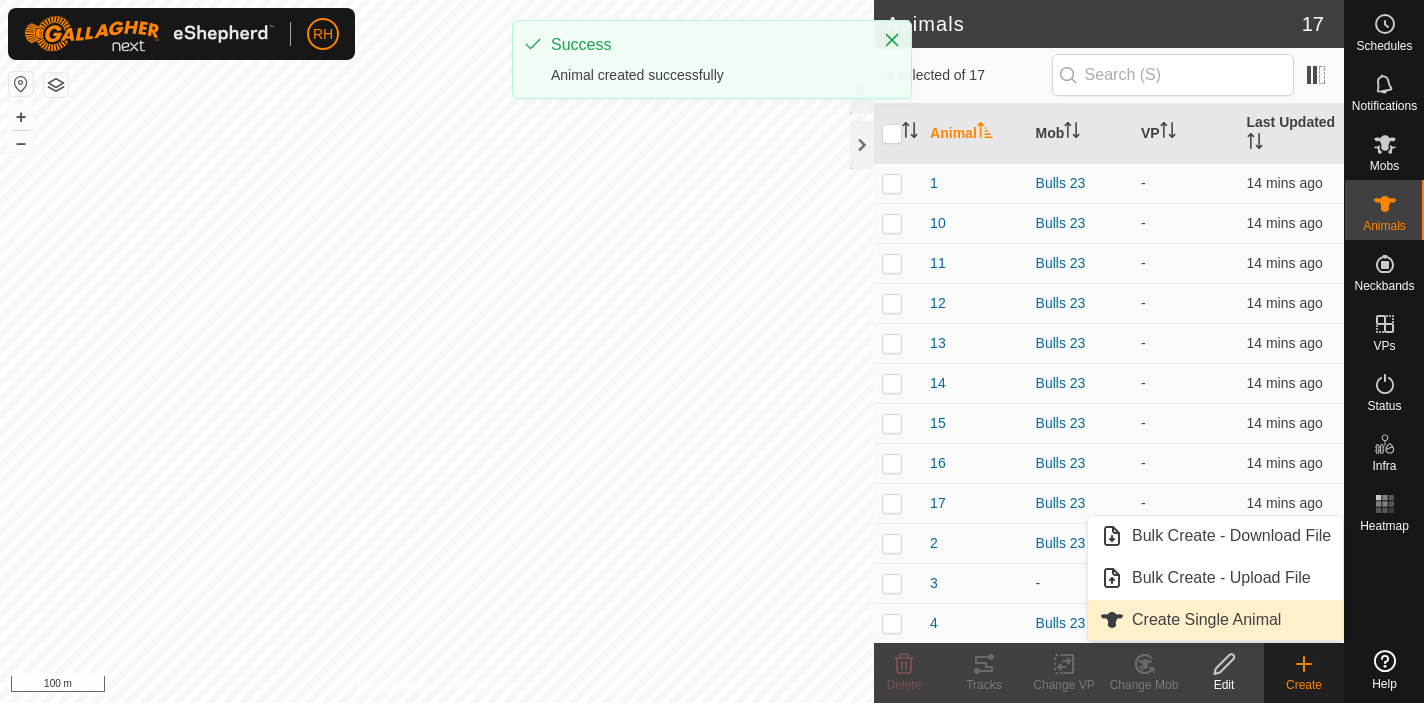 click on "Create Single Animal" at bounding box center (1215, 620) 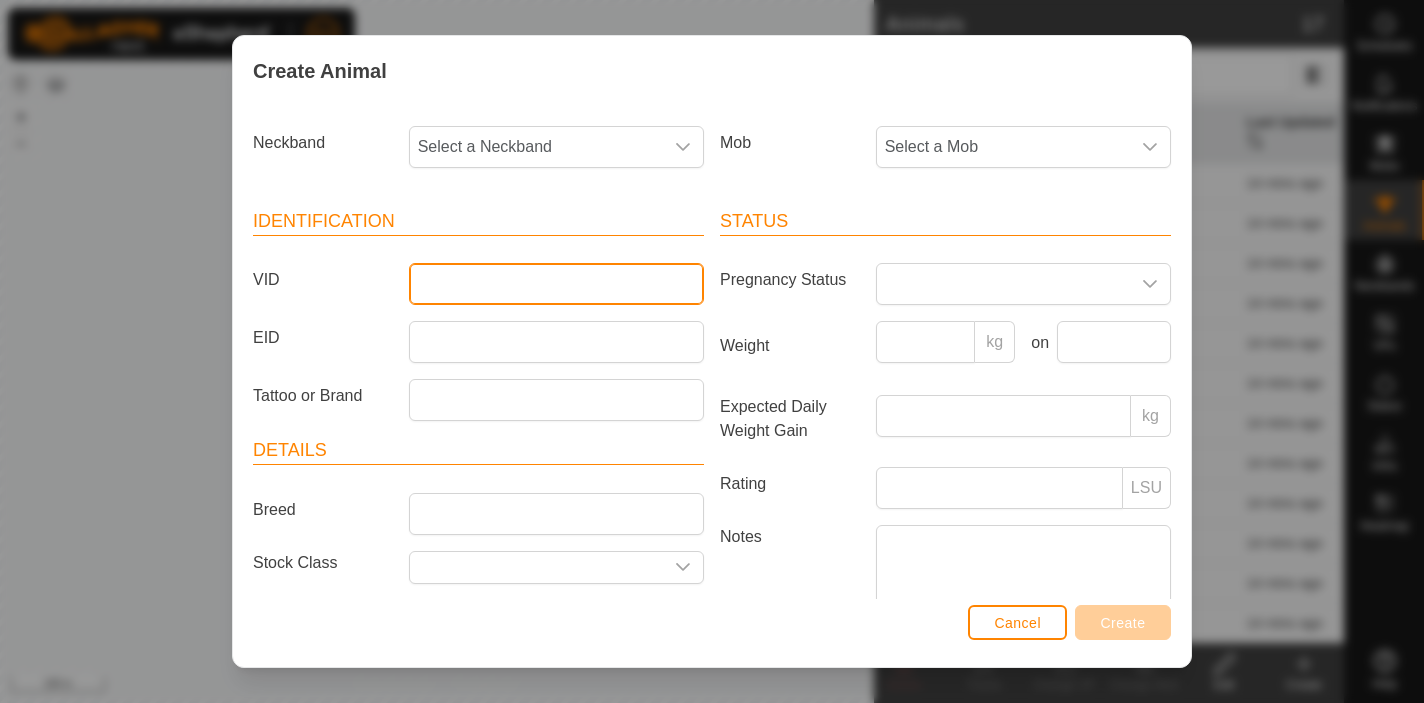 click on "VID" at bounding box center (556, 284) 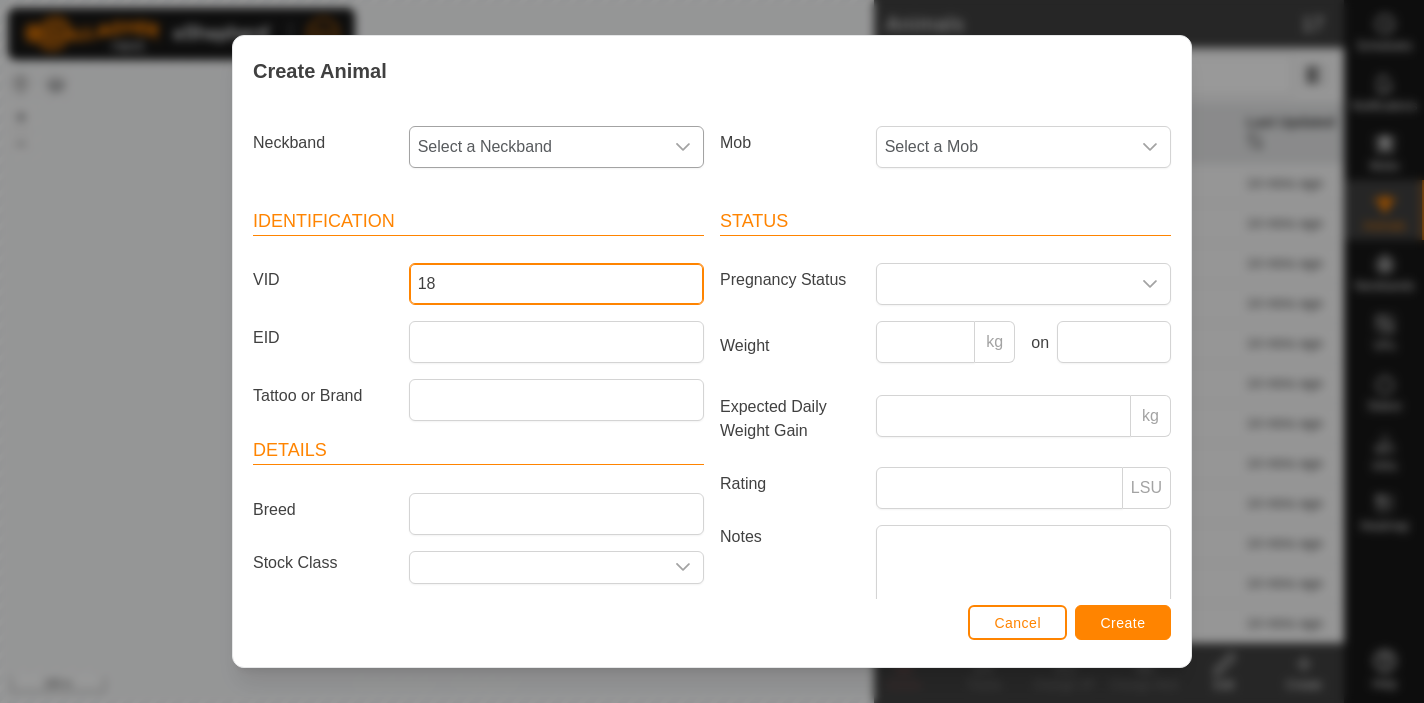type on "18" 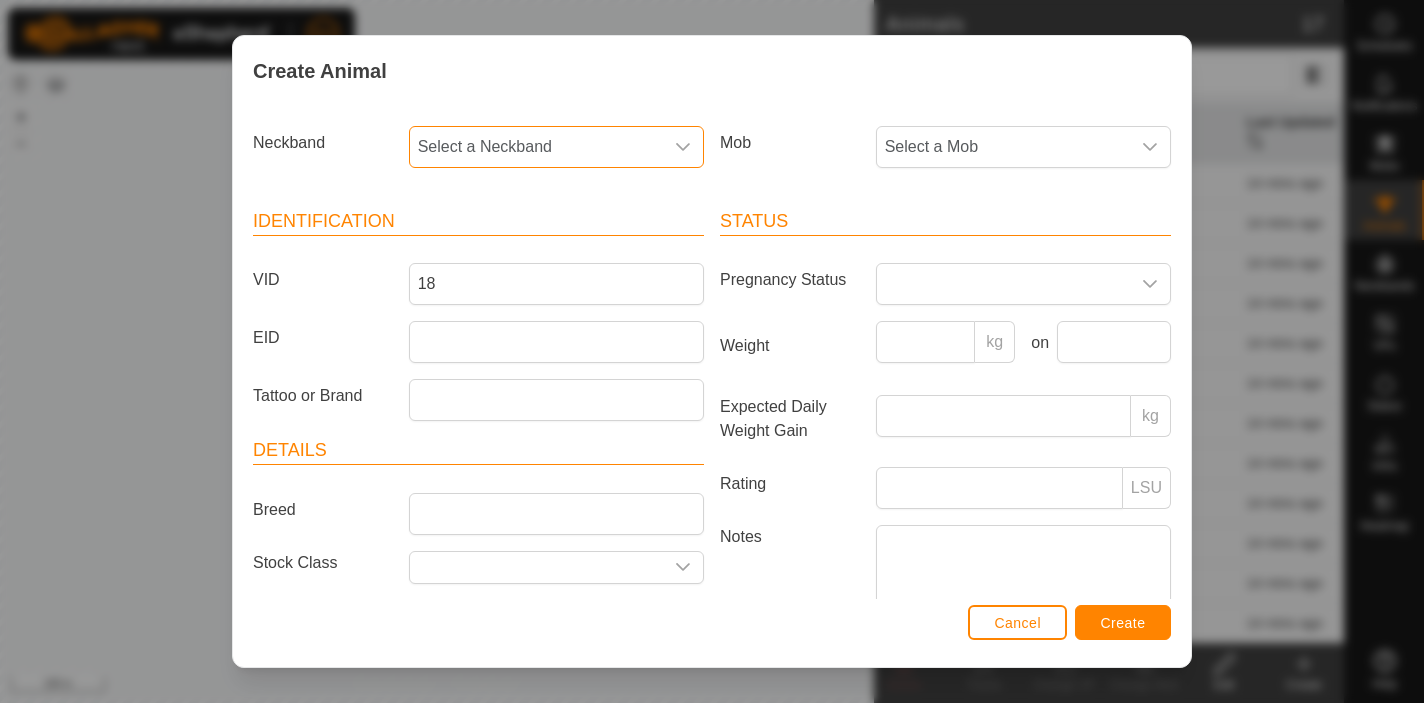 click on "Select a Neckband" at bounding box center (536, 147) 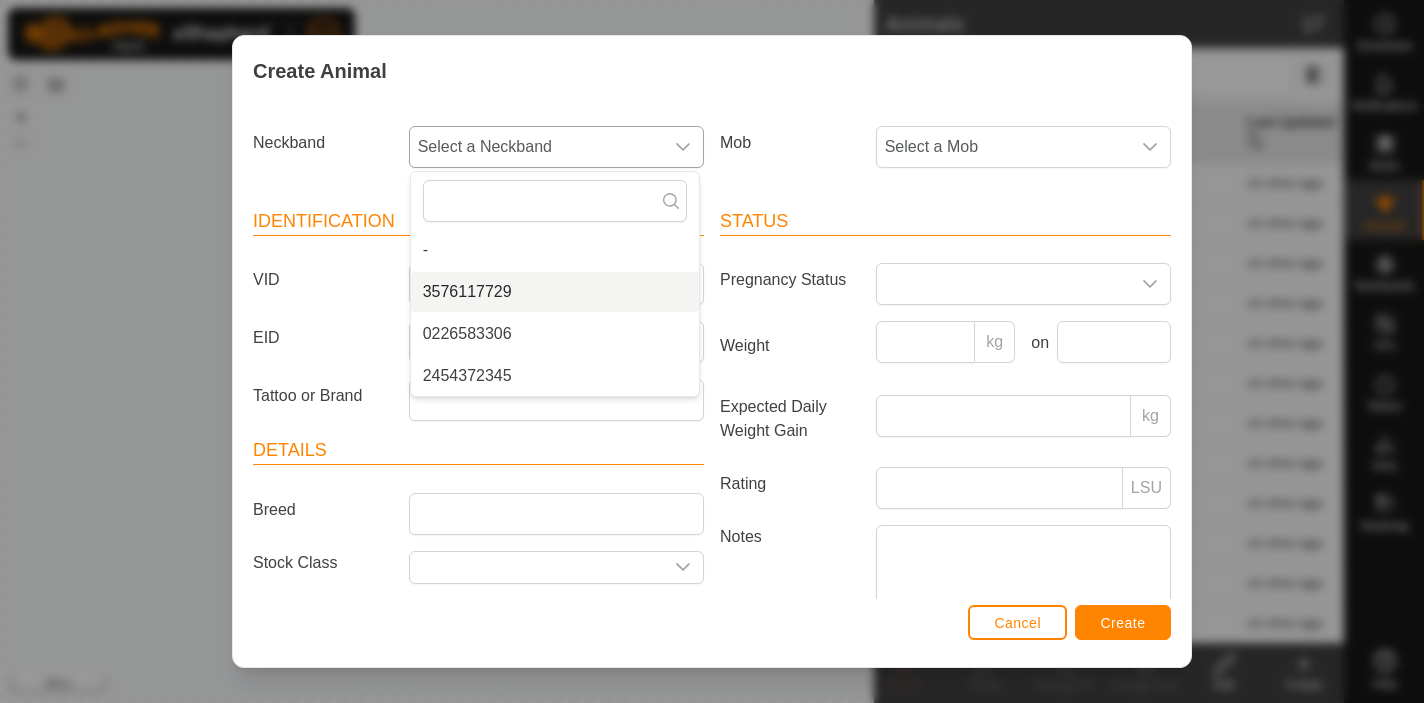 click on "3576117729" at bounding box center (555, 292) 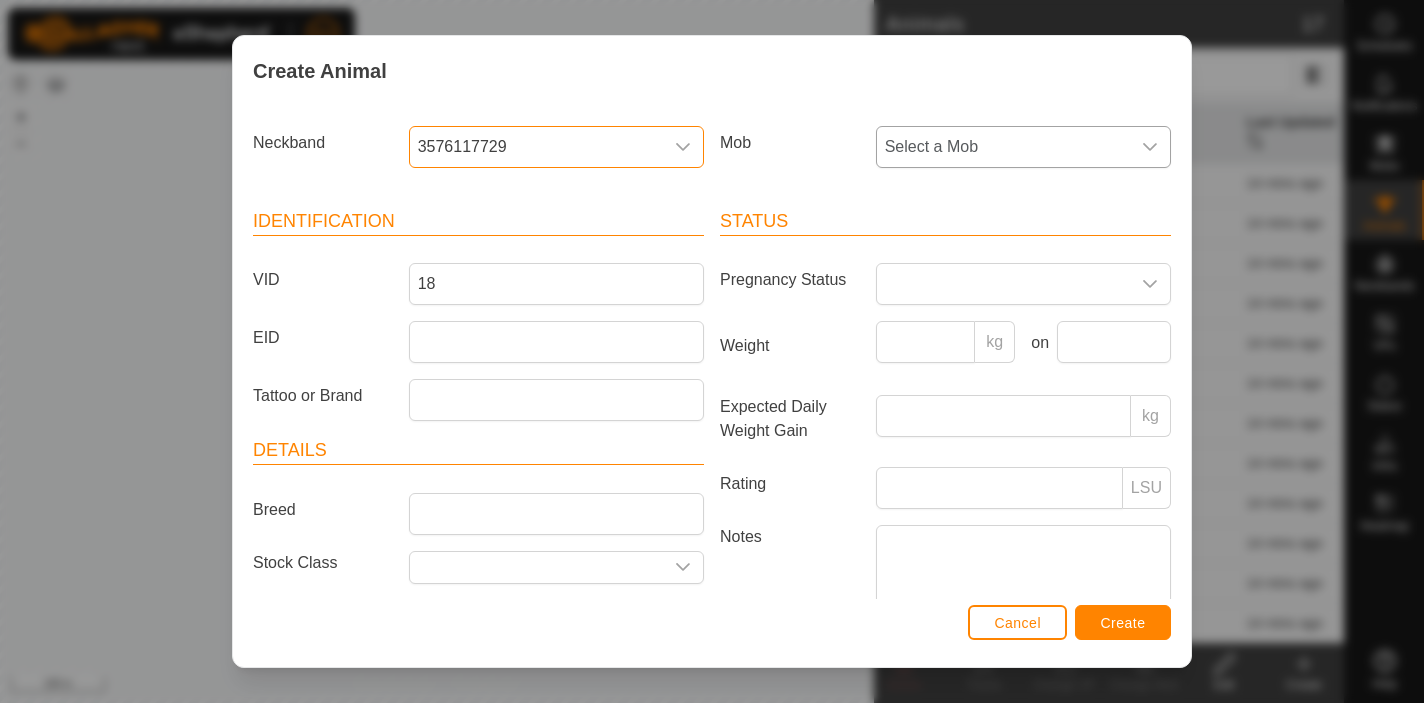 click on "Select a Mob" at bounding box center (1003, 147) 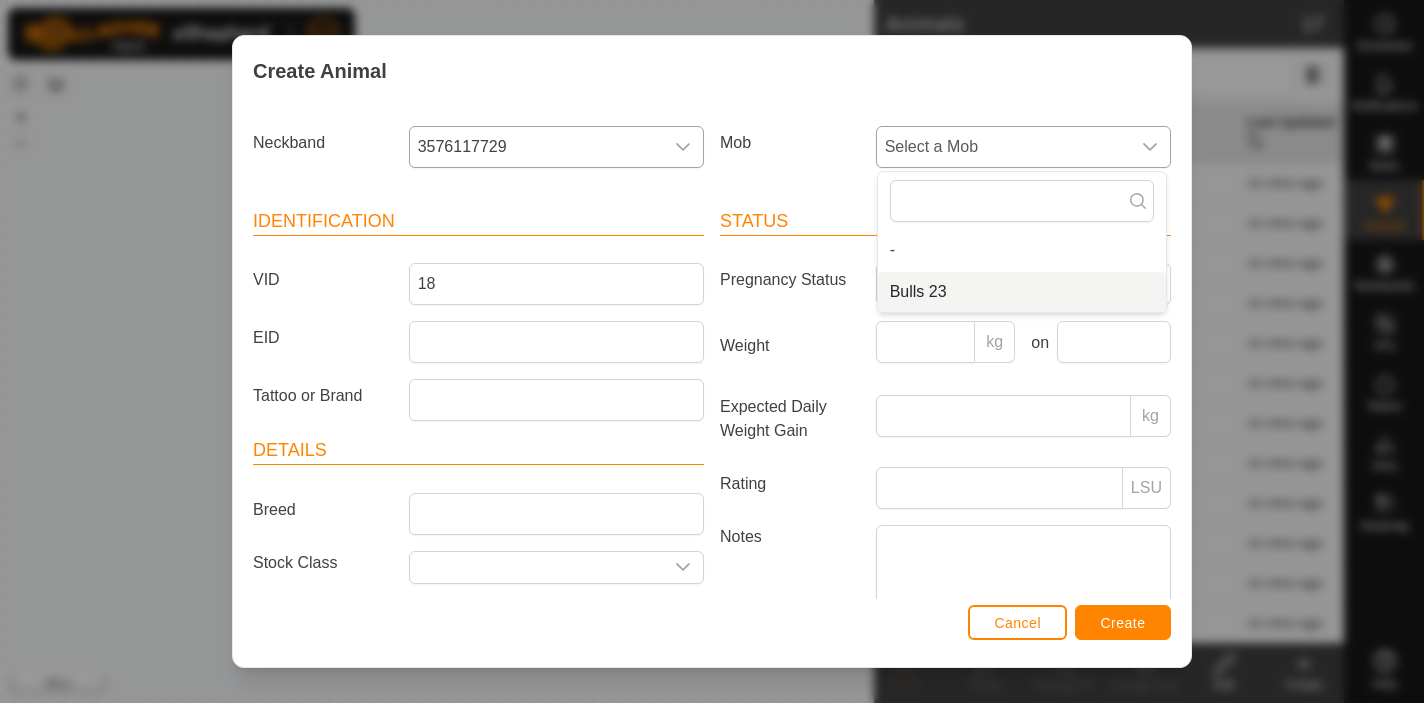 click on "Bulls 23" at bounding box center [1022, 292] 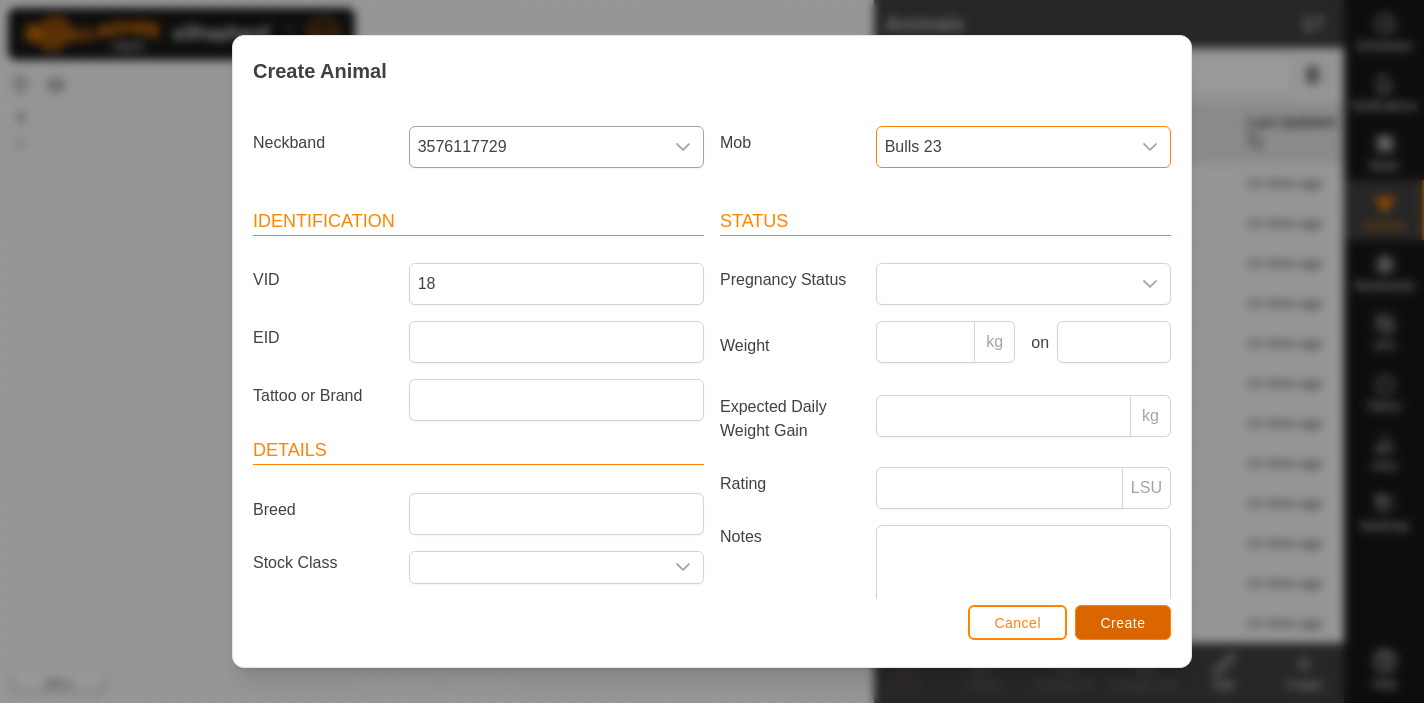 click on "Create" at bounding box center (1123, 622) 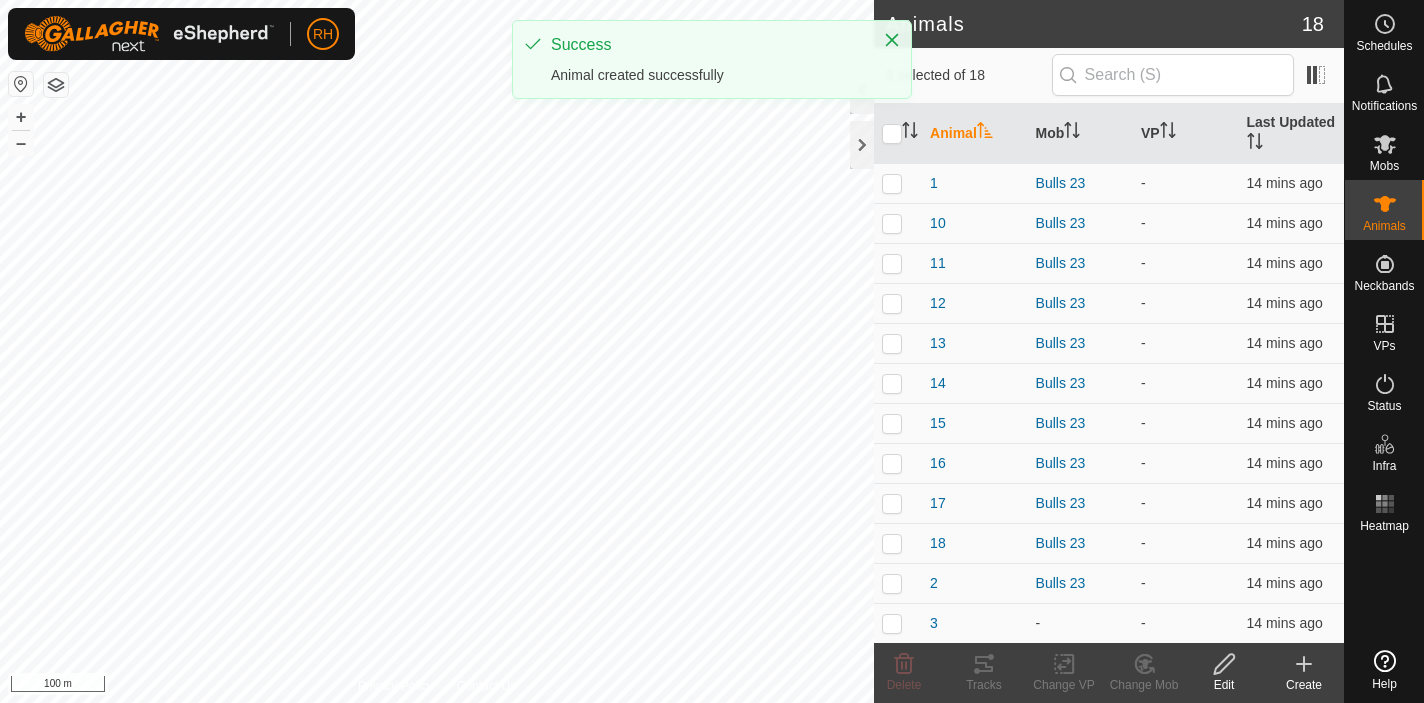 click on "Create" 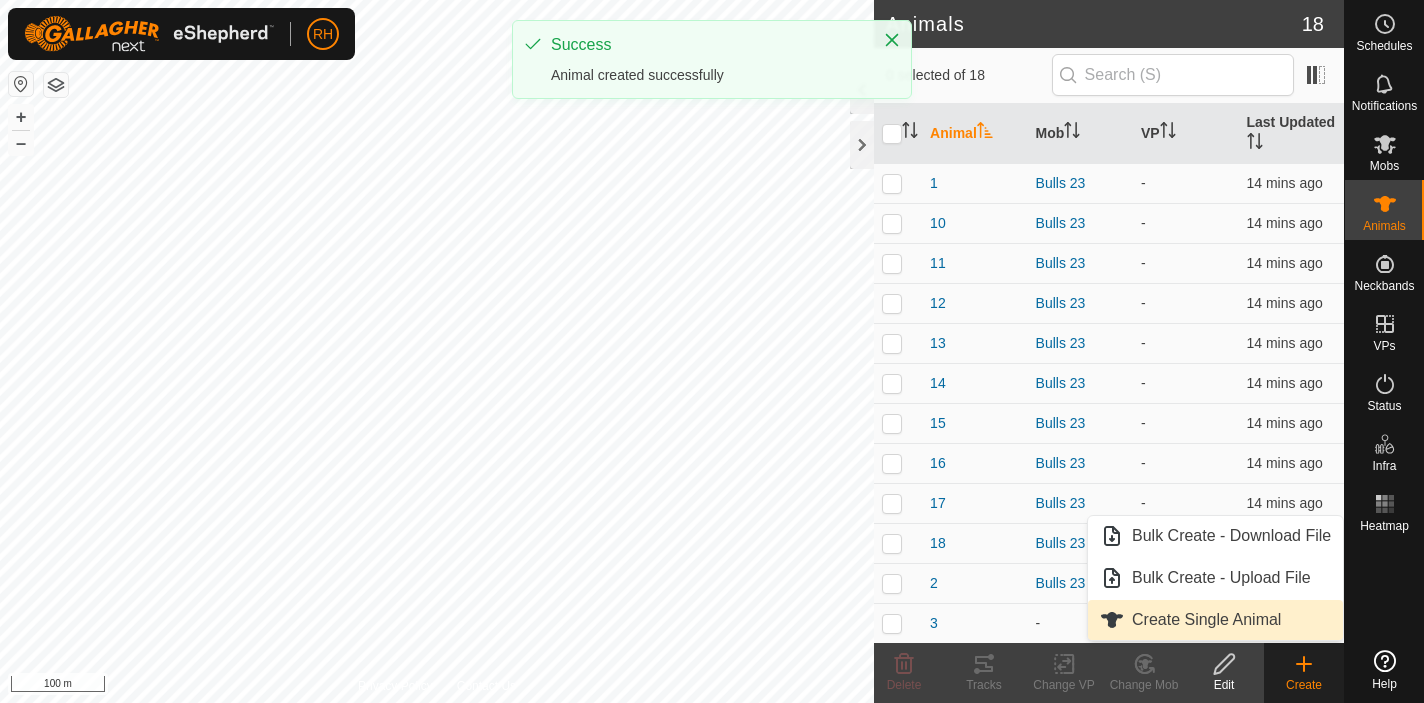 click on "Create Single Animal" at bounding box center (1215, 620) 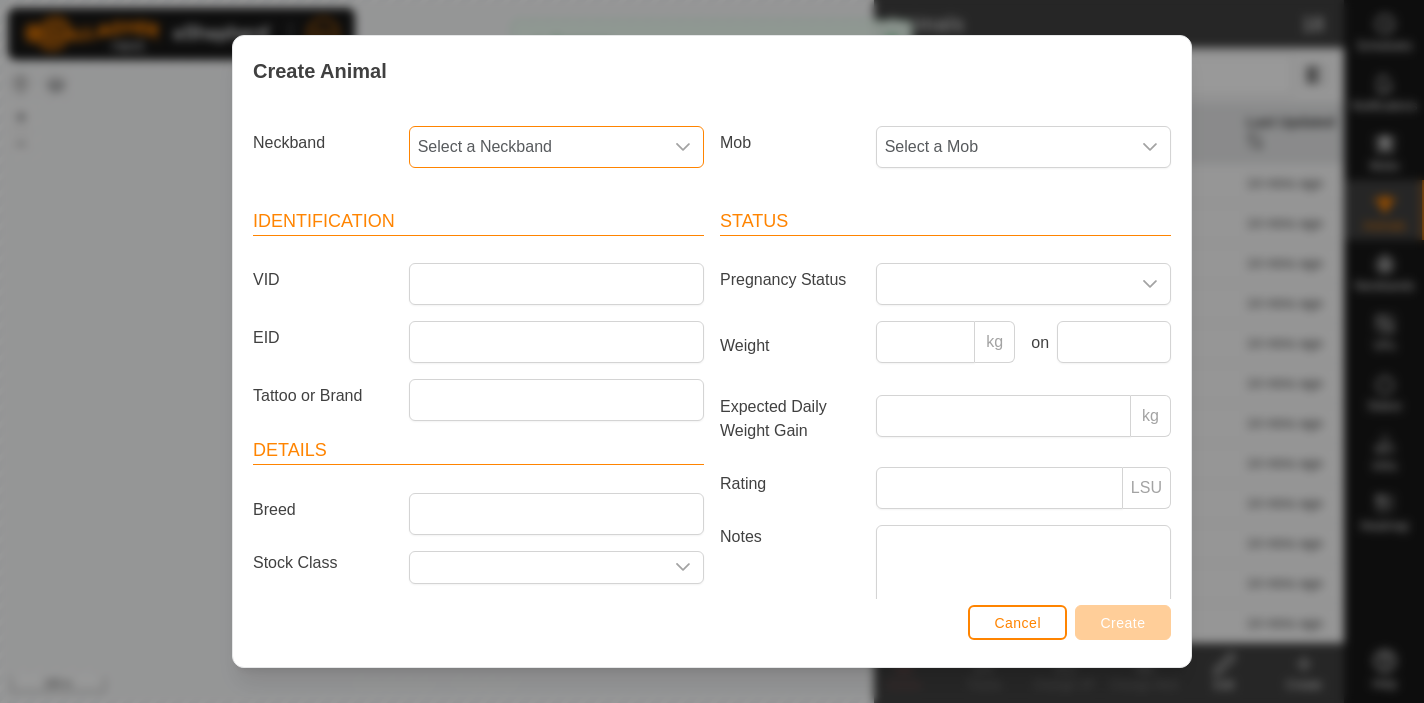 click on "Select a Neckband" at bounding box center [536, 147] 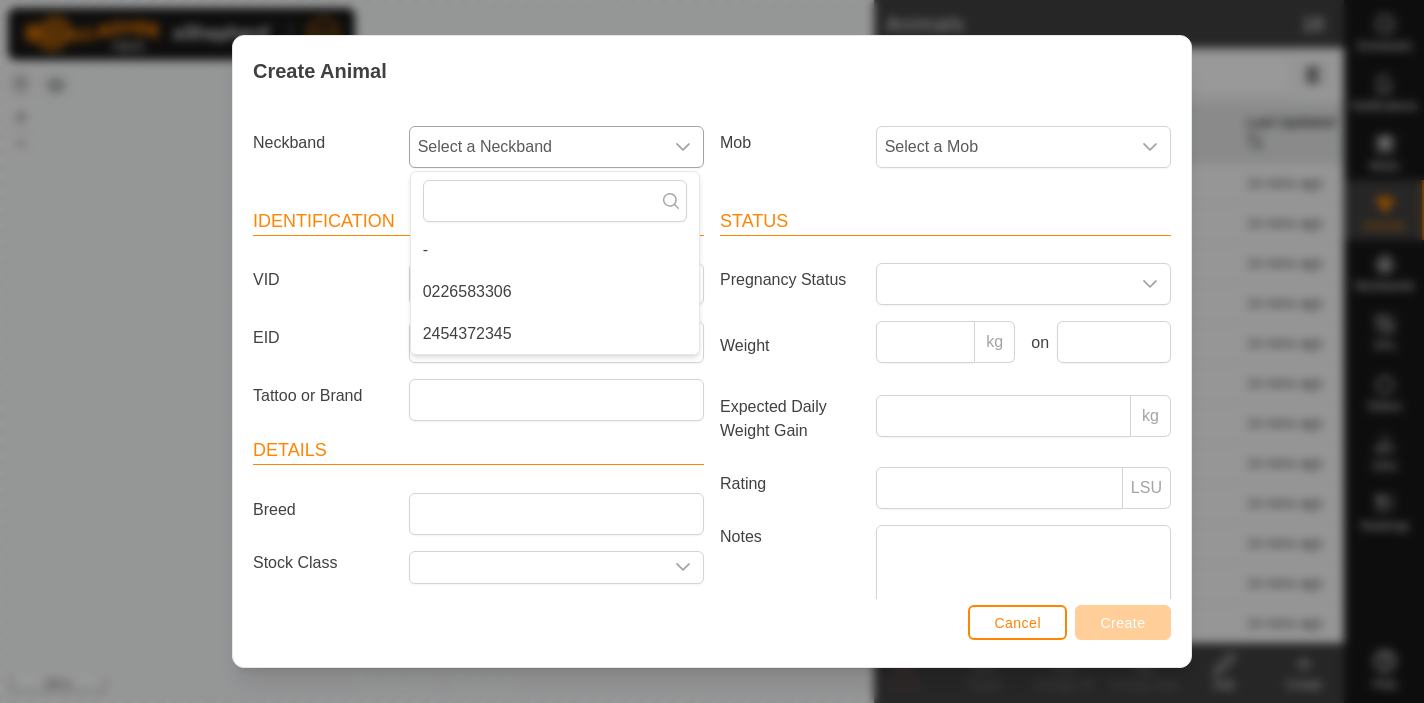 click on "0226583306" at bounding box center (555, 292) 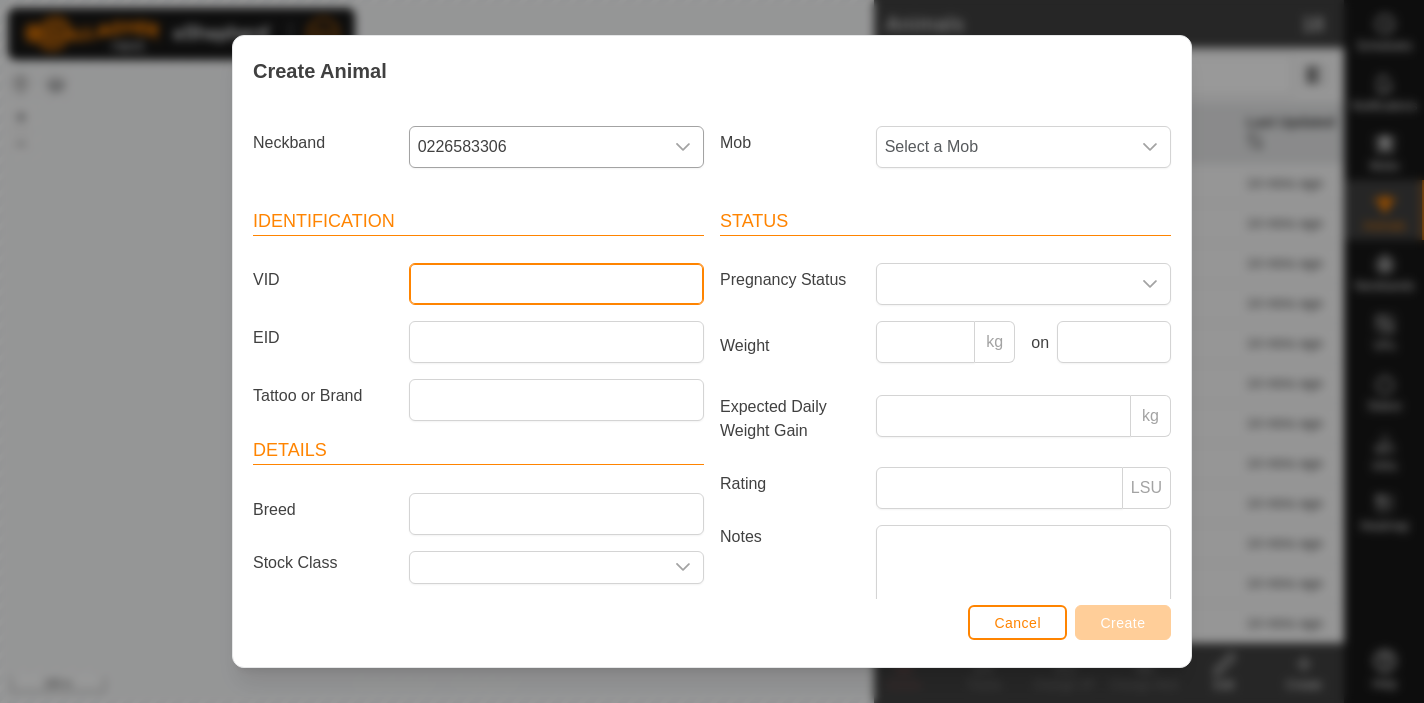click on "VID" at bounding box center [556, 284] 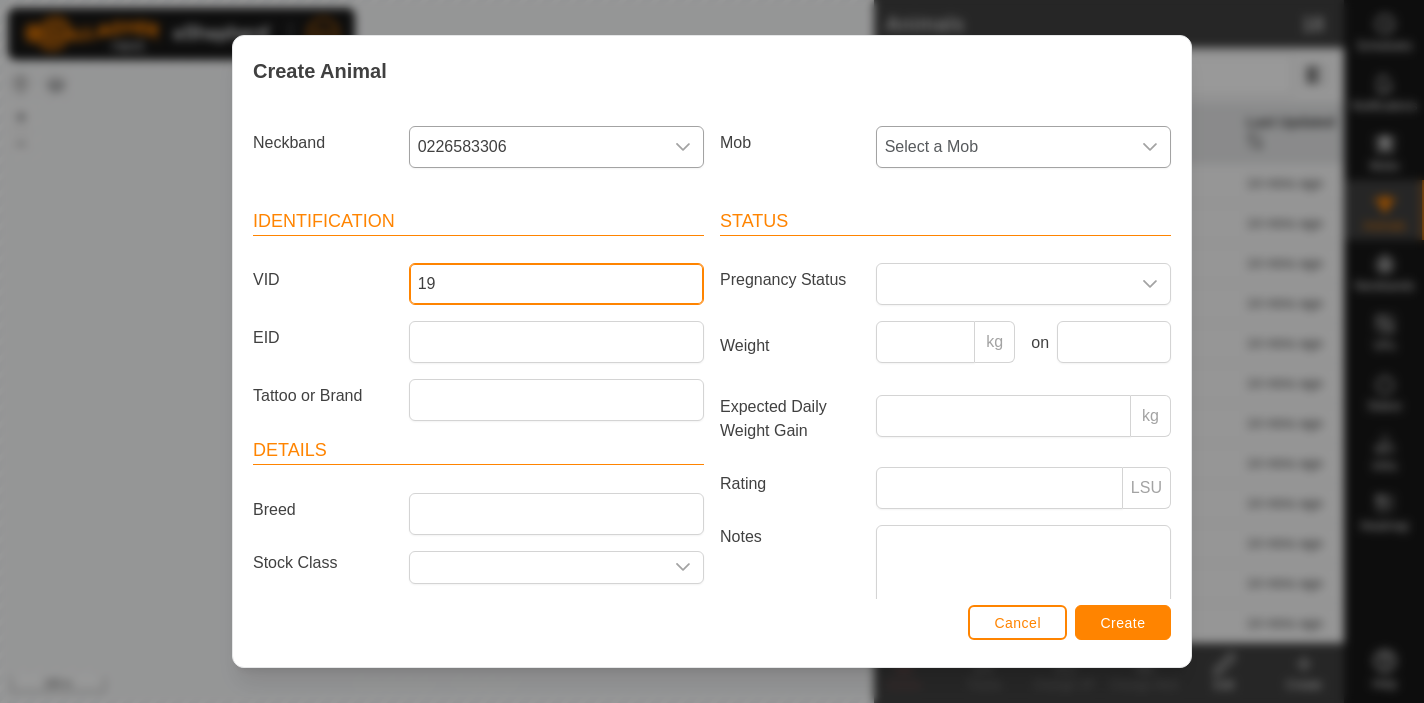 type on "19" 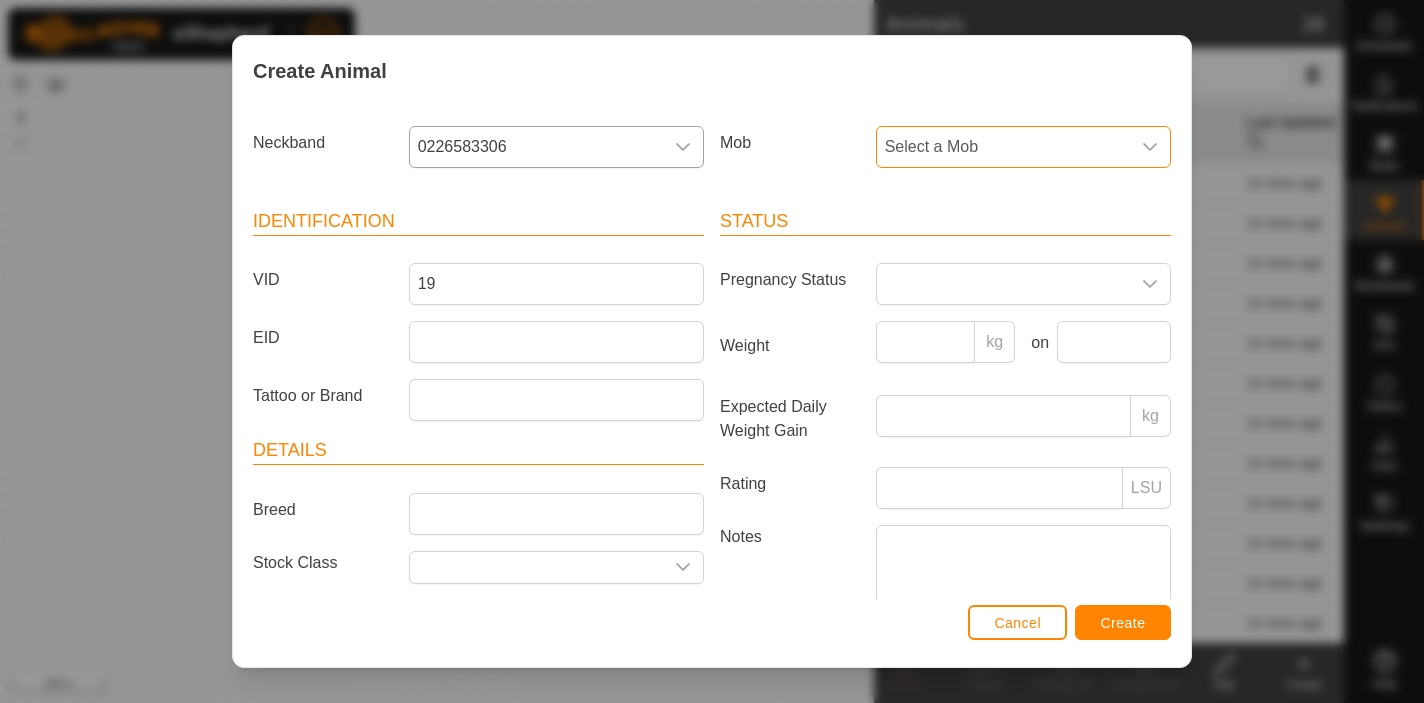 click on "Select a Mob" at bounding box center (1003, 147) 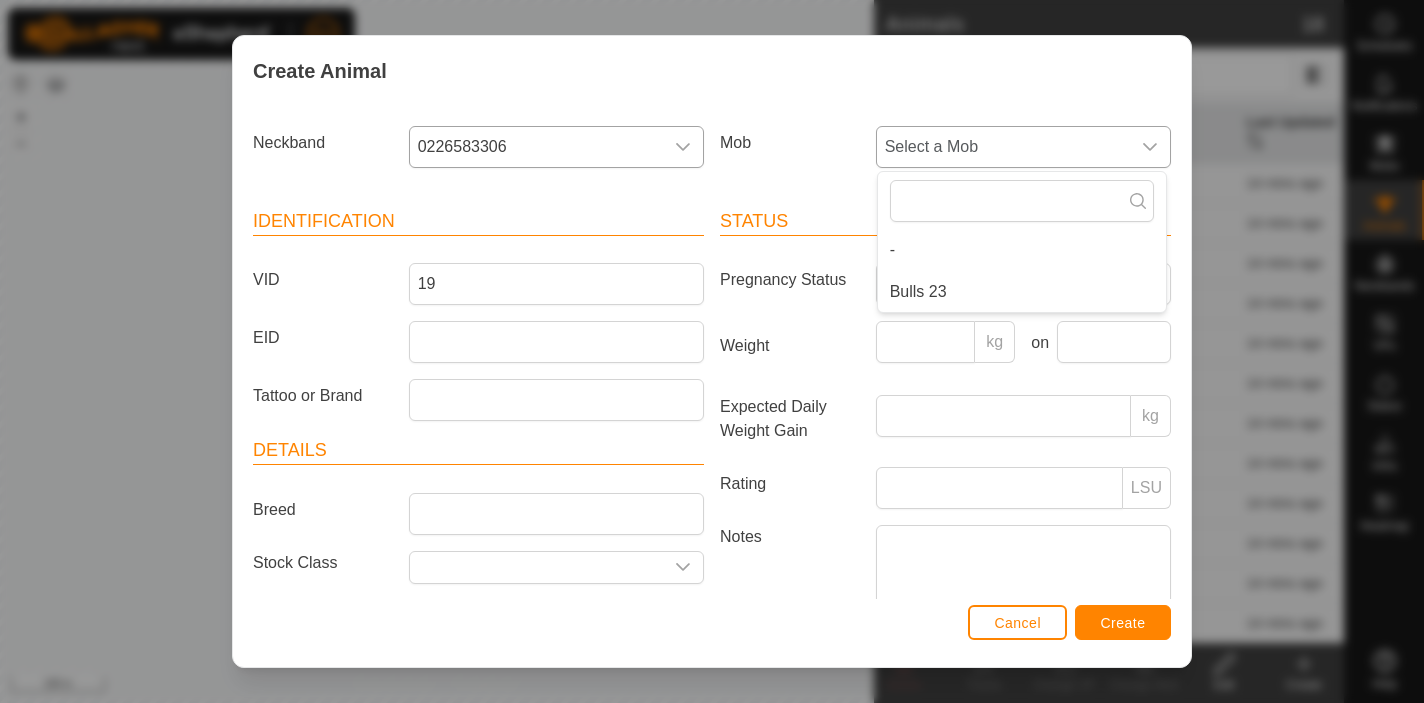 click on "Bulls 23" at bounding box center [1022, 292] 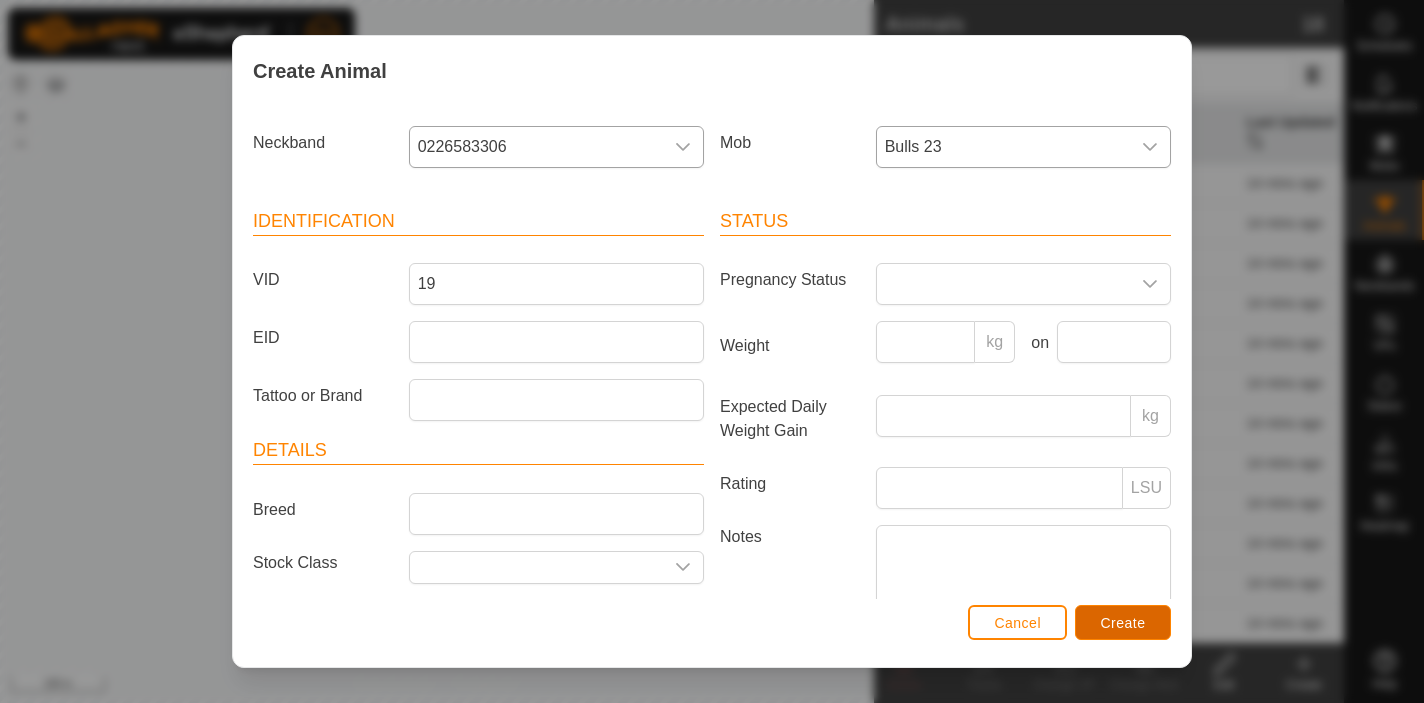 click on "Create" at bounding box center [1123, 623] 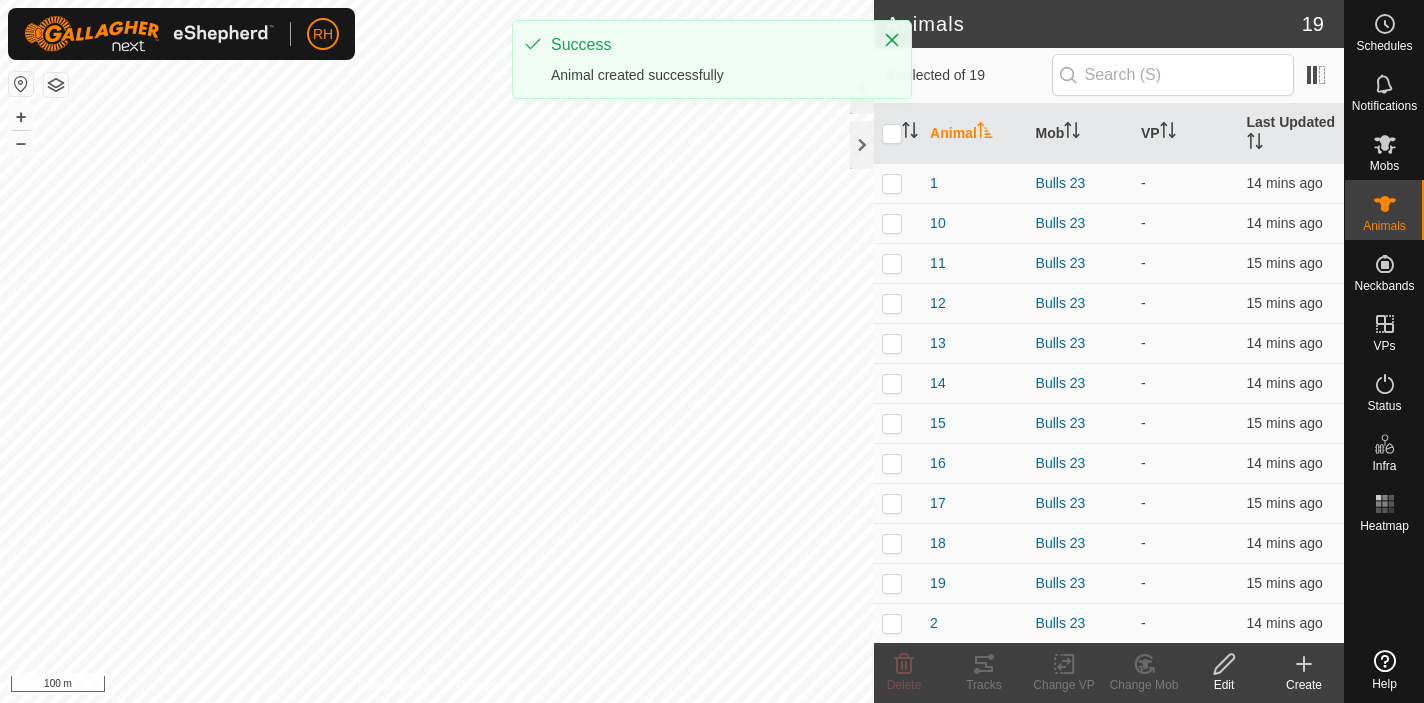 click 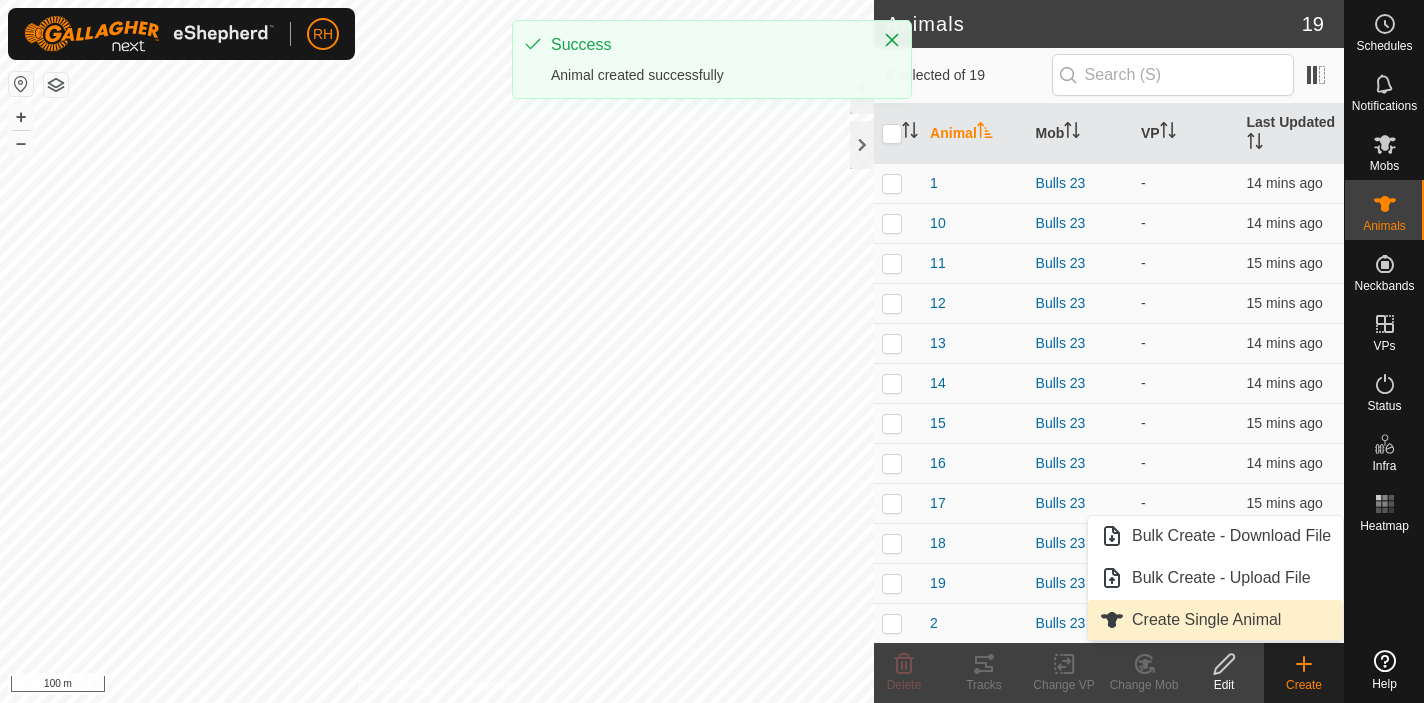 click on "Create Single Animal" at bounding box center (1215, 620) 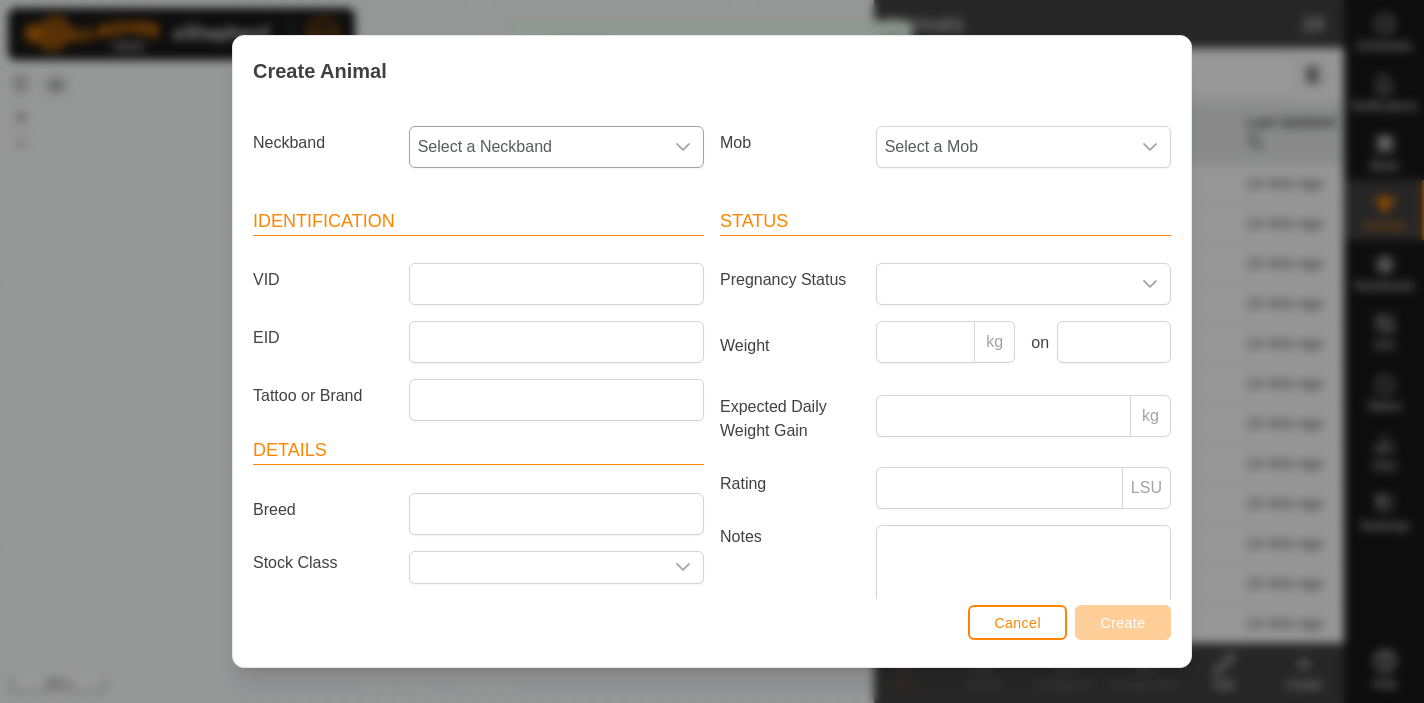 click on "Select a Neckband" at bounding box center [536, 147] 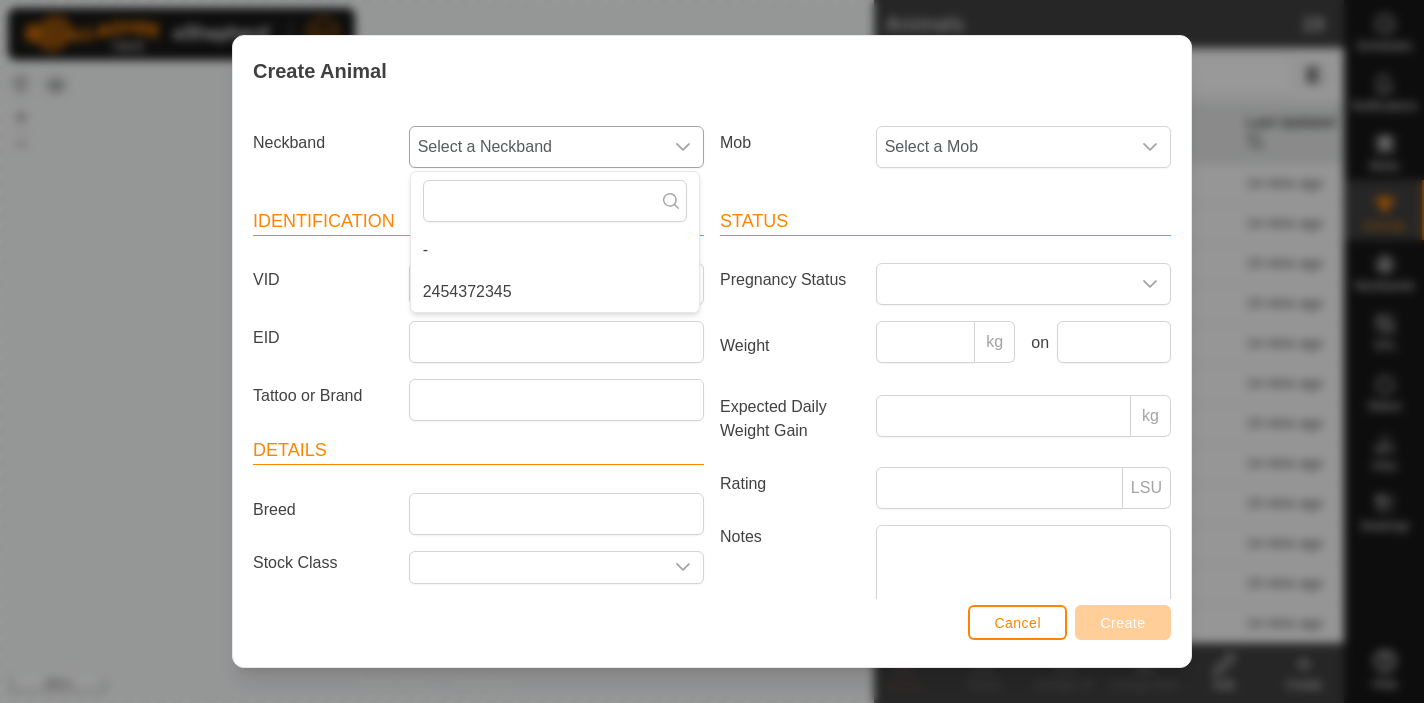 click on "2454372345" at bounding box center (555, 292) 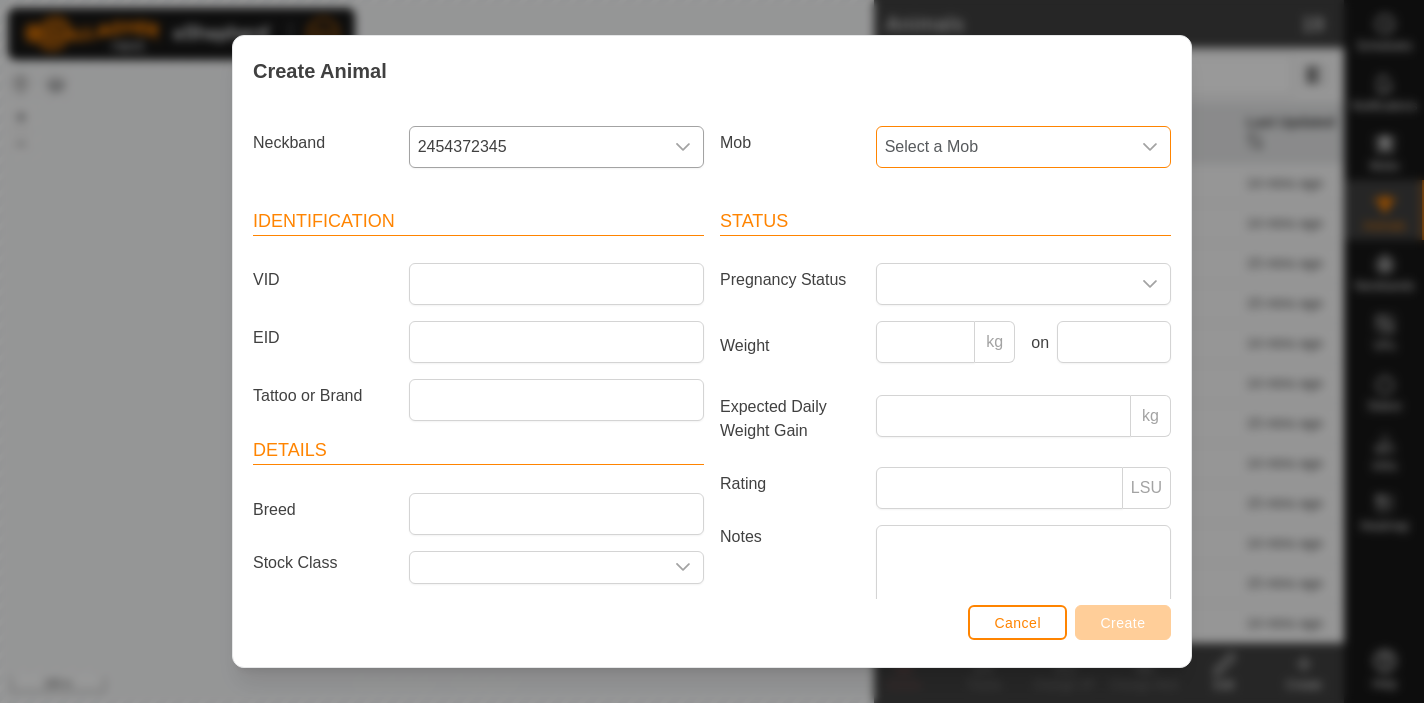 click on "Select a Mob" at bounding box center (1003, 147) 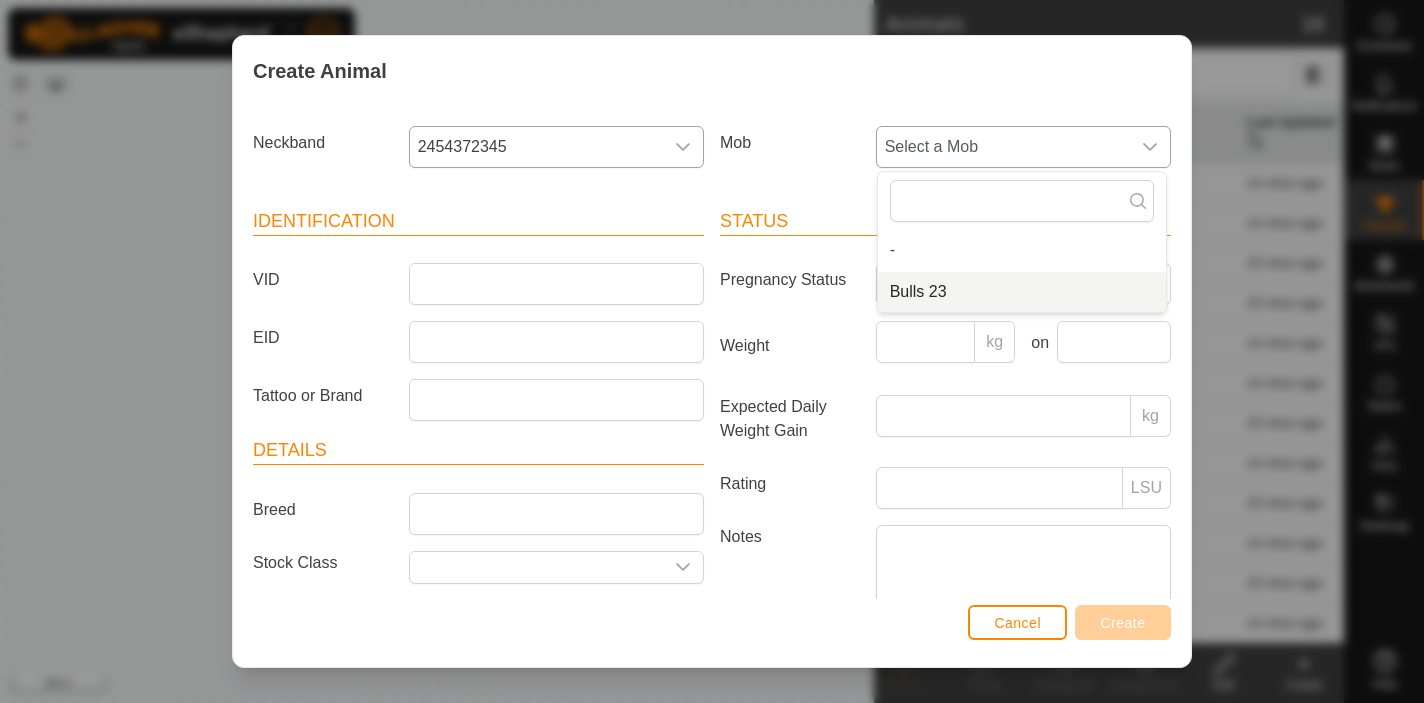 click on "Bulls 23" at bounding box center (1022, 292) 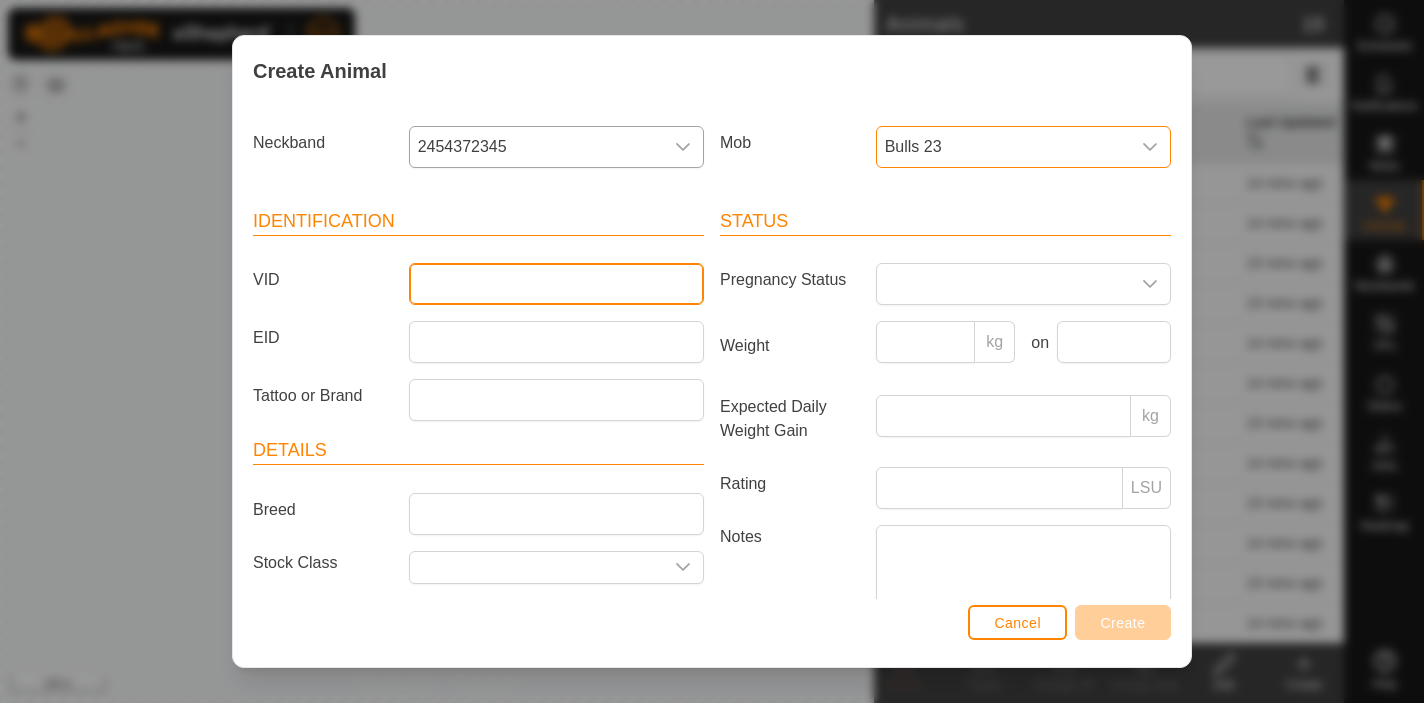 click on "VID" at bounding box center (556, 284) 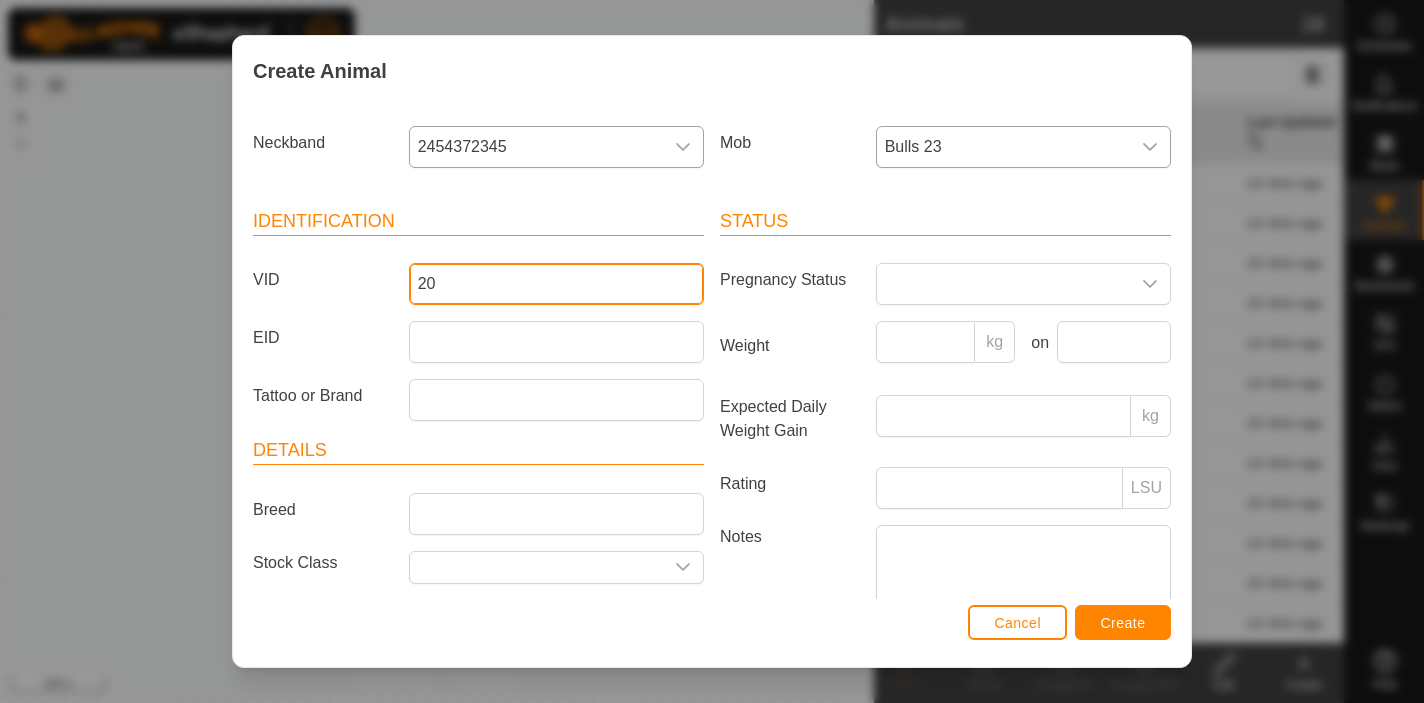 type on "20" 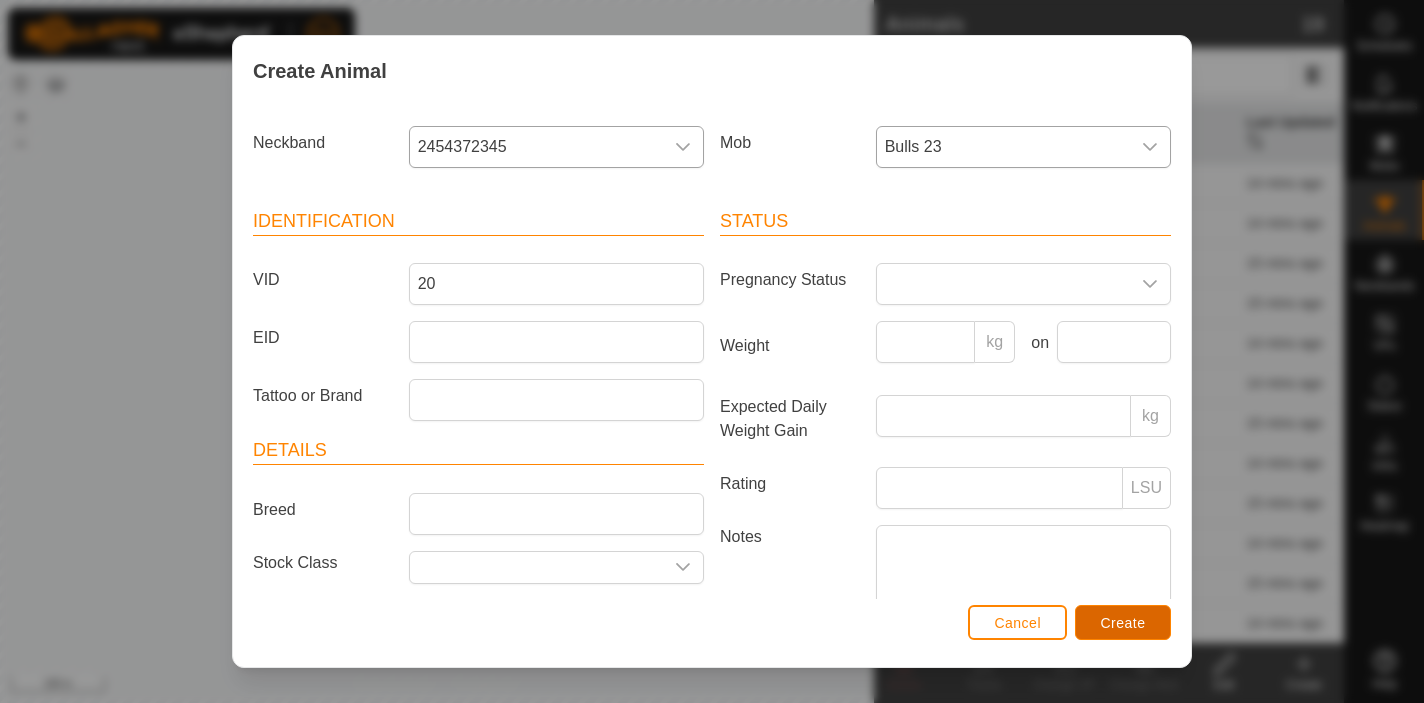 click on "Create" at bounding box center (1123, 623) 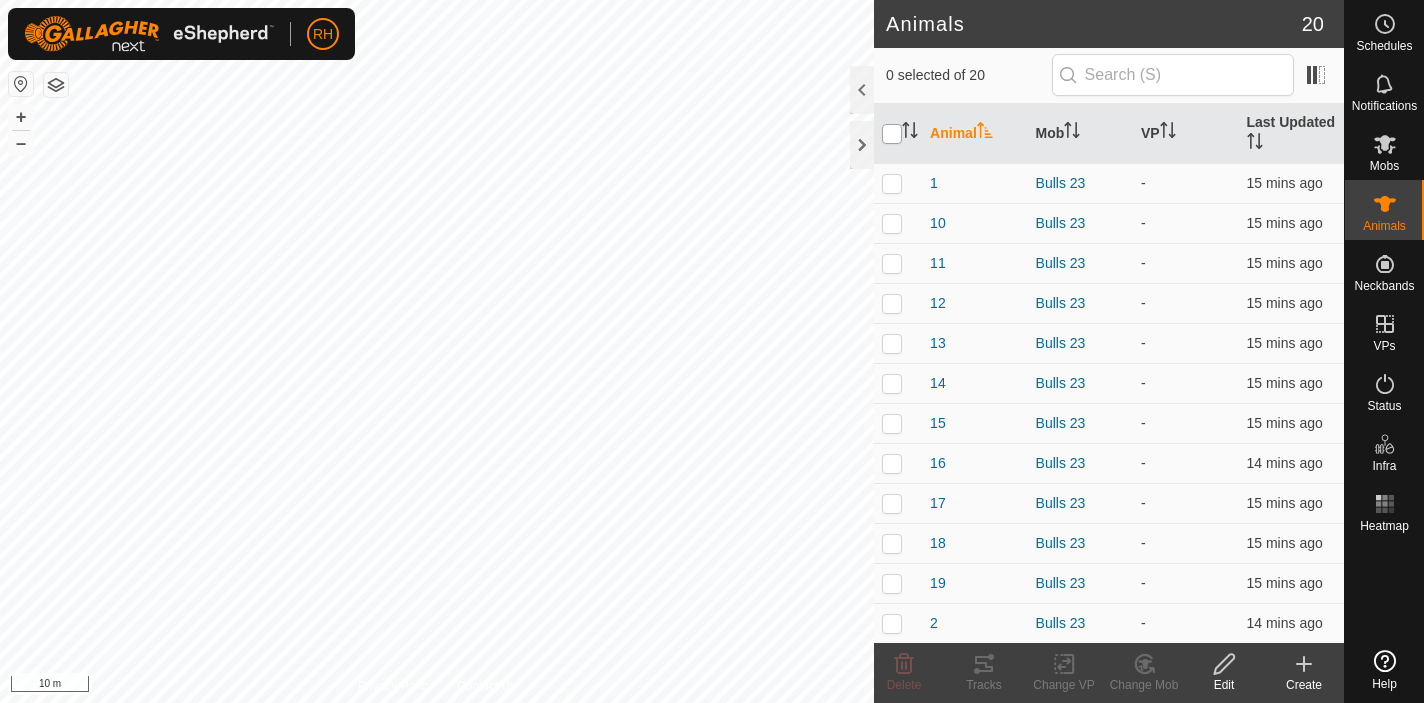 click at bounding box center [892, 134] 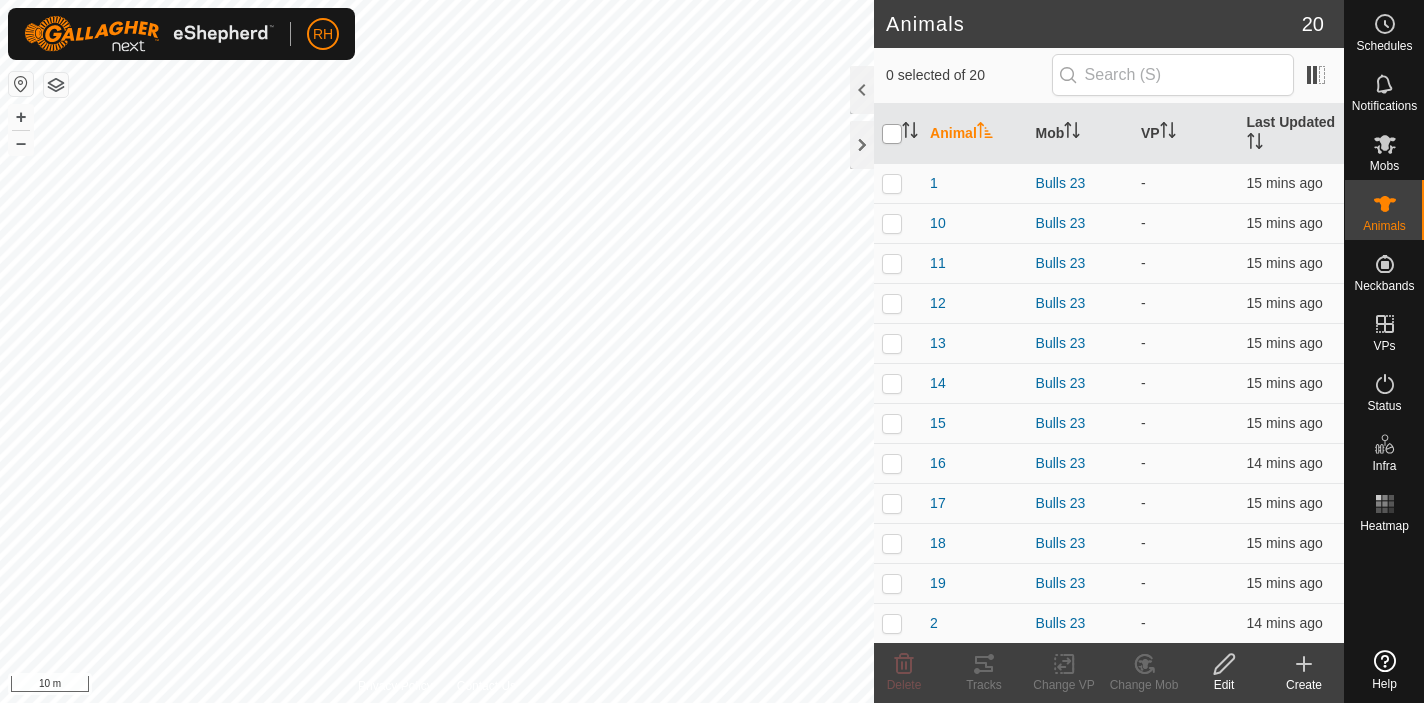 checkbox on "true" 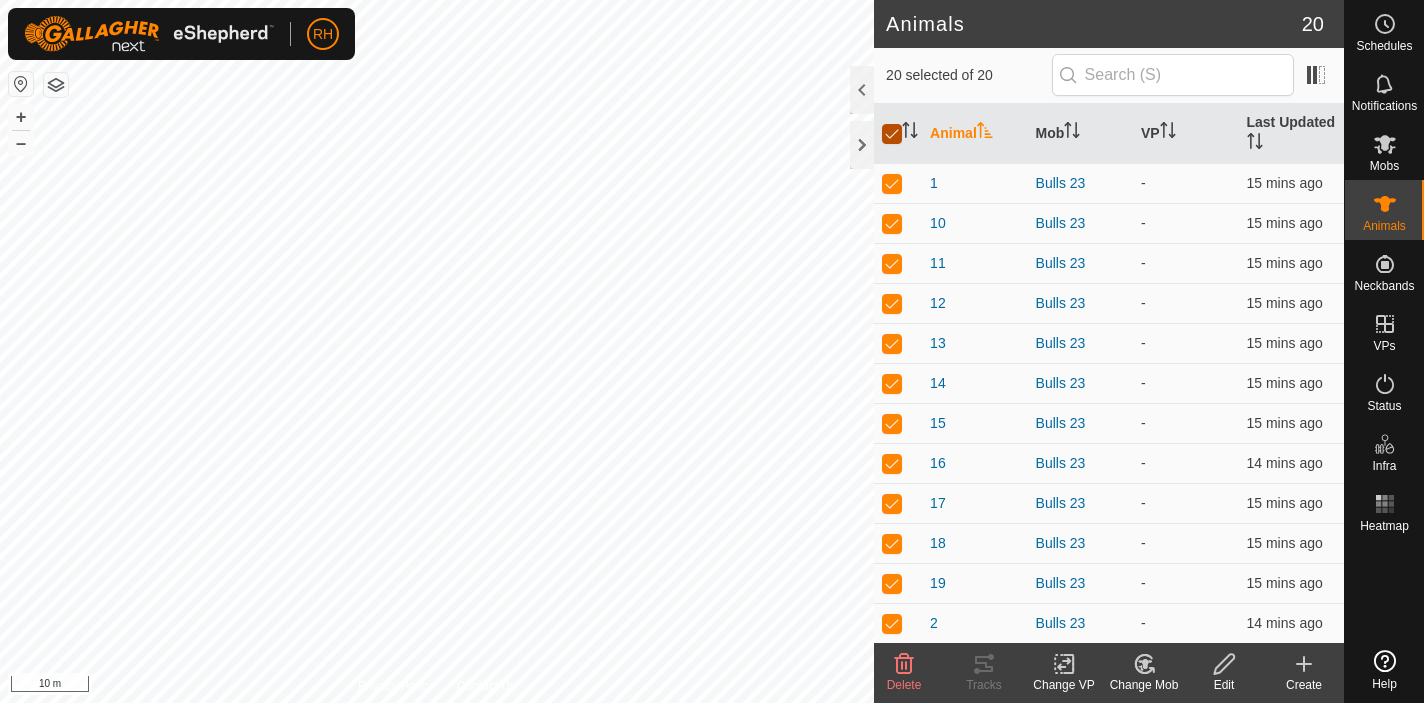 click at bounding box center (892, 134) 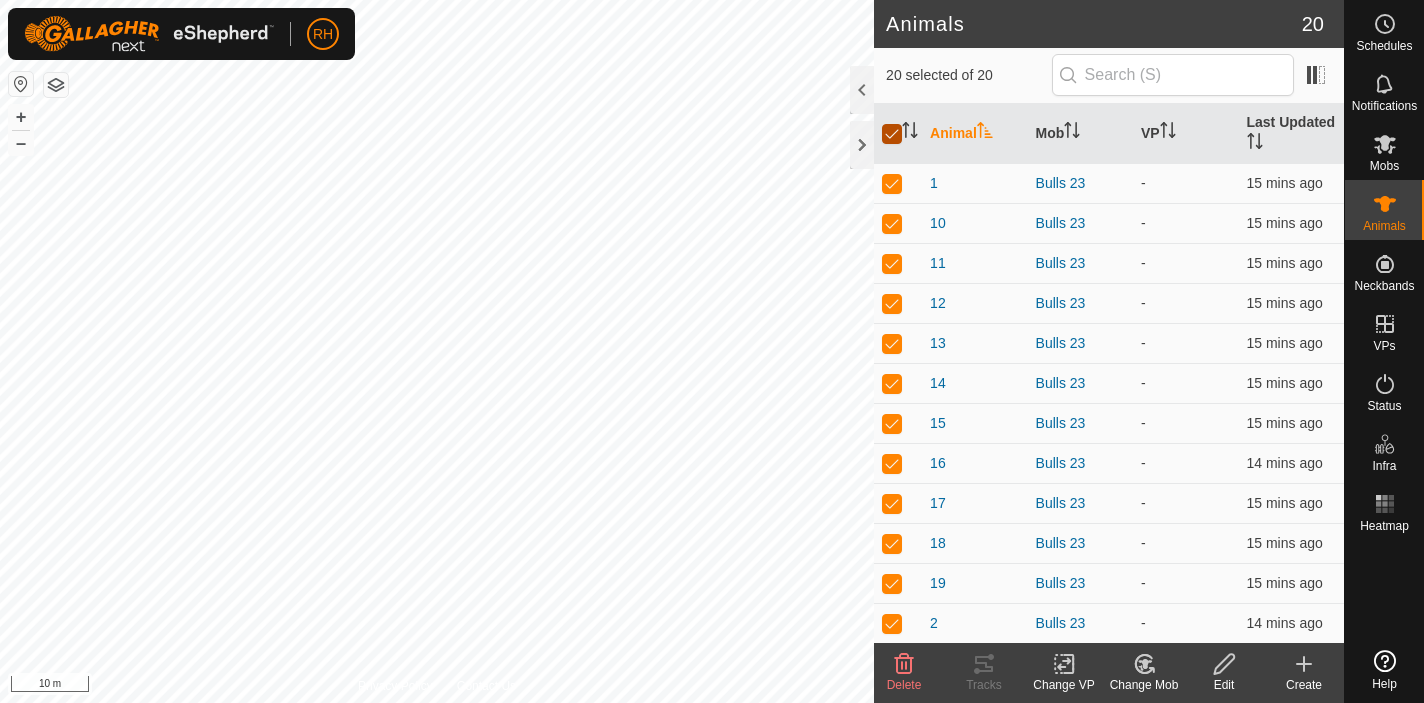 checkbox on "false" 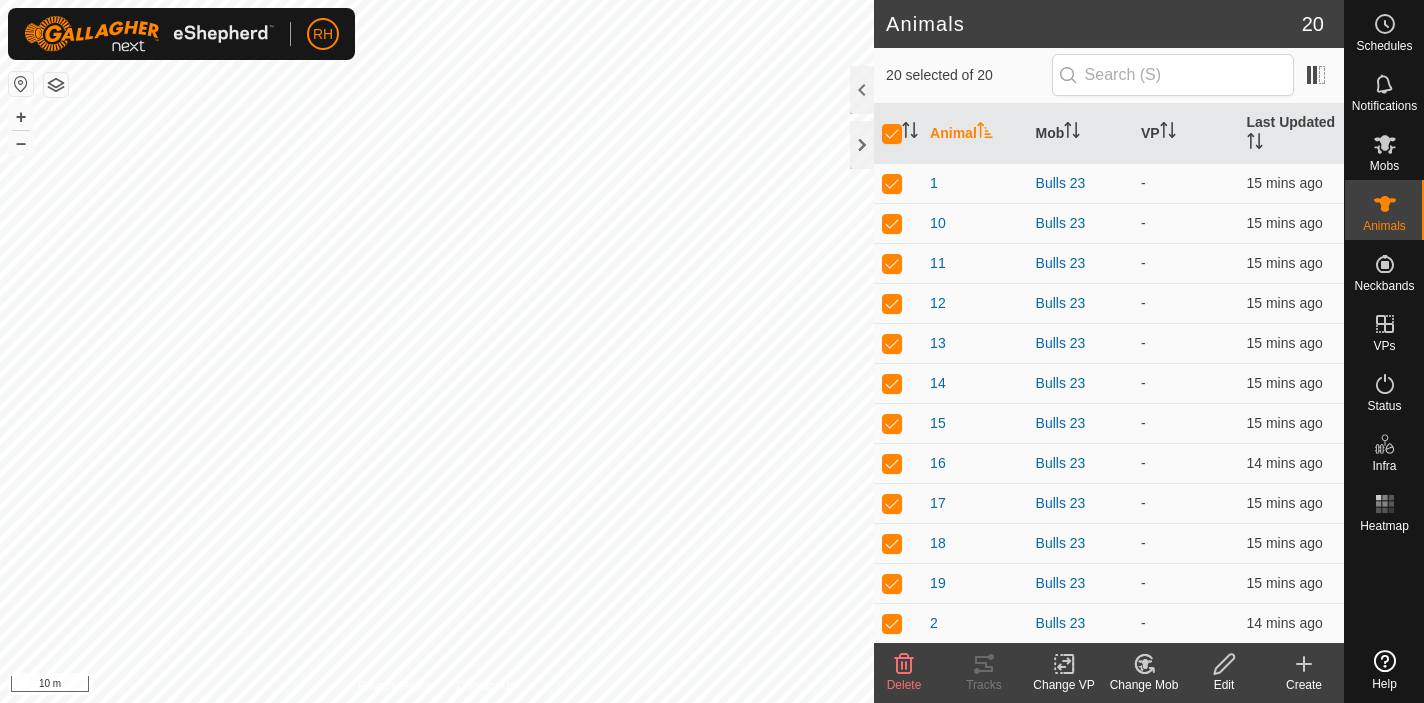 checkbox on "false" 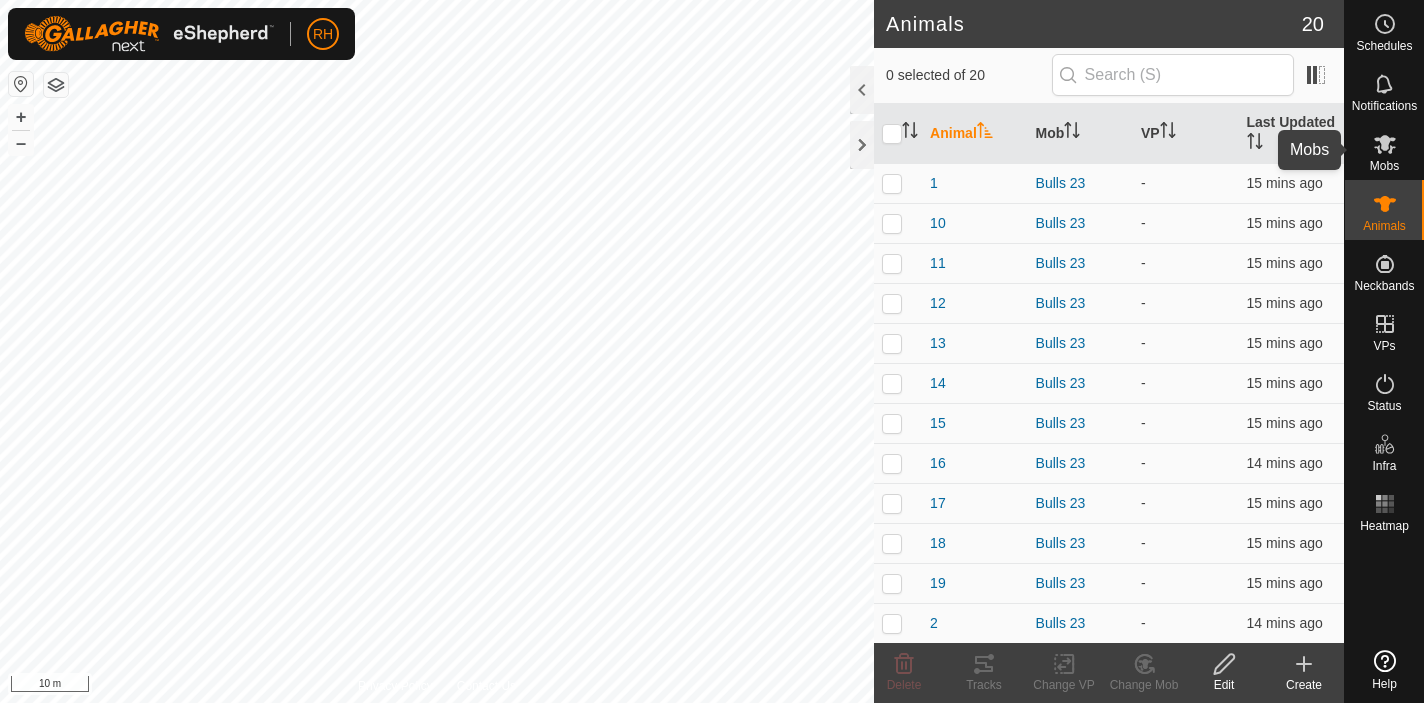 click 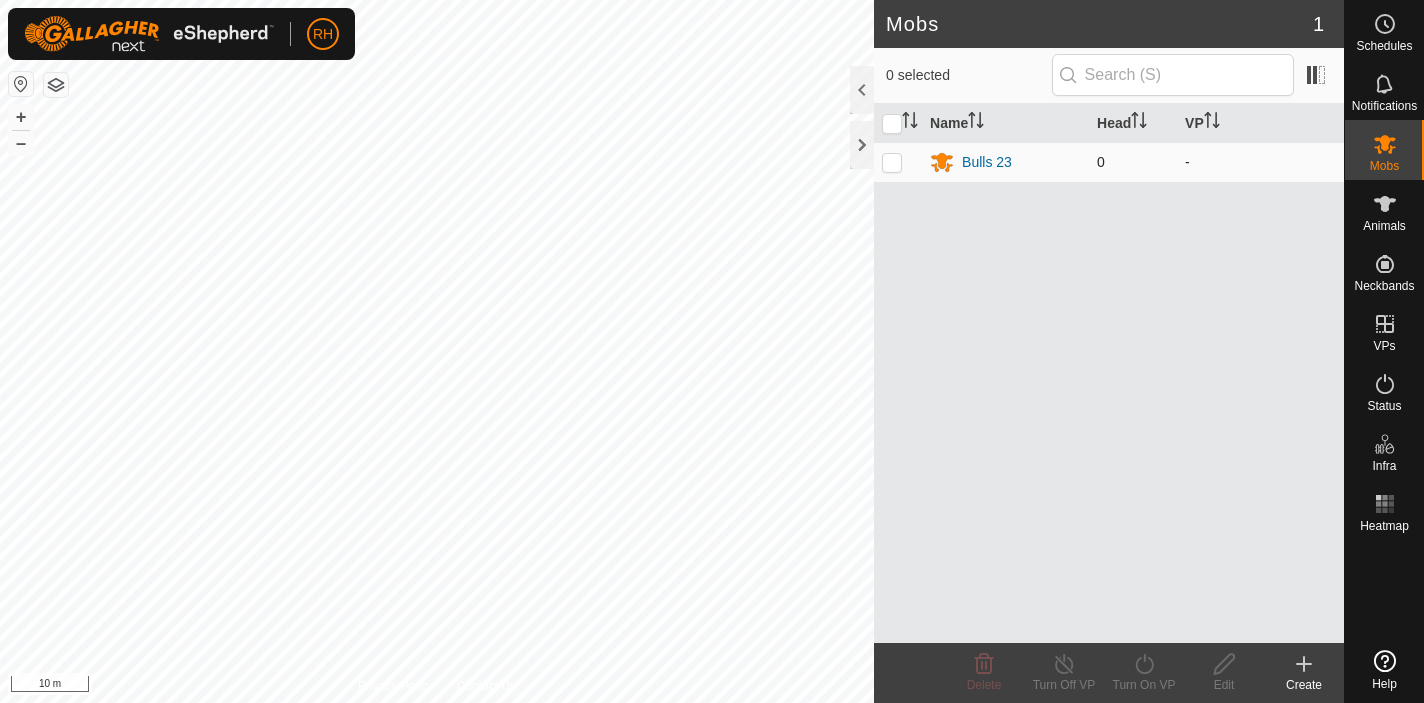 click at bounding box center (892, 162) 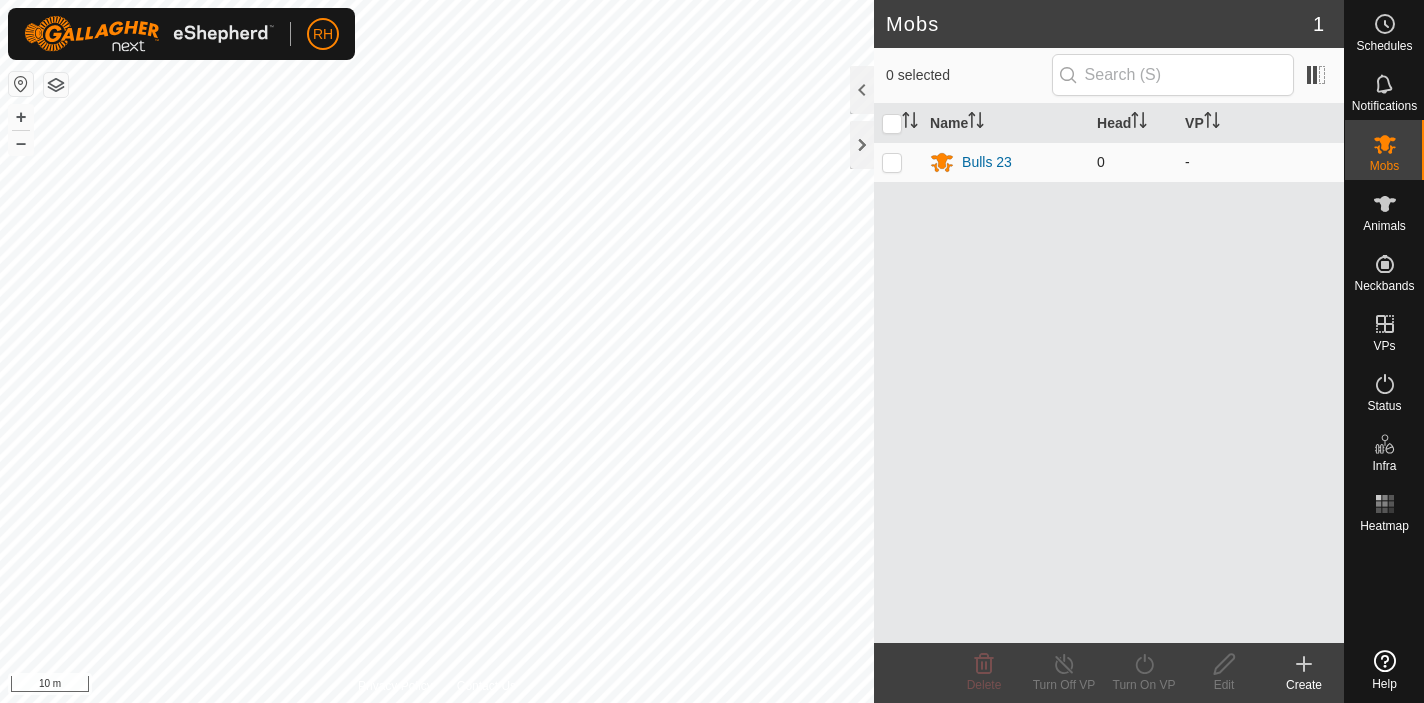 checkbox on "true" 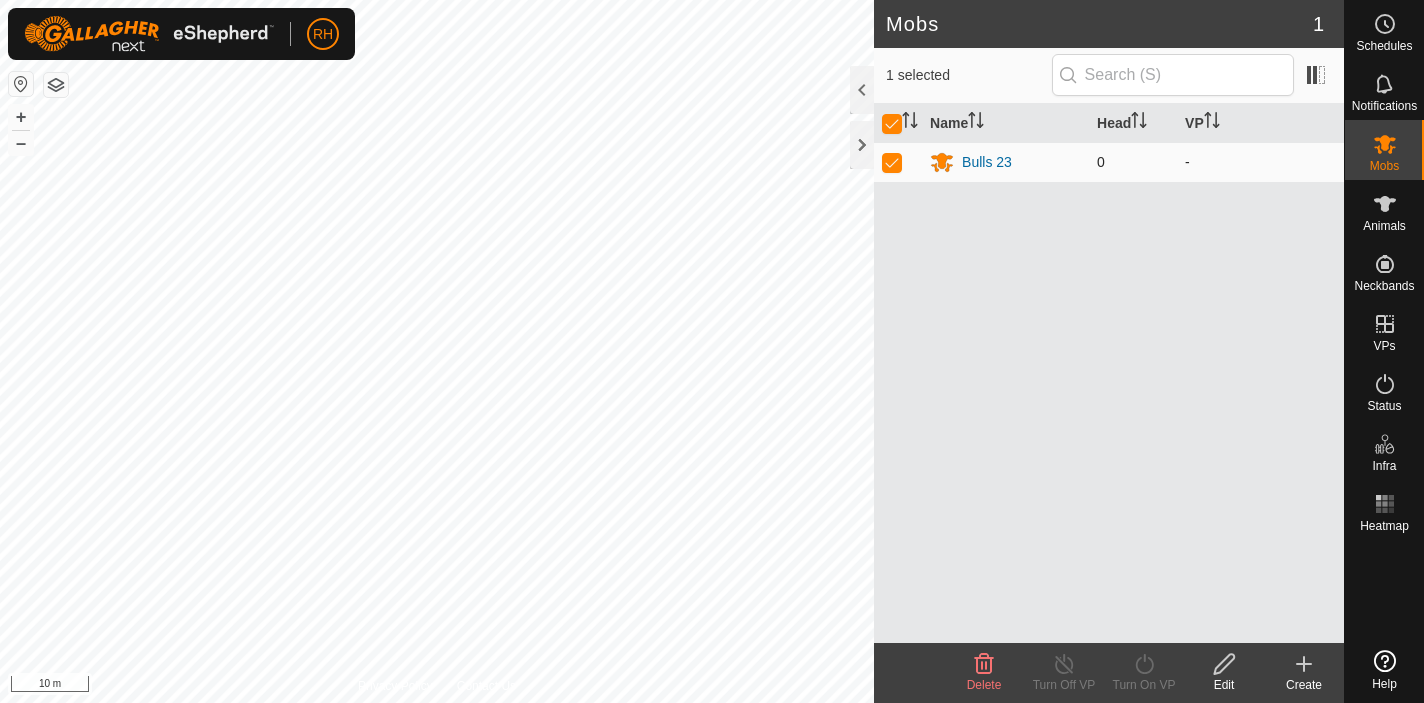 click at bounding box center (892, 162) 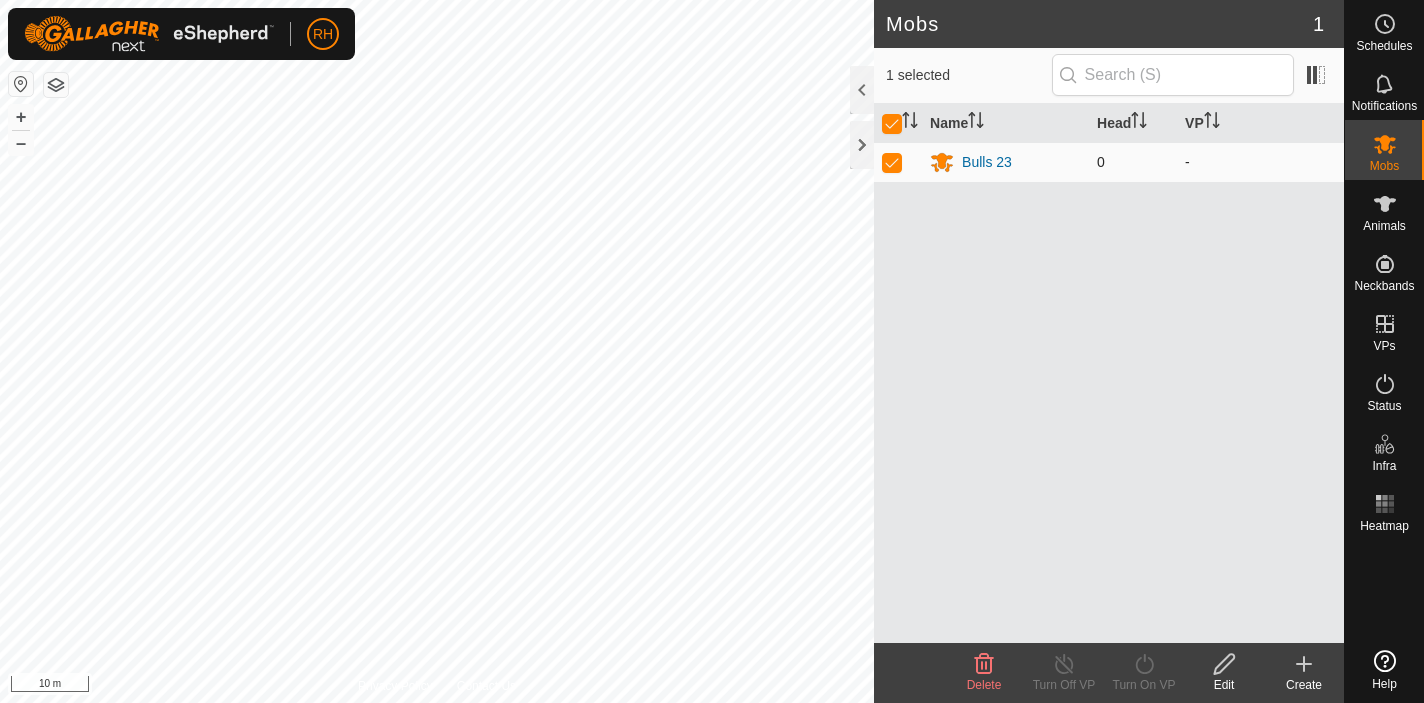 checkbox on "false" 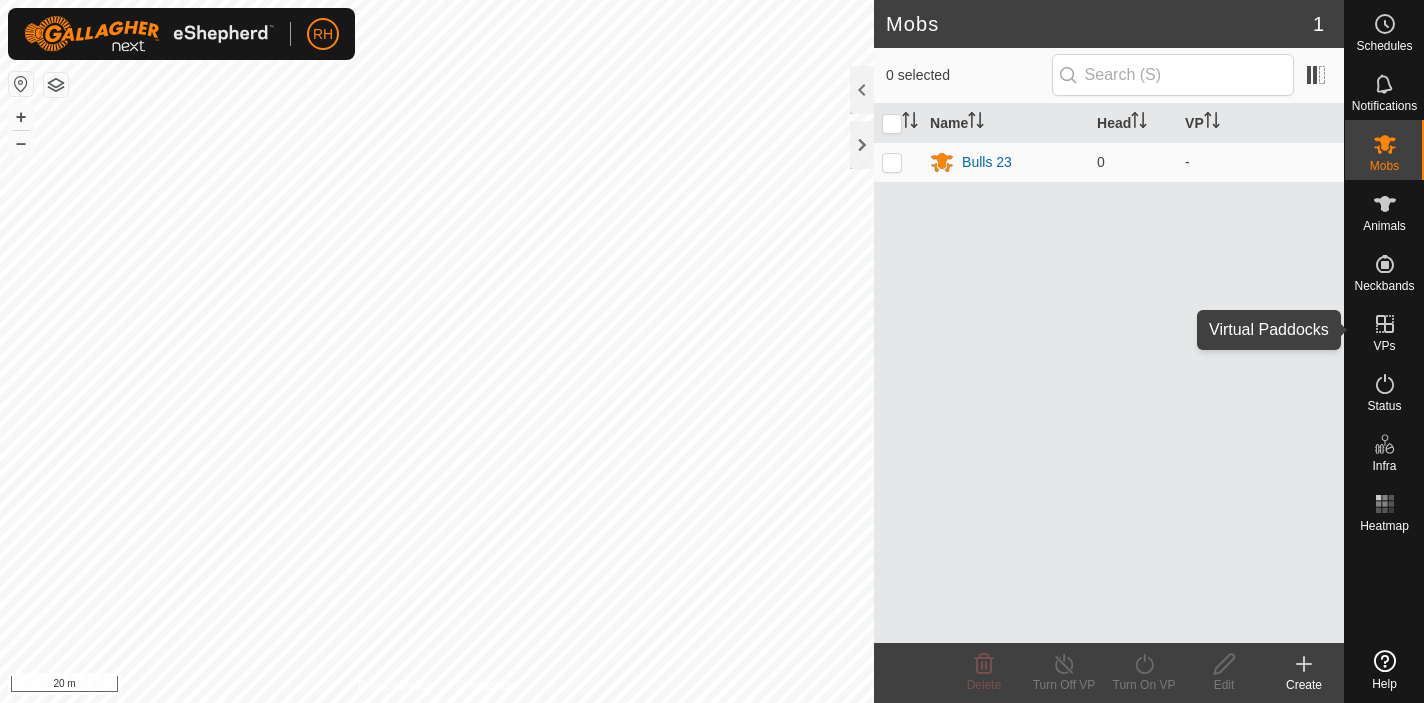 click 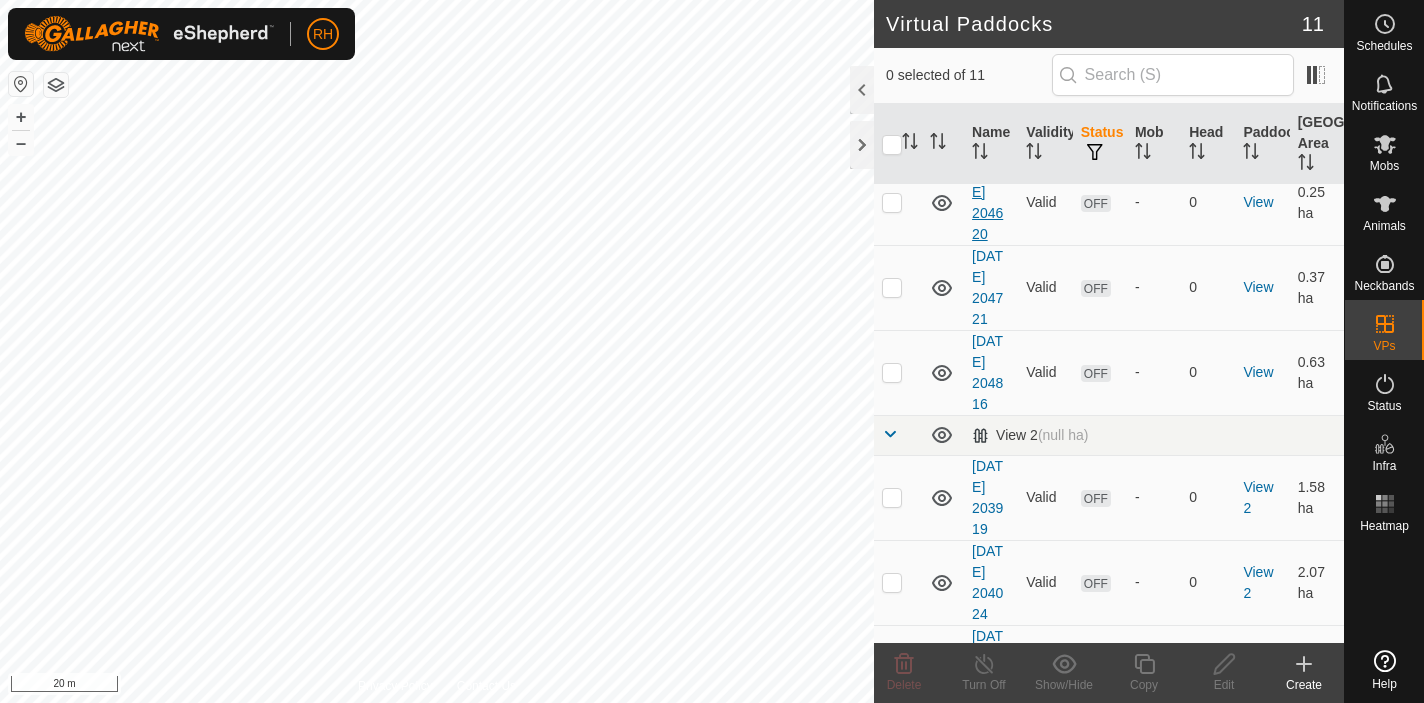 scroll, scrollTop: 322, scrollLeft: 0, axis: vertical 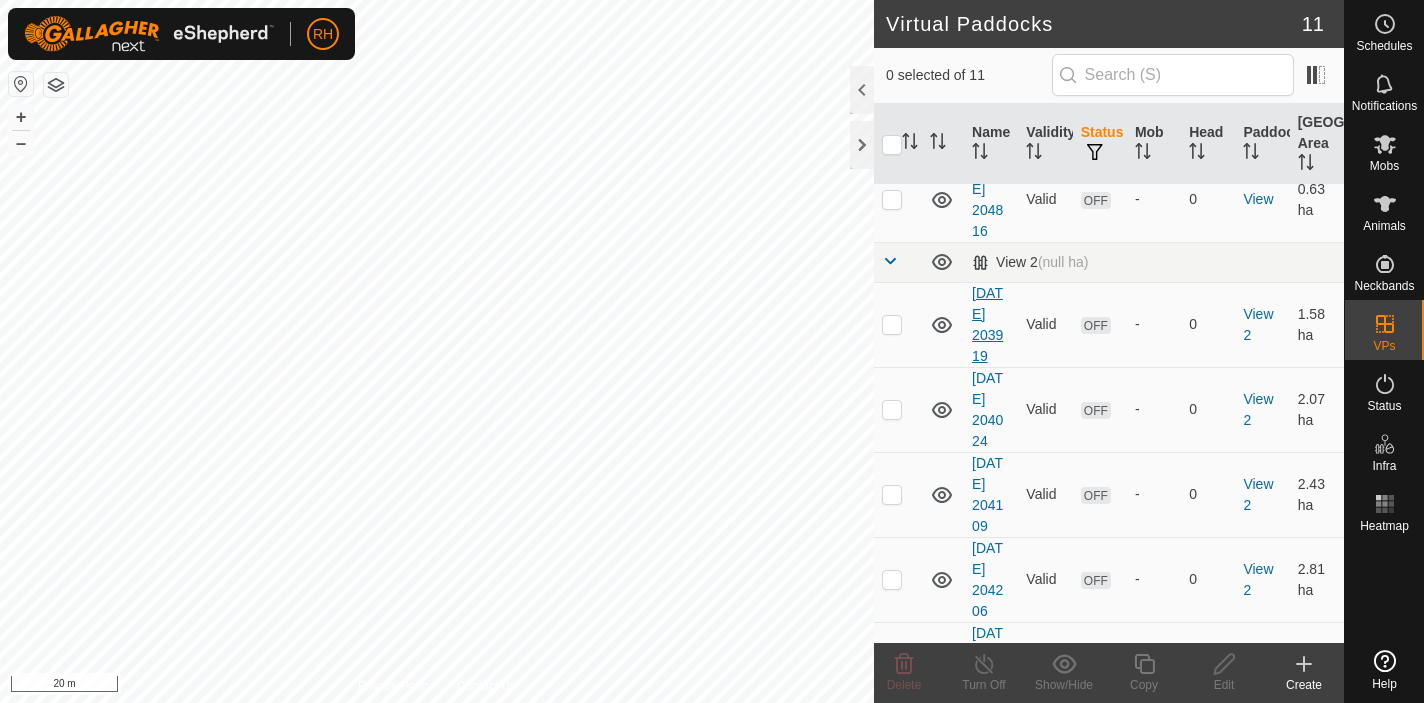 click on "[DATE] 203919" at bounding box center (987, 324) 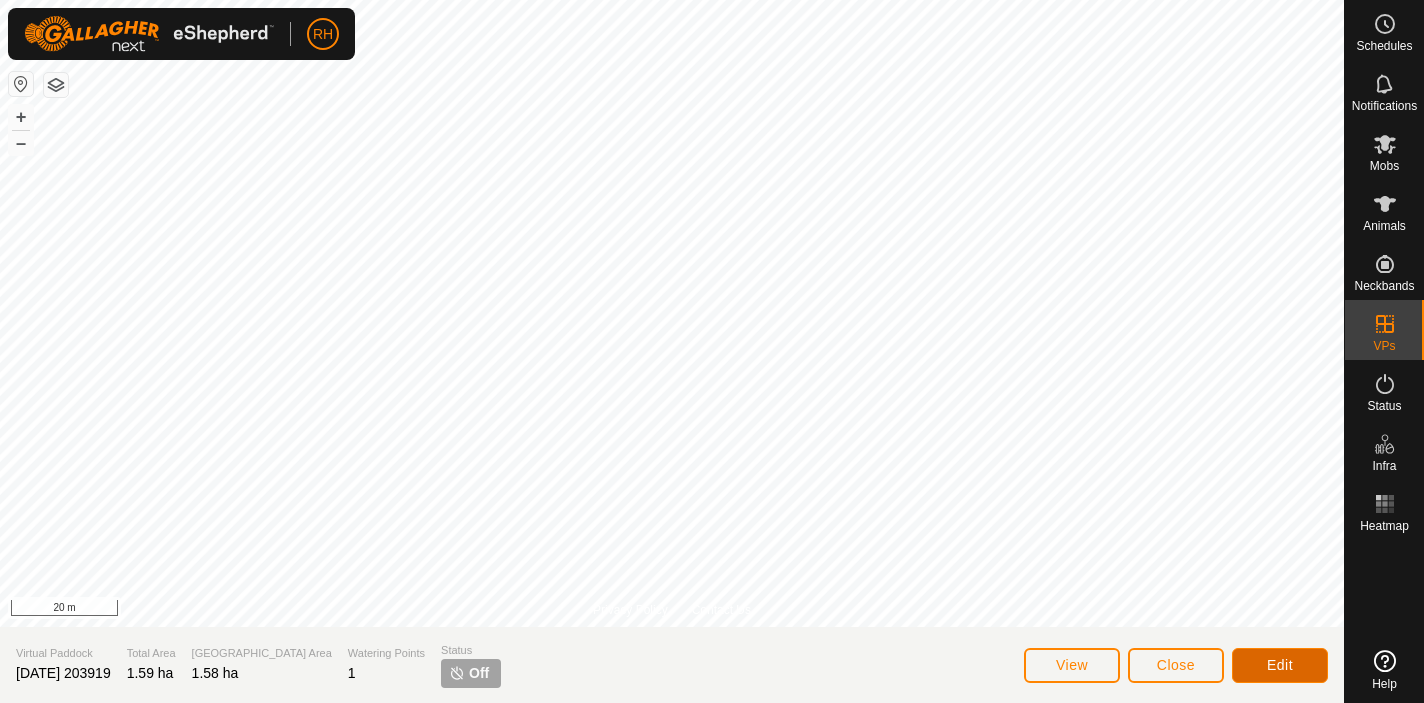 click on "Edit" 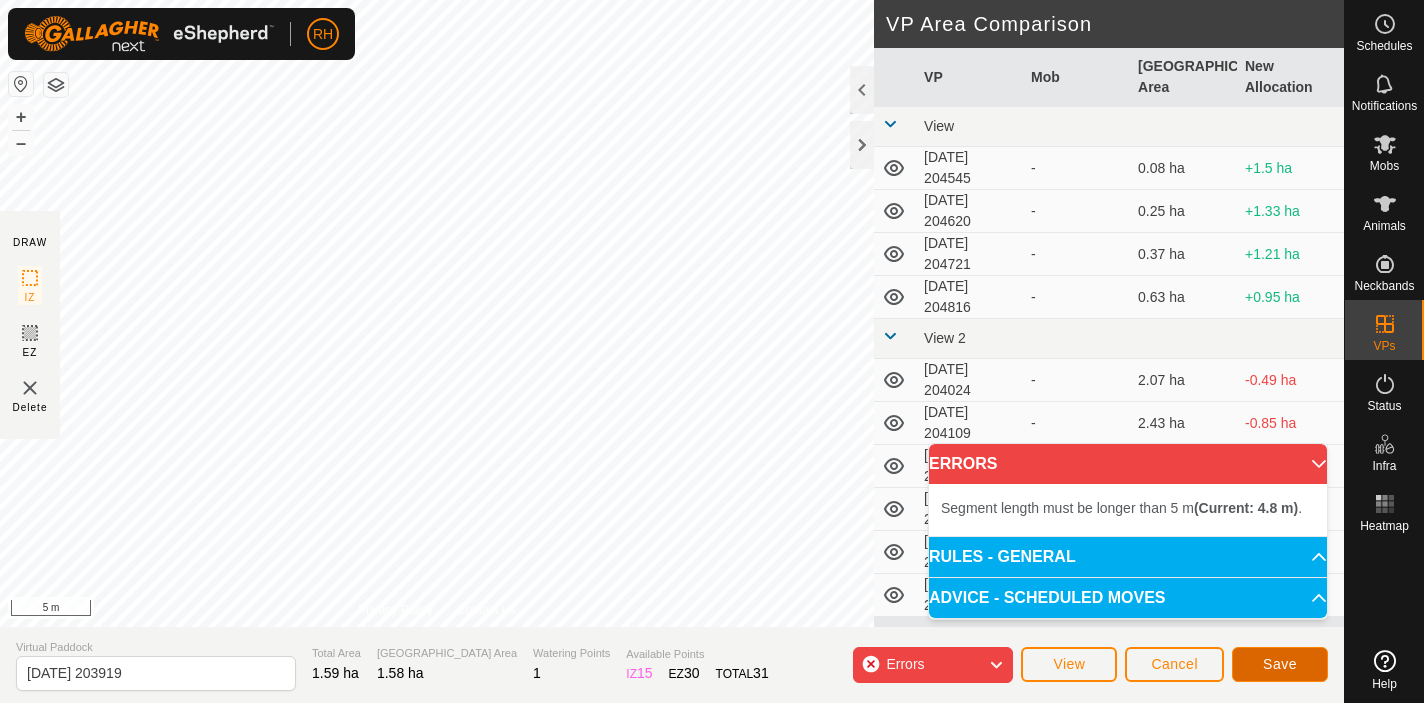click on "Save" 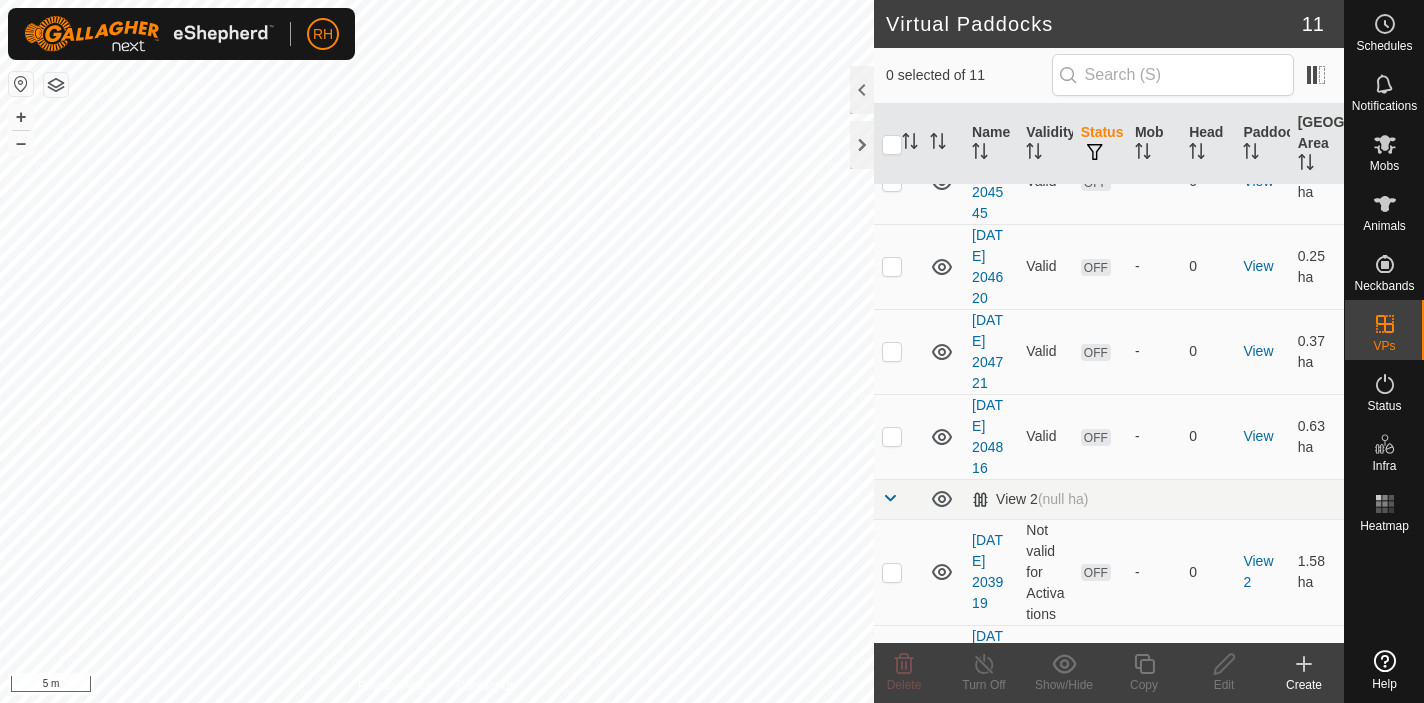 scroll, scrollTop: 321, scrollLeft: 0, axis: vertical 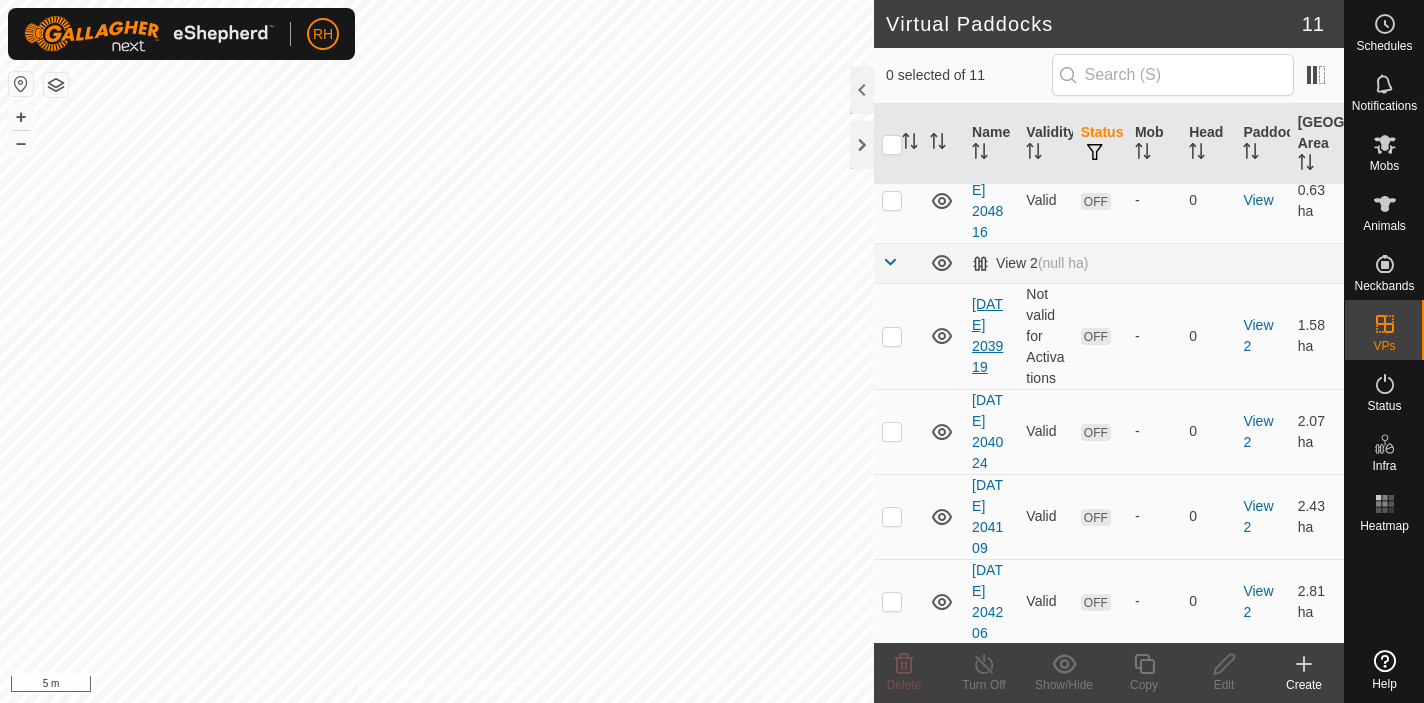 click on "[DATE] 203919" at bounding box center [987, 335] 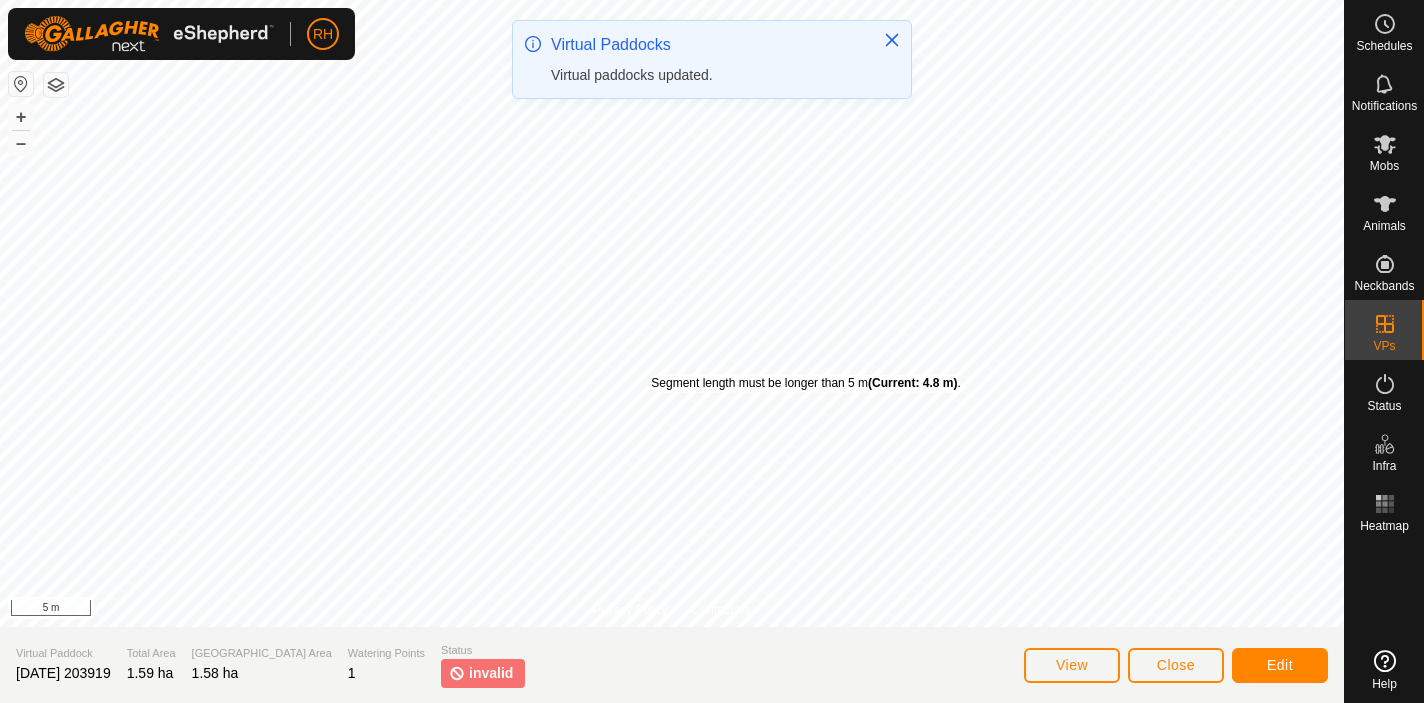 drag, startPoint x: 630, startPoint y: 357, endPoint x: 651, endPoint y: 374, distance: 27.018513 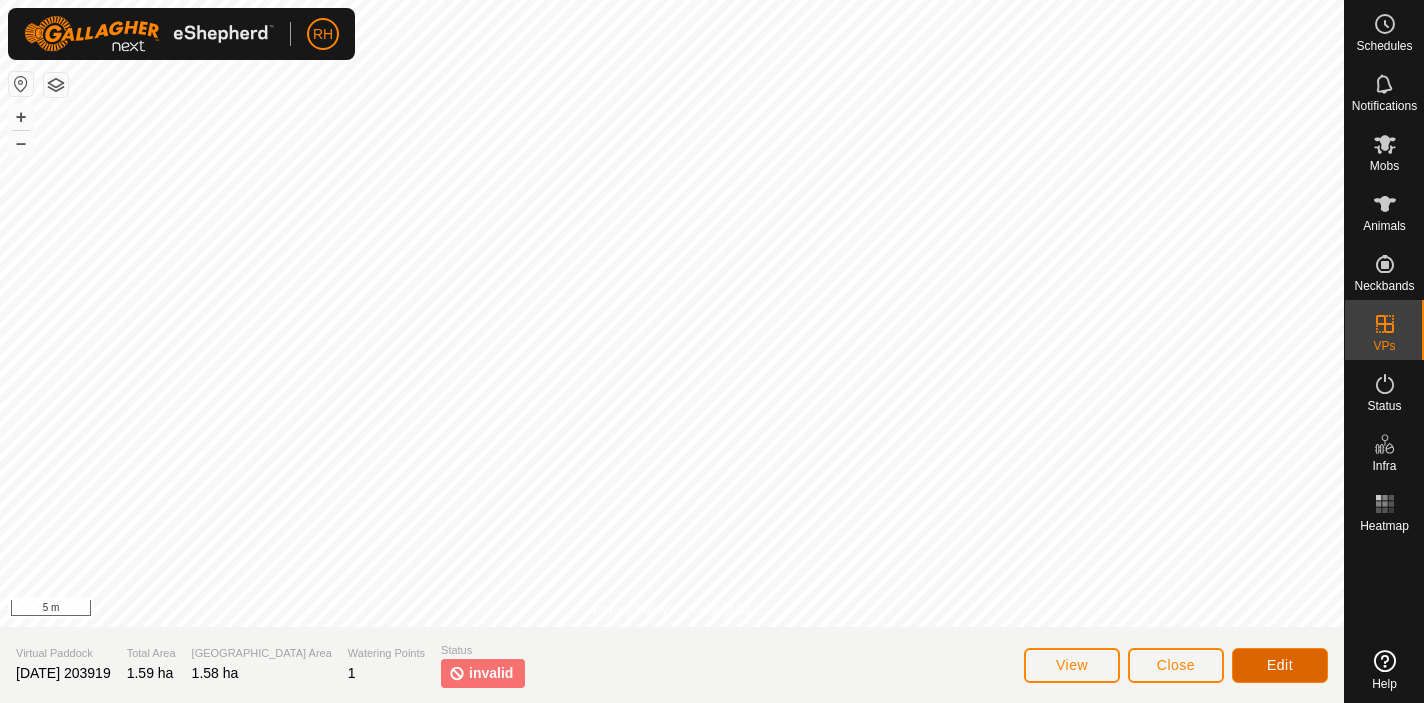 click on "Edit" 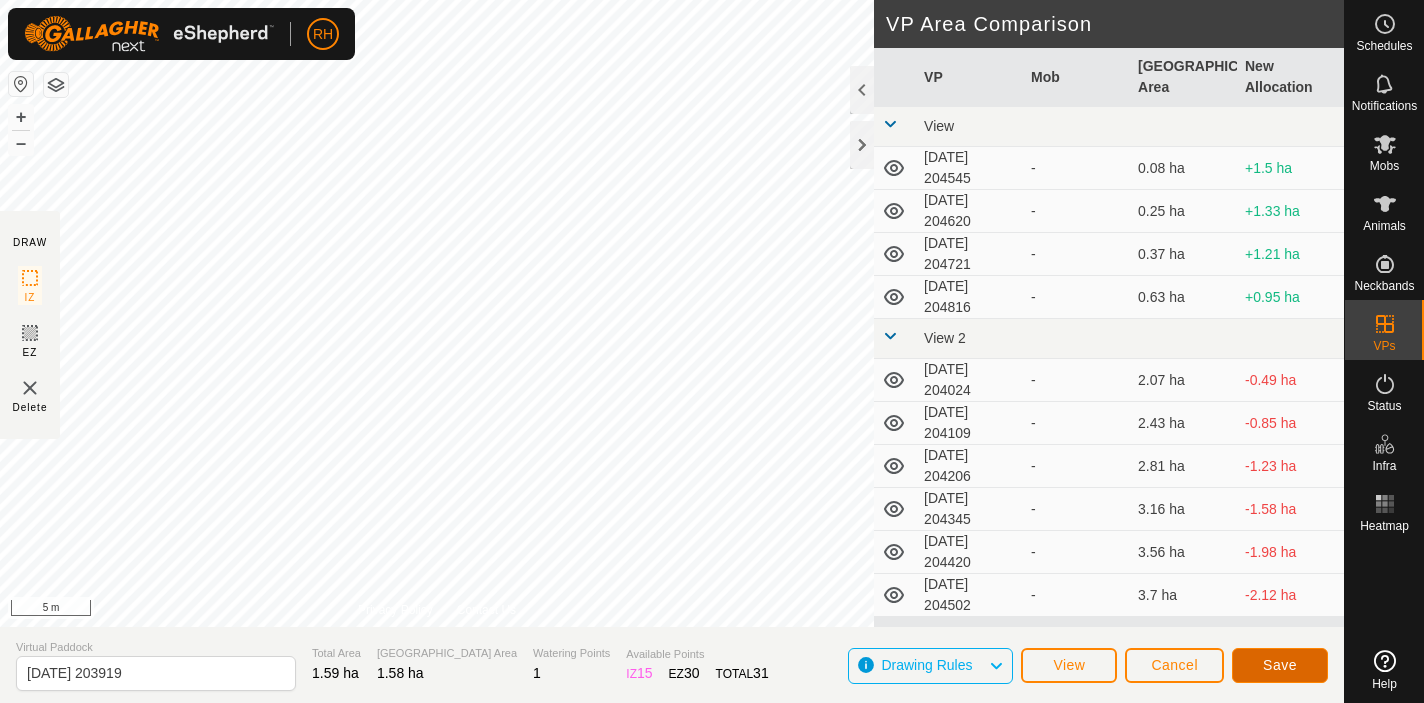 click on "Save" 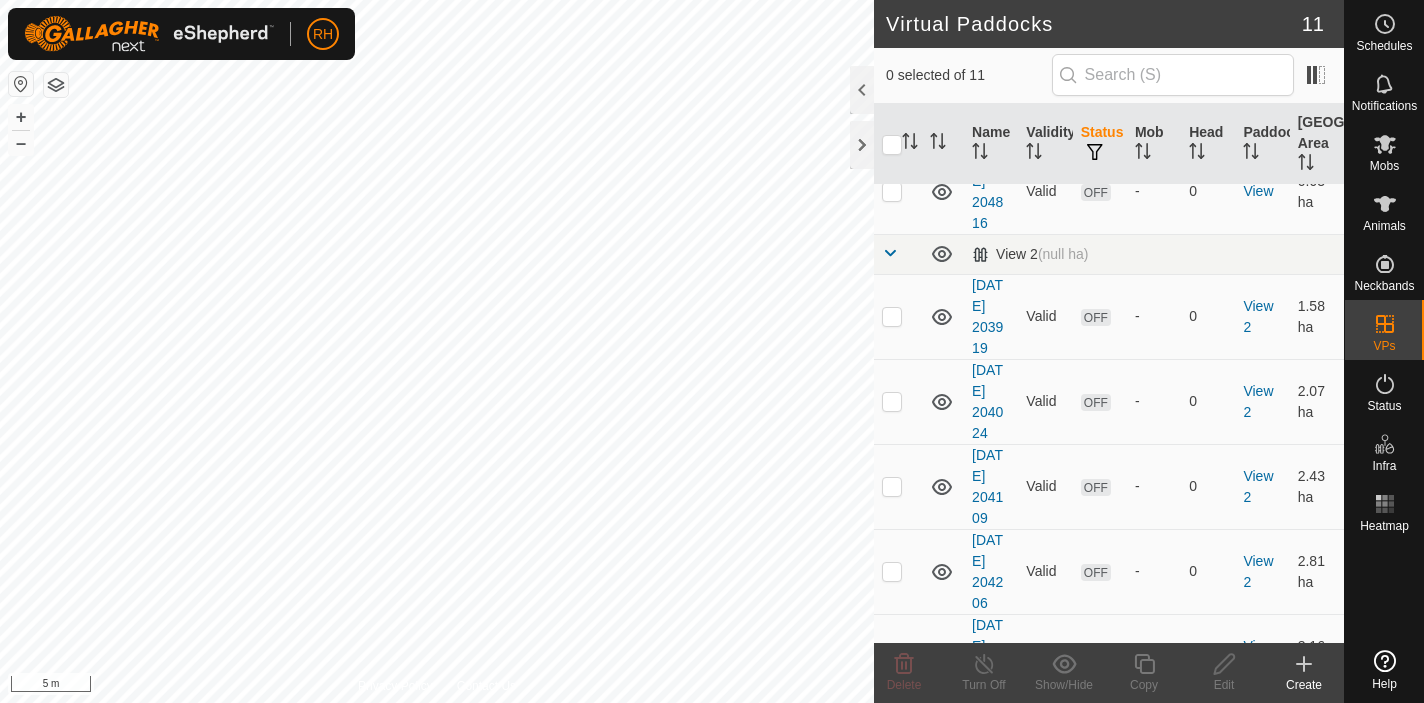 scroll, scrollTop: 367, scrollLeft: 0, axis: vertical 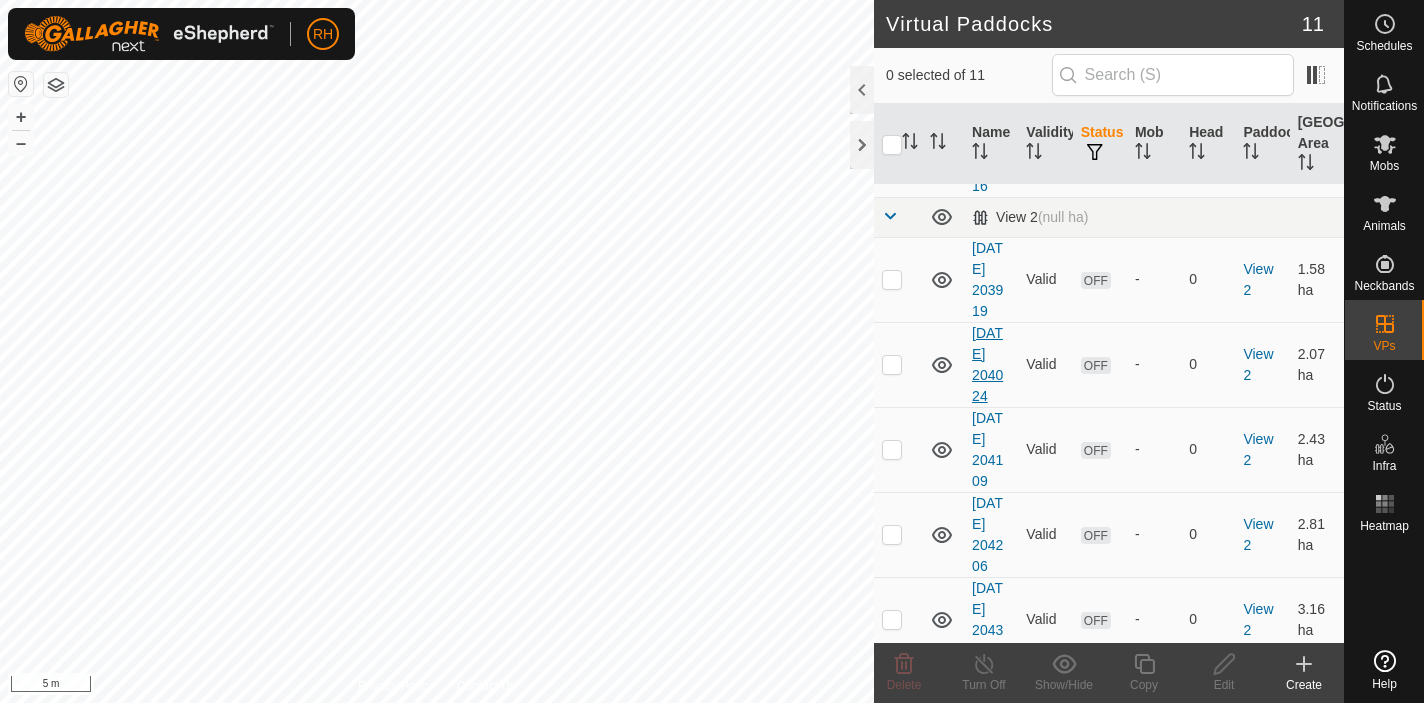 click on "2025-07-07 204024" at bounding box center [987, 364] 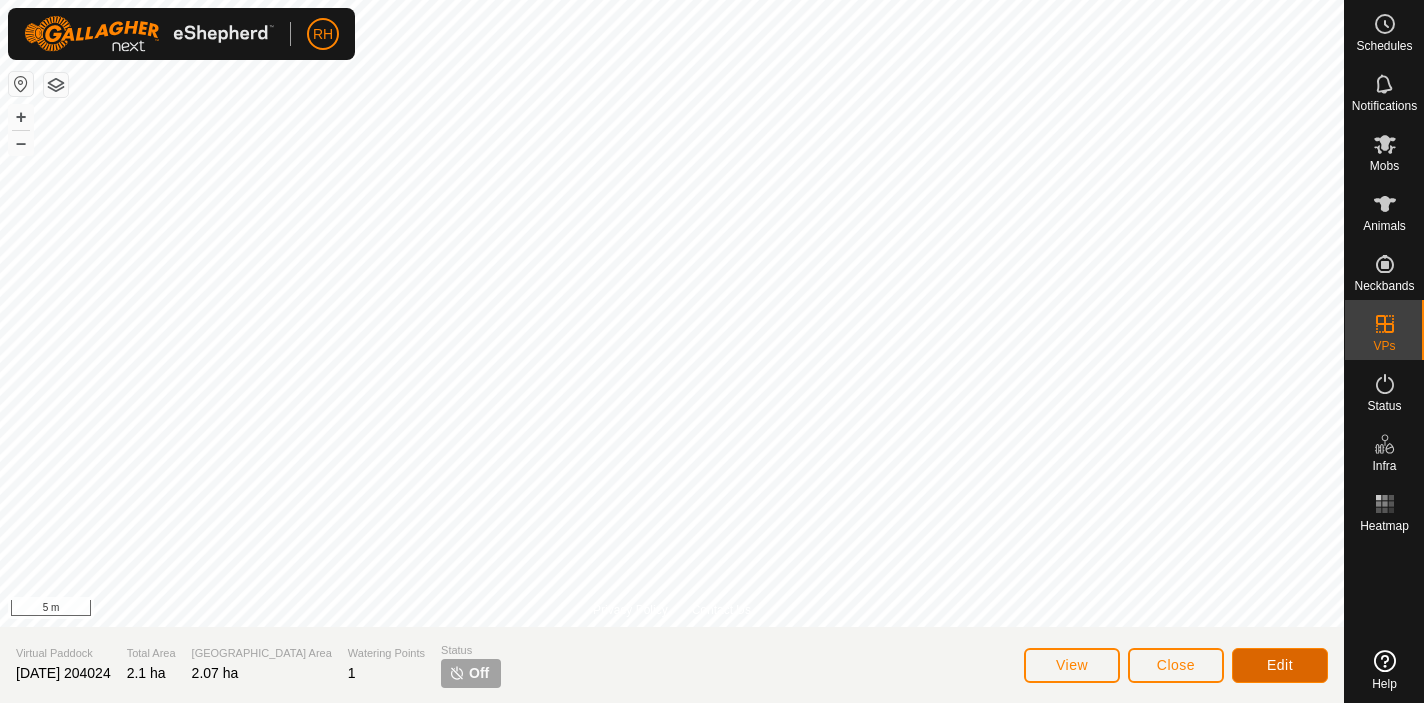 click on "Edit" 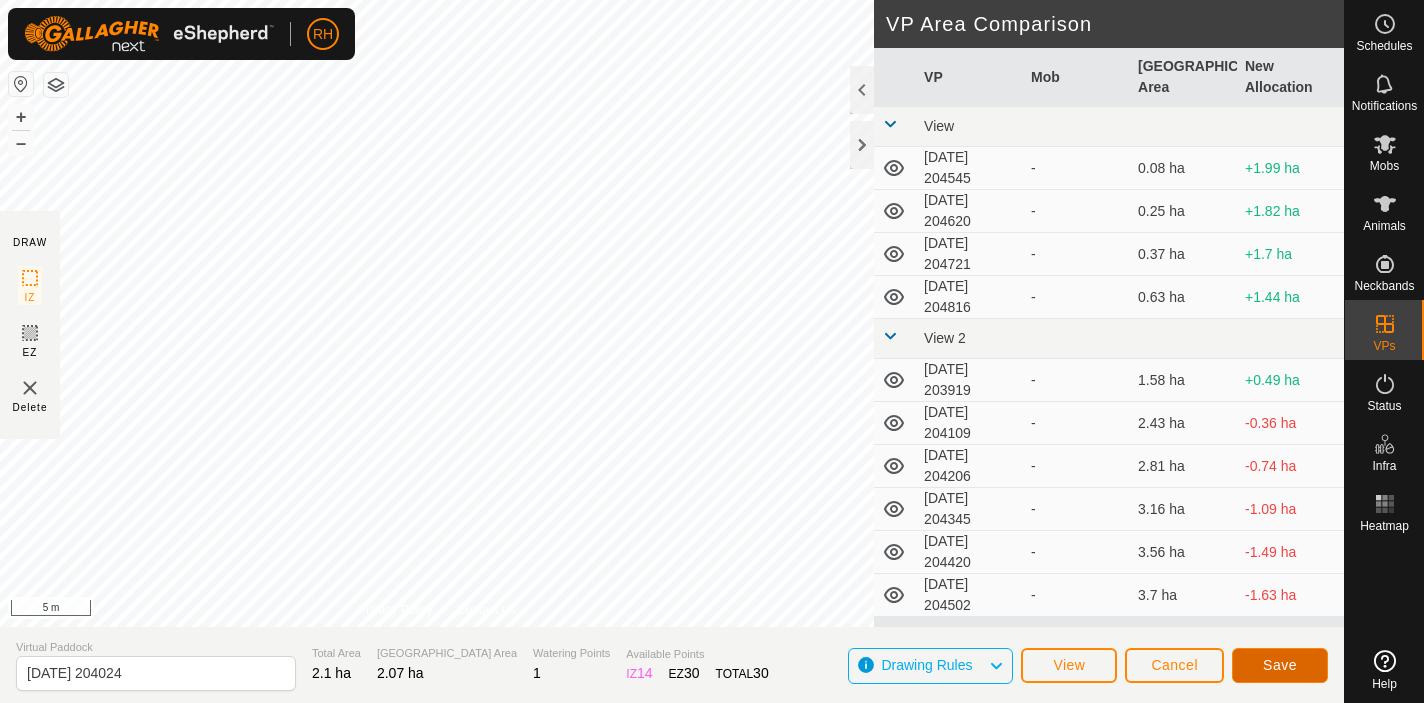 click on "Save" 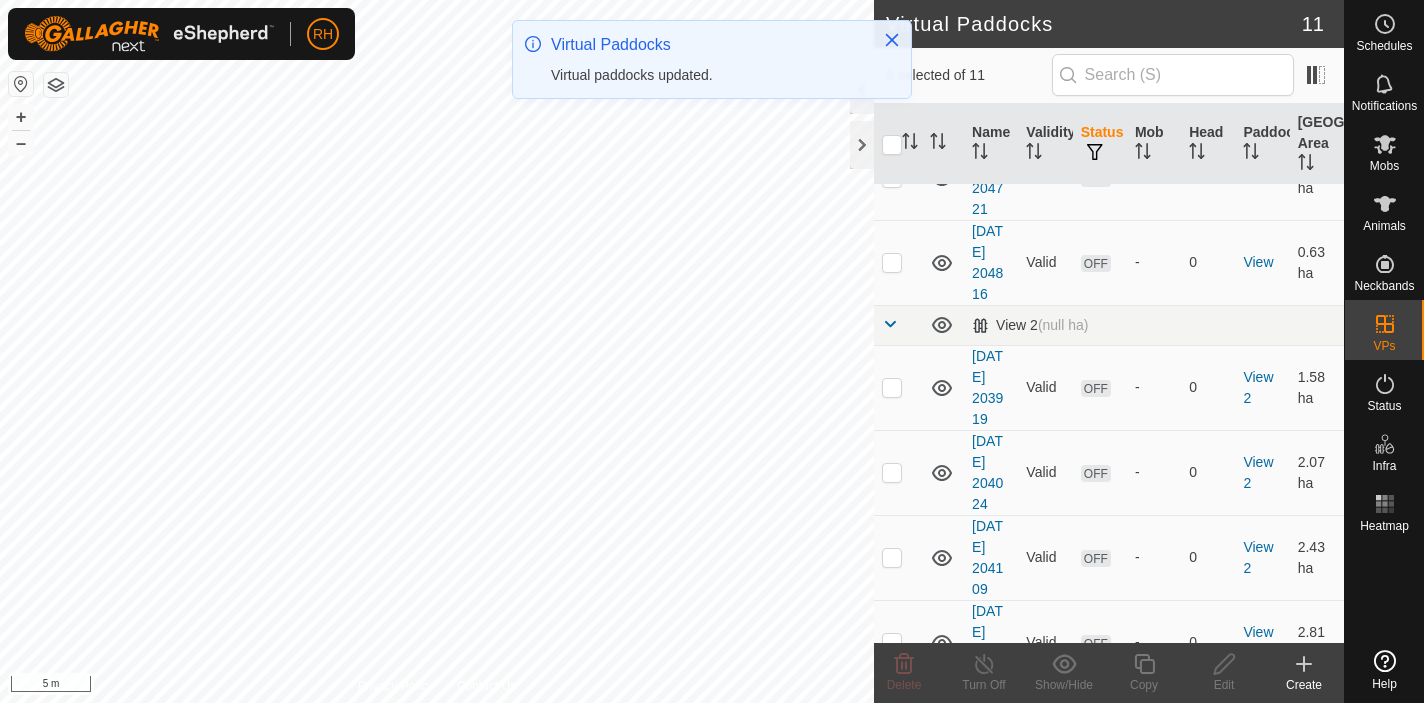 scroll, scrollTop: 259, scrollLeft: 0, axis: vertical 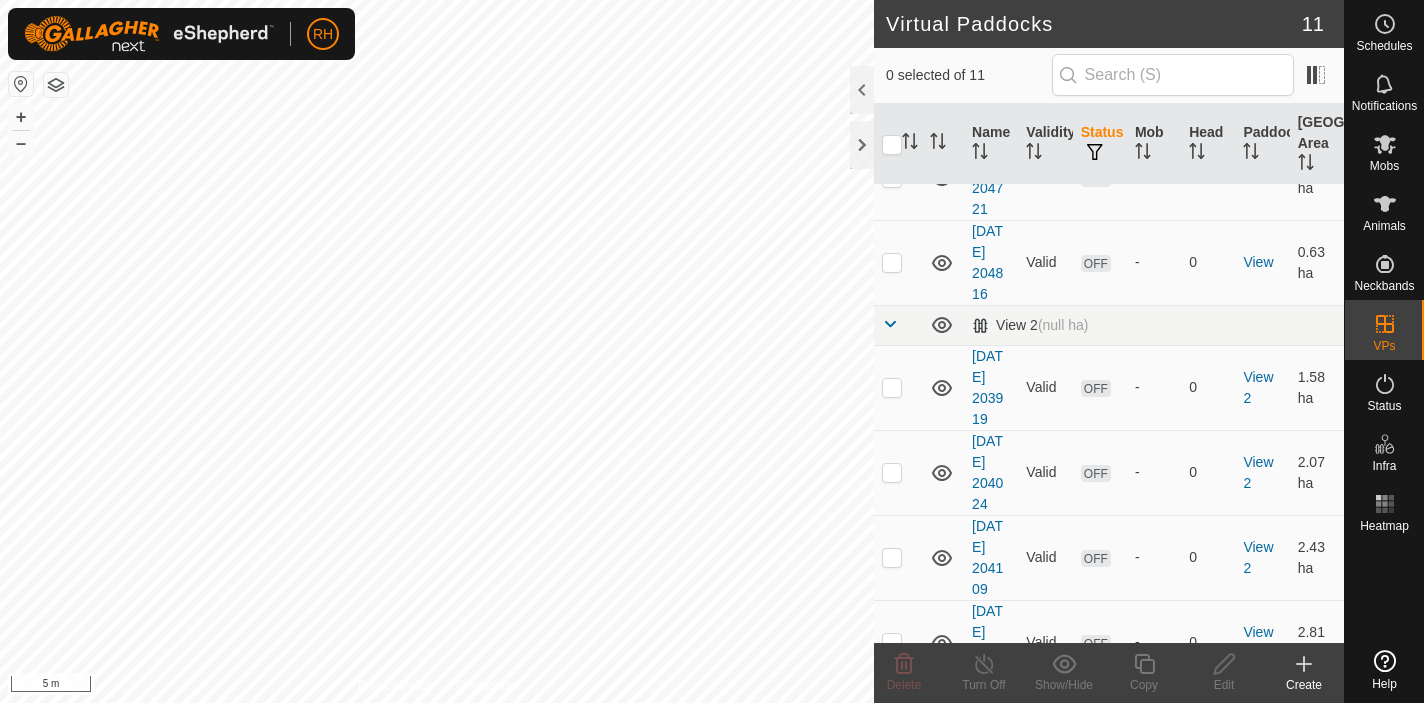 click on "[DATE] 203919" at bounding box center (991, 387) 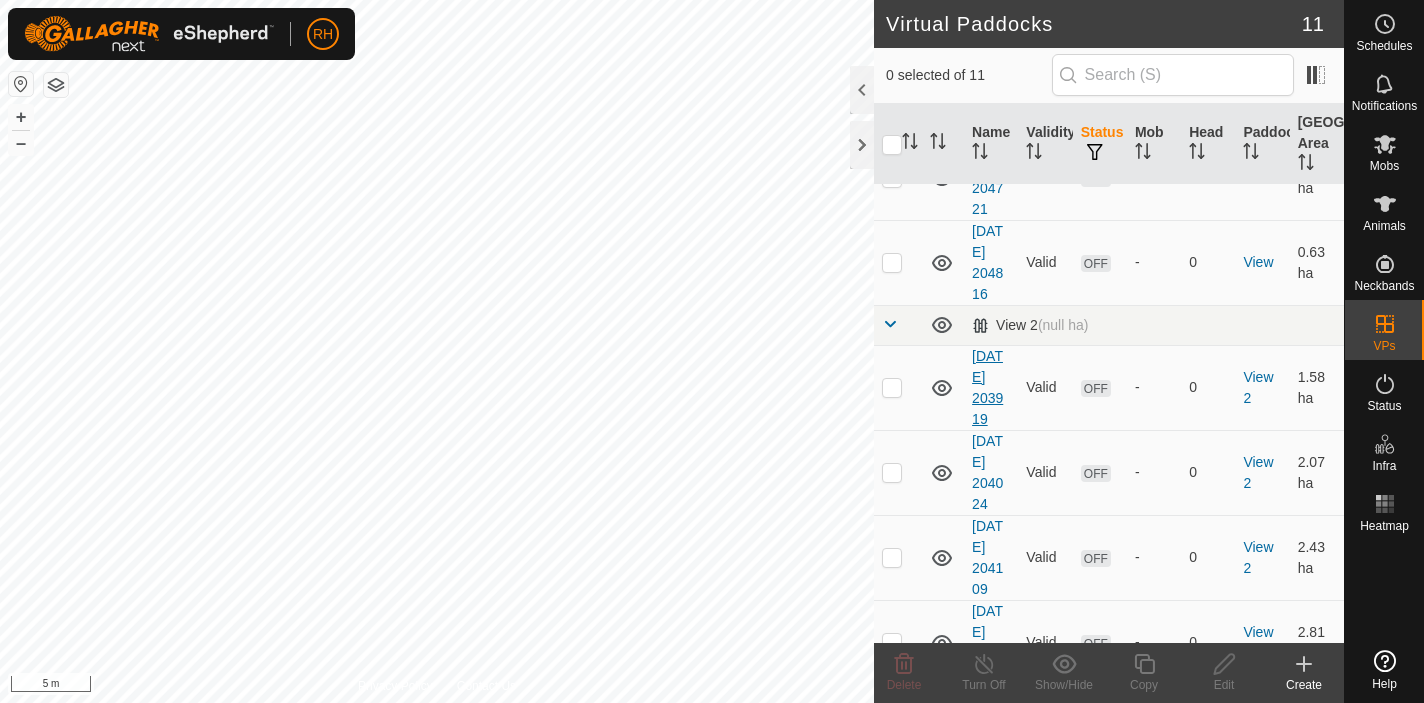 click on "[DATE] 203919" at bounding box center (987, 387) 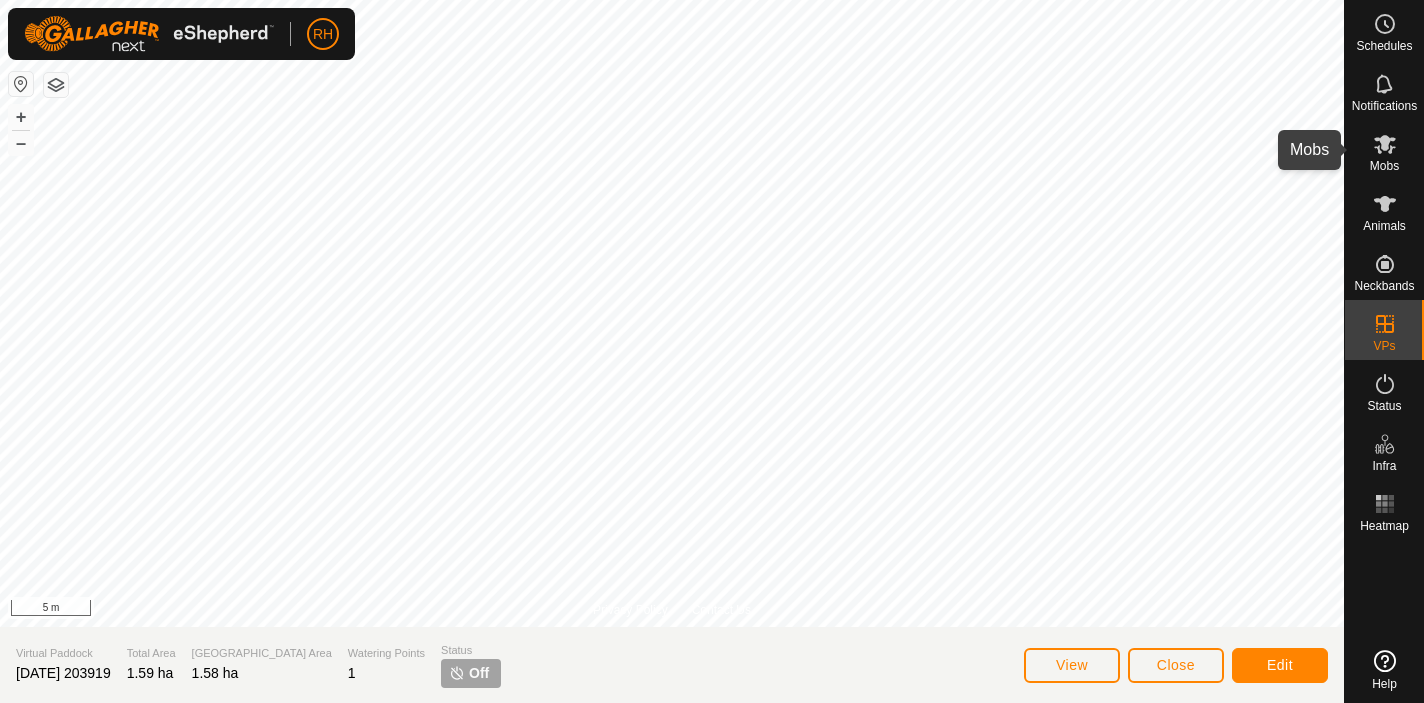 click on "Mobs" at bounding box center (1384, 166) 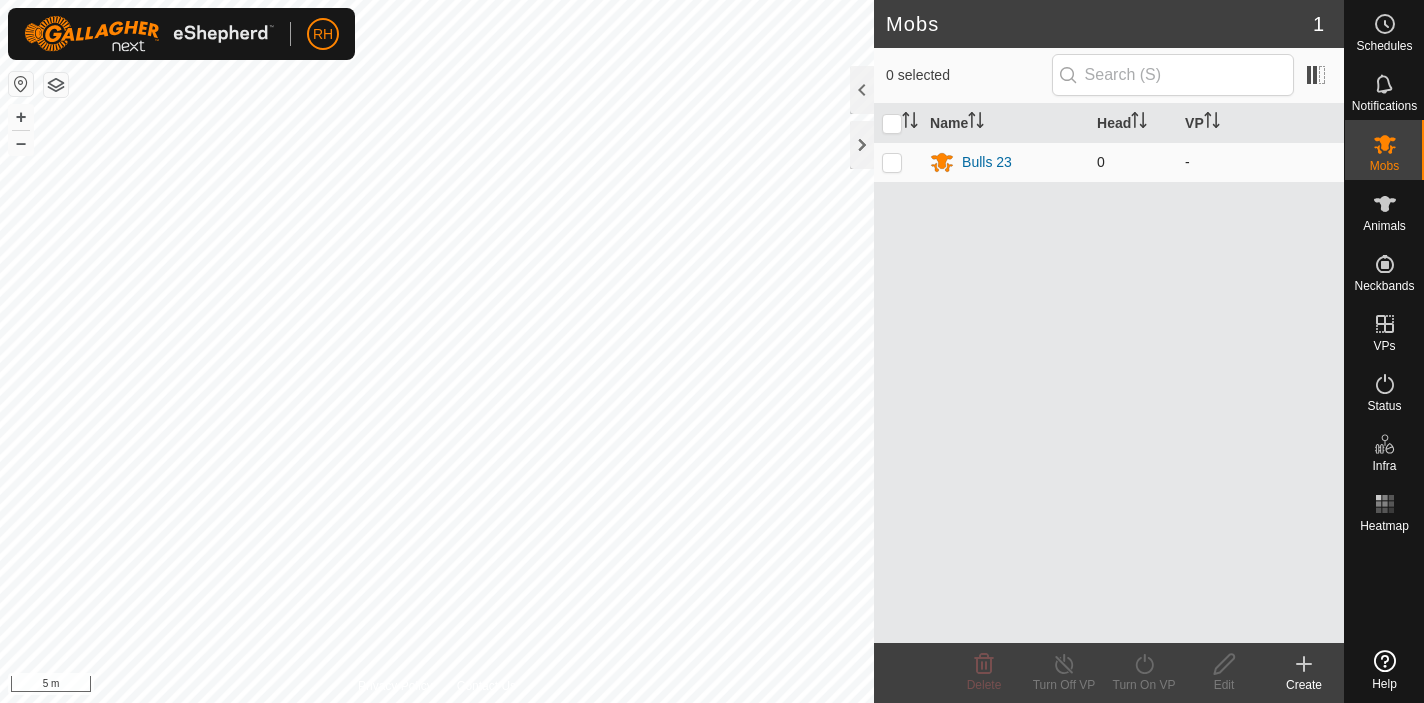 click at bounding box center (892, 162) 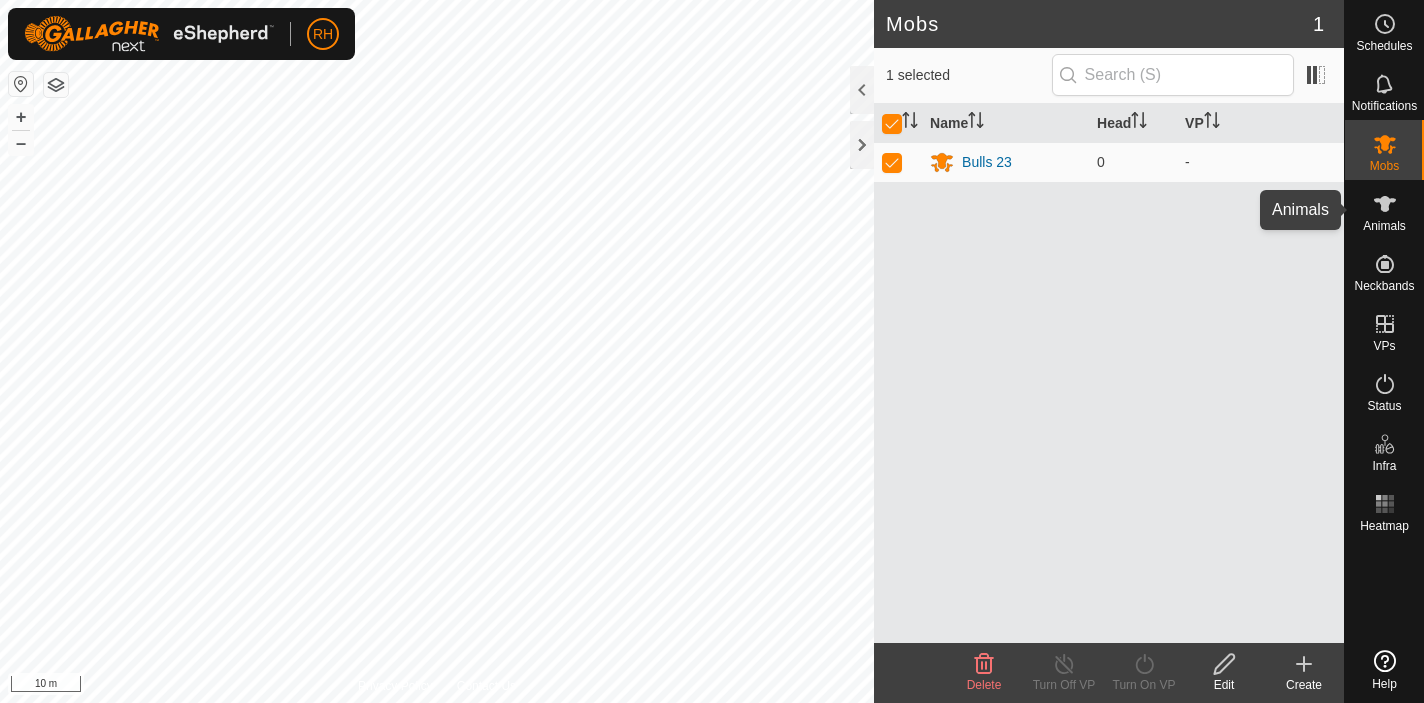 click 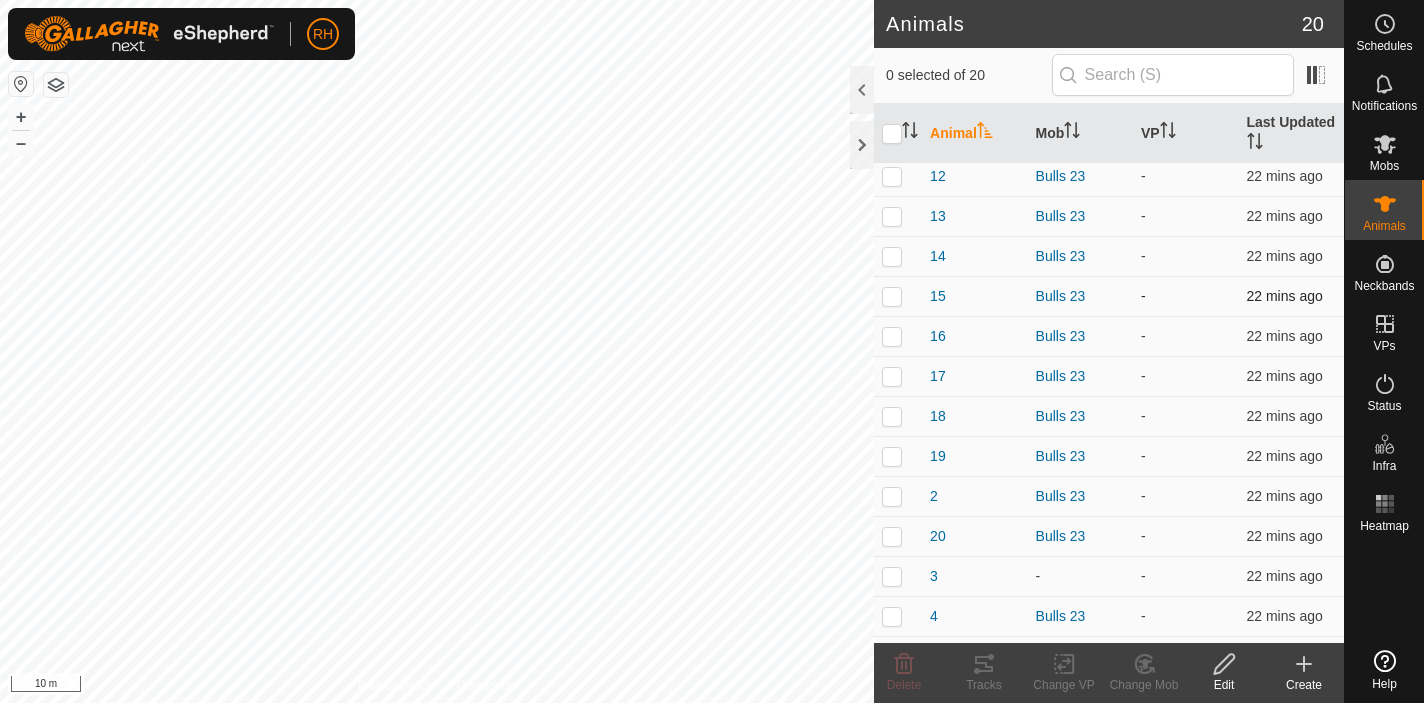 scroll, scrollTop: 0, scrollLeft: 0, axis: both 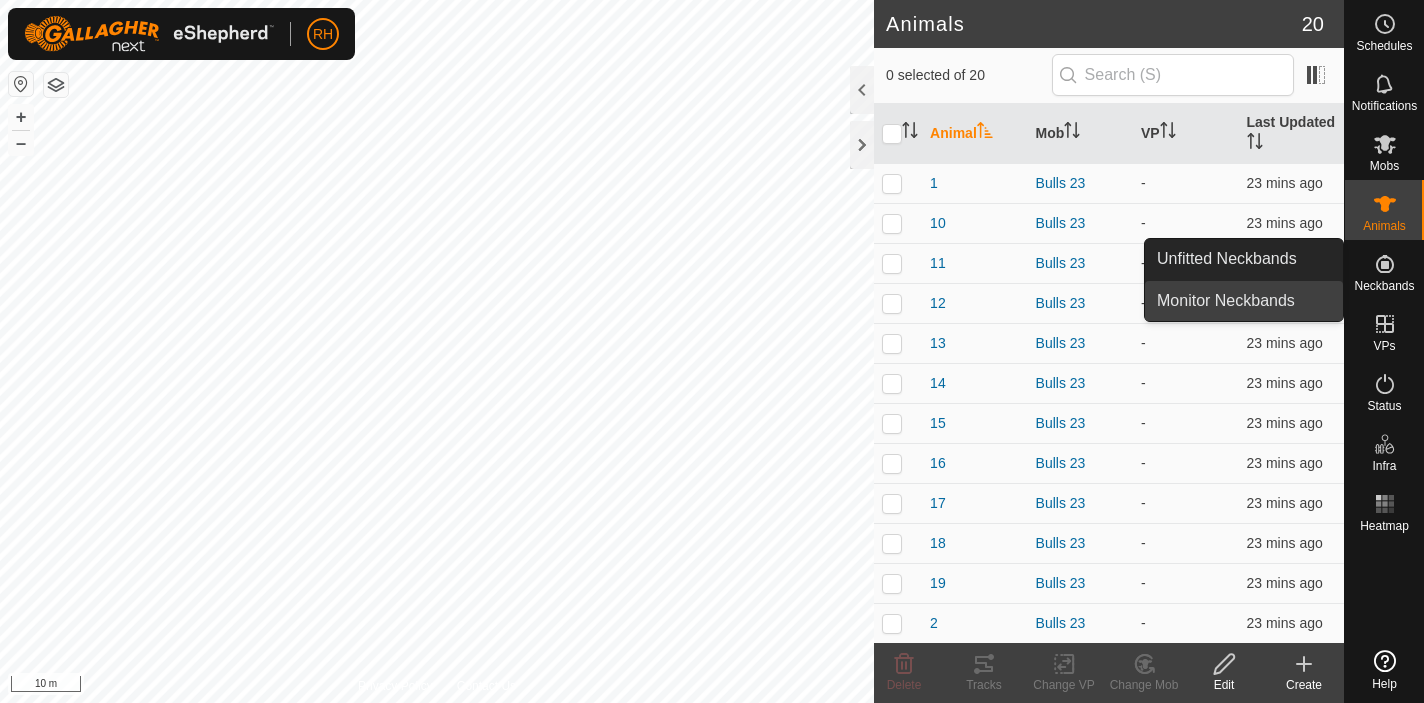 click on "Monitor Neckbands" at bounding box center [1244, 301] 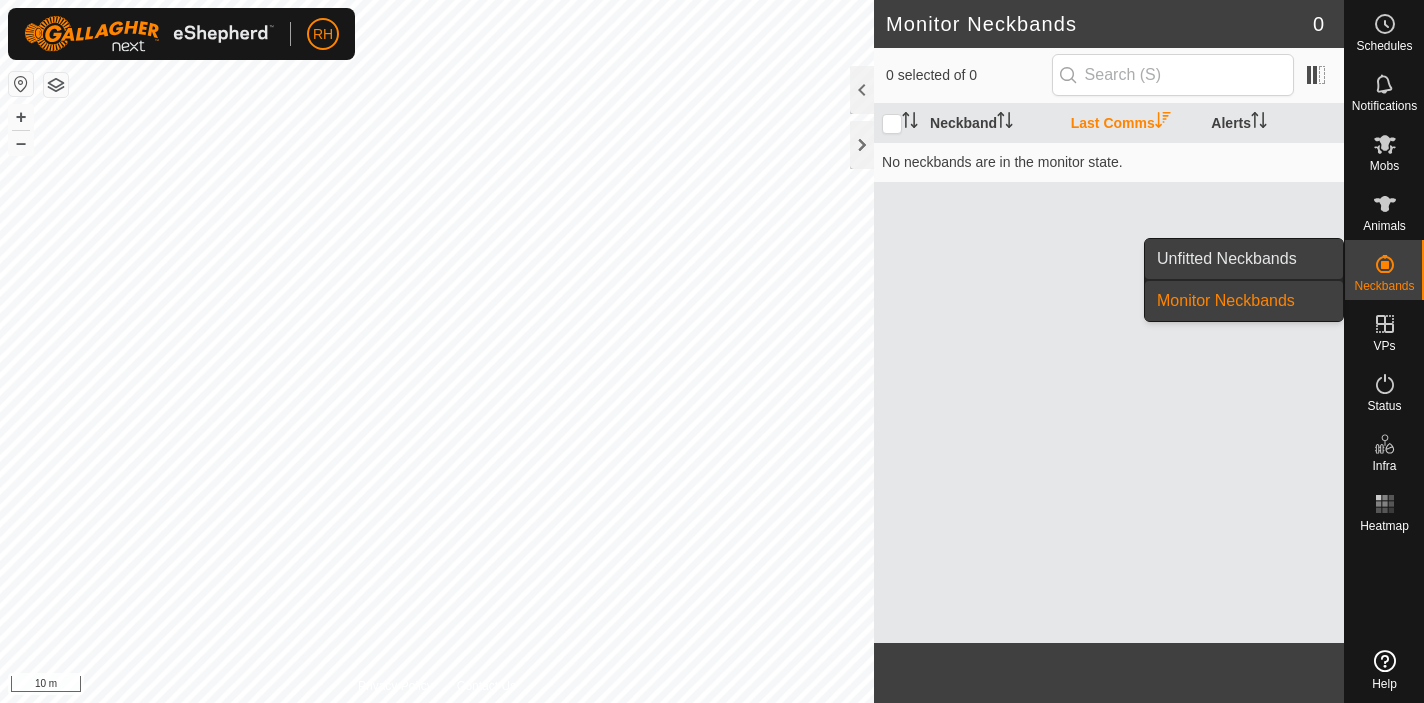 click on "Unfitted Neckbands" at bounding box center (1244, 259) 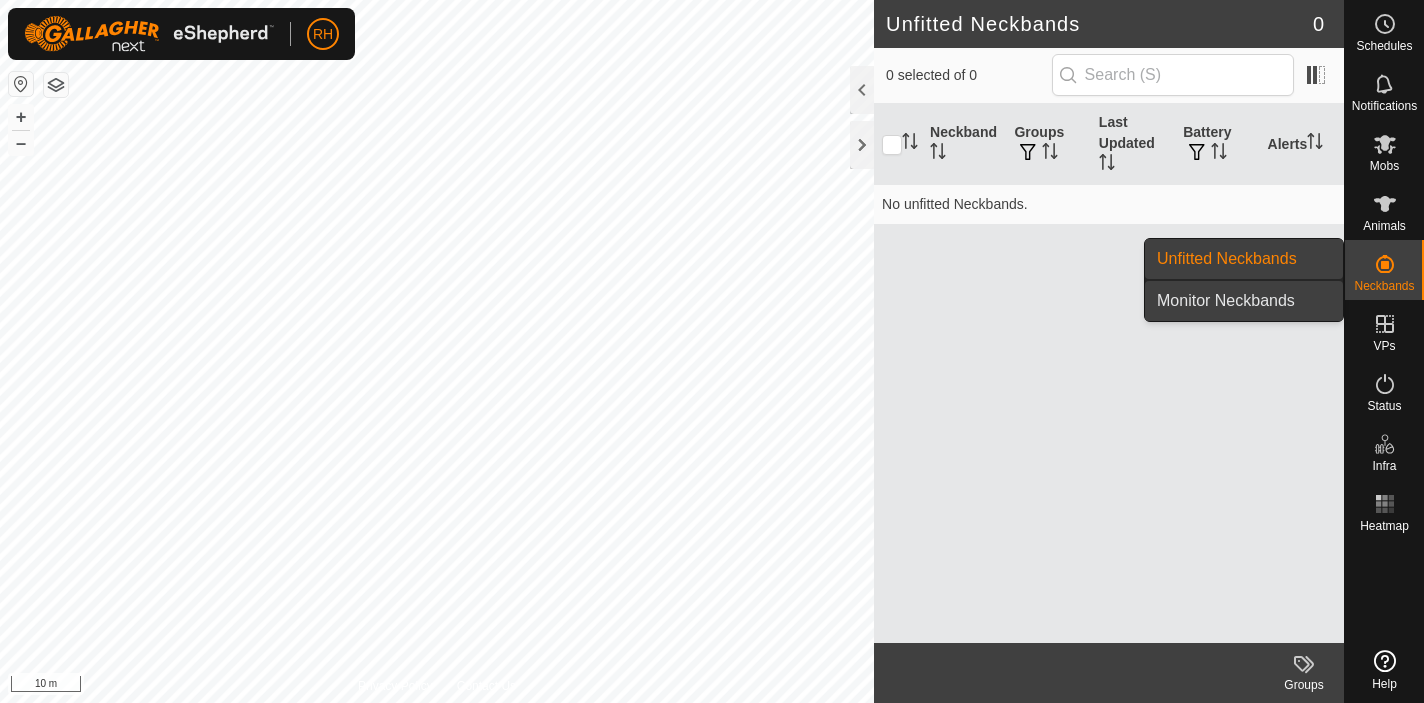 click on "Monitor Neckbands" at bounding box center (1244, 301) 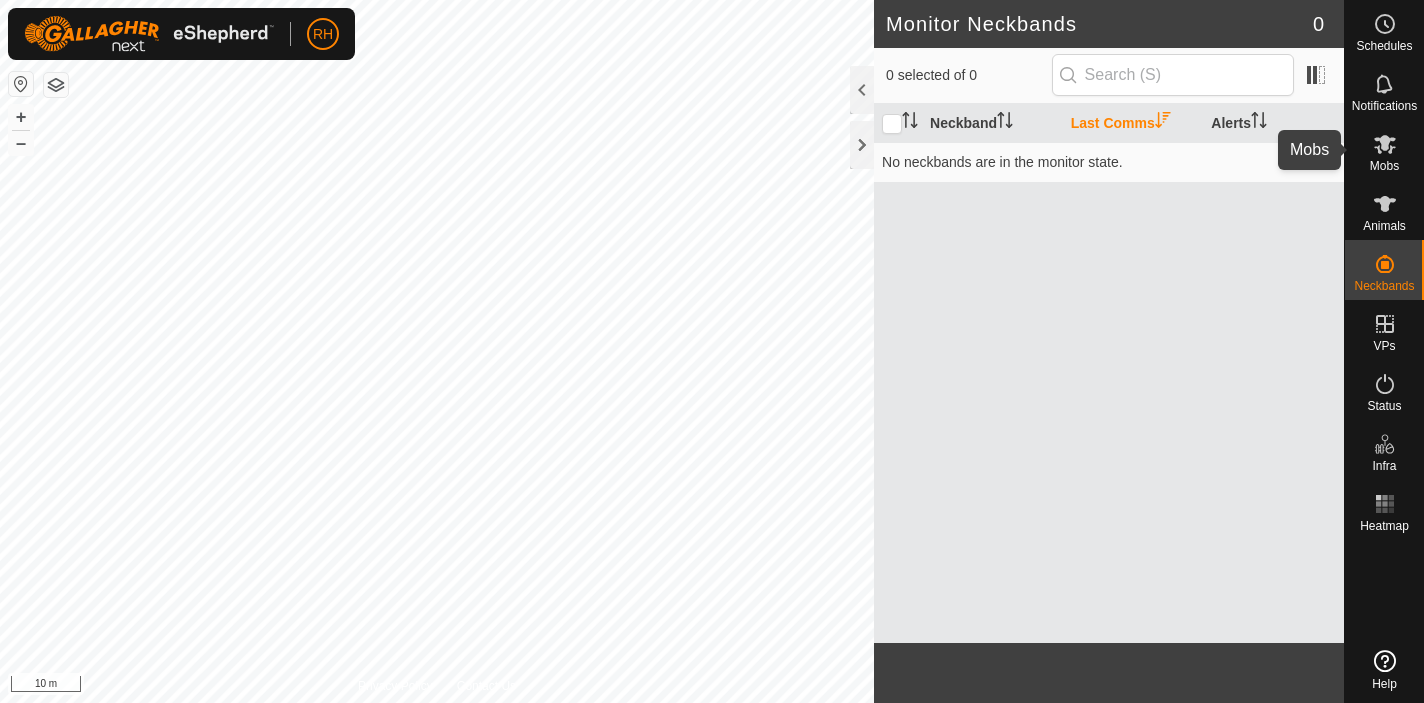 click on "Mobs" at bounding box center (1384, 166) 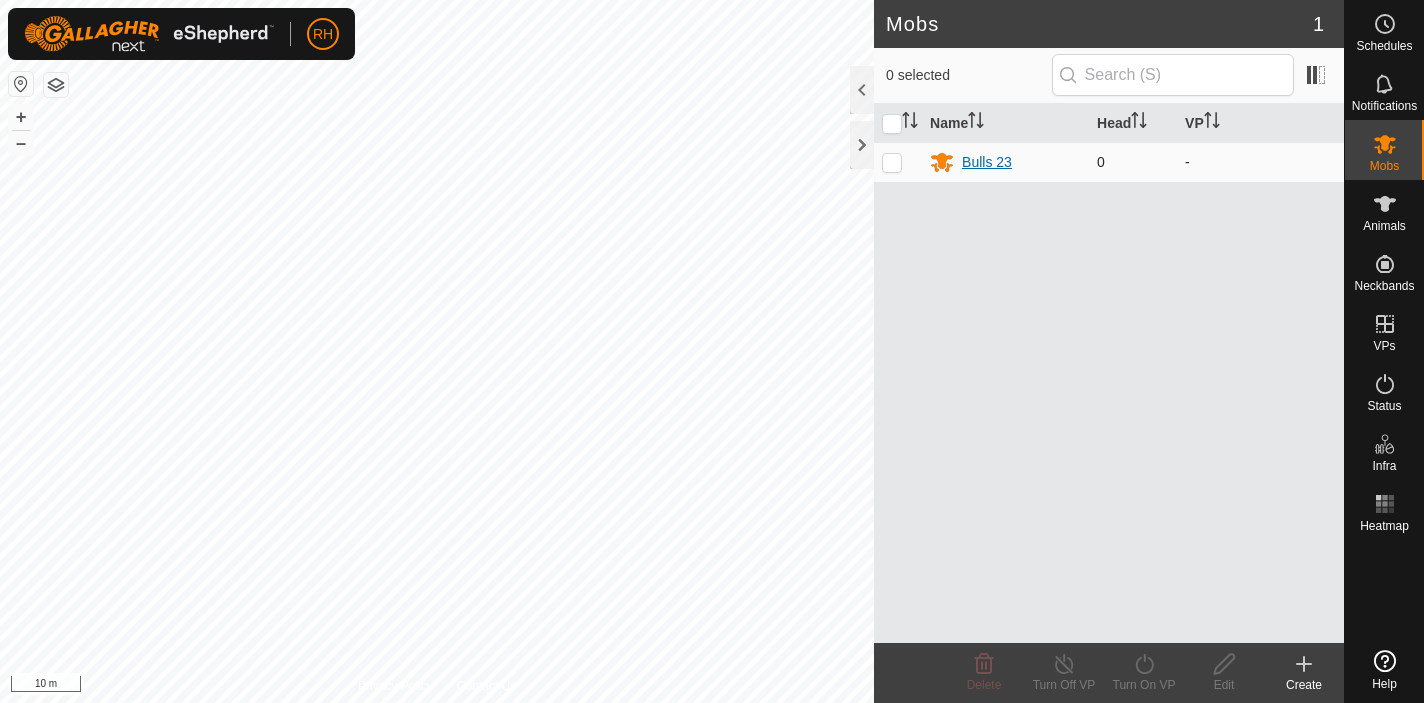 click on "Bulls 23" at bounding box center [987, 162] 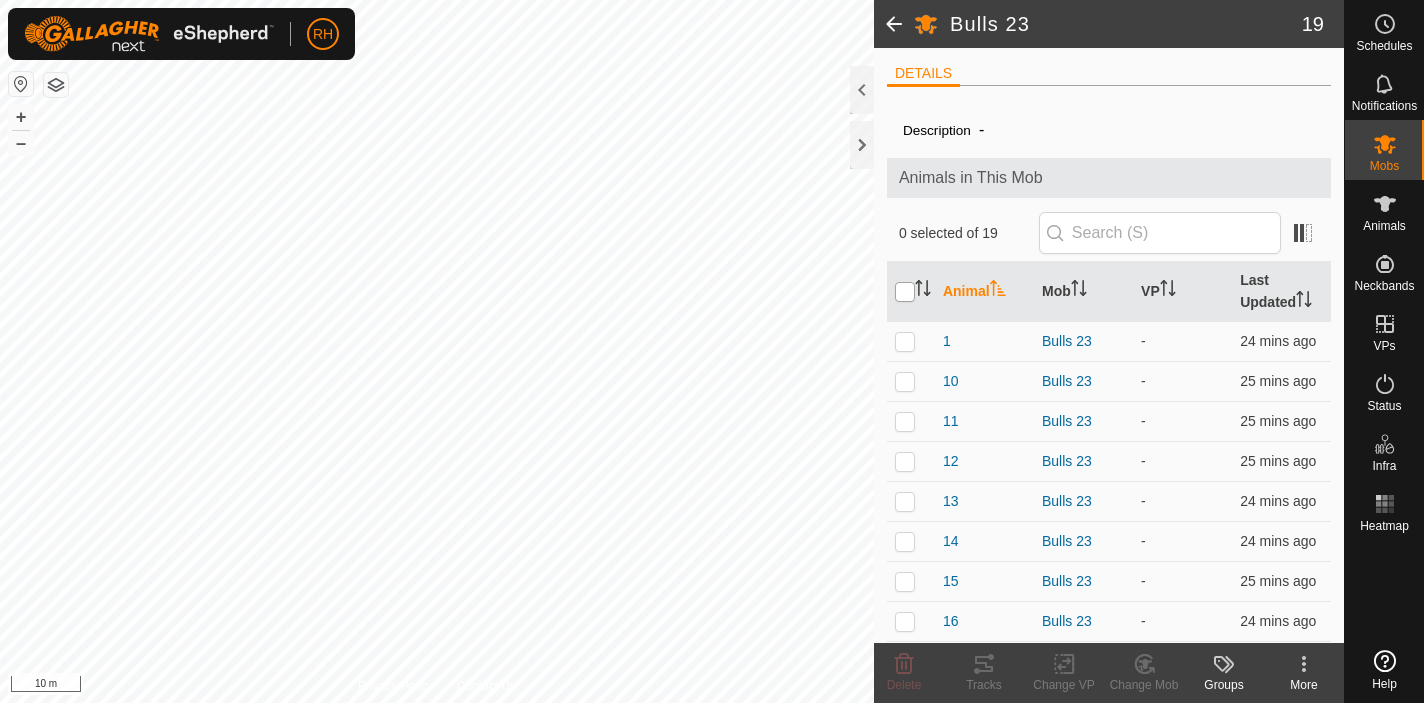 click at bounding box center (905, 292) 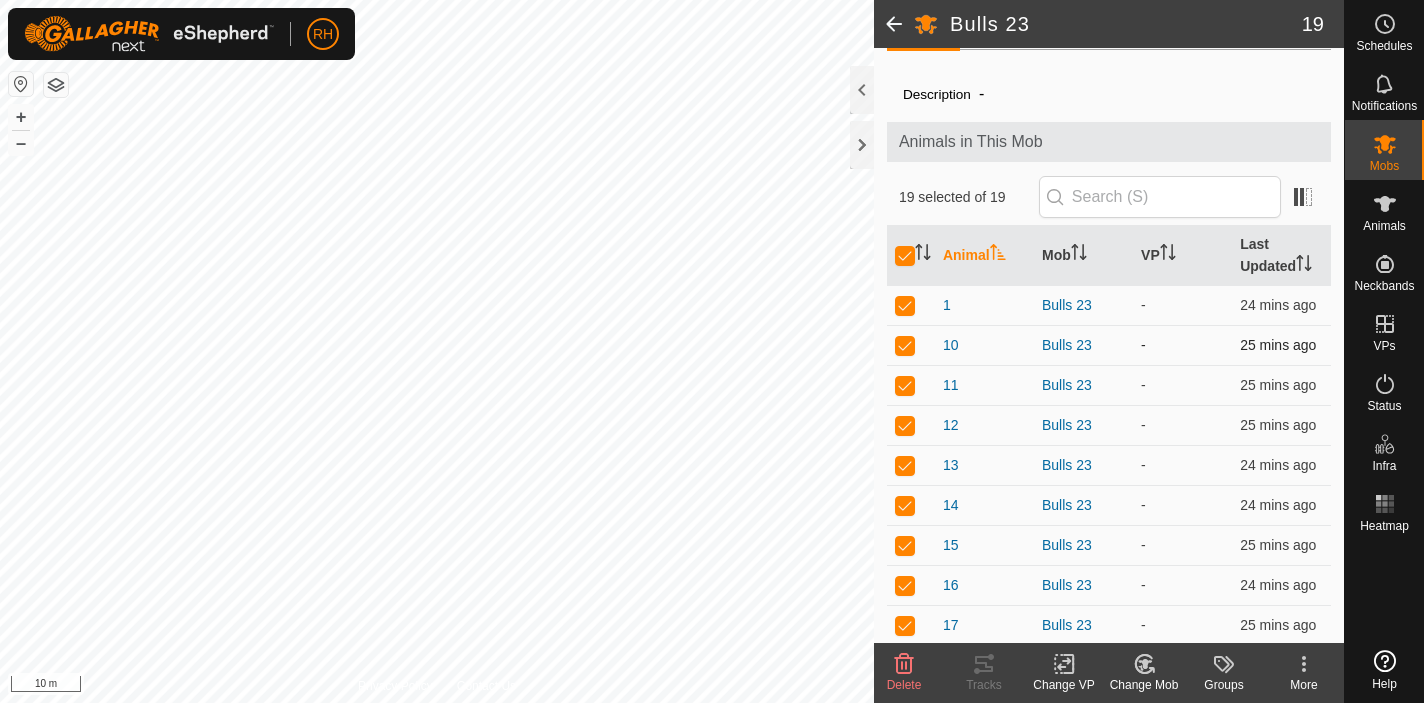 scroll, scrollTop: 35, scrollLeft: 0, axis: vertical 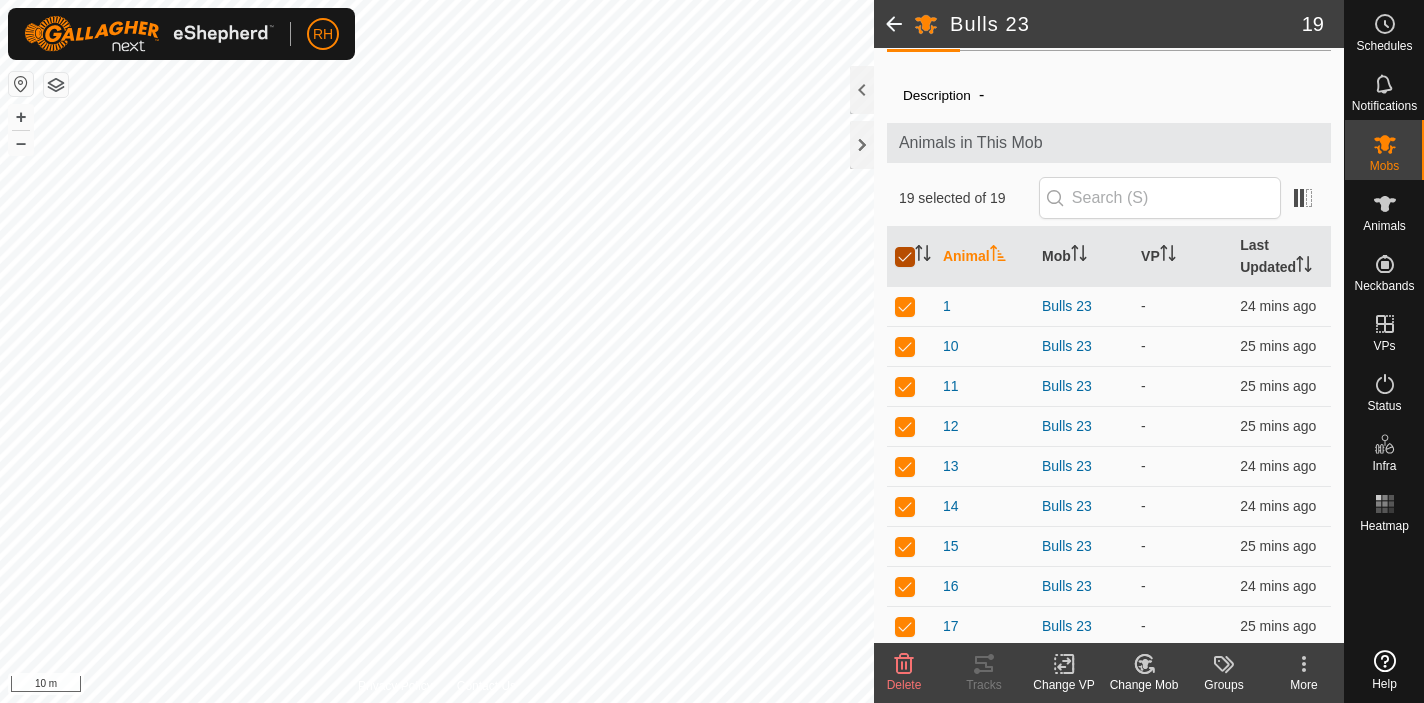 click at bounding box center (905, 257) 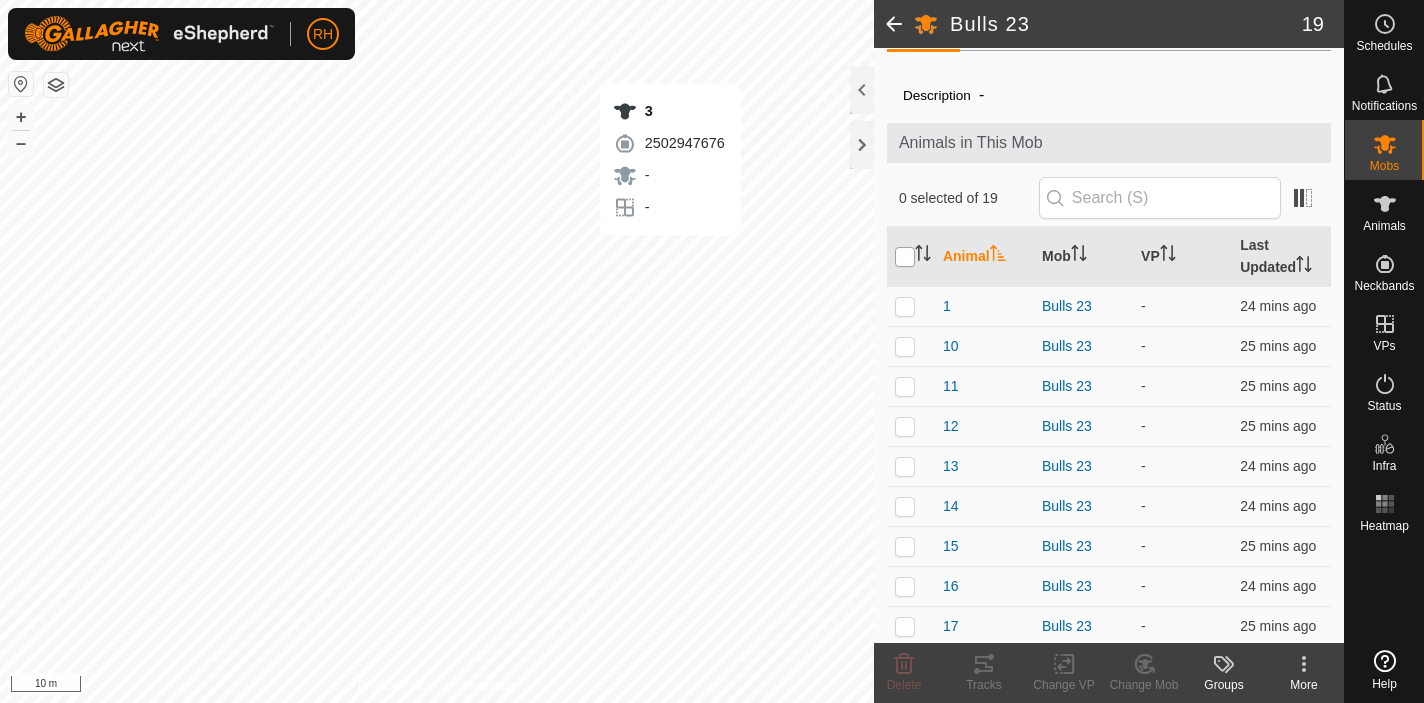 checkbox on "false" 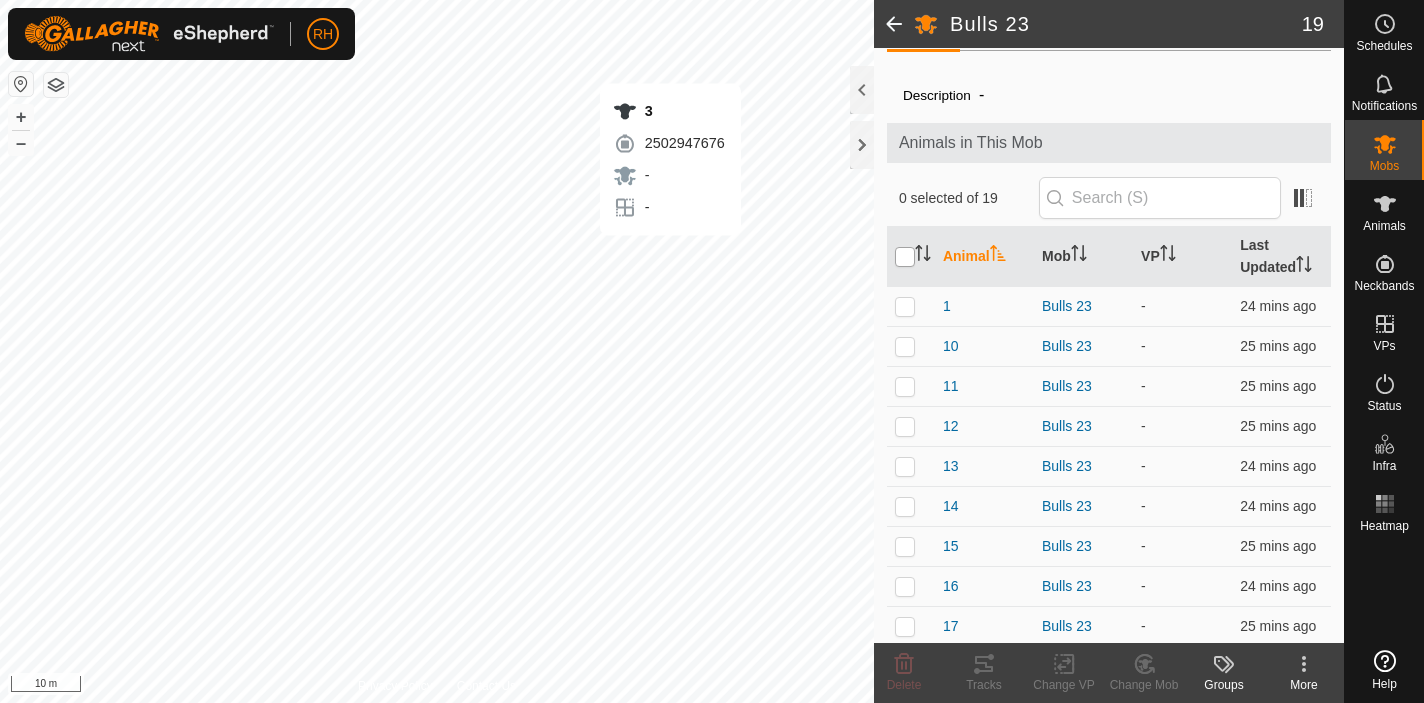 checkbox on "false" 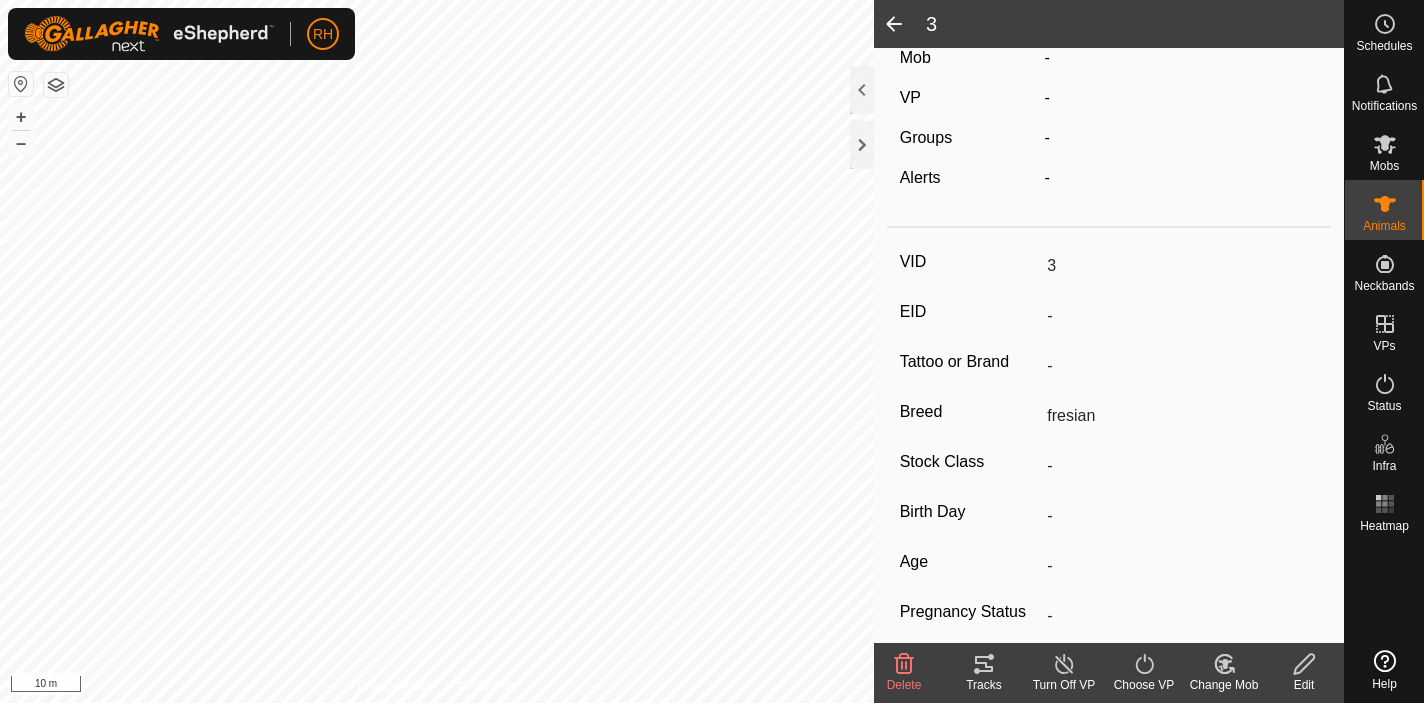 scroll, scrollTop: 277, scrollLeft: 0, axis: vertical 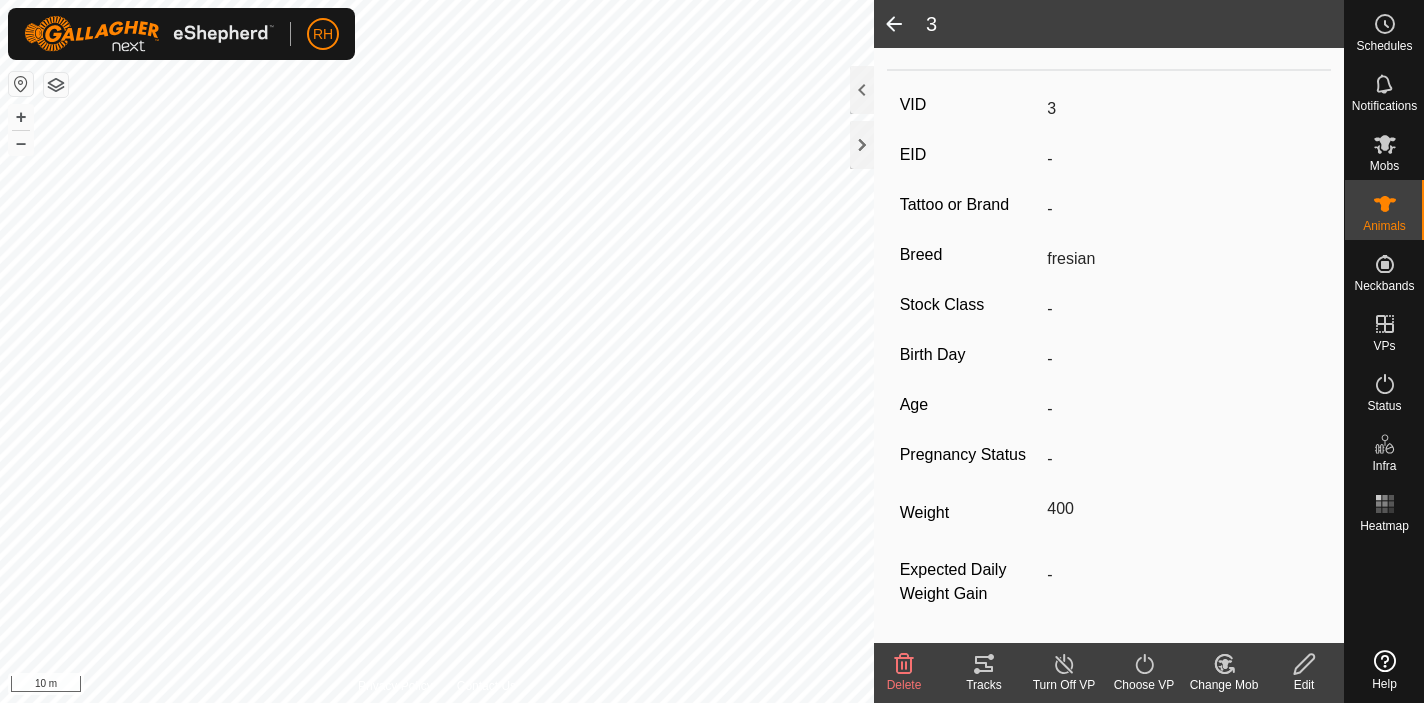 click 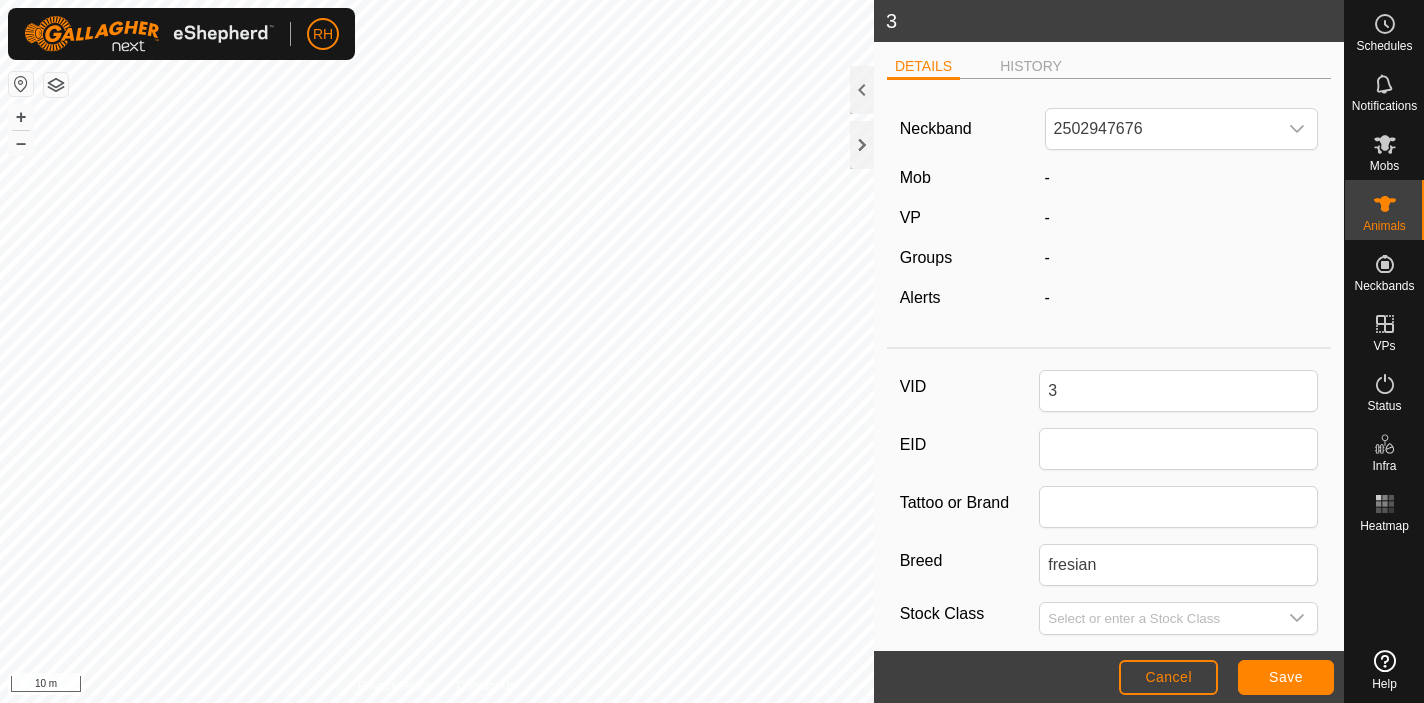 click on "-" 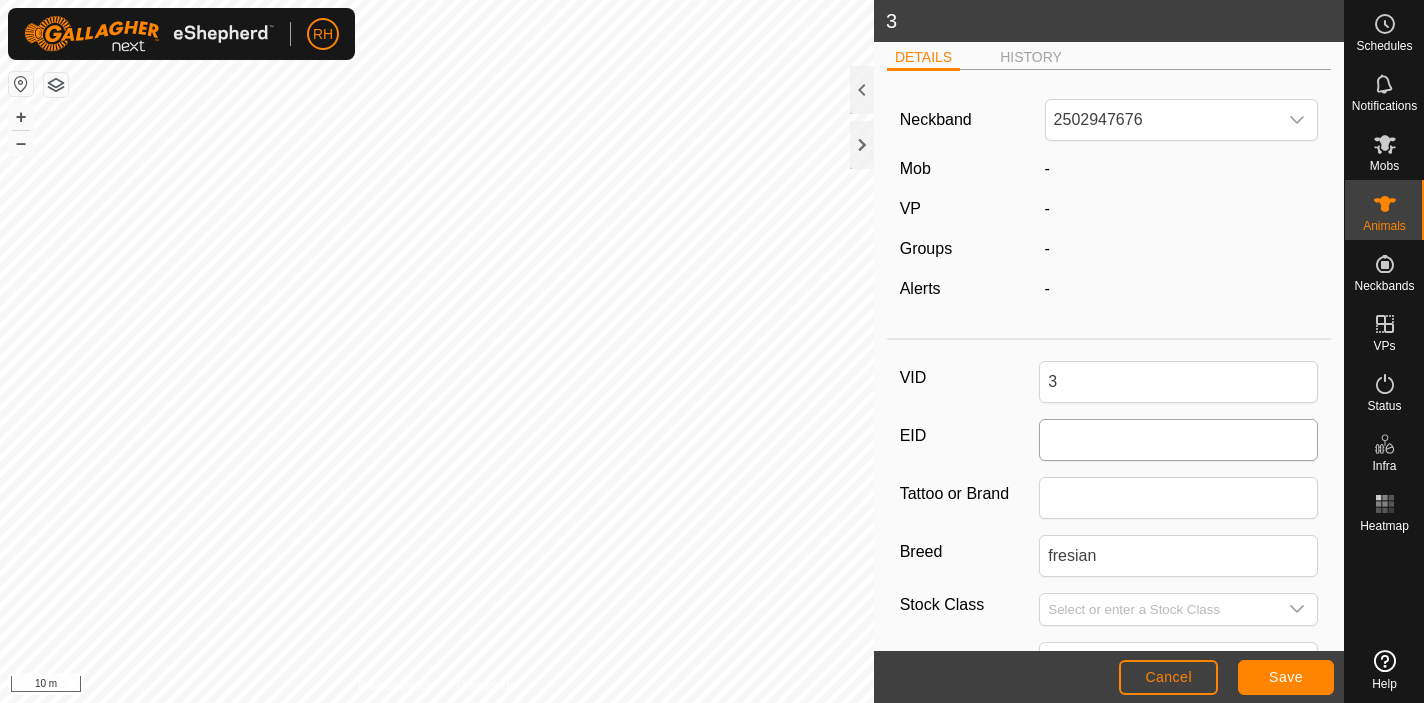 scroll, scrollTop: 0, scrollLeft: 0, axis: both 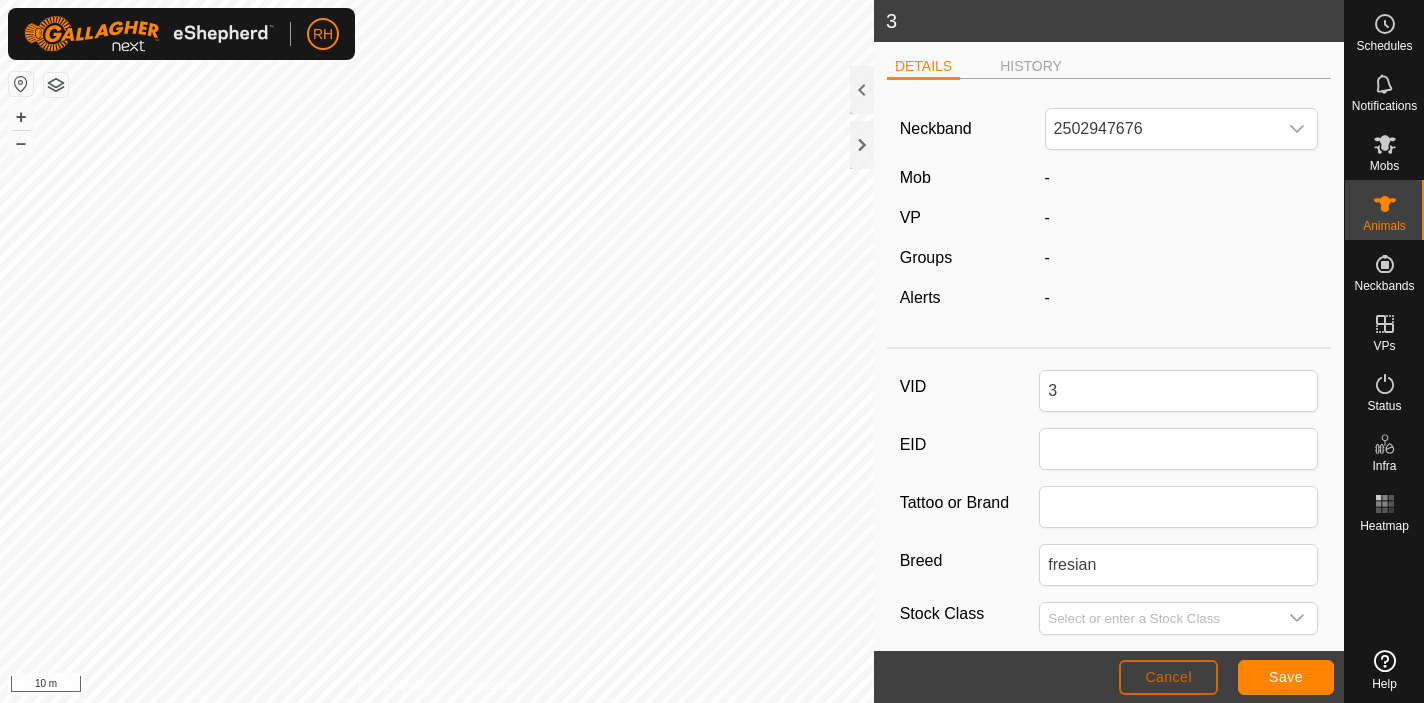 click on "Cancel" 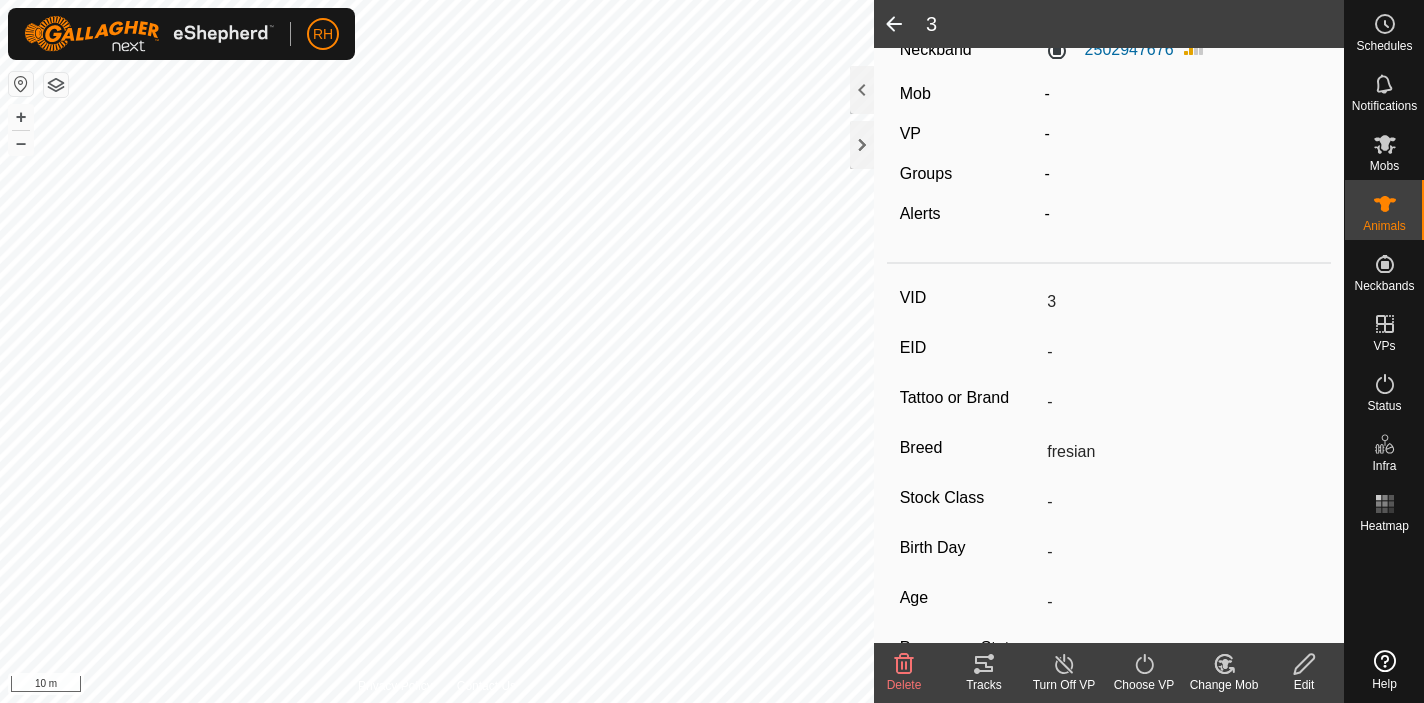 scroll, scrollTop: 0, scrollLeft: 0, axis: both 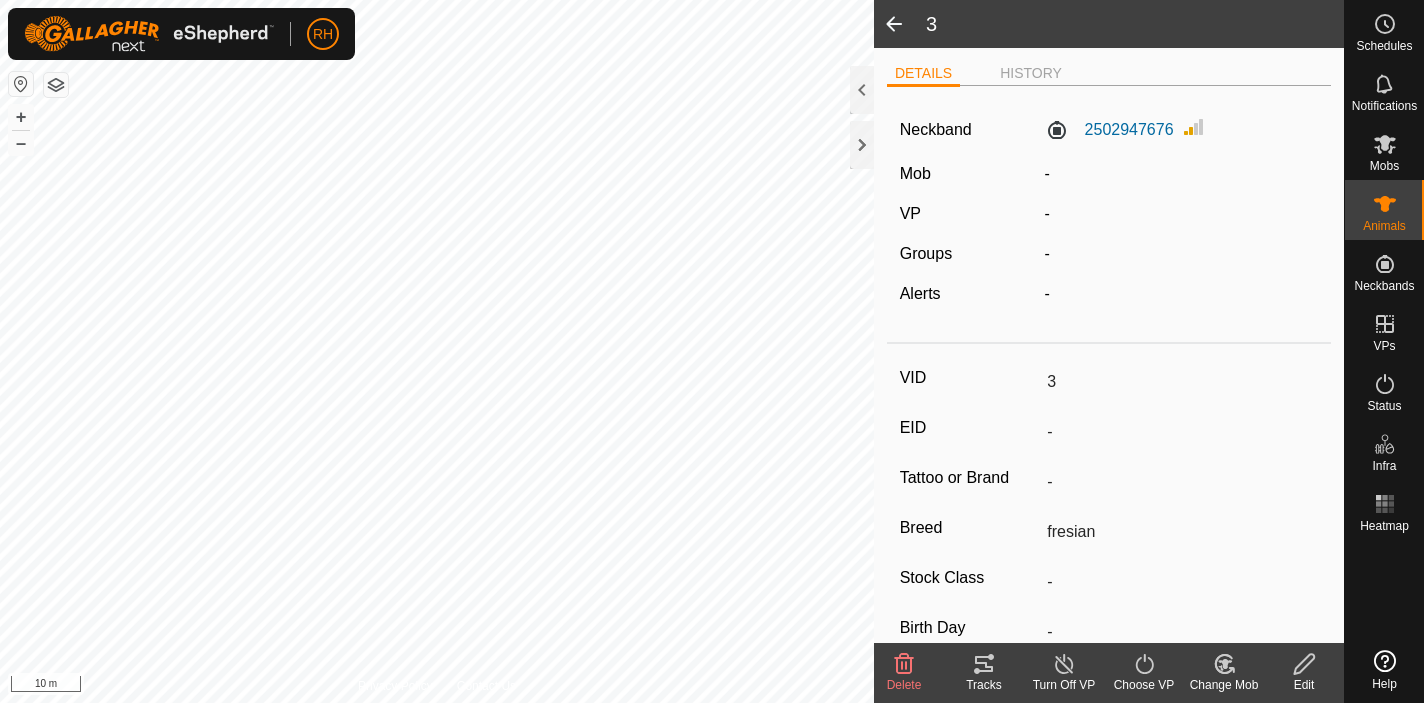 click 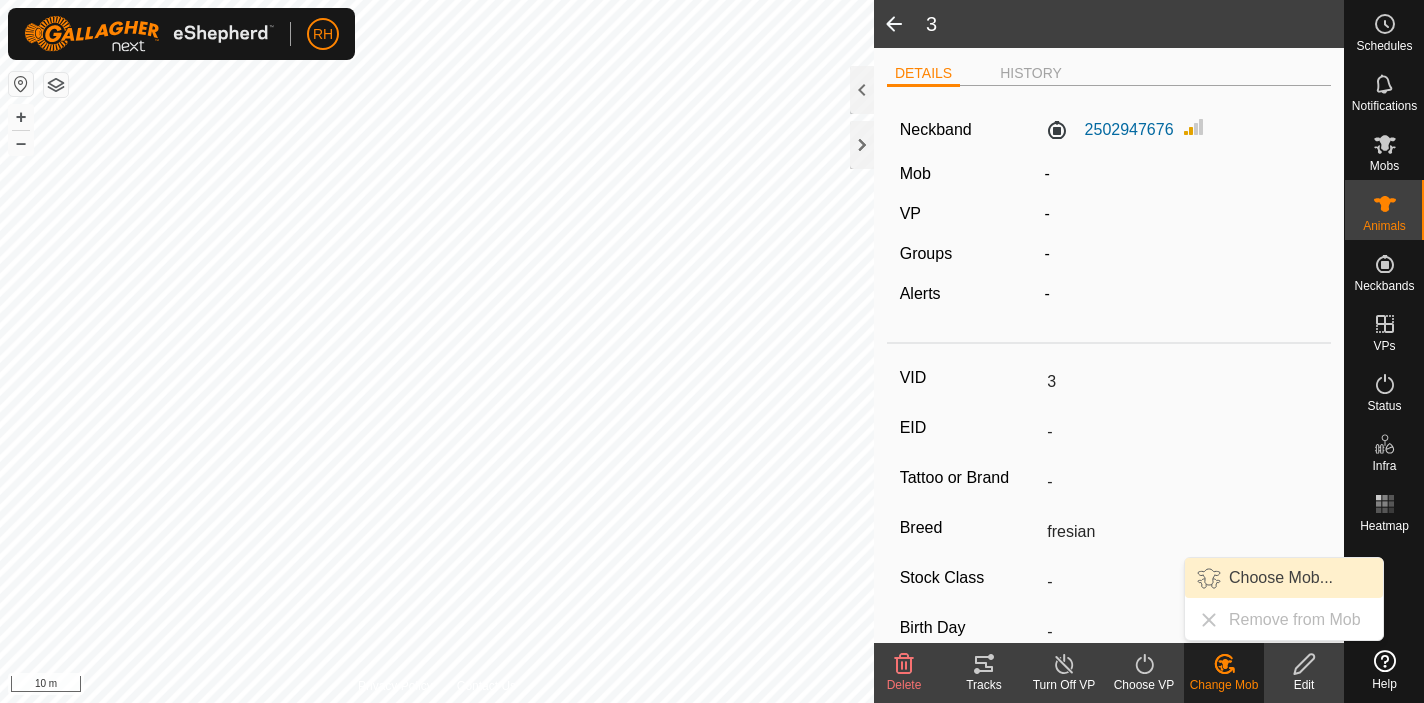 click on "Choose Mob..." at bounding box center (1284, 578) 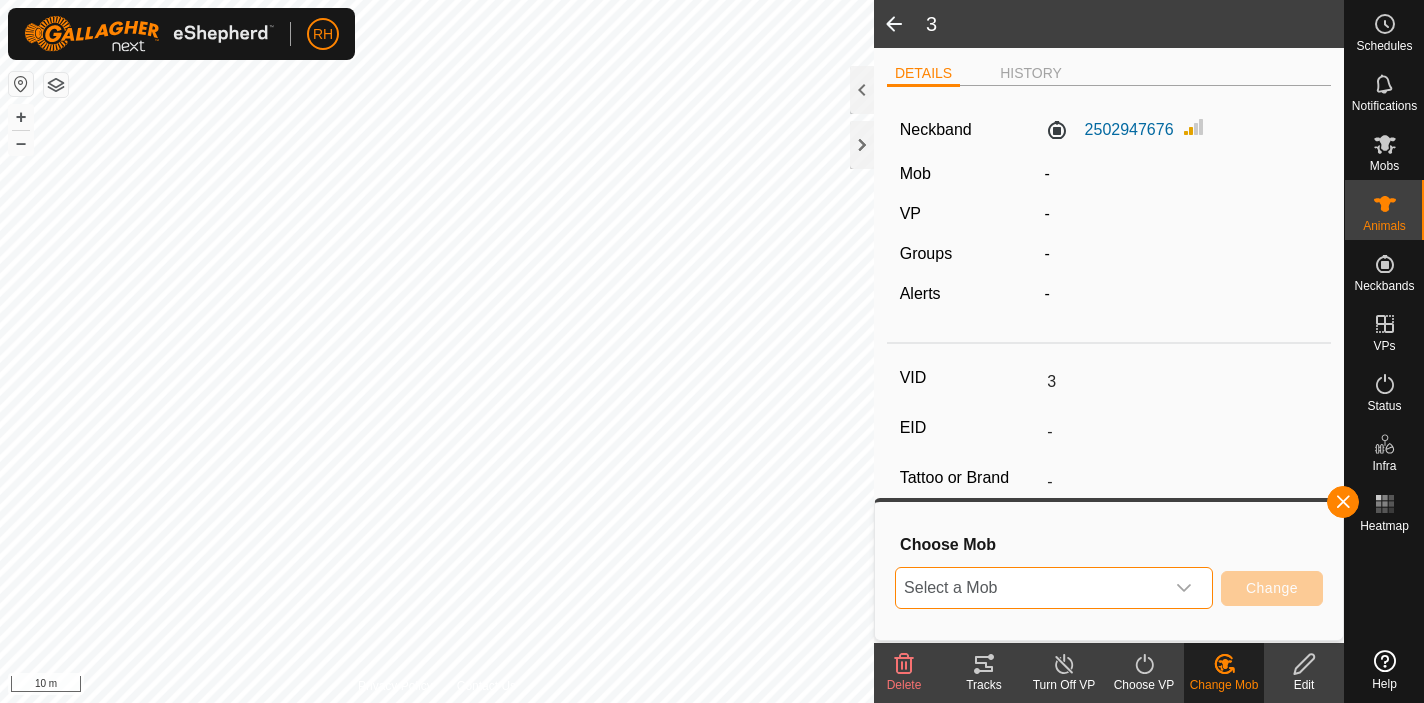 click on "Select a Mob" at bounding box center (1030, 588) 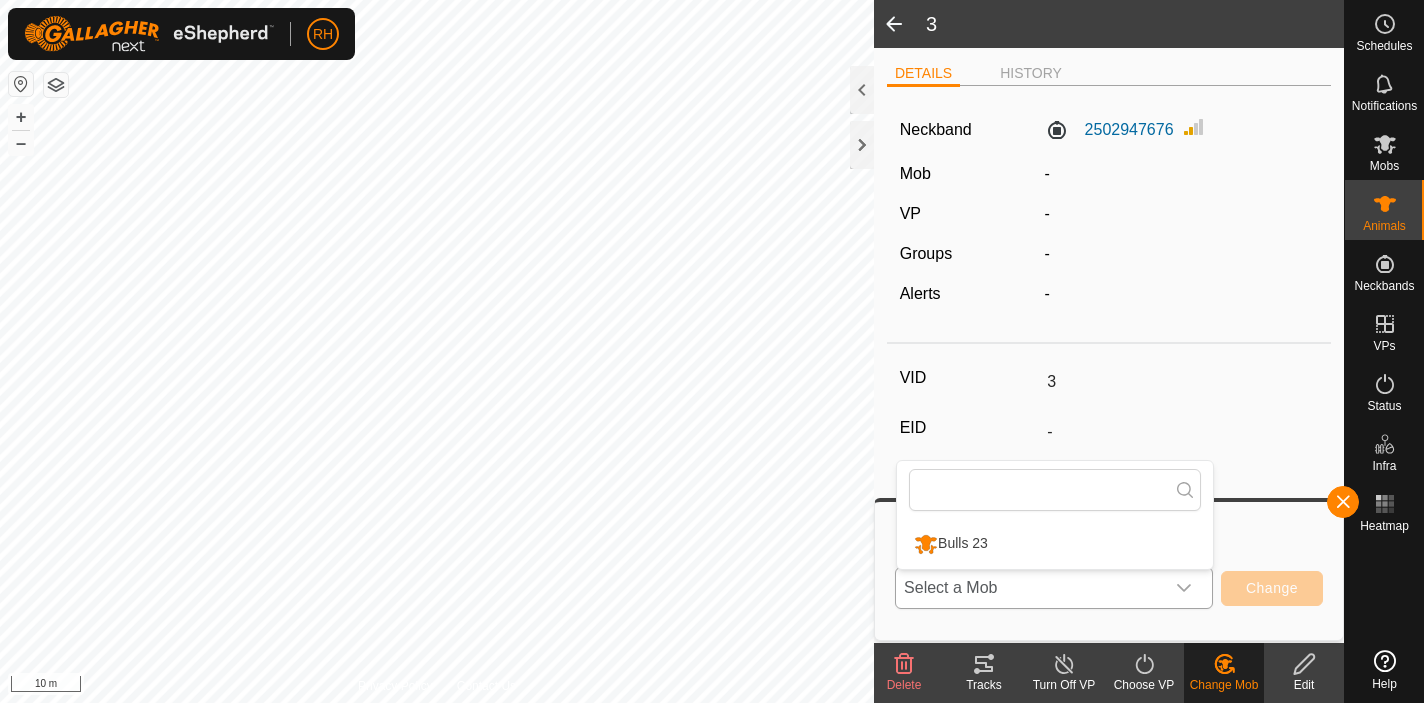 click on "Bulls 23" at bounding box center [1055, 544] 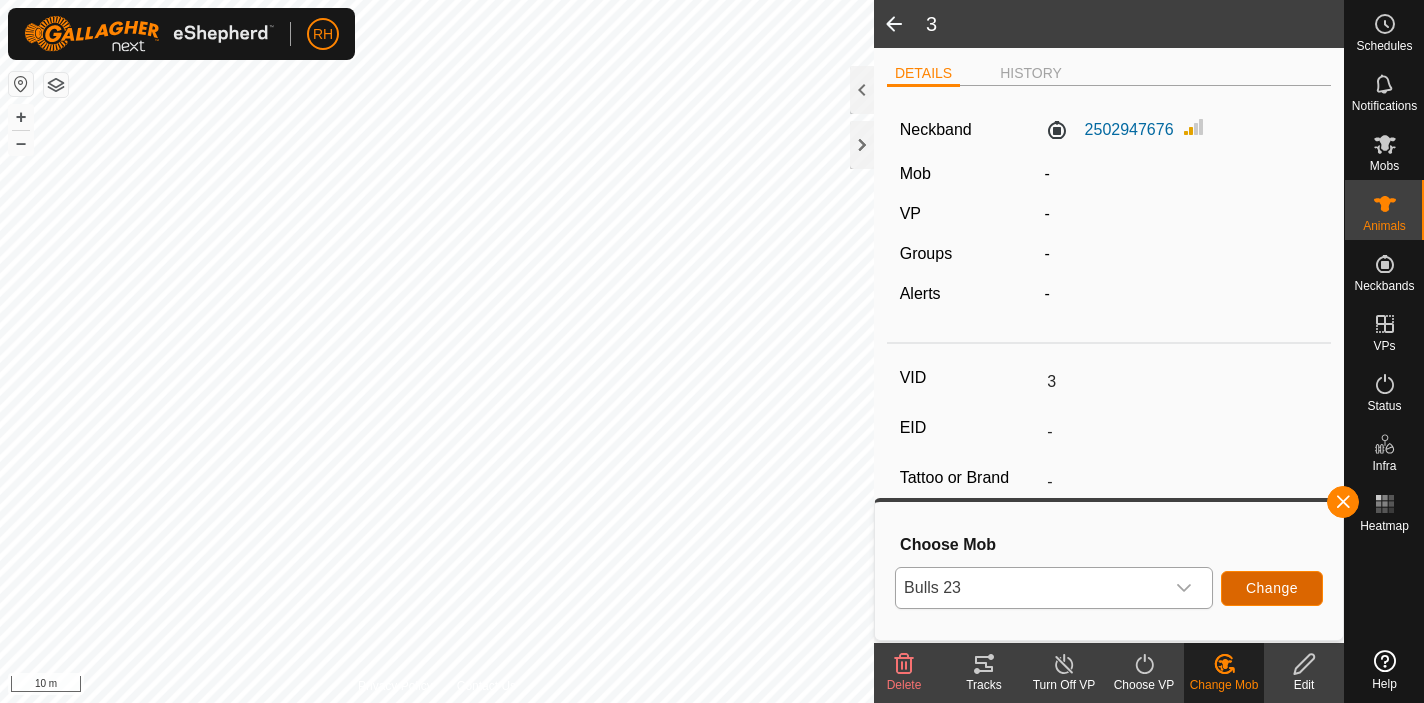 click on "Change" at bounding box center [1272, 588] 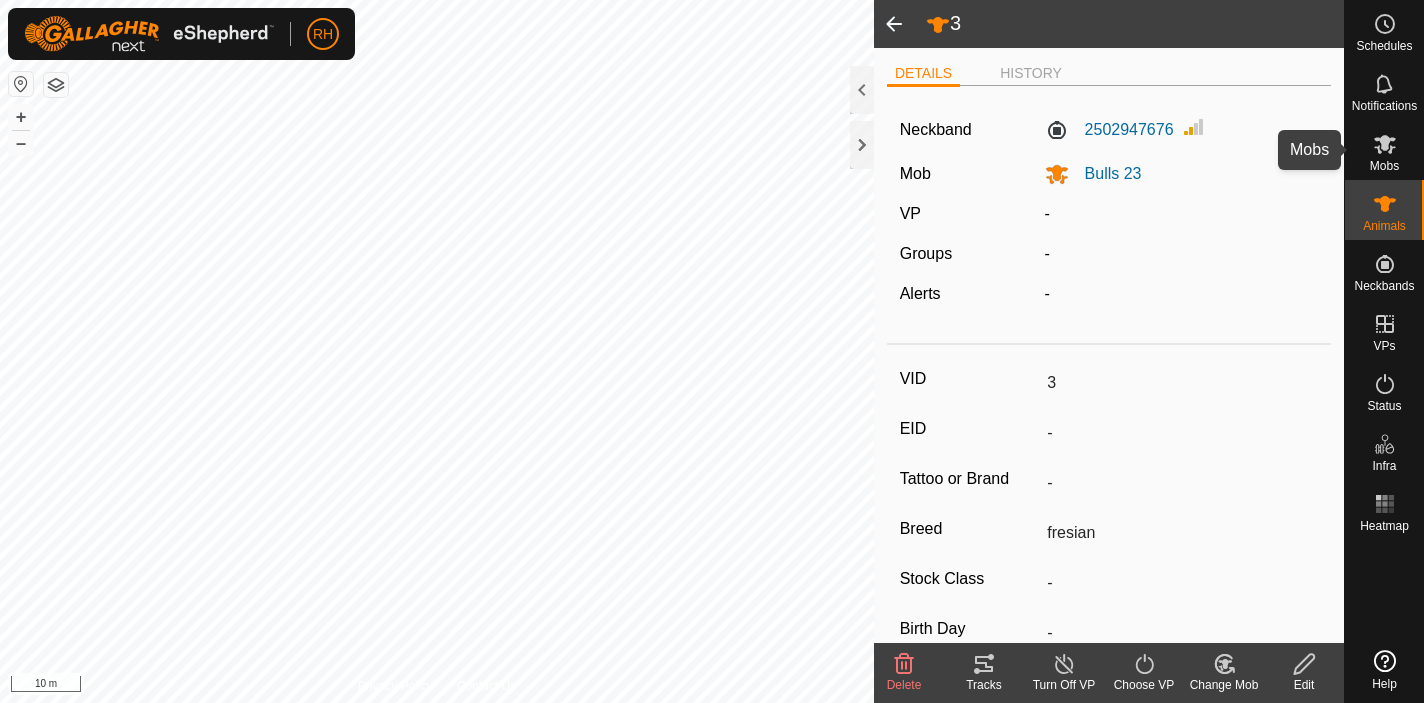 click 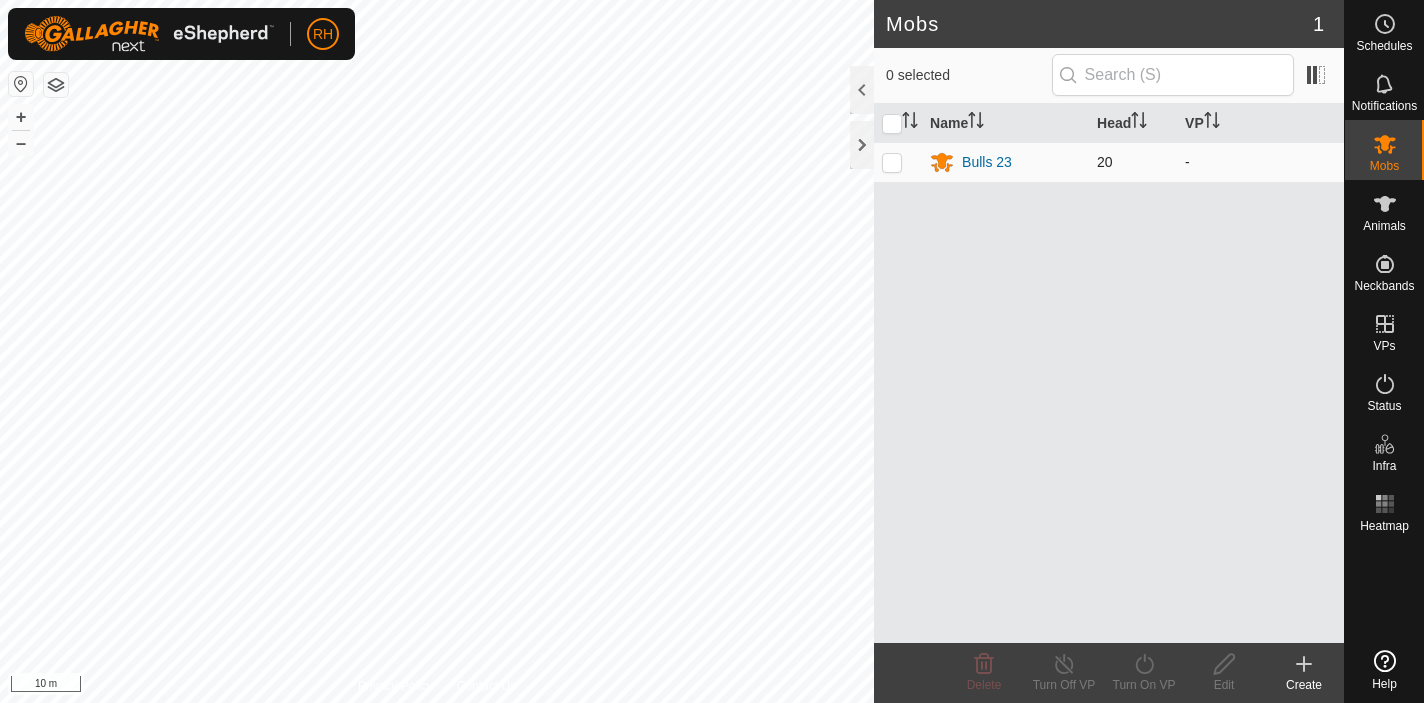click at bounding box center [892, 162] 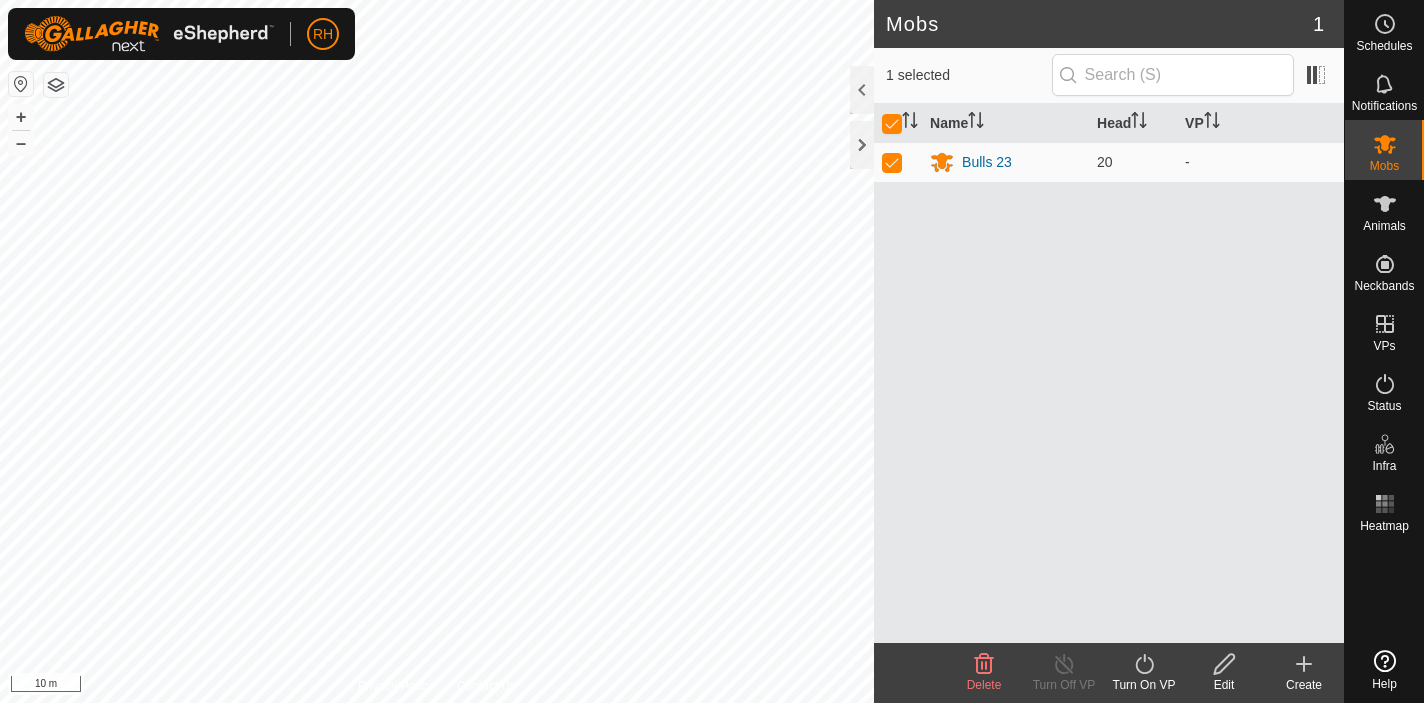 click 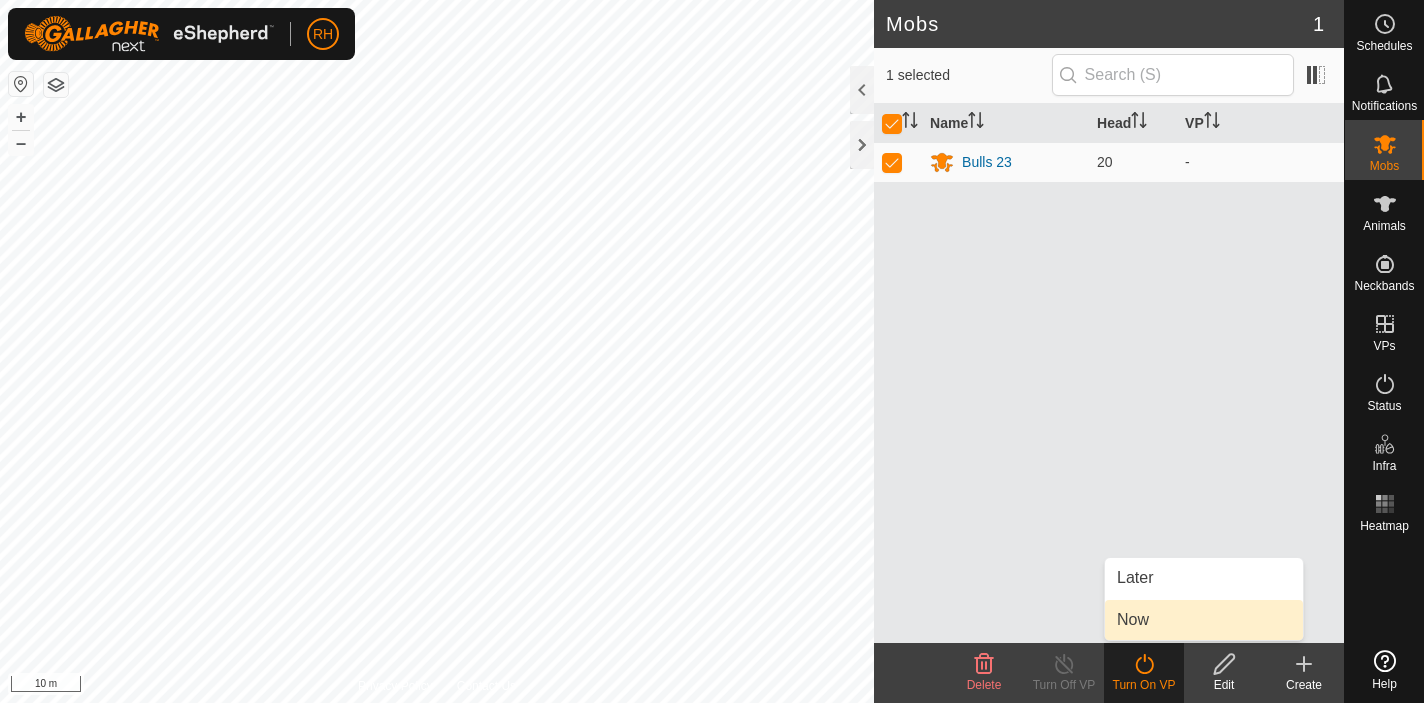 click on "Now" at bounding box center [1204, 620] 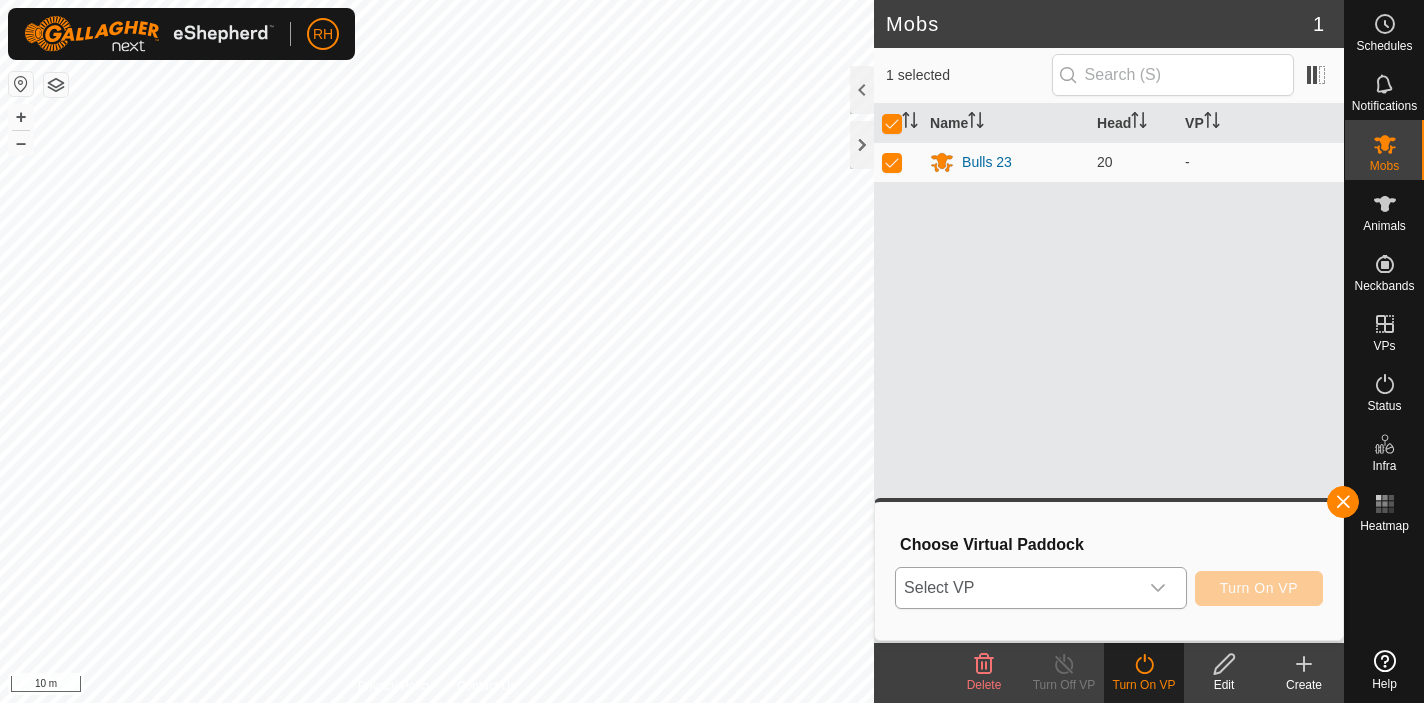 click at bounding box center (1158, 588) 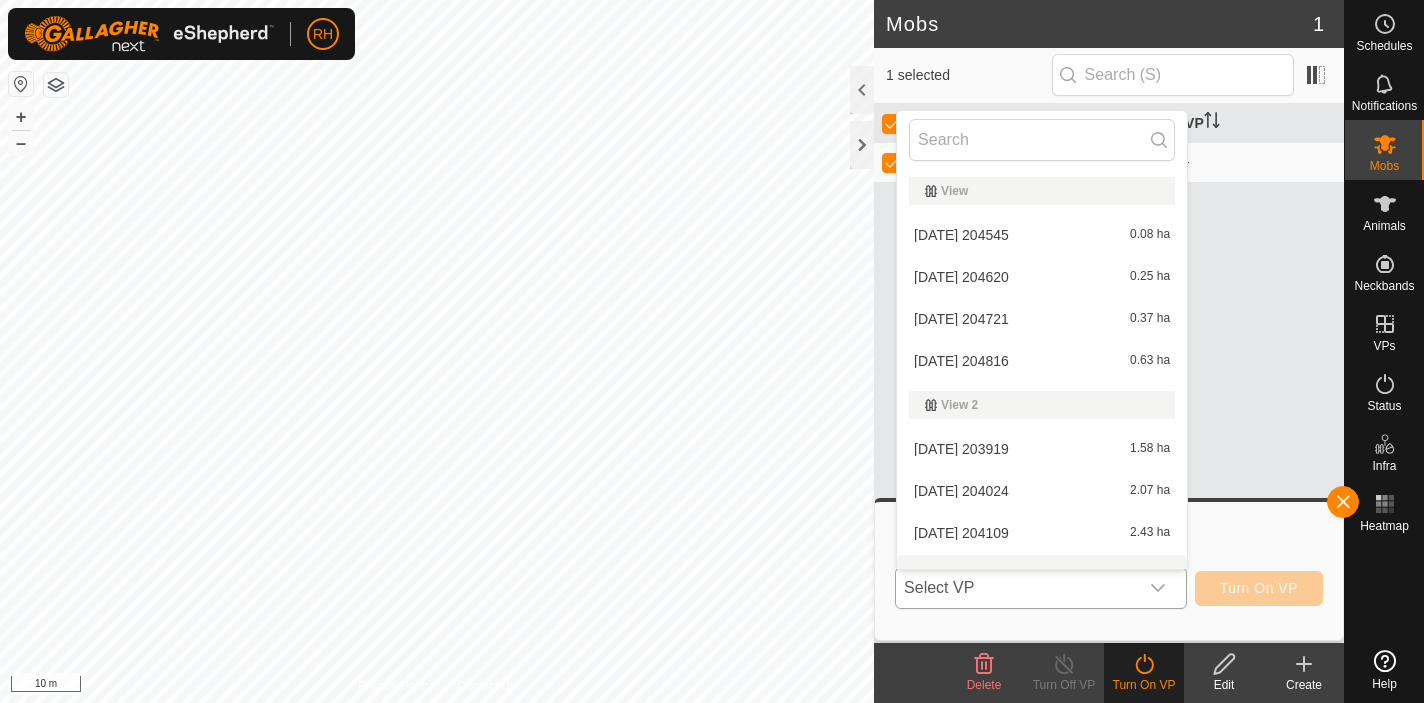 scroll, scrollTop: 26, scrollLeft: 0, axis: vertical 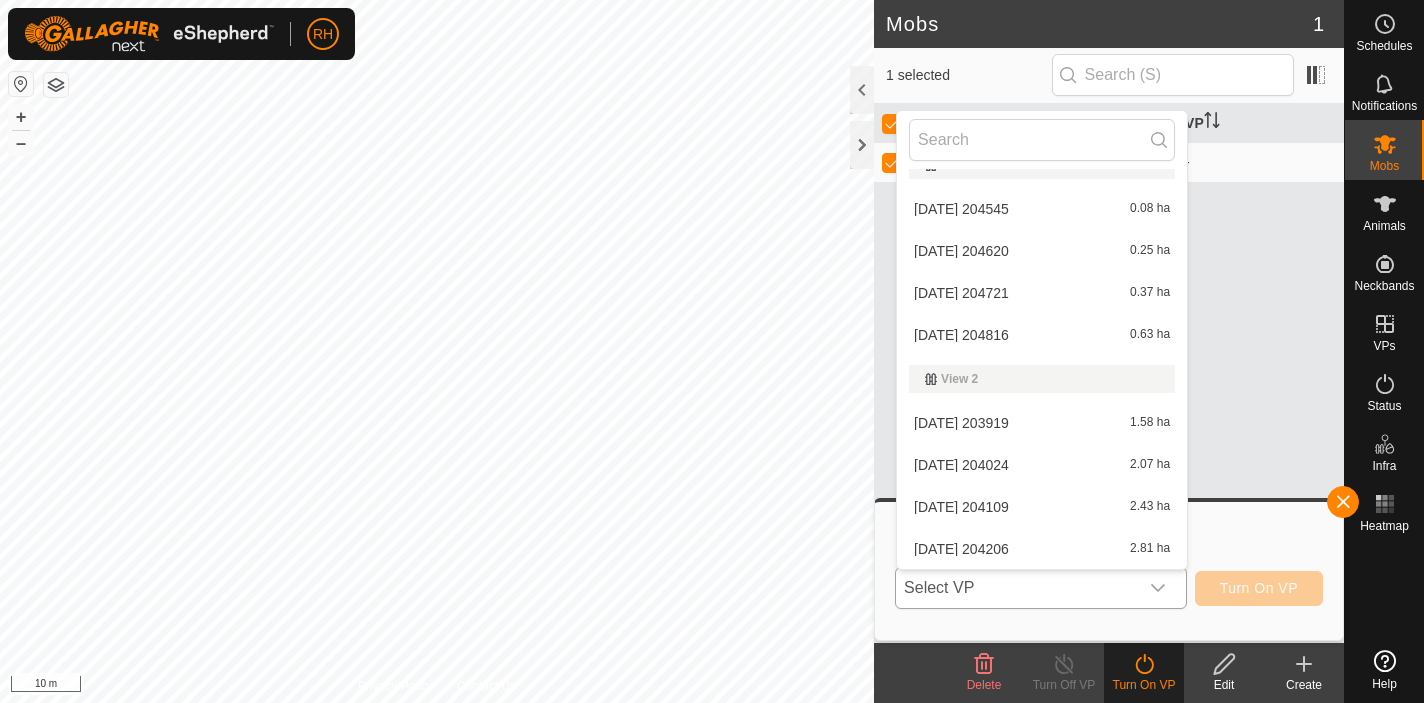 click on "2025-07-07 203919  1.58 ha" at bounding box center [1042, 423] 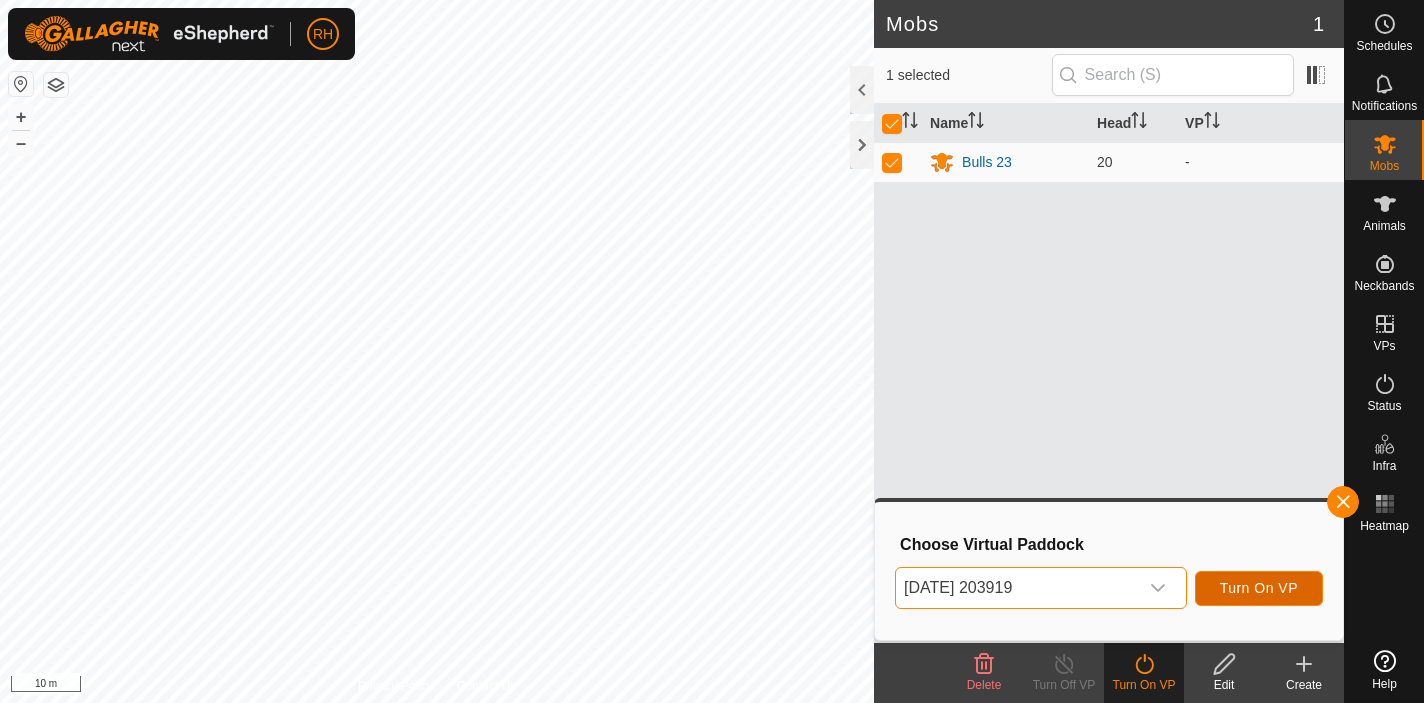 click on "Turn On VP" at bounding box center [1259, 588] 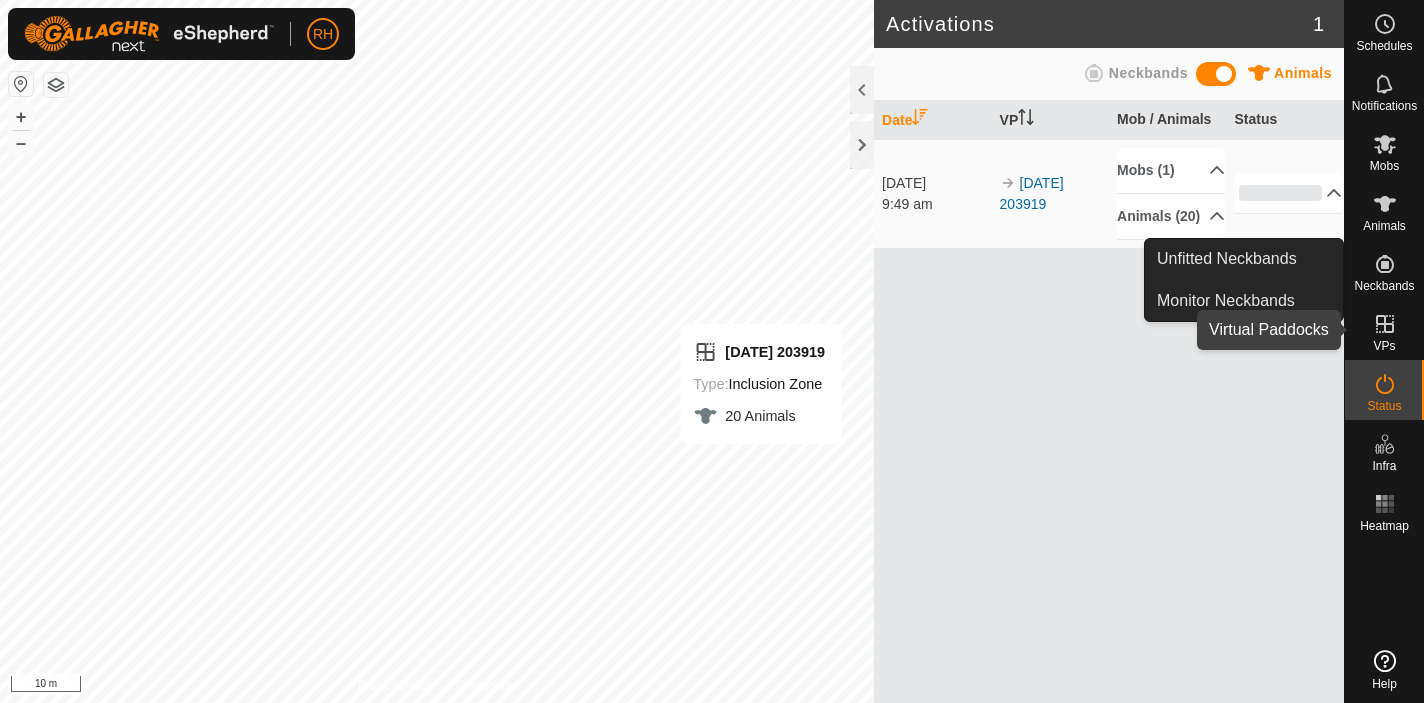 click 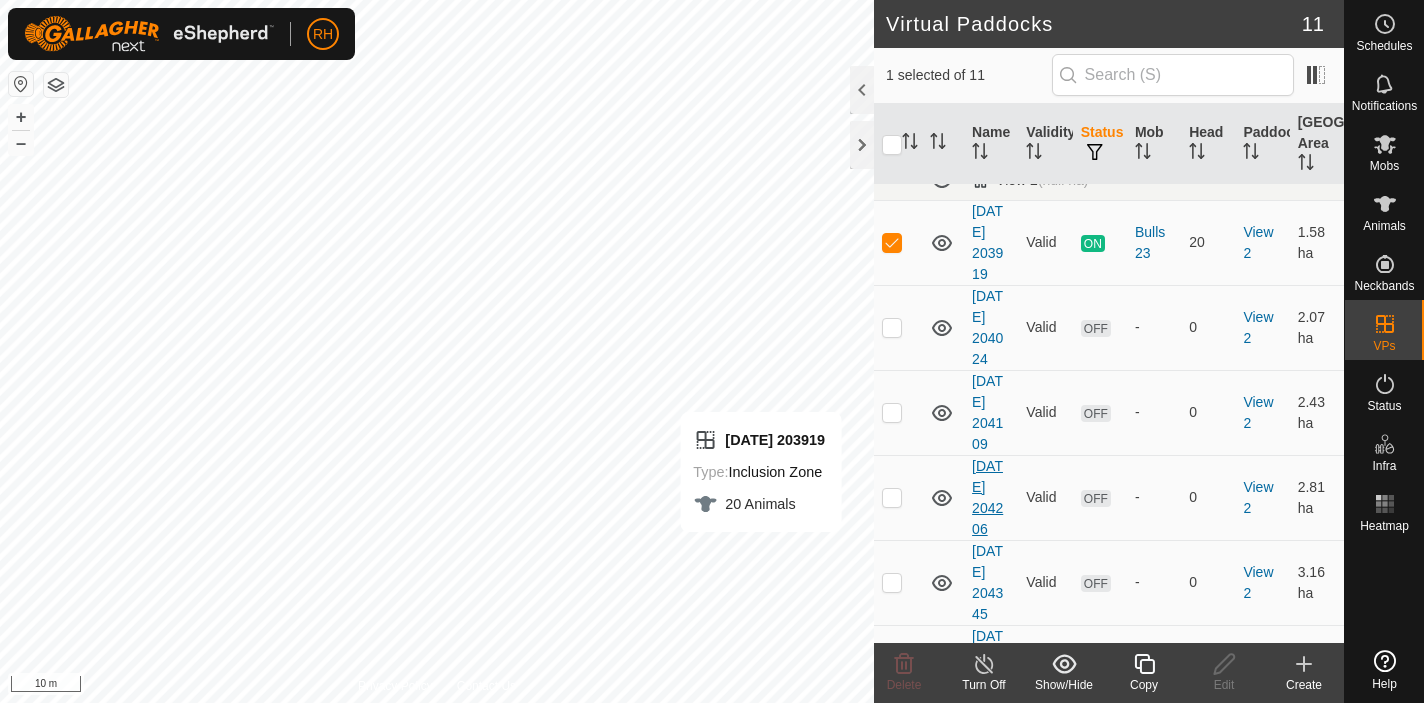 scroll, scrollTop: 405, scrollLeft: 0, axis: vertical 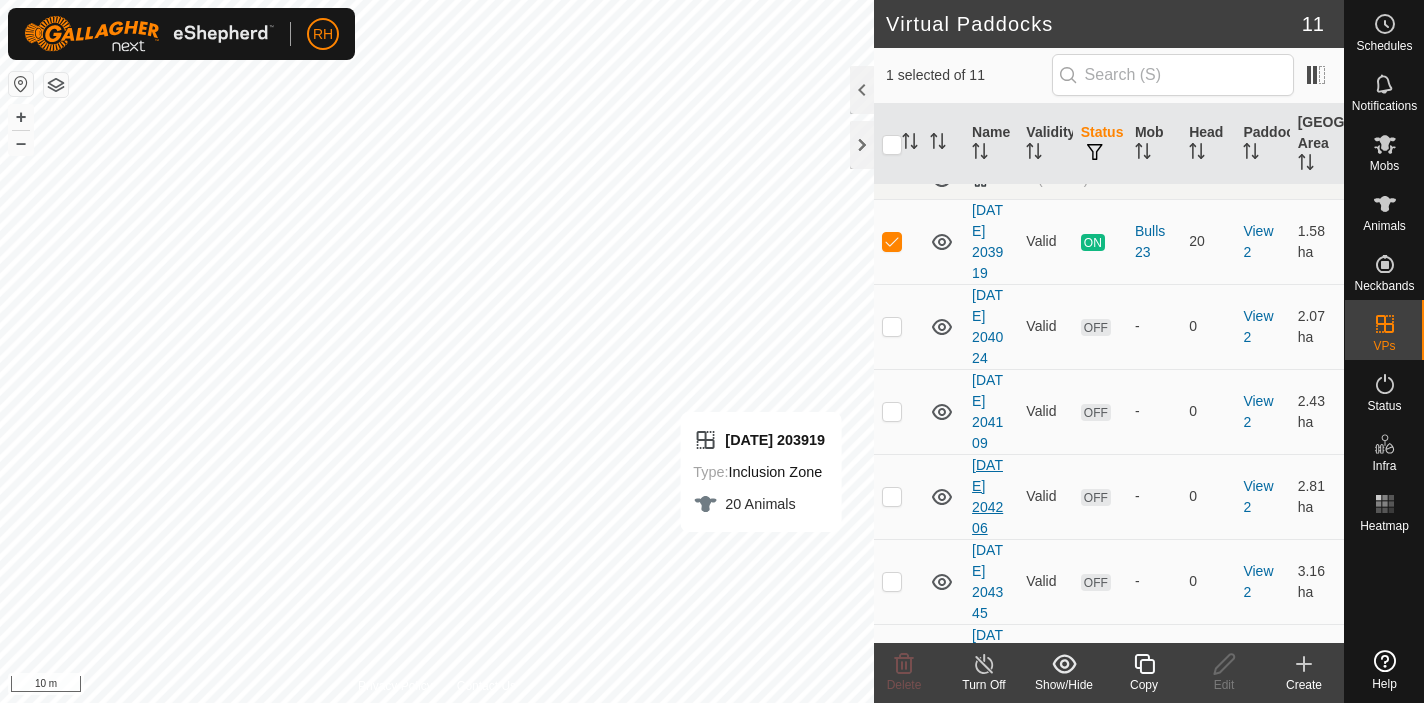 click on "2025-07-07 204206" at bounding box center [987, 496] 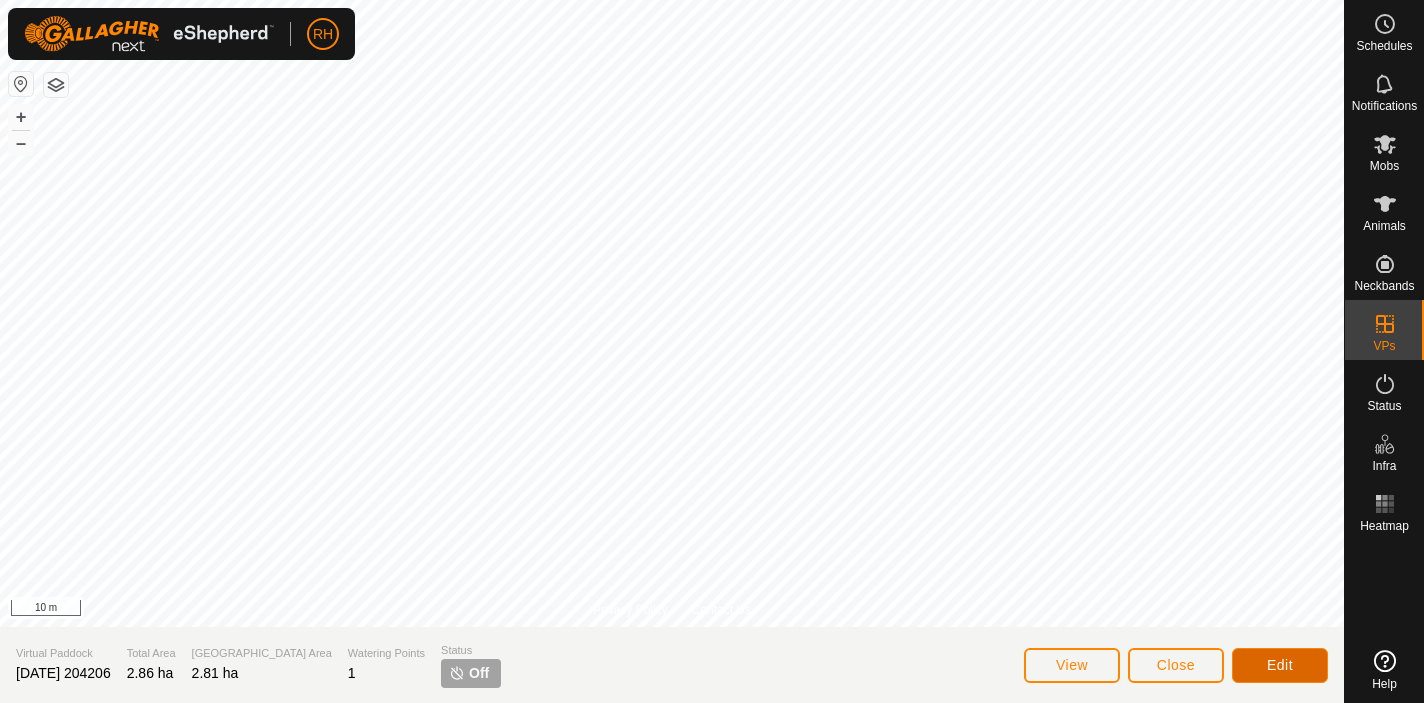 click on "Edit" 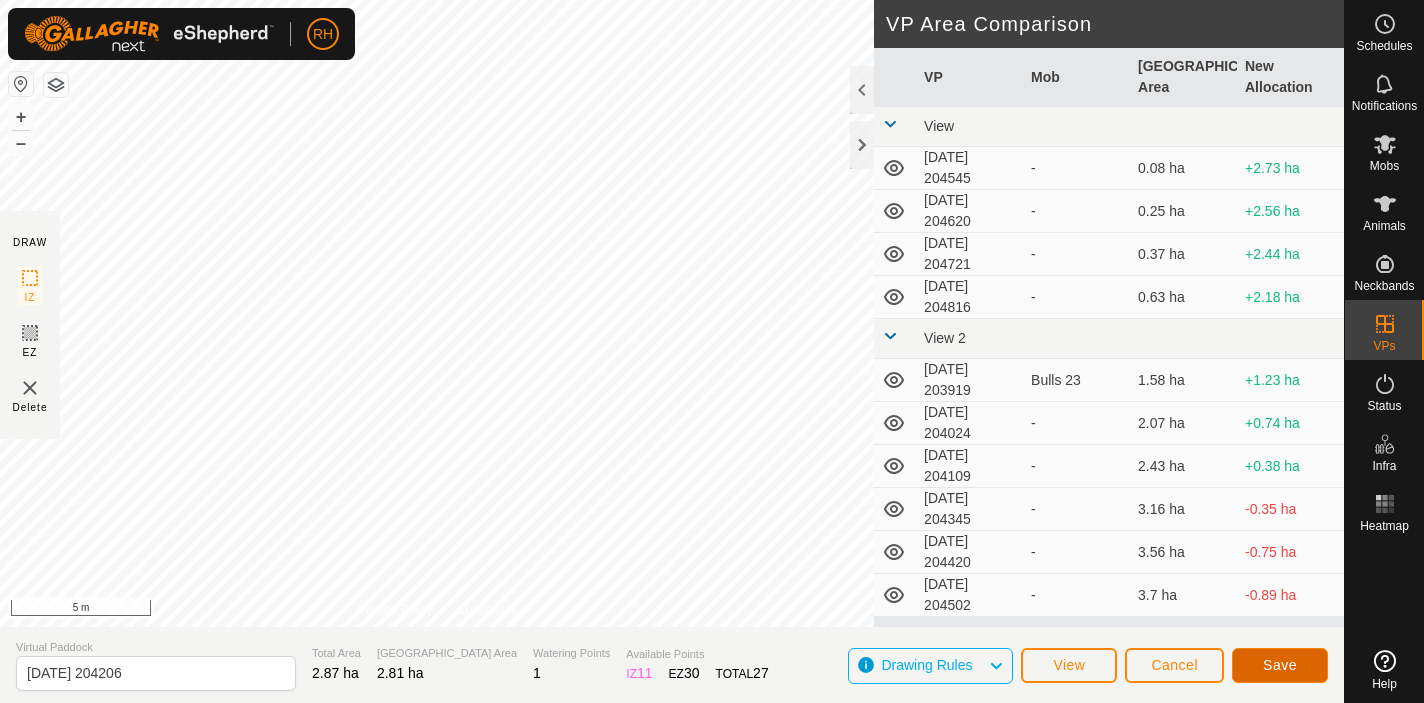 click on "Save" 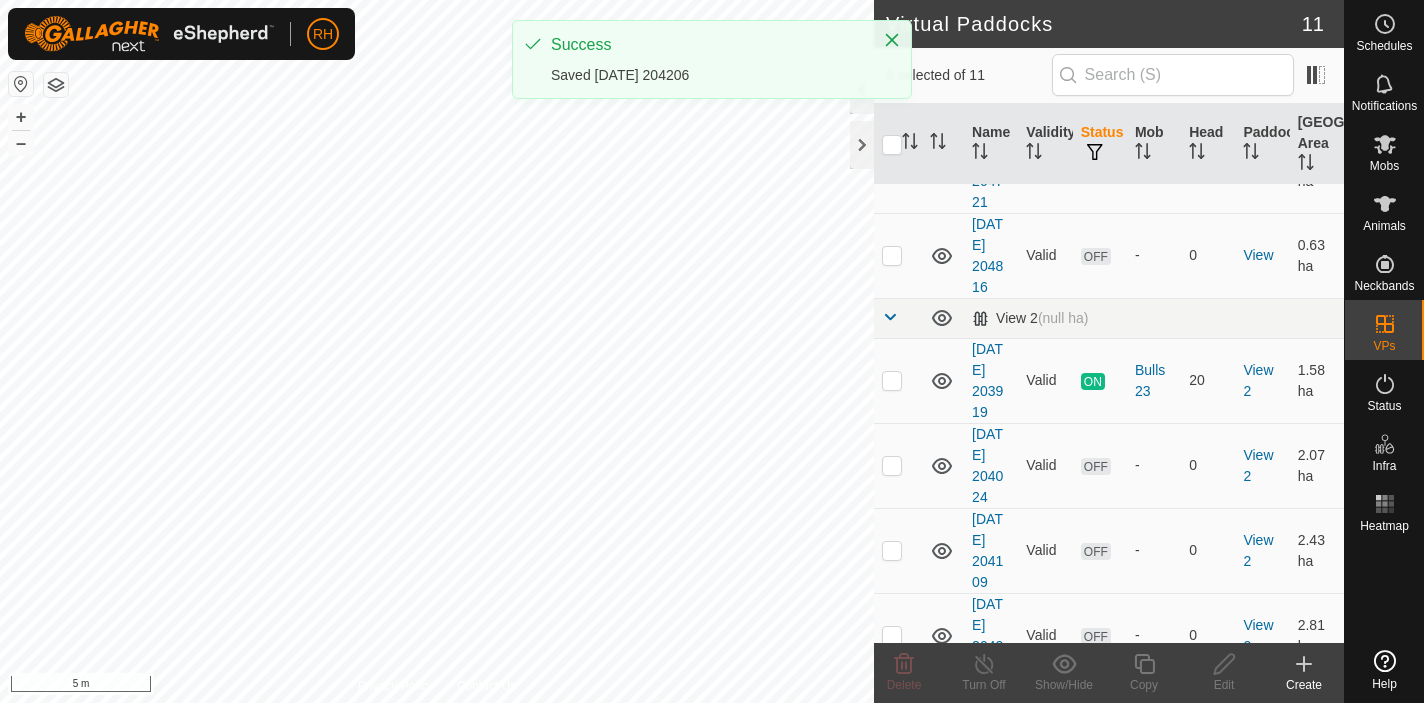 scroll, scrollTop: 556, scrollLeft: 0, axis: vertical 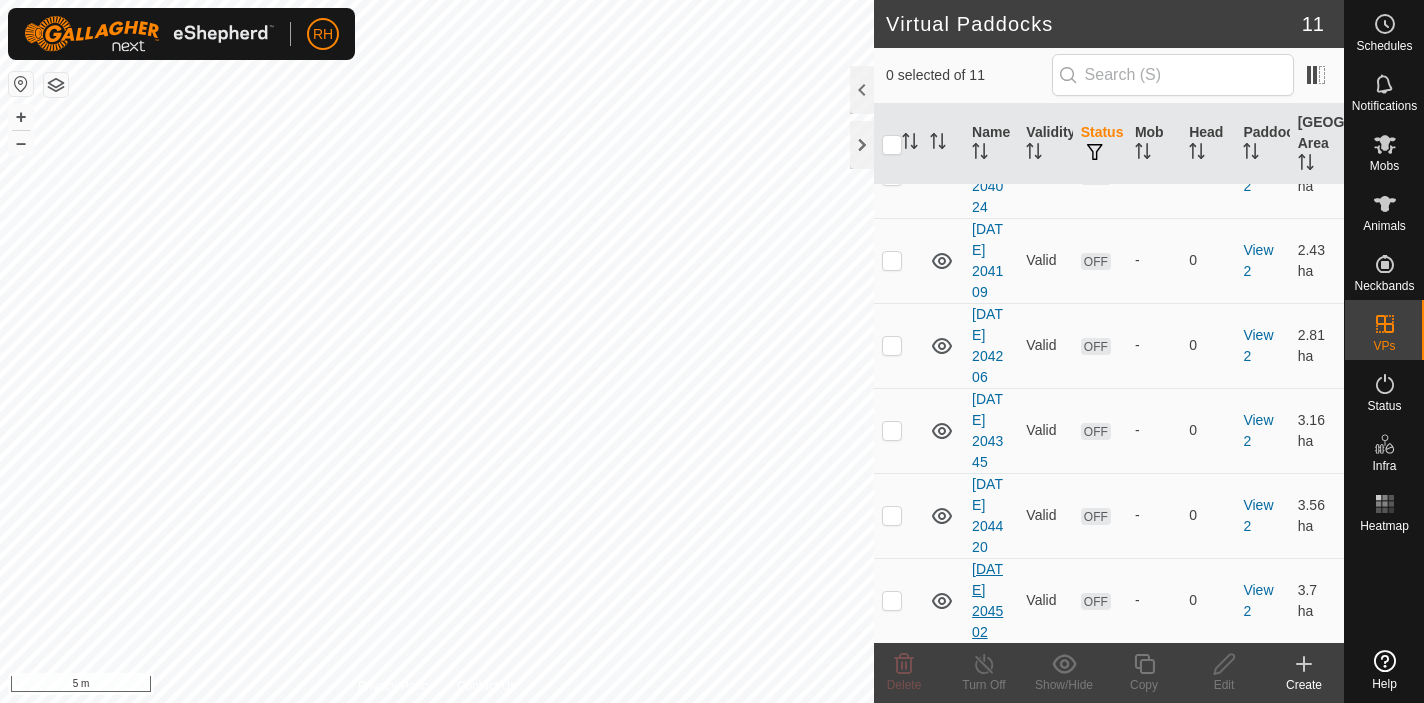 click on "2025-07-07 204502" at bounding box center (987, 600) 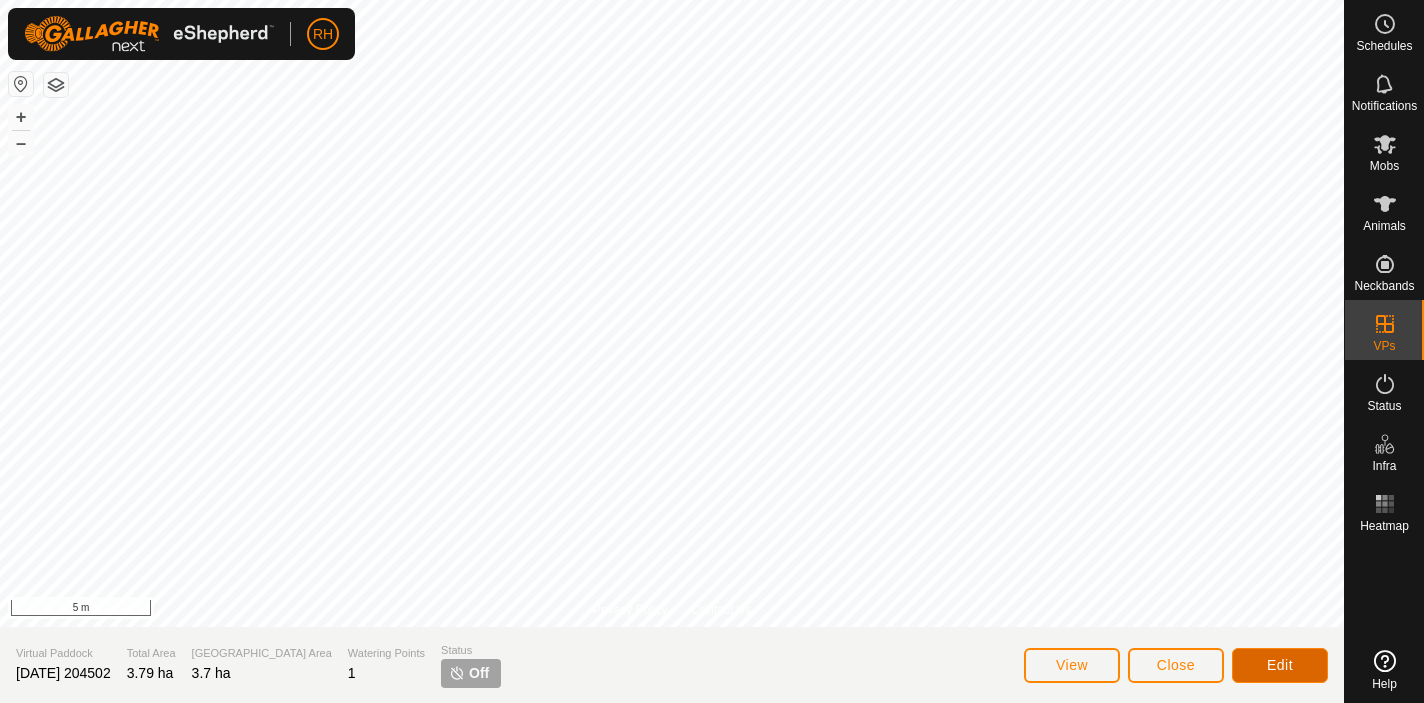 click on "Edit" 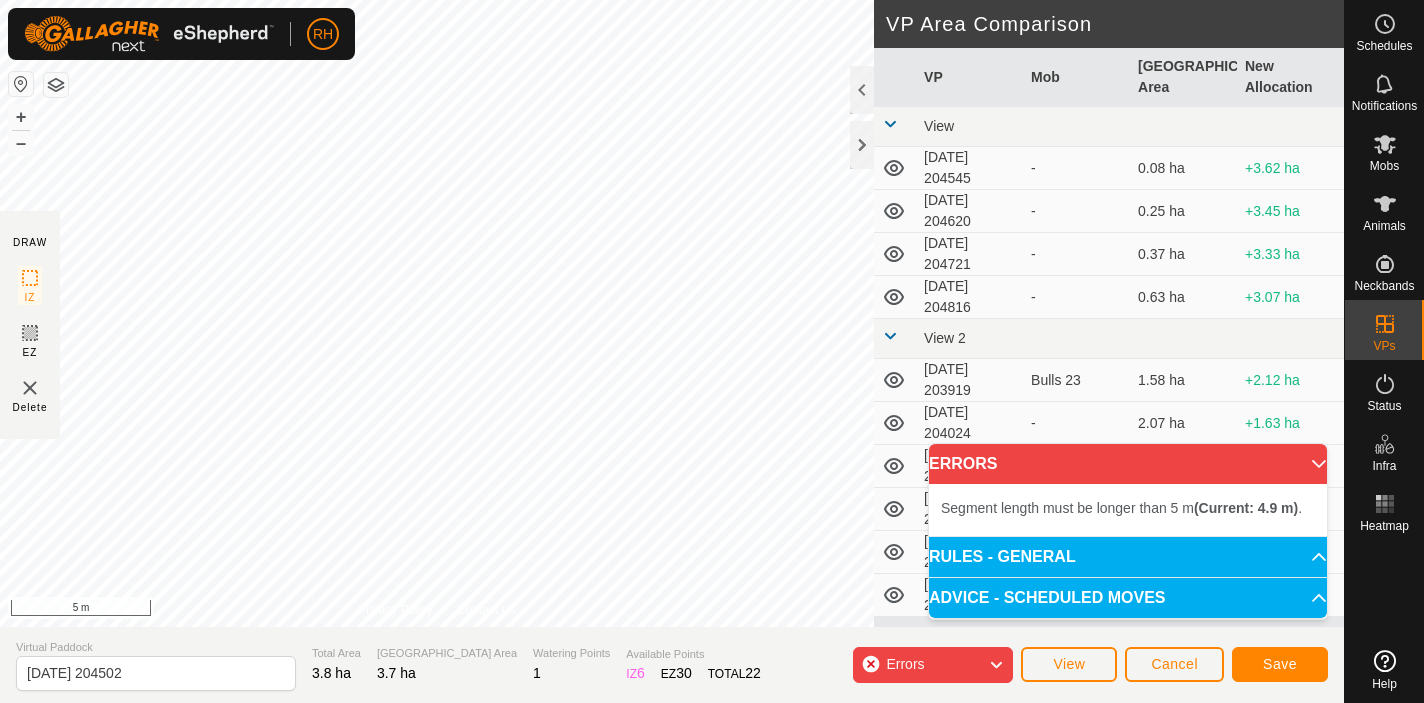 click on "Segment length must be longer than 5 m  (Current: 4.9 m) . + – ⇧ i 5 m" at bounding box center (437, 313) 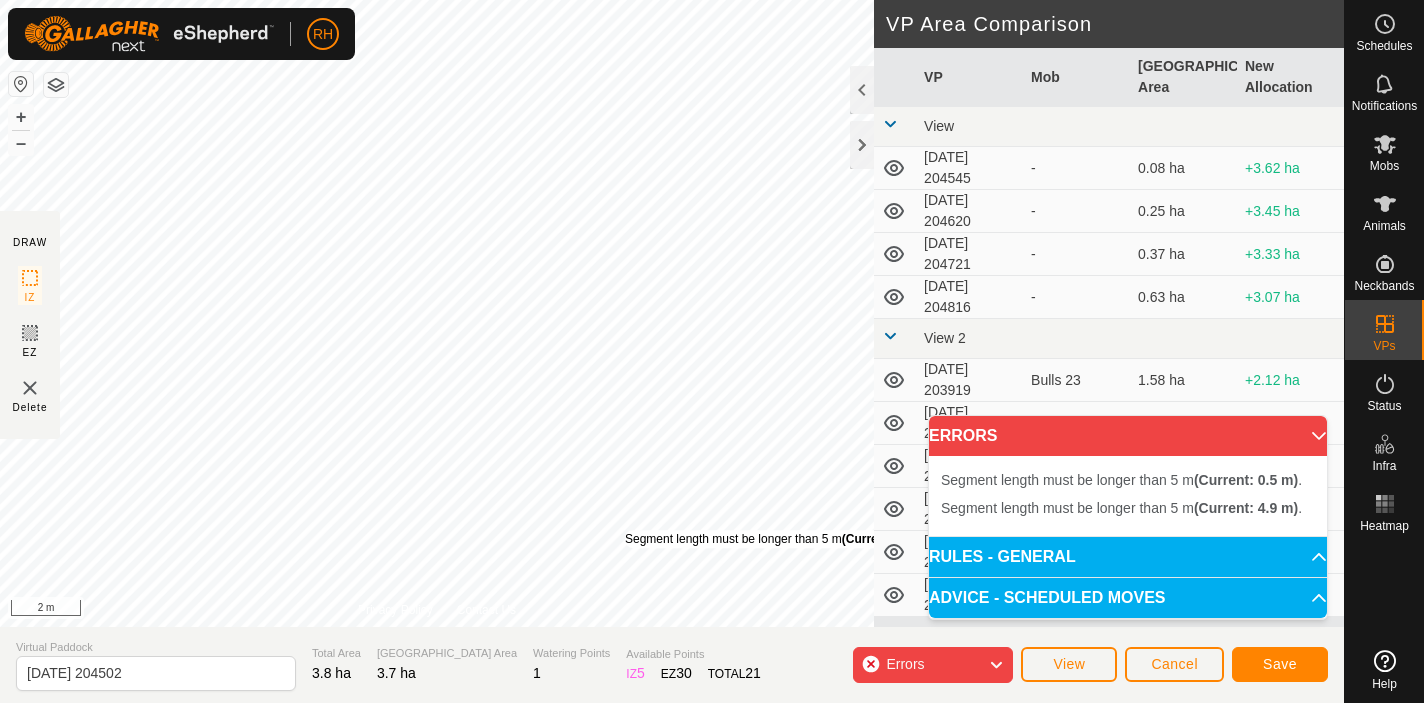 drag, startPoint x: 709, startPoint y: 538, endPoint x: 625, endPoint y: 530, distance: 84.38009 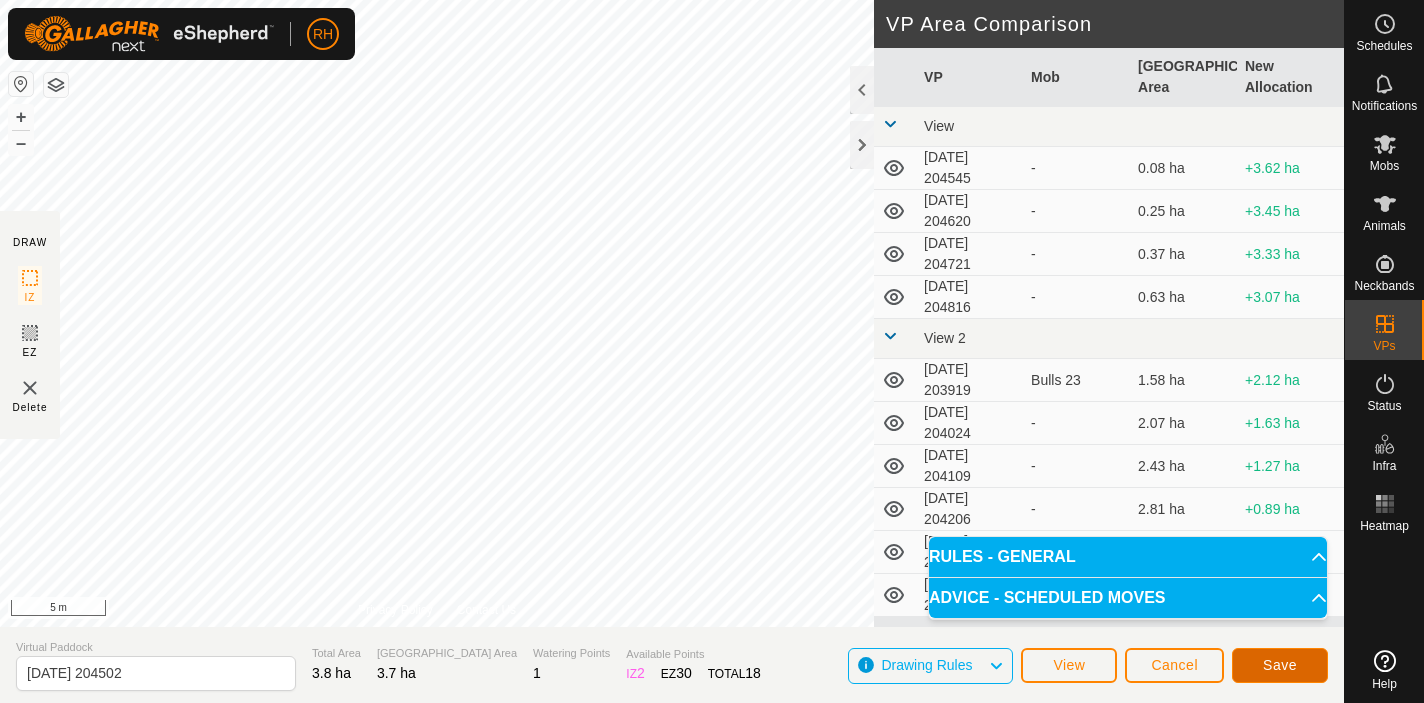 click on "Save" 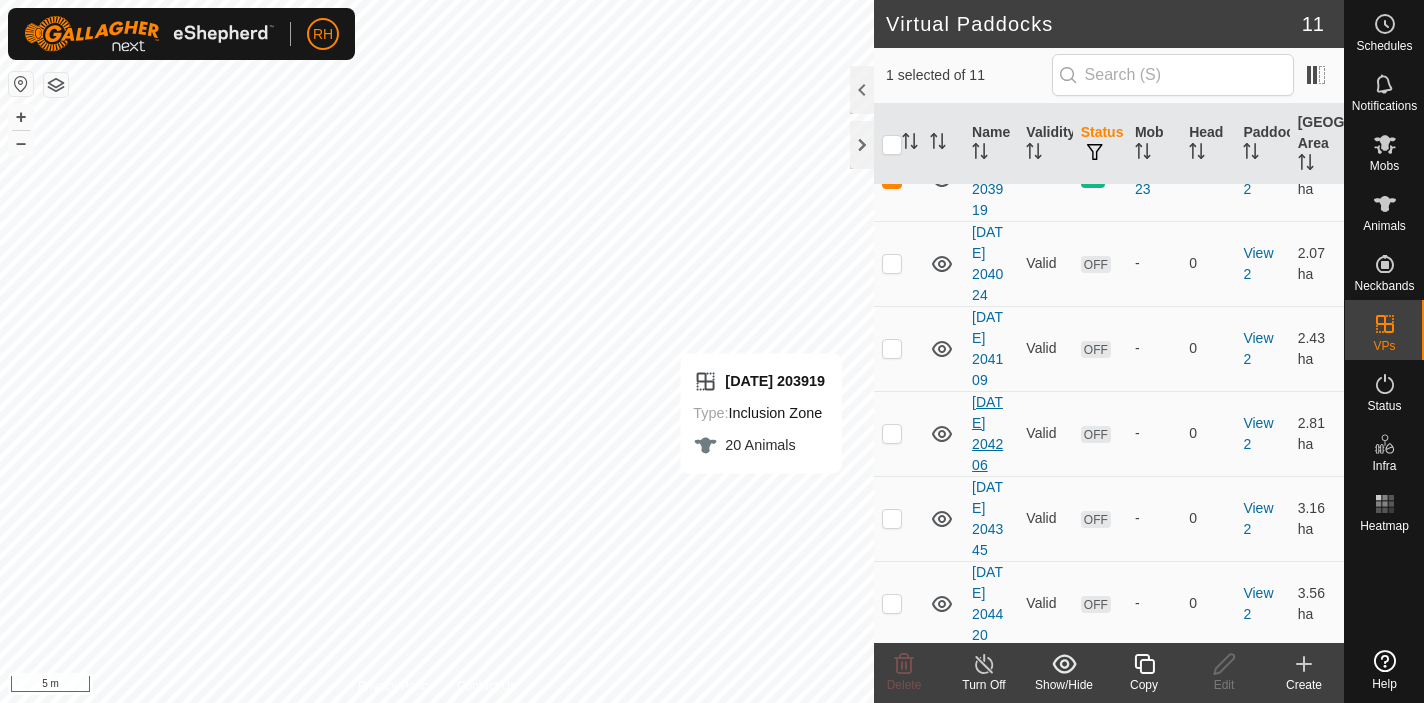 scroll, scrollTop: 556, scrollLeft: 0, axis: vertical 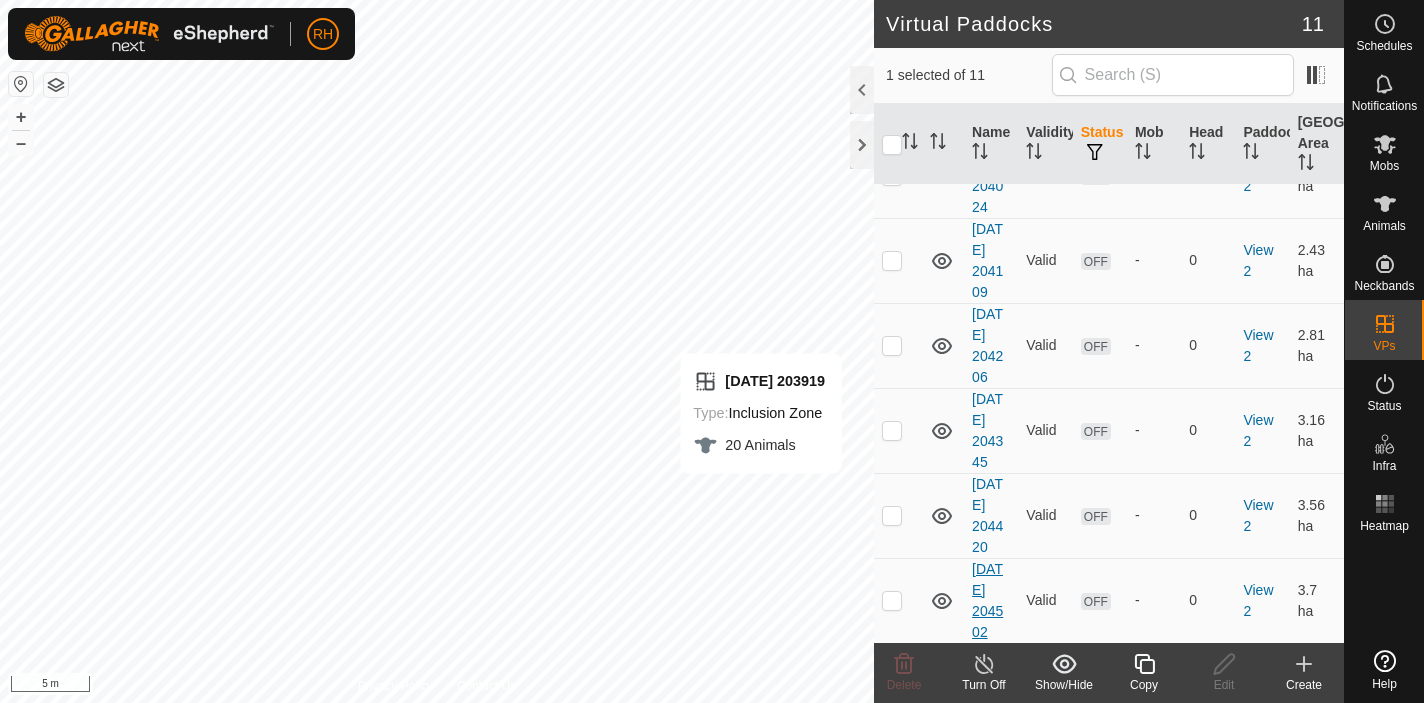 click on "2025-07-07 204502" at bounding box center [987, 600] 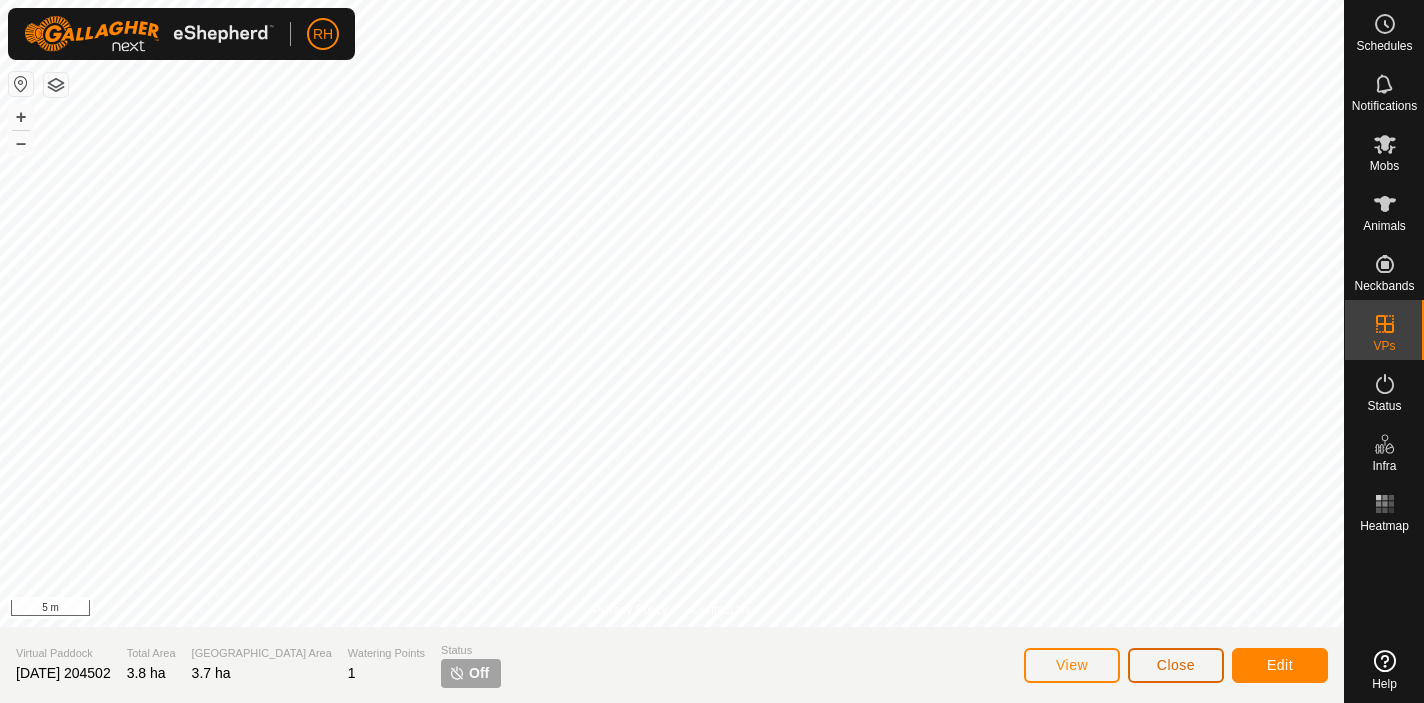 click on "Close" 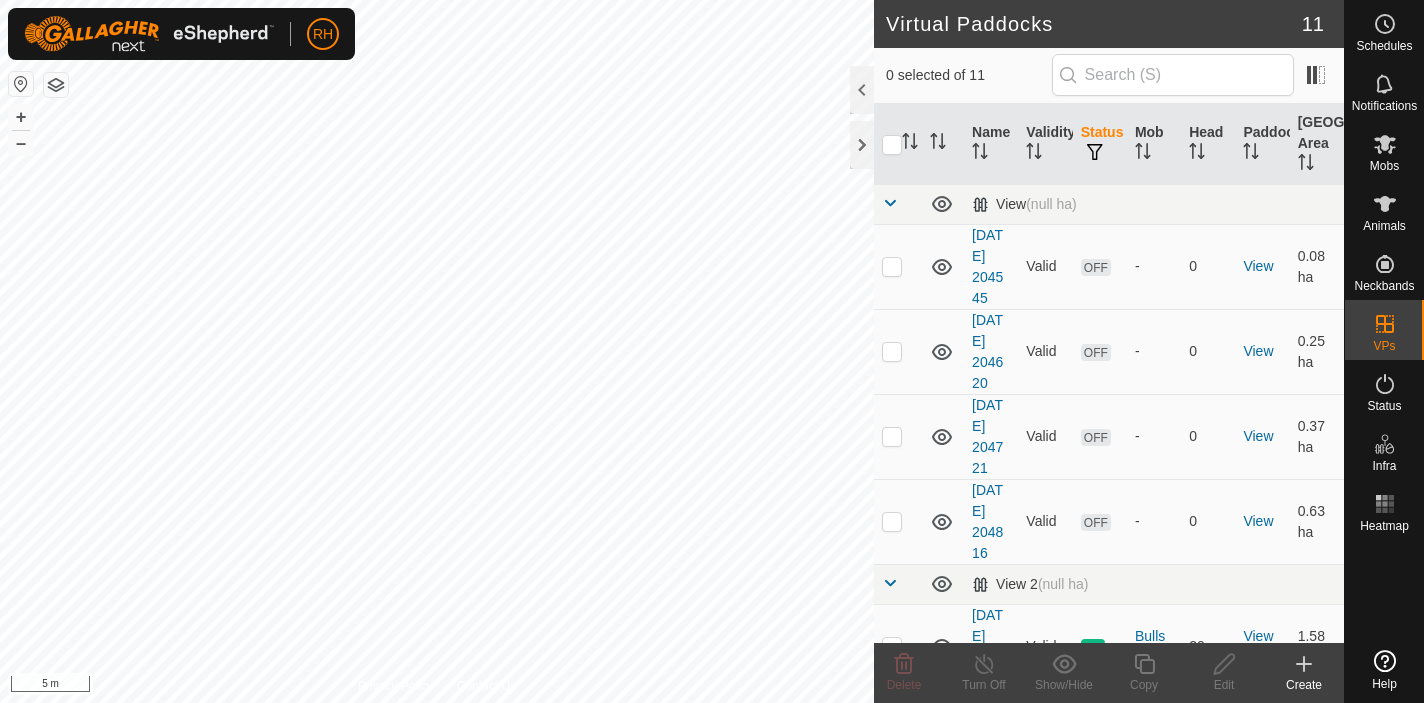 click on "2025-07-07 204420" at bounding box center [987, 1071] 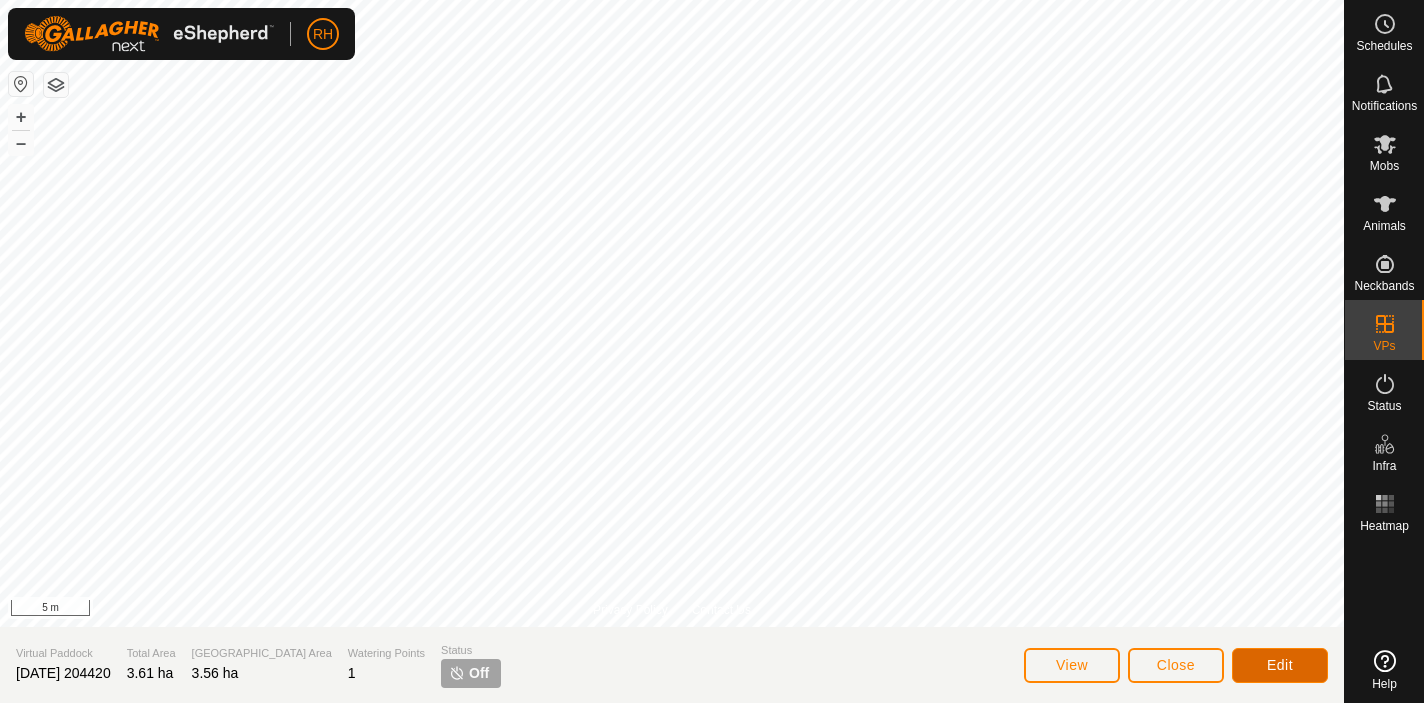 click on "Edit" 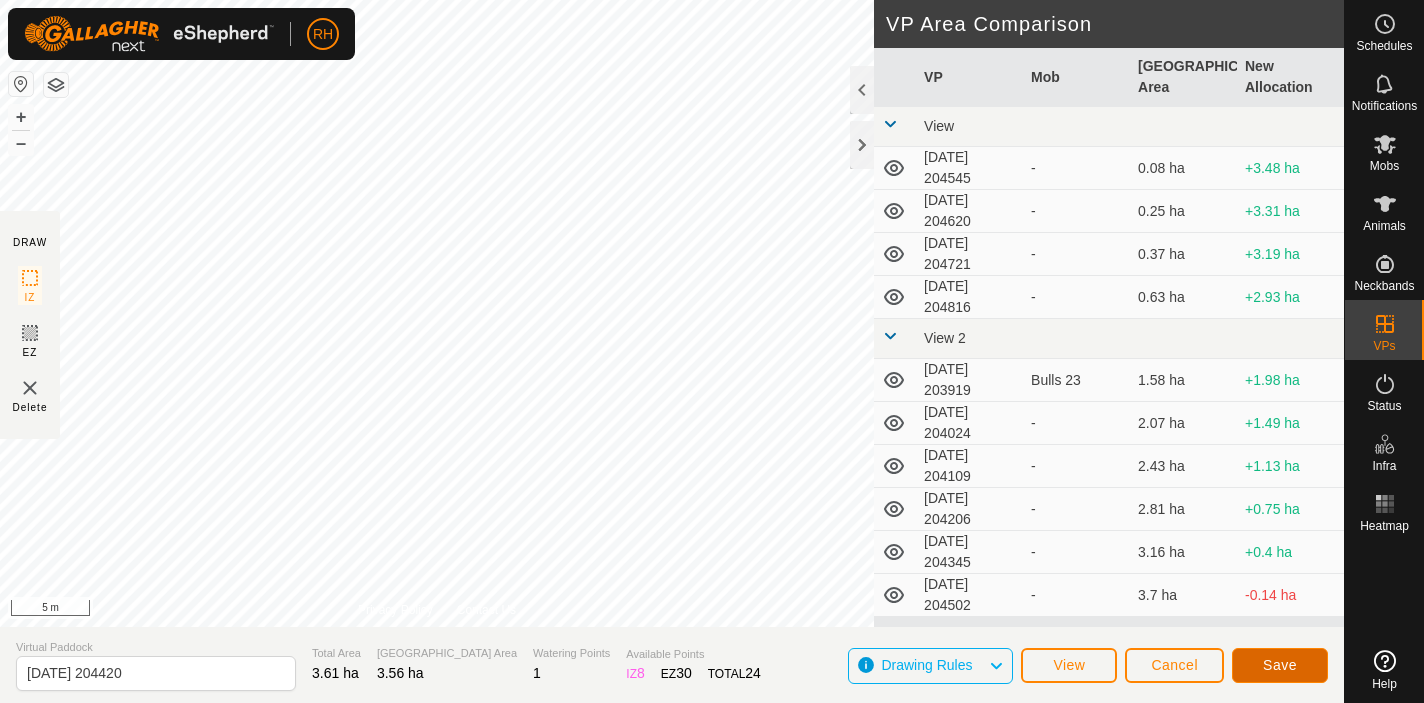 click on "Save" 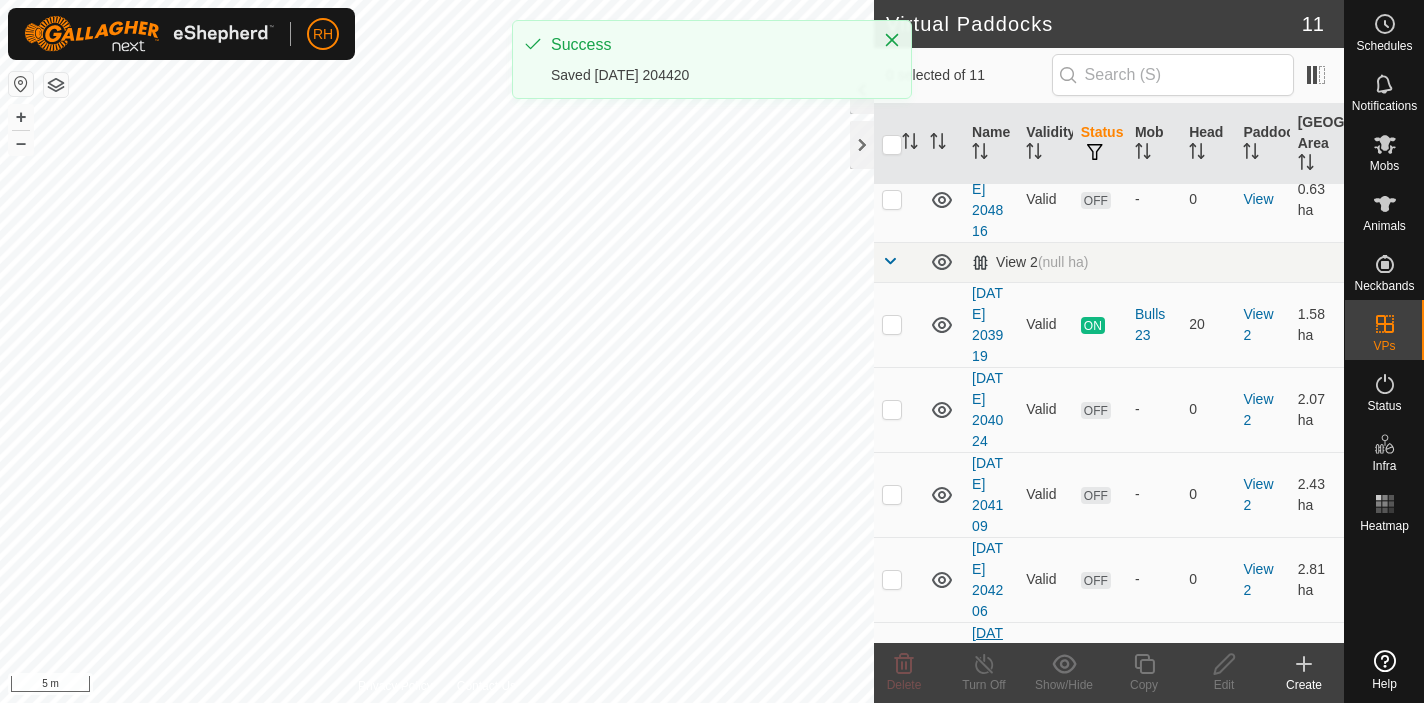 scroll, scrollTop: 468, scrollLeft: 0, axis: vertical 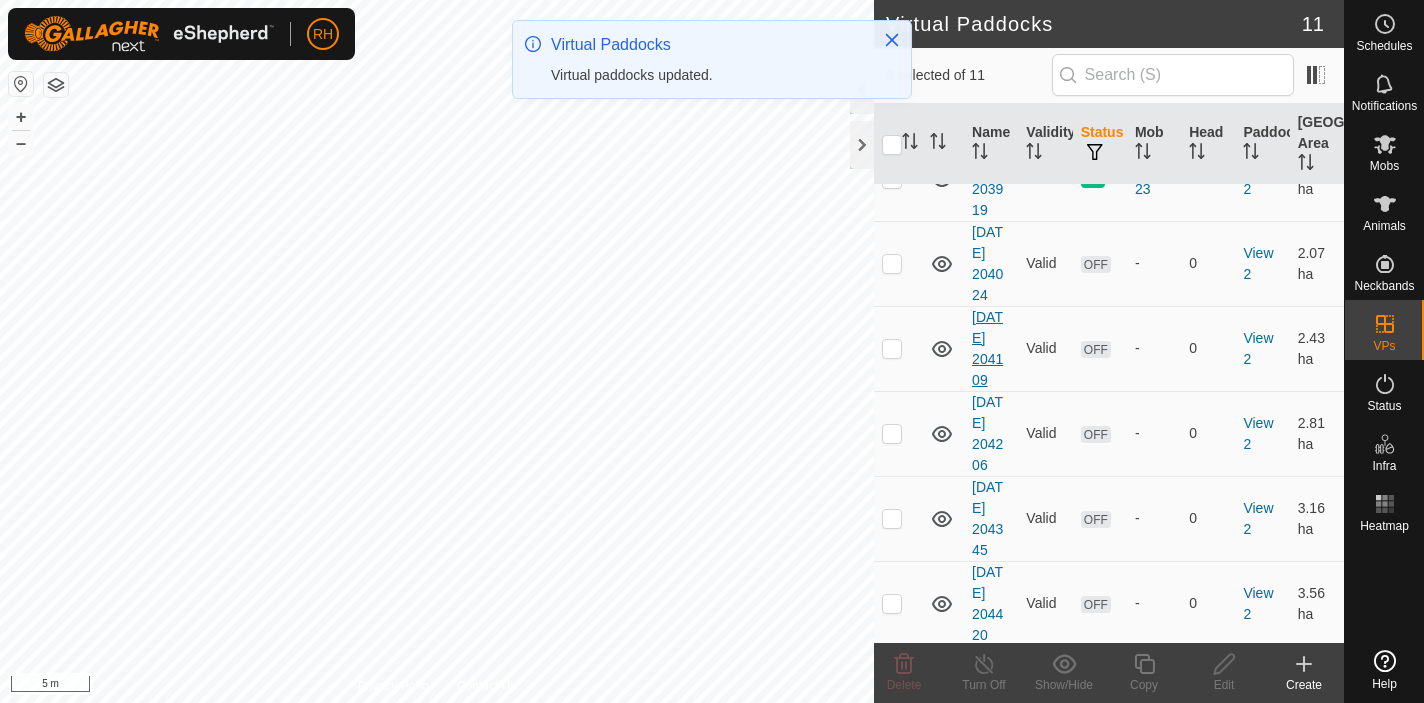 click on "2025-07-07 204109" at bounding box center (987, 348) 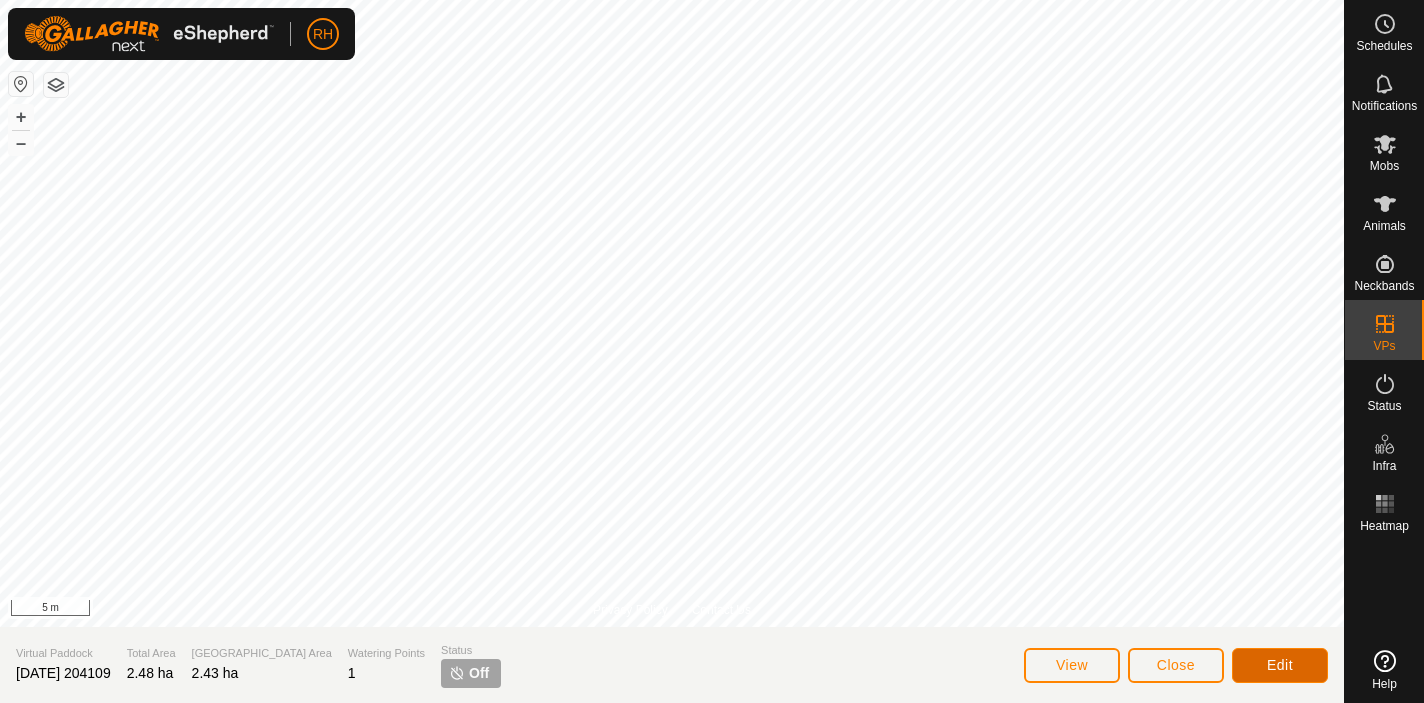 click on "Edit" 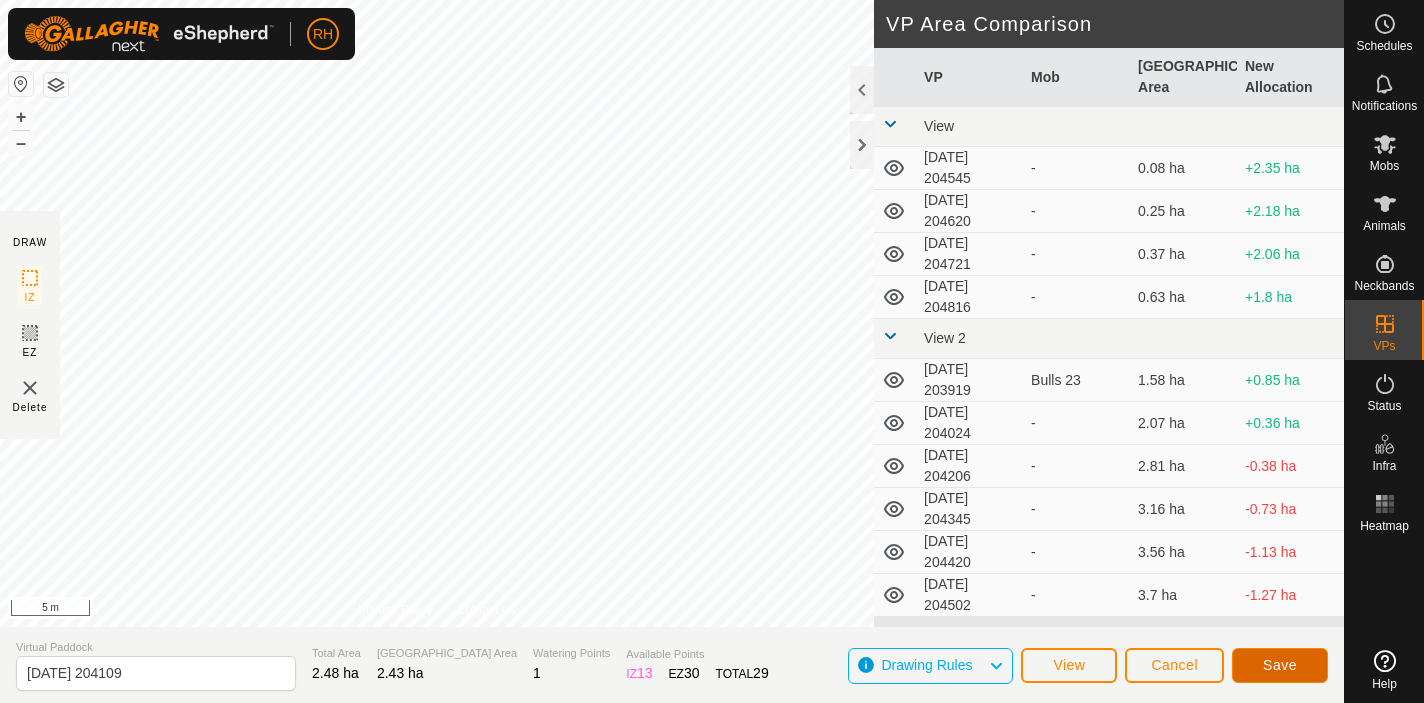 click on "Save" 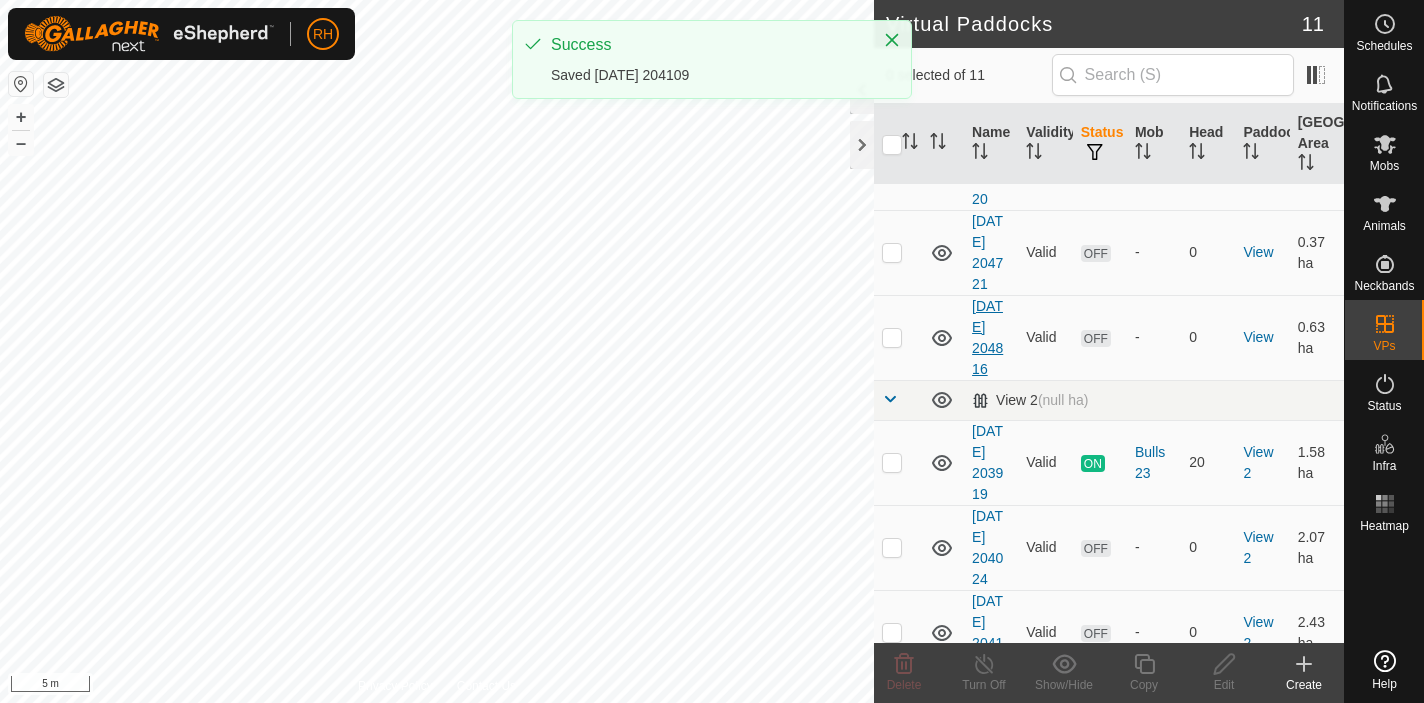 scroll, scrollTop: 244, scrollLeft: 0, axis: vertical 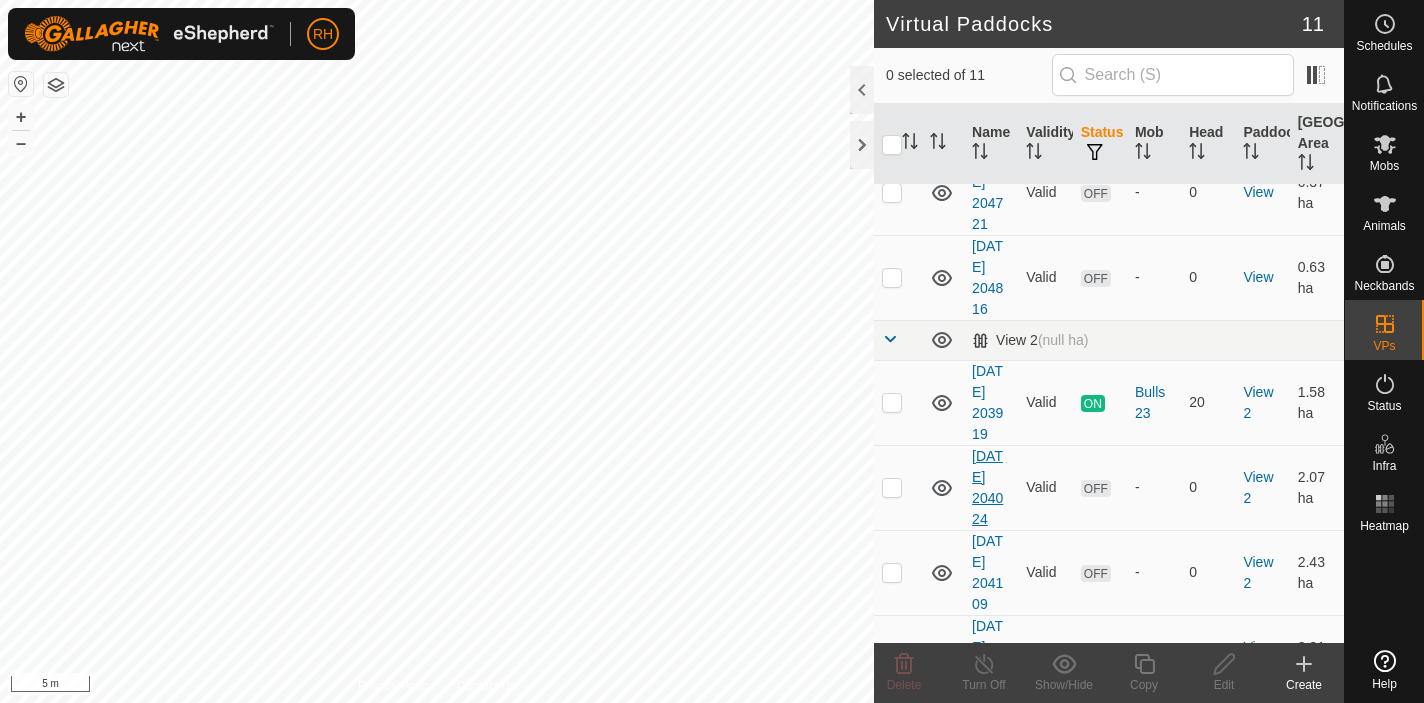 click on "2025-07-07 204024" at bounding box center (987, 487) 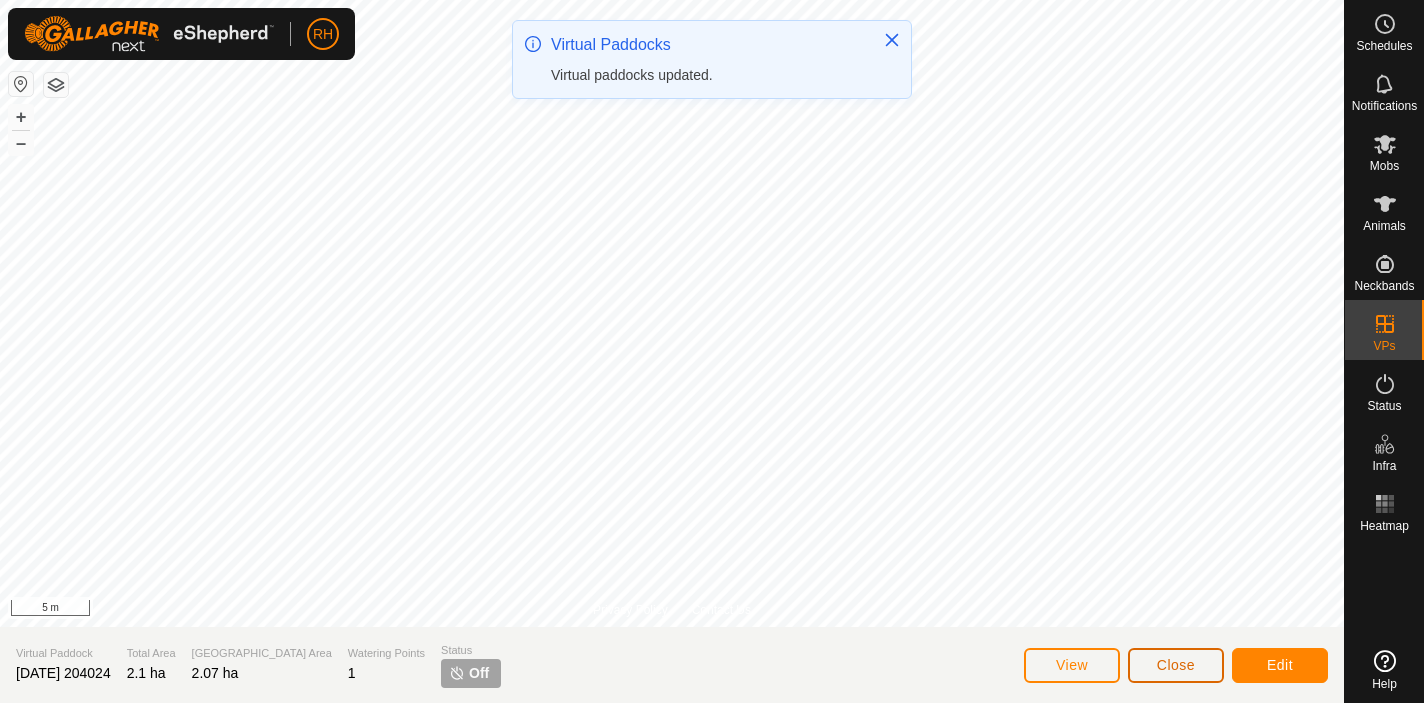 click on "Close" 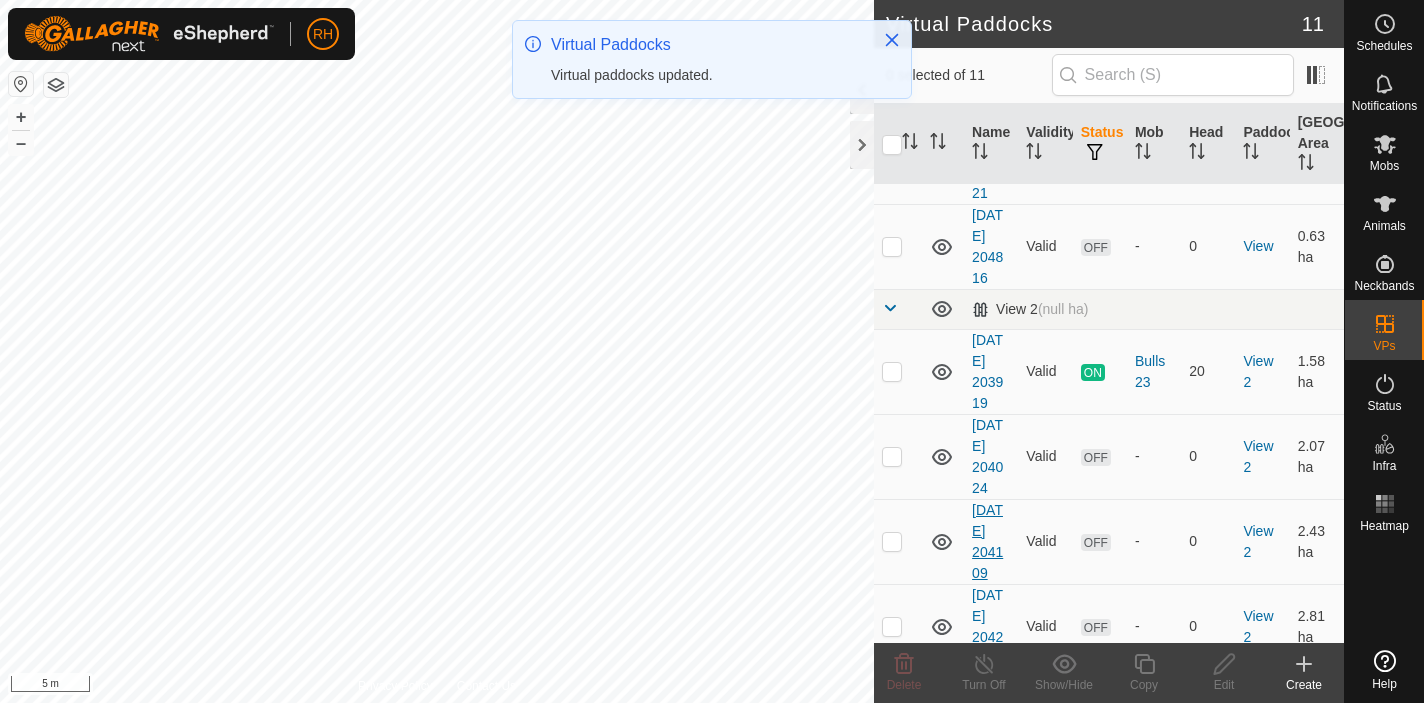 scroll, scrollTop: 313, scrollLeft: 0, axis: vertical 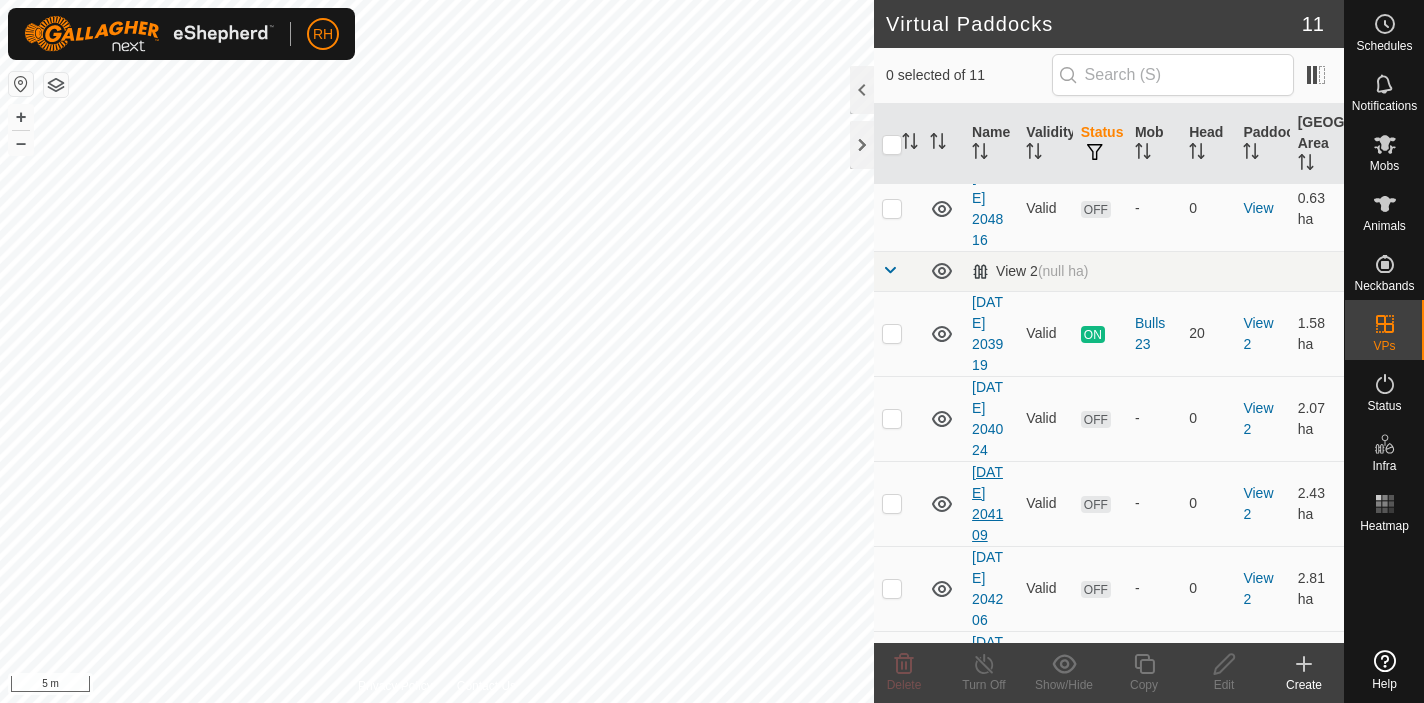 click on "2025-07-07 204109" at bounding box center [987, 503] 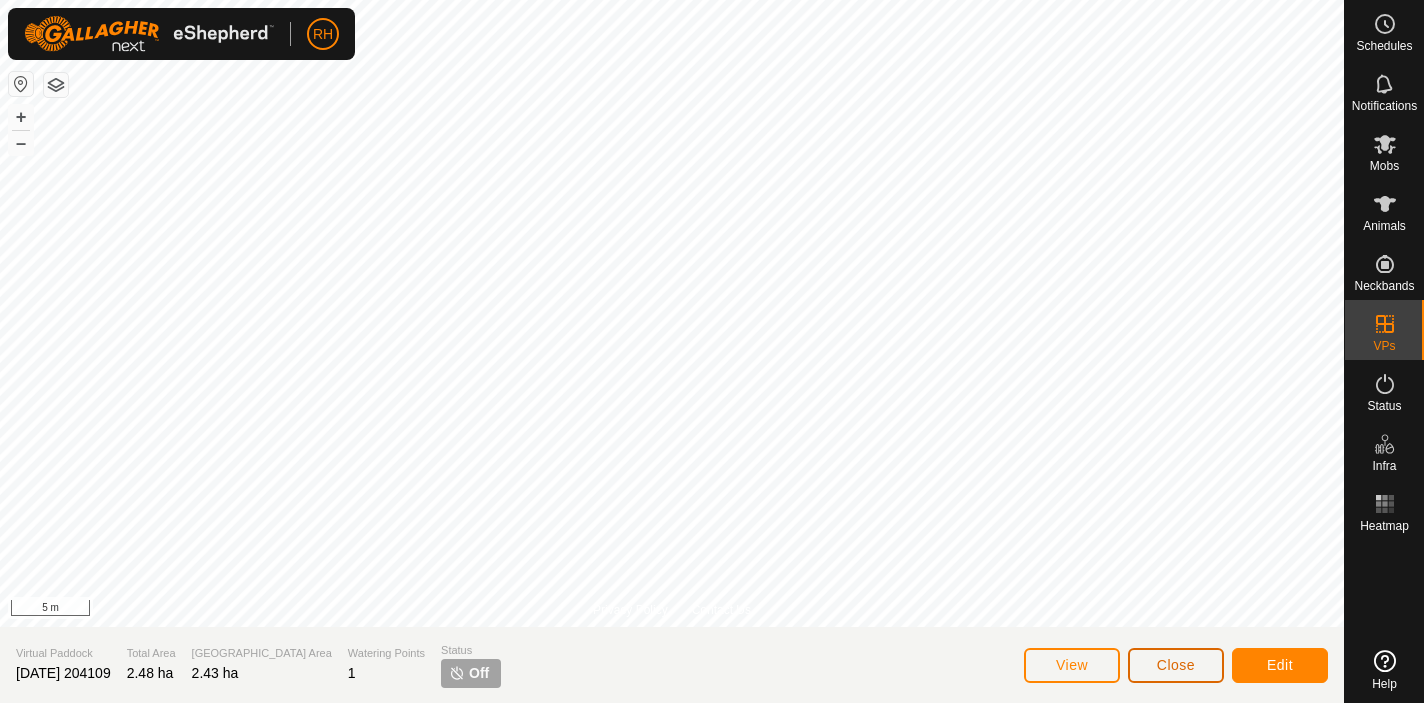 click on "Close" 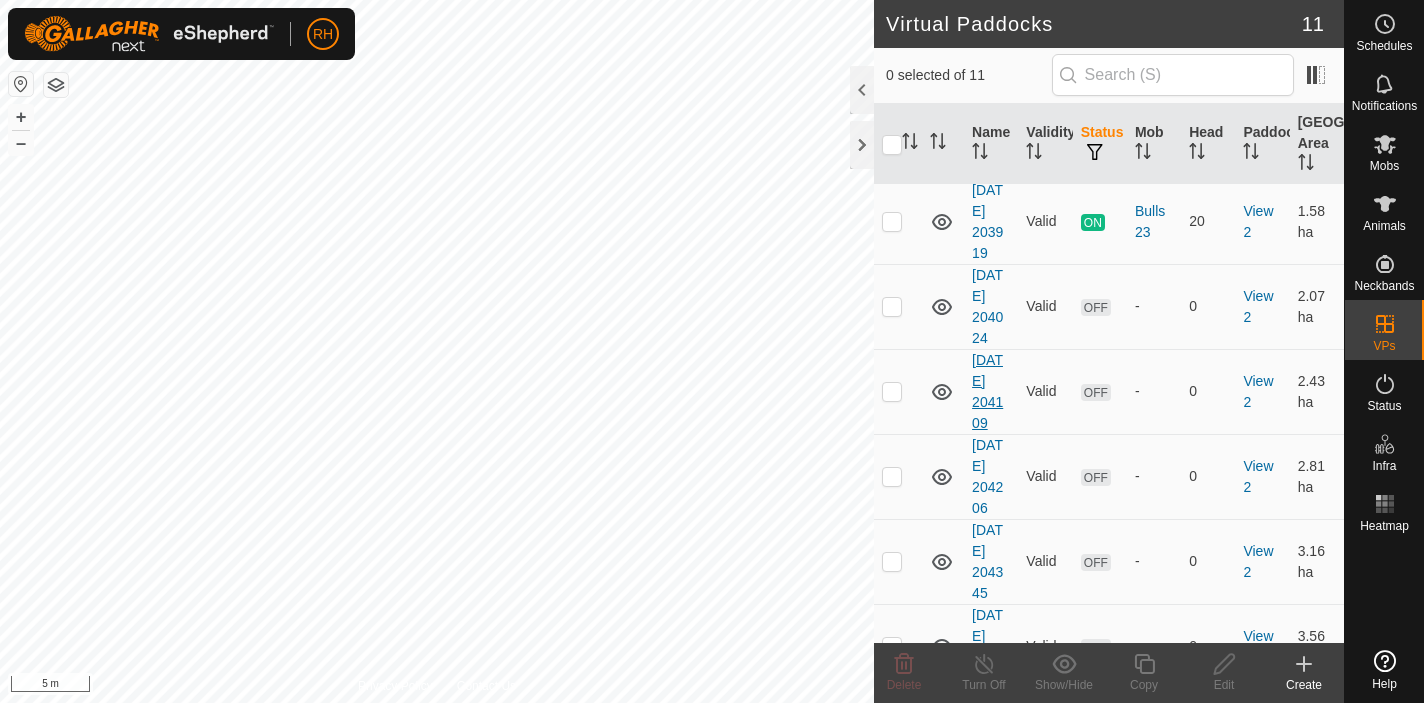 scroll, scrollTop: 415, scrollLeft: 0, axis: vertical 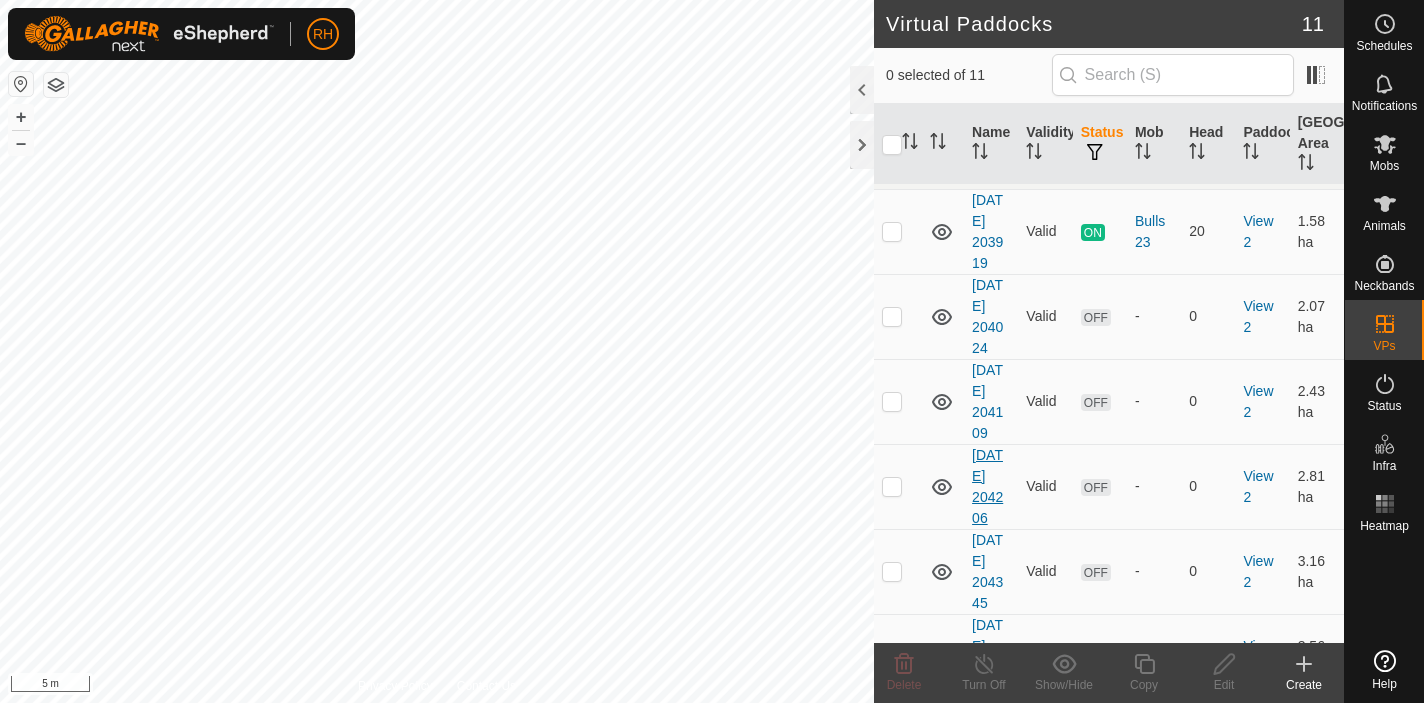 click on "2025-07-07 204206" at bounding box center [987, 486] 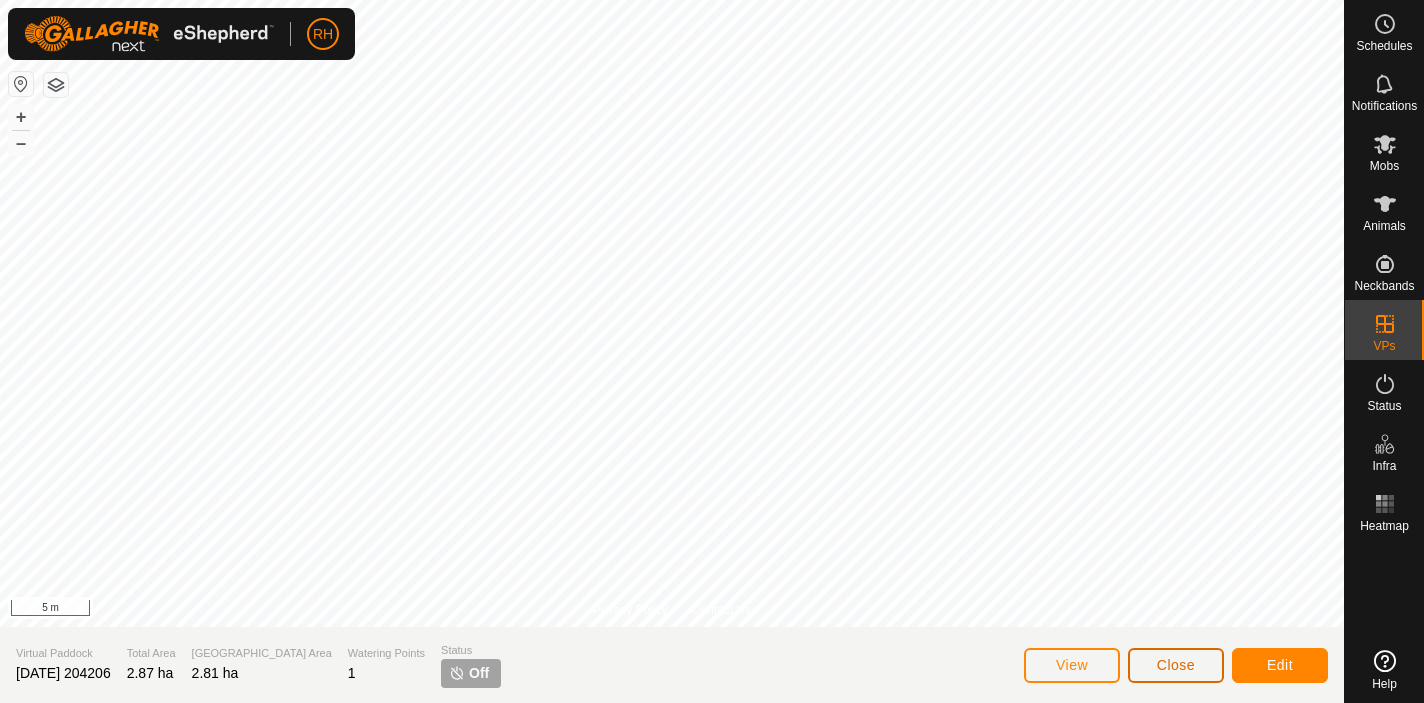 click on "Close" 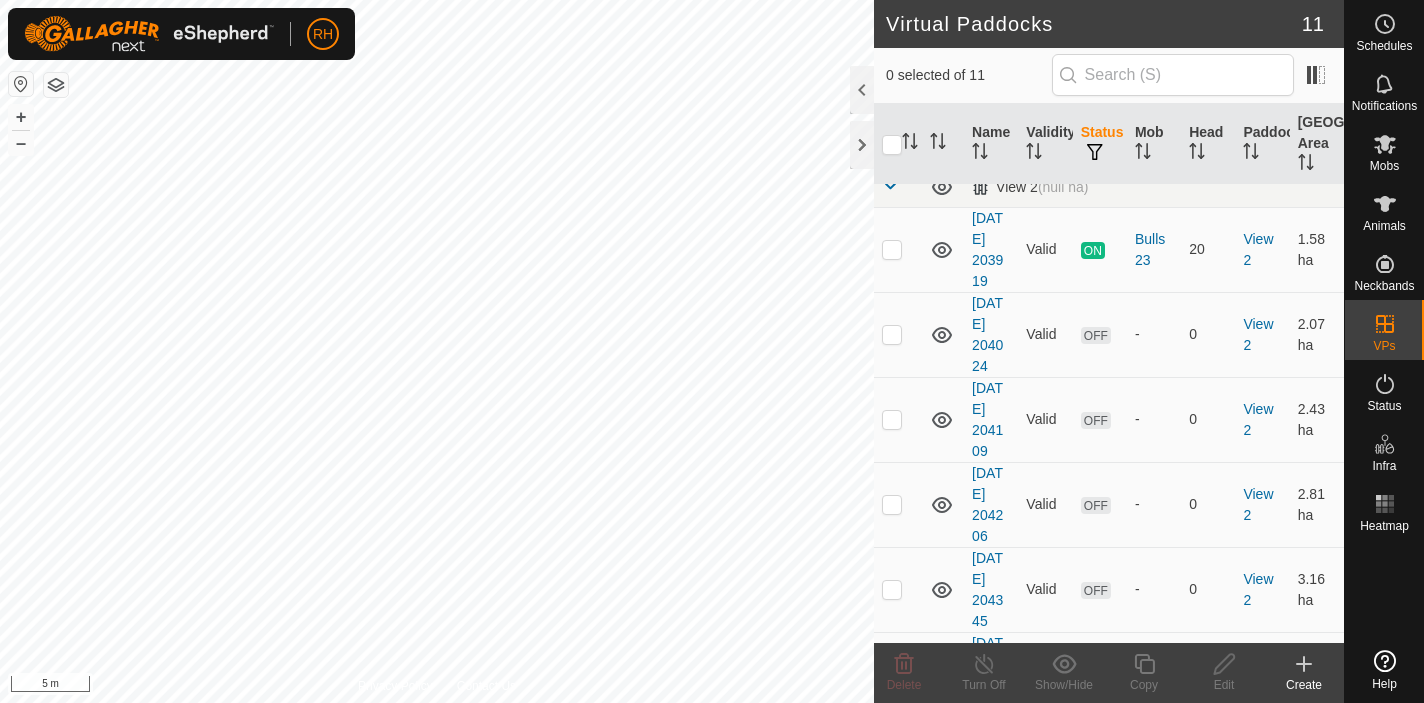 scroll, scrollTop: 393, scrollLeft: 0, axis: vertical 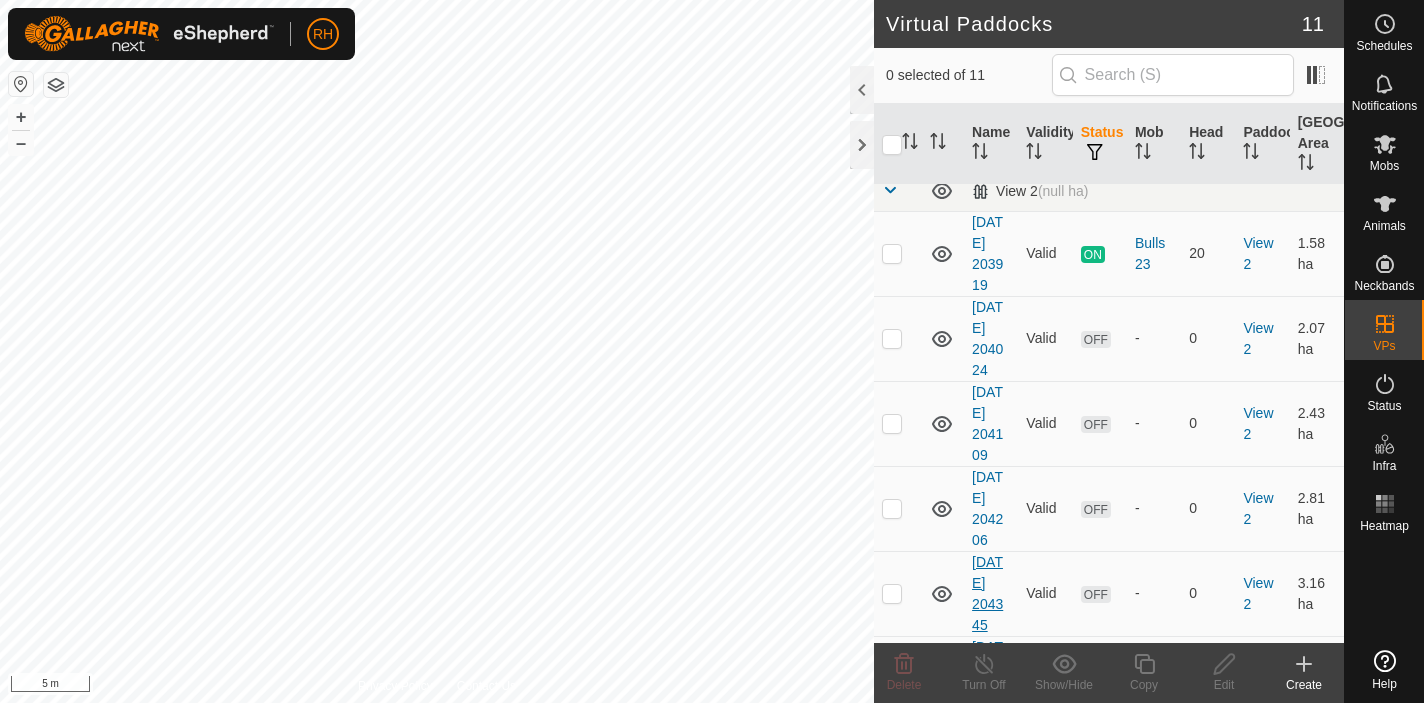 click on "2025-07-07 204345" at bounding box center (987, 593) 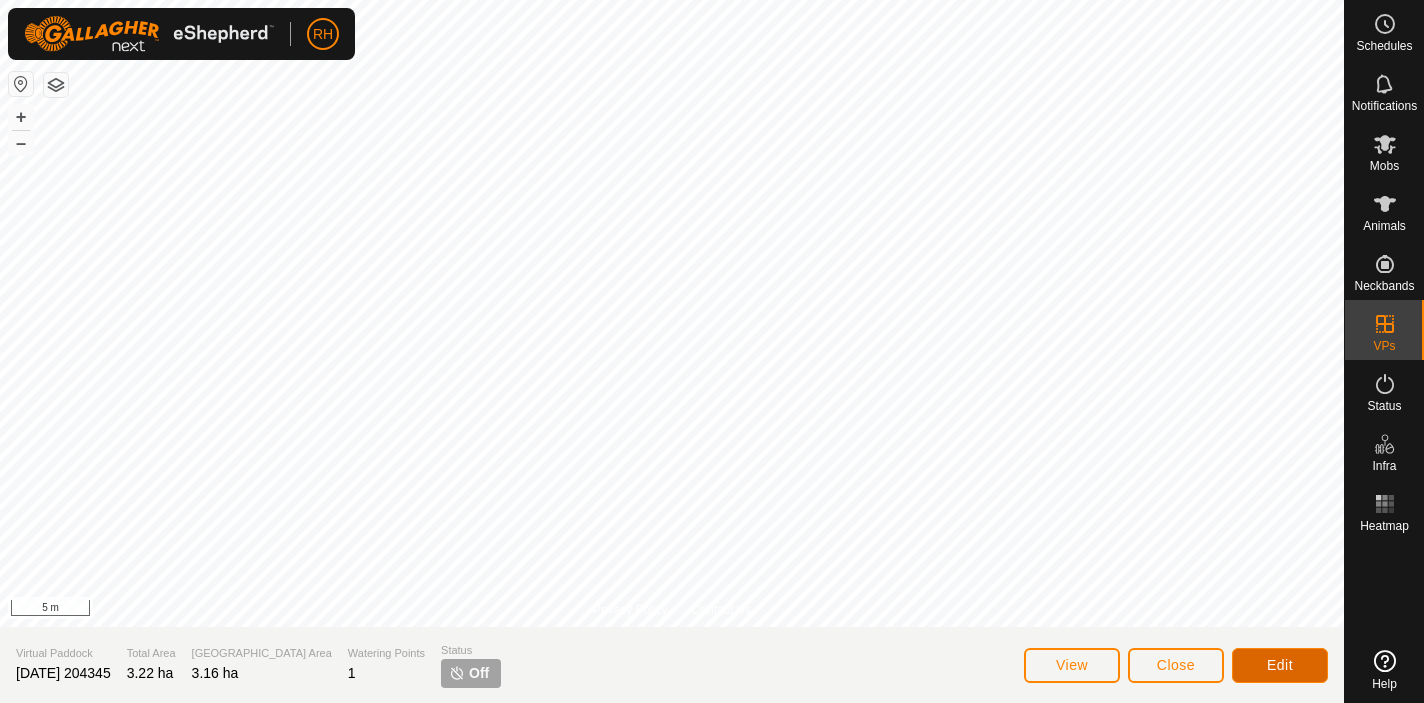click on "Edit" 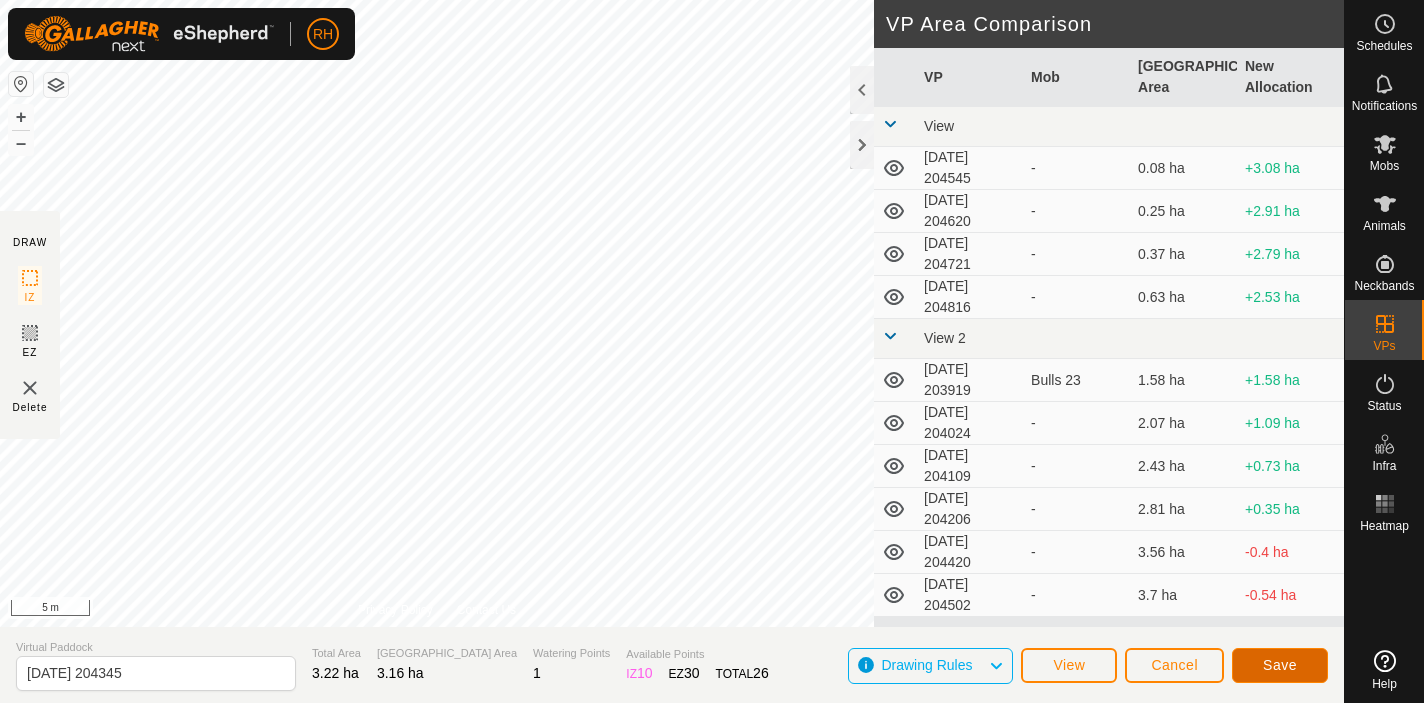 click on "Save" 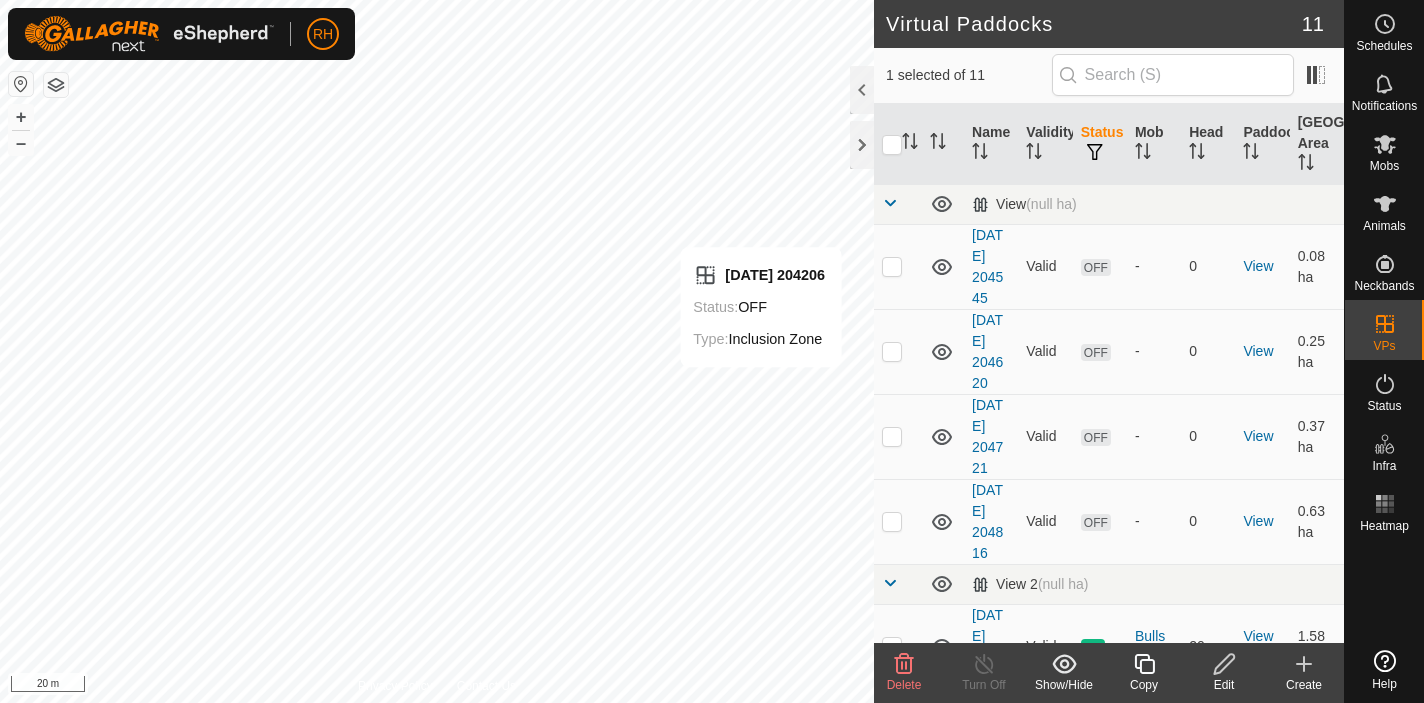 click 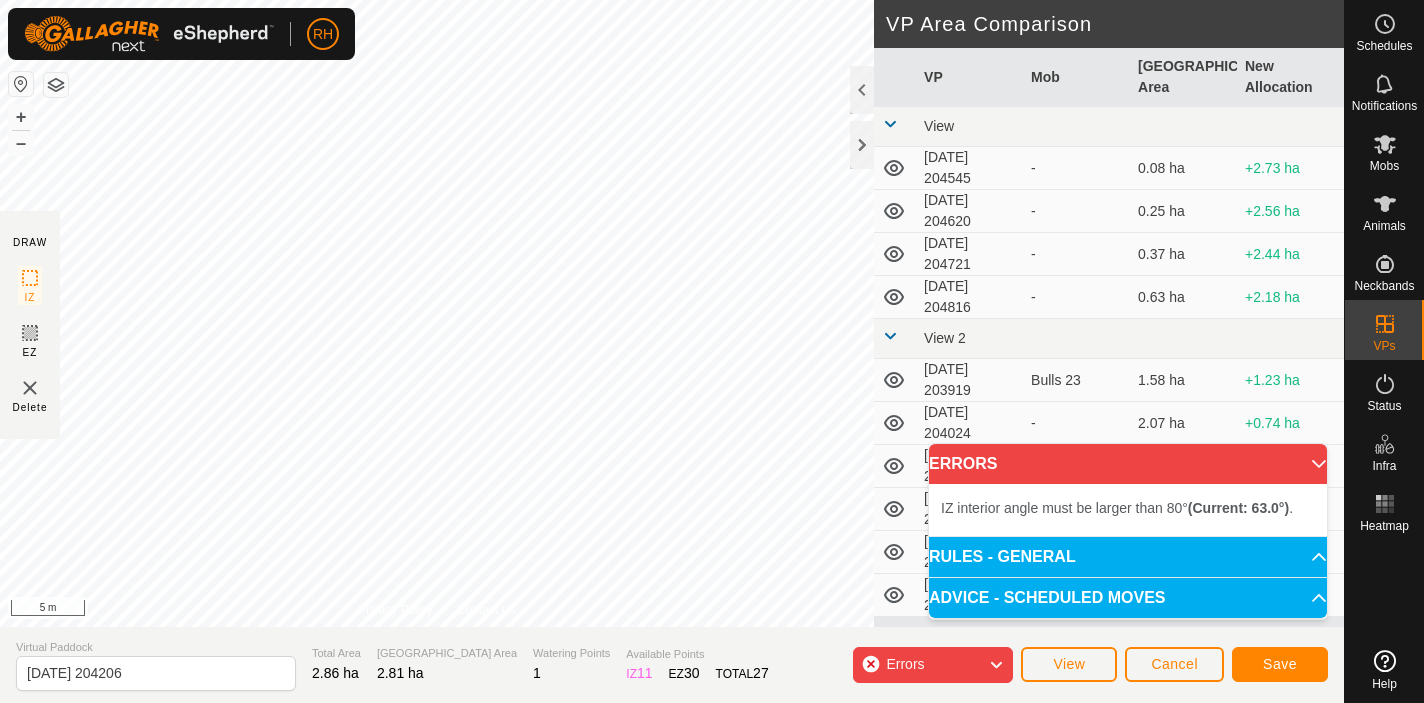 click on "IZ interior angle must be larger than 80°  (Current: 63.0°) . + – ⇧ i 5 m" at bounding box center [437, 313] 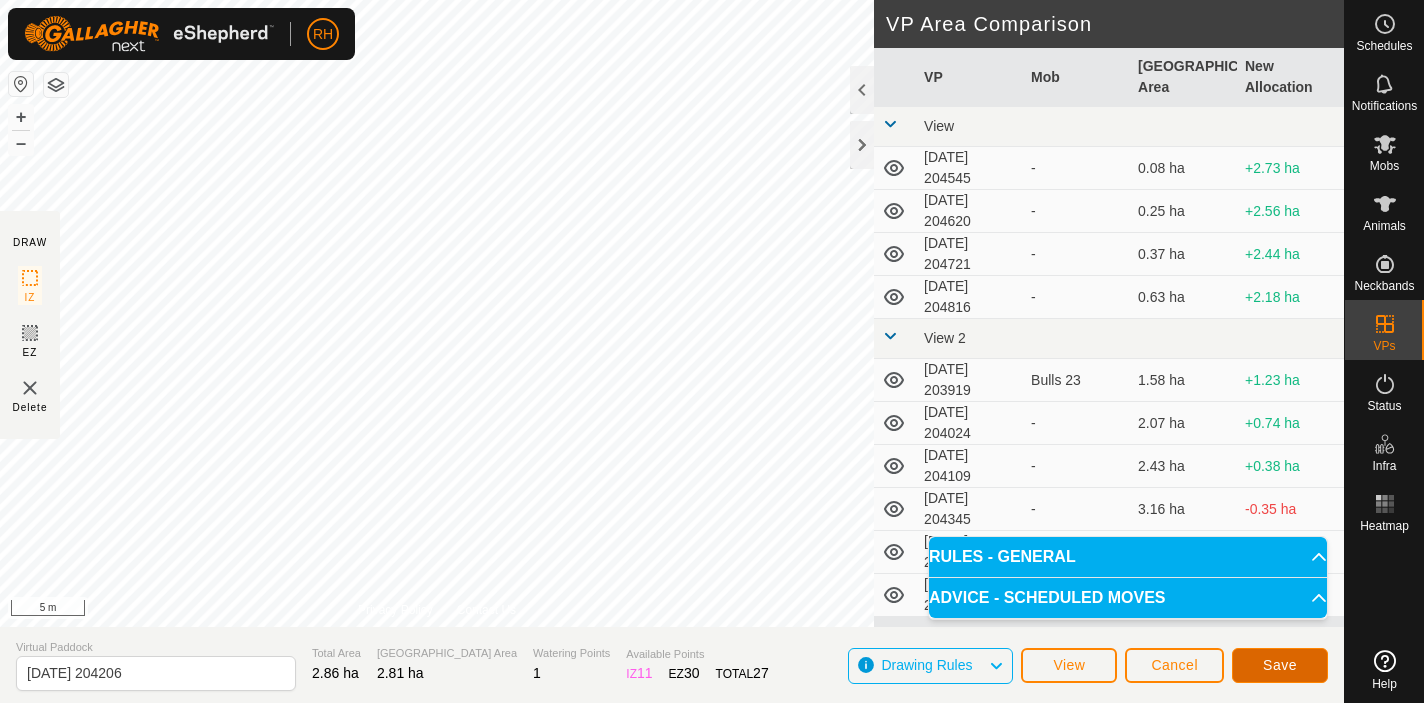 click on "Save" 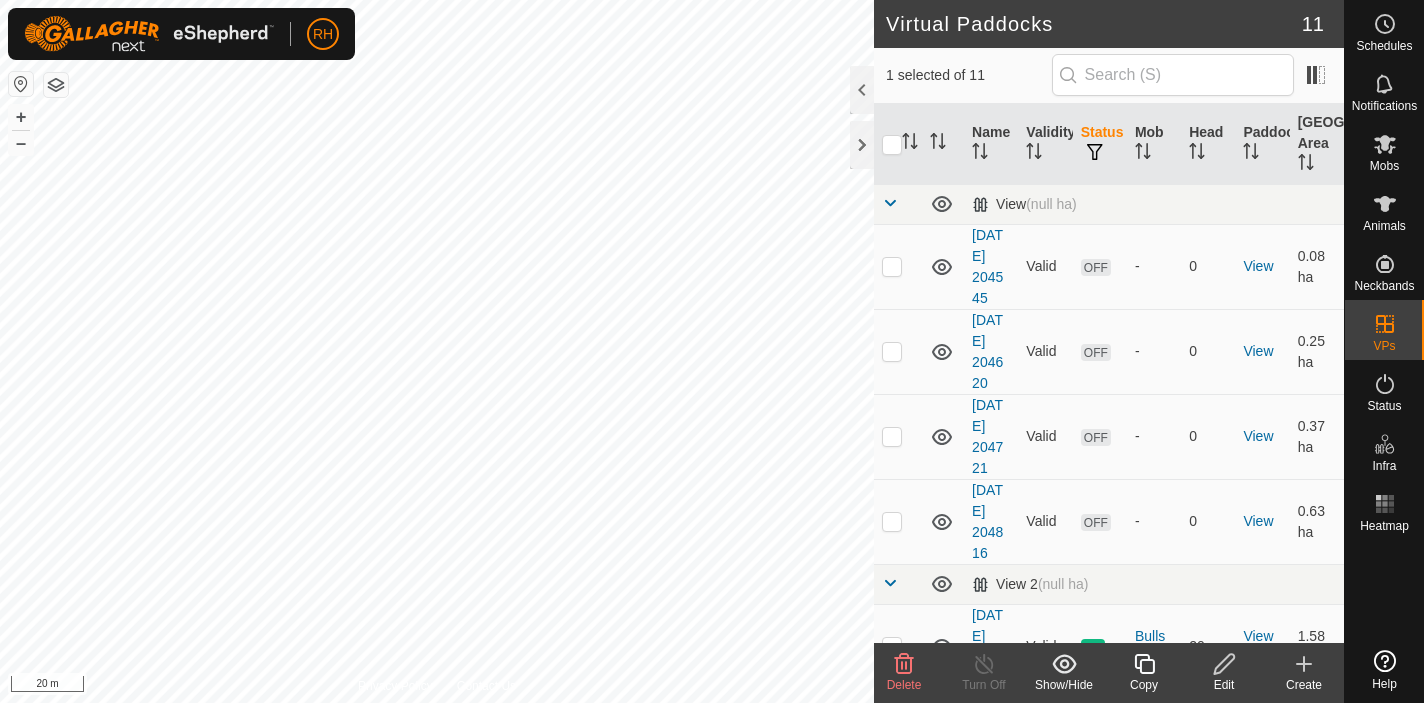click 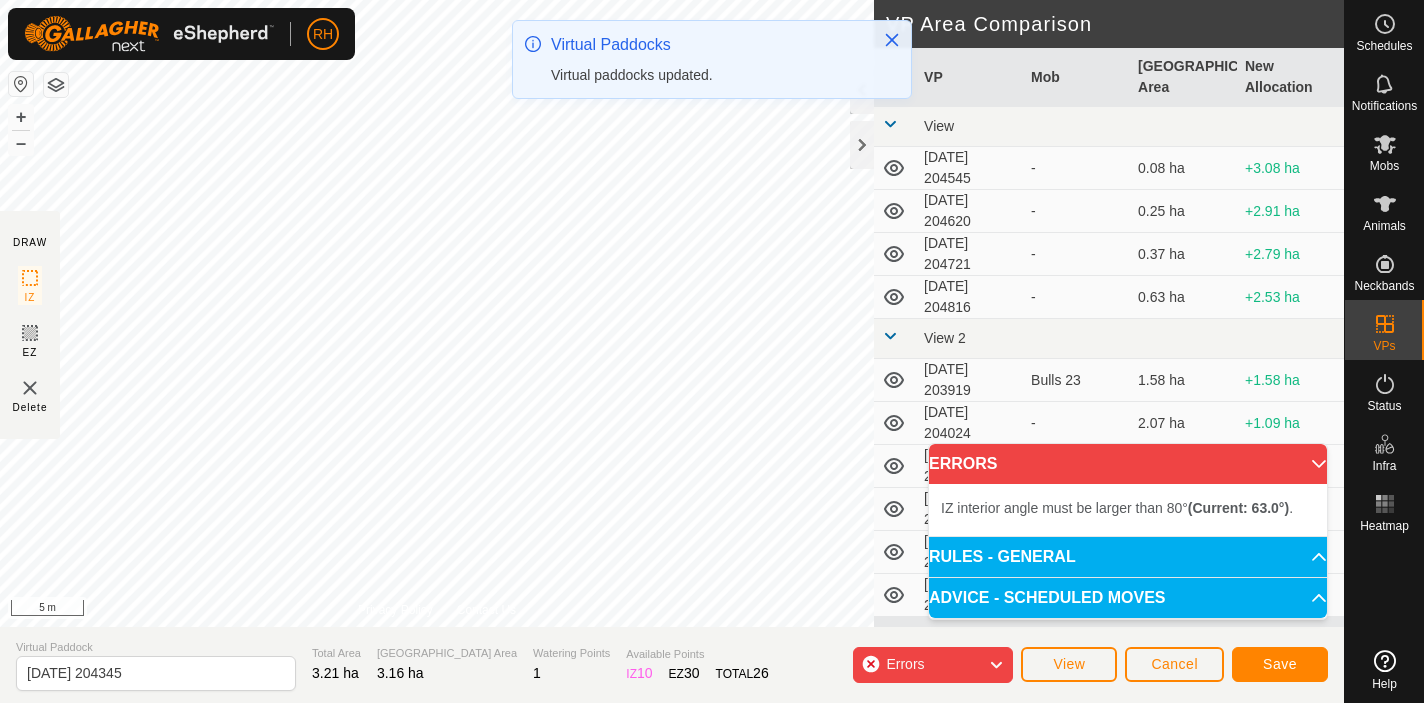click on "IZ interior angle must be larger than 80°  (Current: 63.0°) . + – ⇧ i 5 m" at bounding box center (437, 313) 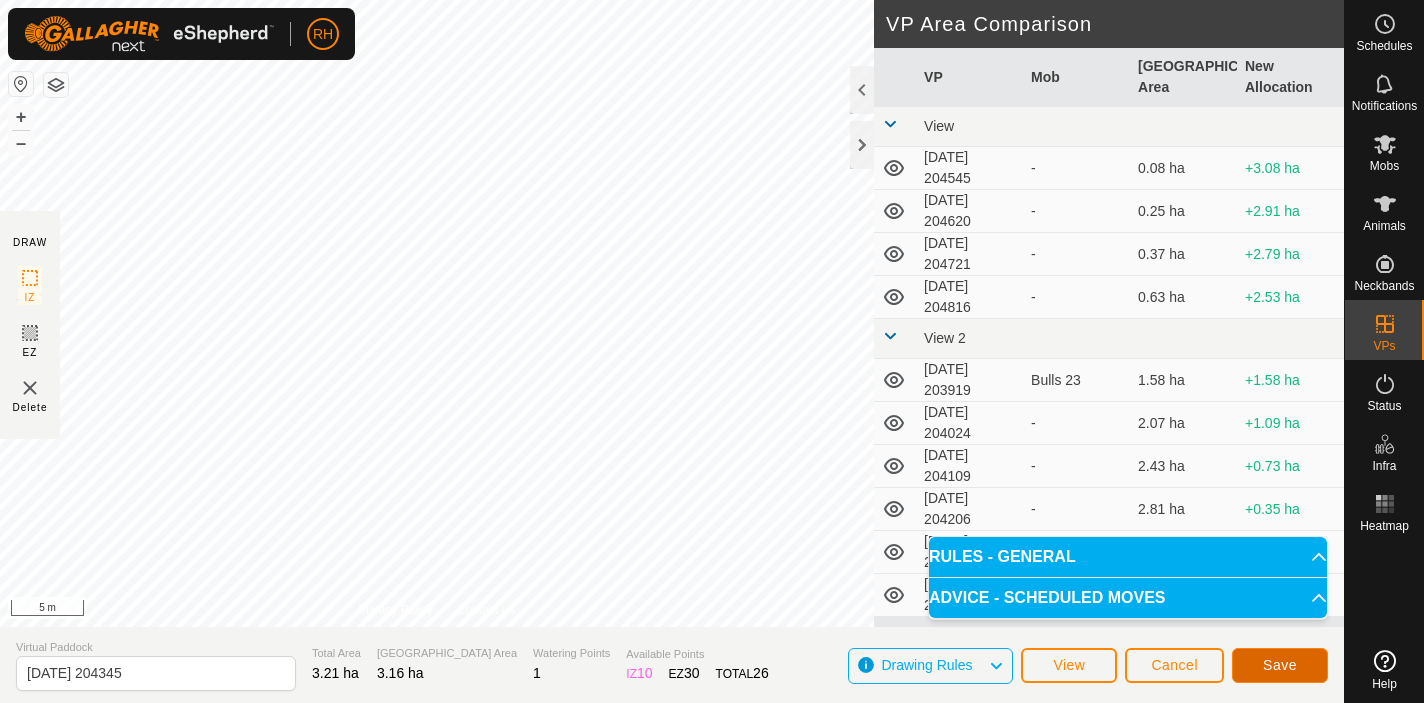 click on "Save" 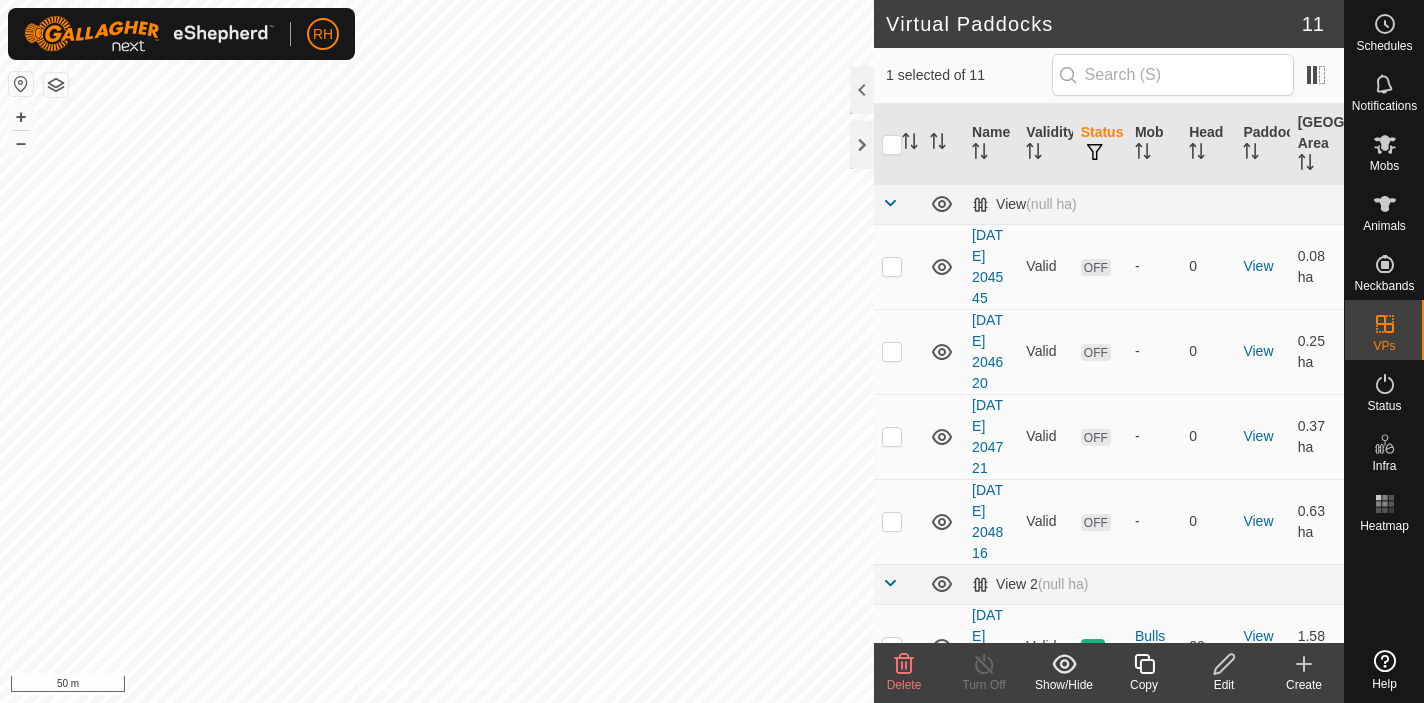 click 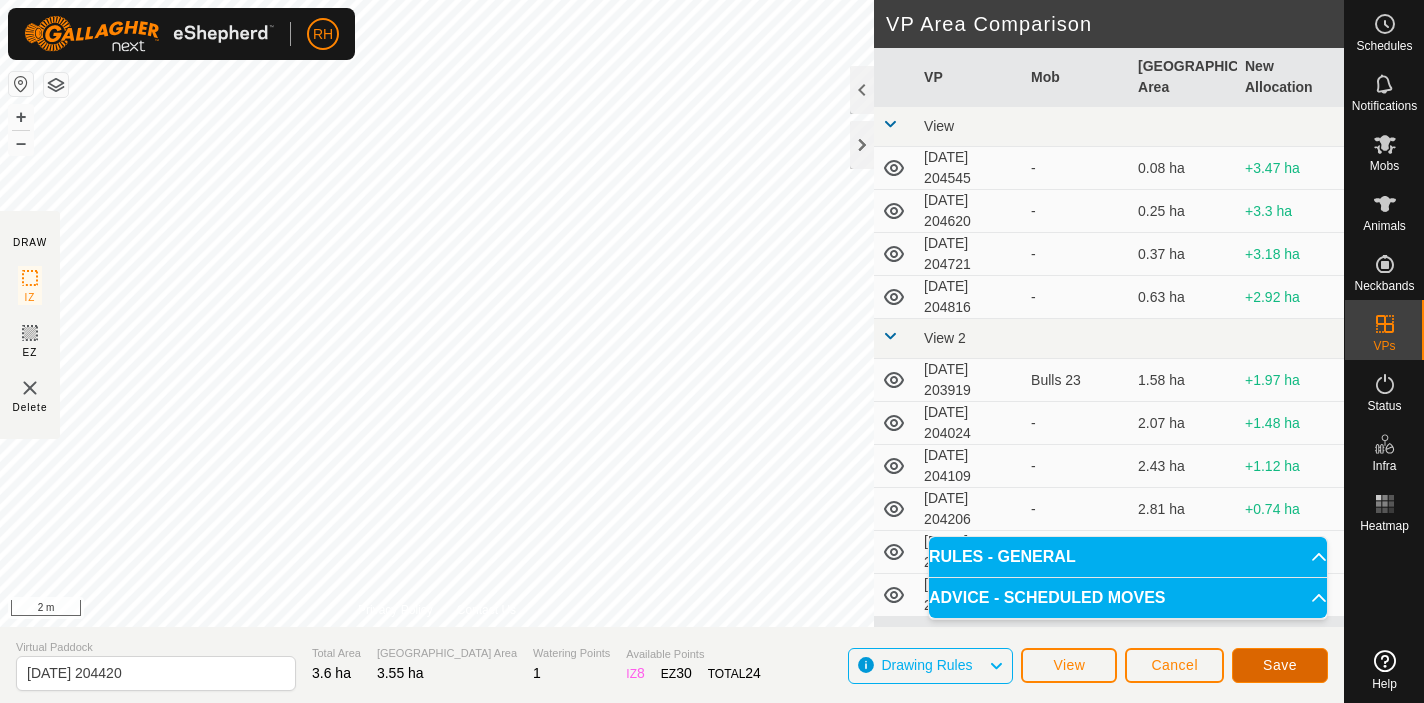 click on "Save" 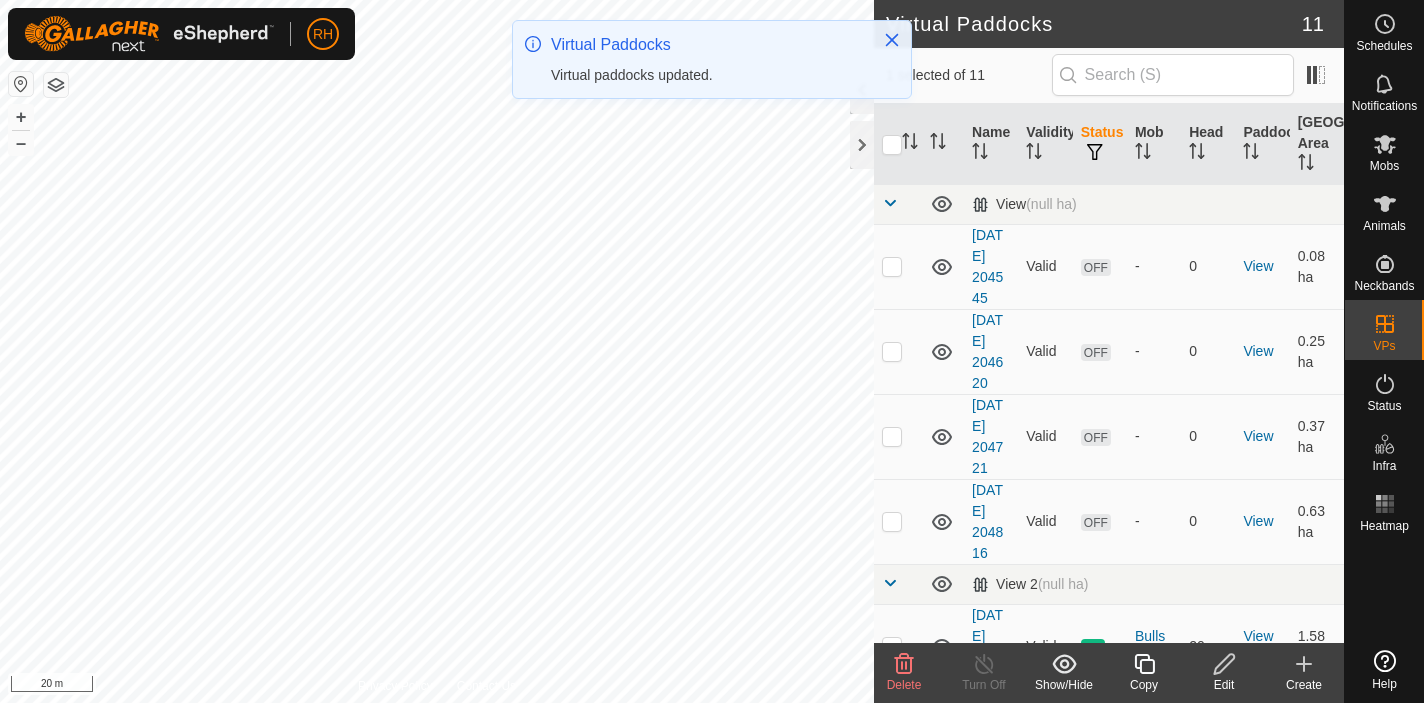 click 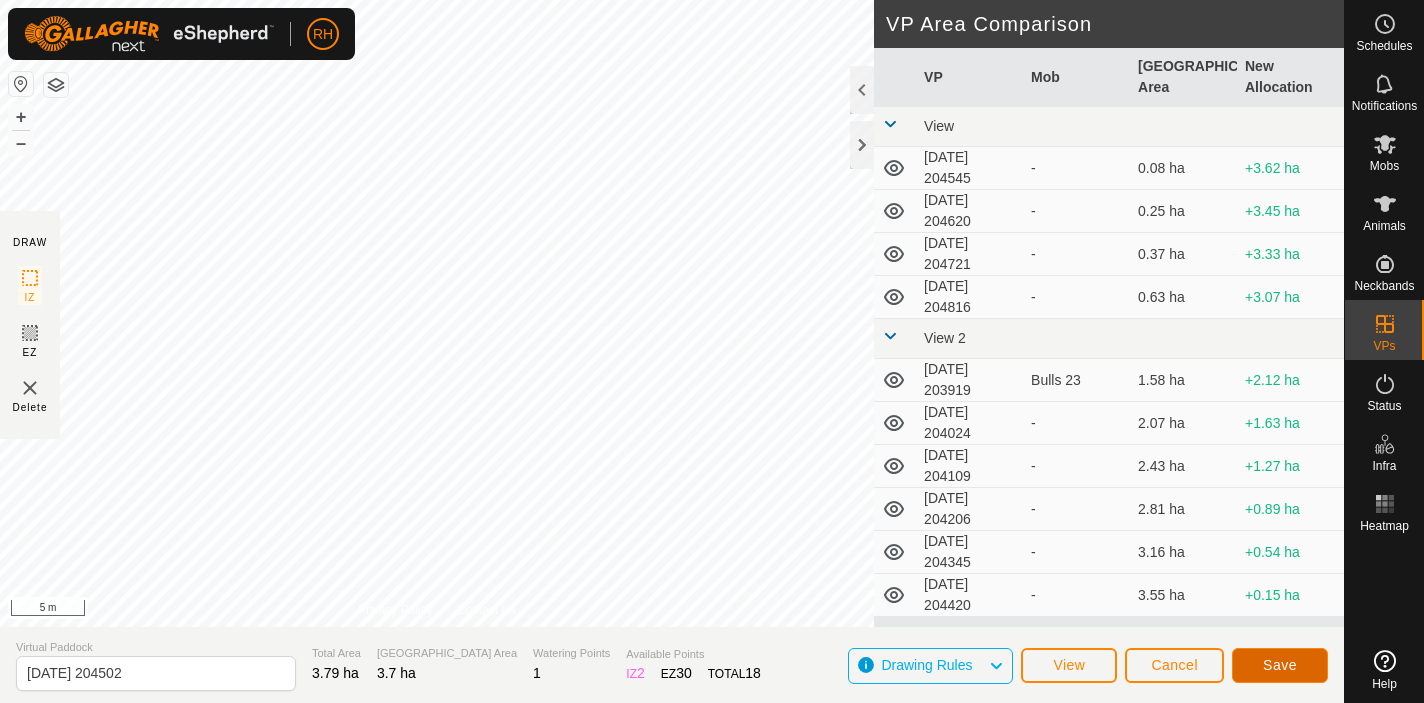 click on "Save" 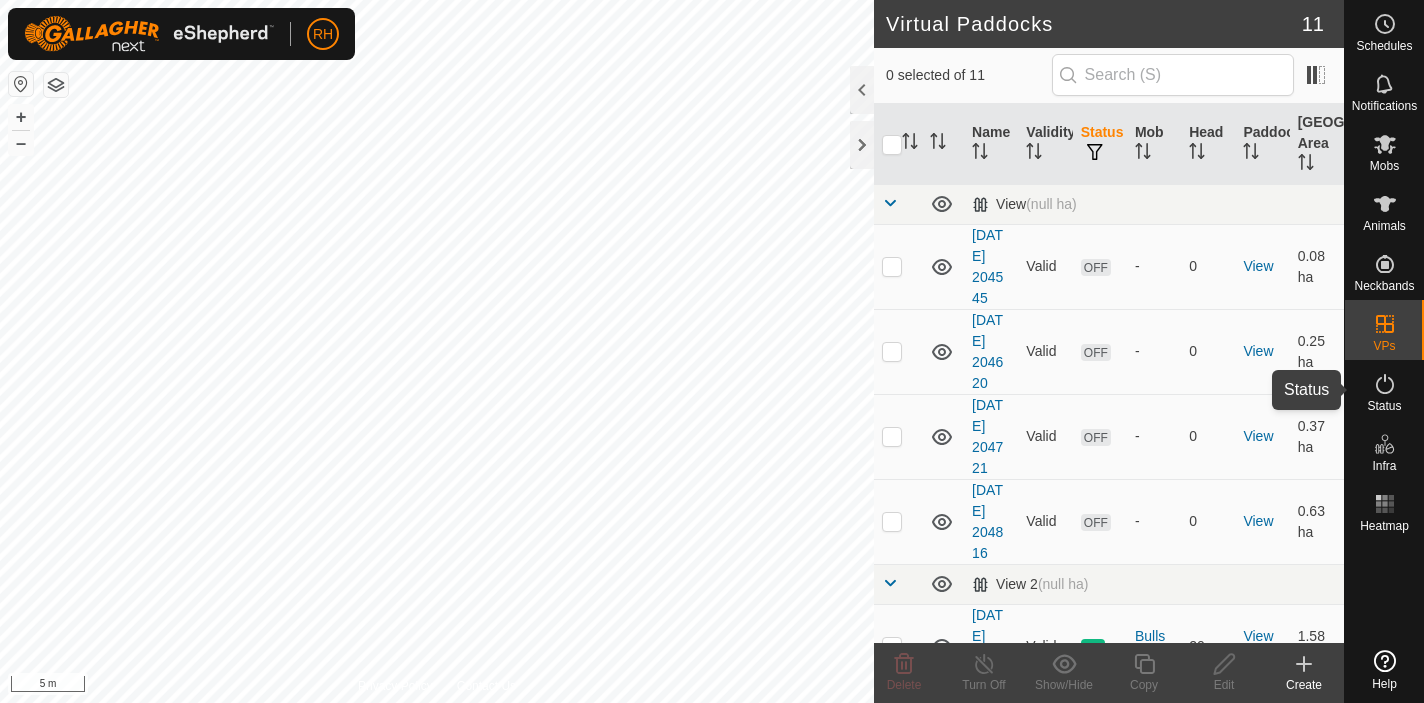 click 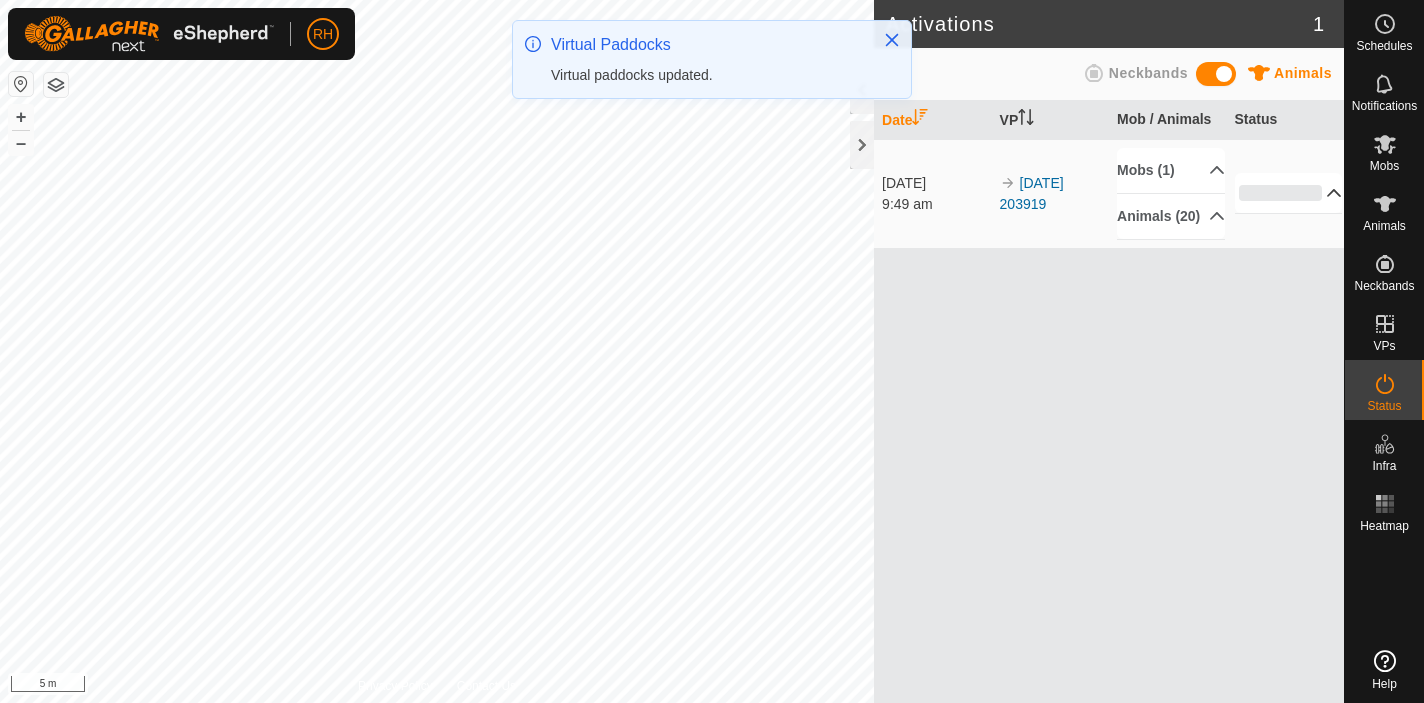 click on "0%" at bounding box center [1289, 193] 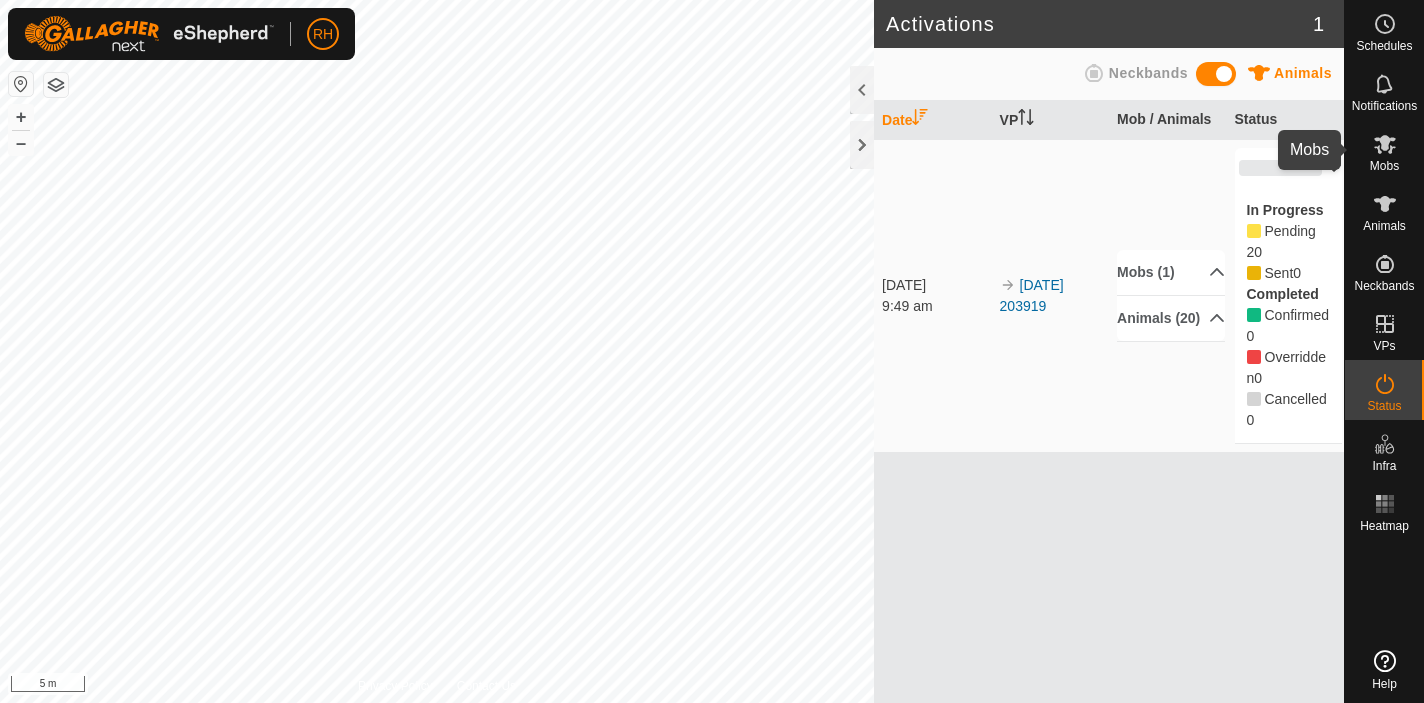 click on "Mobs" at bounding box center (1384, 166) 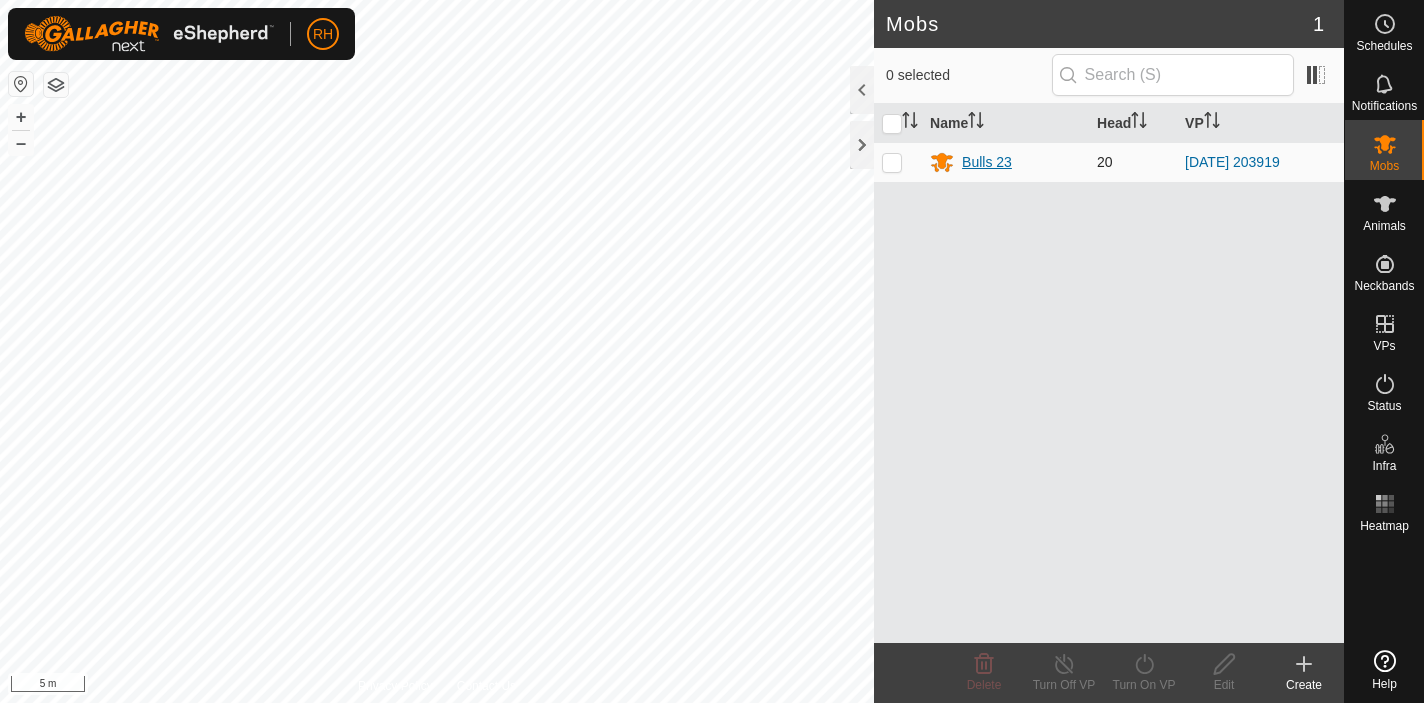 click on "Bulls 23" at bounding box center (987, 162) 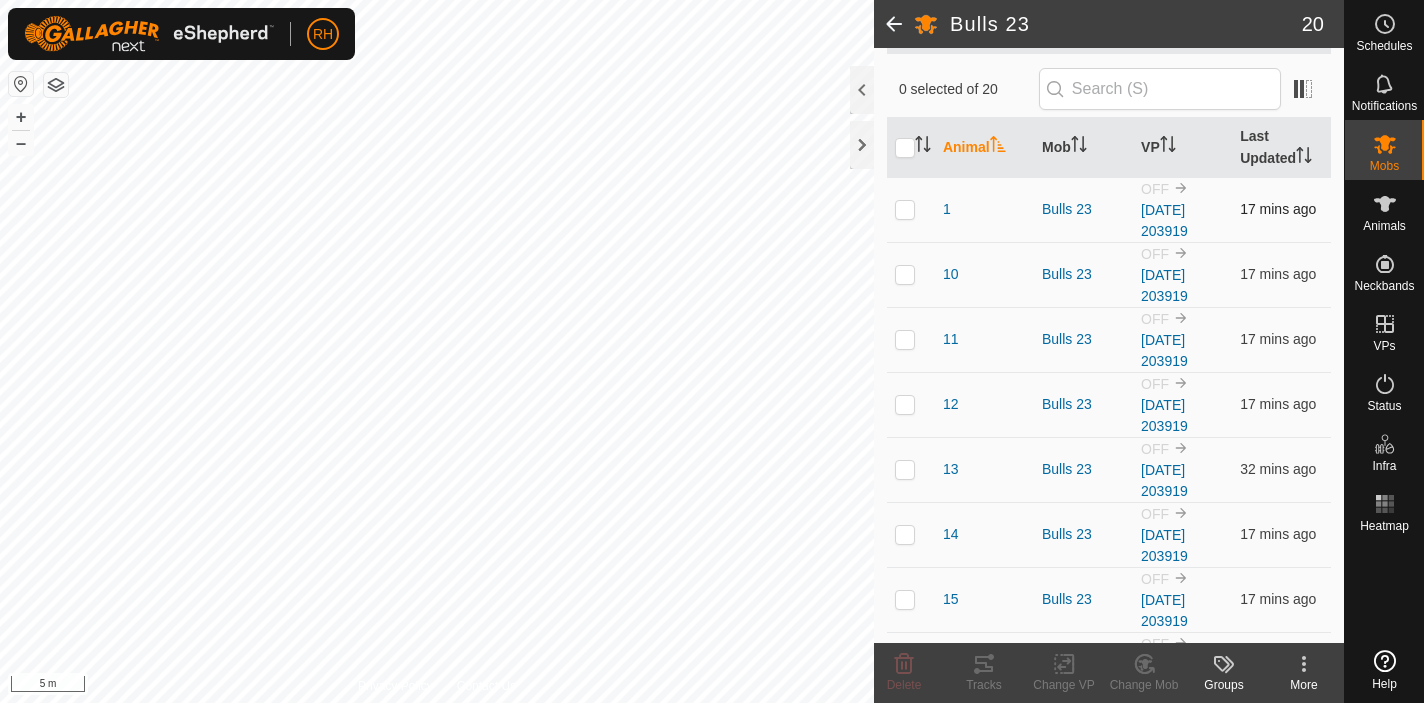 scroll, scrollTop: 0, scrollLeft: 0, axis: both 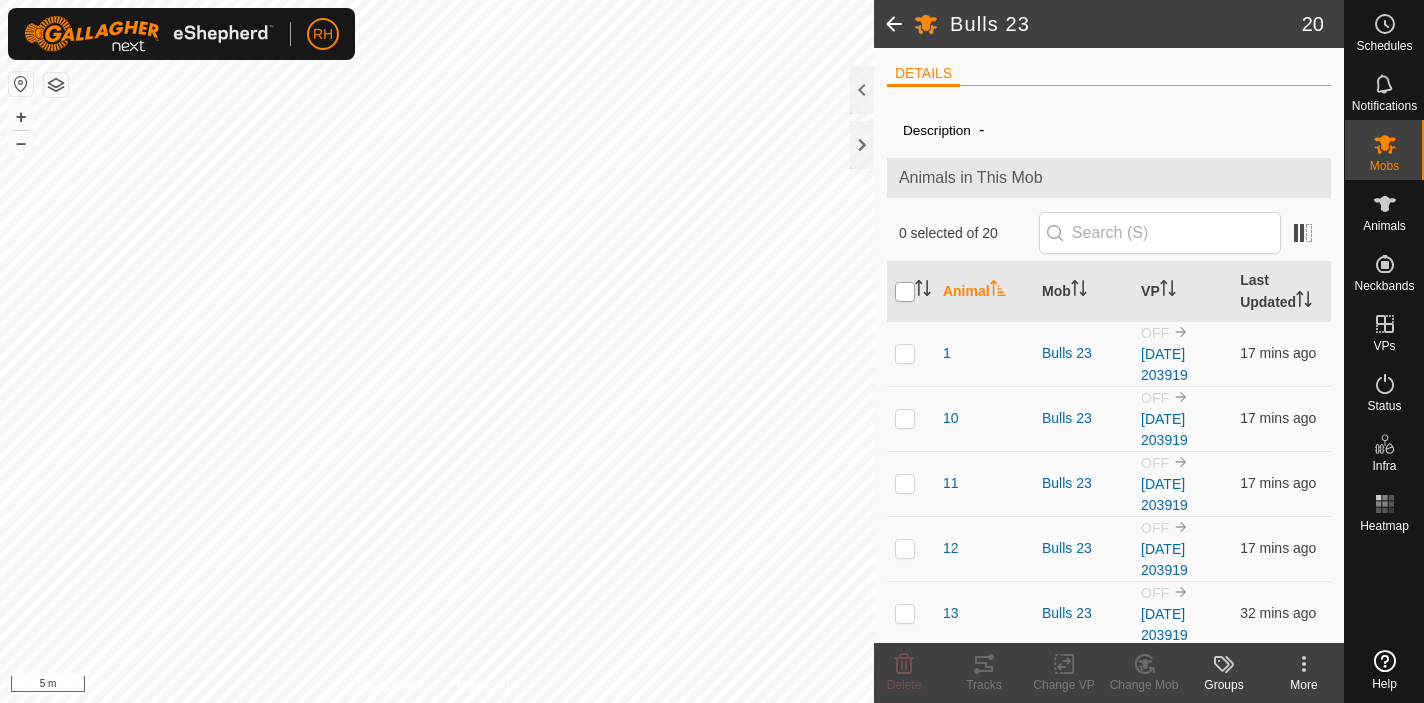 click at bounding box center [905, 292] 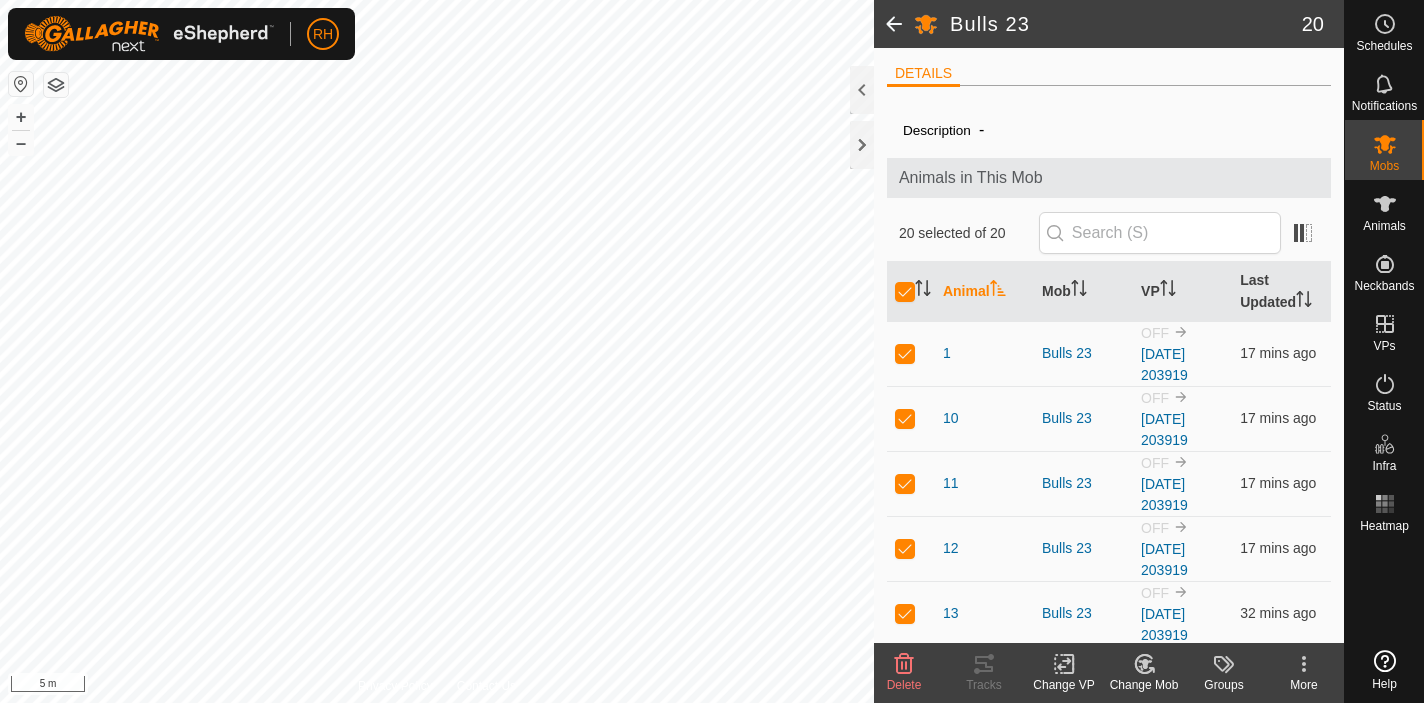 click 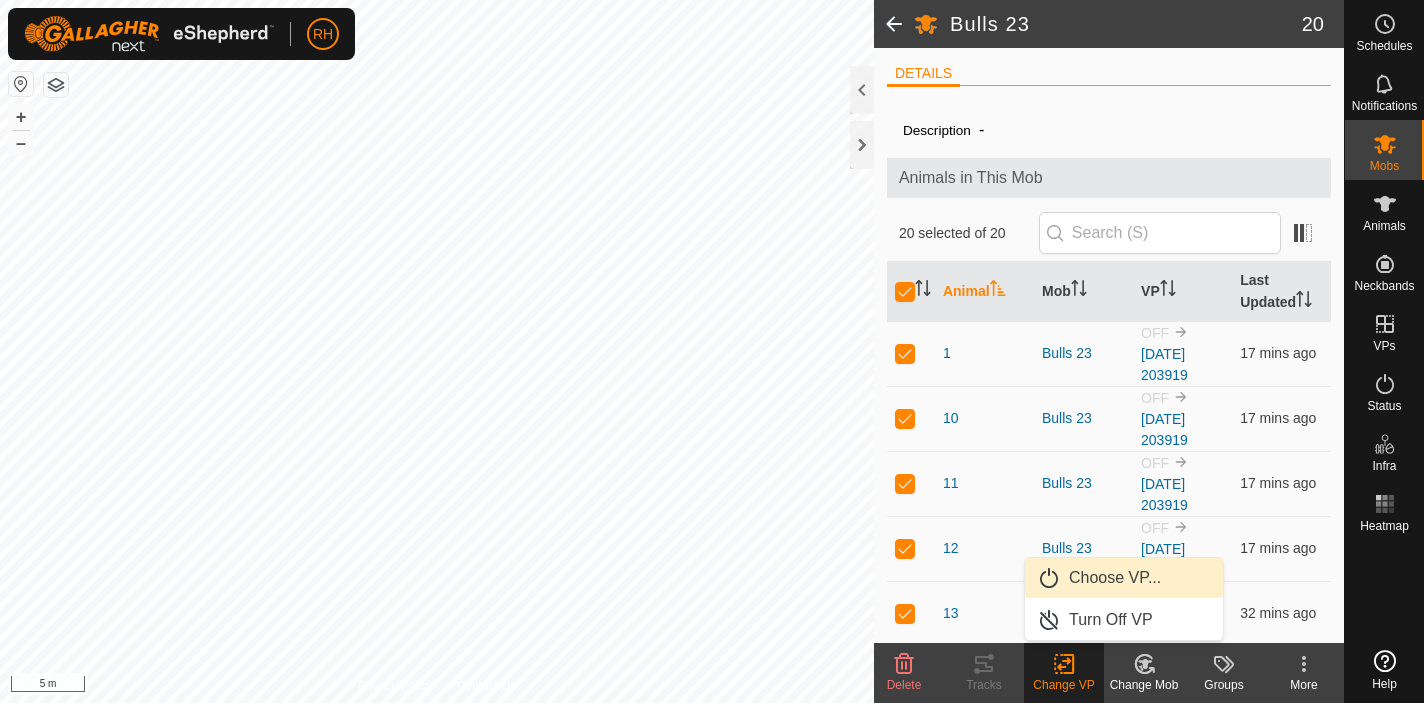 click on "Choose VP..." at bounding box center [1124, 578] 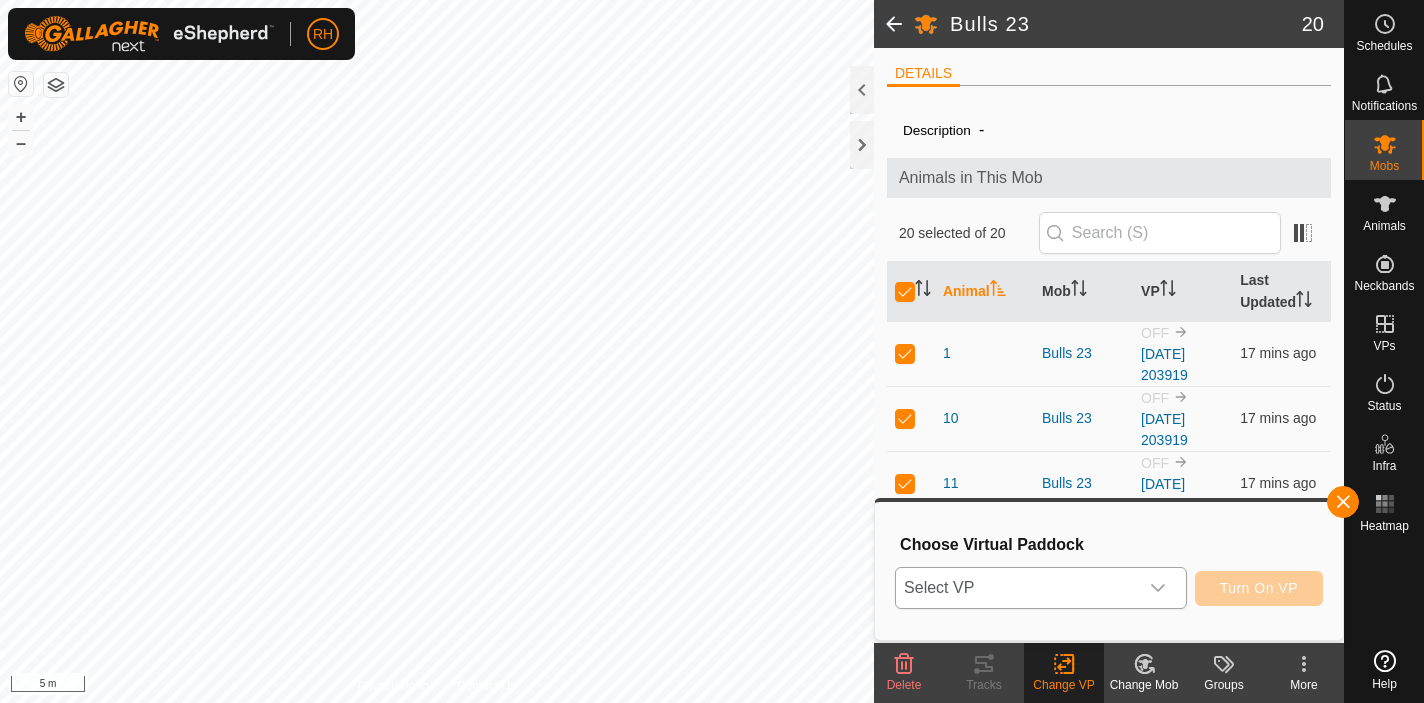 click on "Select VP" at bounding box center (1017, 588) 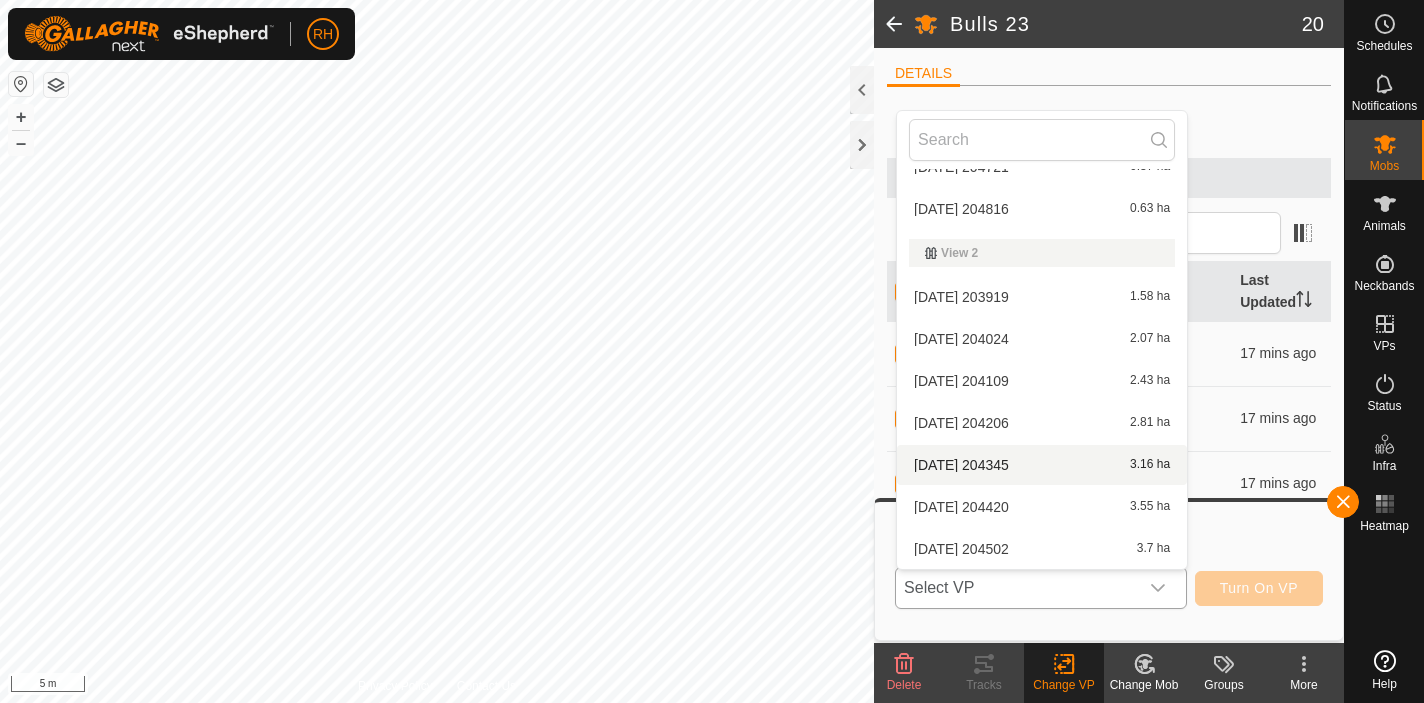scroll, scrollTop: 0, scrollLeft: 0, axis: both 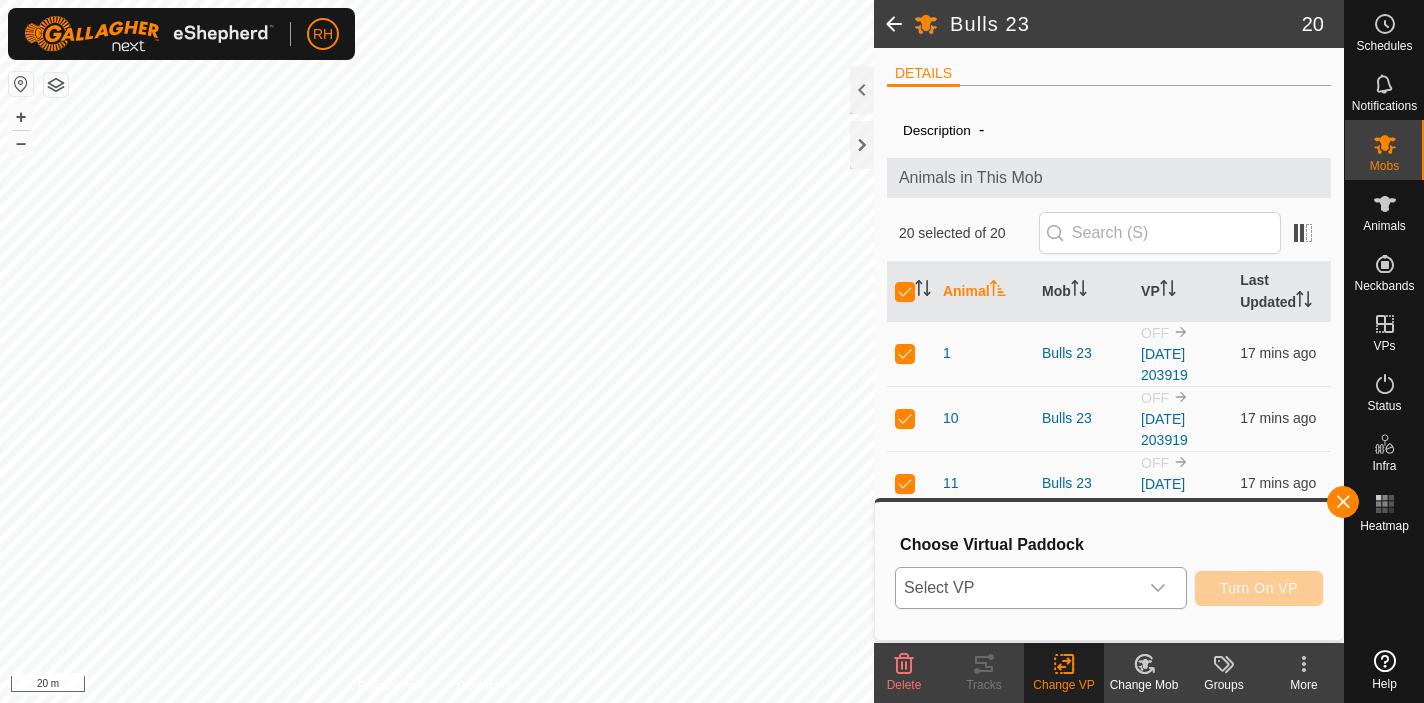 click on "Select VP" at bounding box center (1017, 588) 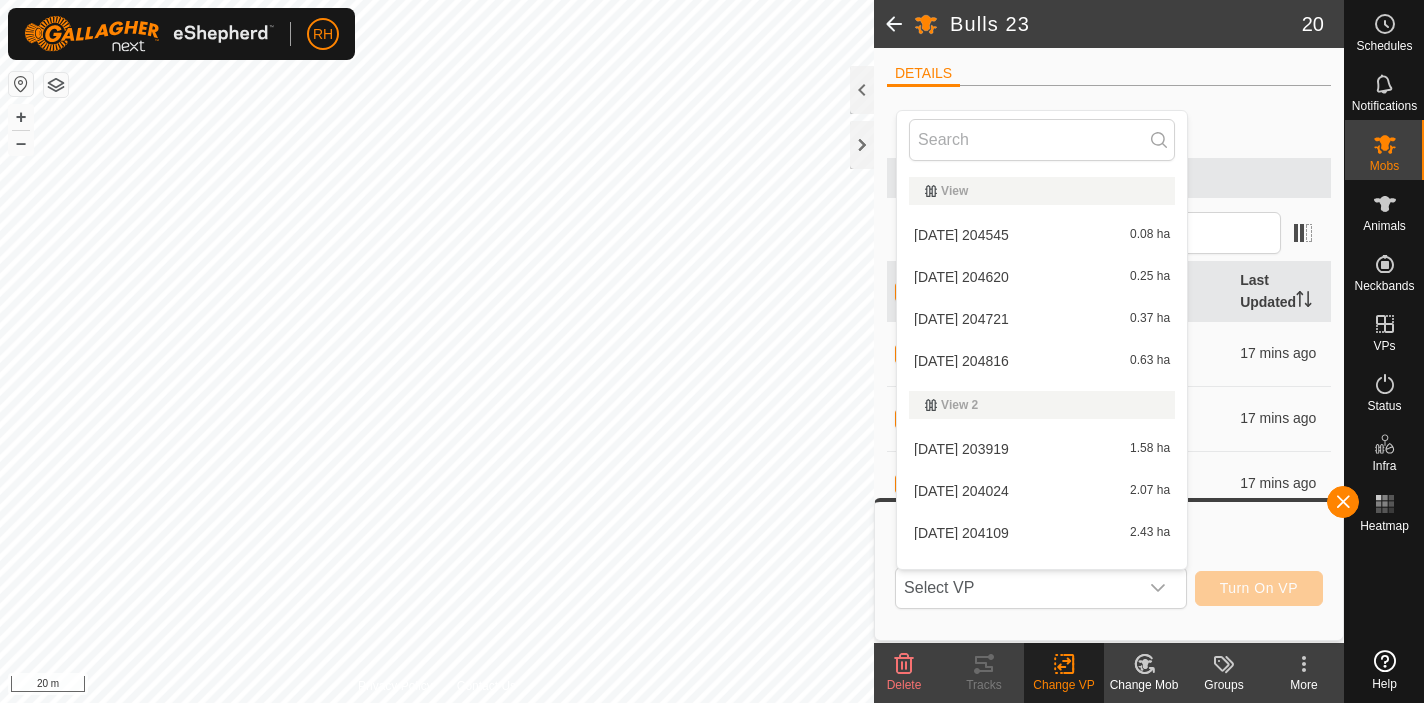 scroll, scrollTop: 26, scrollLeft: 0, axis: vertical 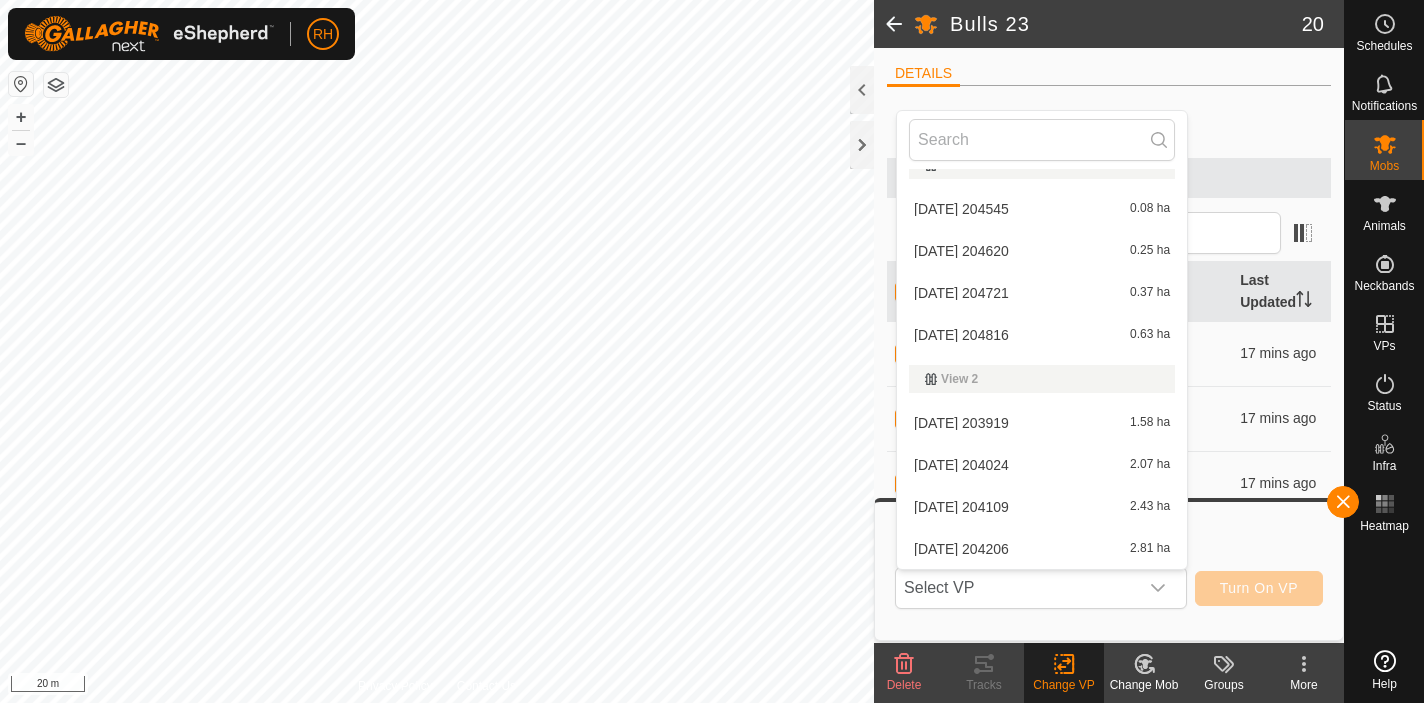click on "2025-07-07 203919  1.58 ha" at bounding box center (1042, 423) 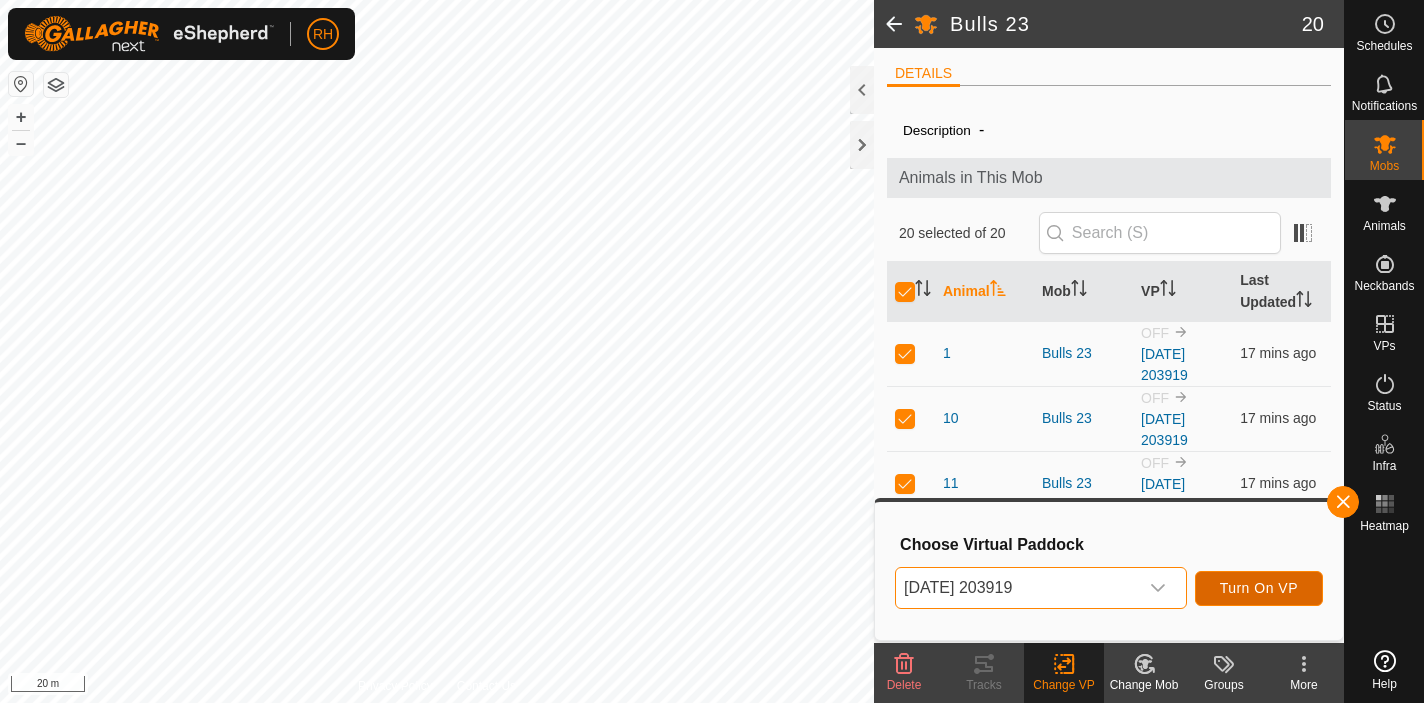 click on "Turn On VP" at bounding box center [1259, 588] 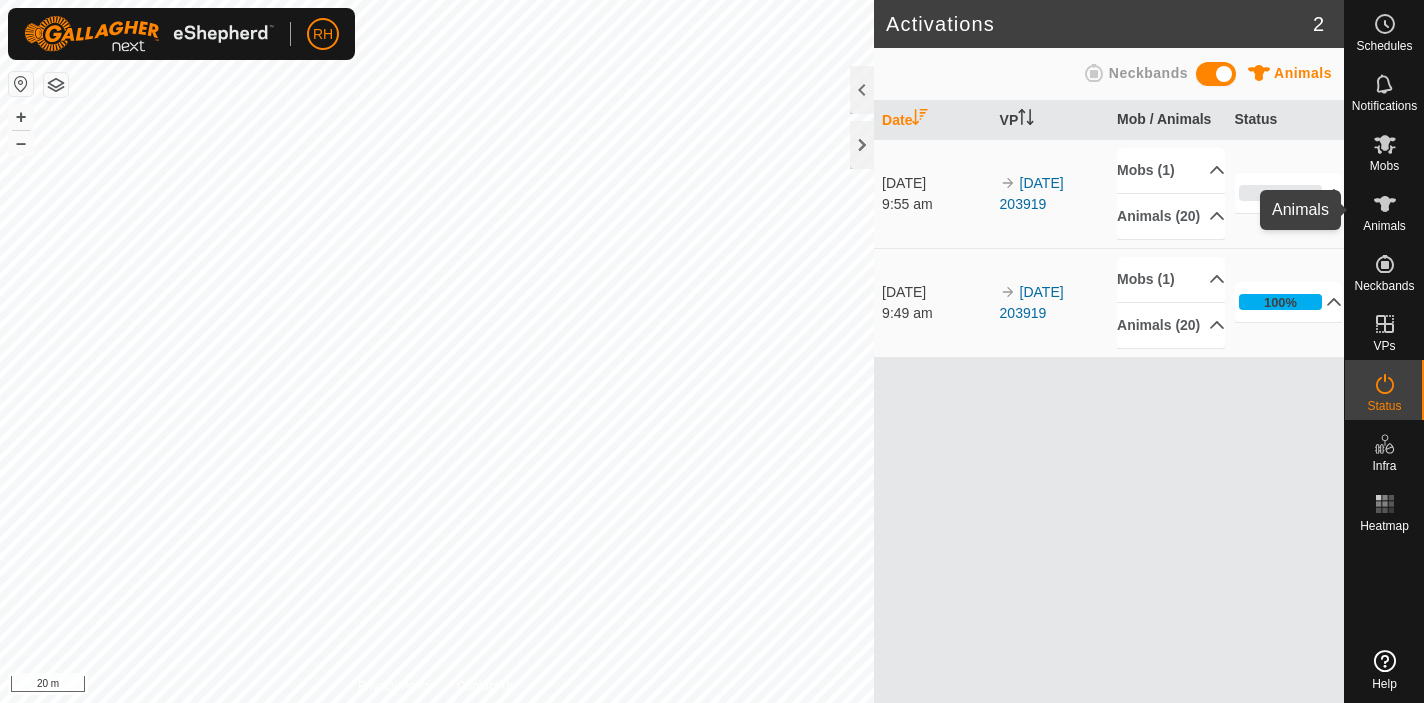 click at bounding box center (1385, 204) 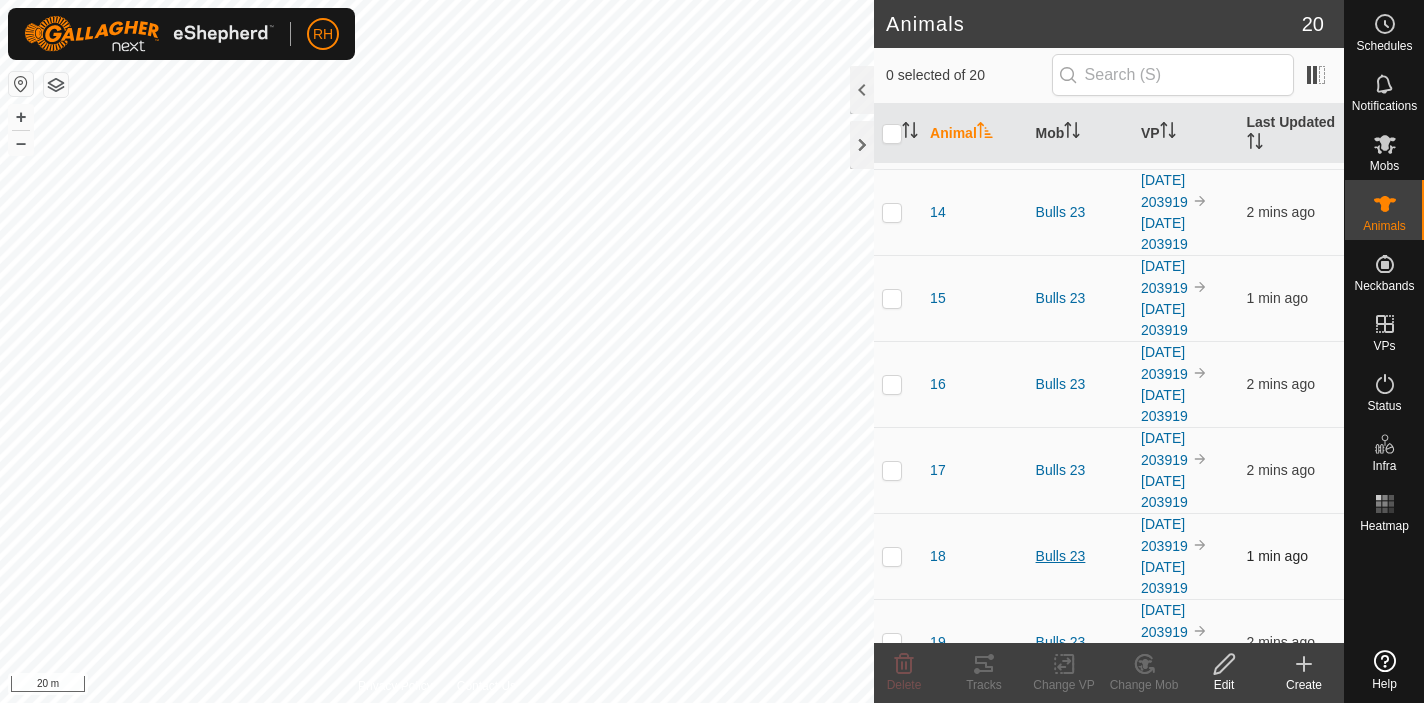 scroll, scrollTop: 0, scrollLeft: 0, axis: both 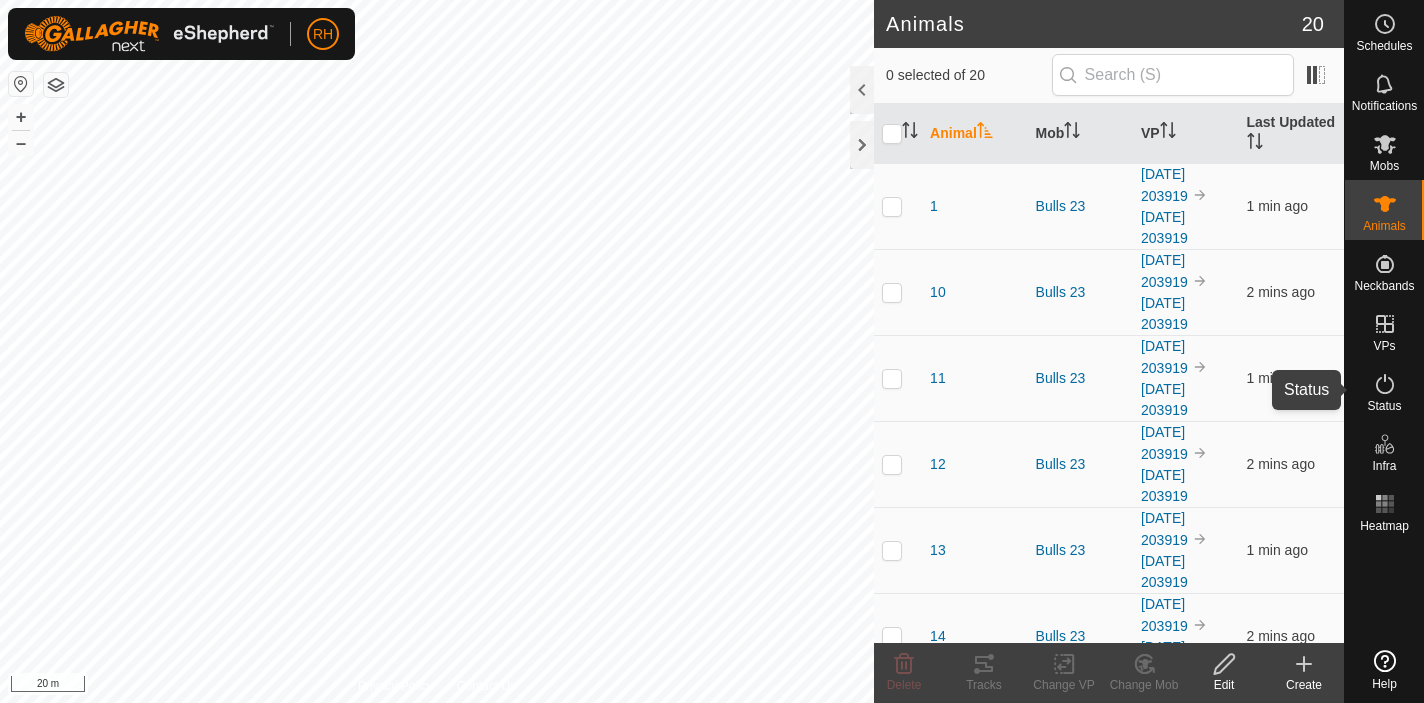 click 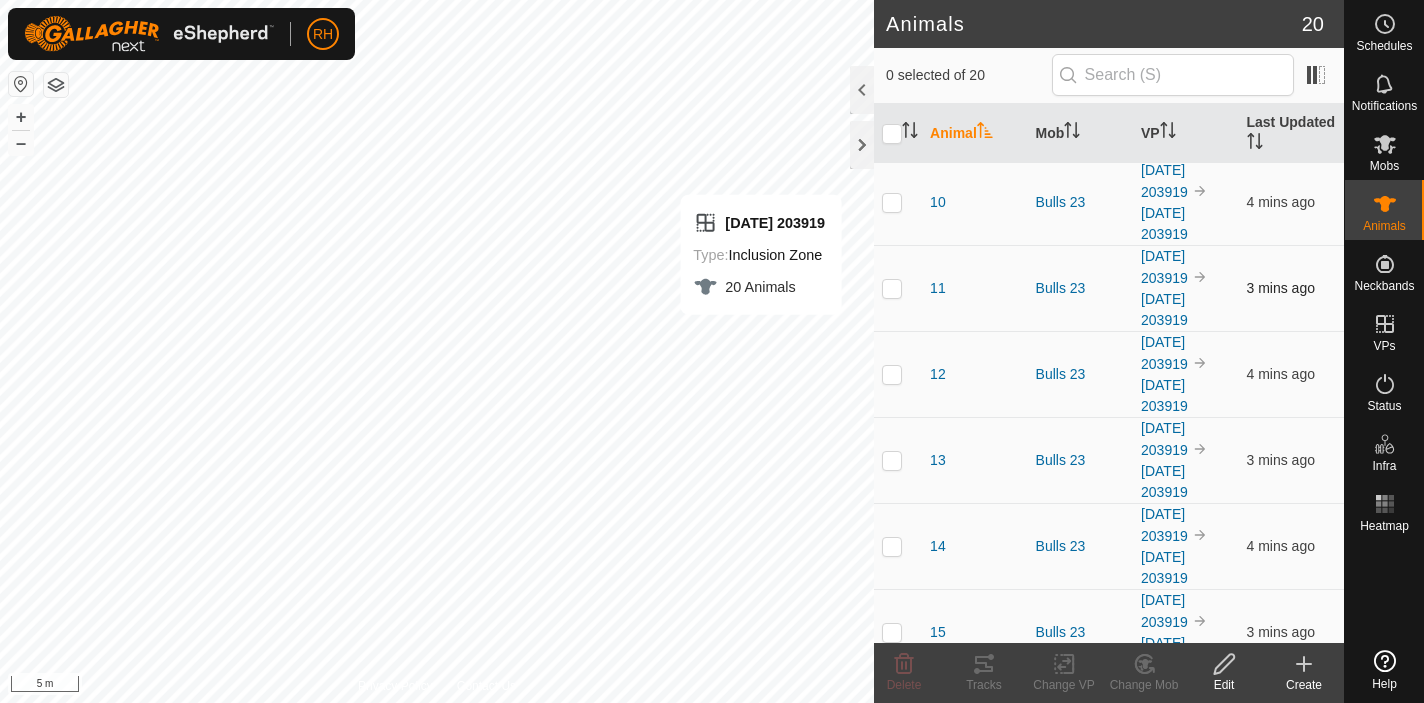 scroll, scrollTop: 0, scrollLeft: 0, axis: both 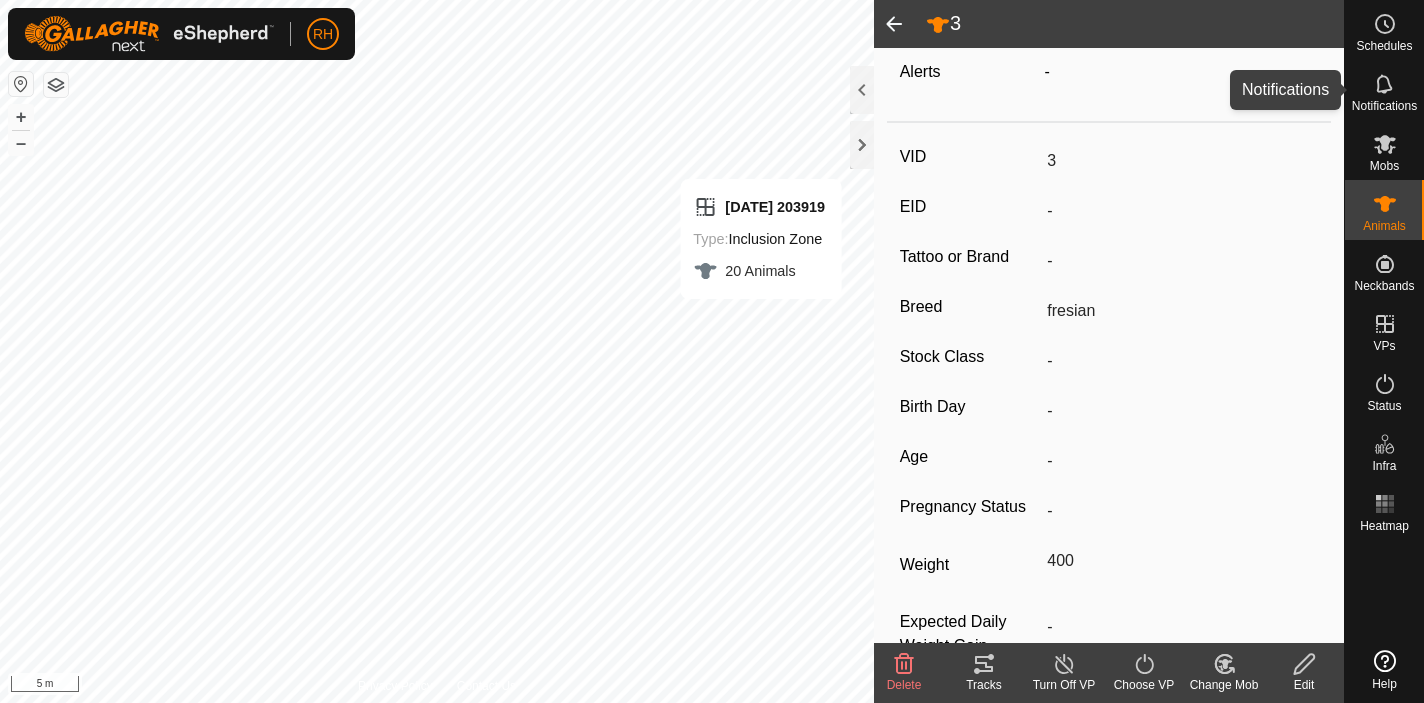 click on "Notifications" at bounding box center [1384, 106] 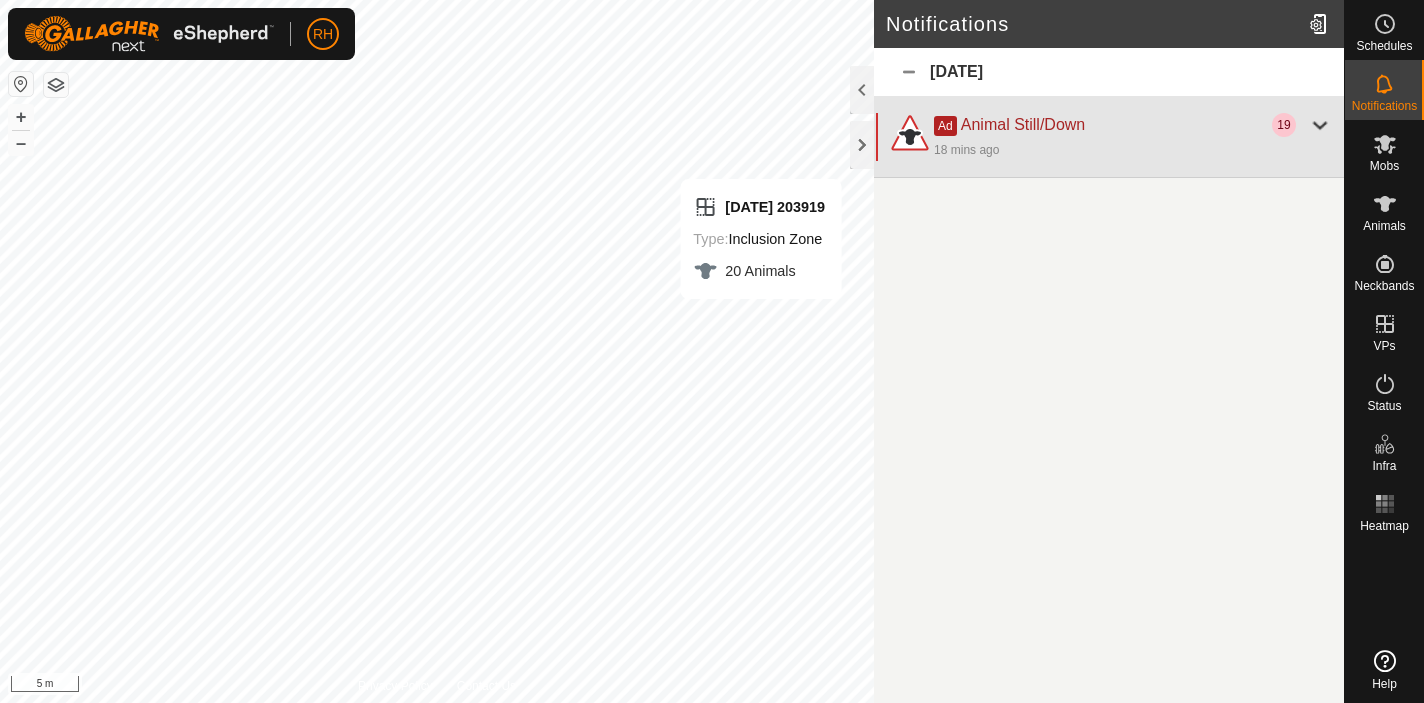 click 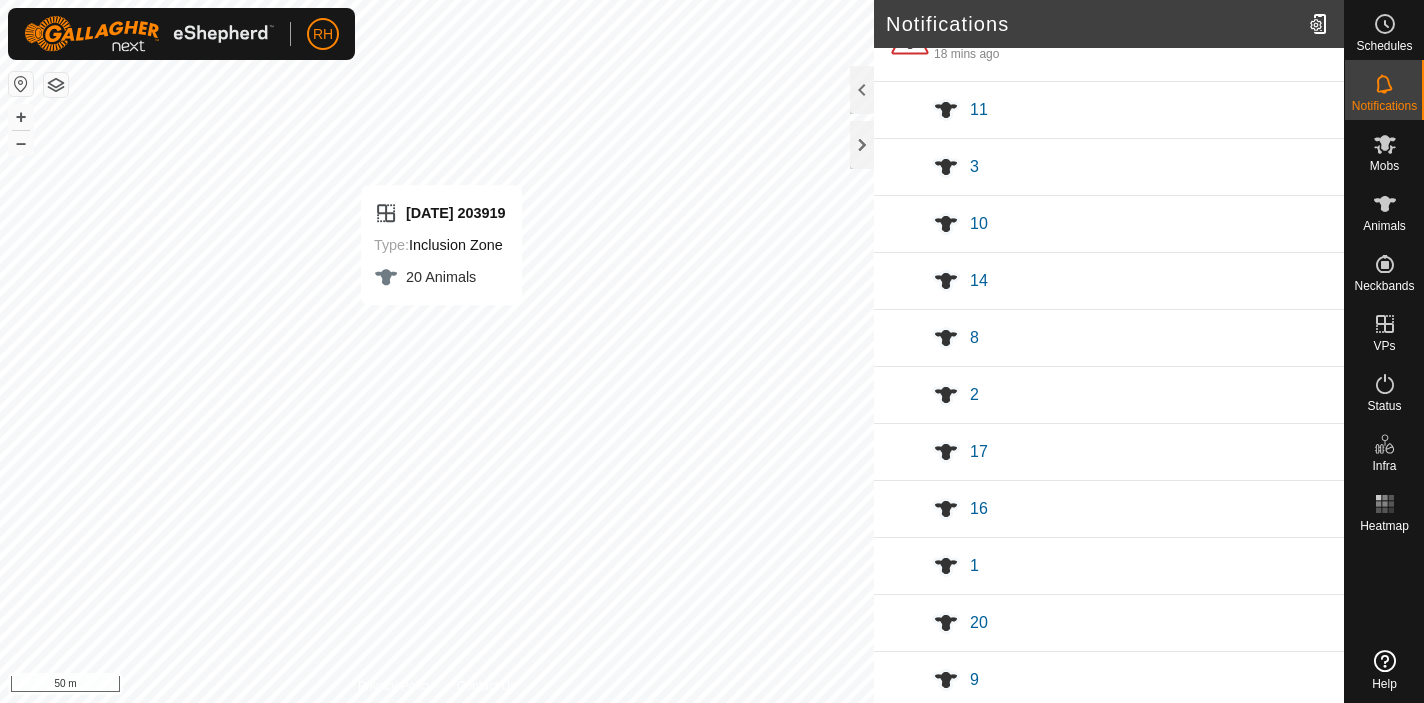 scroll, scrollTop: 0, scrollLeft: 0, axis: both 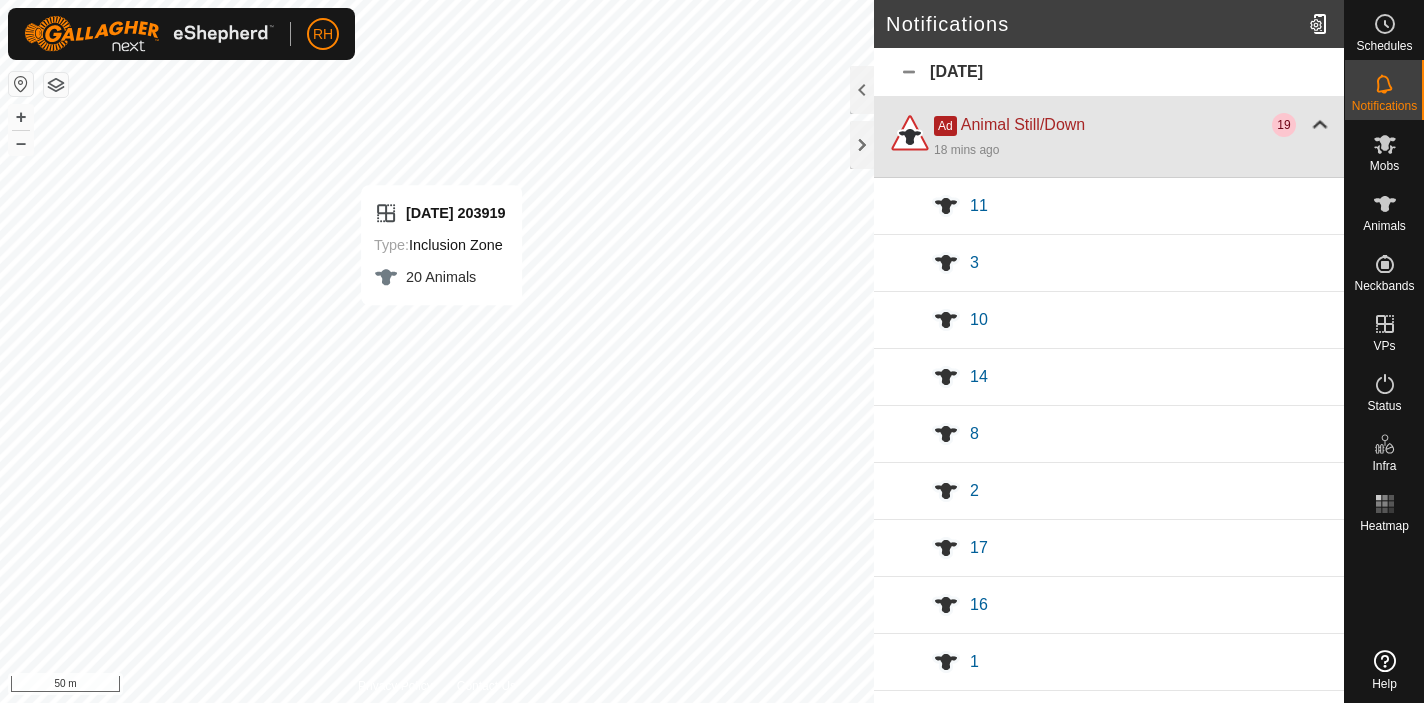click 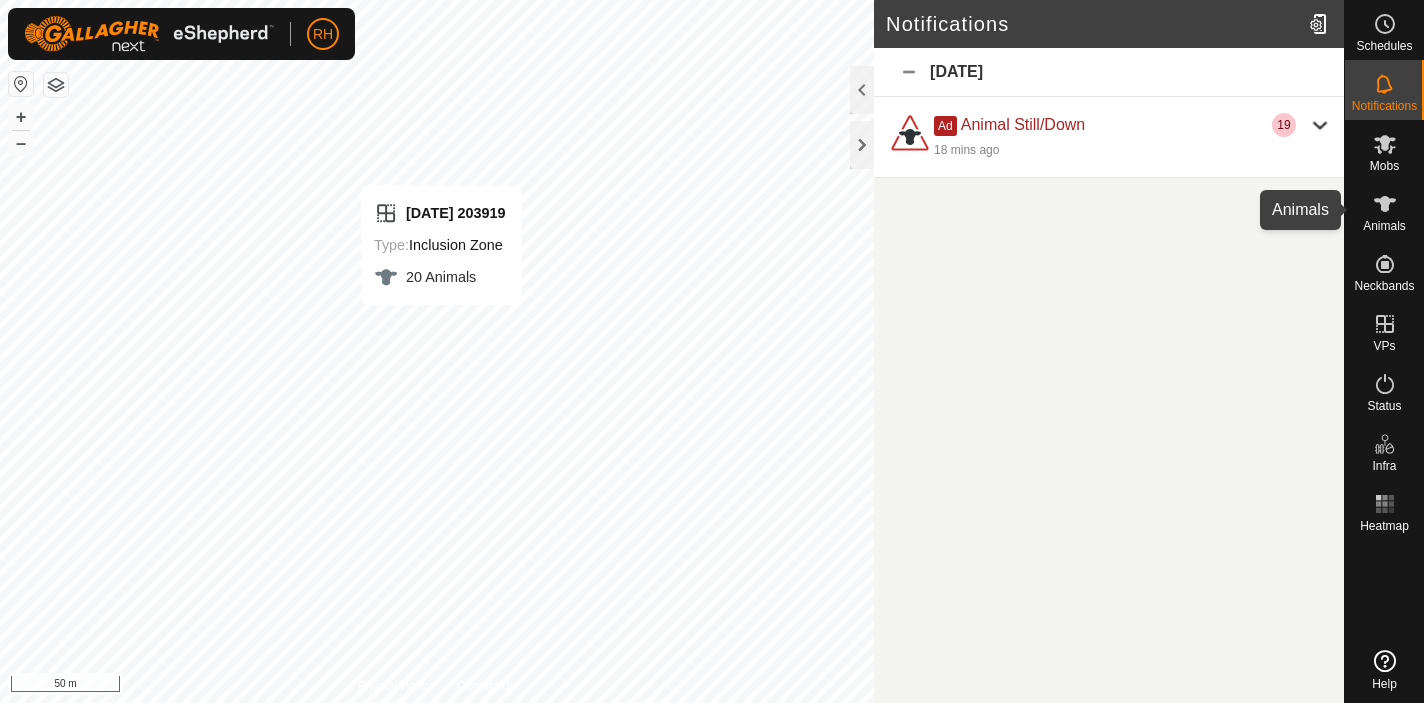 click 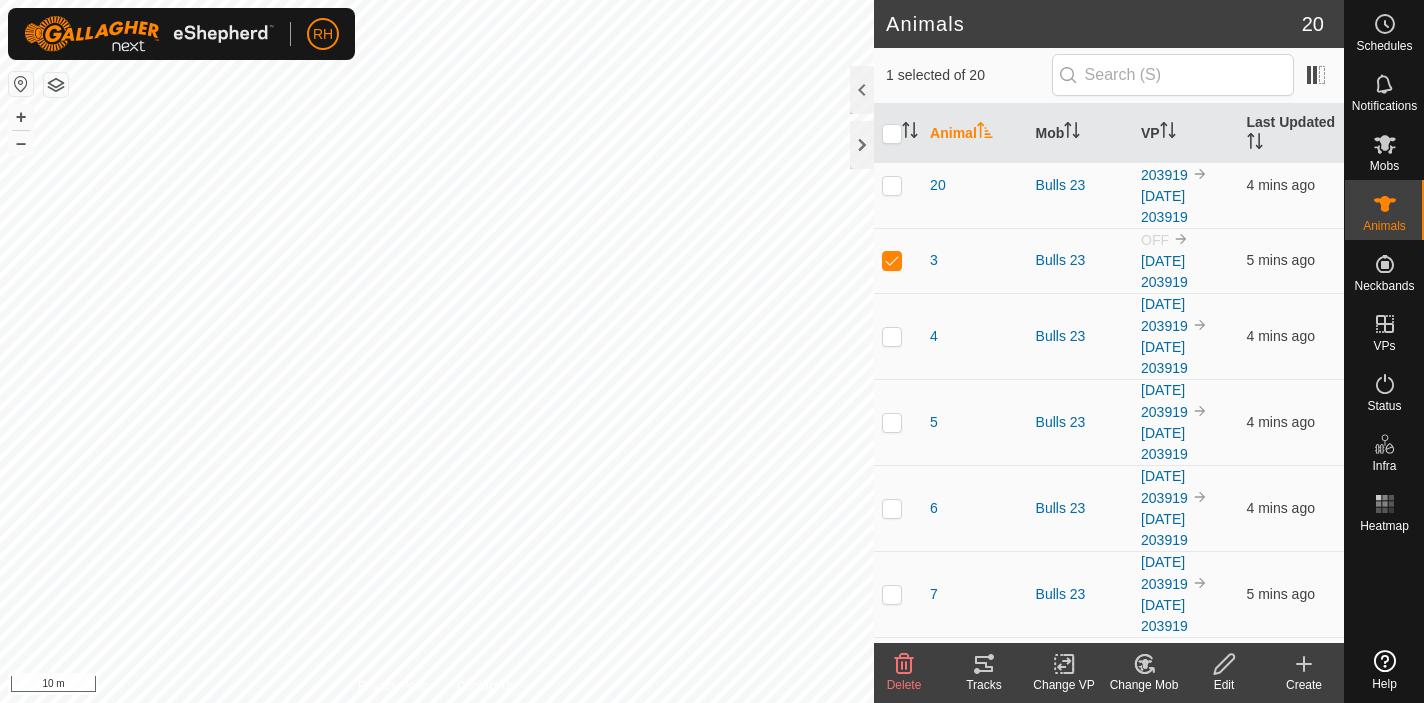 scroll, scrollTop: 1053, scrollLeft: 0, axis: vertical 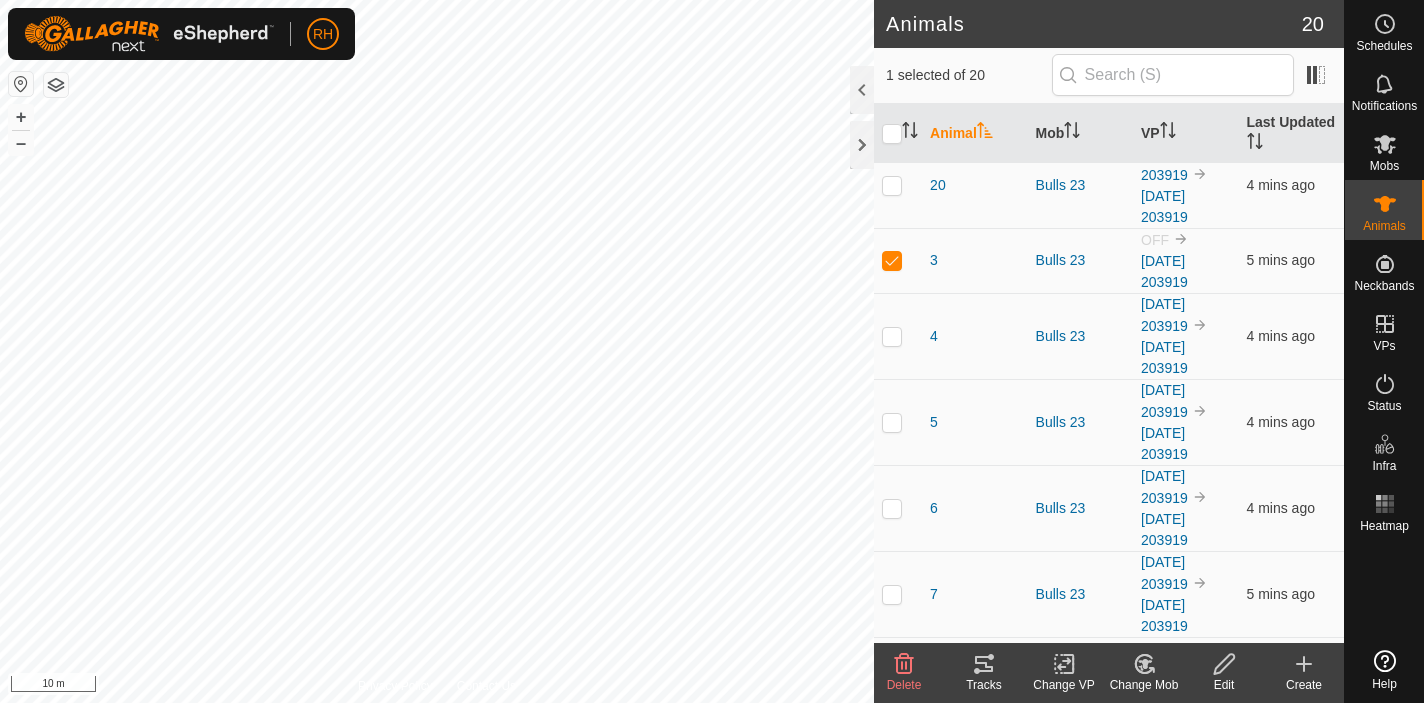 click 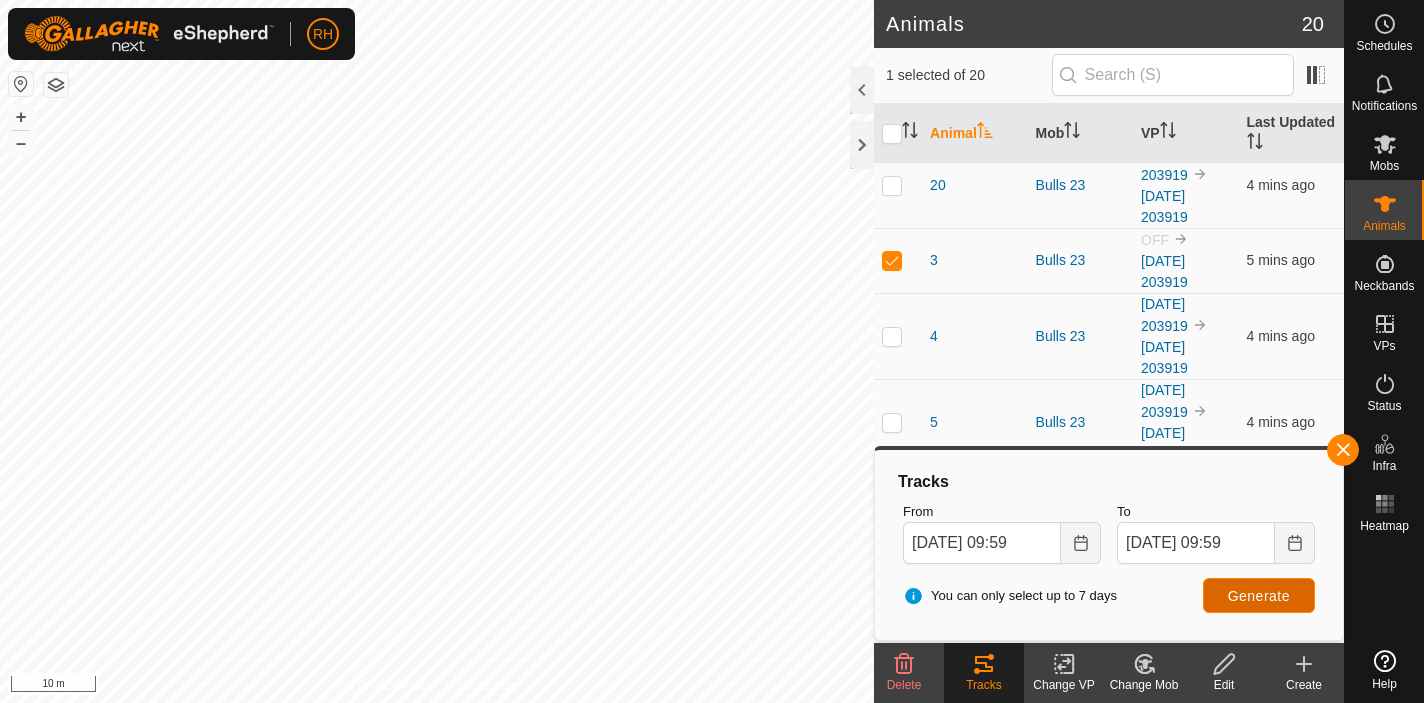click on "Generate" at bounding box center [1259, 596] 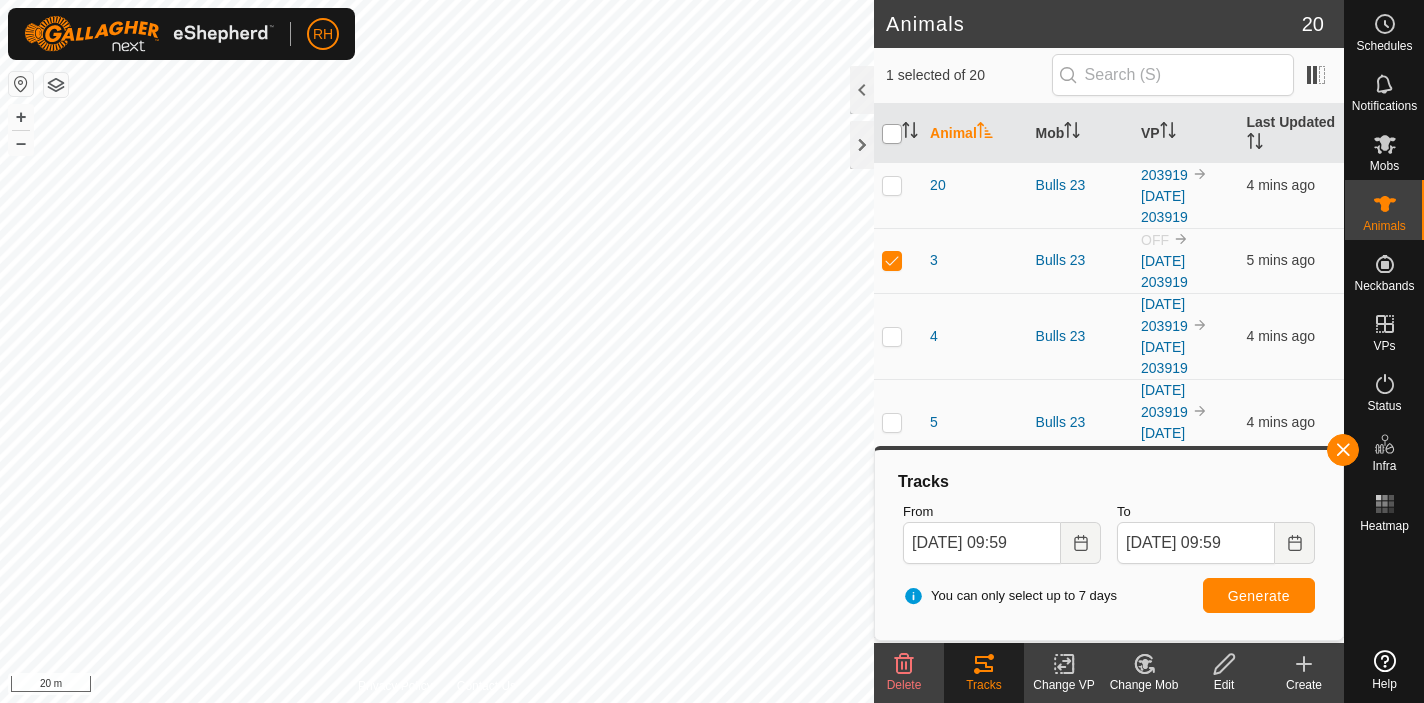 click at bounding box center (892, 134) 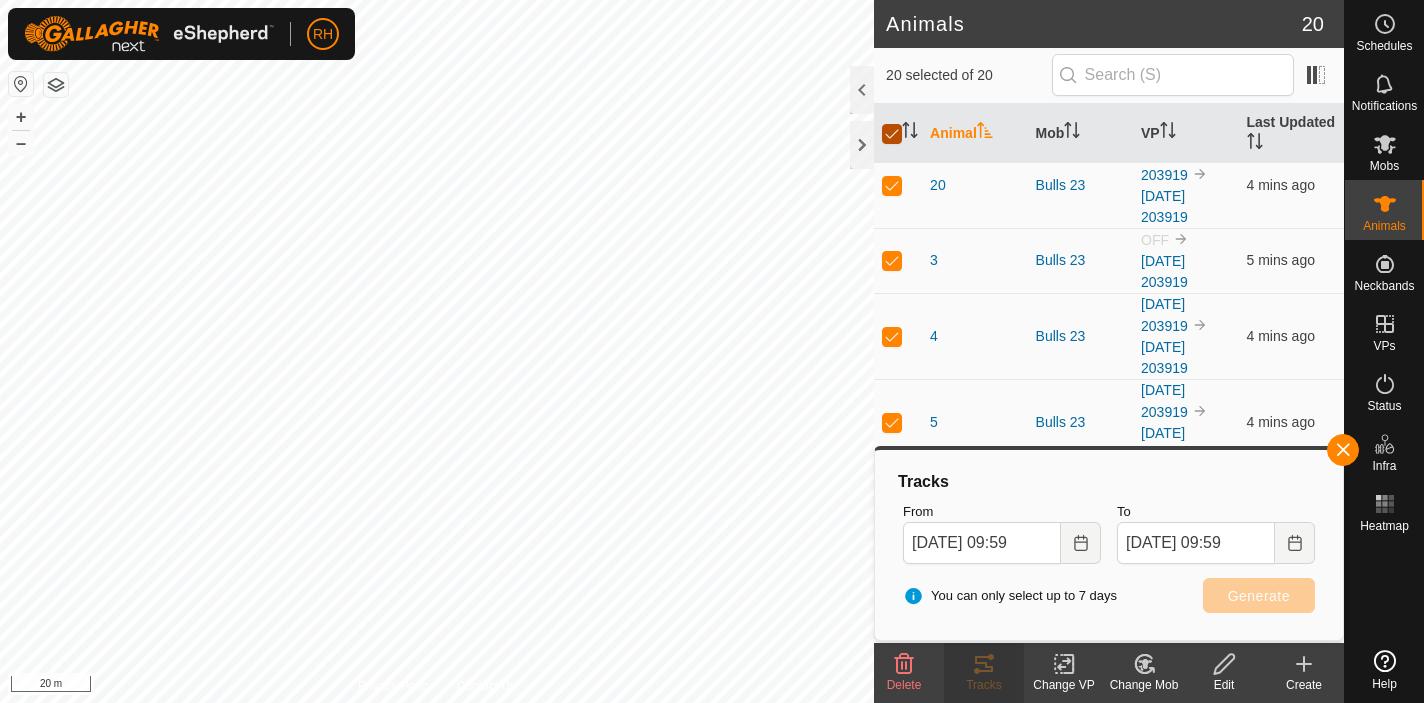 click at bounding box center [892, 134] 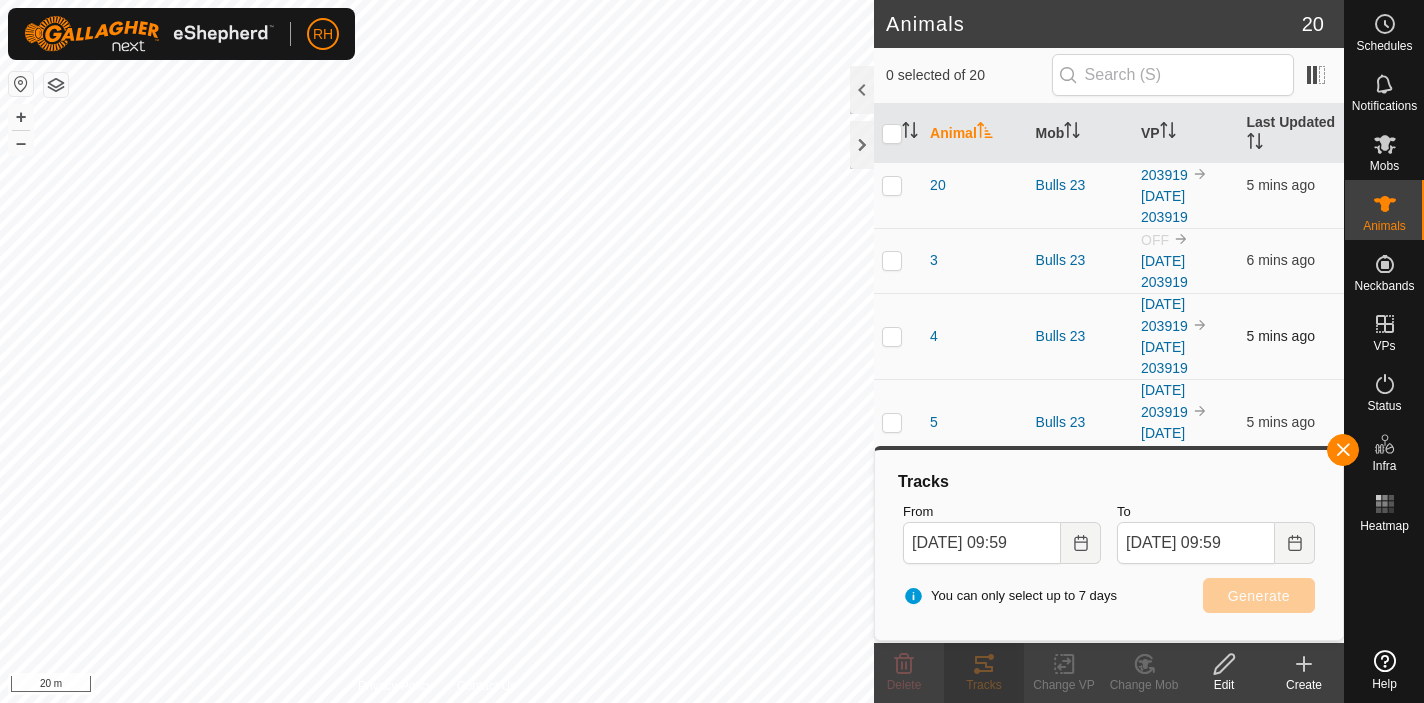click at bounding box center [892, 336] 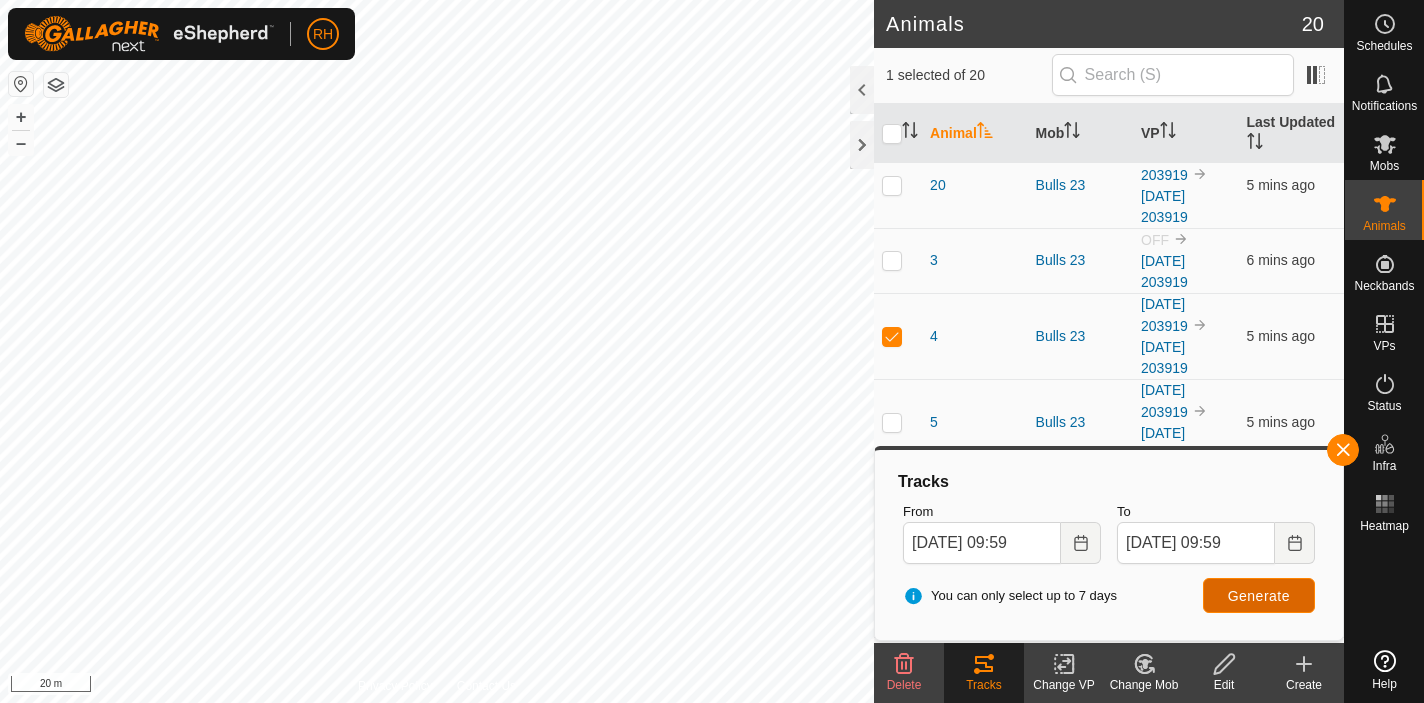 click on "Generate" at bounding box center (1259, 596) 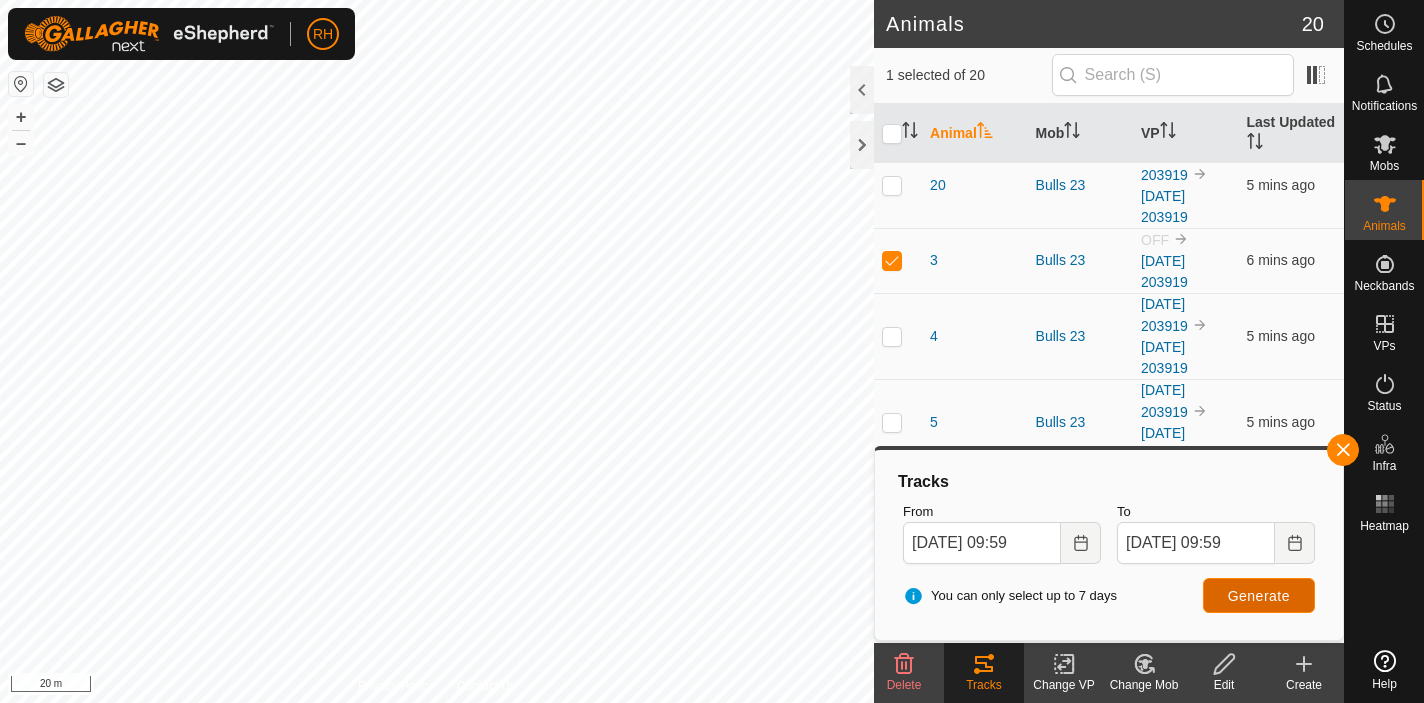 click on "Generate" at bounding box center (1259, 596) 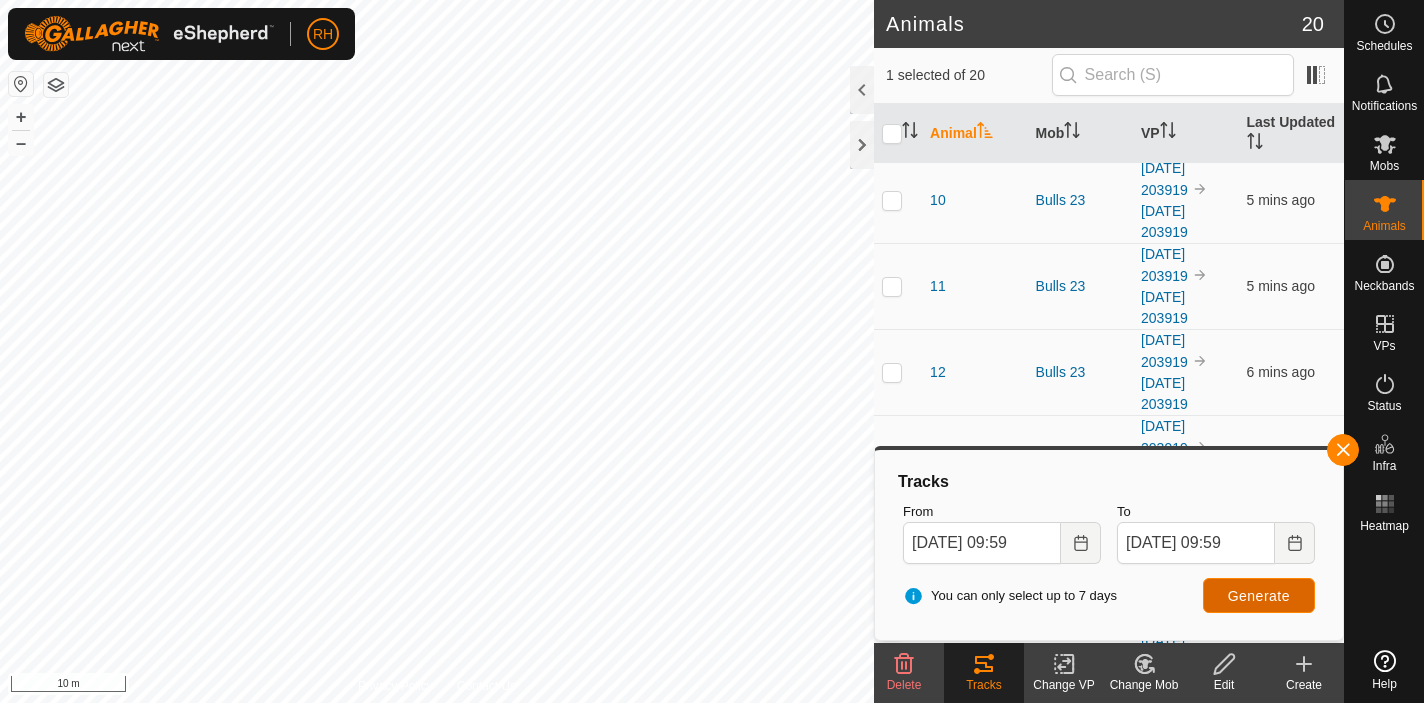 scroll, scrollTop: 0, scrollLeft: 0, axis: both 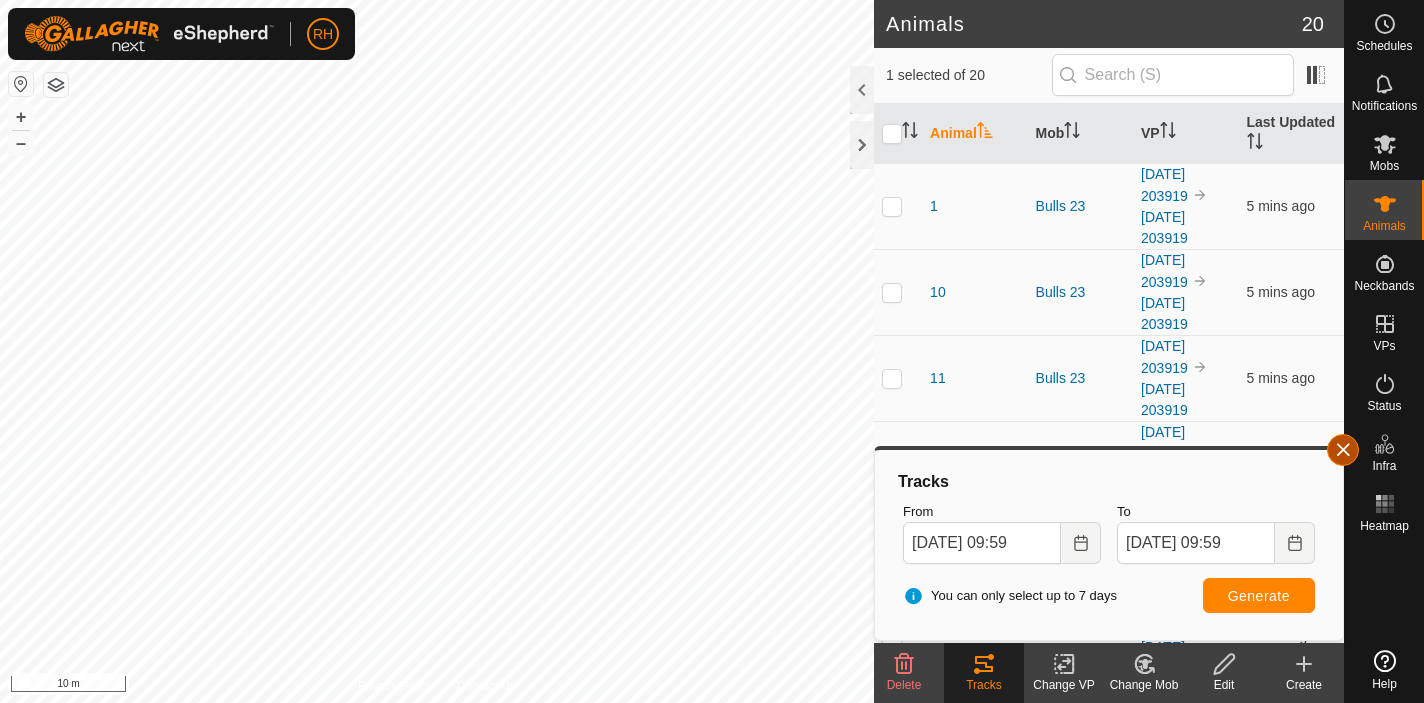 click at bounding box center (1343, 450) 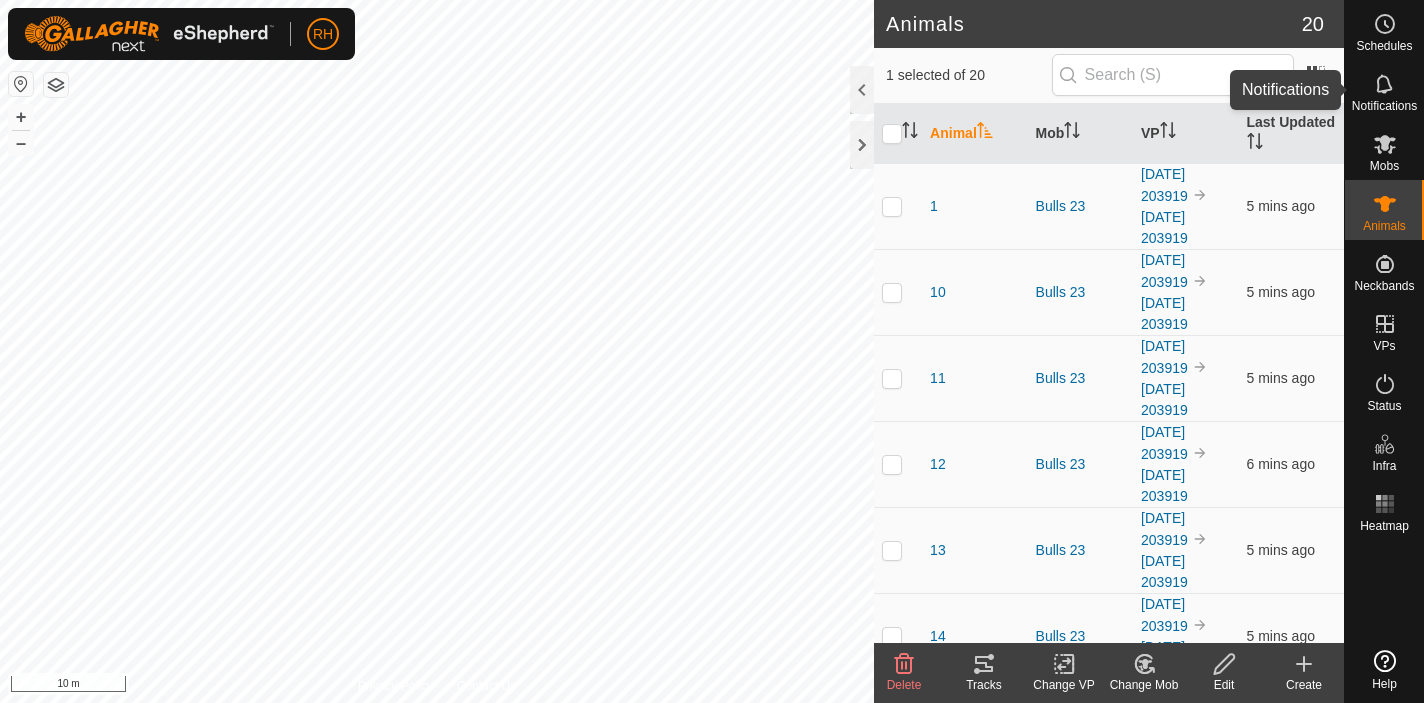 click at bounding box center (1385, 84) 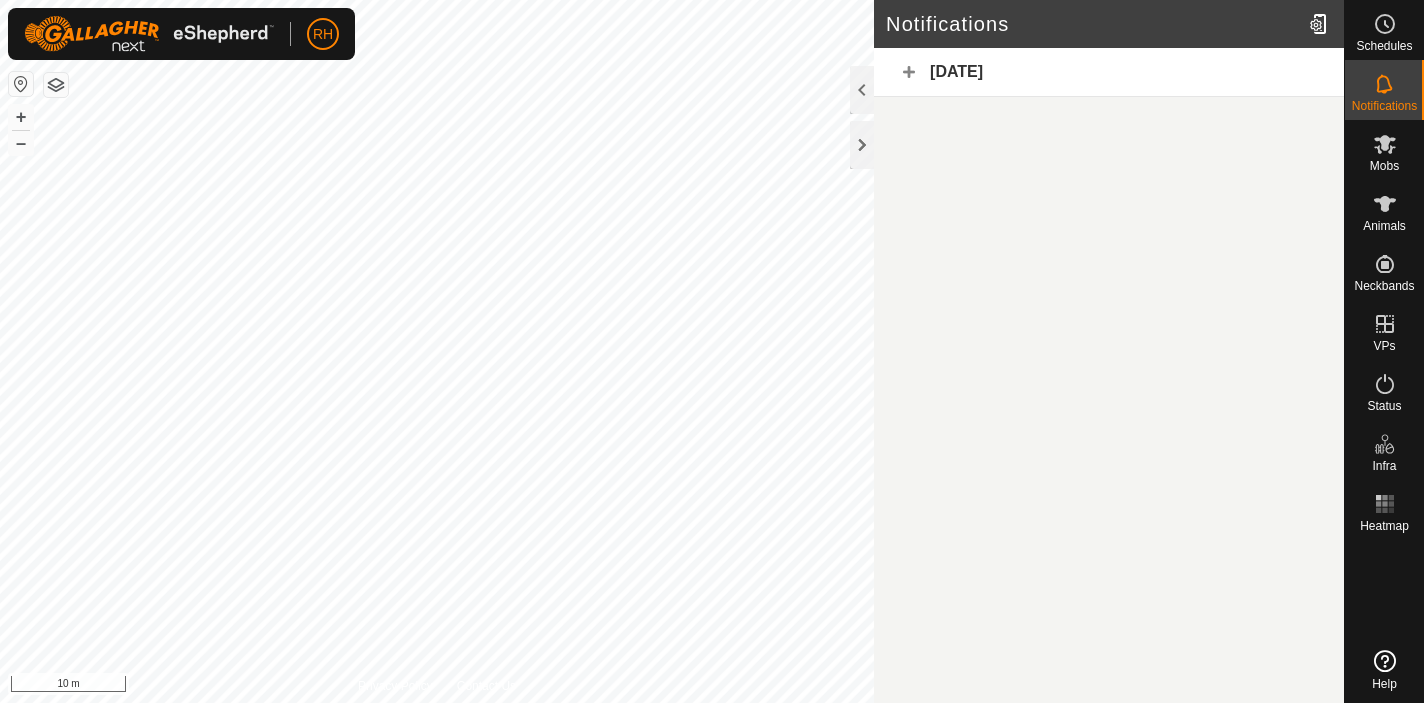 click on "[DATE]" 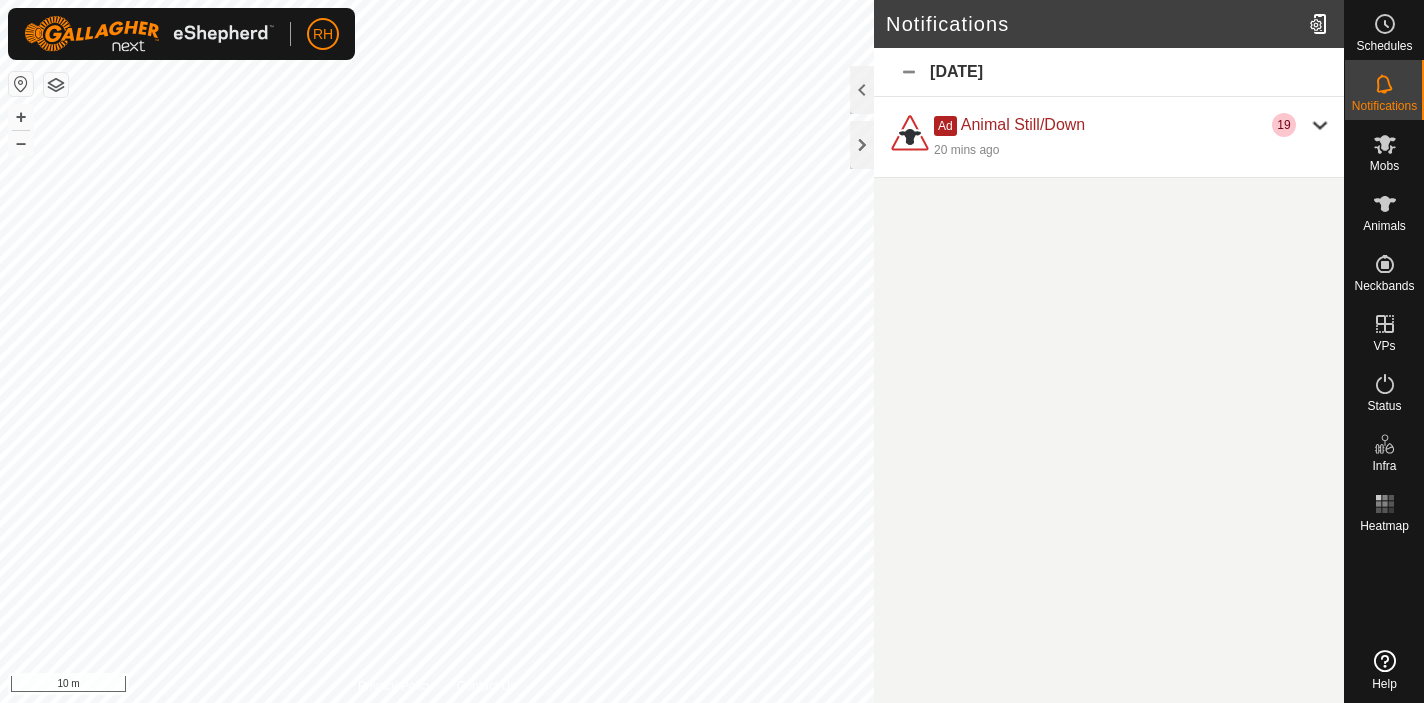 click on "[DATE]" 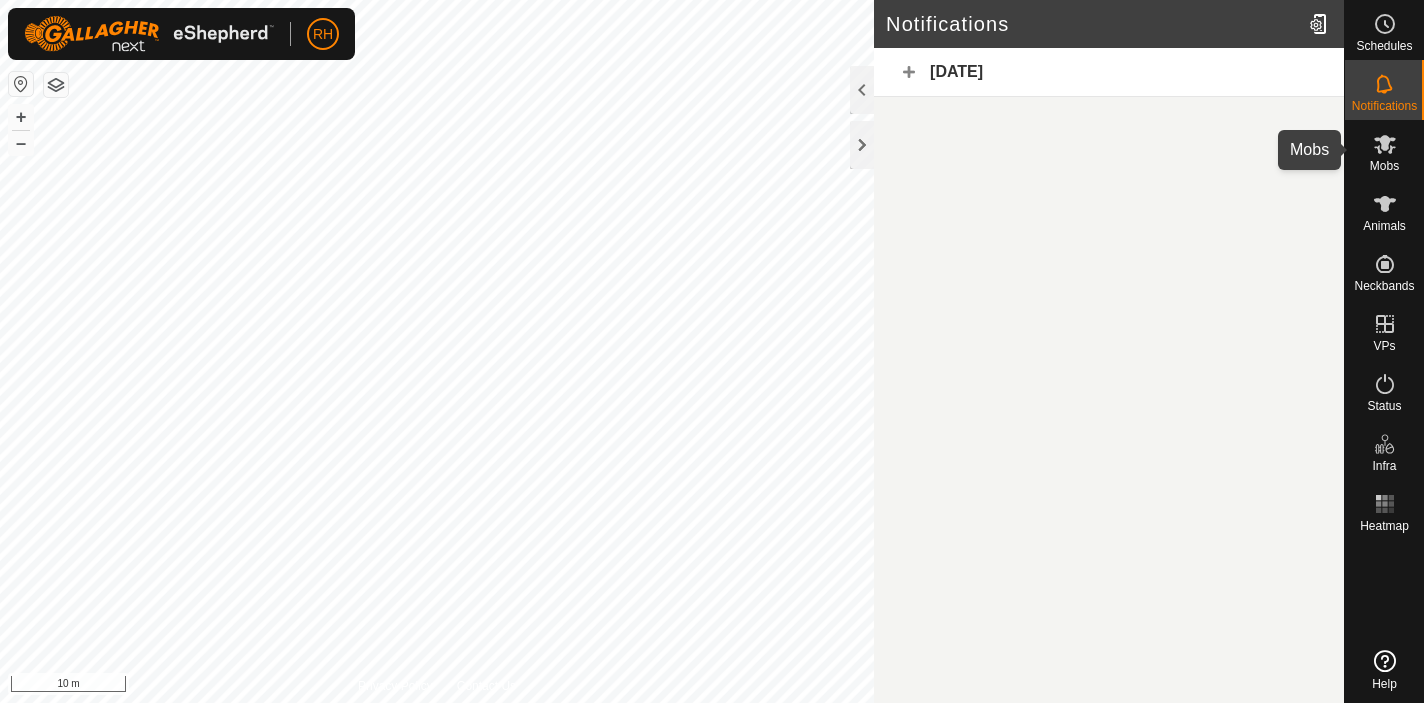 click on "Mobs" at bounding box center (1384, 166) 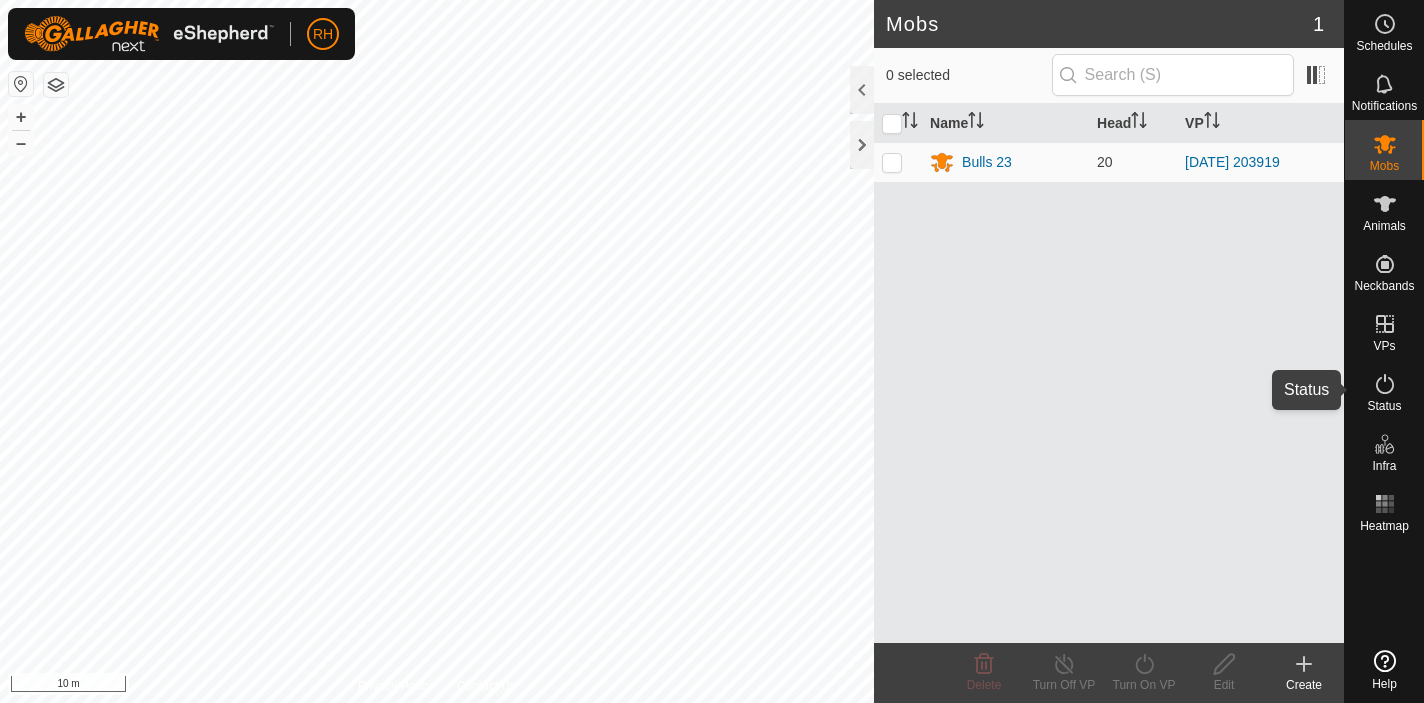 click on "Status" at bounding box center [1384, 406] 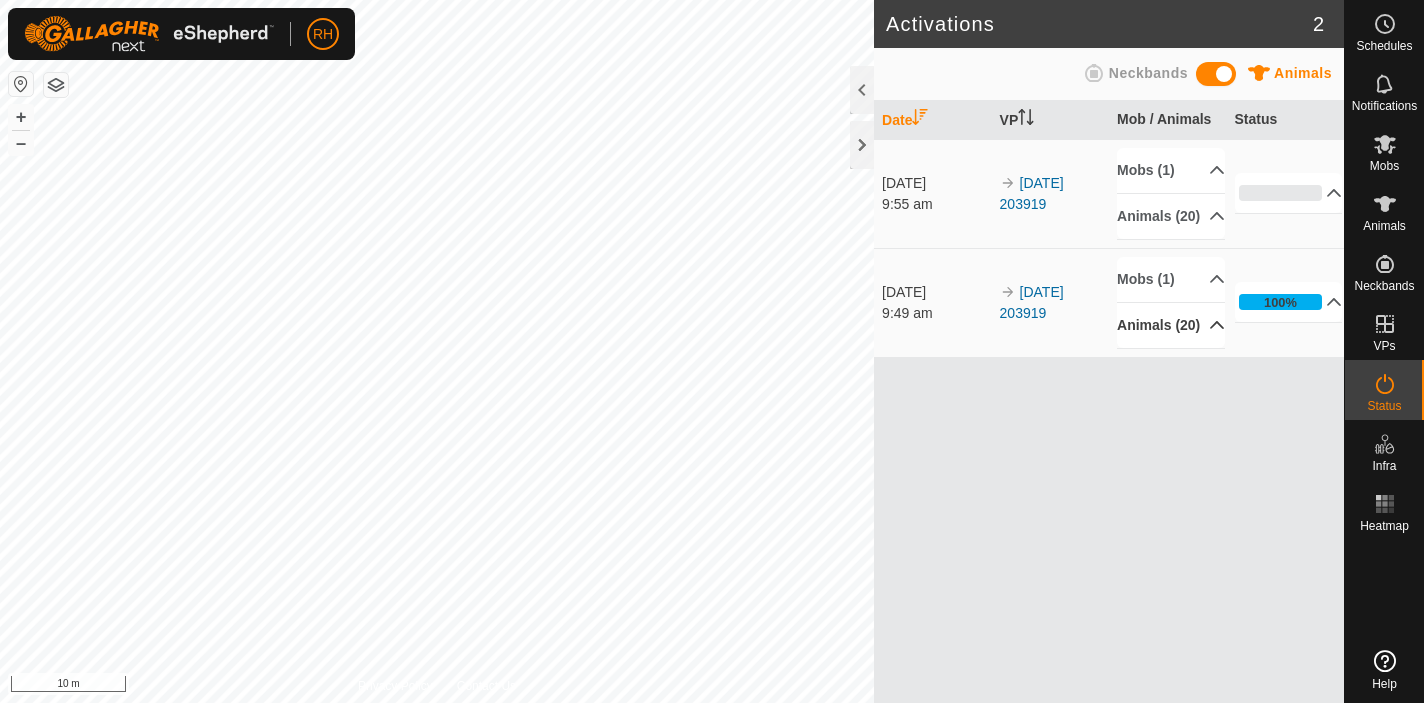 click on "Animals (20)" at bounding box center [1171, 325] 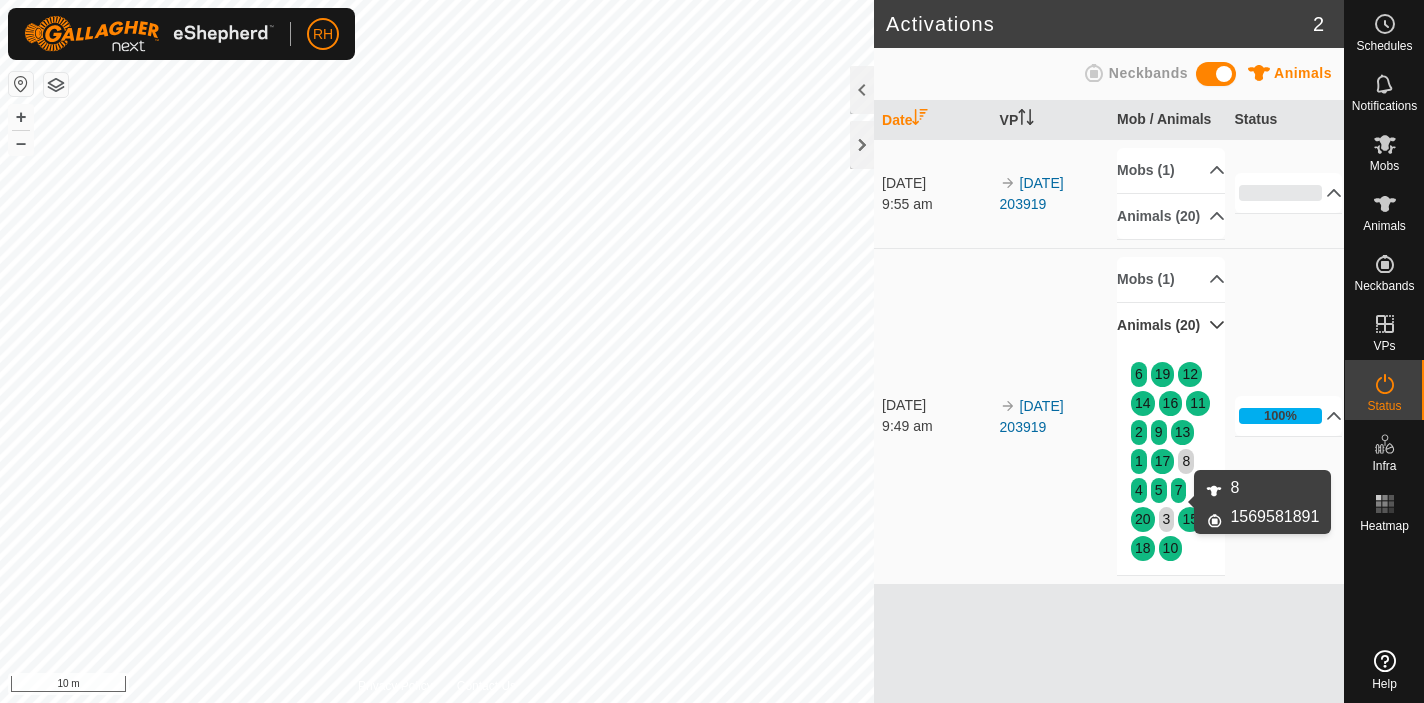 click on "8" at bounding box center (1186, 461) 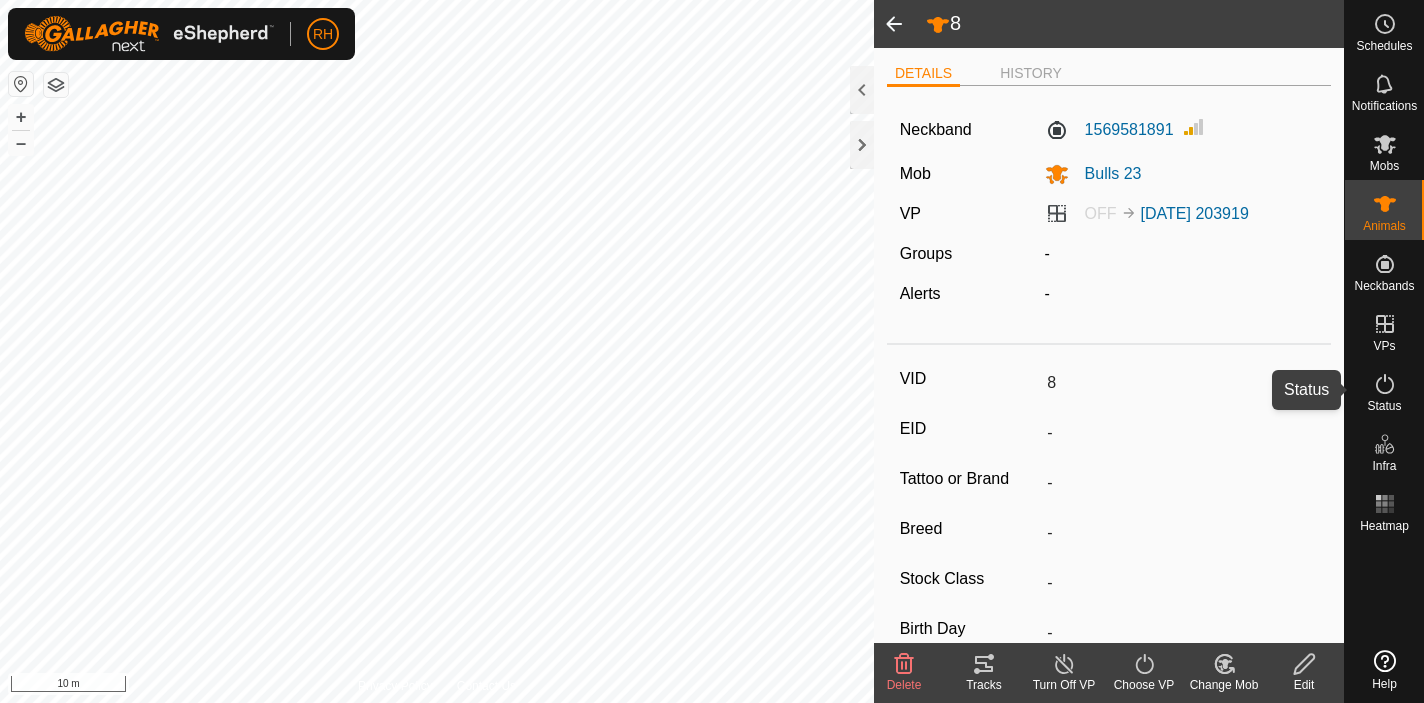 click on "Status" at bounding box center [1384, 406] 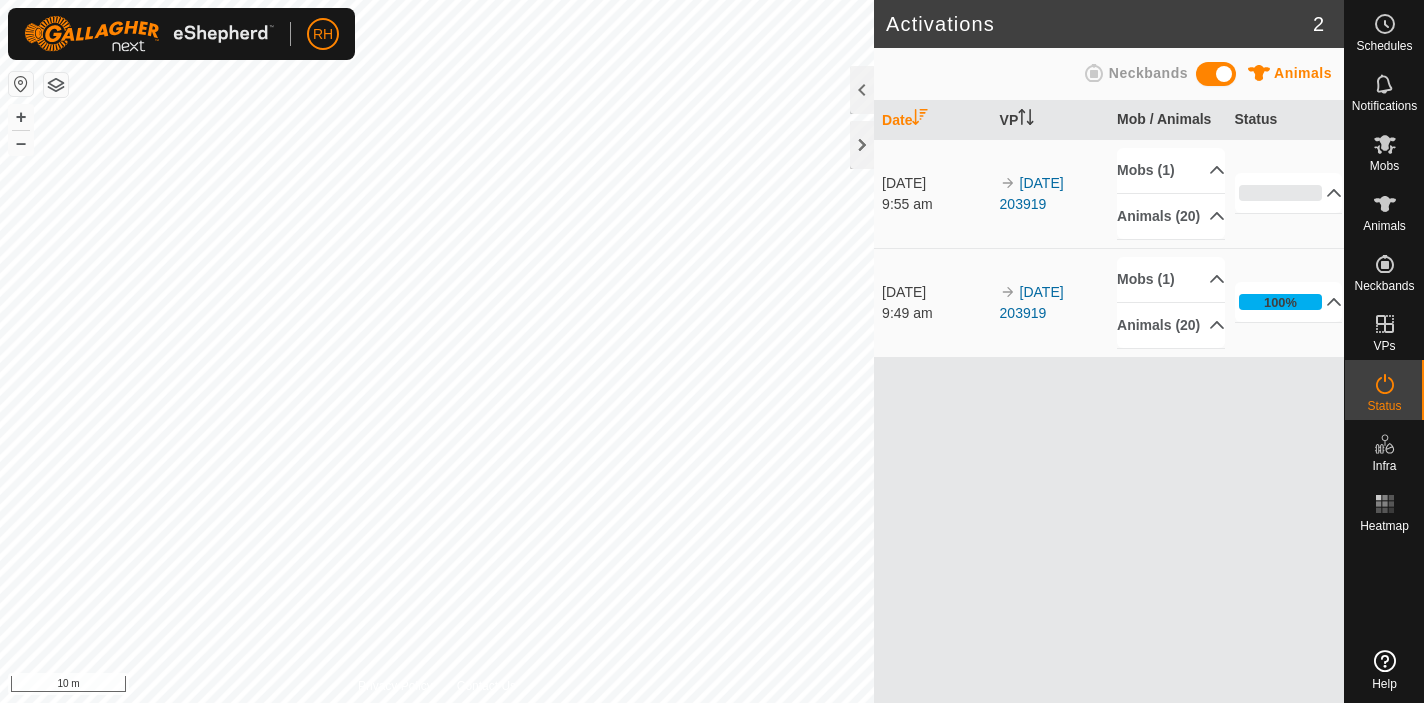 click on "Help" 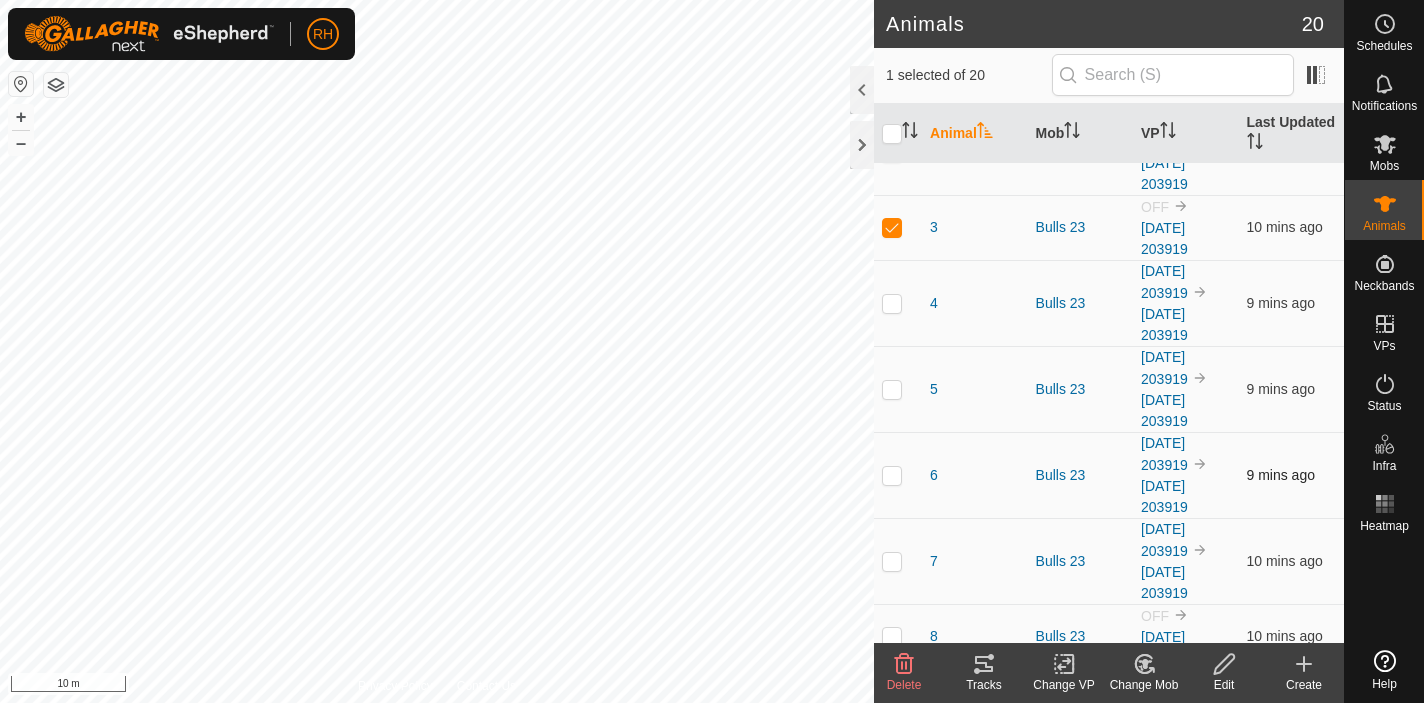 scroll, scrollTop: 1020, scrollLeft: 0, axis: vertical 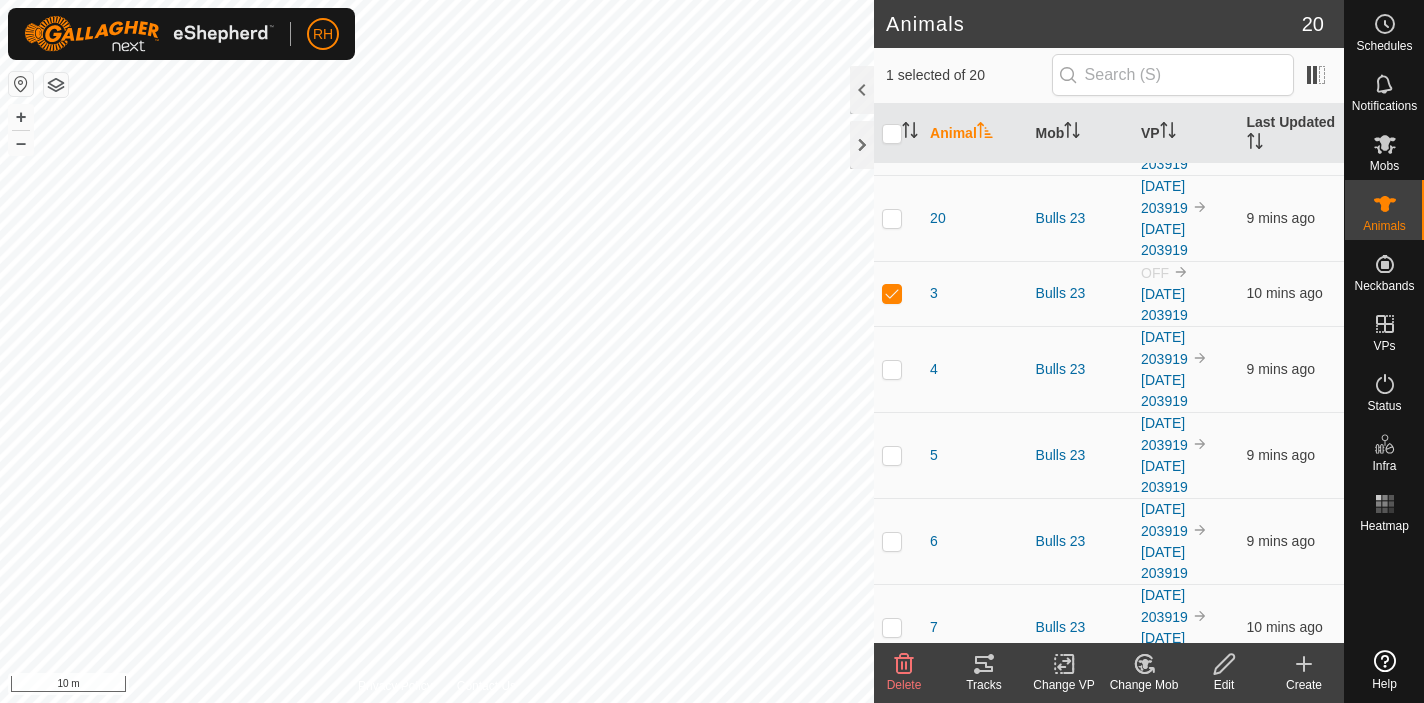 click 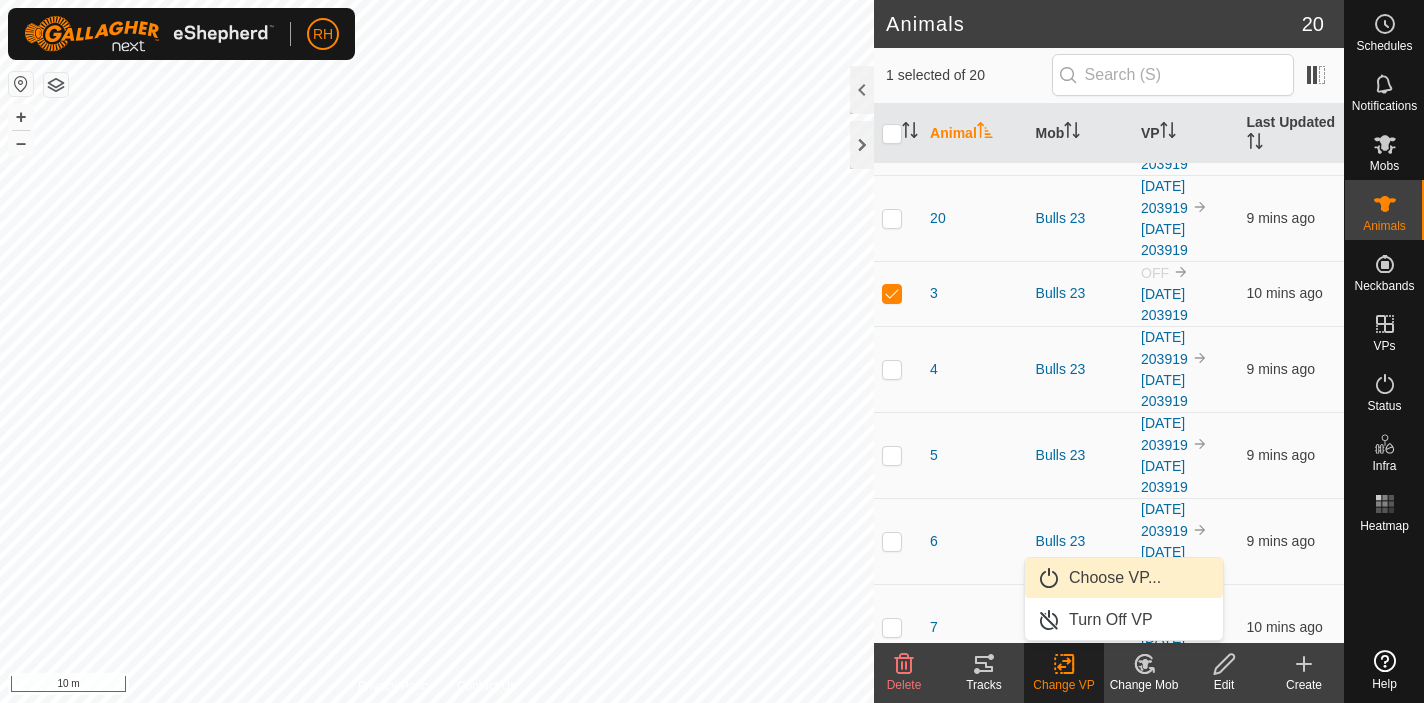 click on "Choose VP..." at bounding box center (1124, 578) 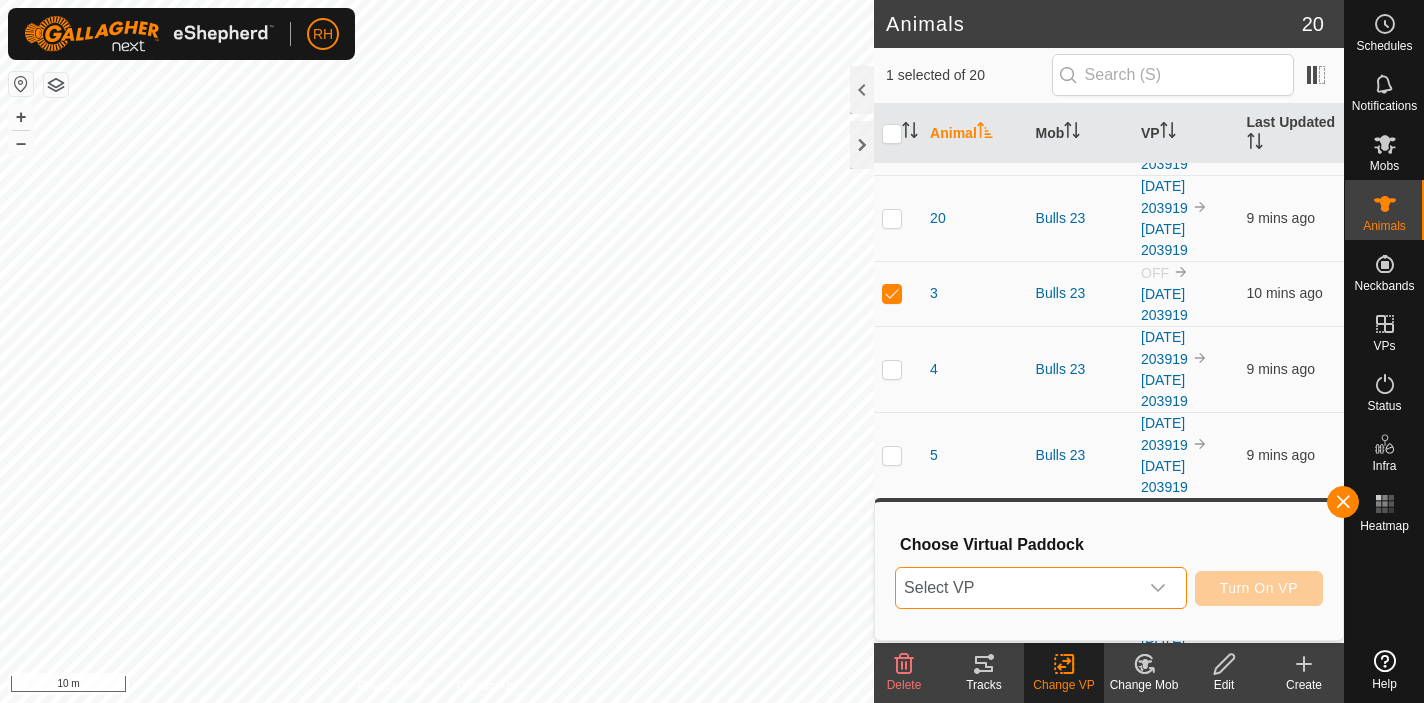 click on "Select VP" at bounding box center [1017, 588] 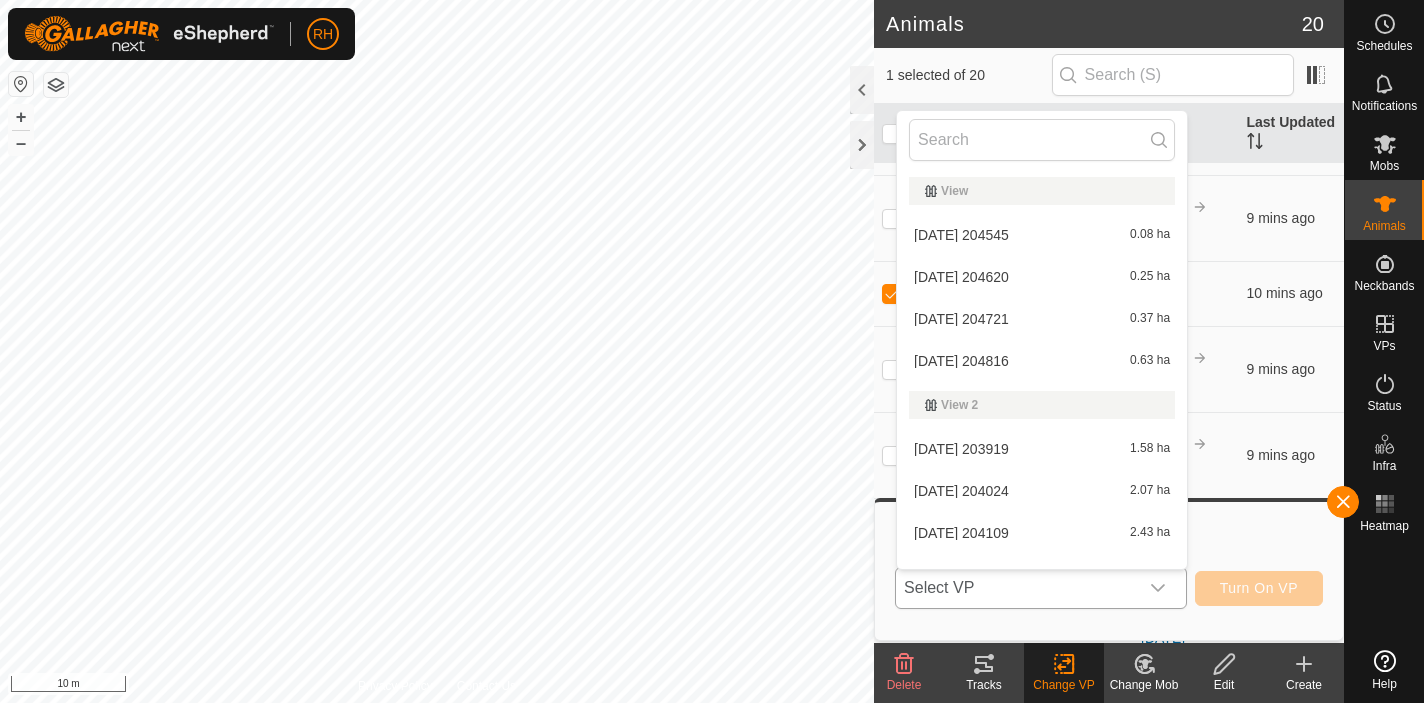 scroll, scrollTop: 26, scrollLeft: 0, axis: vertical 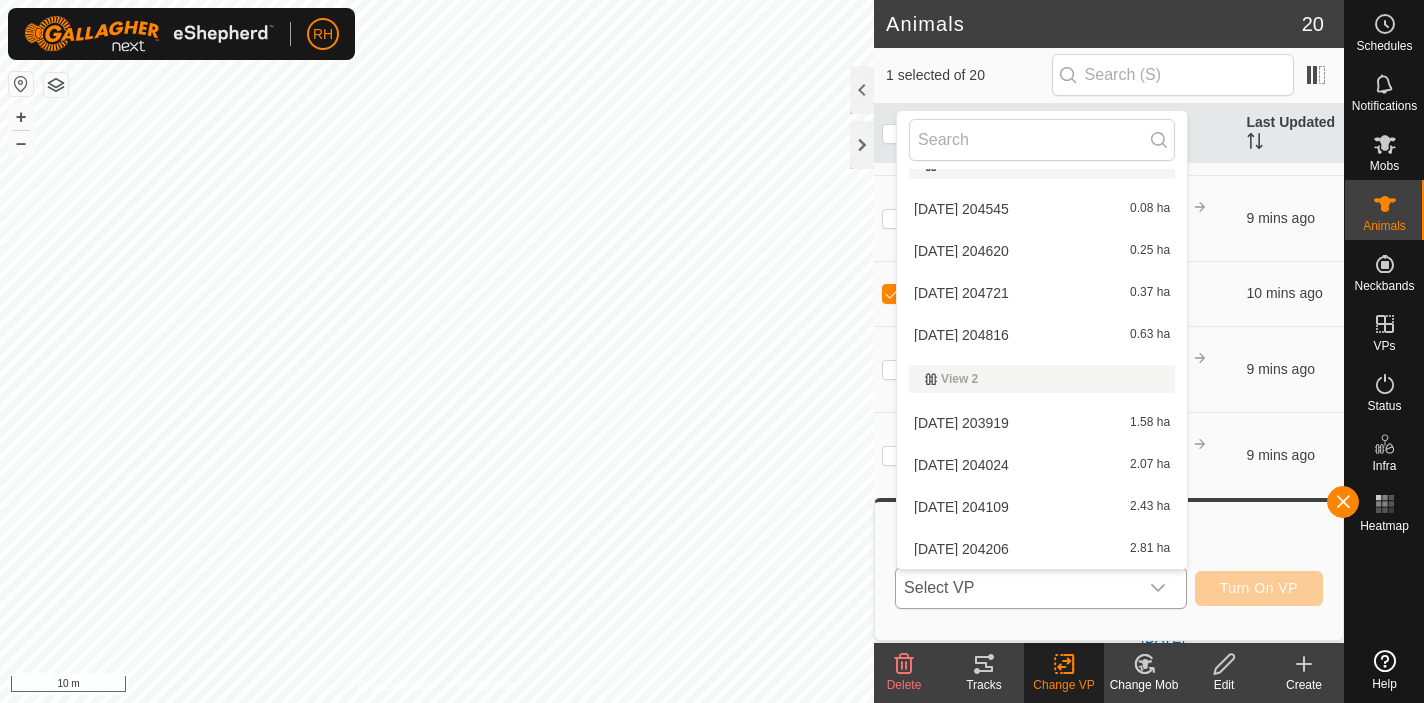 click on "2025-07-07 203919  1.58 ha" at bounding box center [1042, 423] 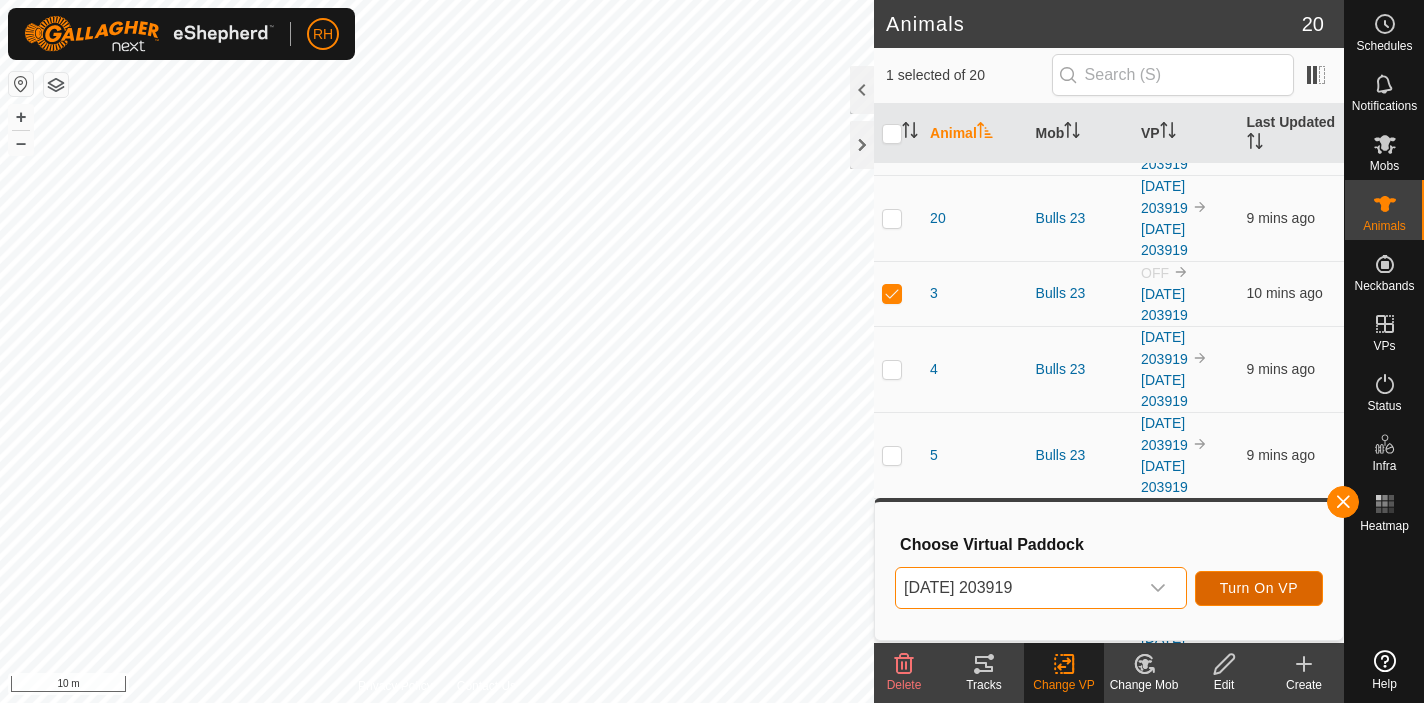 click on "Turn On VP" at bounding box center (1259, 588) 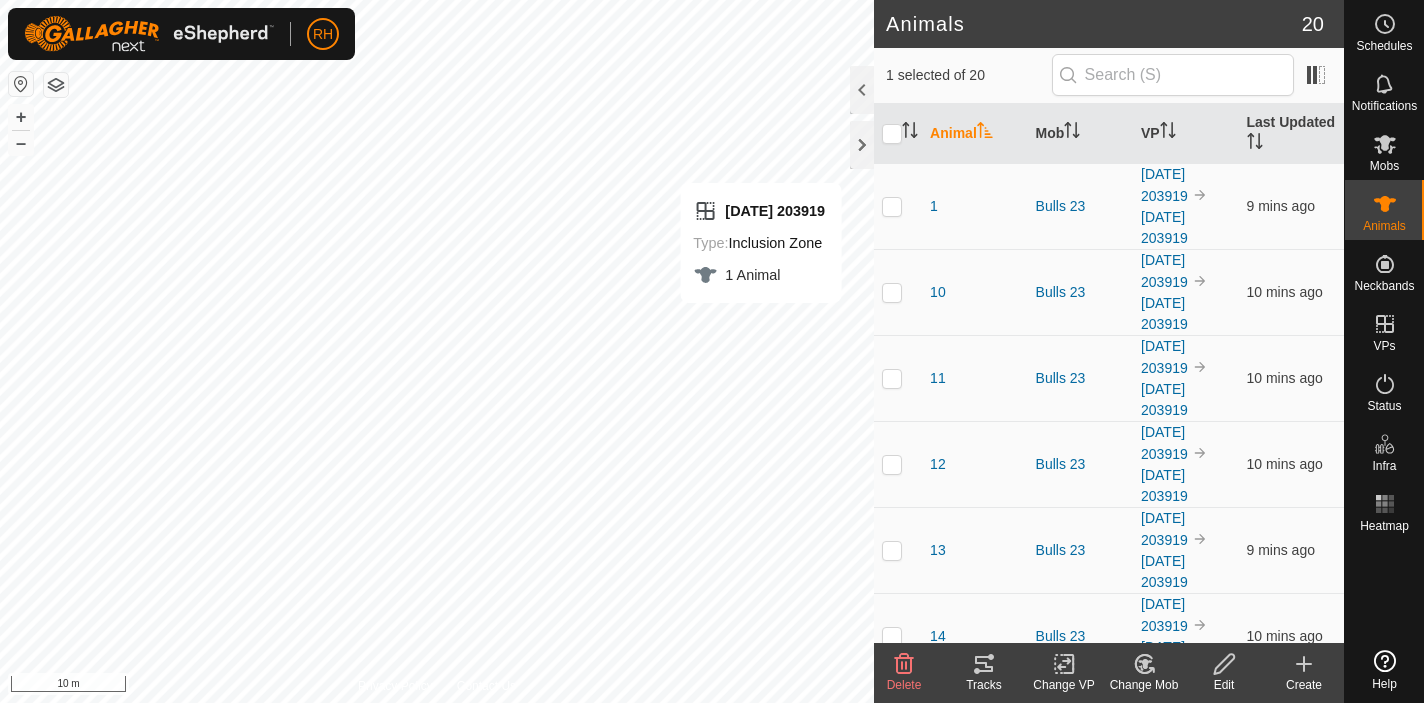 click 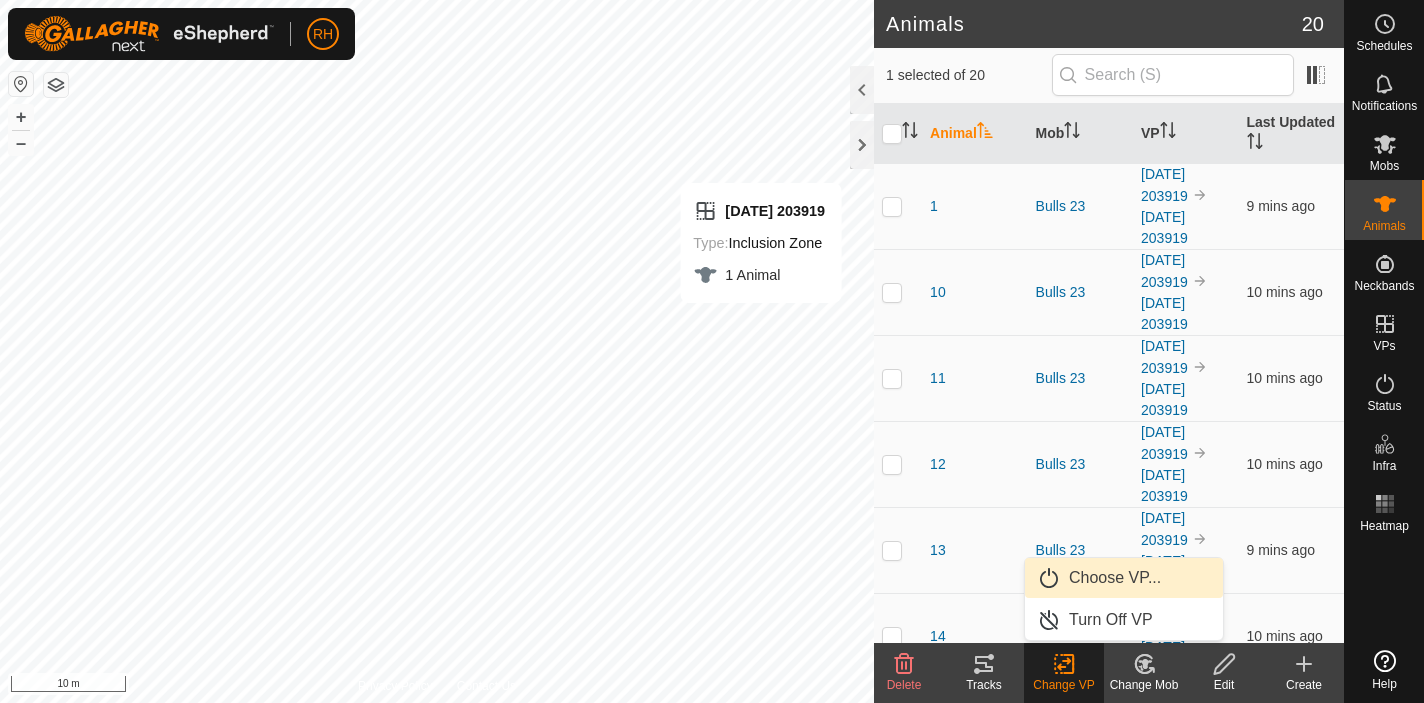 click on "Choose VP..." at bounding box center (1124, 578) 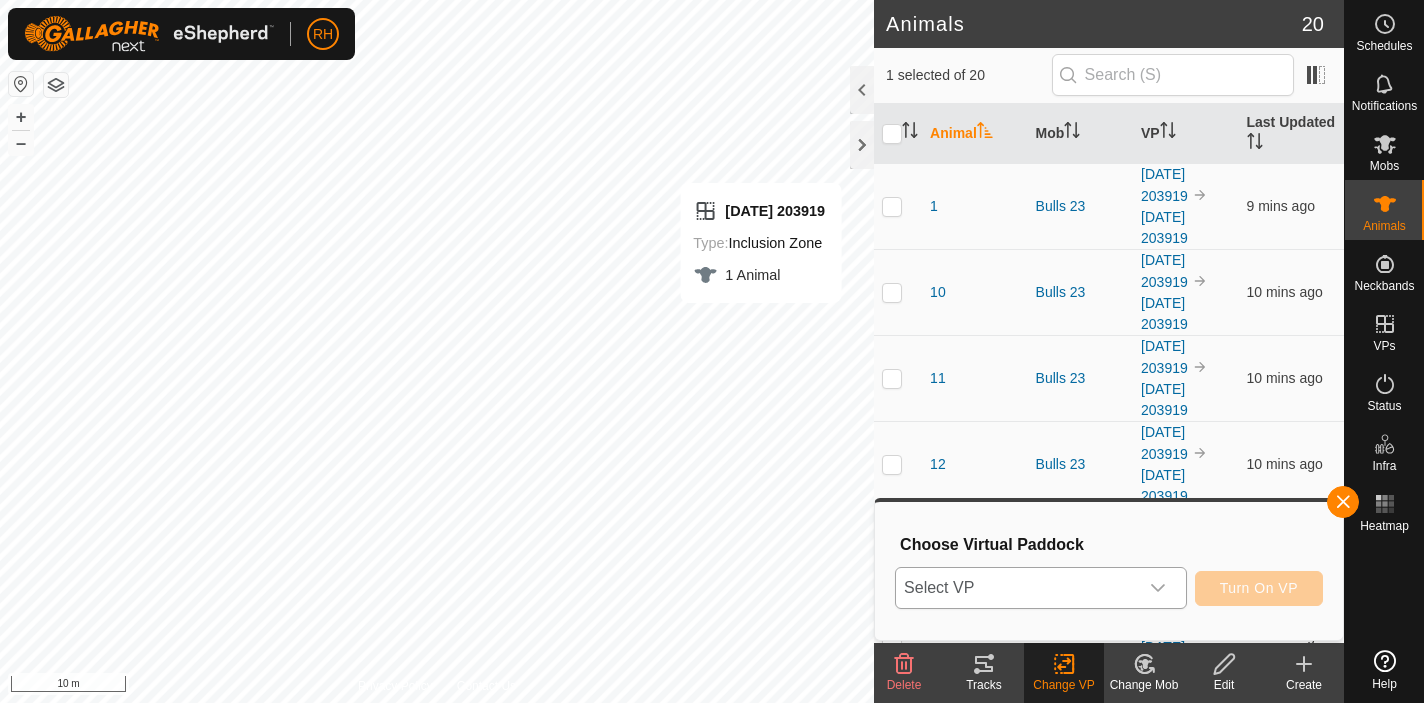 click at bounding box center (1158, 588) 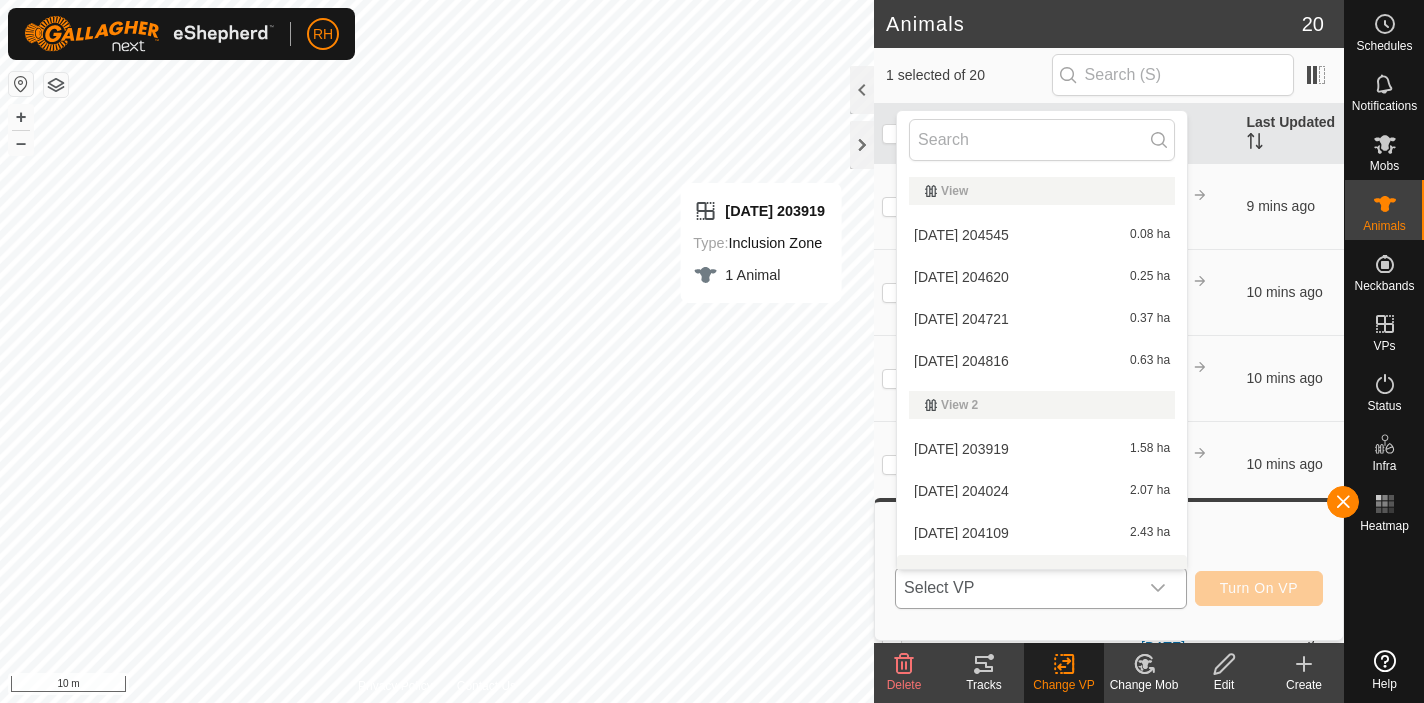 scroll, scrollTop: 26, scrollLeft: 0, axis: vertical 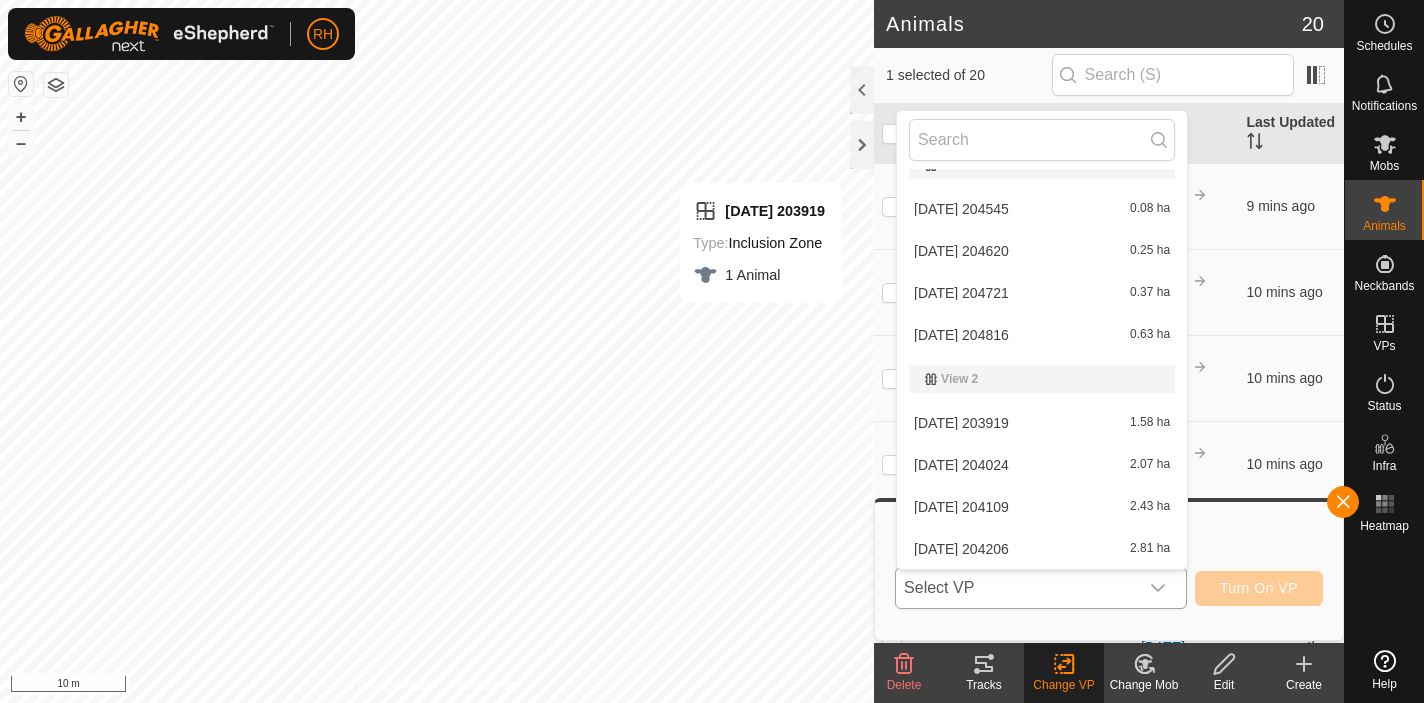 click on "2025-07-07 203919  1.58 ha" at bounding box center (1042, 423) 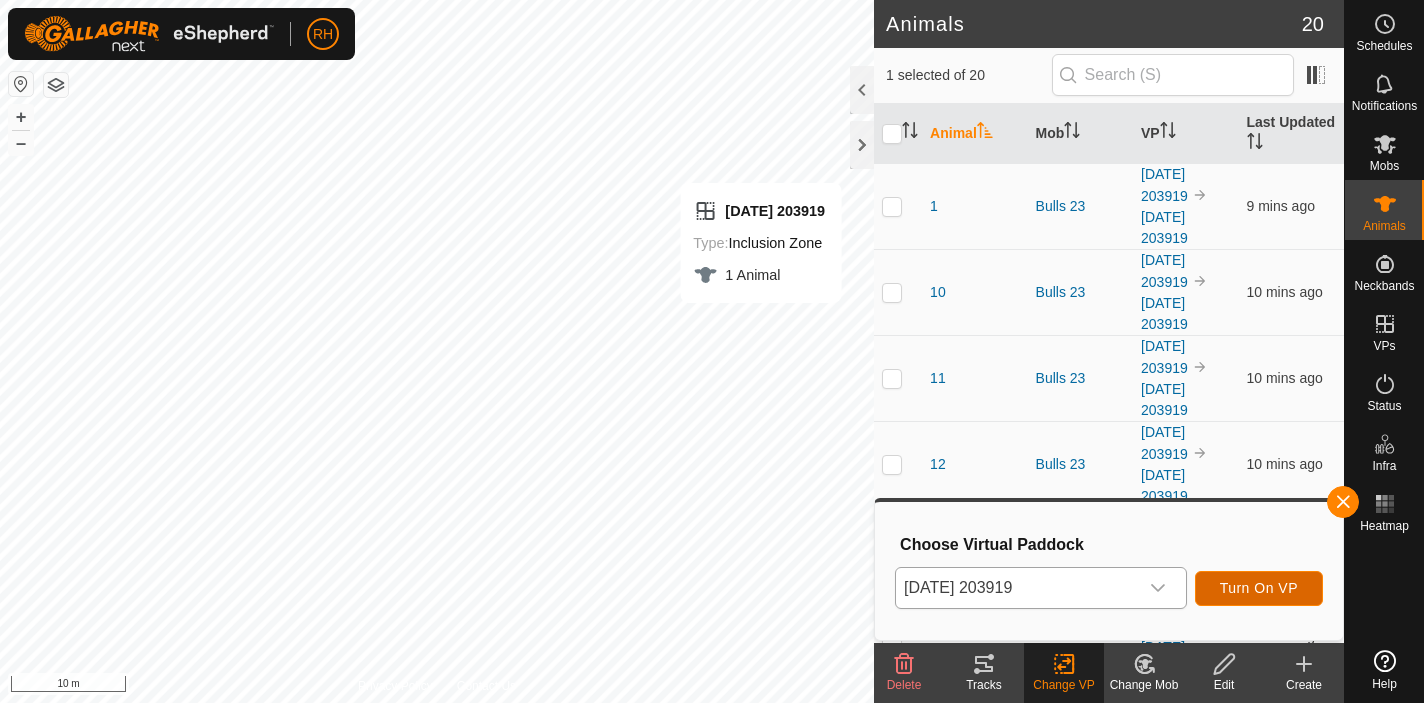 click on "Turn On VP" at bounding box center (1259, 588) 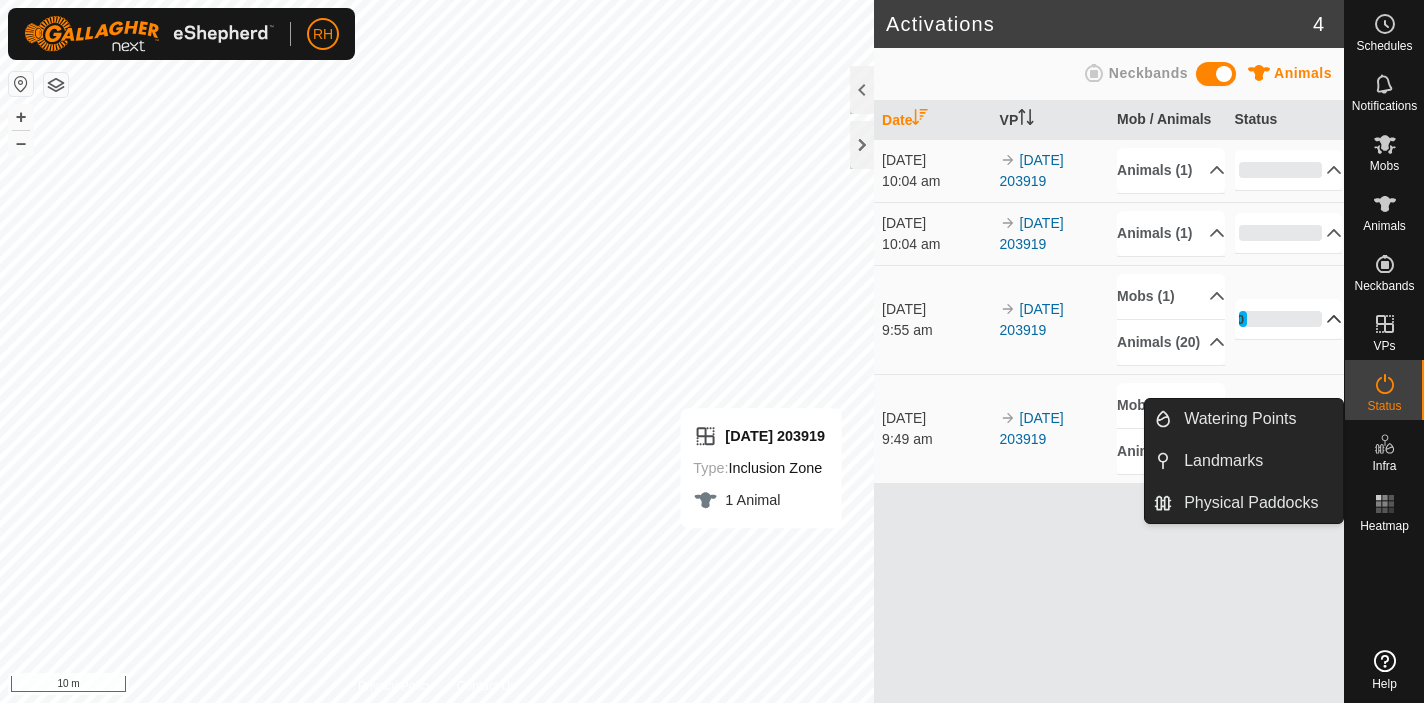 click on "10%" at bounding box center [1289, 319] 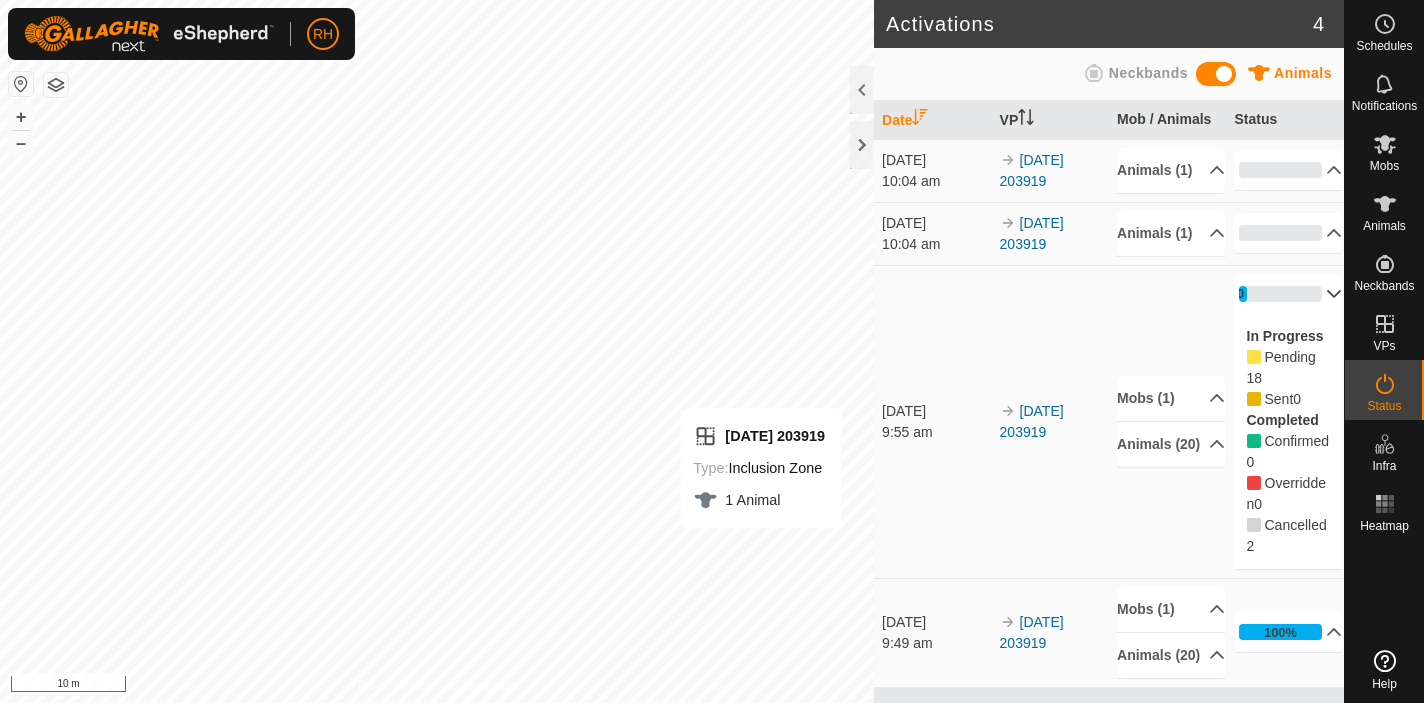 click on "10%" at bounding box center [1289, 294] 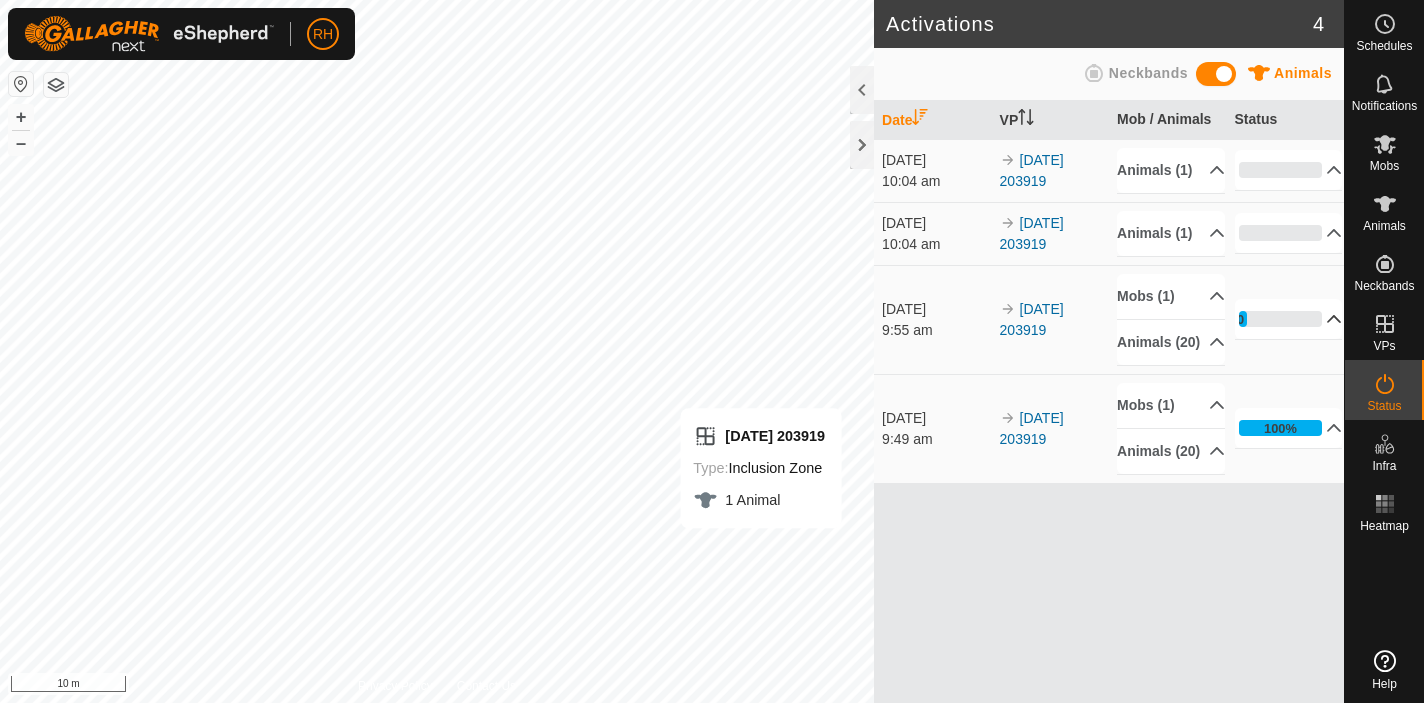 click on "10%" at bounding box center [1289, 319] 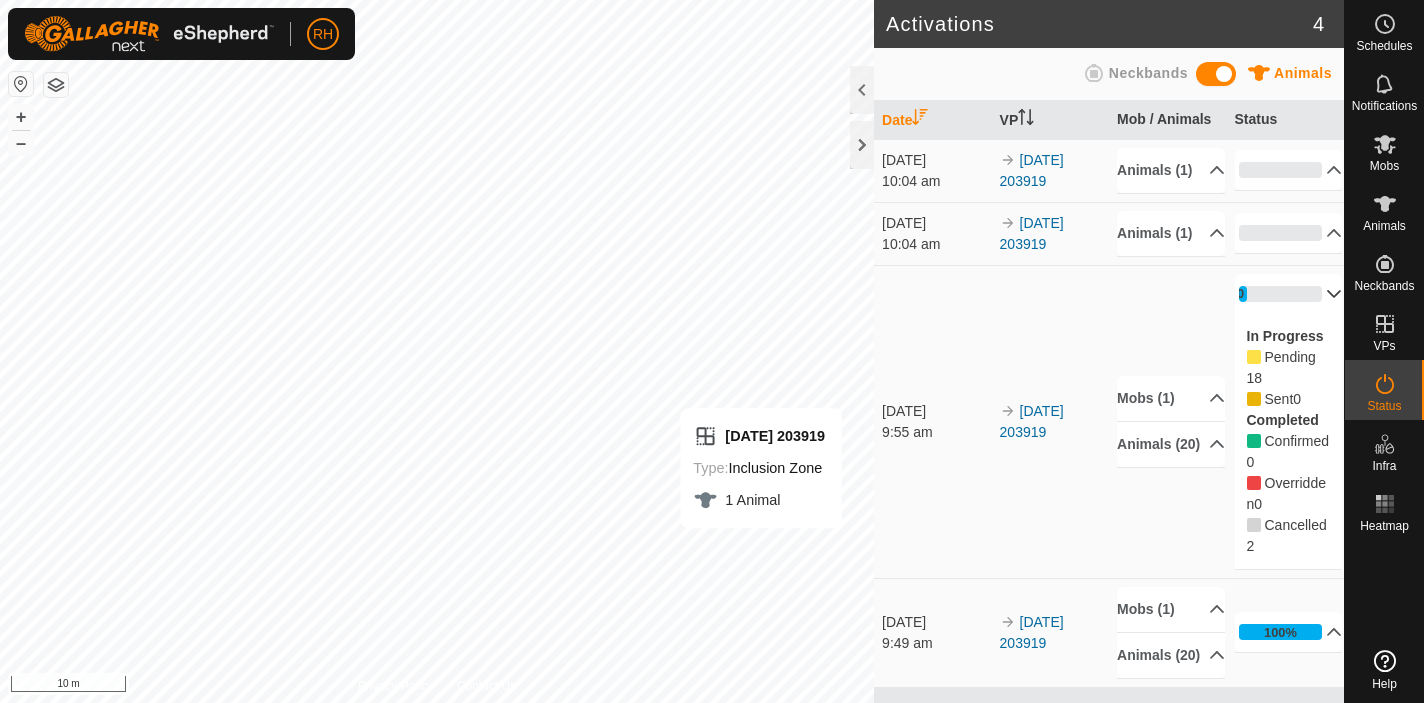 click on "10%" at bounding box center [1289, 294] 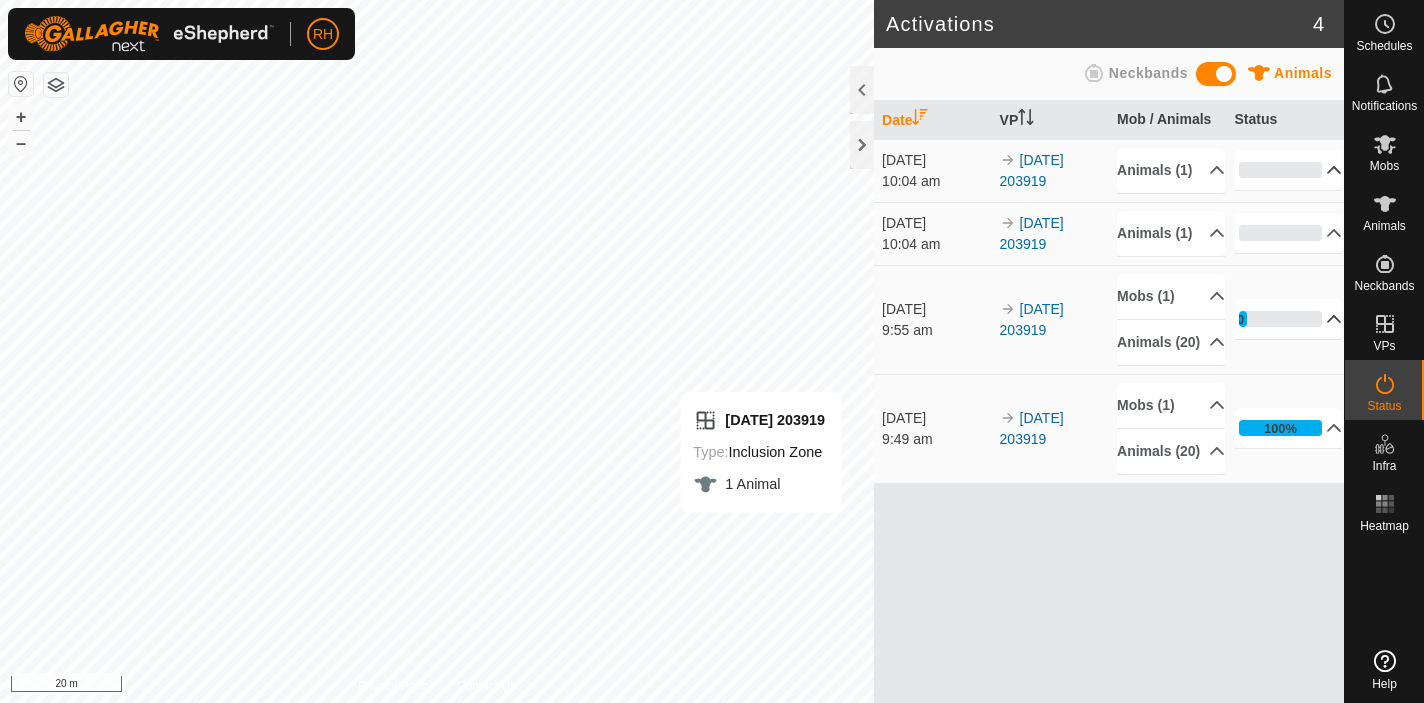 click on "0%" at bounding box center (1289, 170) 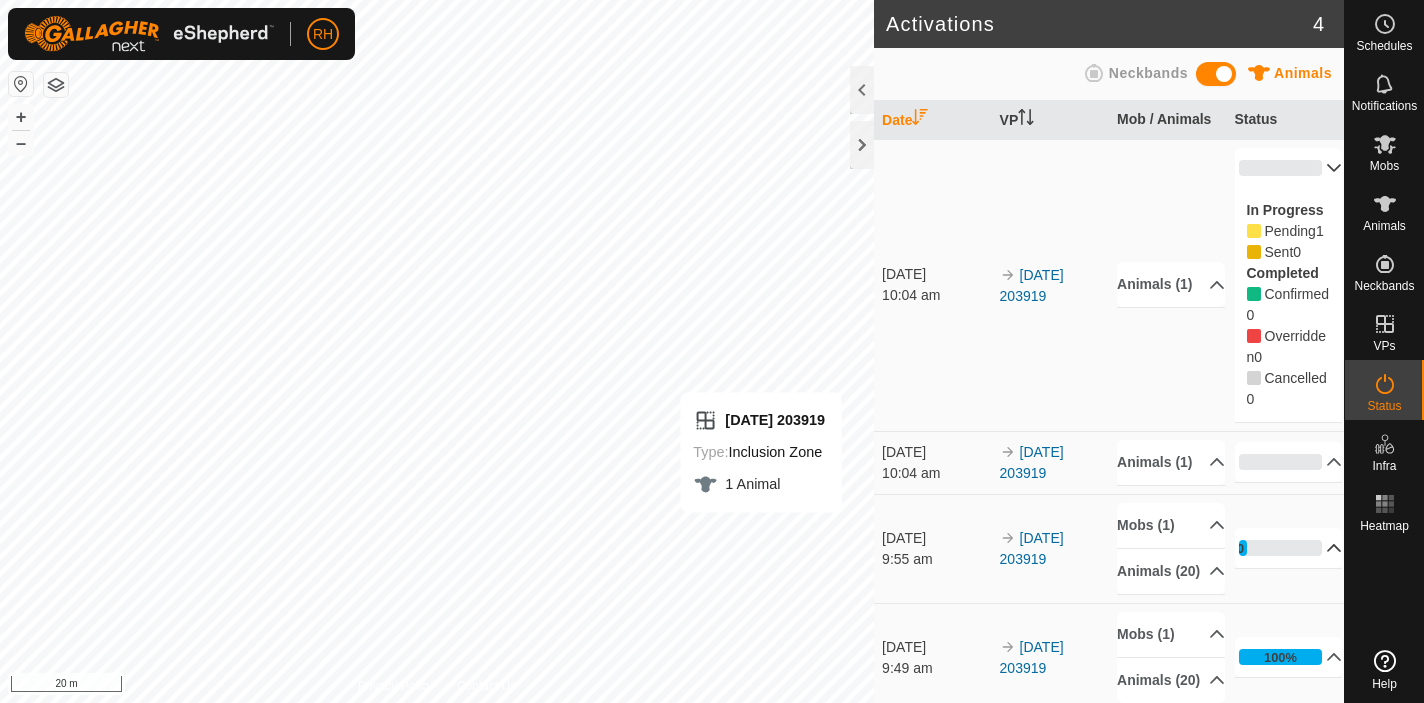 click on "0%" at bounding box center (1289, 168) 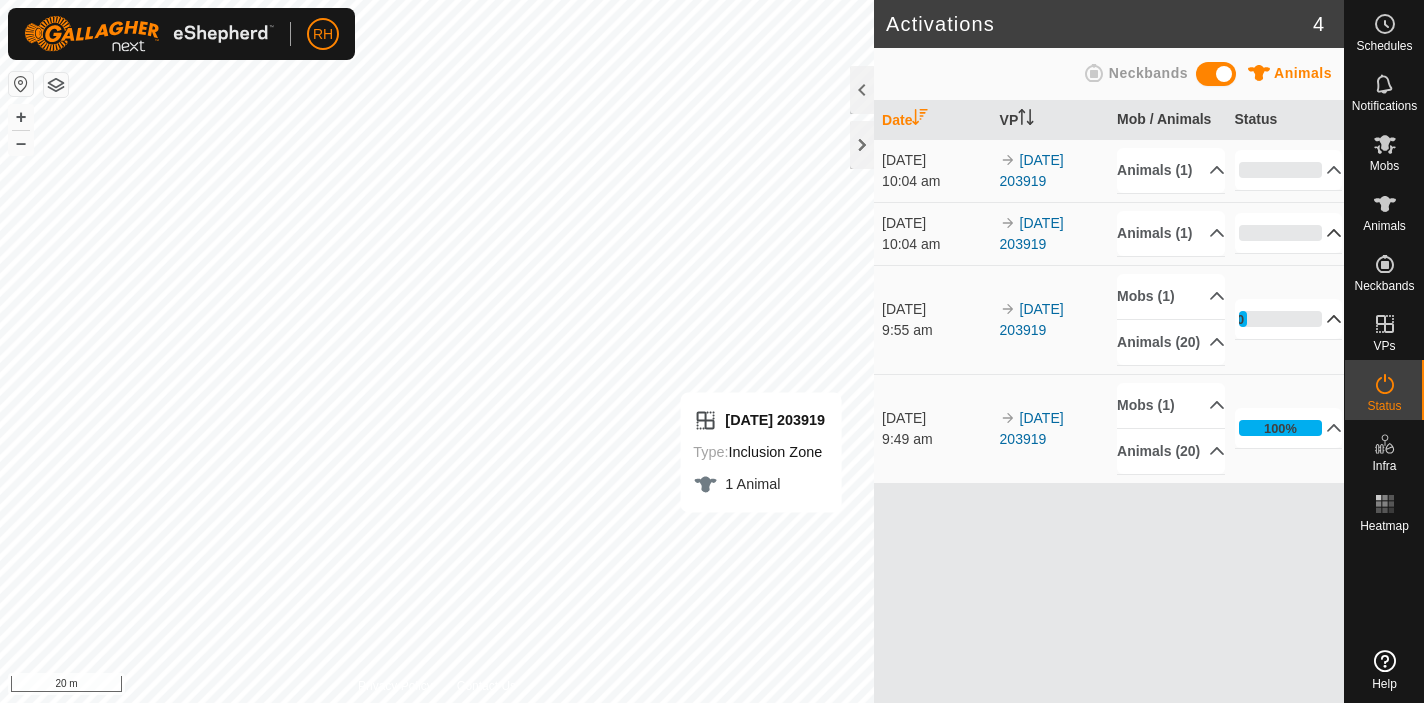 click on "0%" at bounding box center [1289, 233] 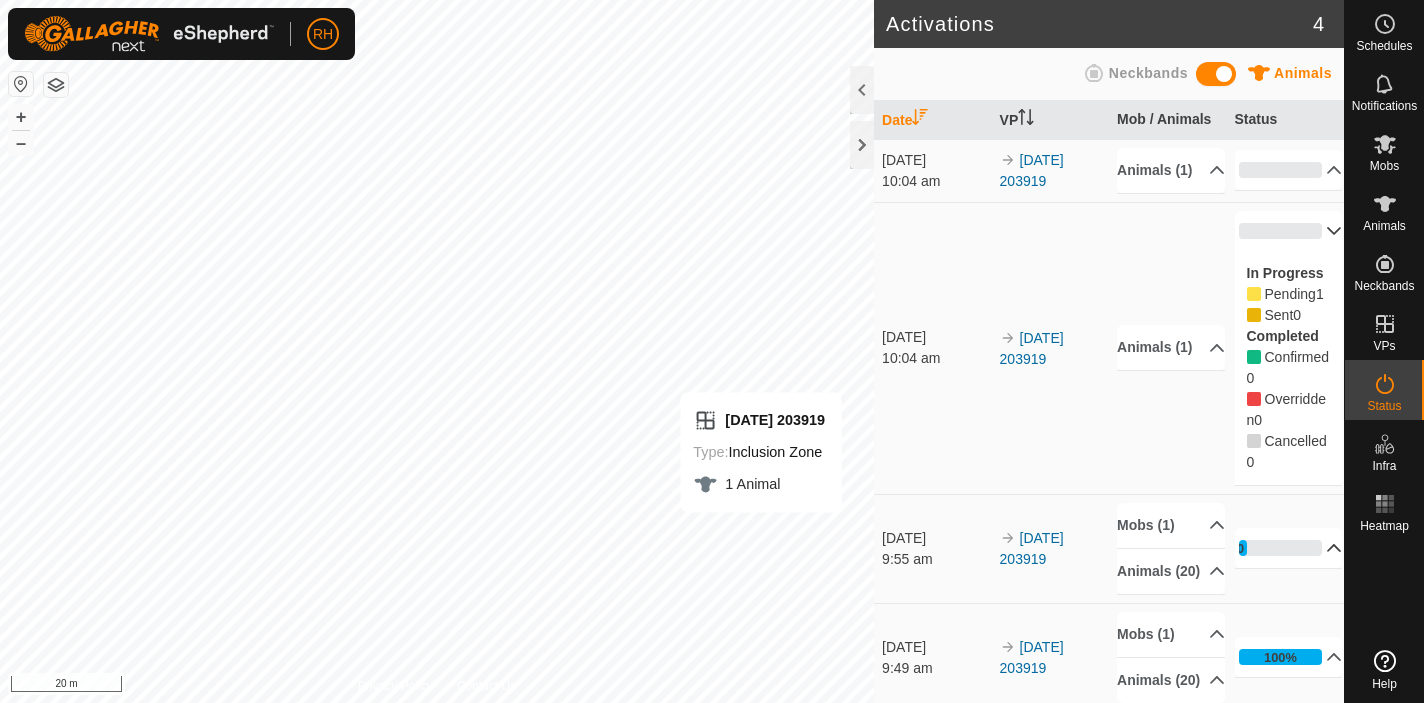 click on "0%" at bounding box center [1289, 231] 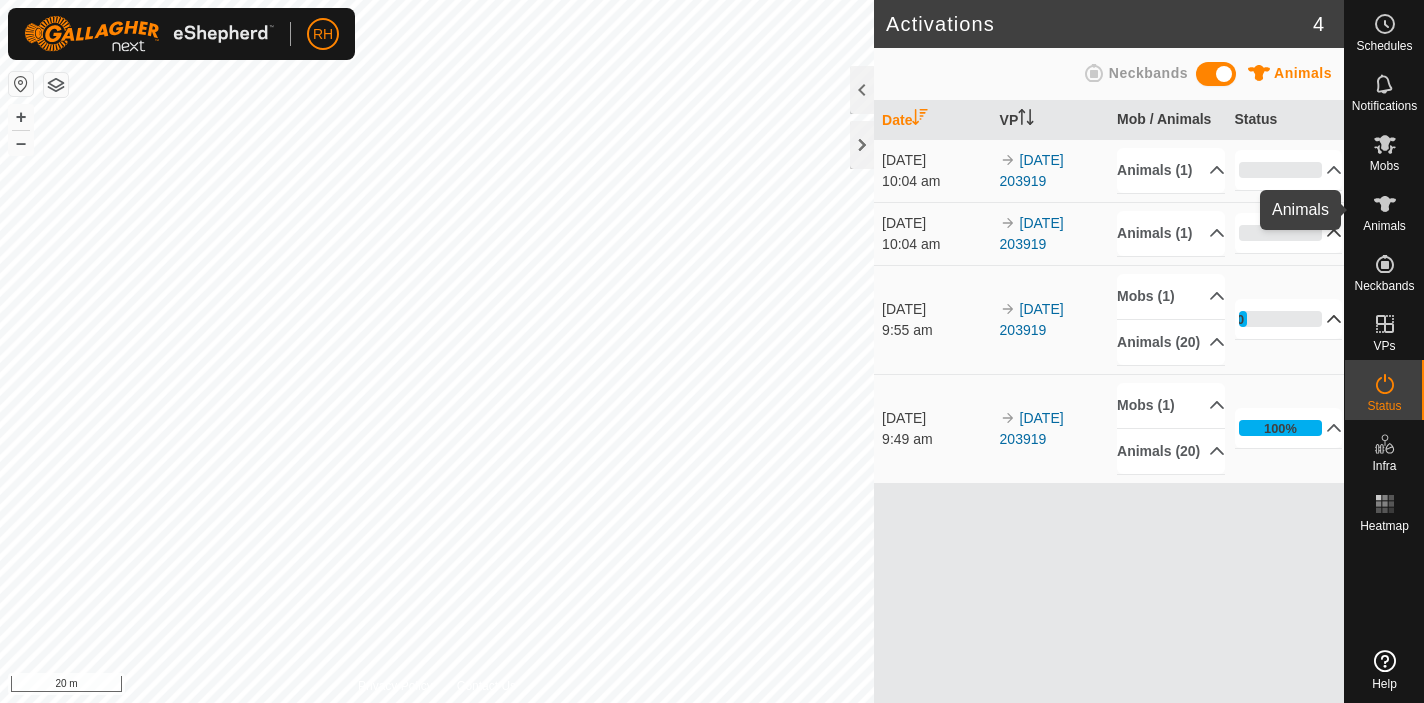 click 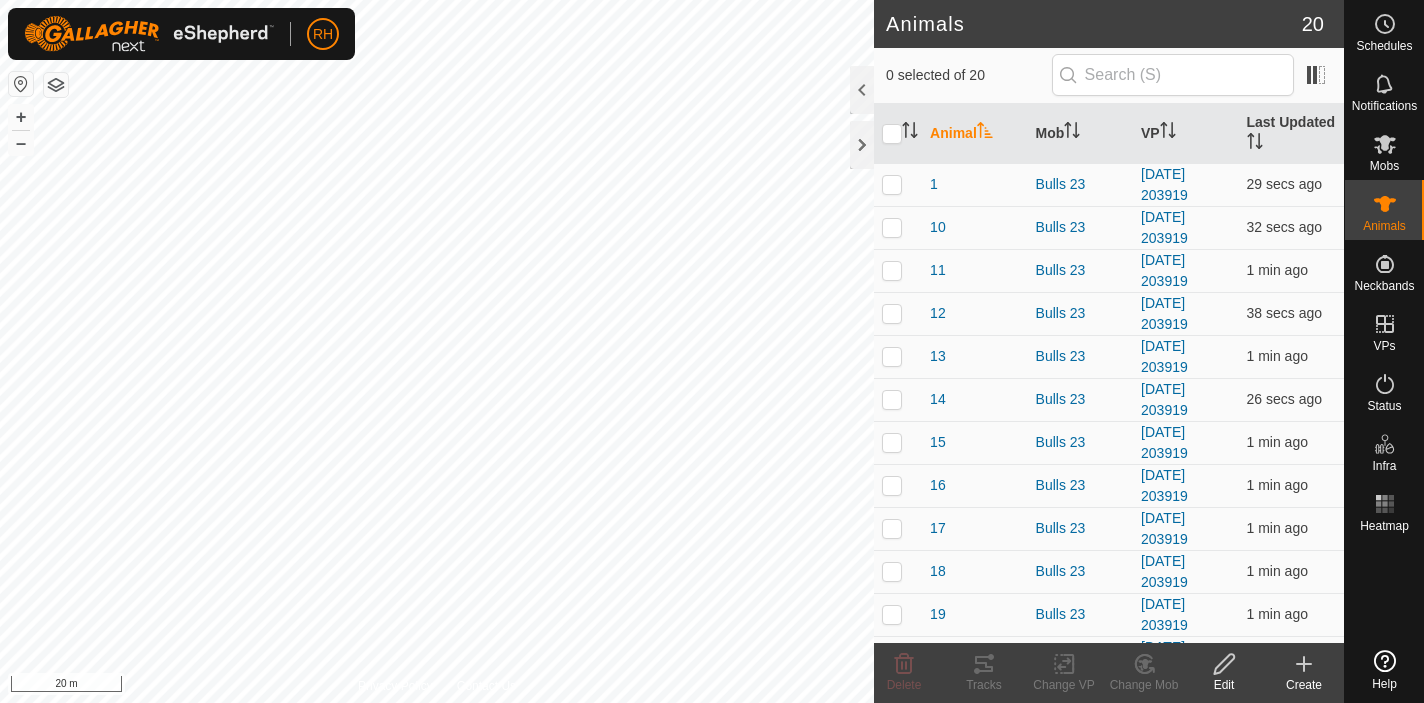 scroll, scrollTop: 0, scrollLeft: 0, axis: both 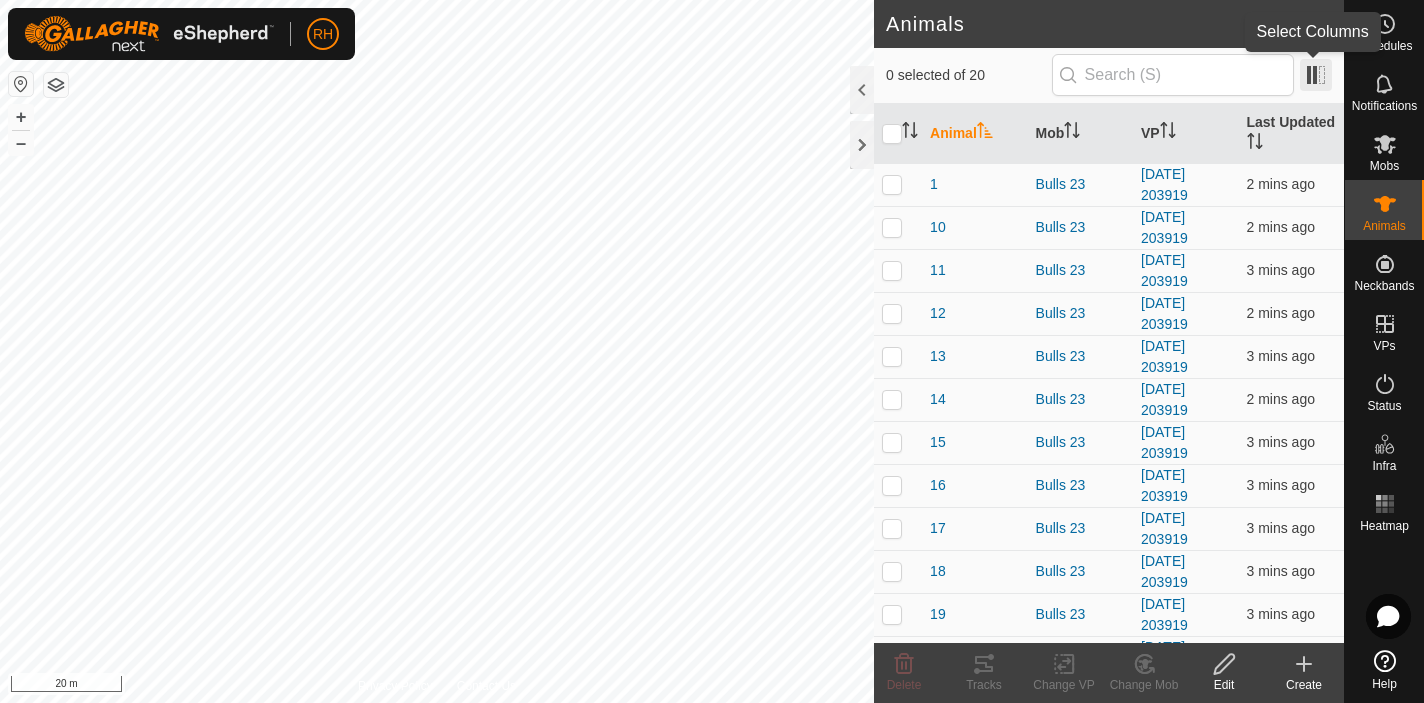 click at bounding box center [1316, 75] 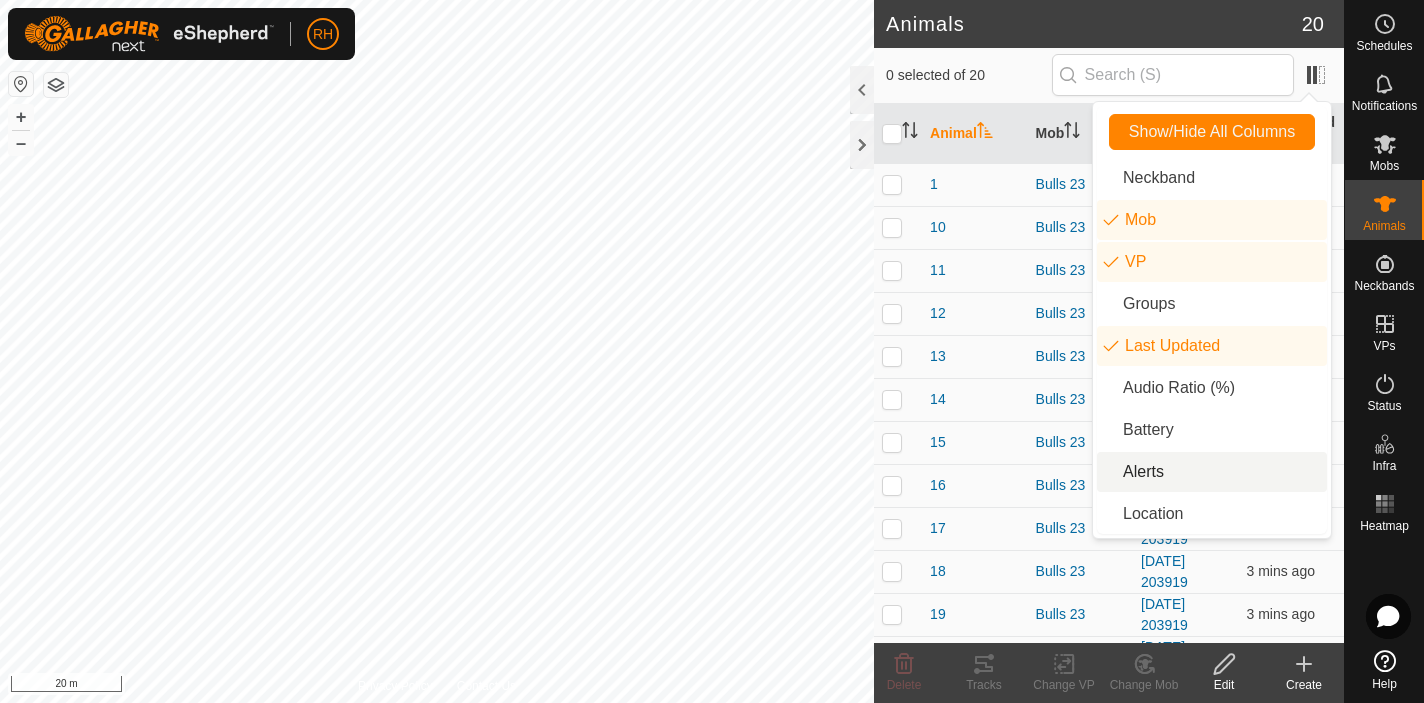 click on "Alerts" at bounding box center (1212, 472) 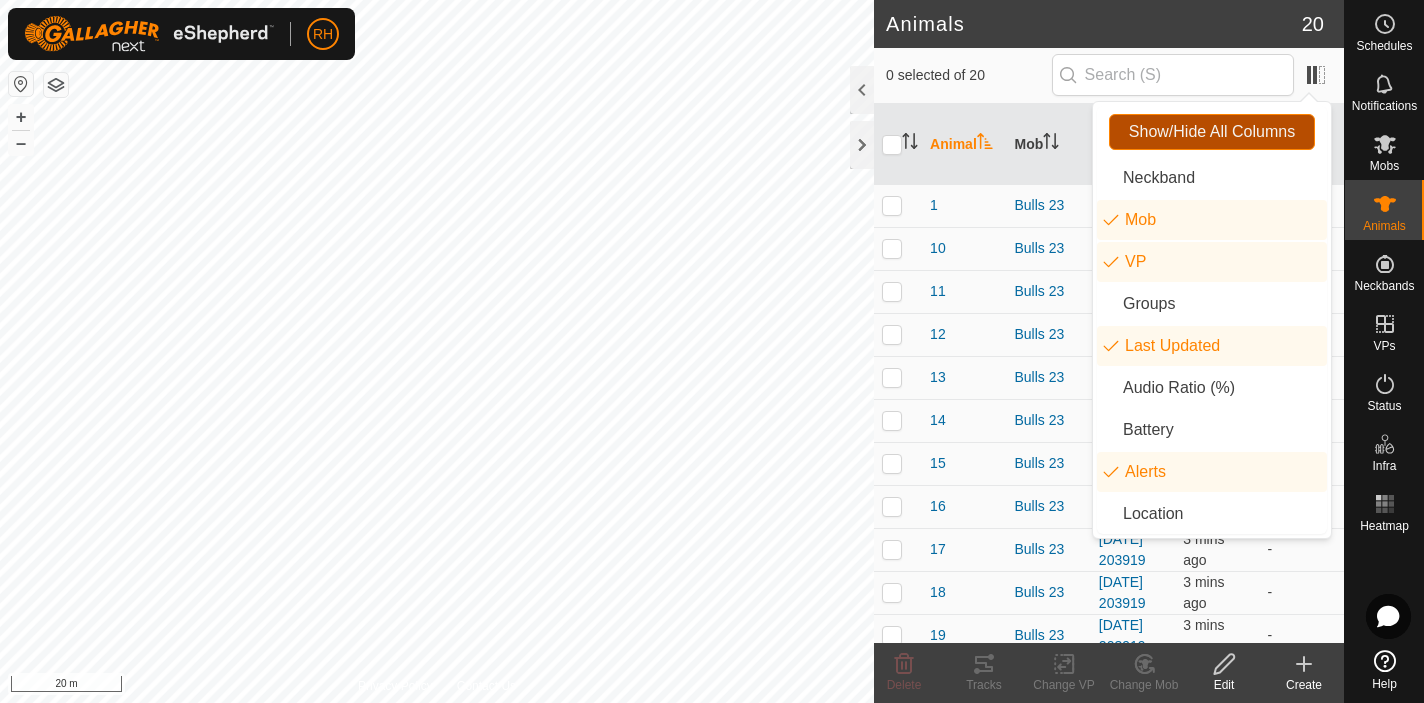 click on "Show/Hide All Columns" at bounding box center (1212, 132) 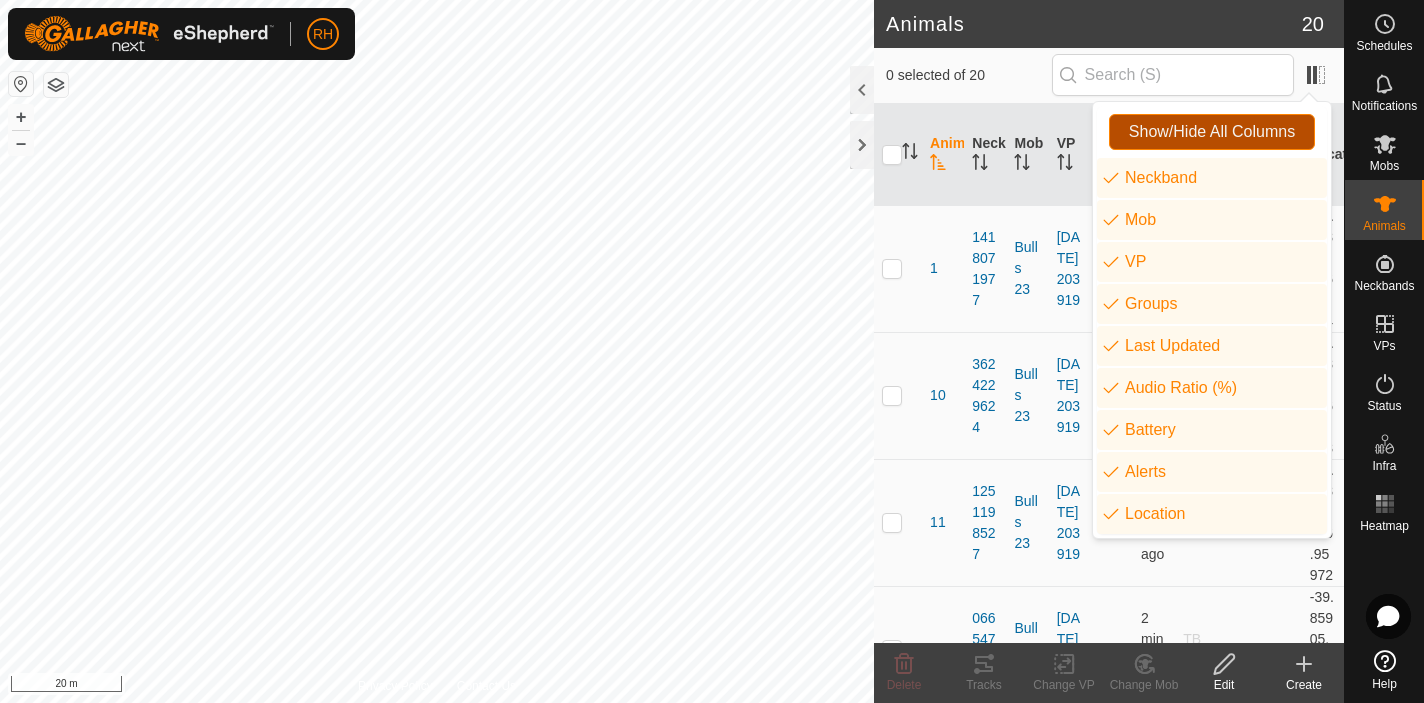 click on "Show/Hide All Columns" at bounding box center [1212, 132] 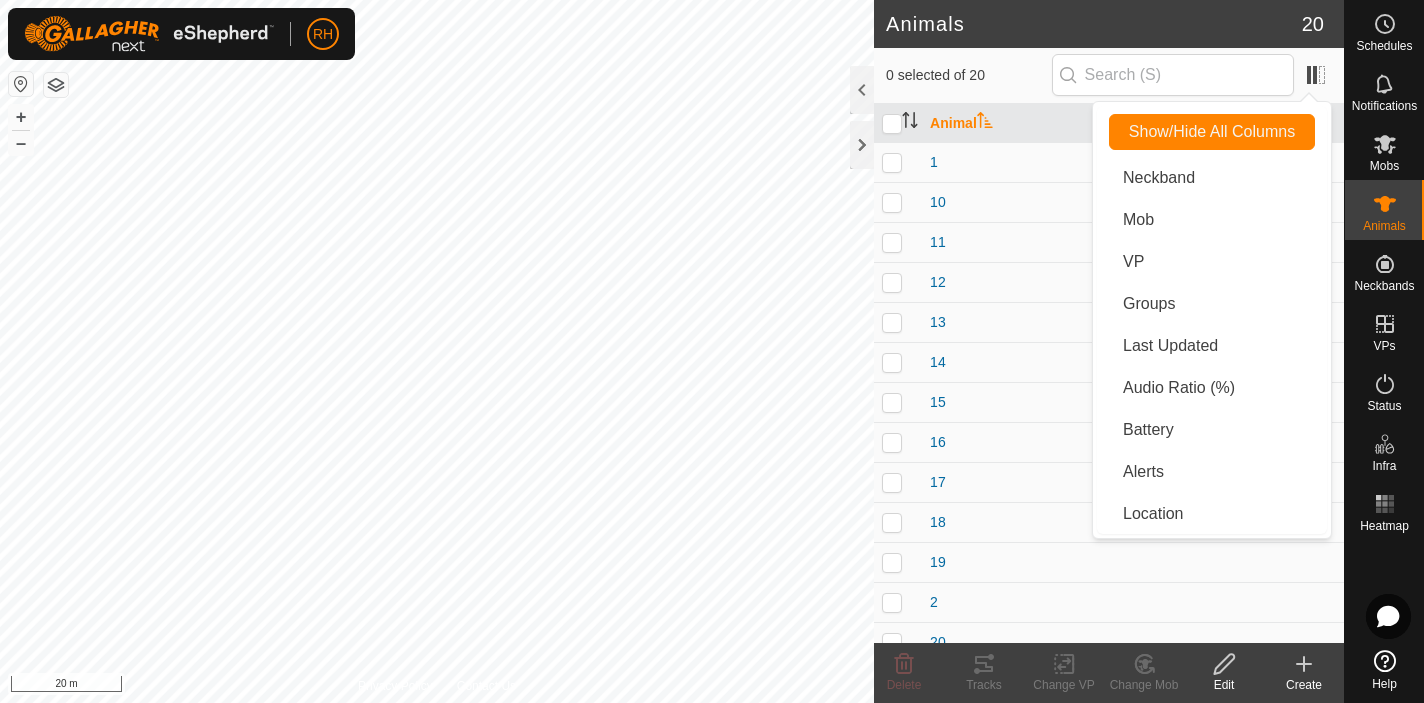 click on "Animals" 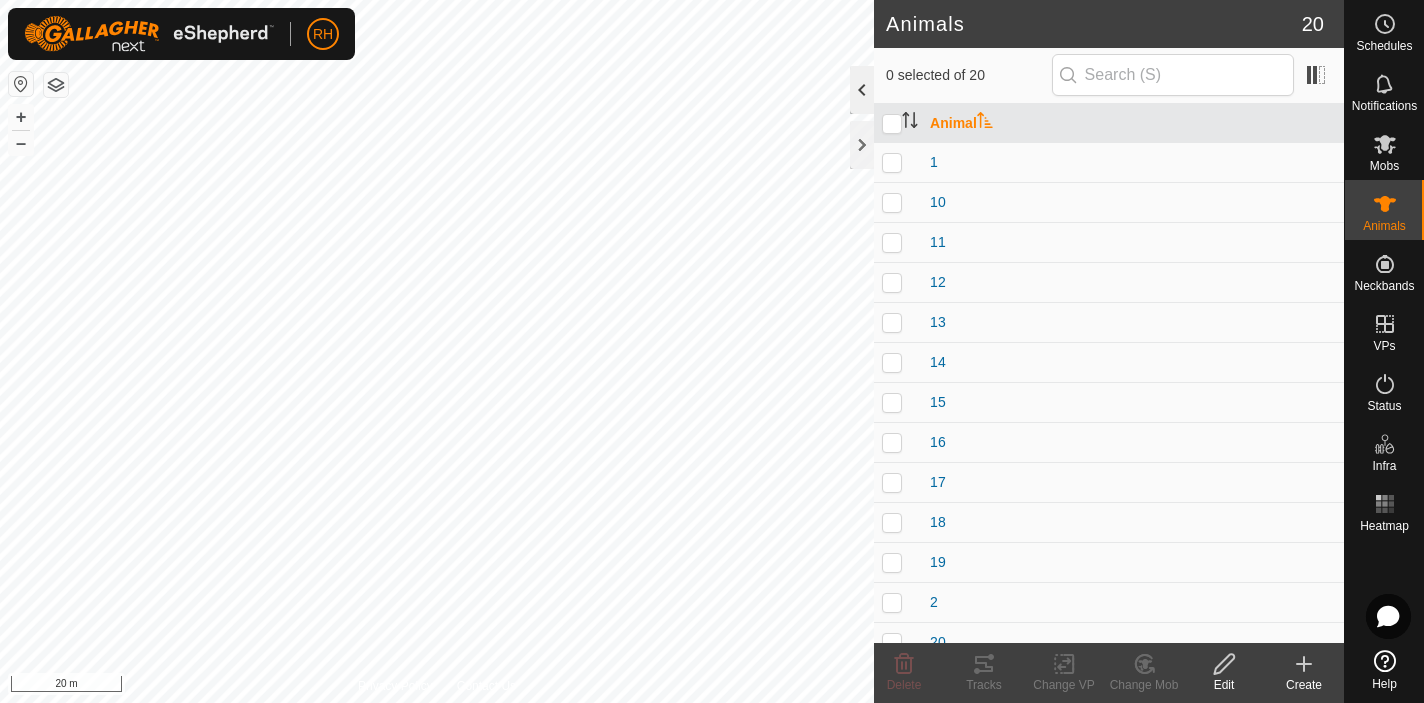 click 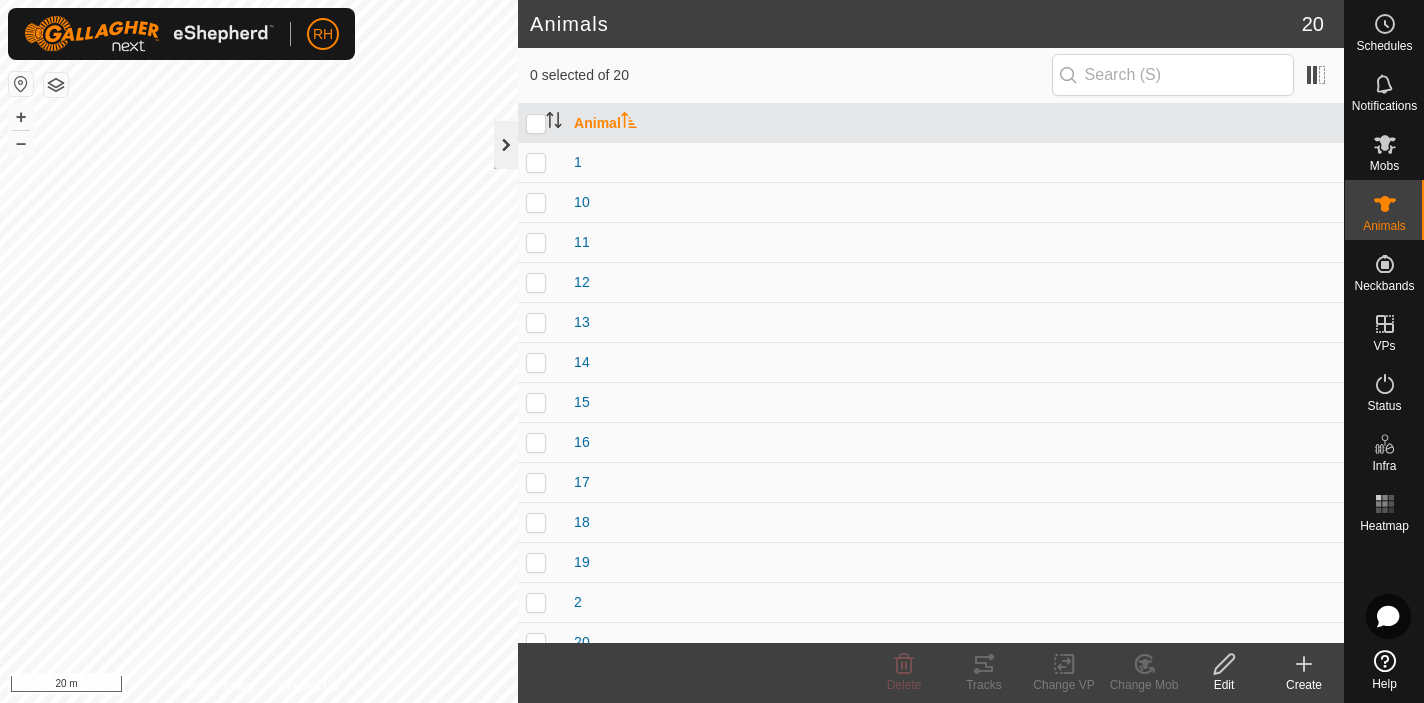 click 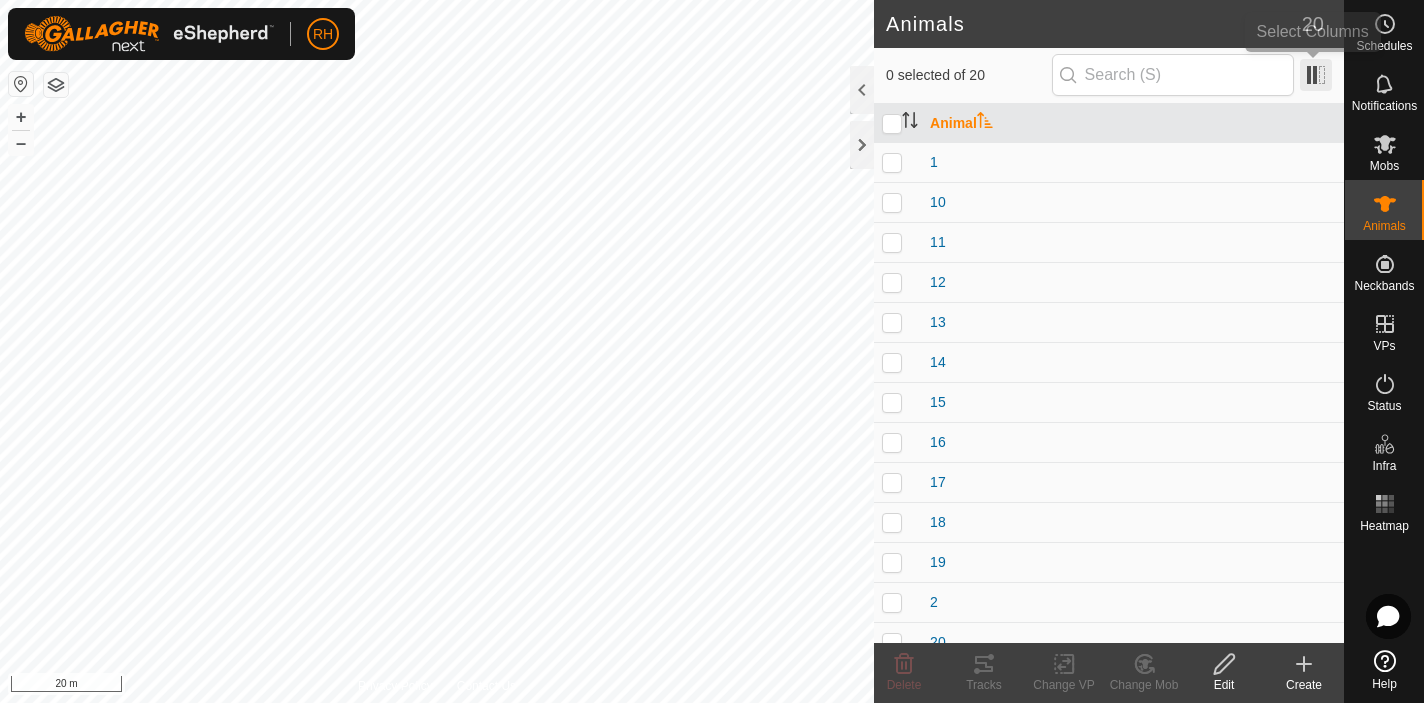 click at bounding box center (1316, 75) 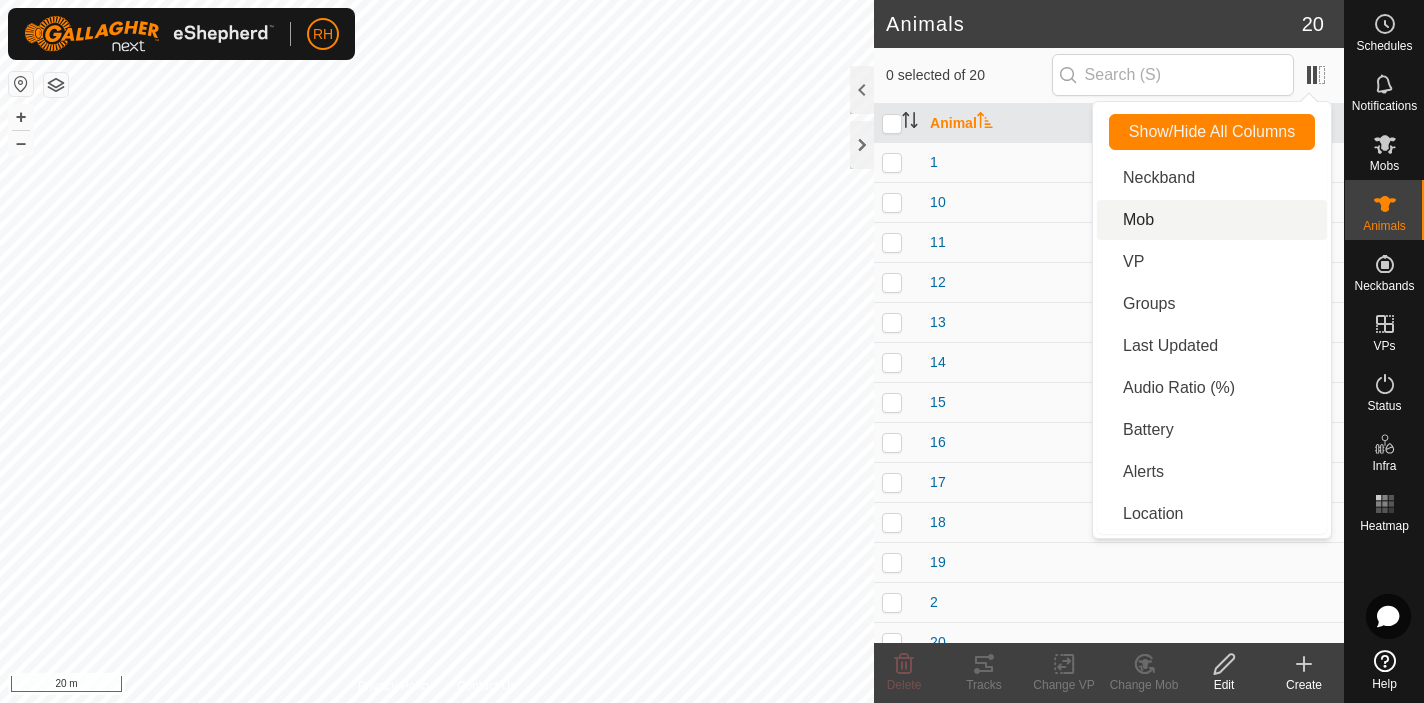click on "Mob" at bounding box center (1212, 220) 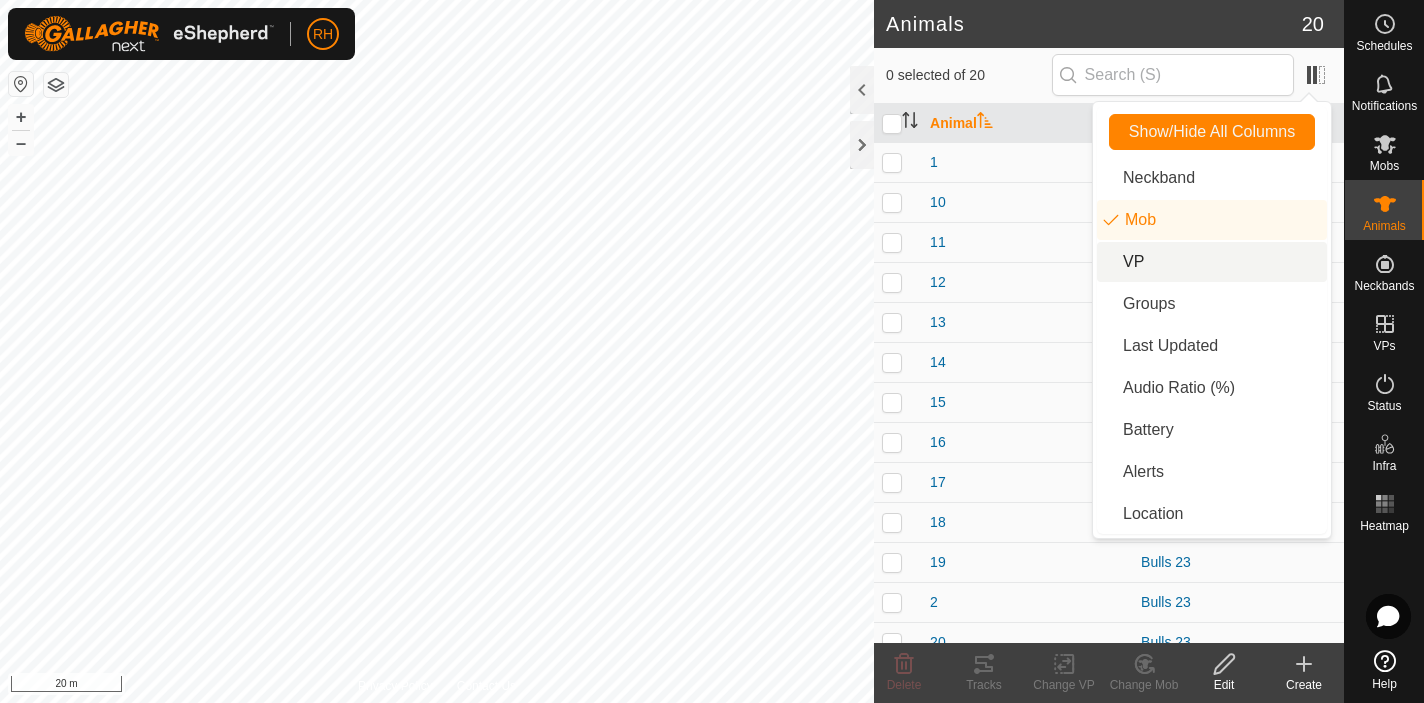 click on "VP" at bounding box center (1212, 262) 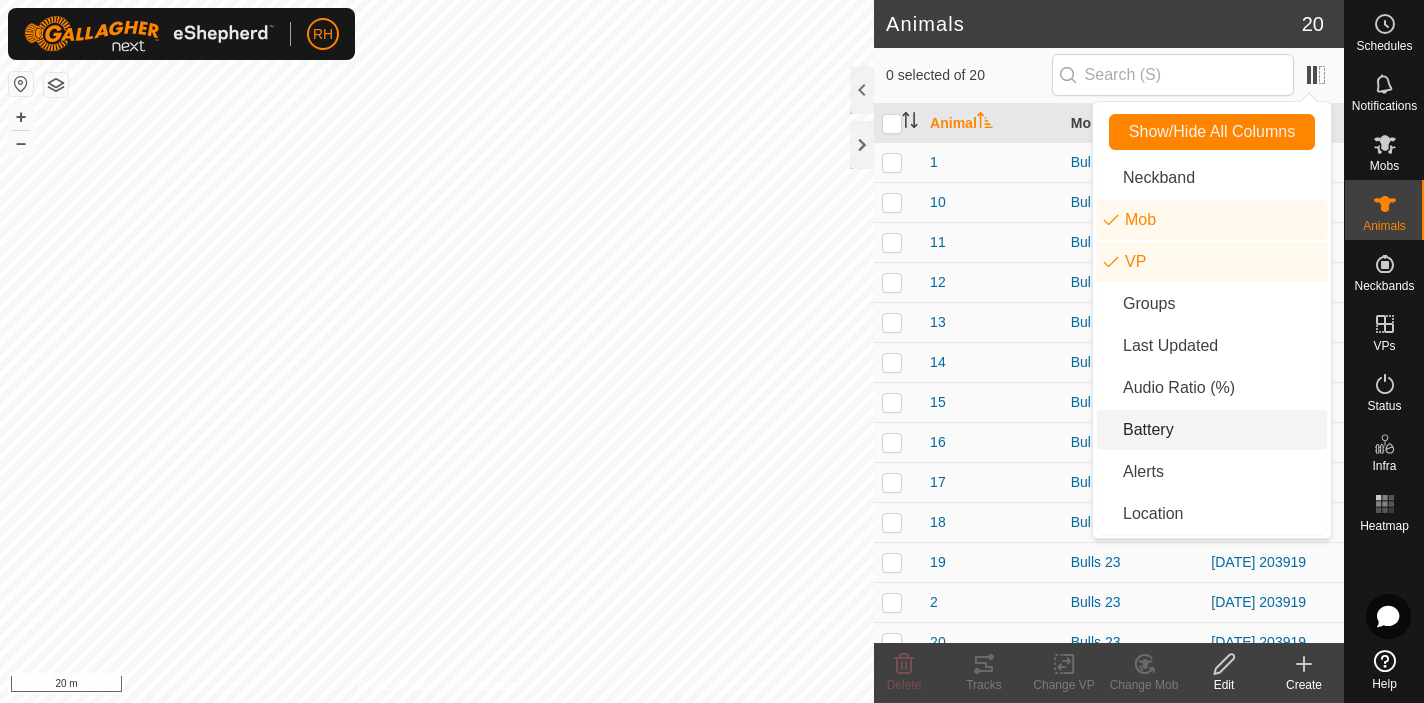 click on "Battery" at bounding box center (1212, 430) 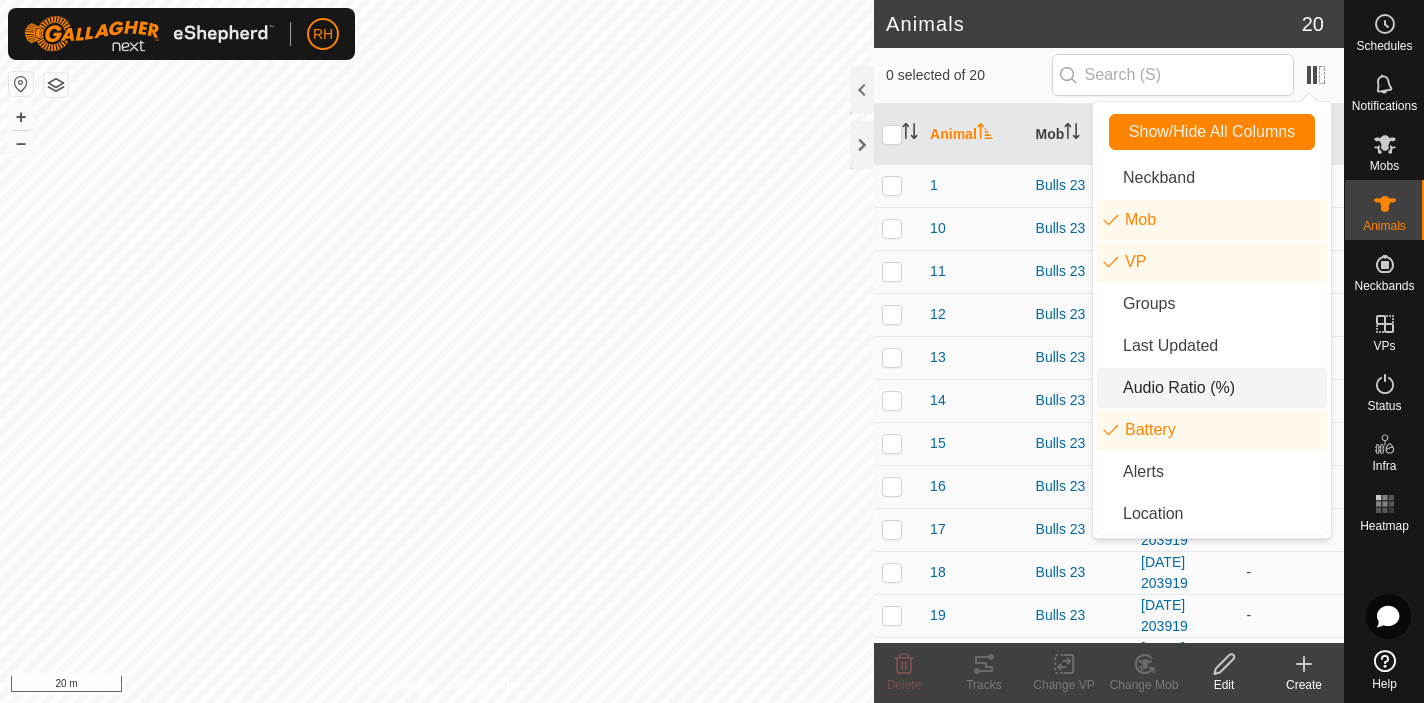 click on "Audio Ratio (%)" at bounding box center [1212, 388] 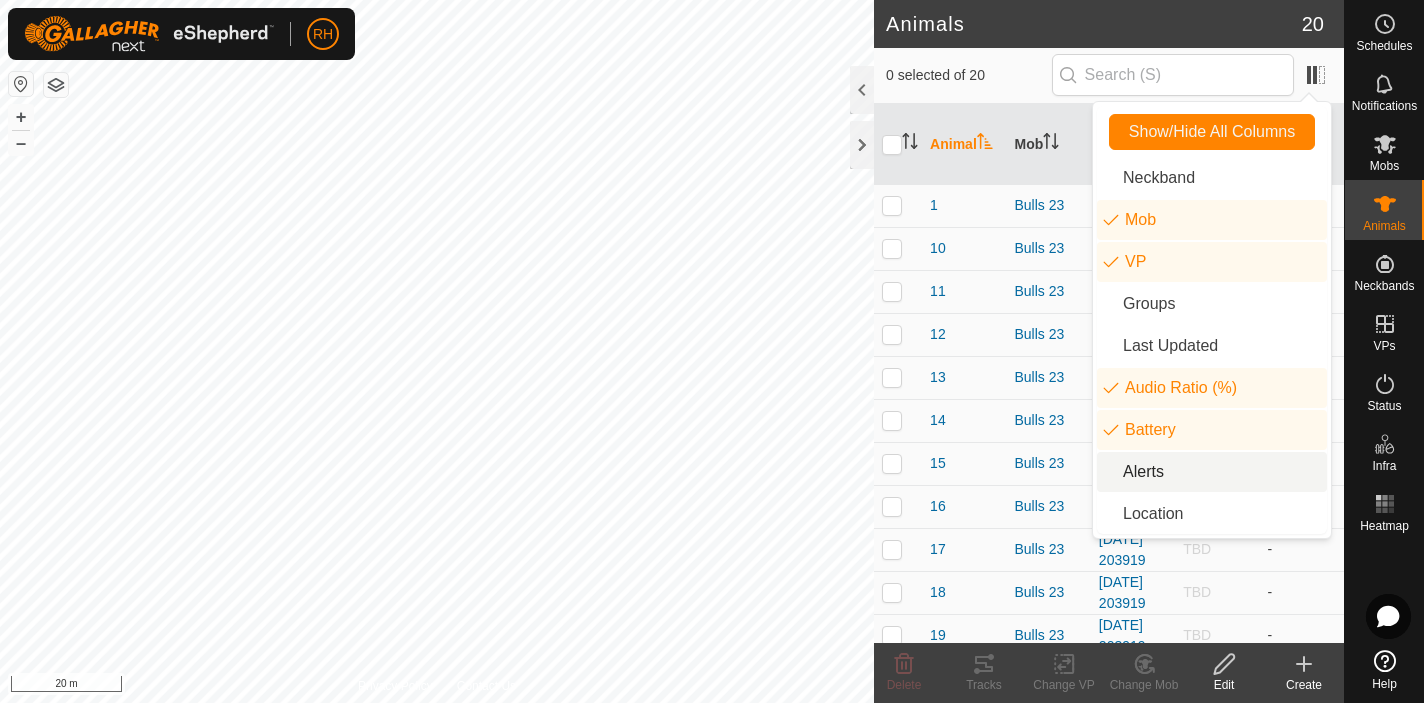 click on "Alerts" at bounding box center [1212, 472] 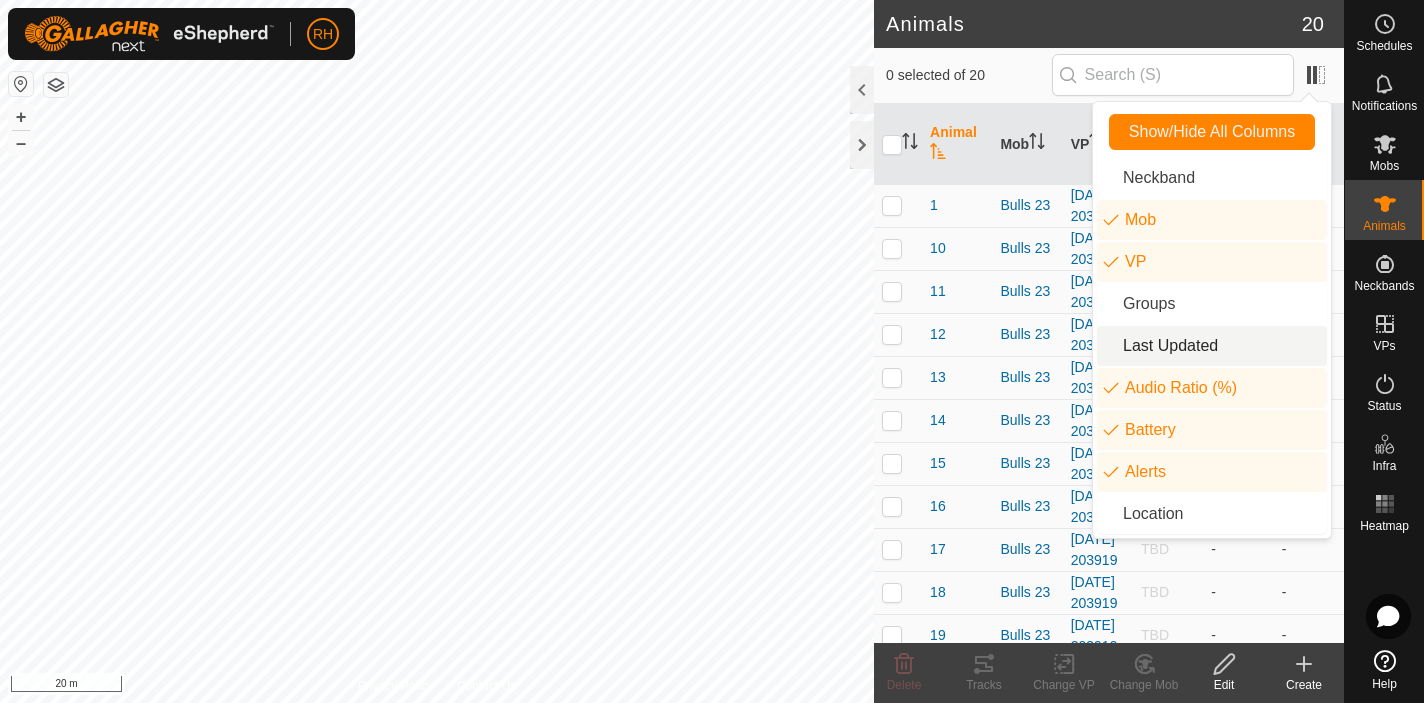 click on "Last Updated" at bounding box center (1212, 346) 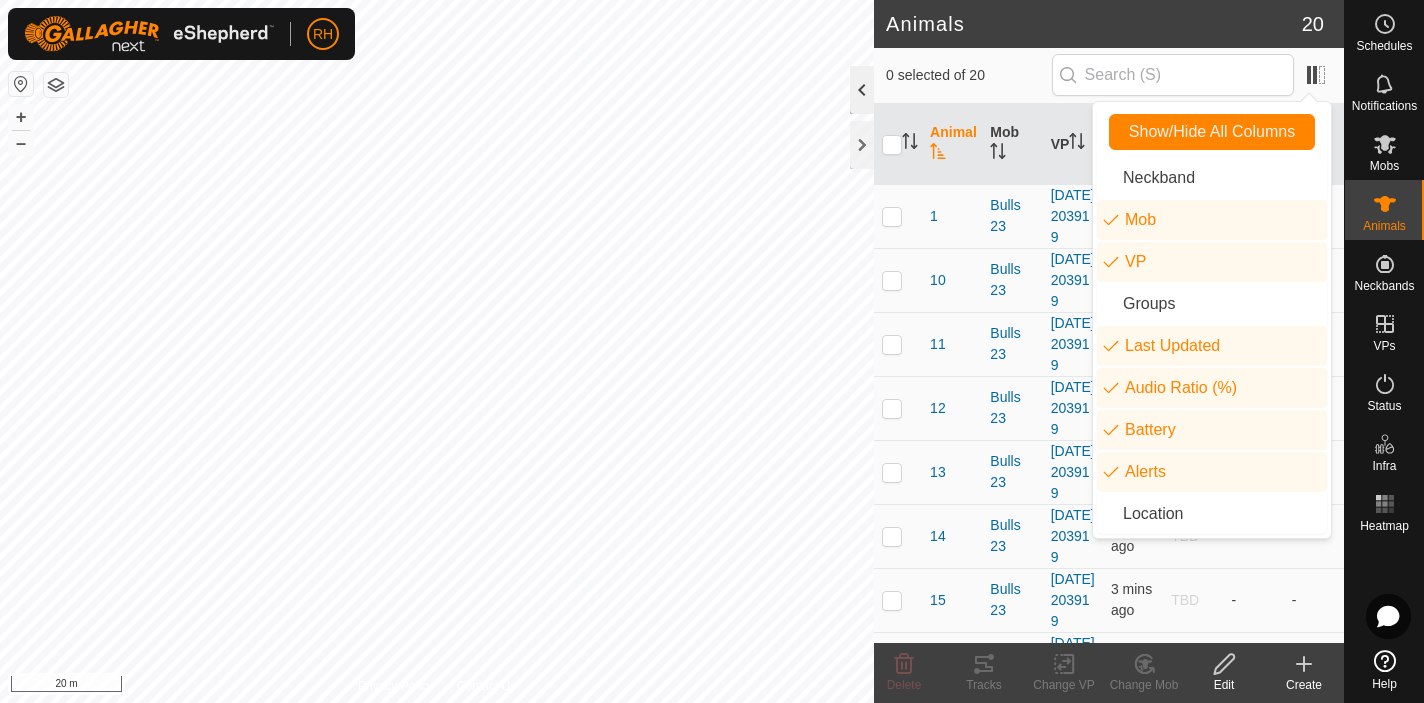 click 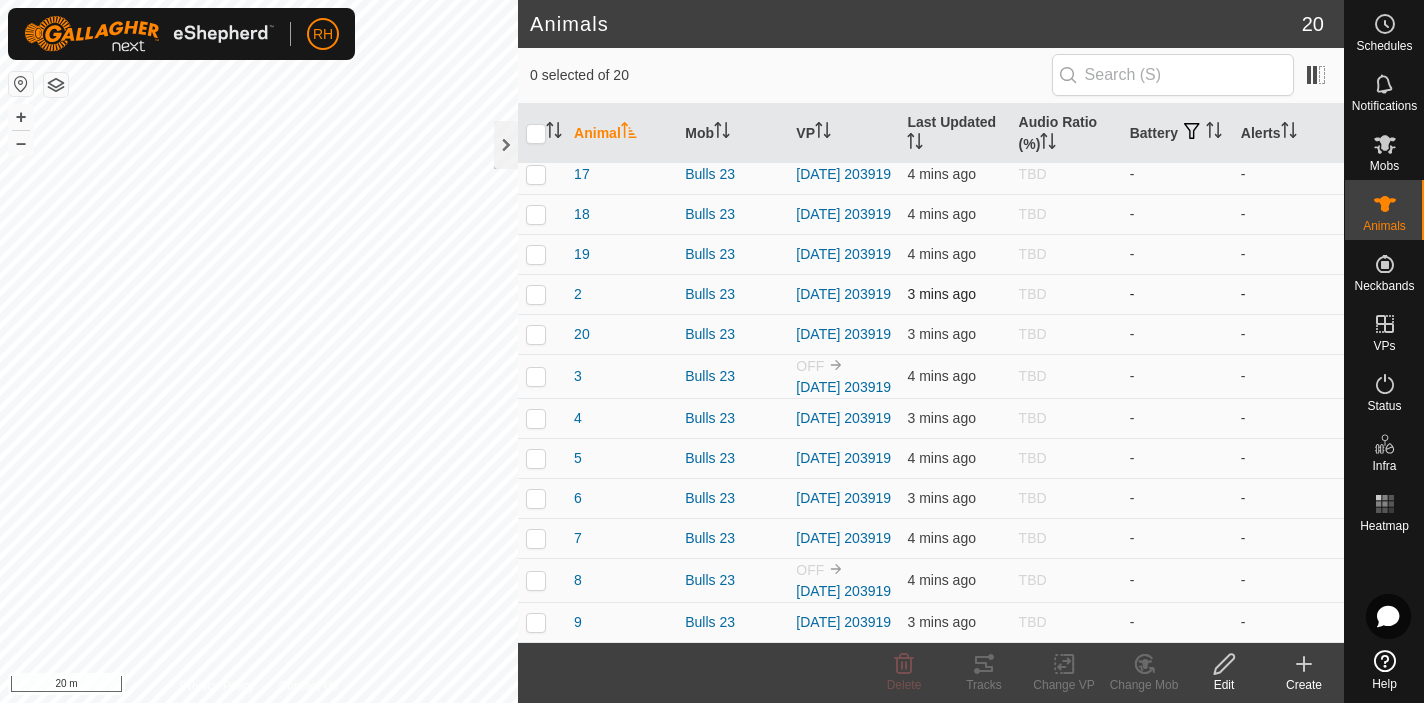 scroll, scrollTop: 382, scrollLeft: 0, axis: vertical 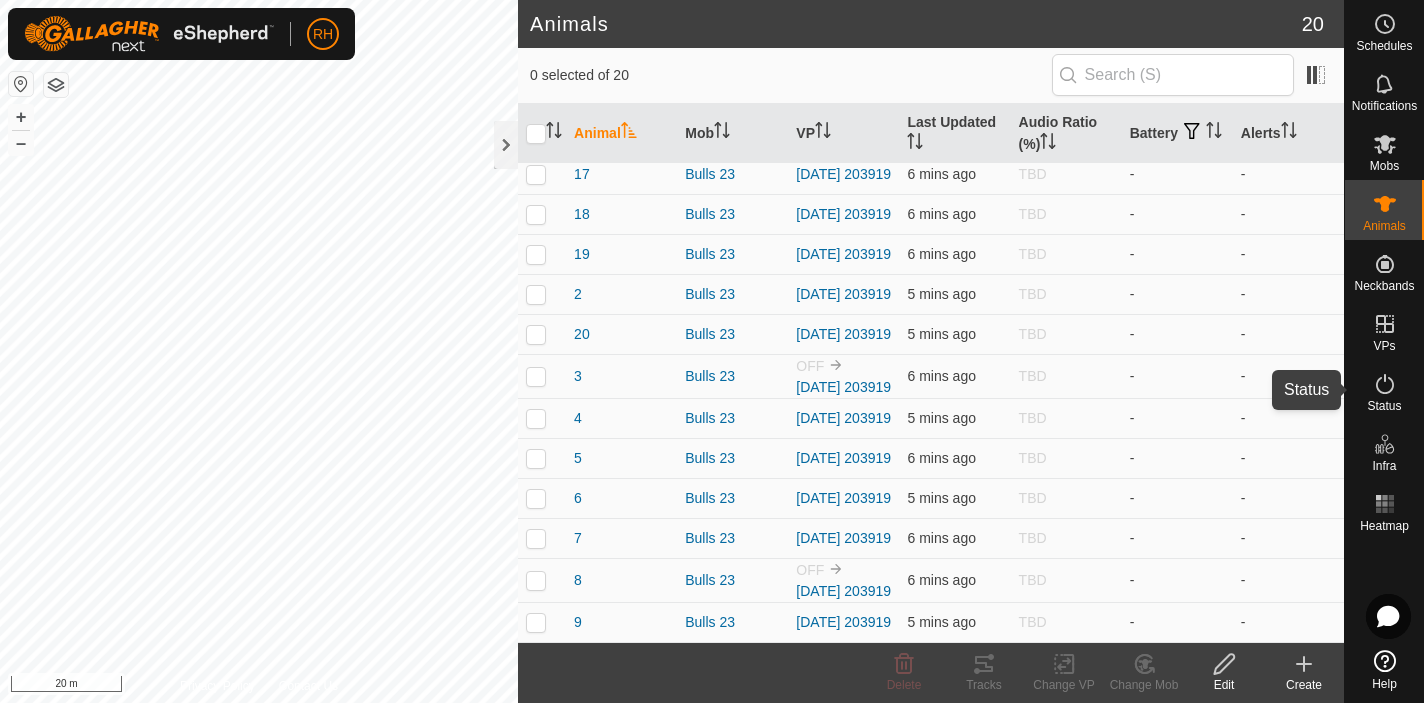 click on "Status" at bounding box center (1384, 406) 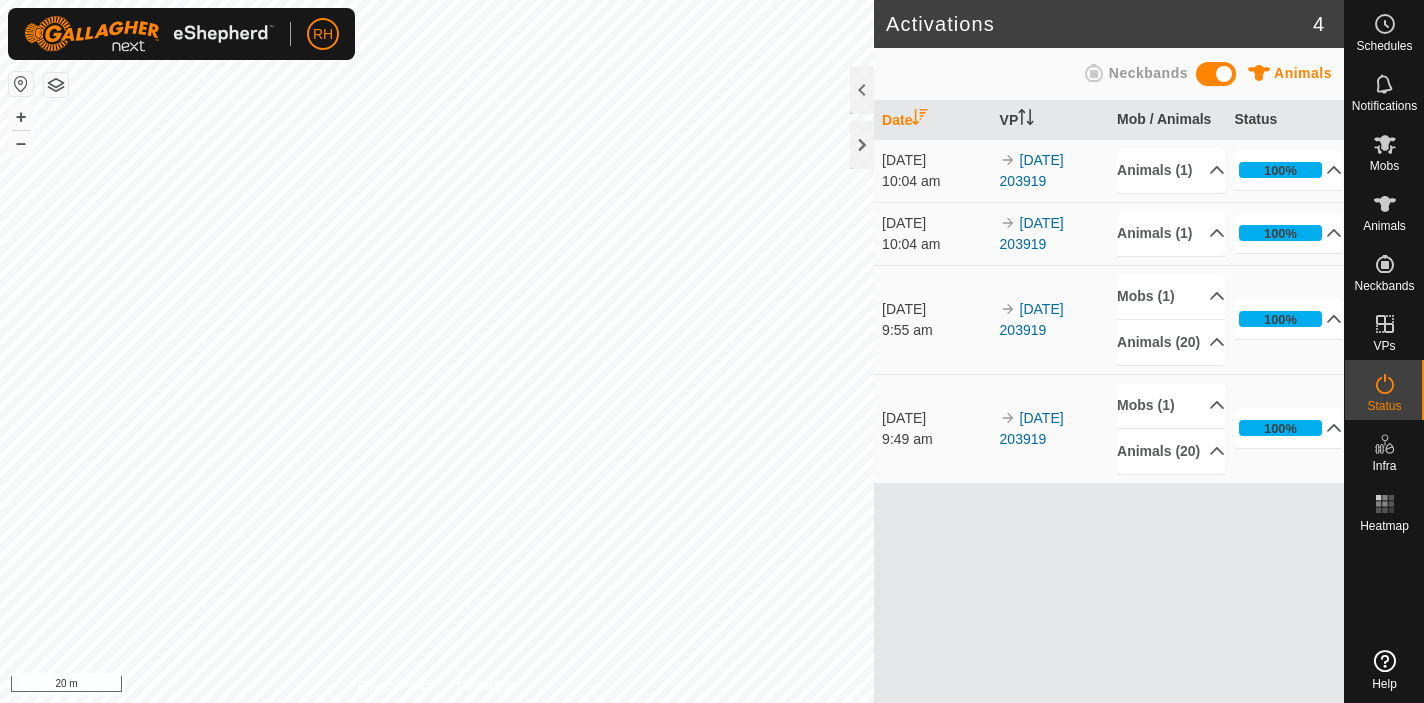 scroll, scrollTop: 0, scrollLeft: 0, axis: both 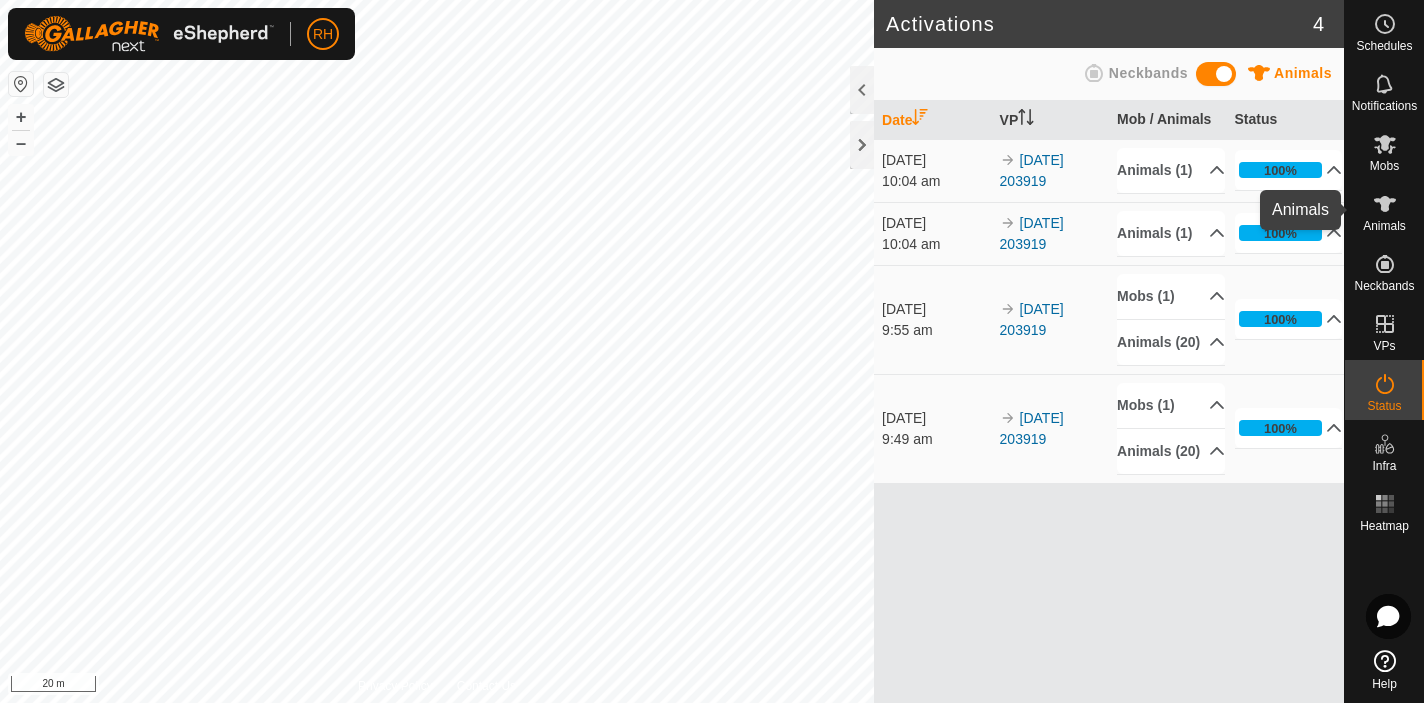 click 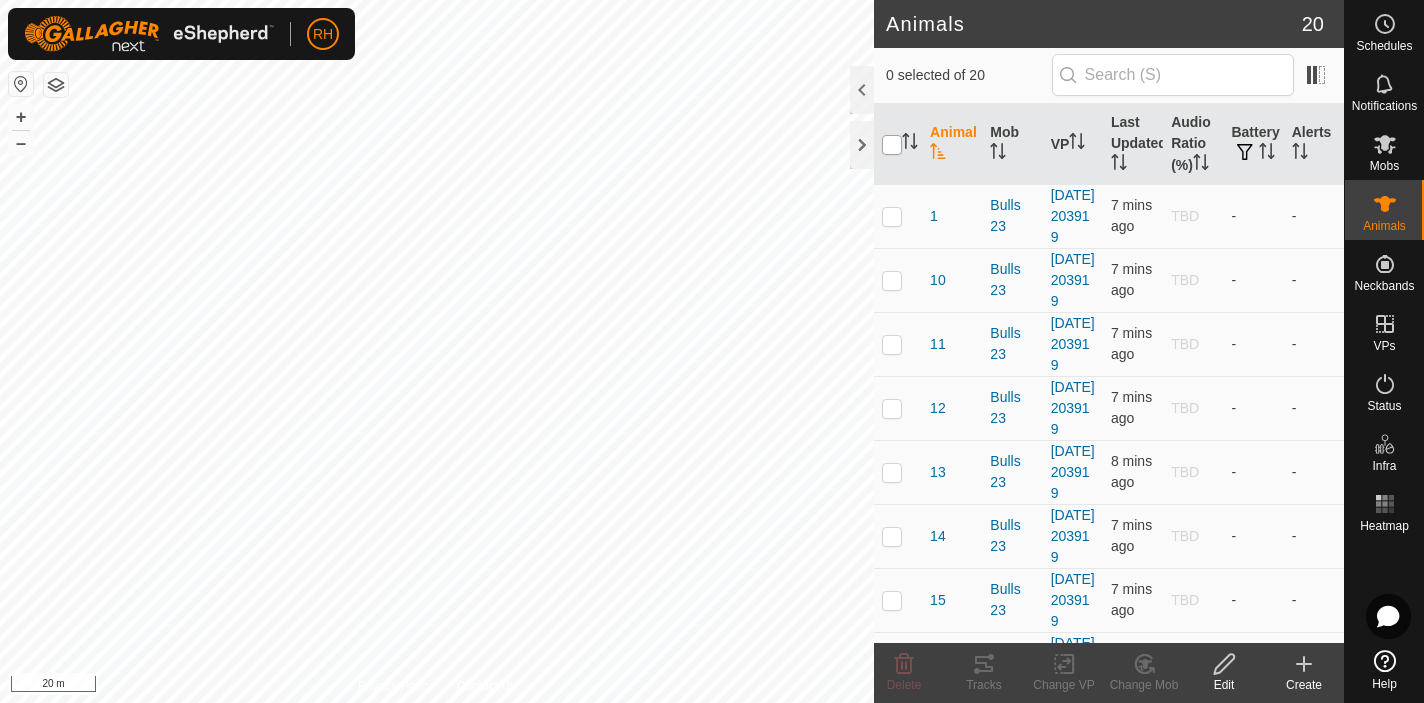 click at bounding box center (892, 145) 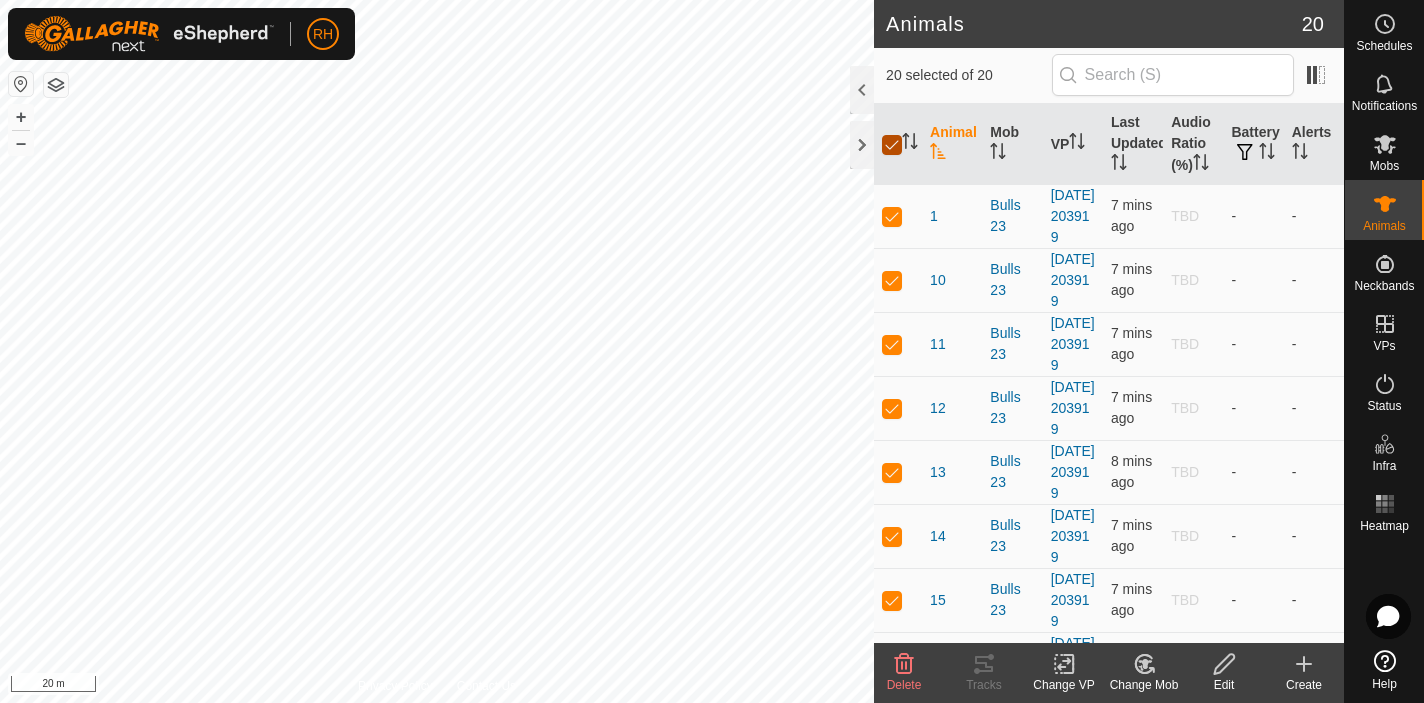 click at bounding box center (892, 145) 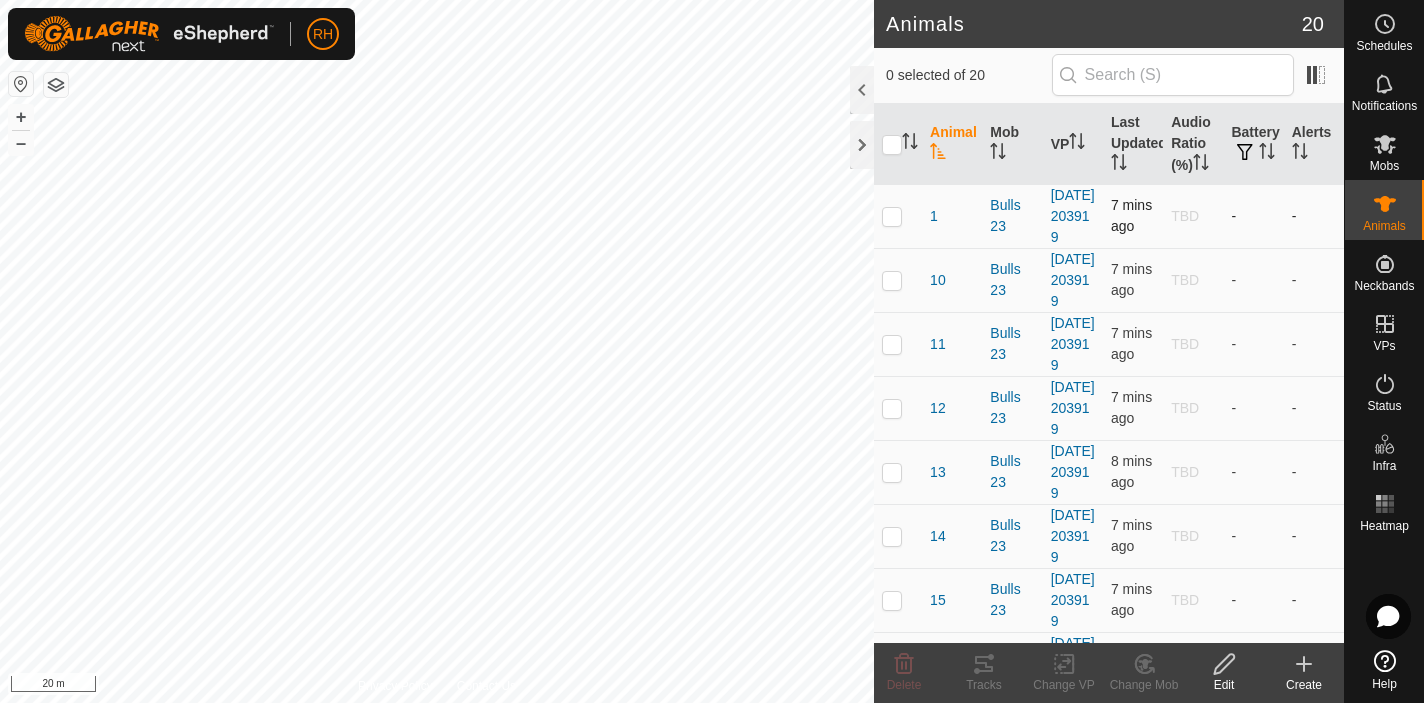 click at bounding box center (892, 216) 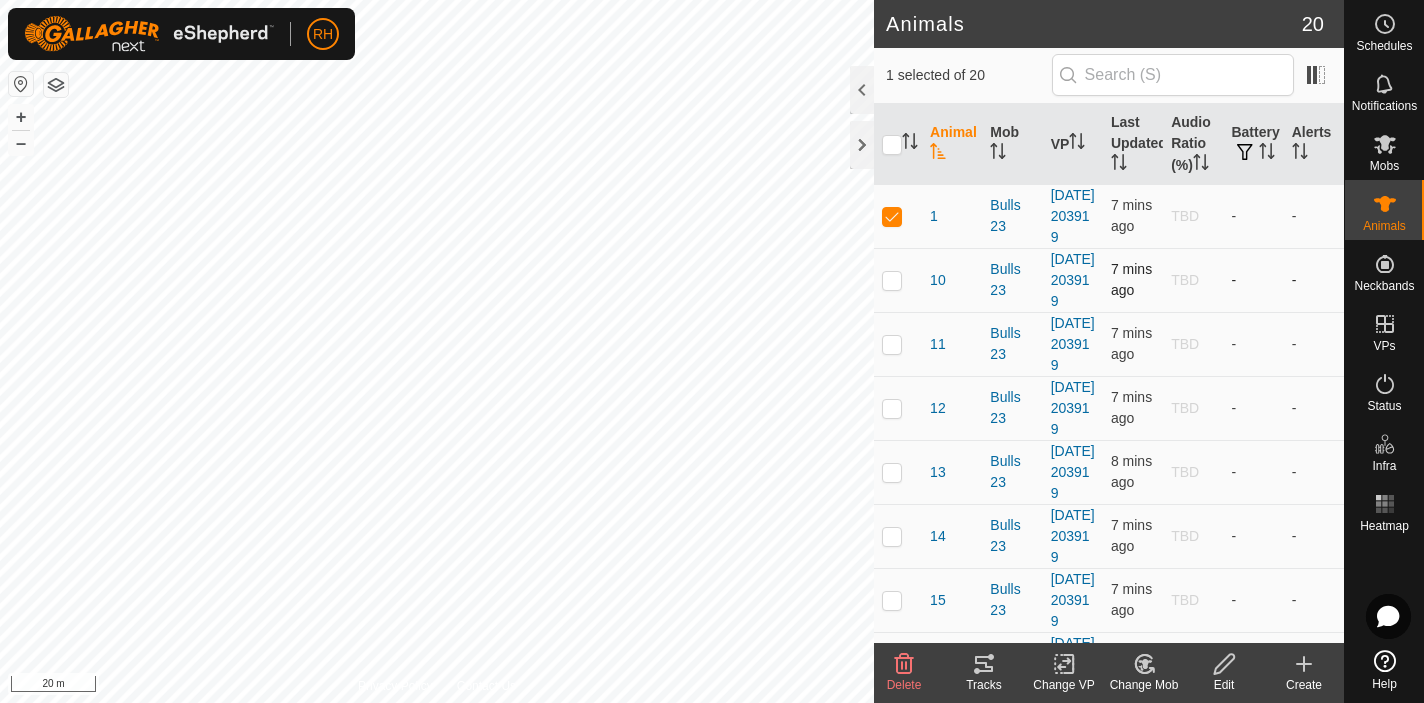click at bounding box center [892, 280] 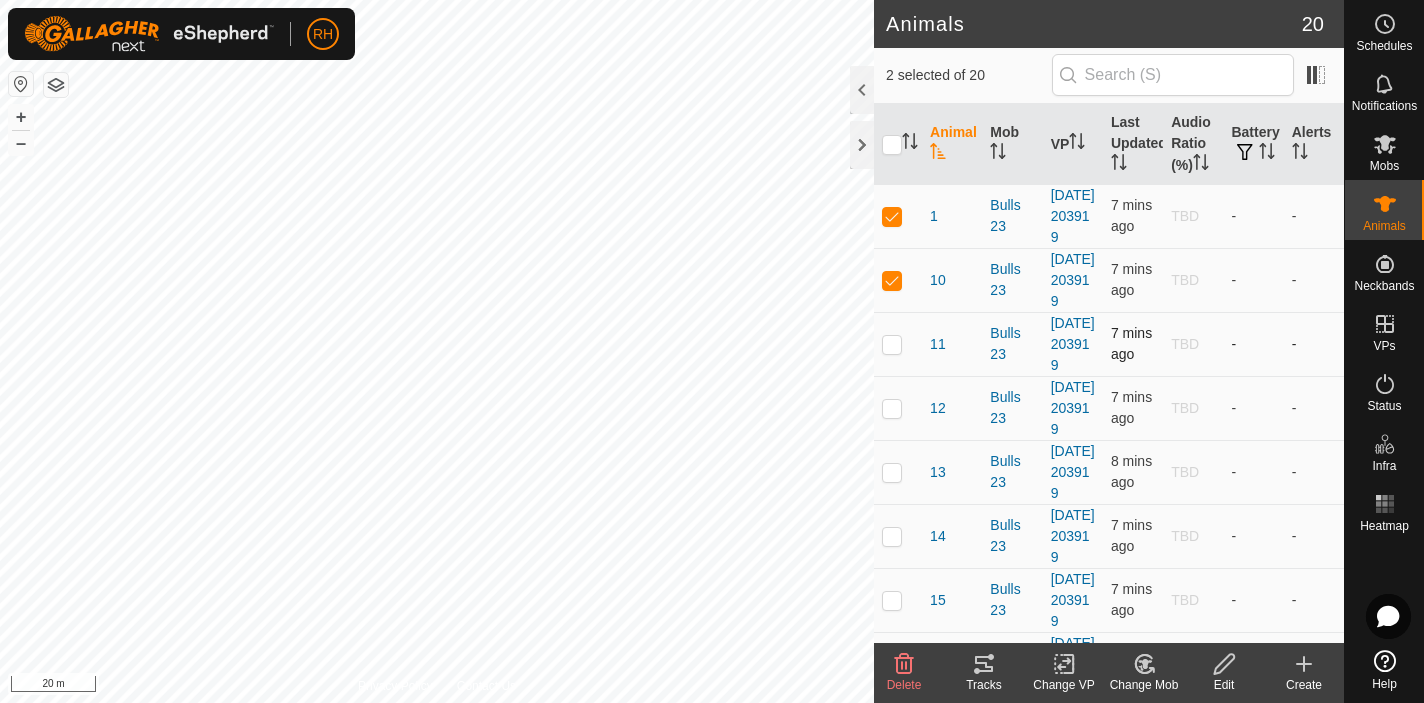 click at bounding box center [898, 344] 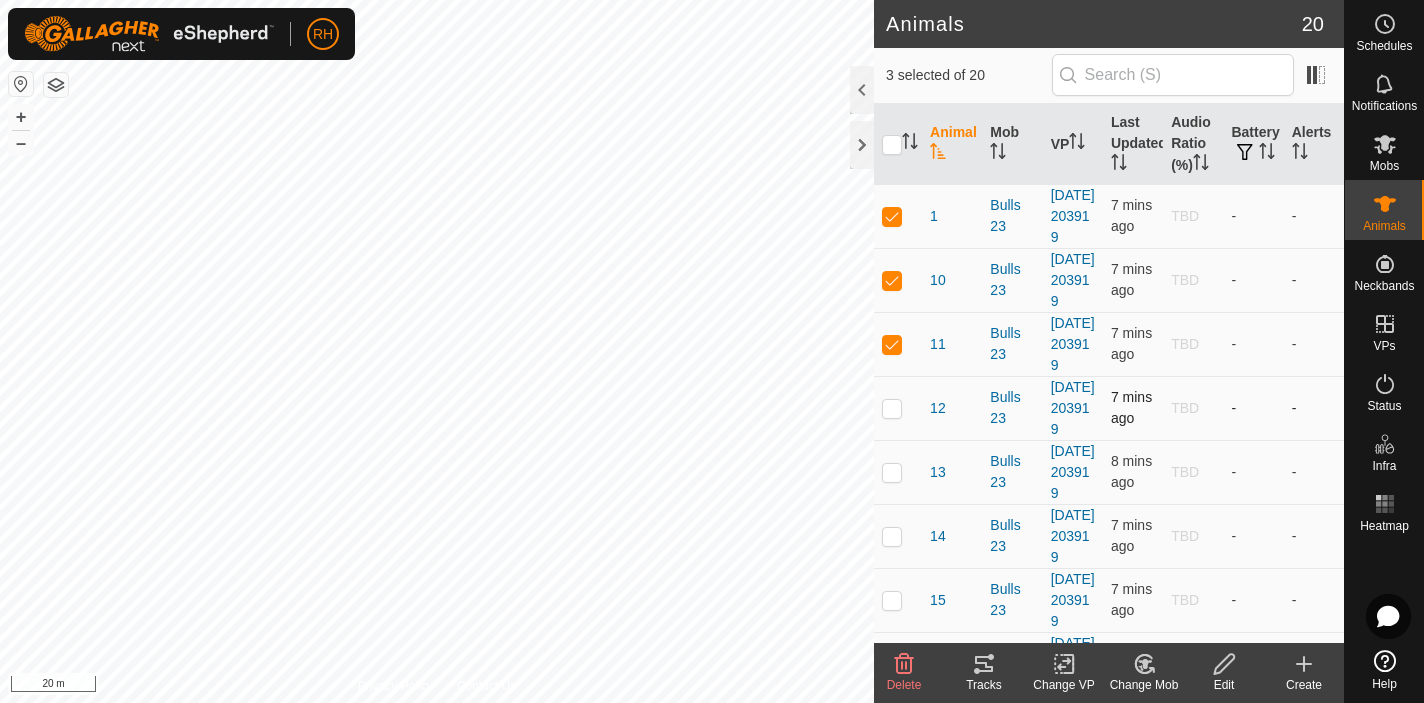 click at bounding box center (892, 408) 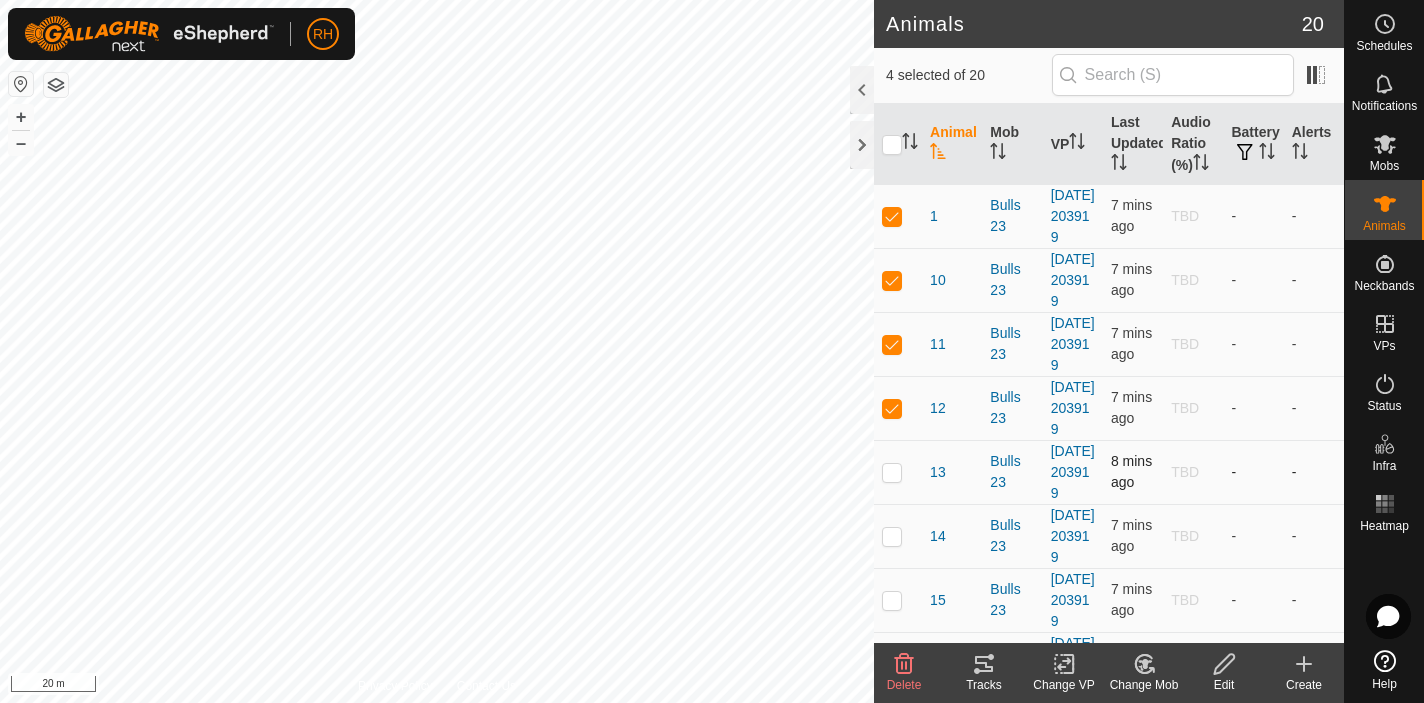 click at bounding box center (892, 472) 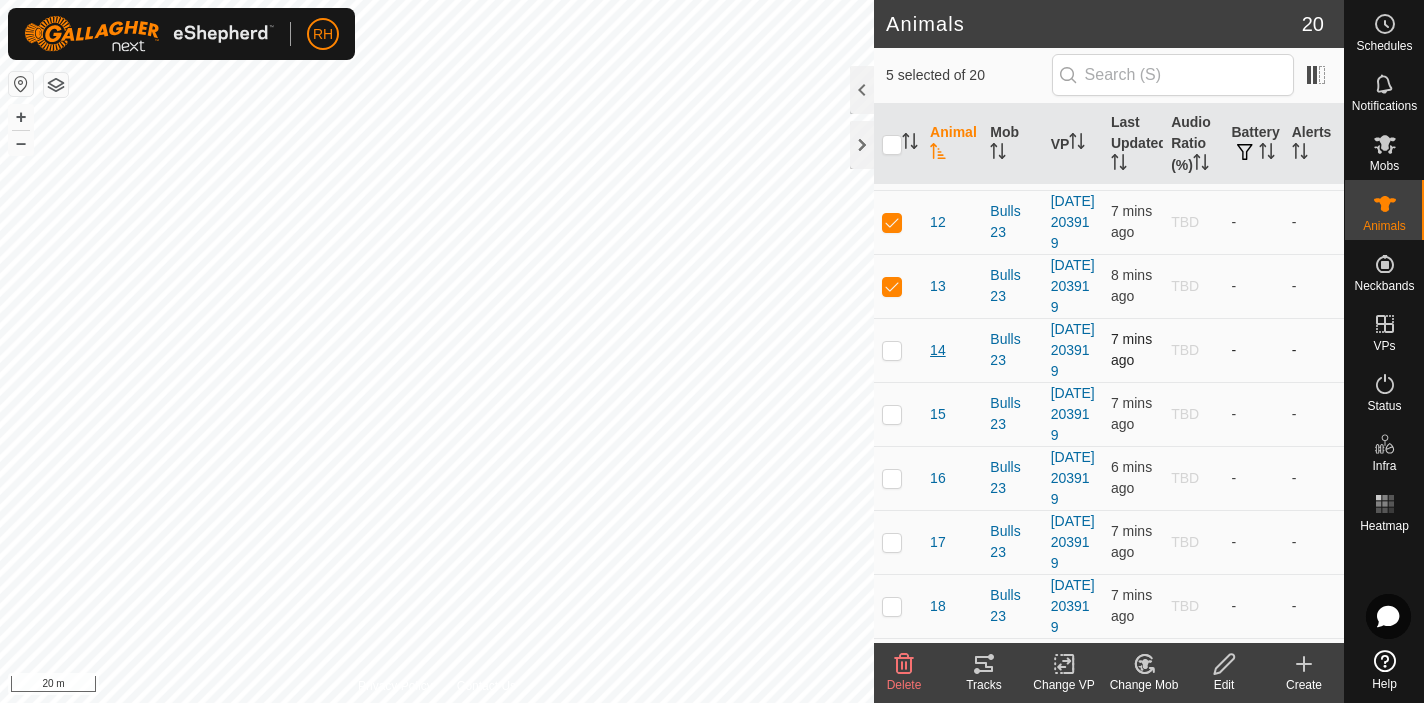 scroll, scrollTop: 275, scrollLeft: 0, axis: vertical 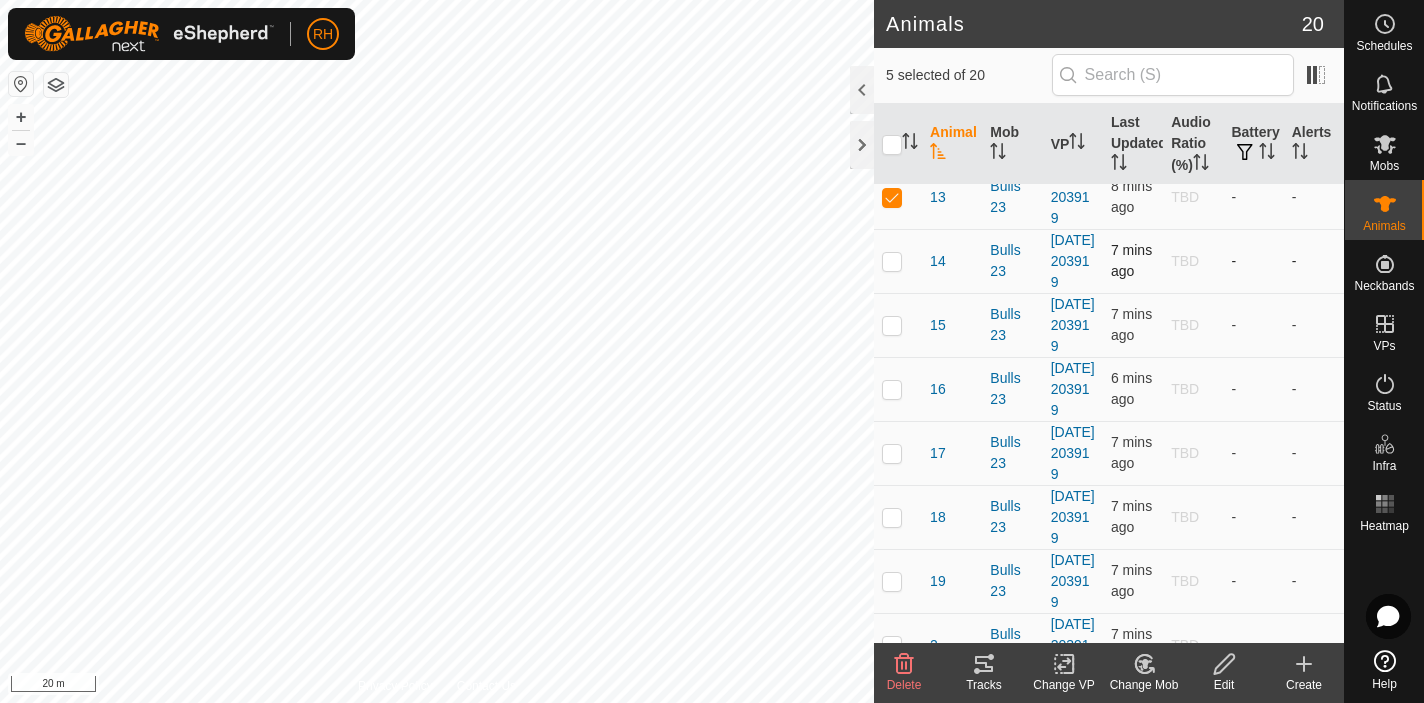 click at bounding box center (892, 261) 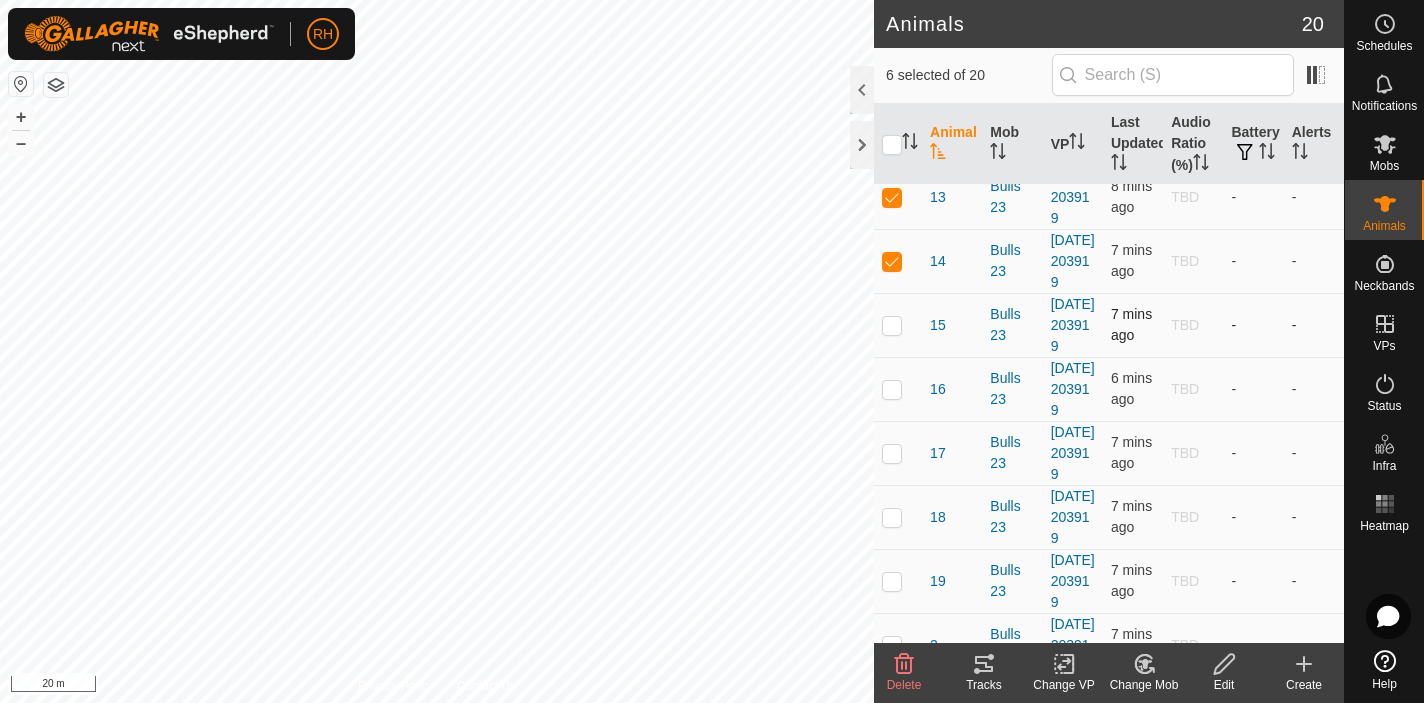 click at bounding box center (892, 325) 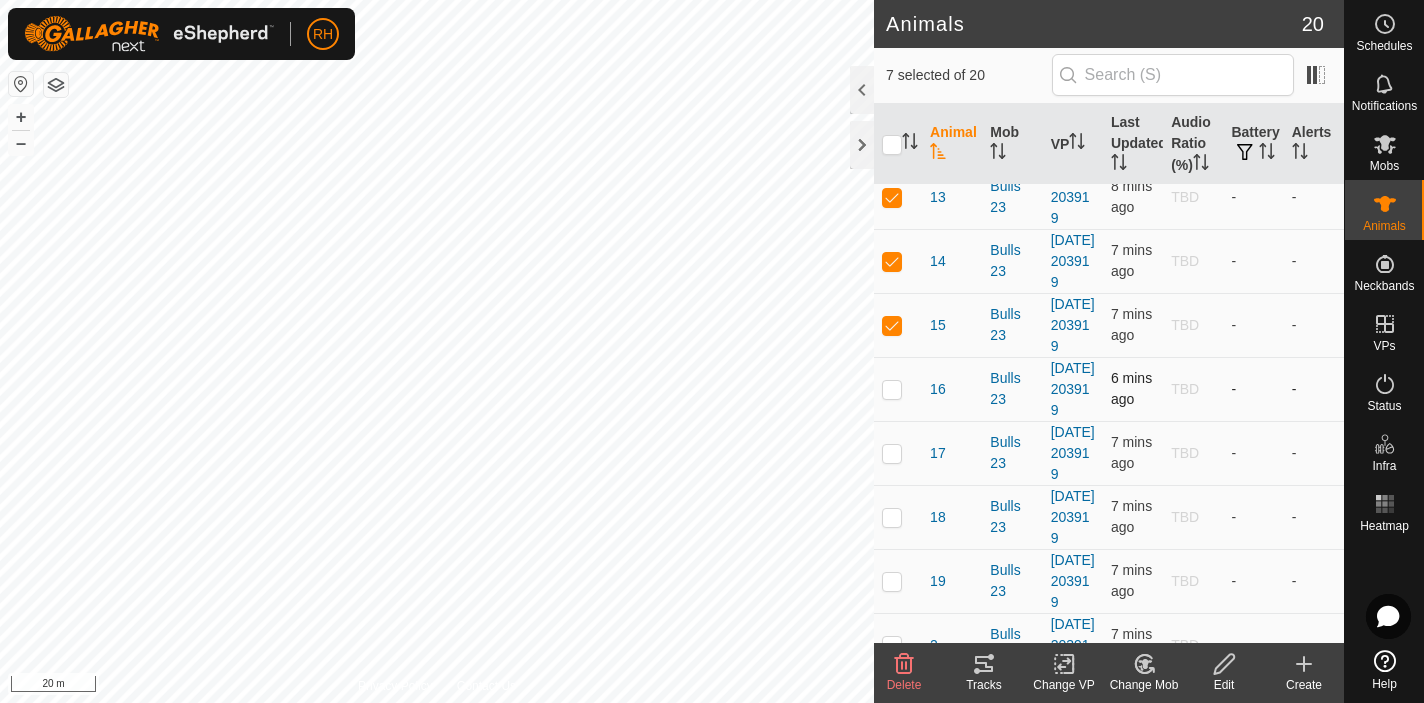 click at bounding box center [892, 389] 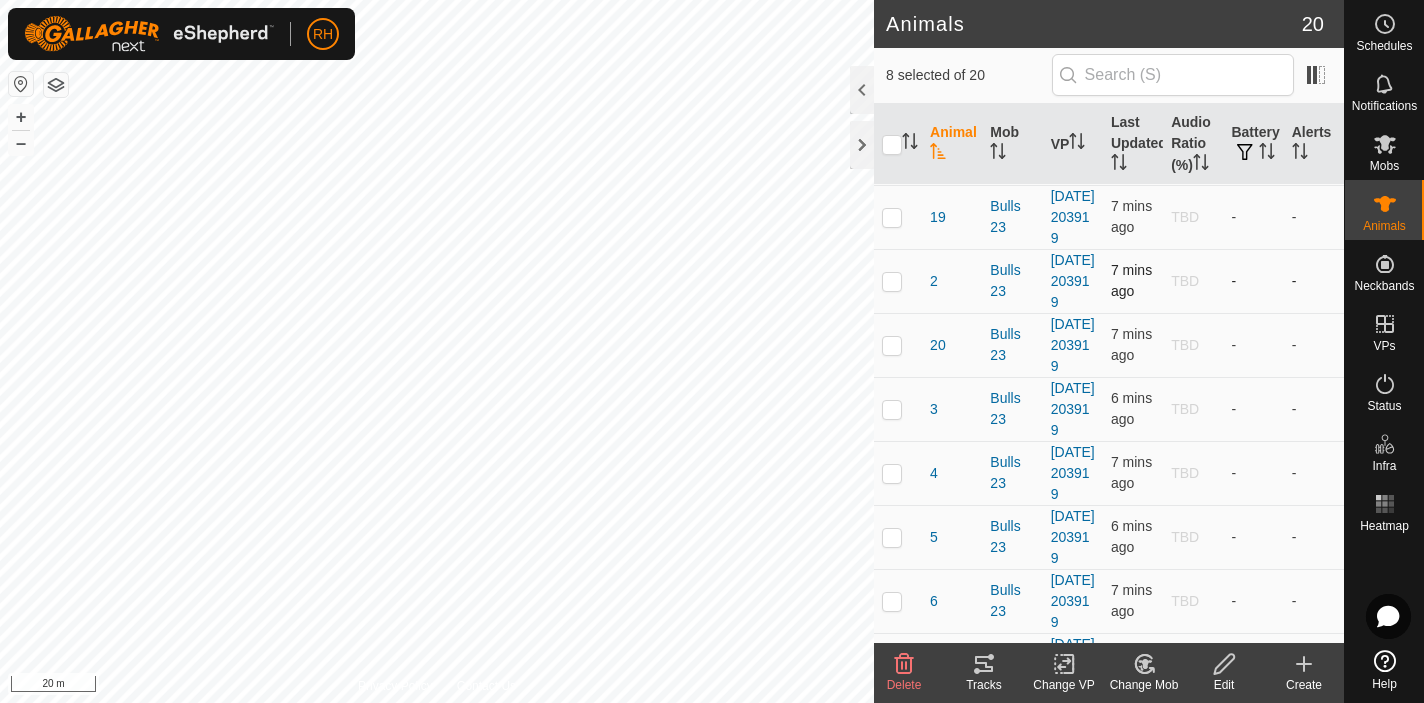 scroll, scrollTop: 642, scrollLeft: 0, axis: vertical 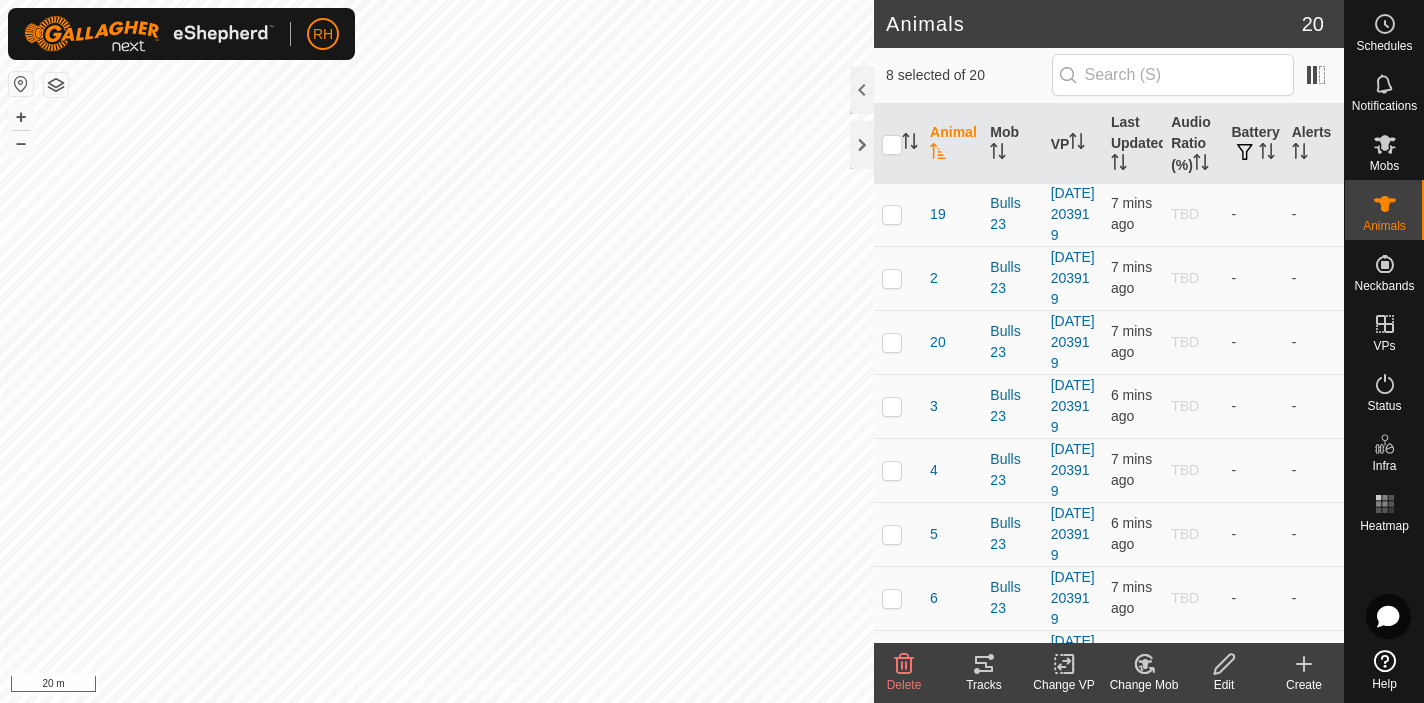 click at bounding box center (892, 86) 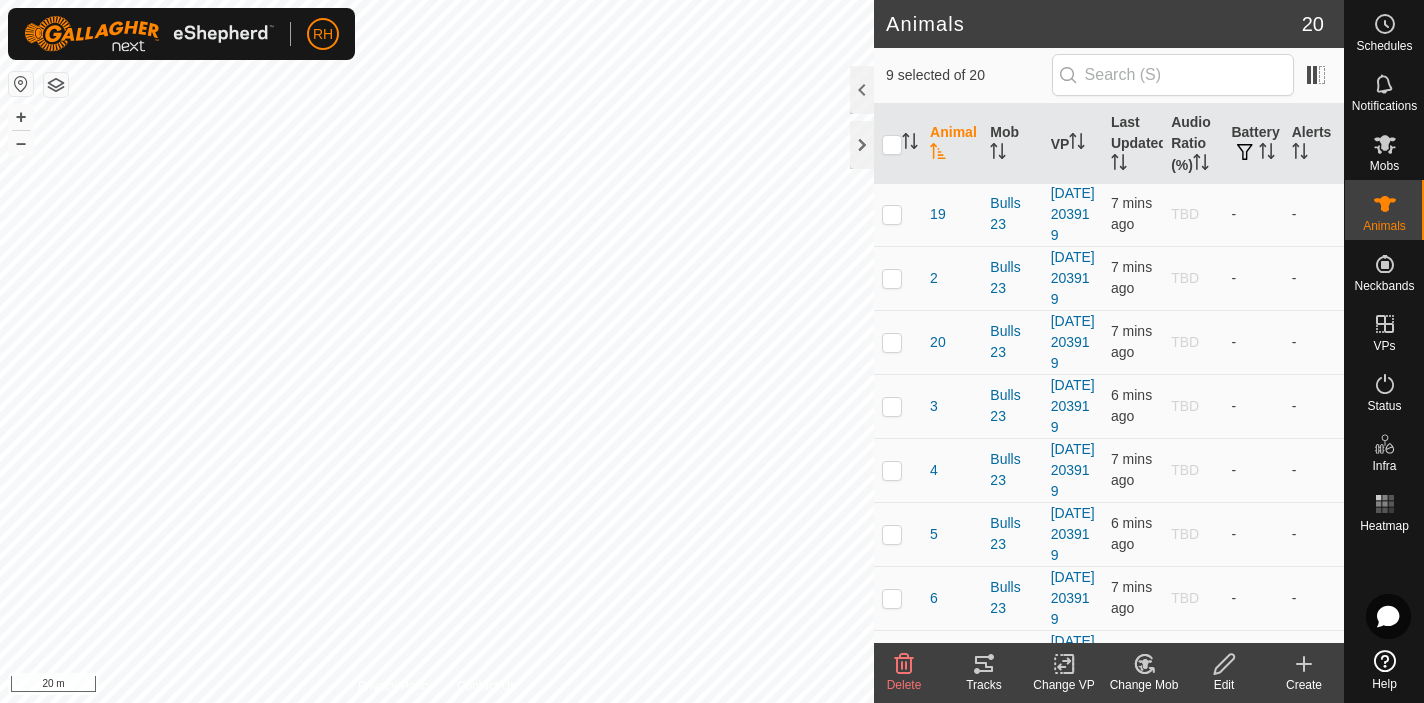 click at bounding box center [892, 86] 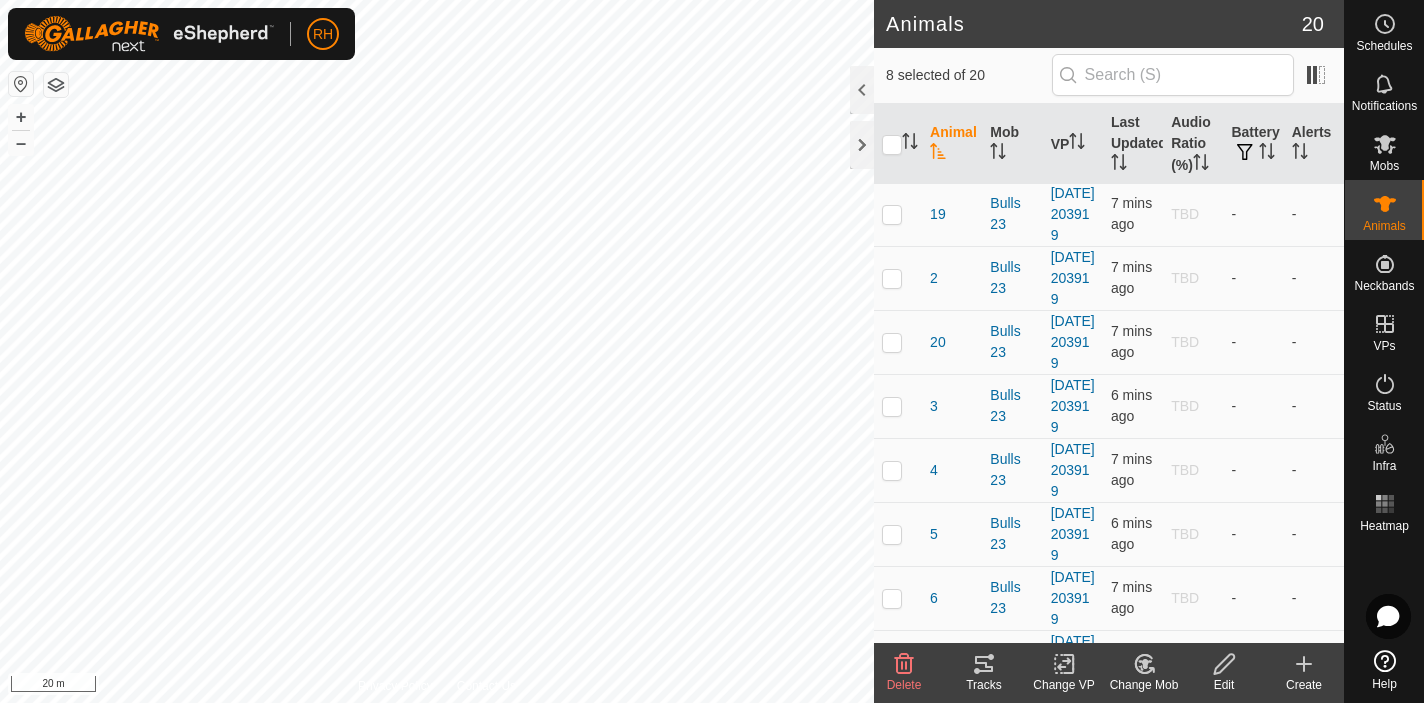 click at bounding box center [892, 86] 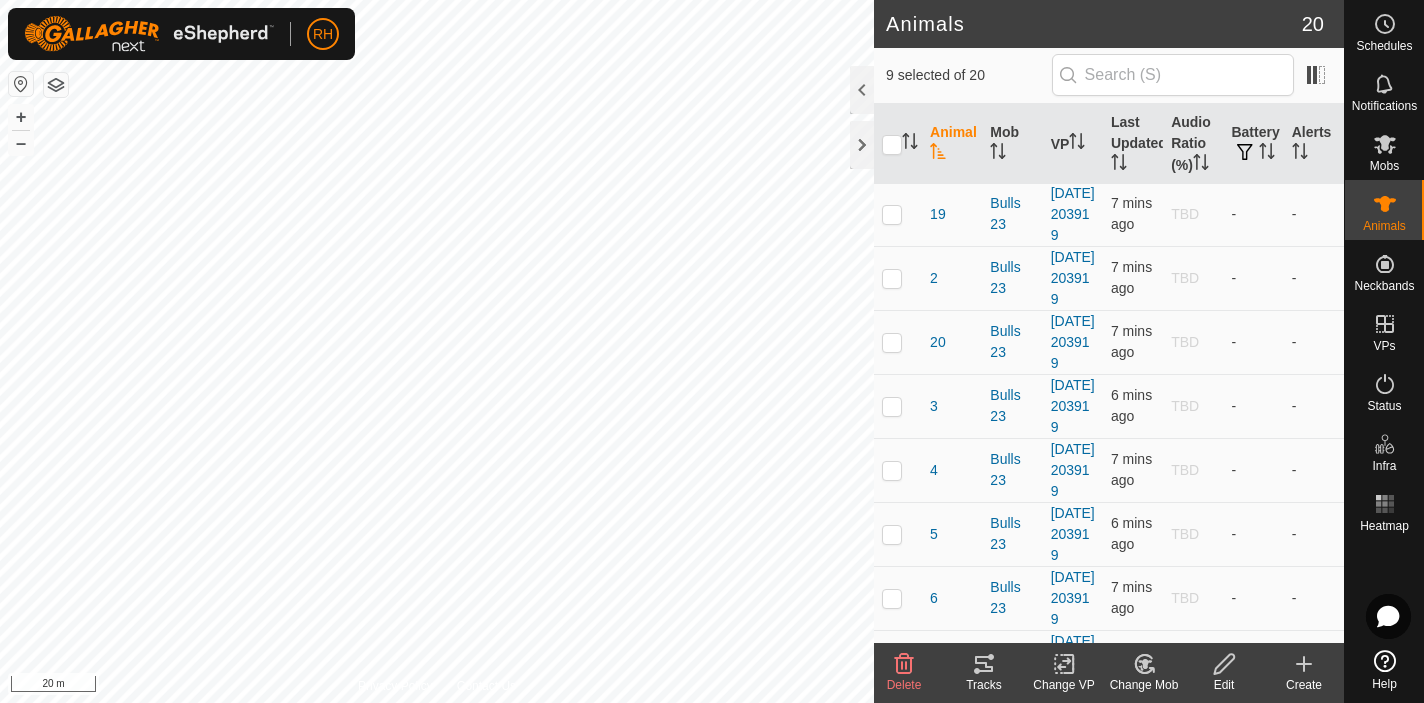 click at bounding box center [892, 150] 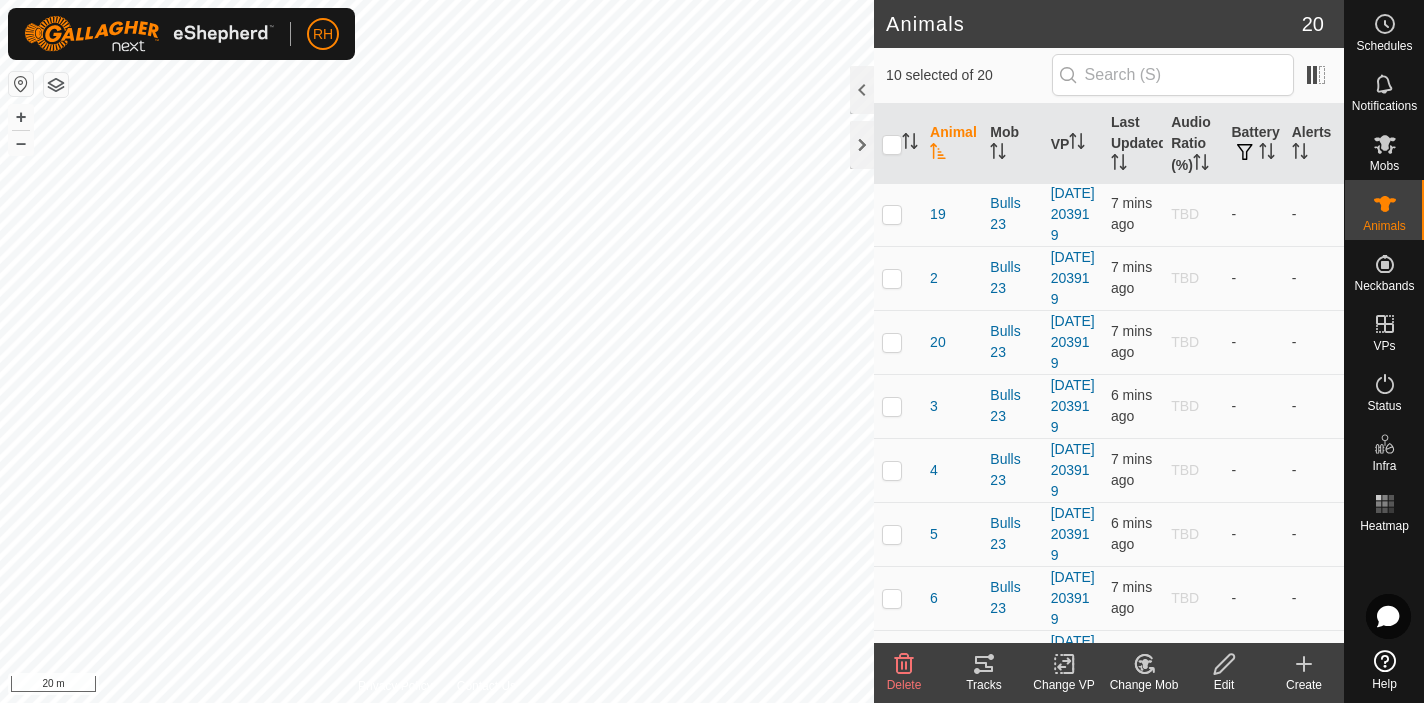 click at bounding box center [892, 150] 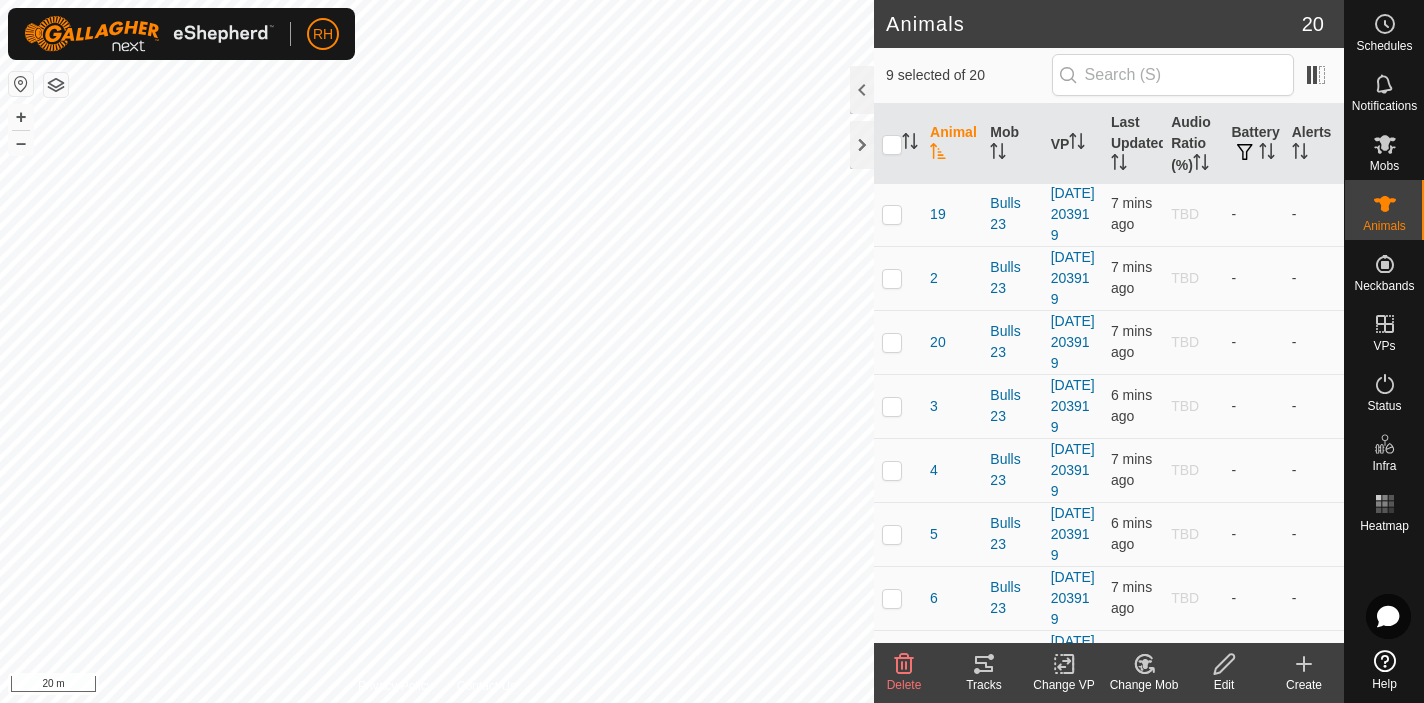 click at bounding box center (892, 150) 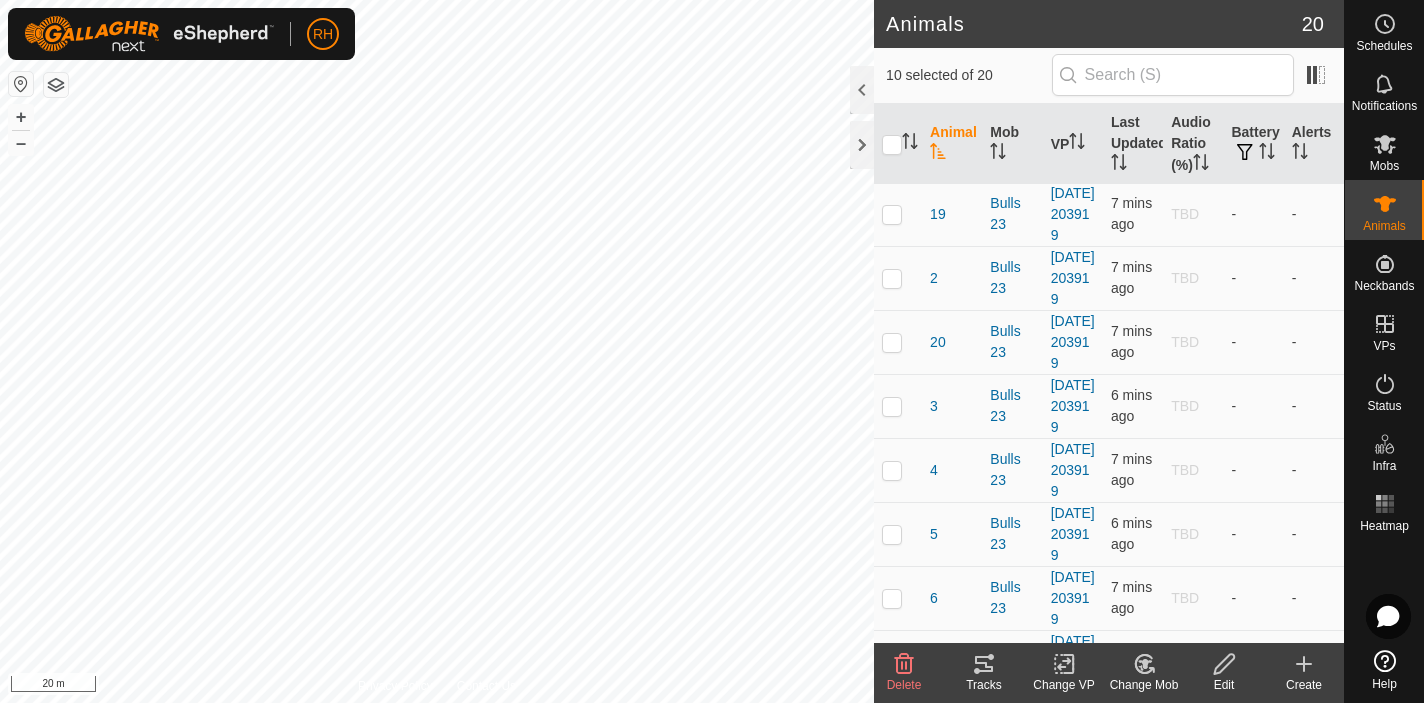 click at bounding box center [892, 150] 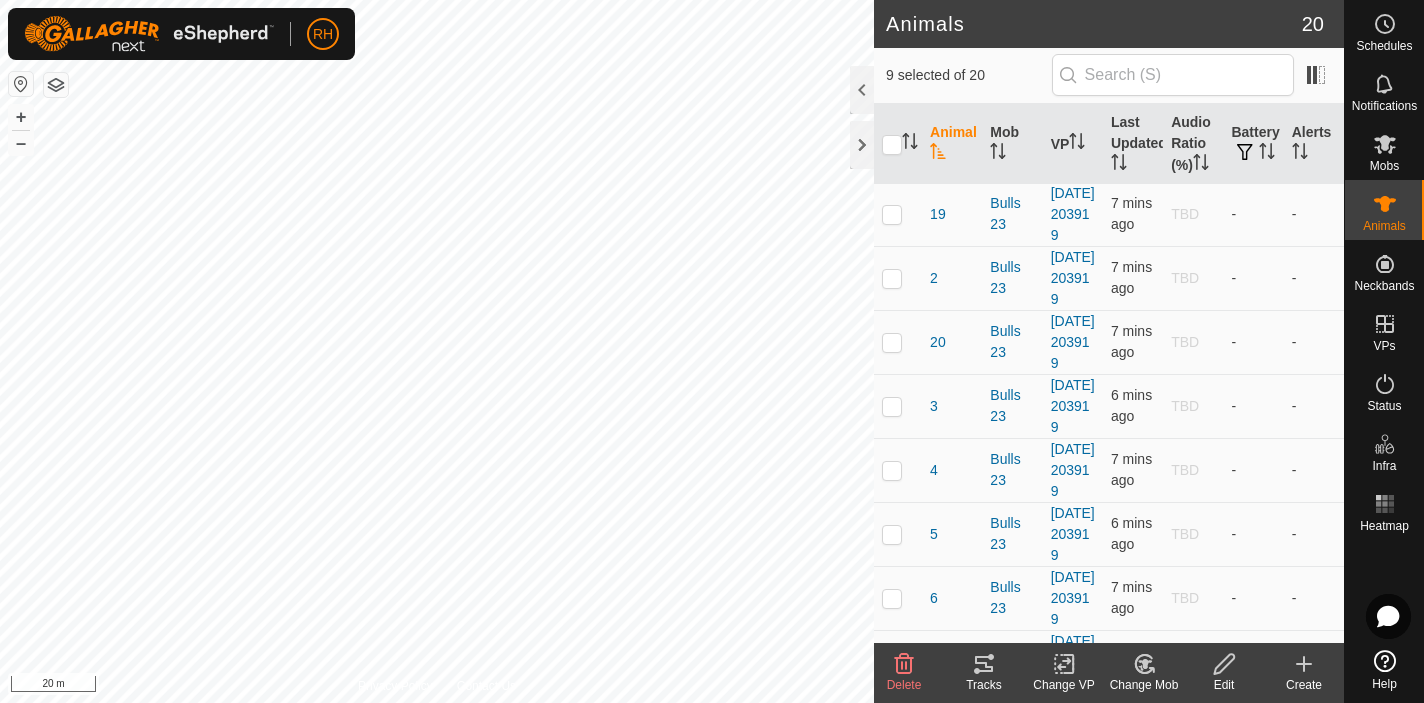 click at bounding box center [892, 150] 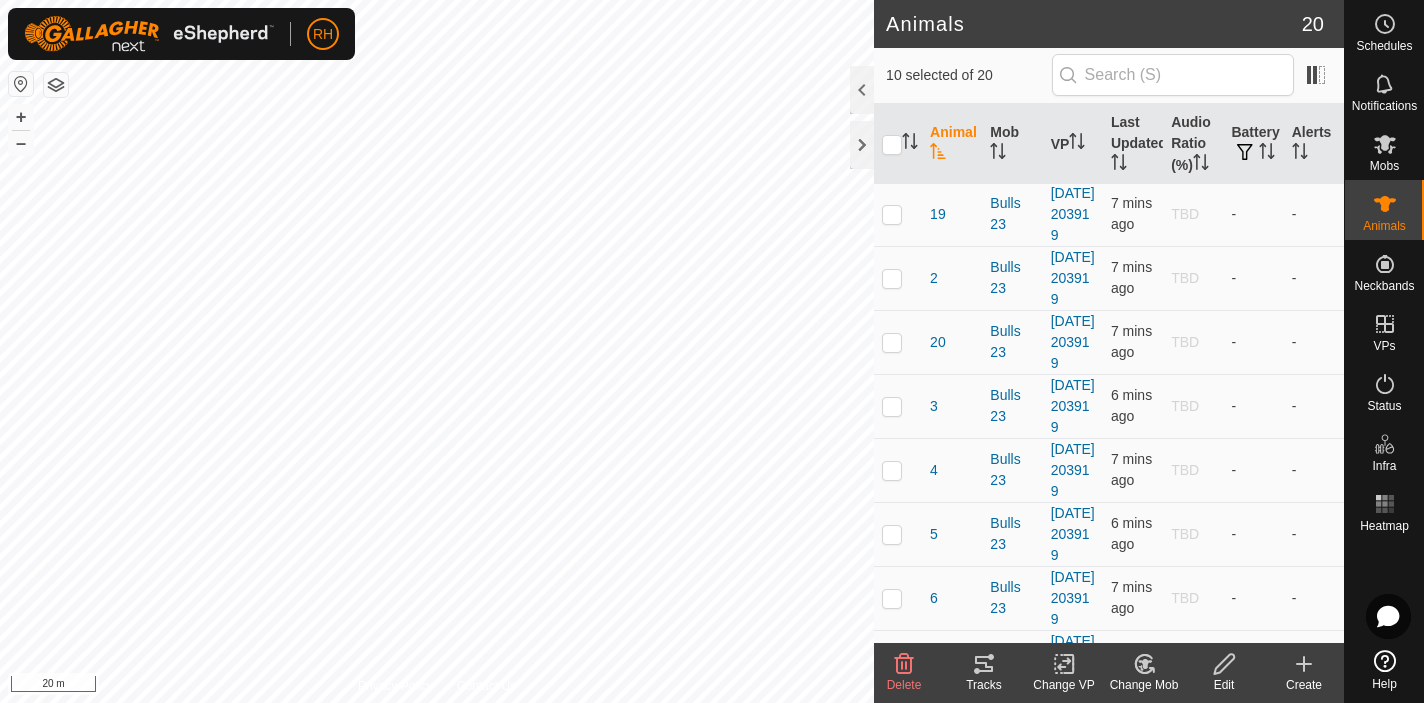 click at bounding box center [892, 150] 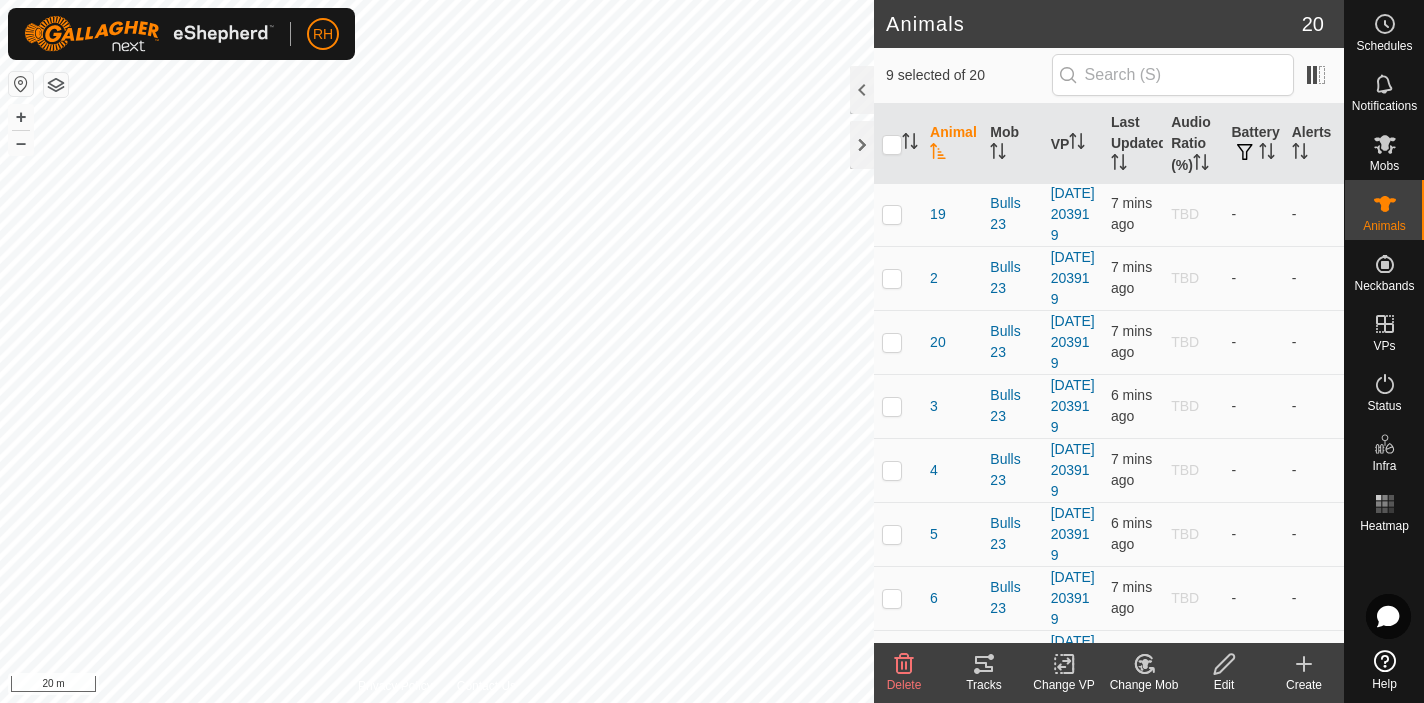 click at bounding box center [892, 150] 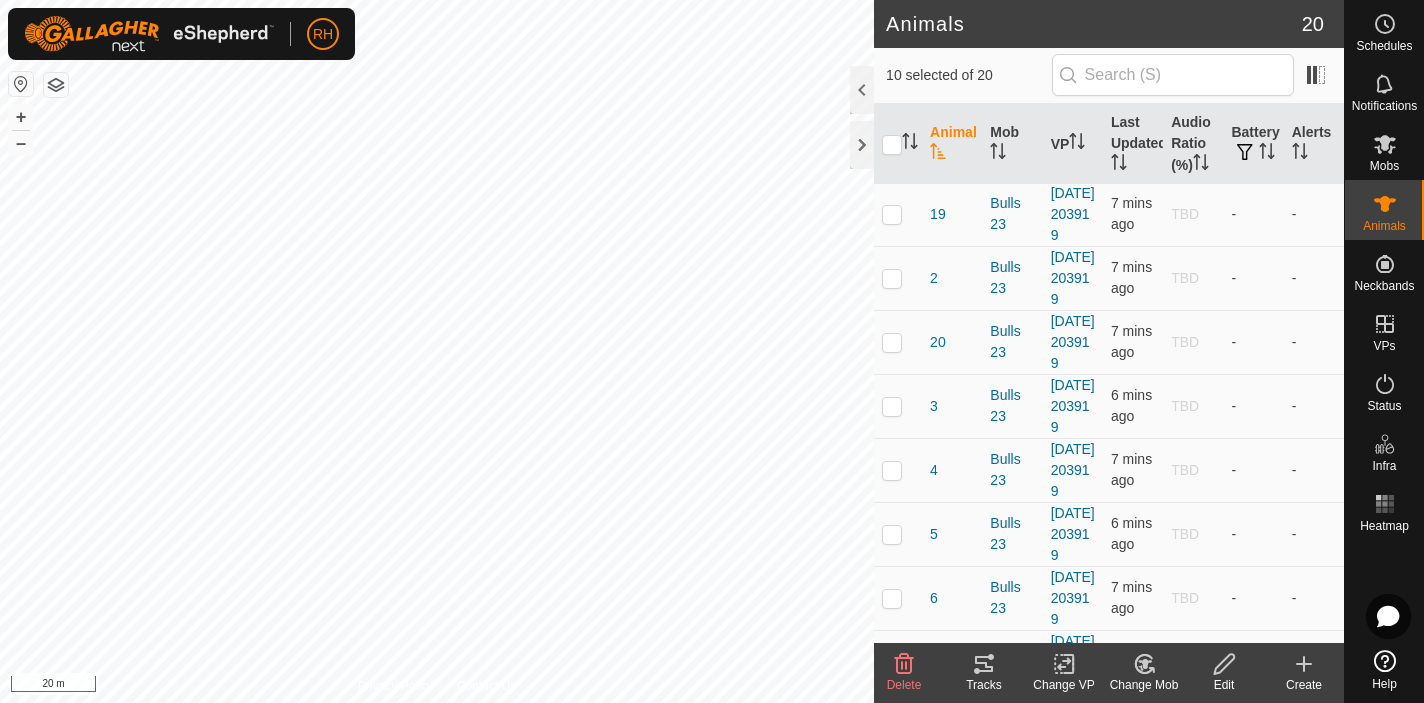 click at bounding box center (892, 150) 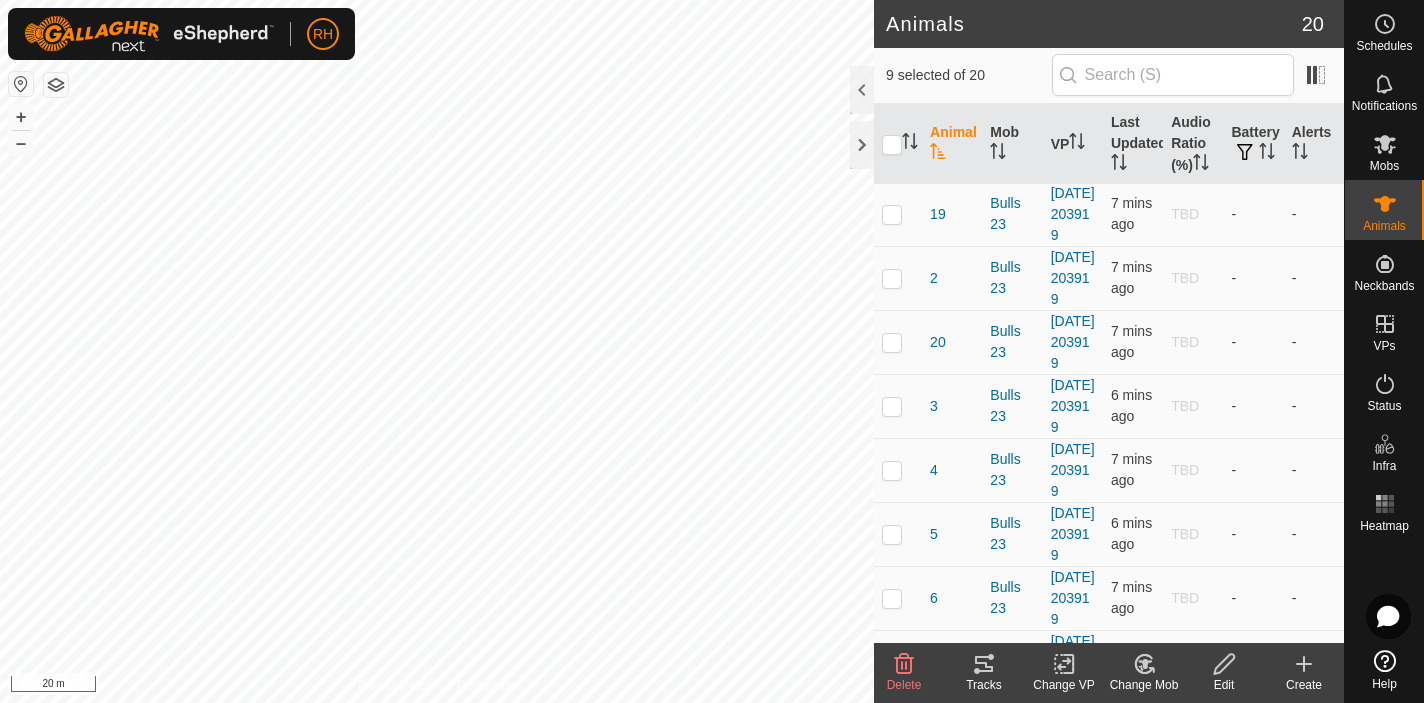click at bounding box center (892, 150) 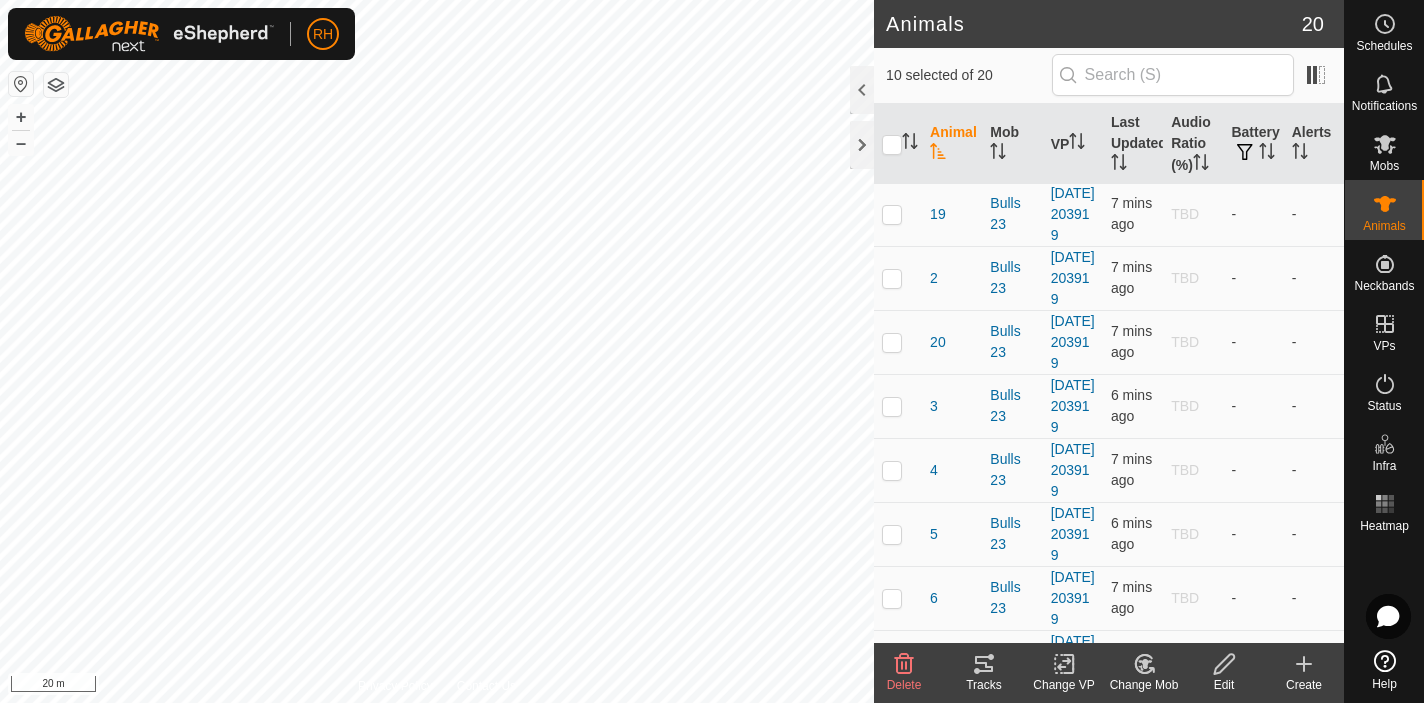 click at bounding box center (892, 150) 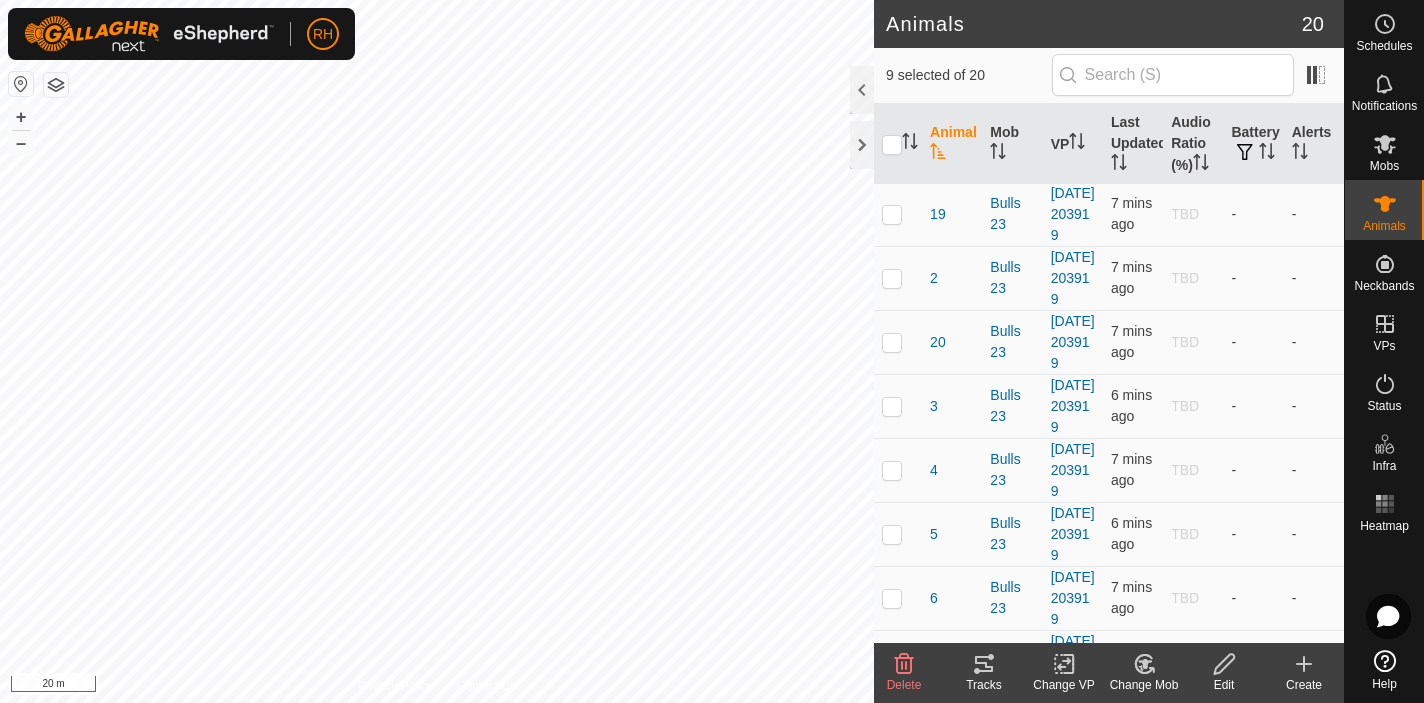 click at bounding box center (892, 150) 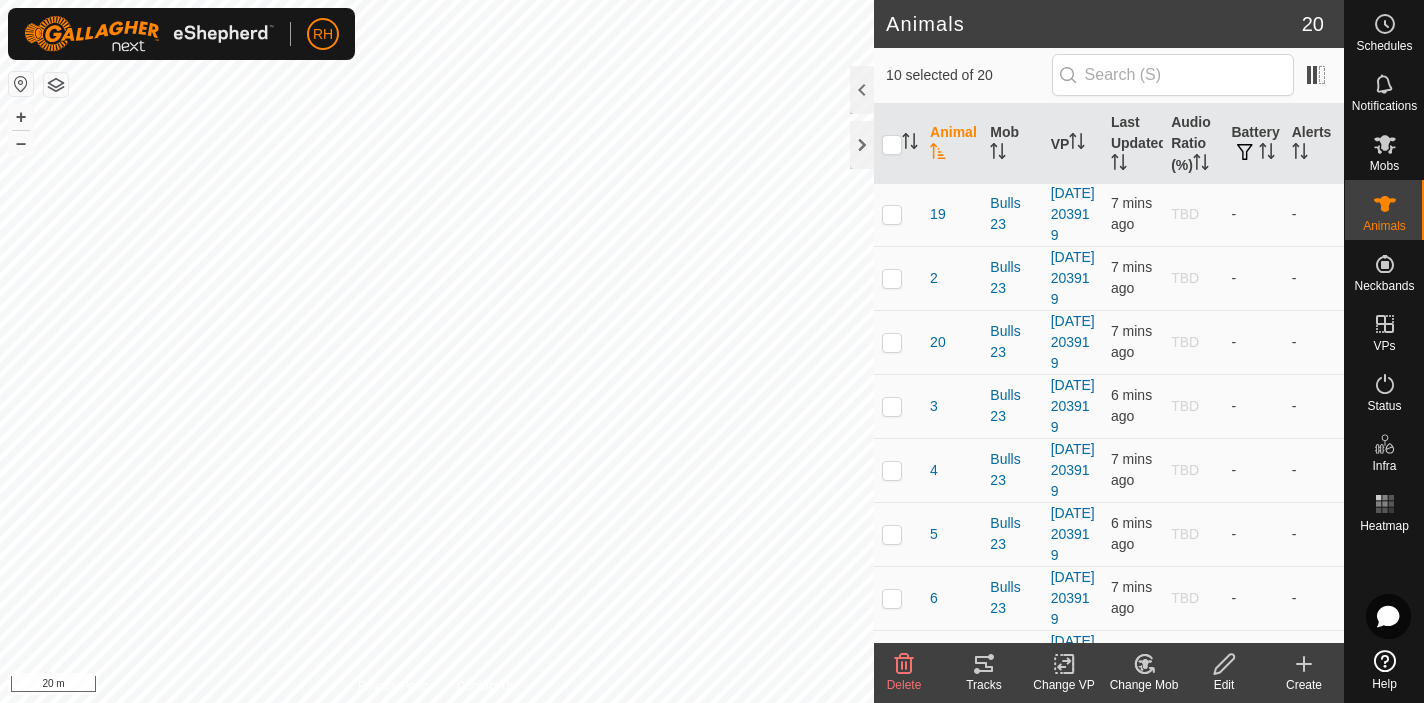 click at bounding box center (892, 150) 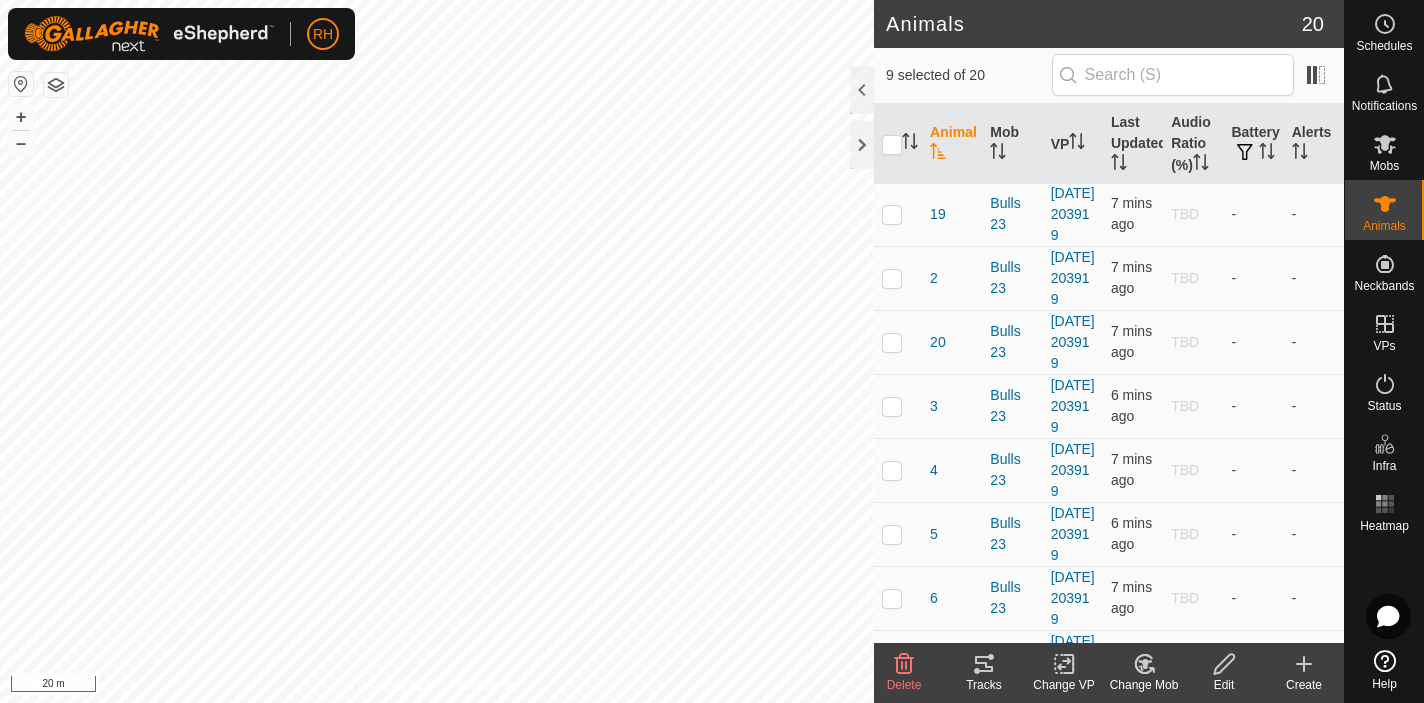 click at bounding box center (892, 150) 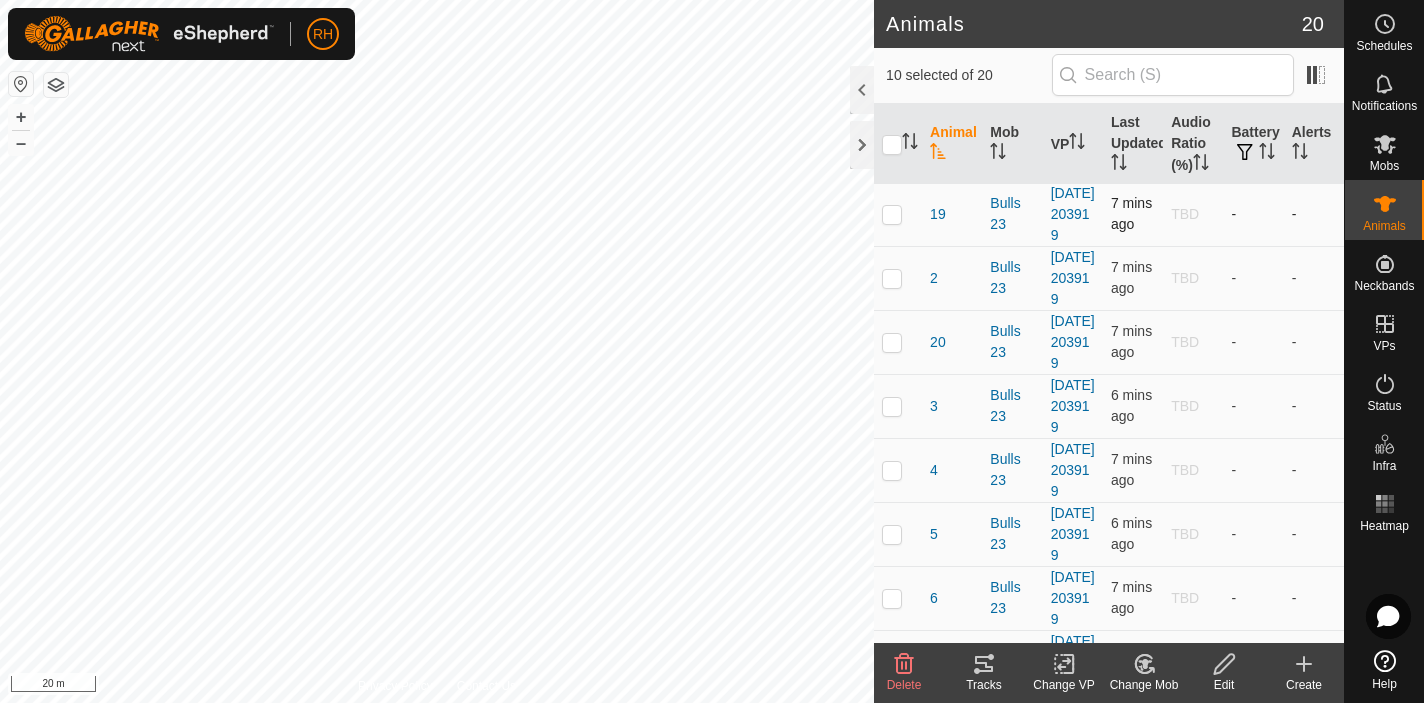 click at bounding box center [892, 214] 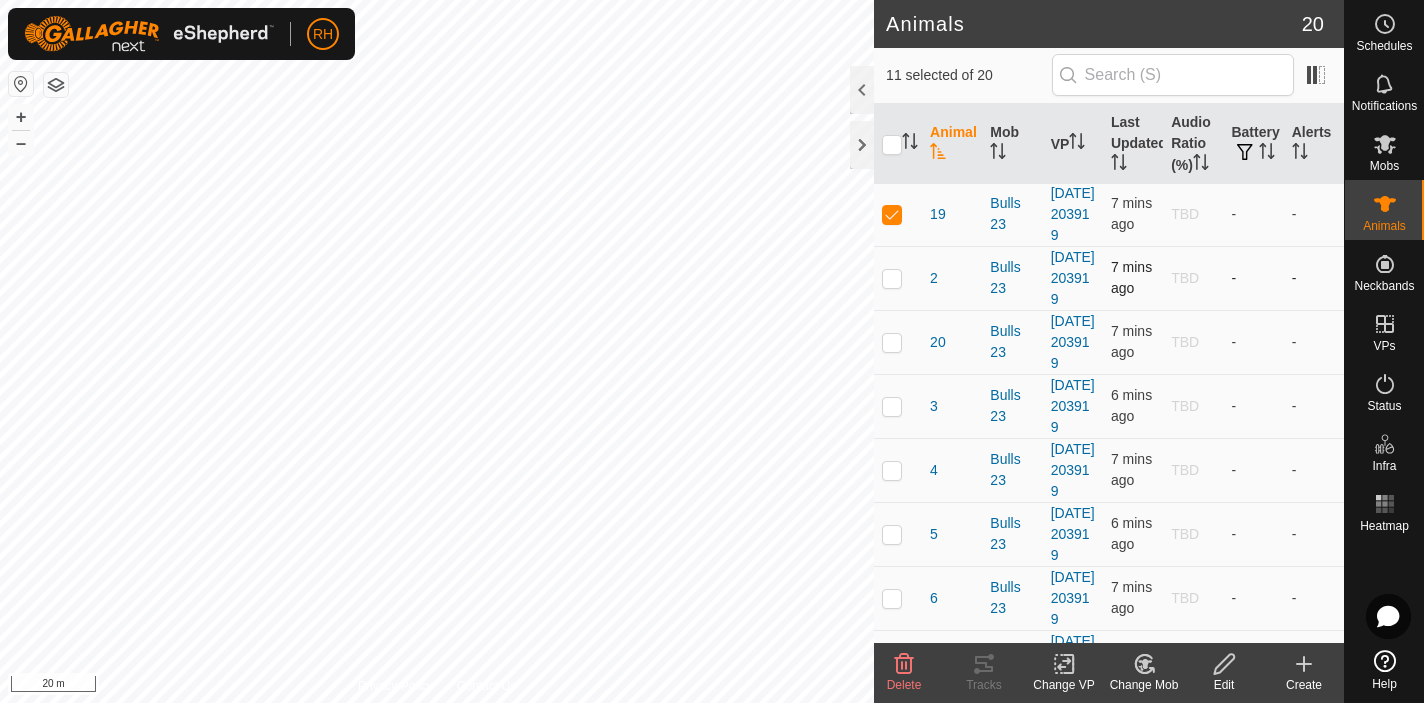 click at bounding box center [892, 278] 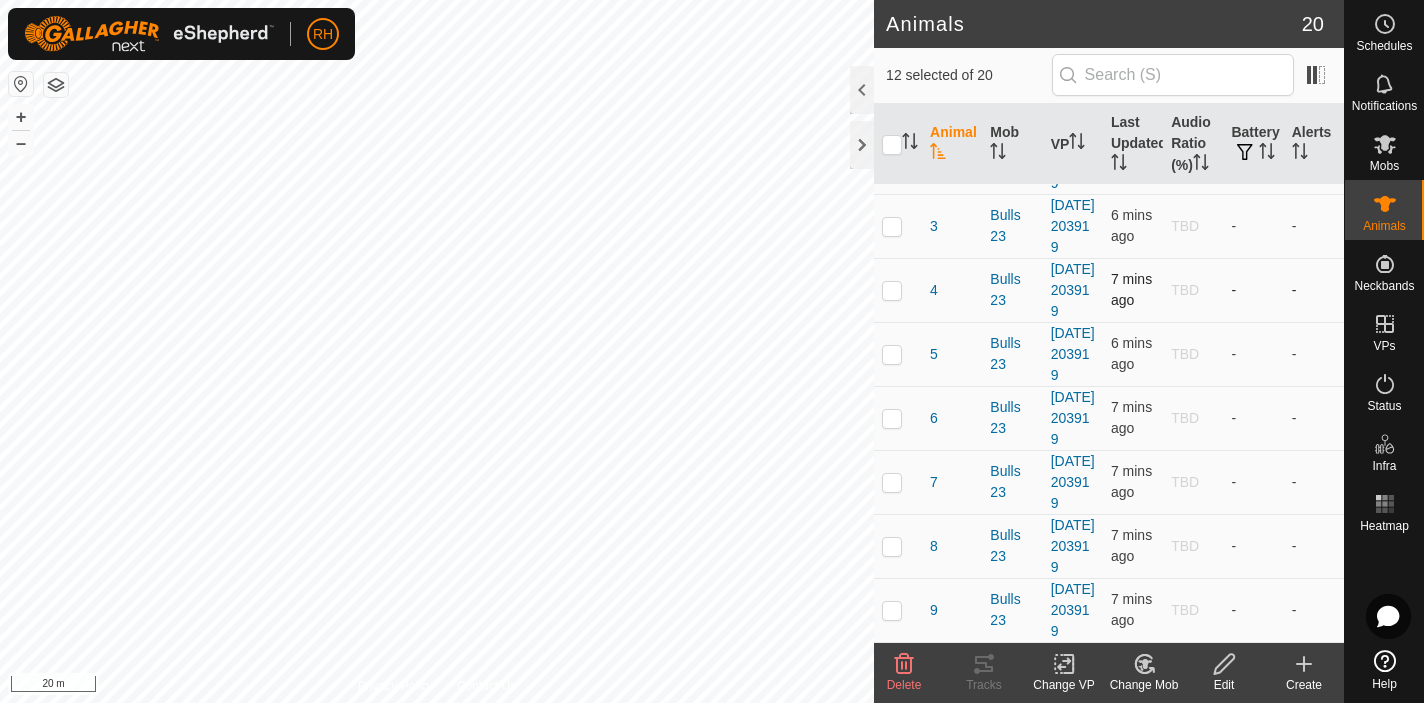 scroll, scrollTop: 909, scrollLeft: 0, axis: vertical 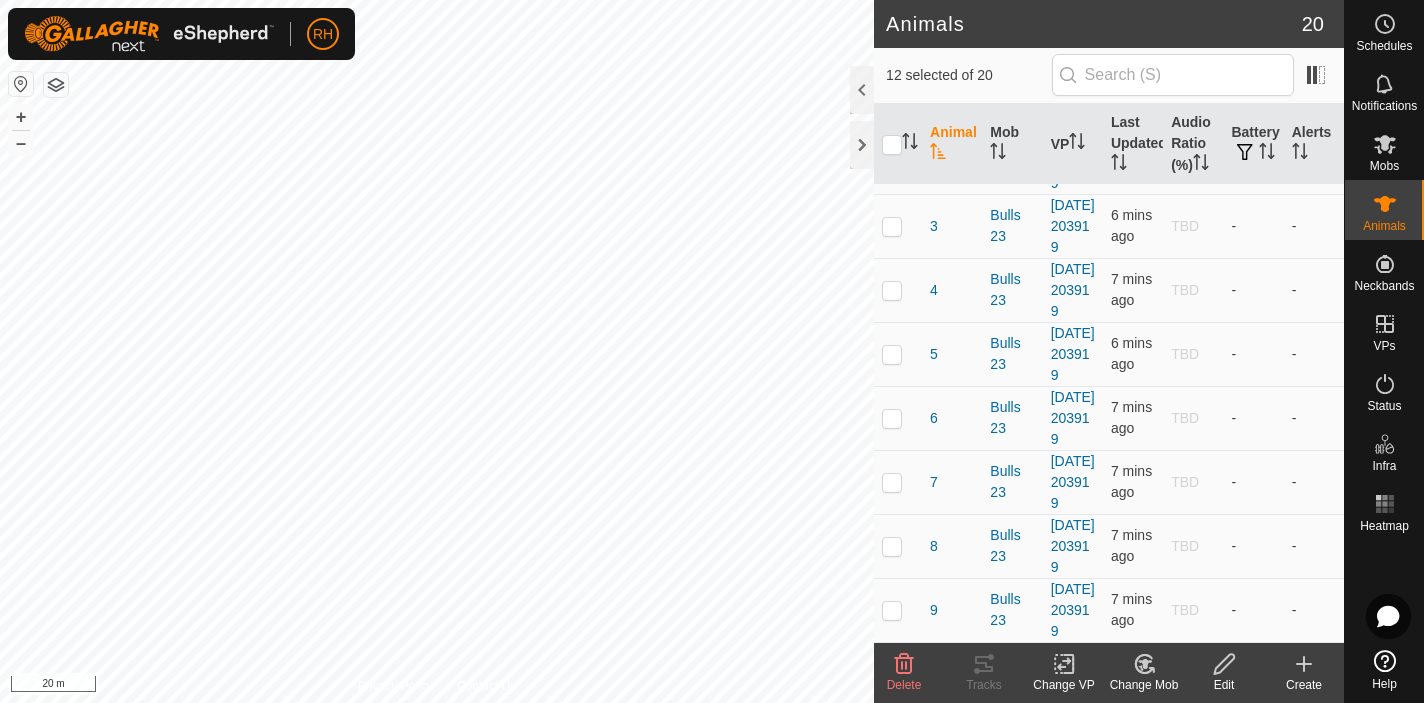 click at bounding box center (892, 162) 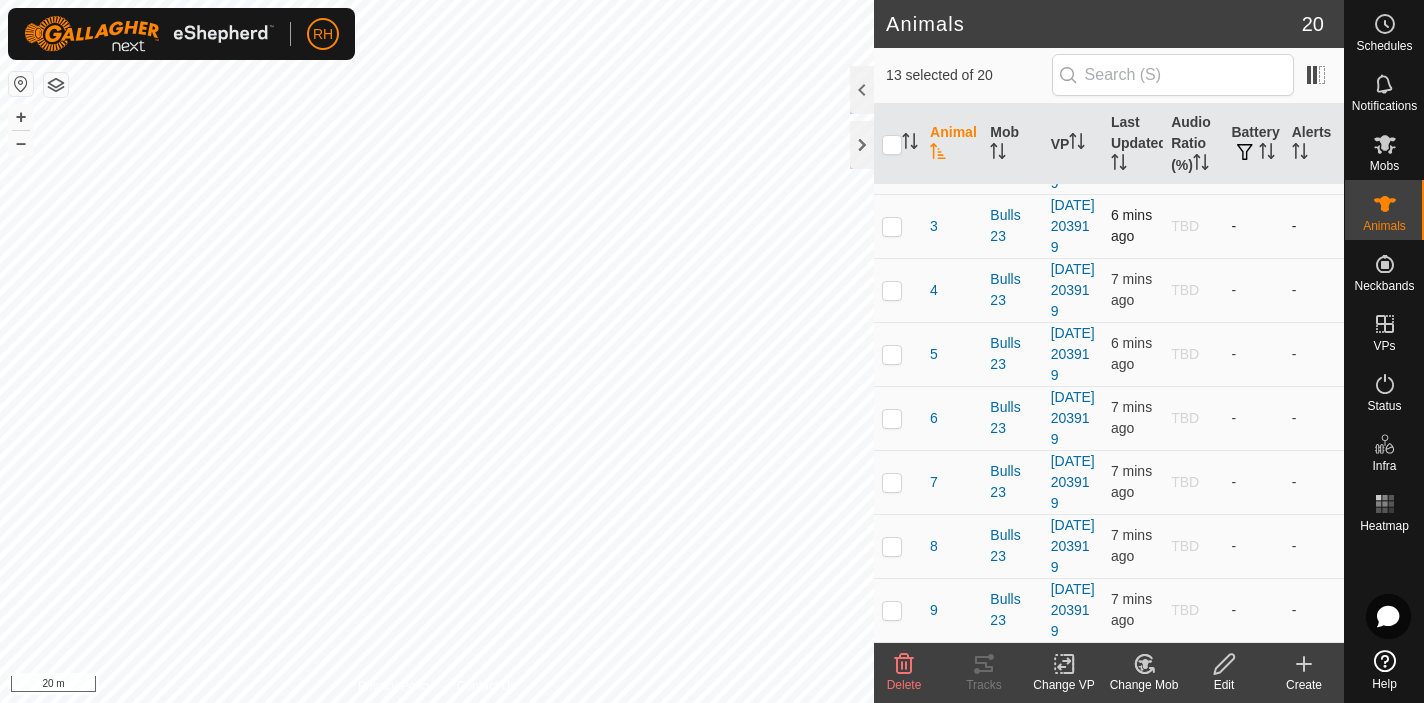click at bounding box center (892, 226) 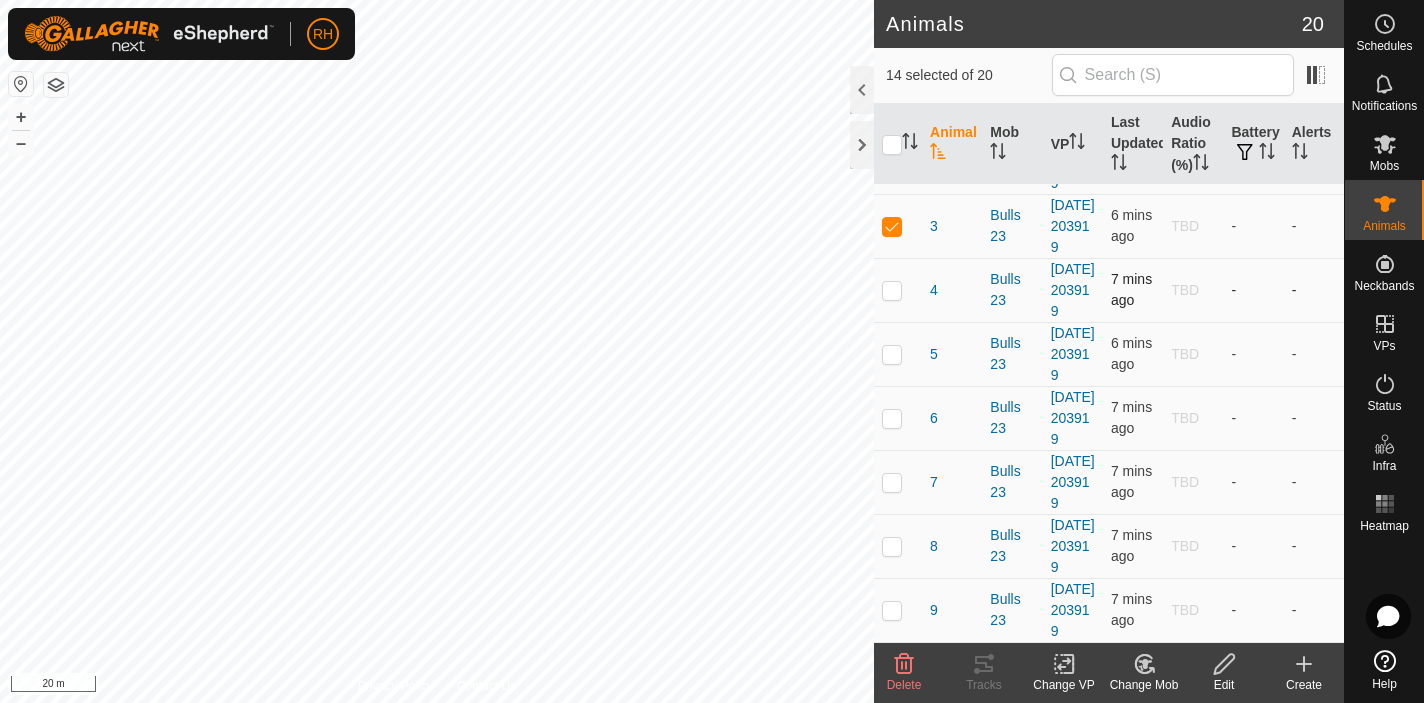 click at bounding box center [892, 290] 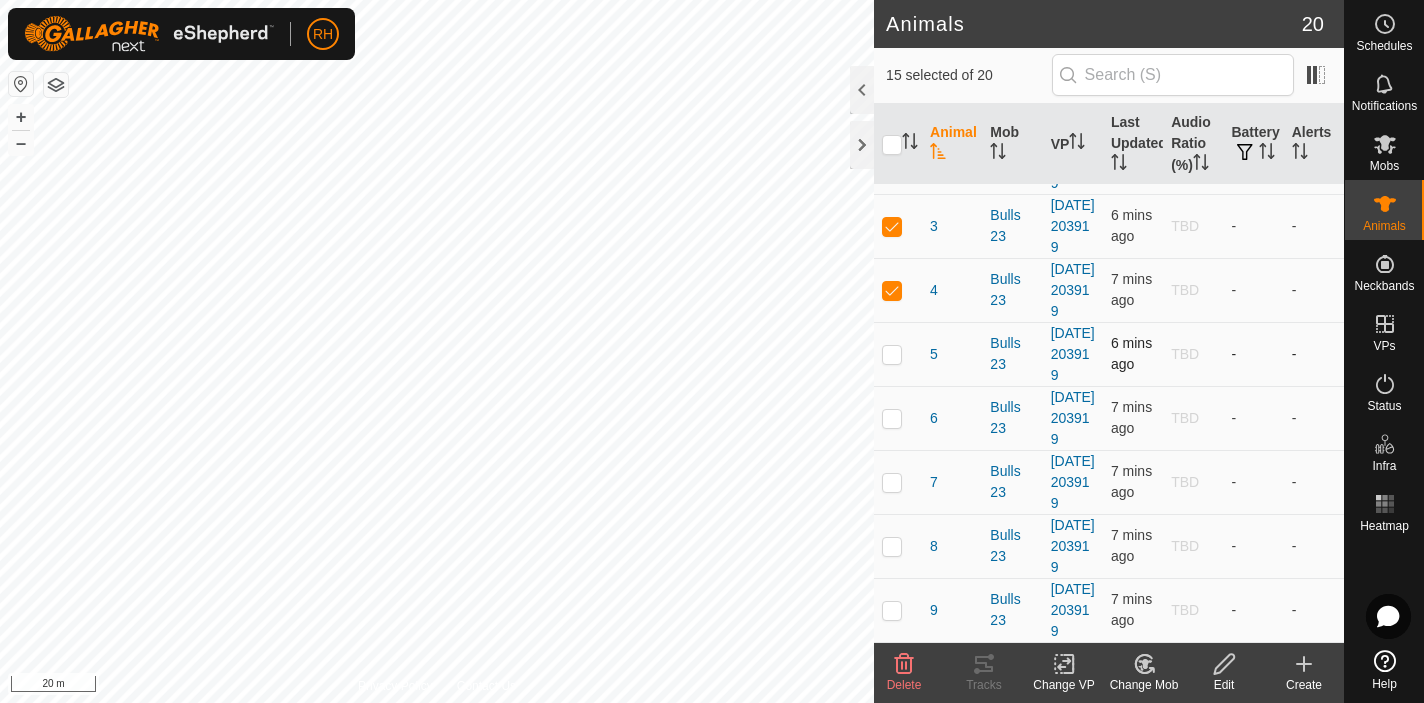 click at bounding box center (892, 354) 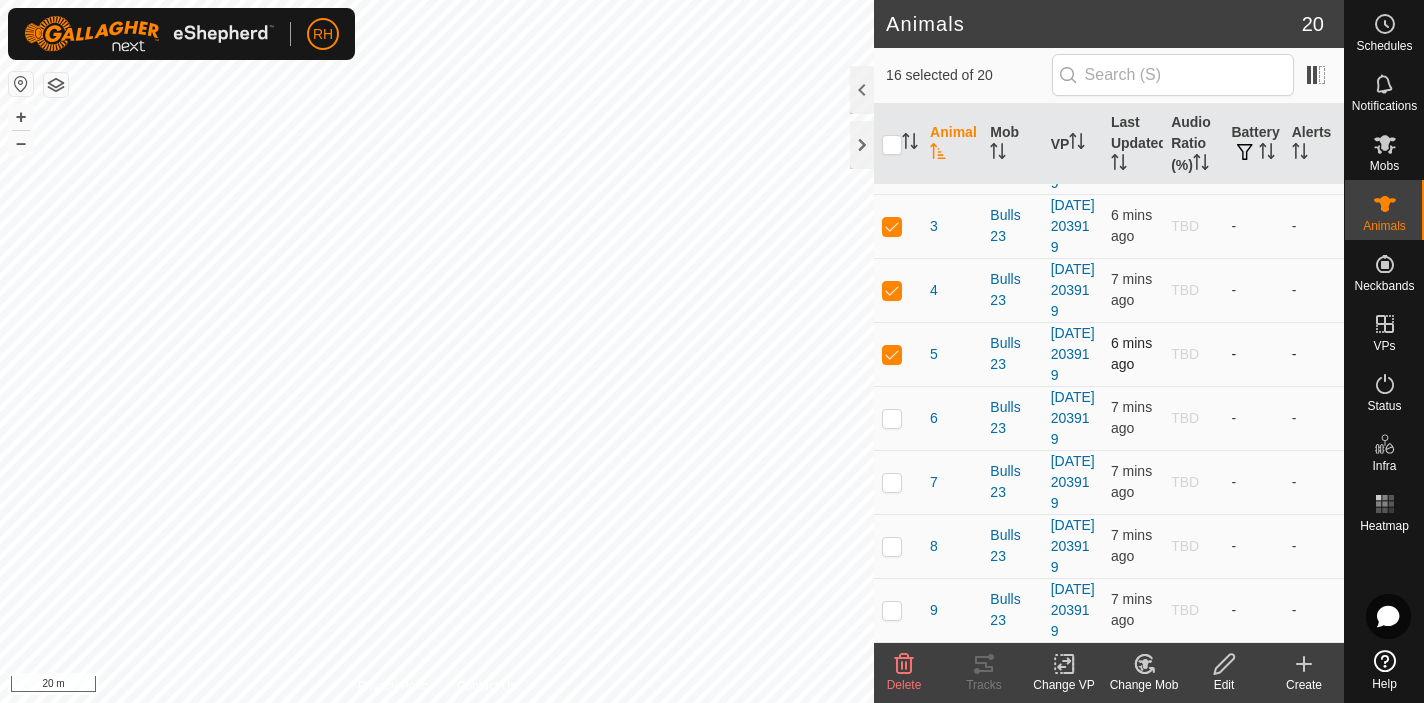 scroll, scrollTop: 1227, scrollLeft: 0, axis: vertical 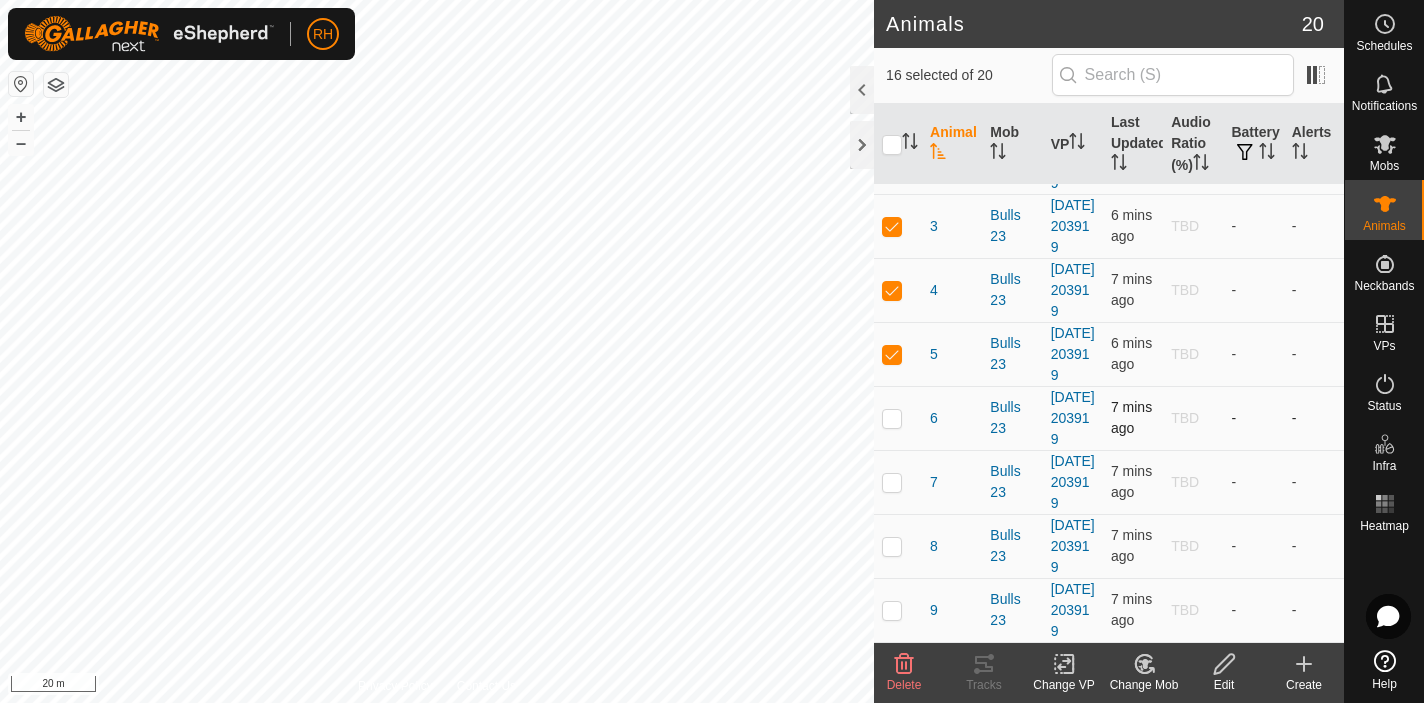 click at bounding box center [892, 418] 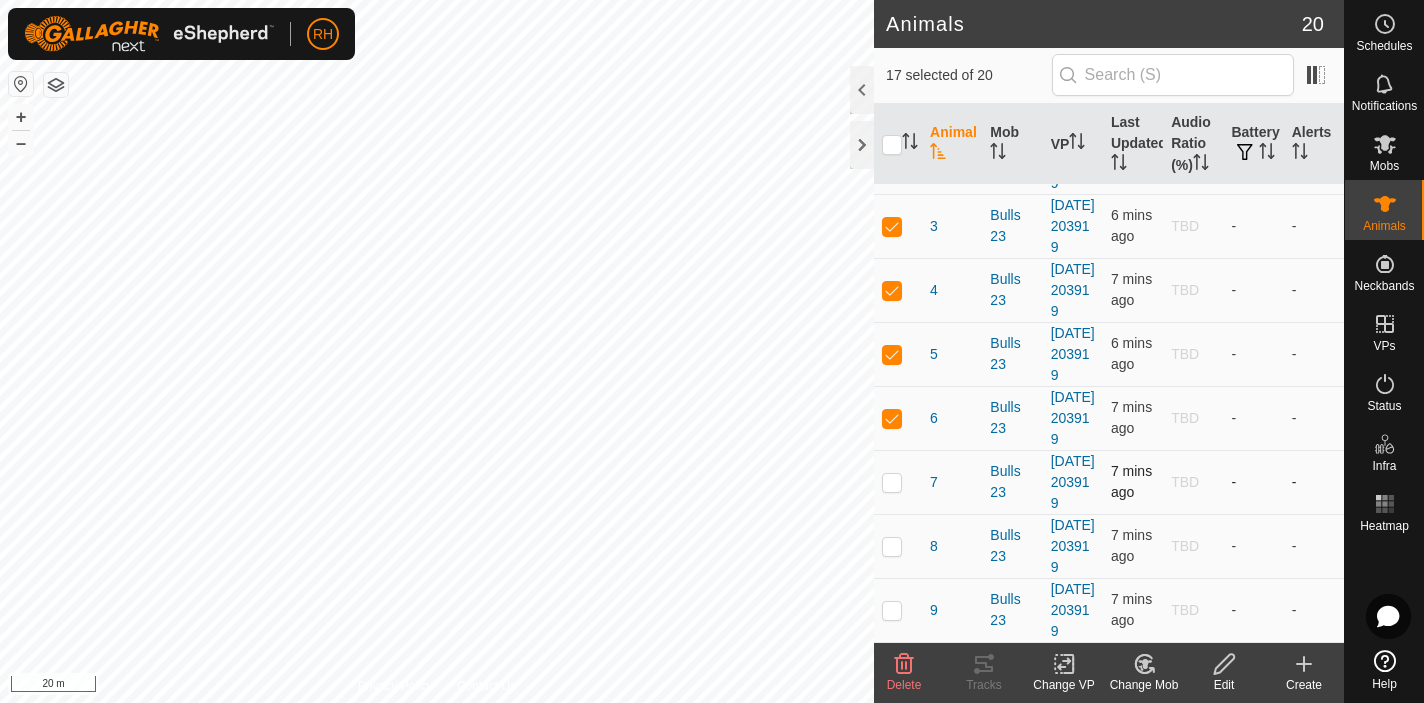 click at bounding box center (892, 482) 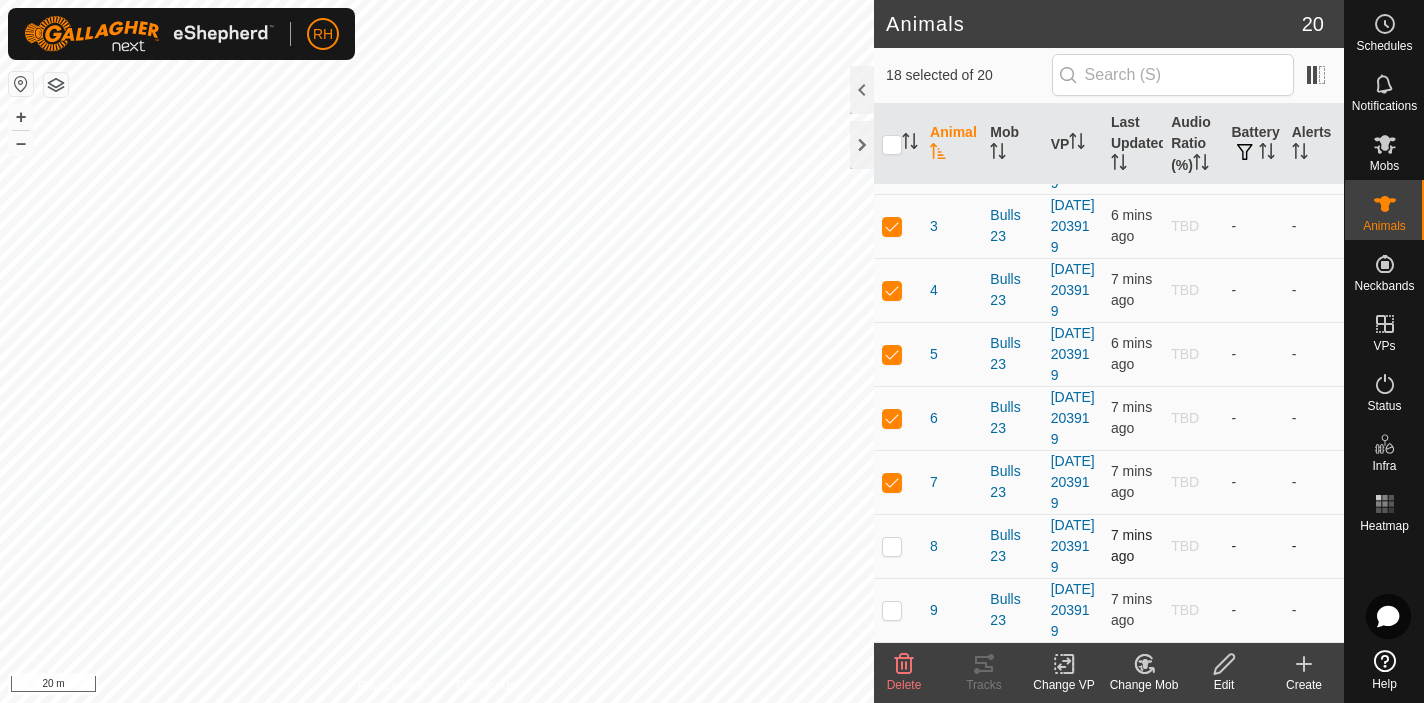 click at bounding box center [892, 546] 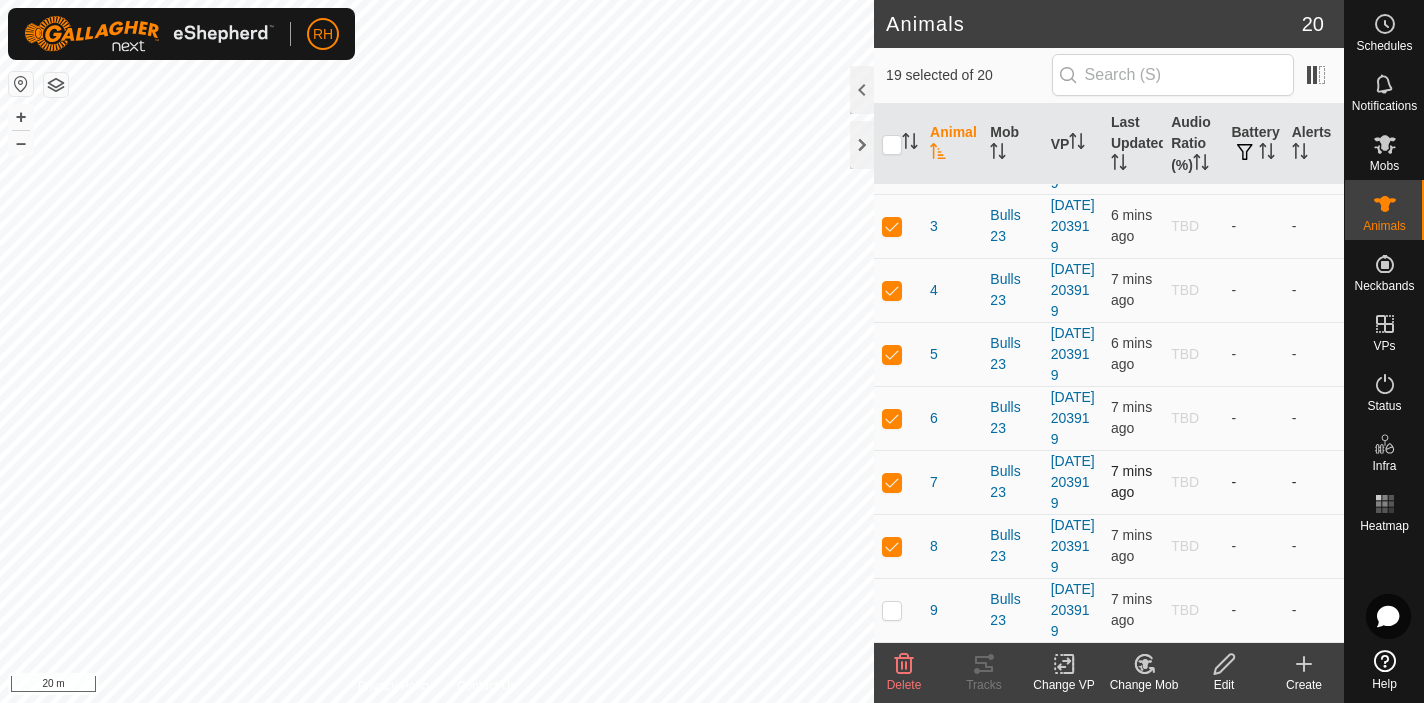 scroll, scrollTop: 1242, scrollLeft: 0, axis: vertical 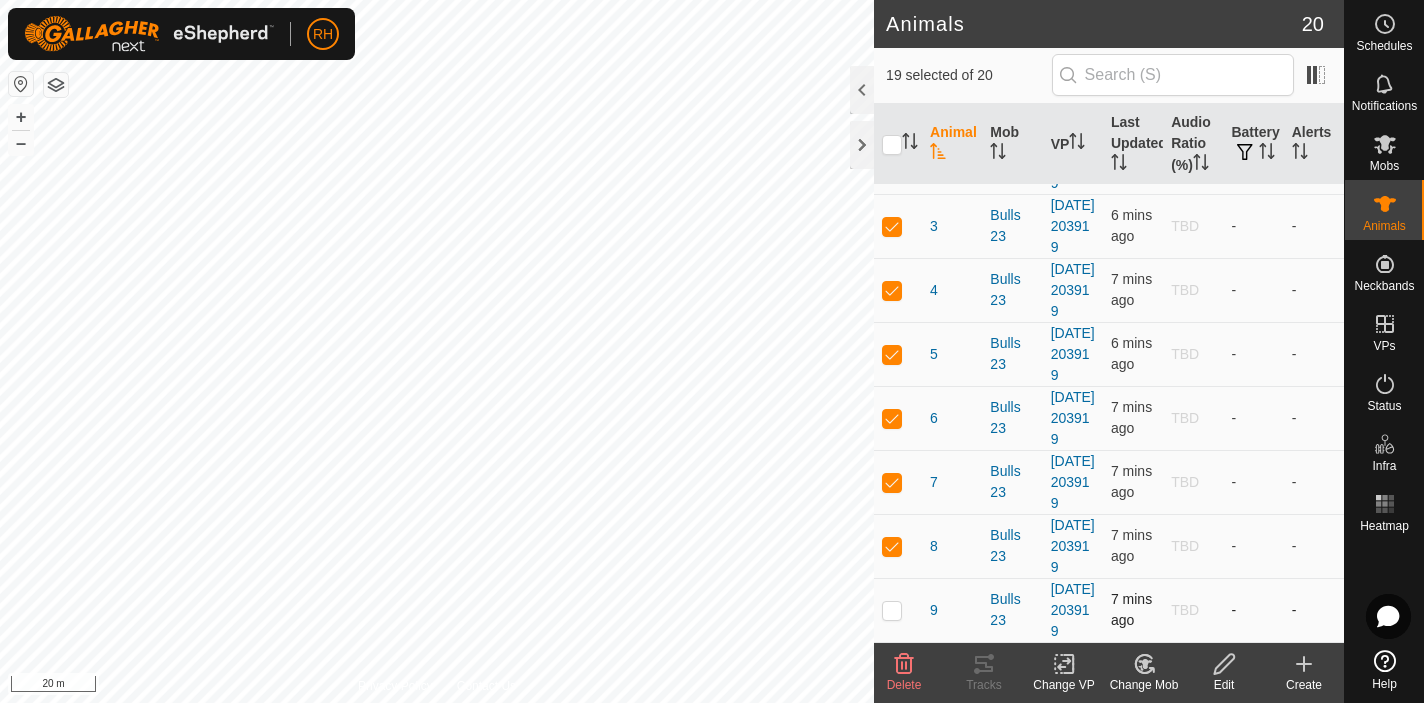 click at bounding box center [892, 610] 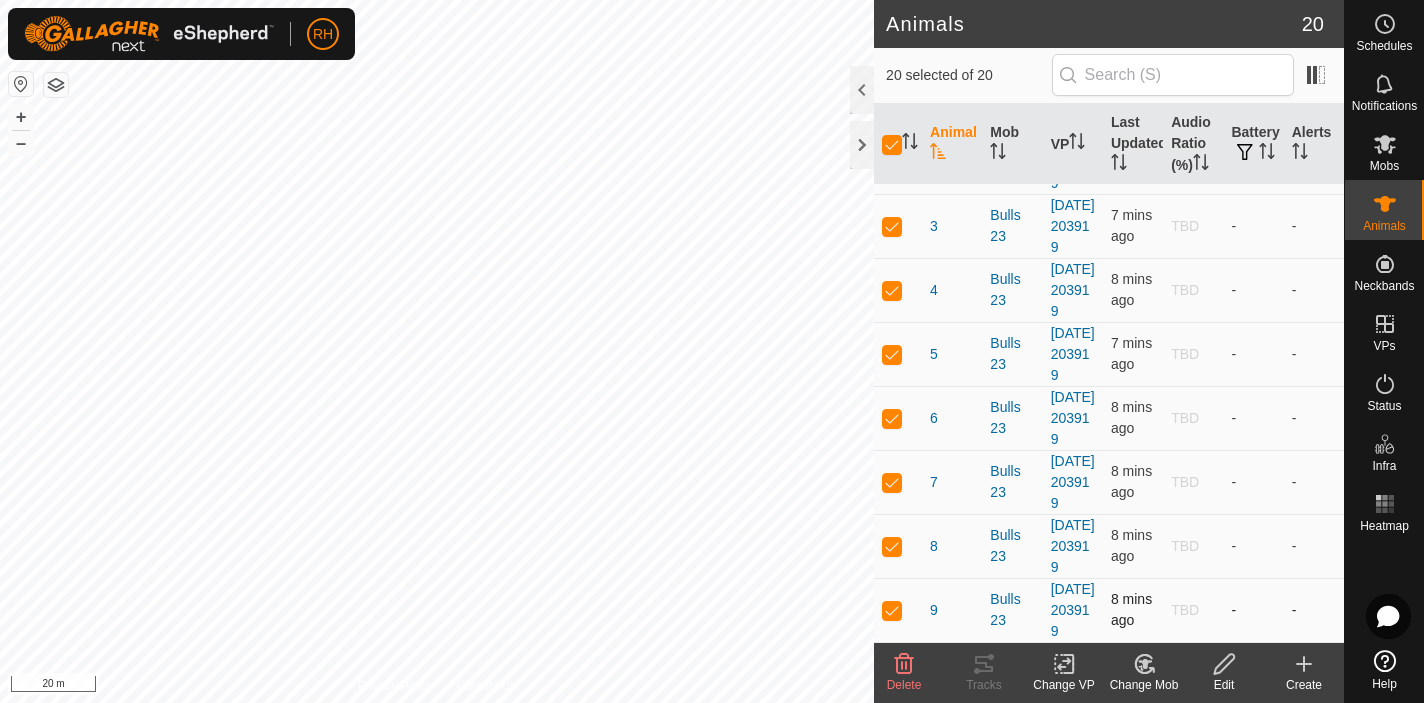 click at bounding box center (892, 610) 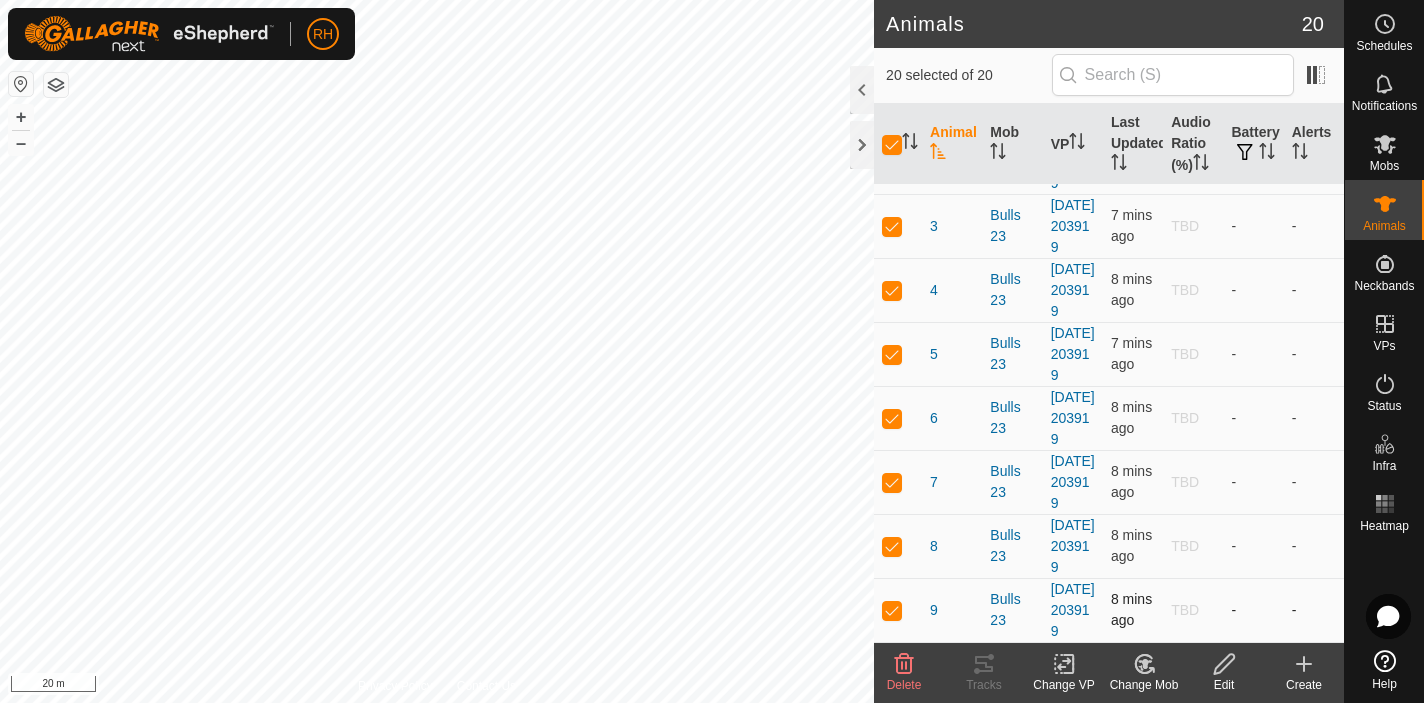 checkbox on "false" 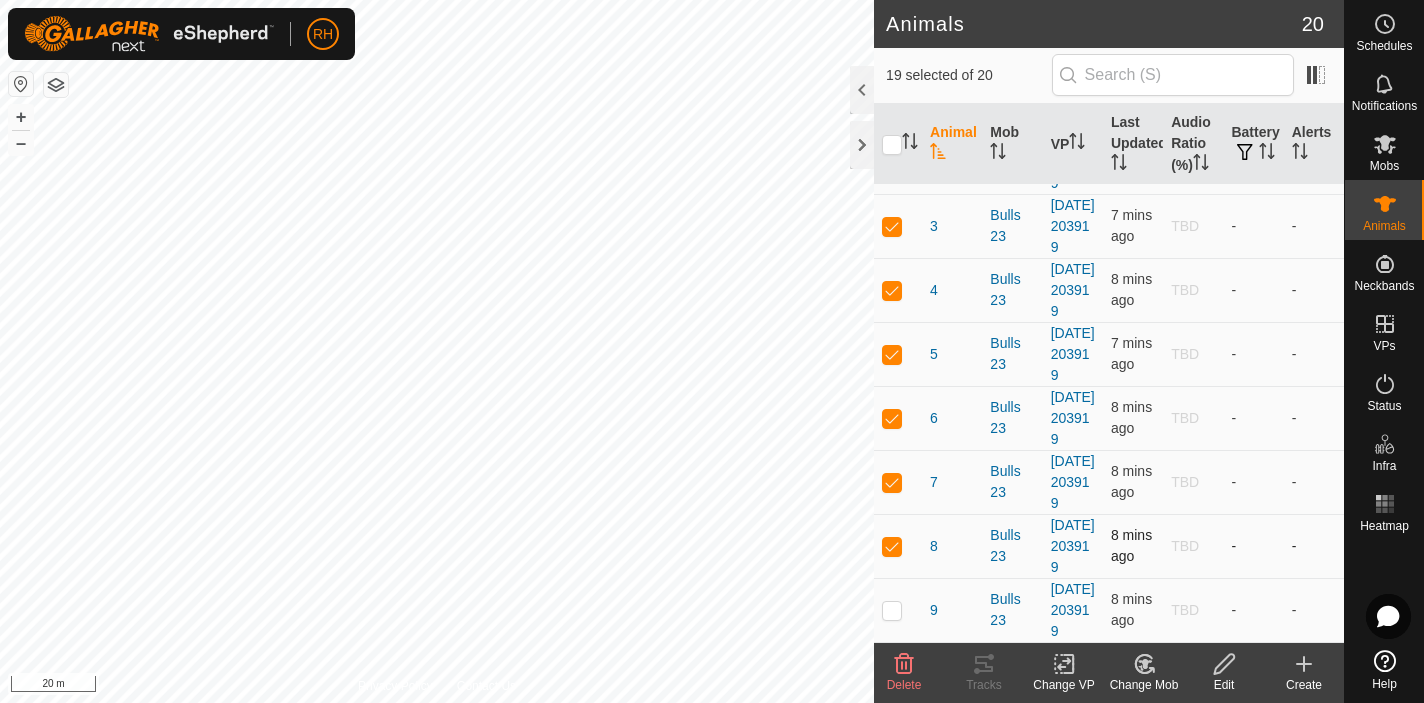 click at bounding box center (892, 546) 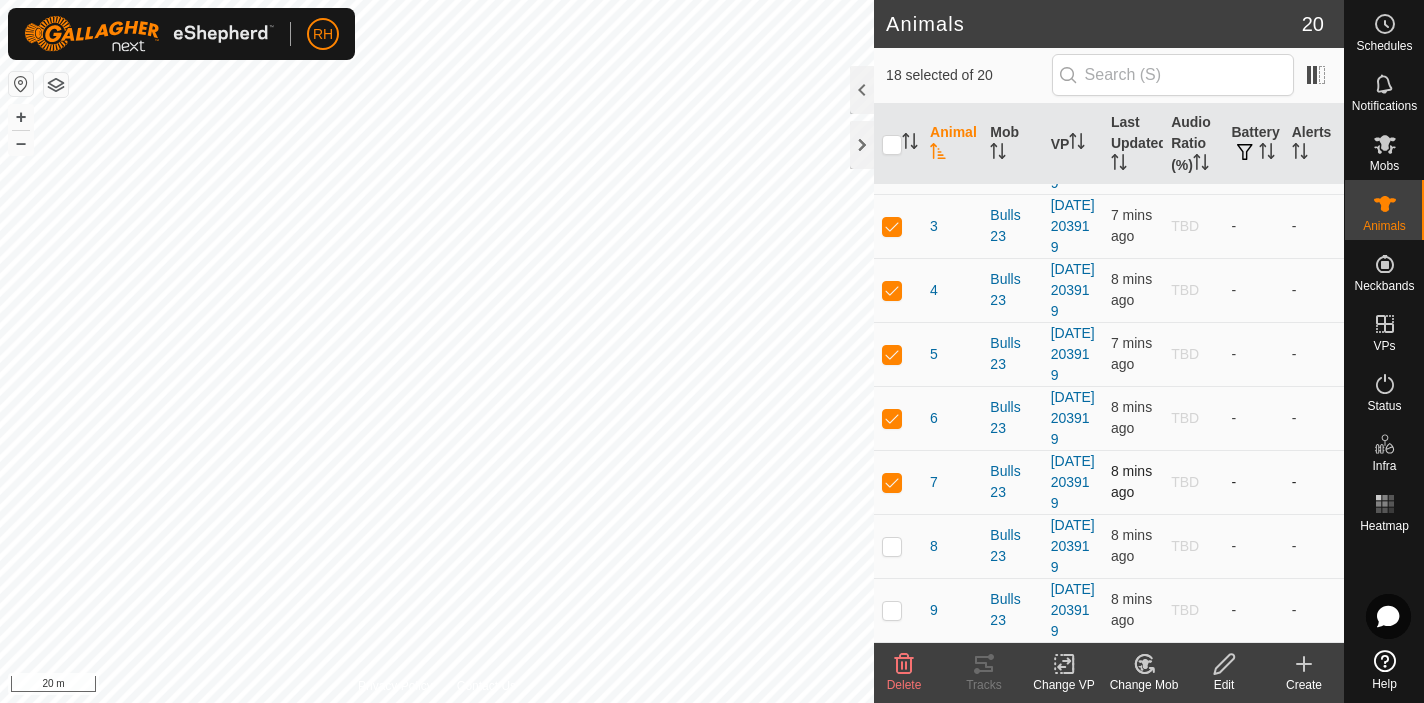 click at bounding box center [892, 482] 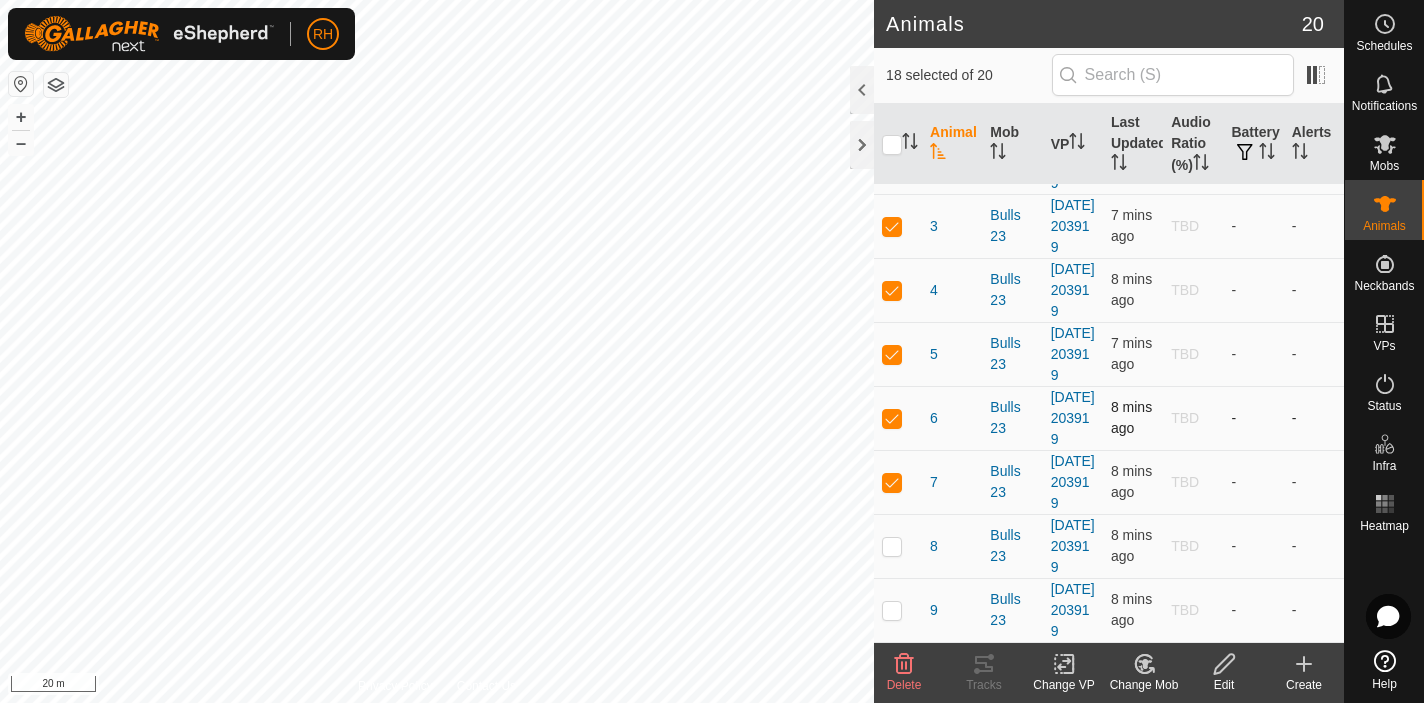 checkbox on "false" 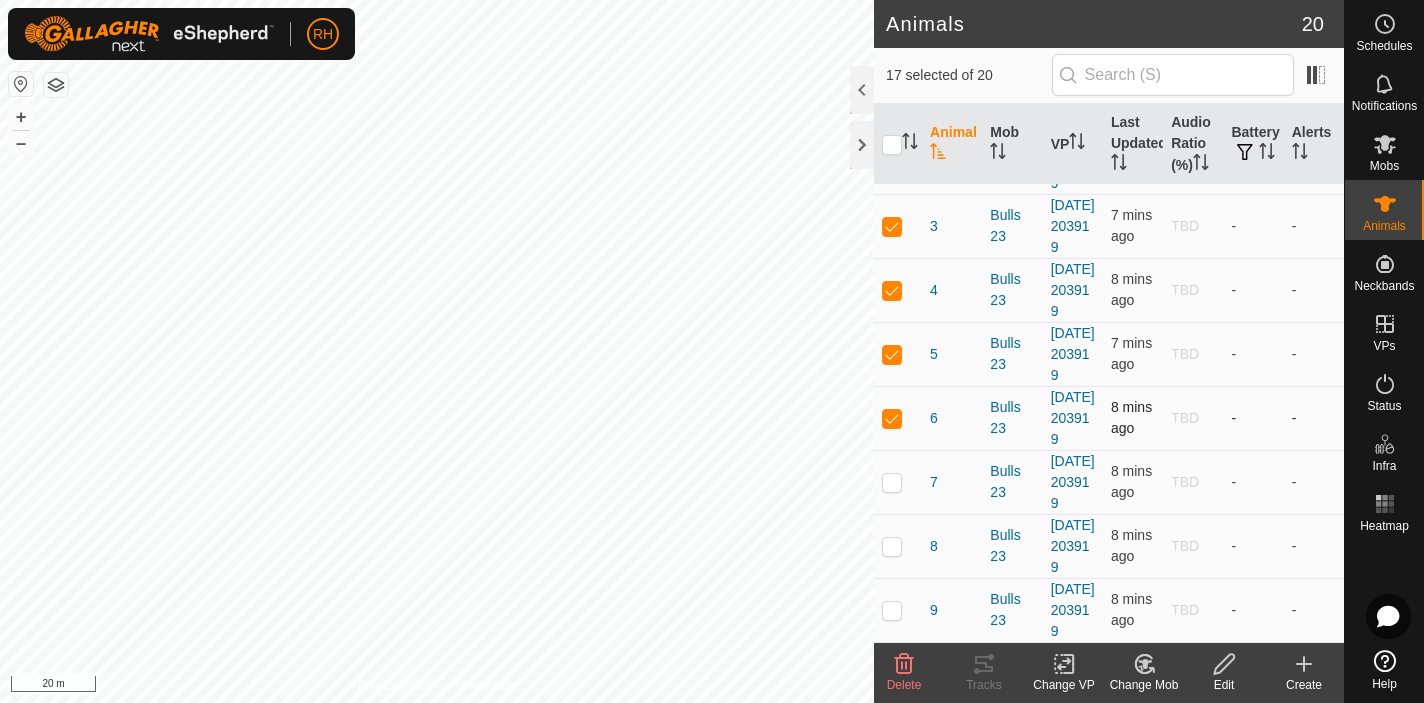 drag, startPoint x: 895, startPoint y: 348, endPoint x: 897, endPoint y: 328, distance: 20.09975 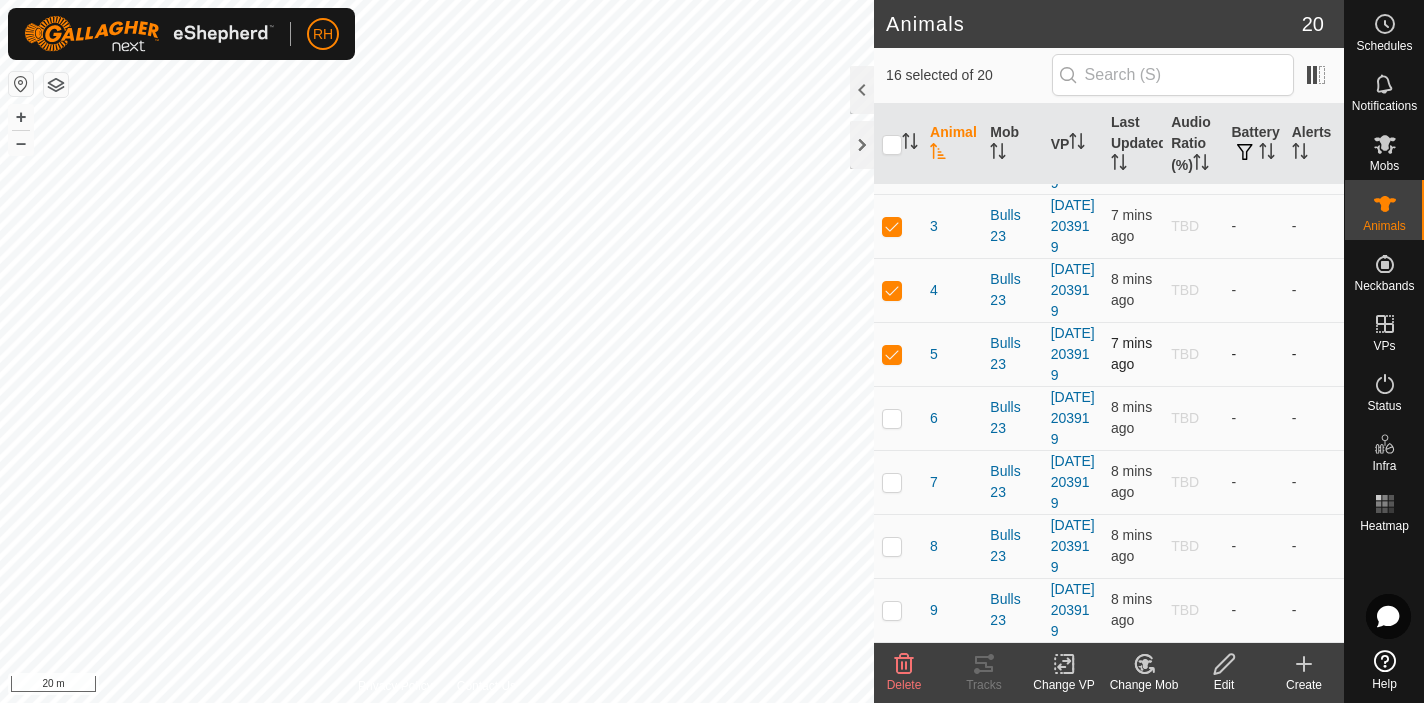 click at bounding box center (892, 354) 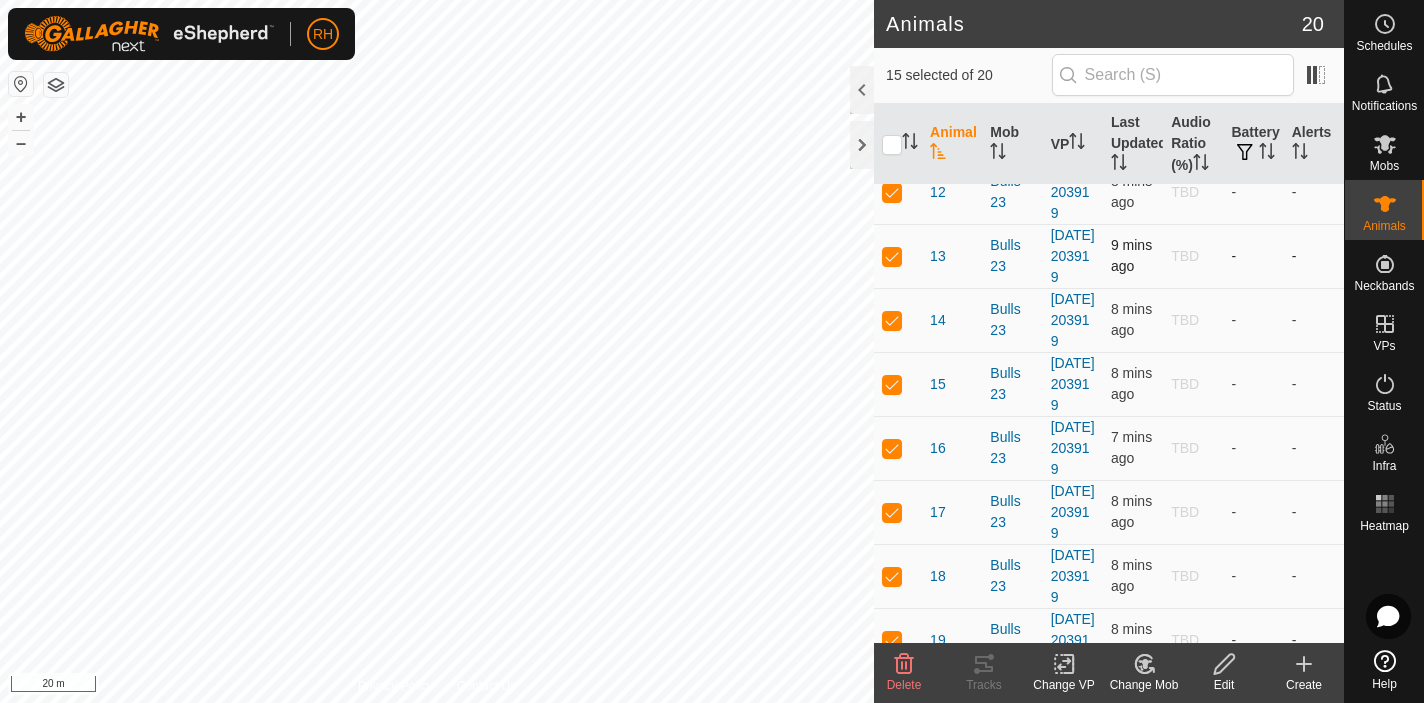 scroll, scrollTop: 0, scrollLeft: 0, axis: both 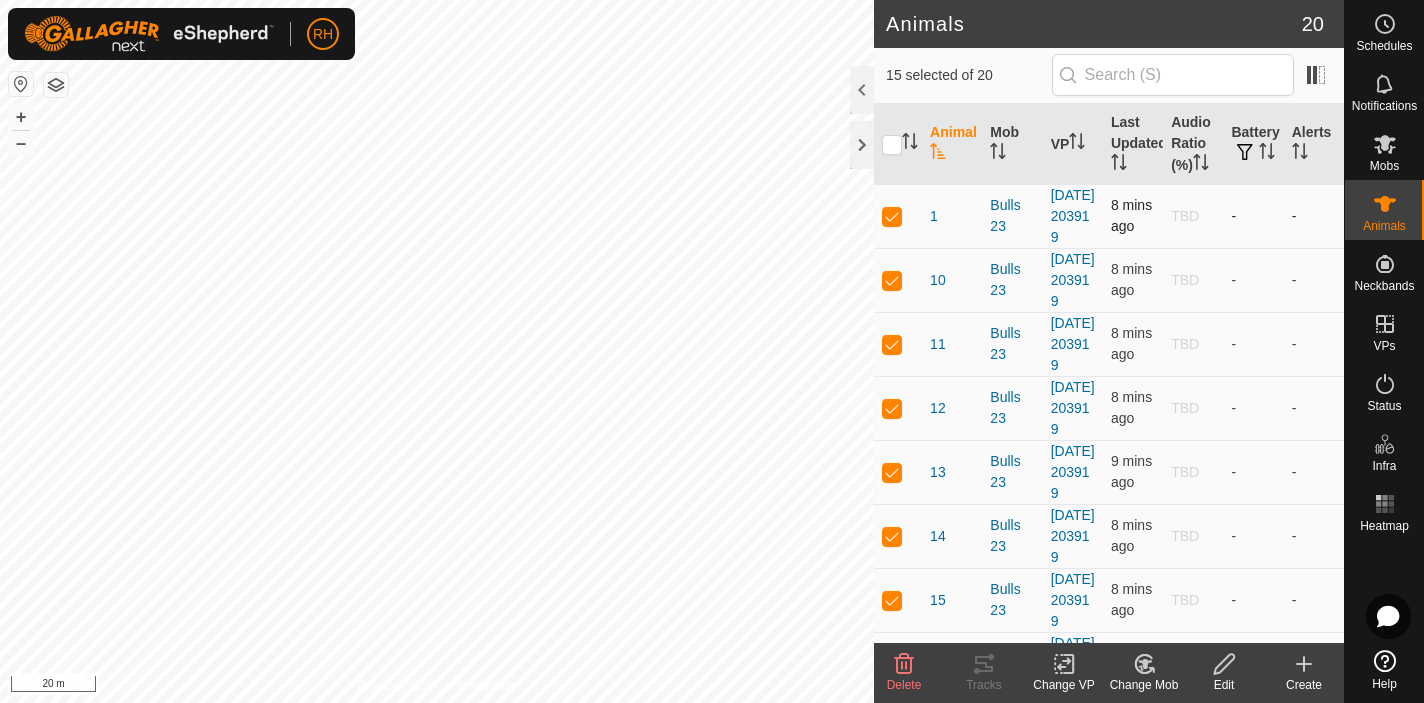 click at bounding box center (892, 216) 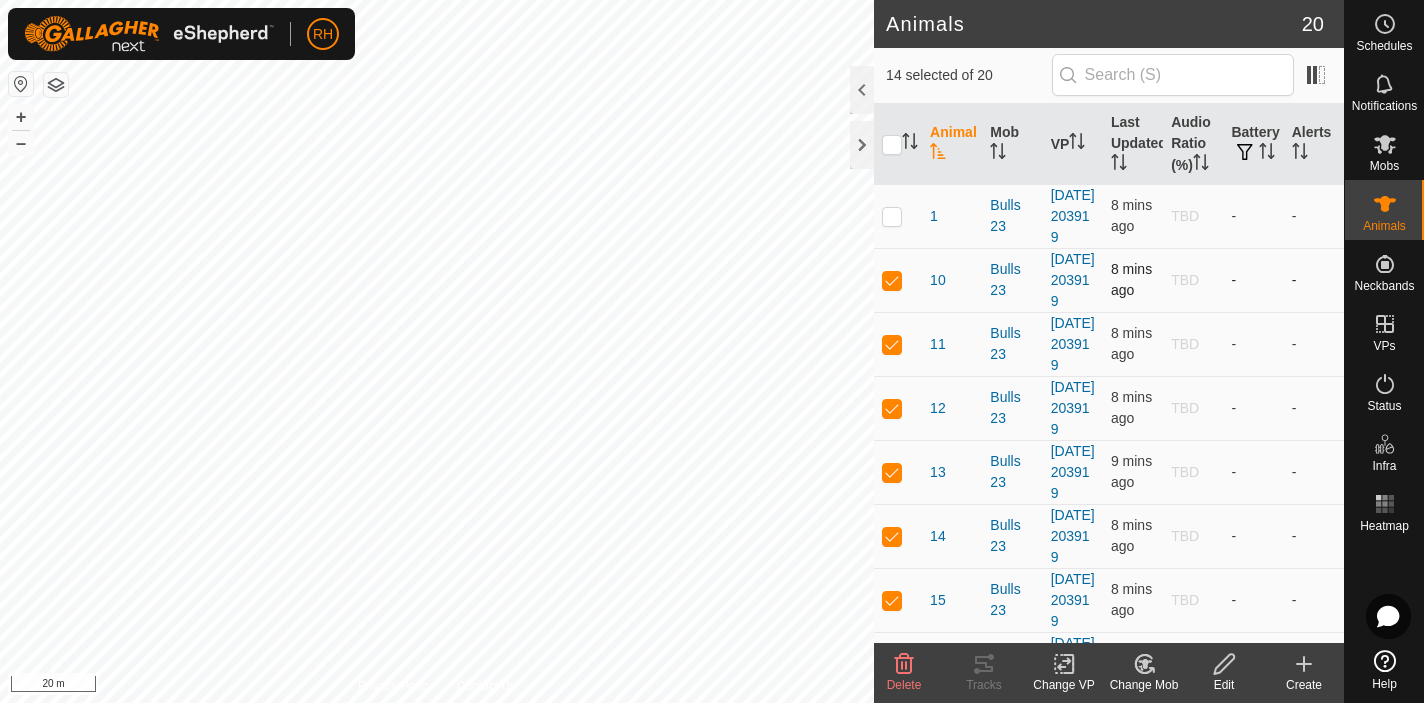 click at bounding box center (898, 280) 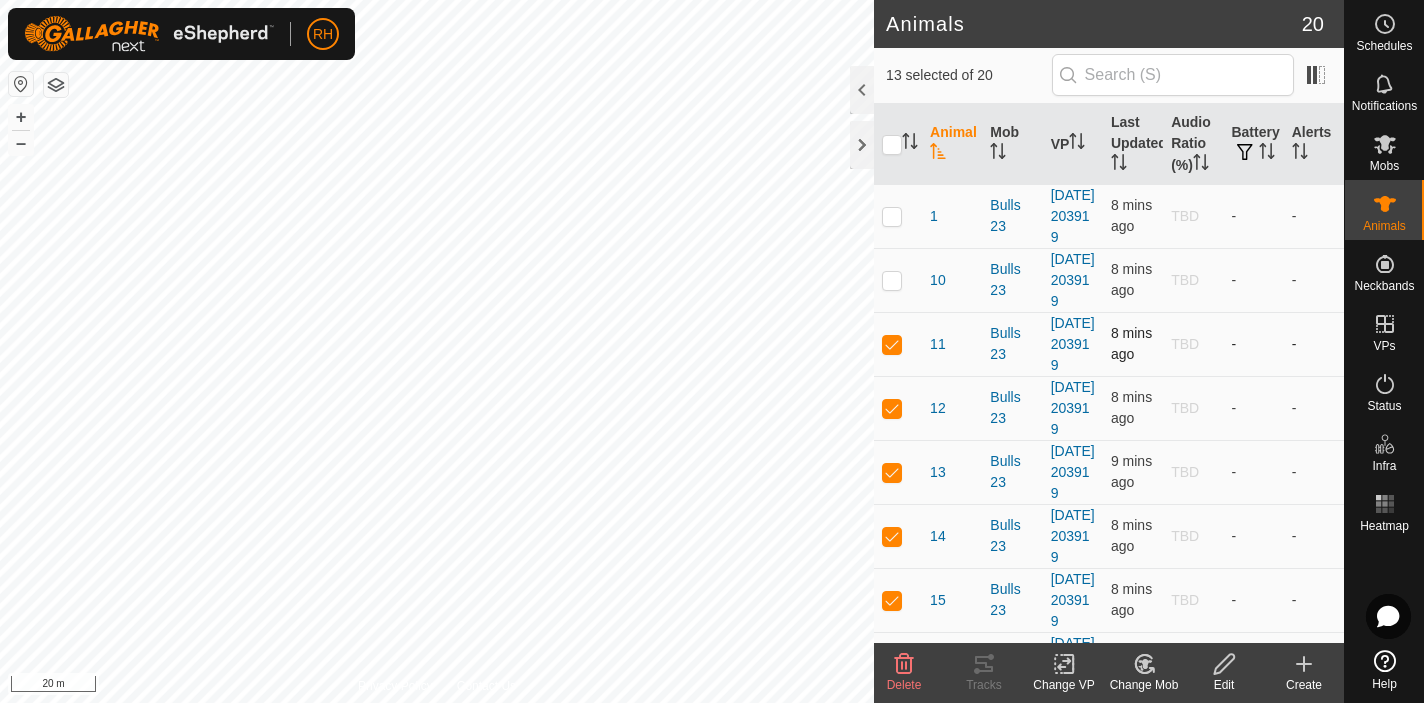 click at bounding box center [898, 344] 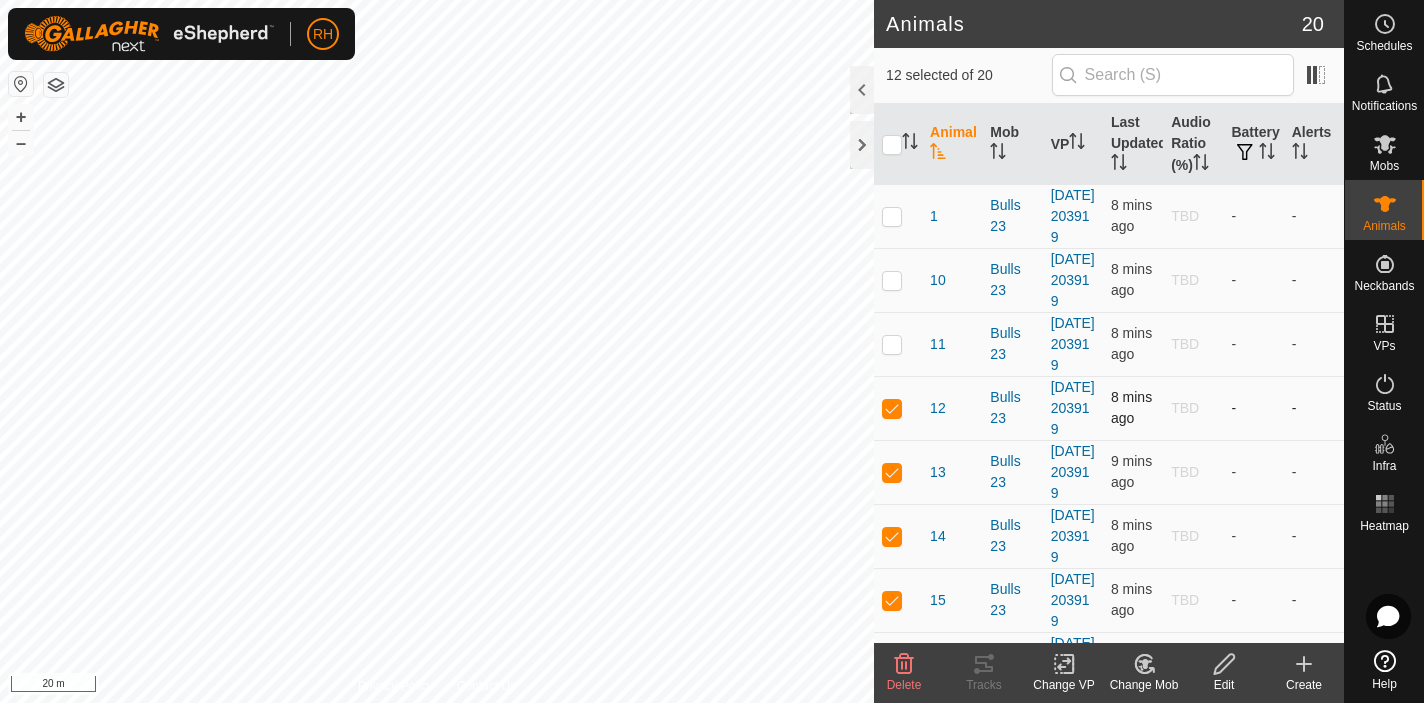click at bounding box center [892, 408] 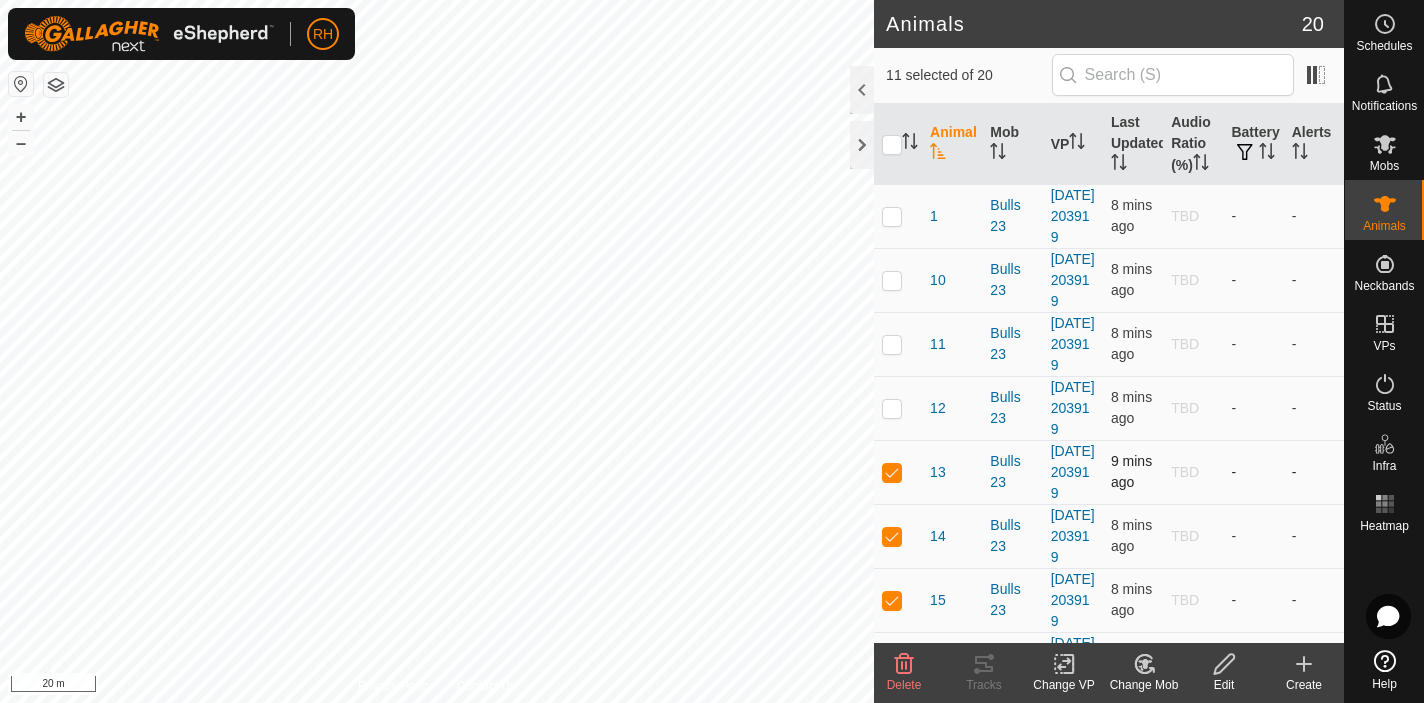 click at bounding box center (892, 472) 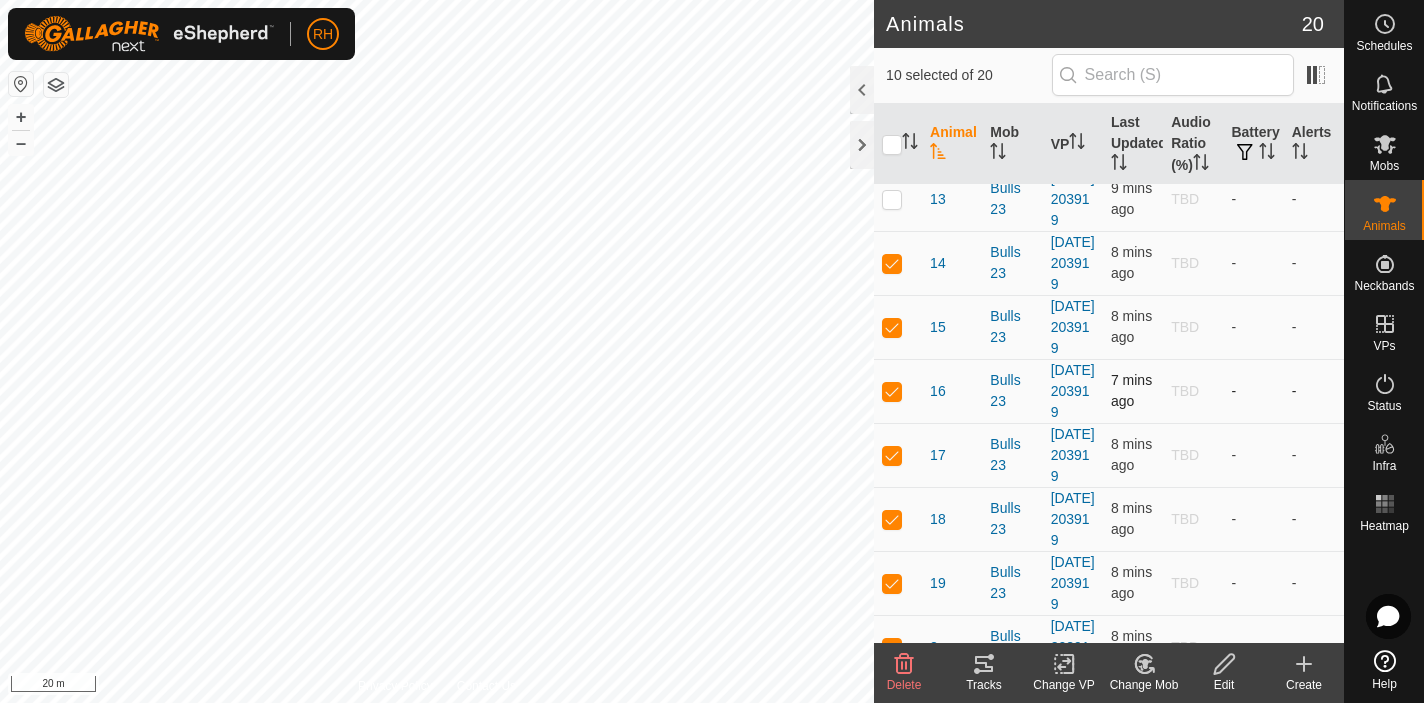 scroll, scrollTop: 306, scrollLeft: 0, axis: vertical 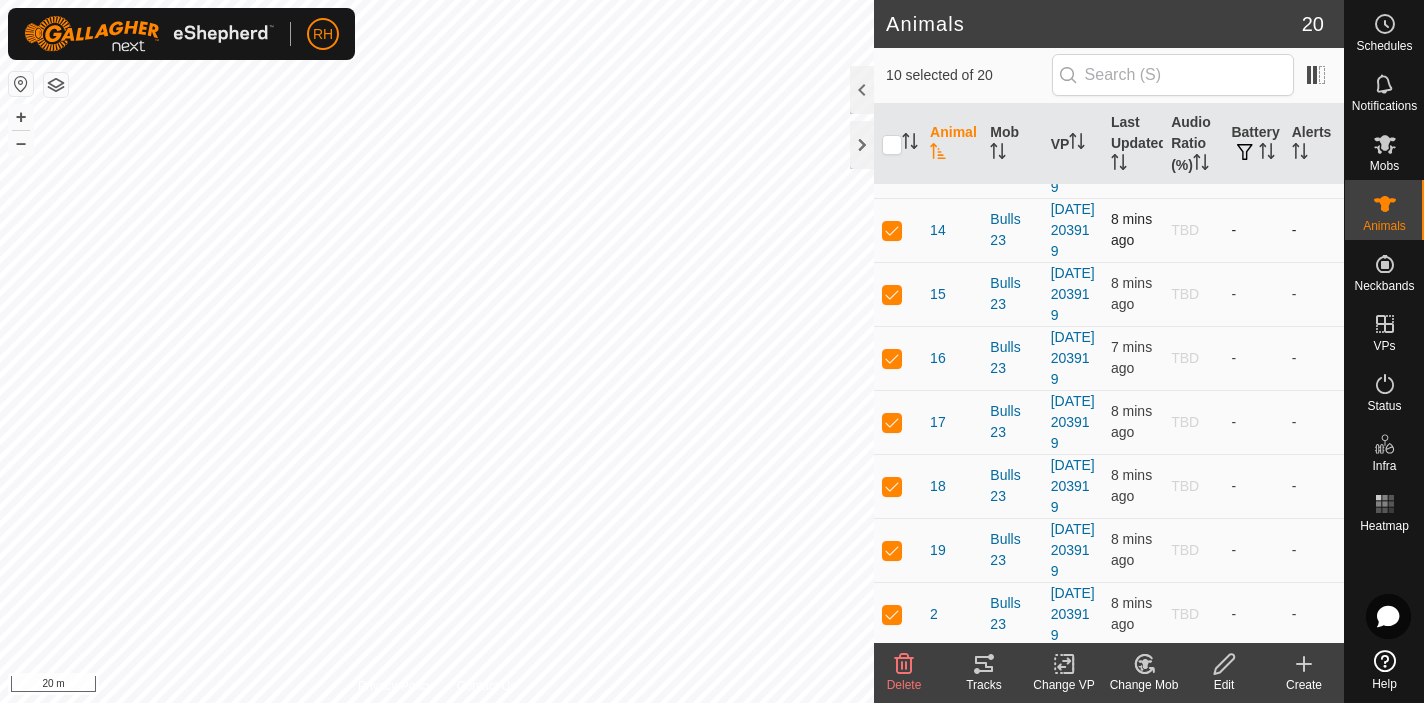 click at bounding box center (892, 230) 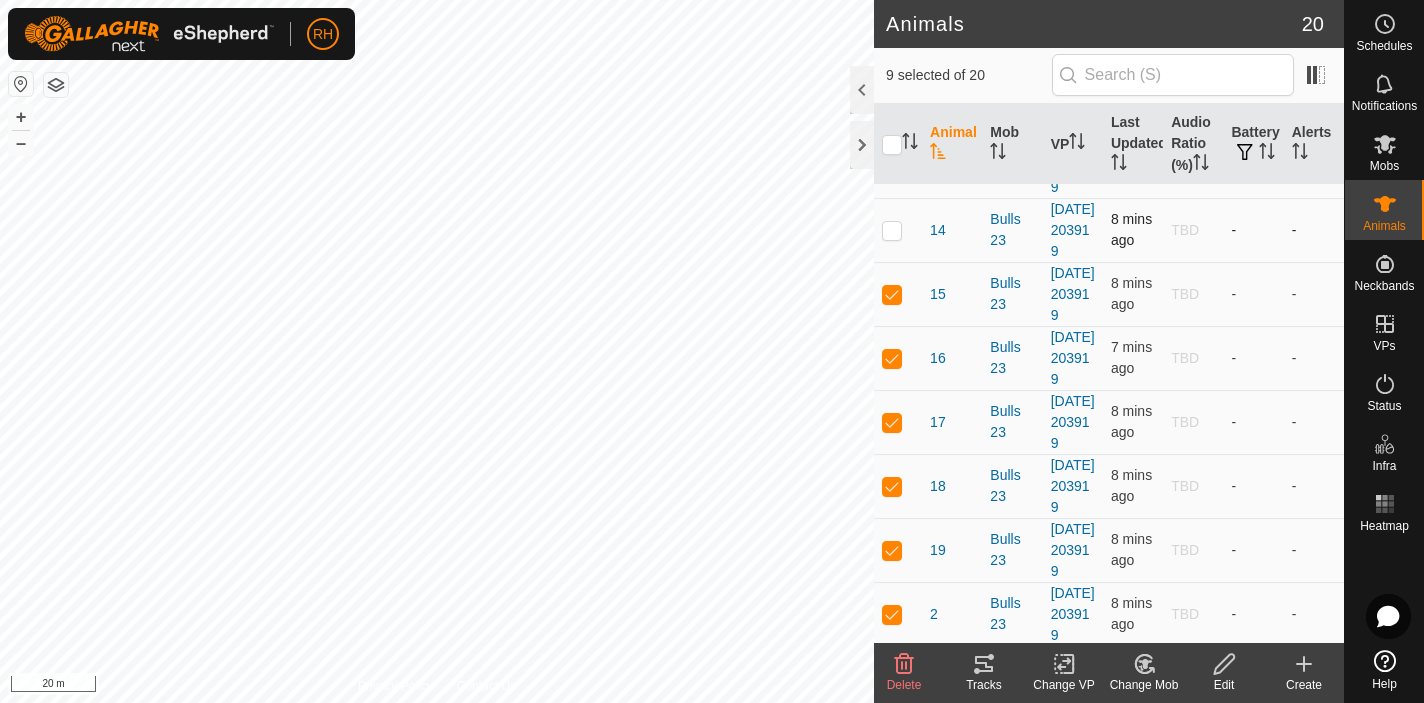click at bounding box center (892, 230) 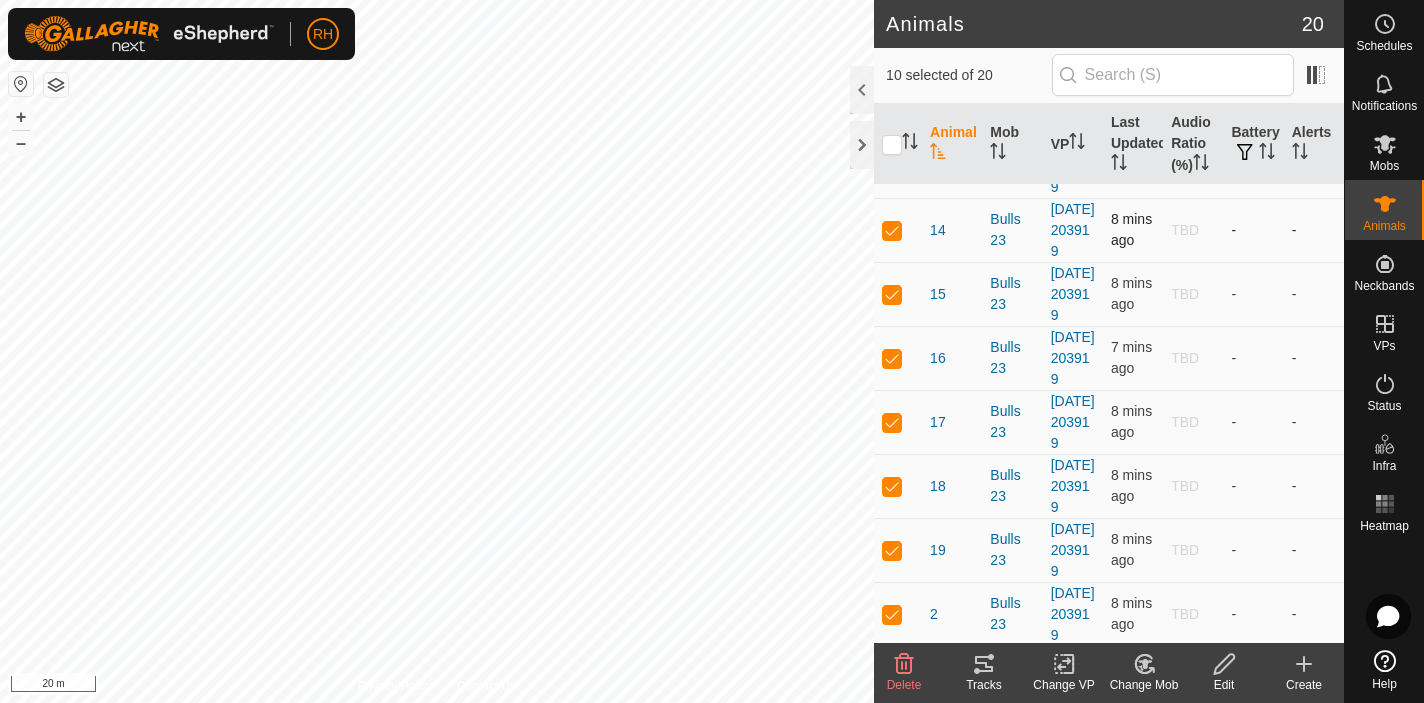 click at bounding box center [892, 230] 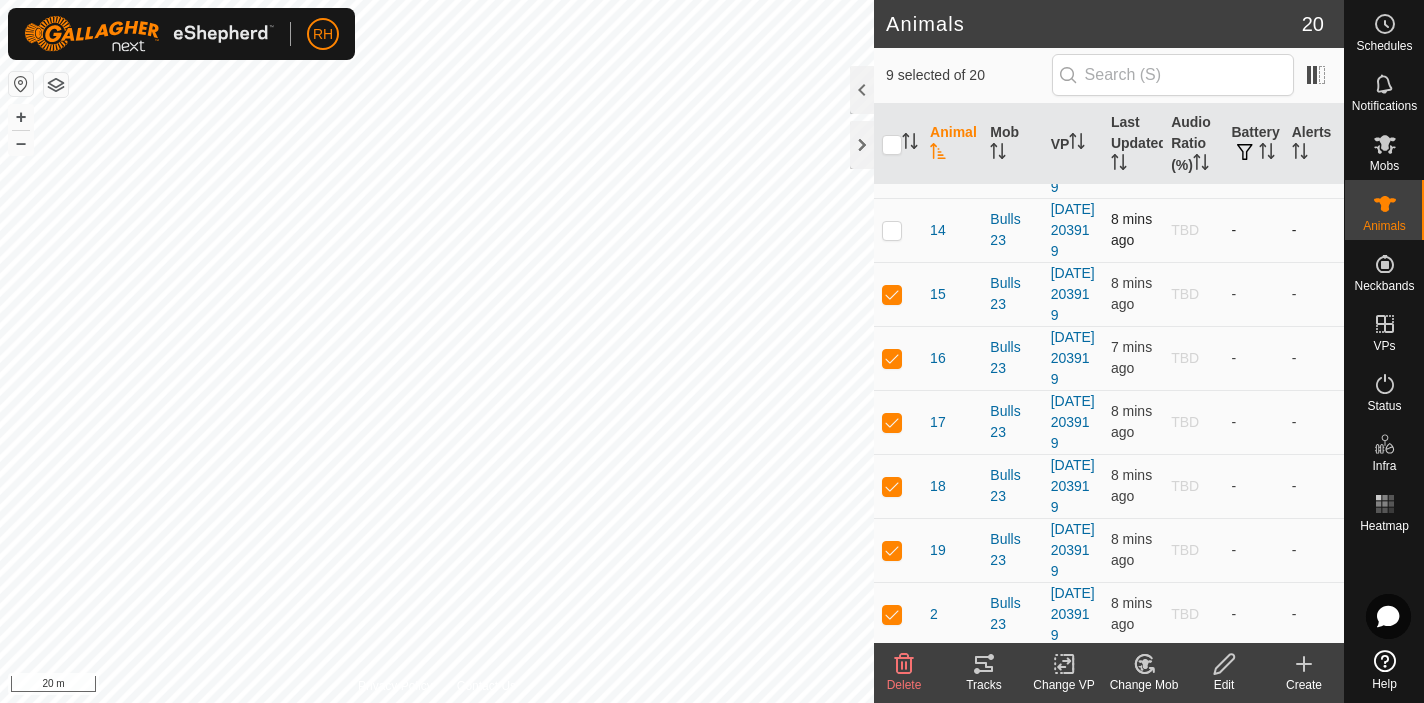 click at bounding box center [892, 230] 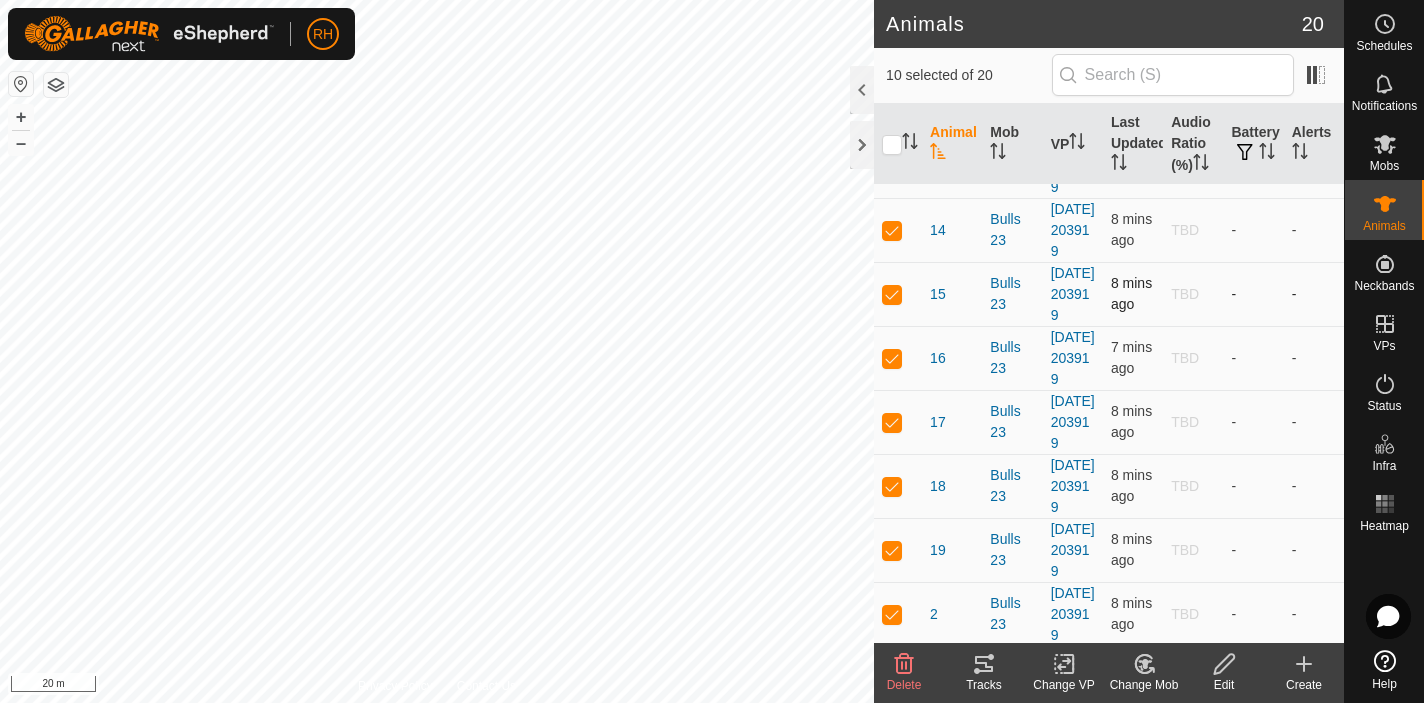 click at bounding box center (892, 294) 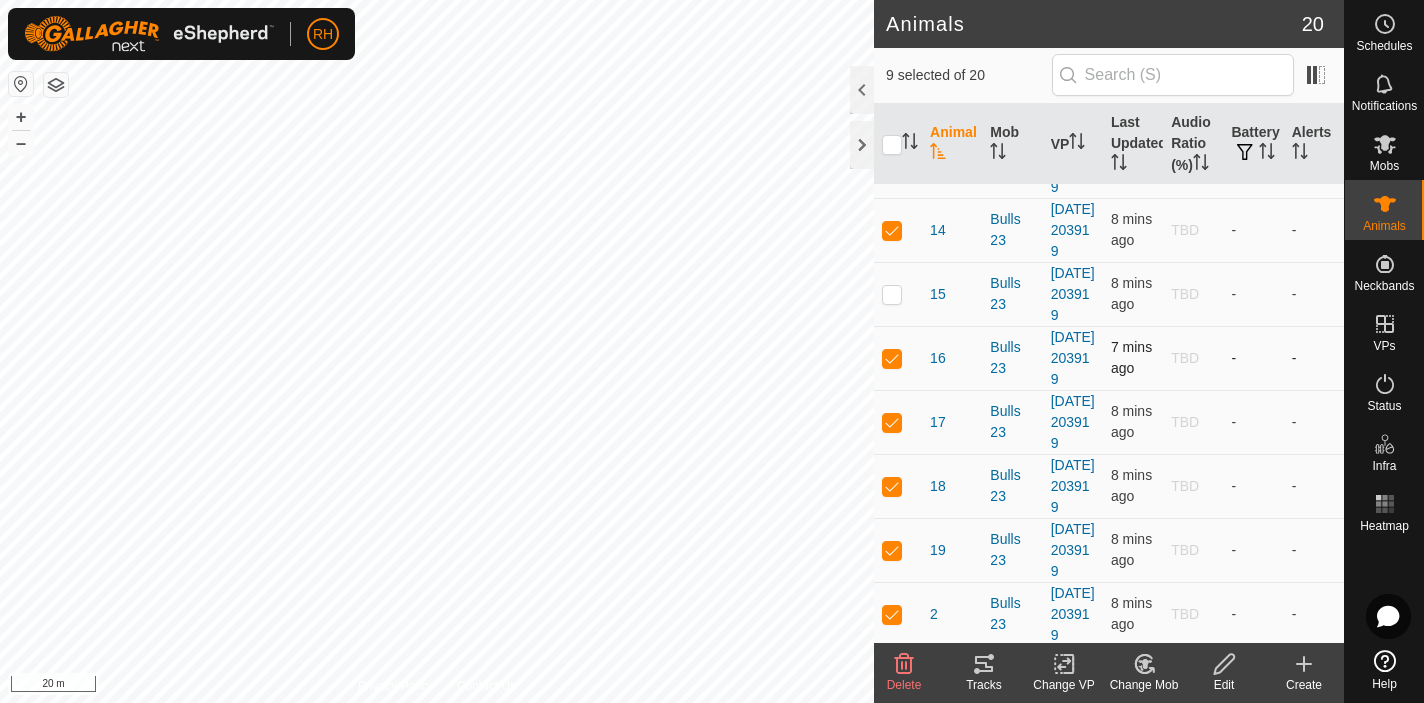 click at bounding box center [898, 358] 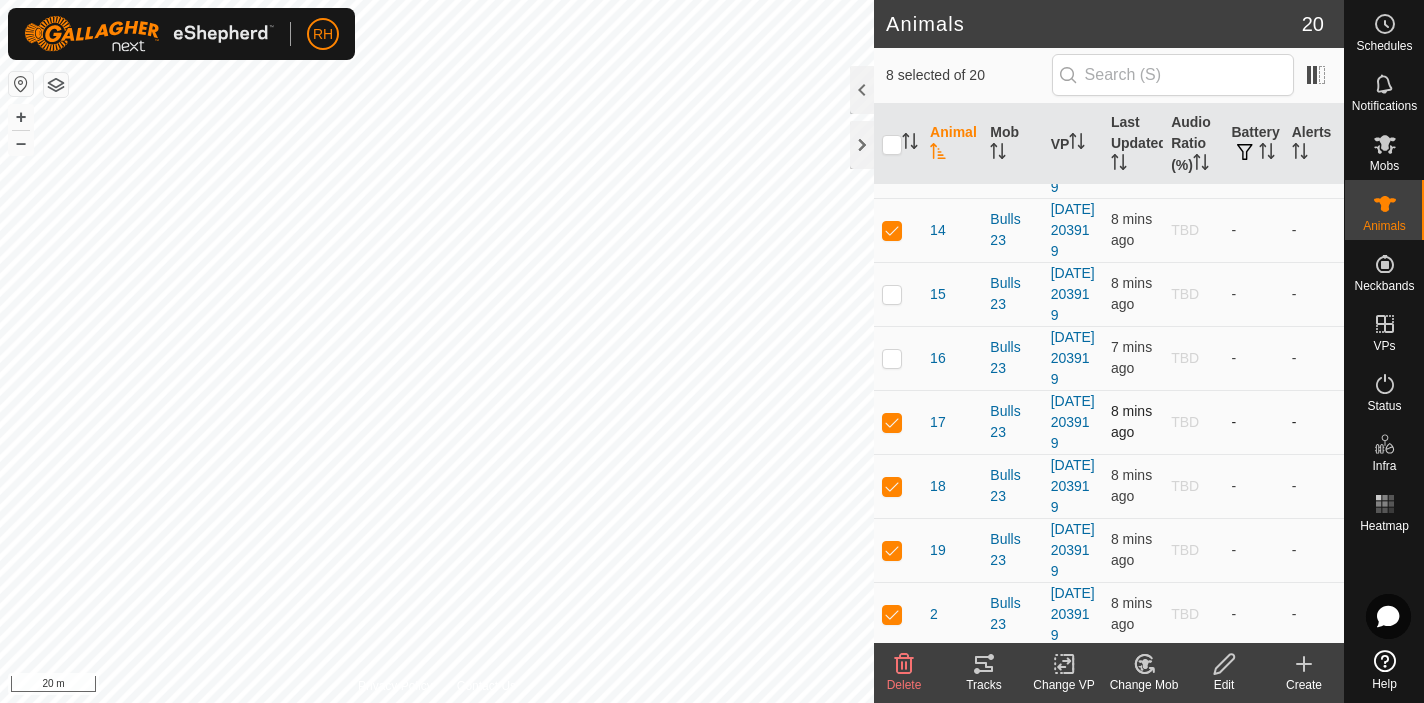 click at bounding box center [892, 422] 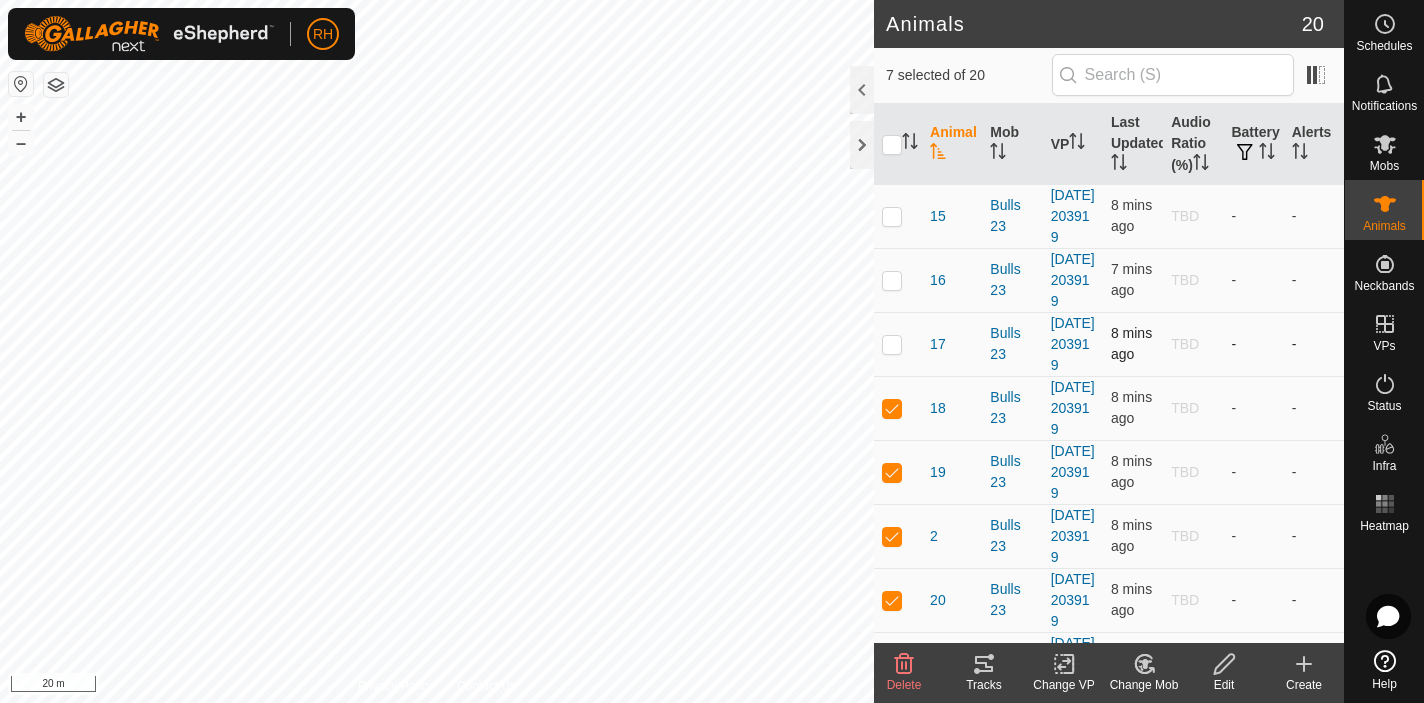 scroll, scrollTop: 634, scrollLeft: 0, axis: vertical 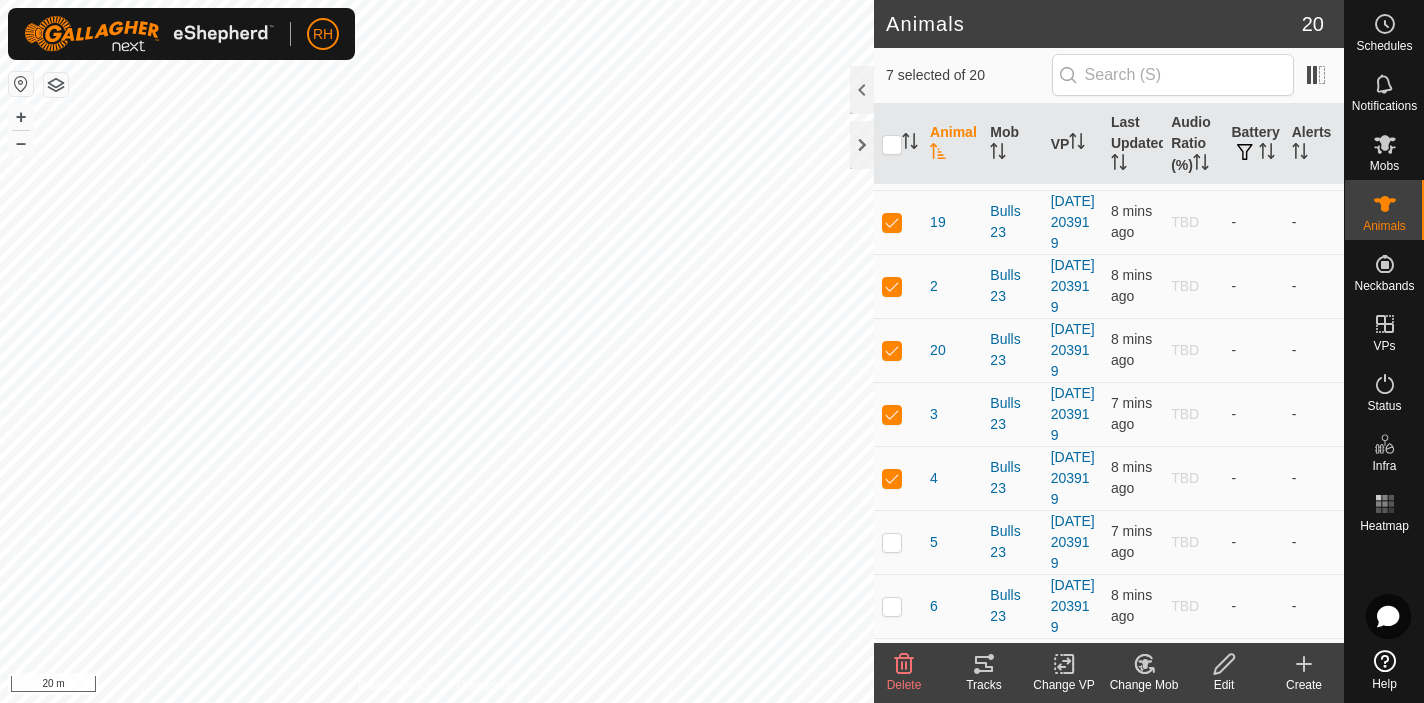 click at bounding box center [898, 158] 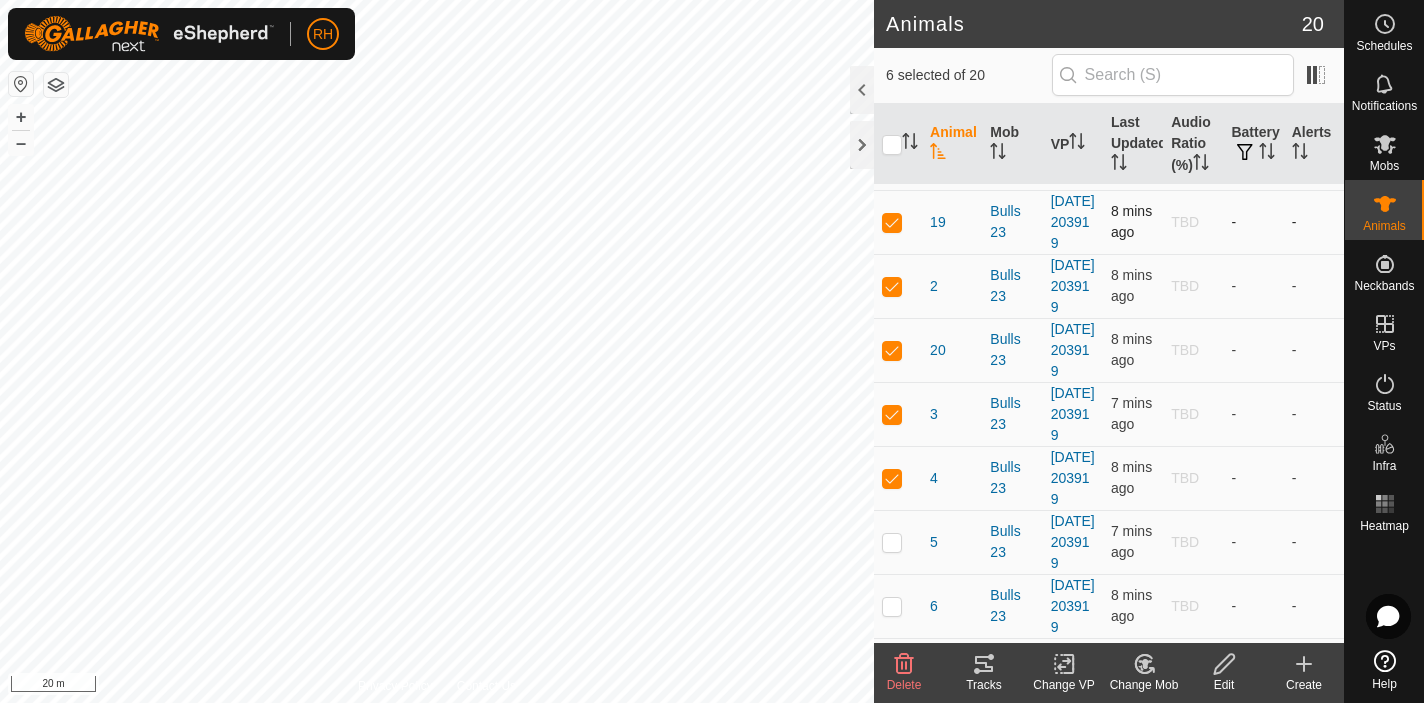 click at bounding box center [892, 222] 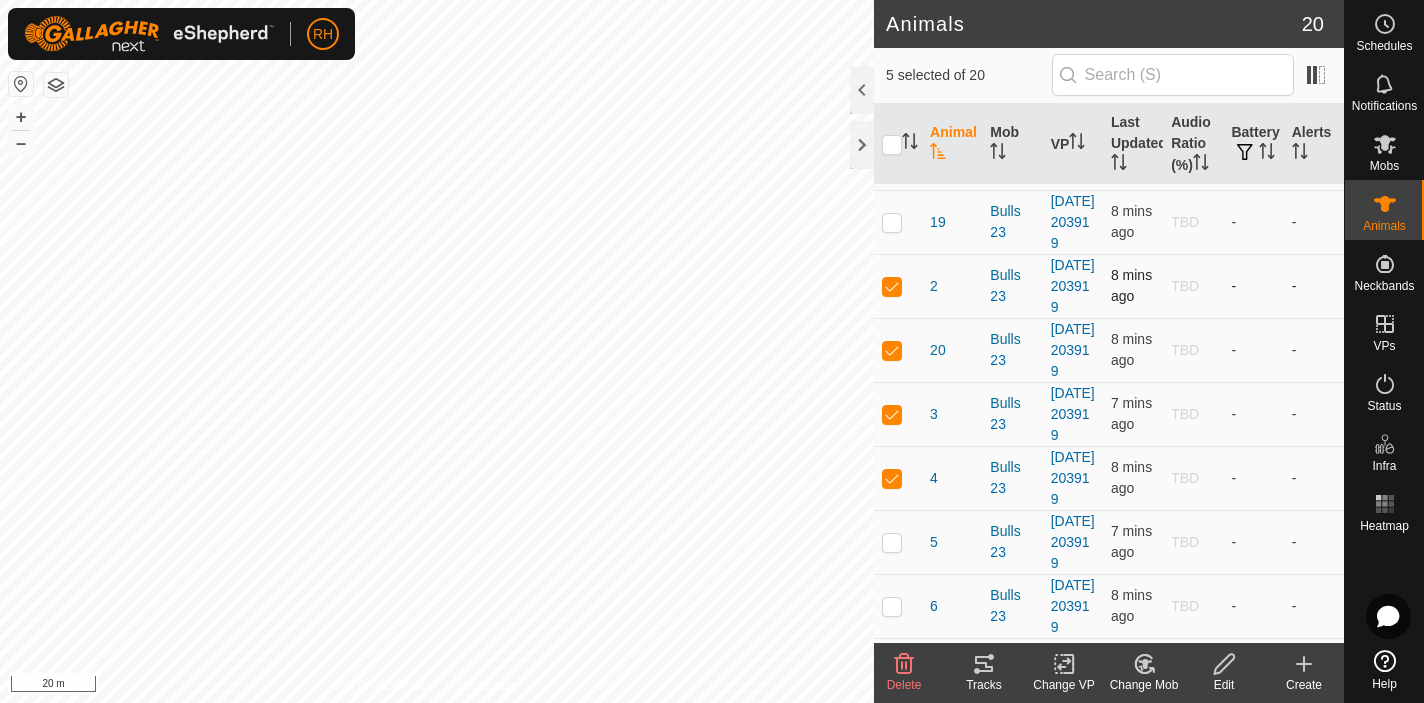 click at bounding box center [892, 286] 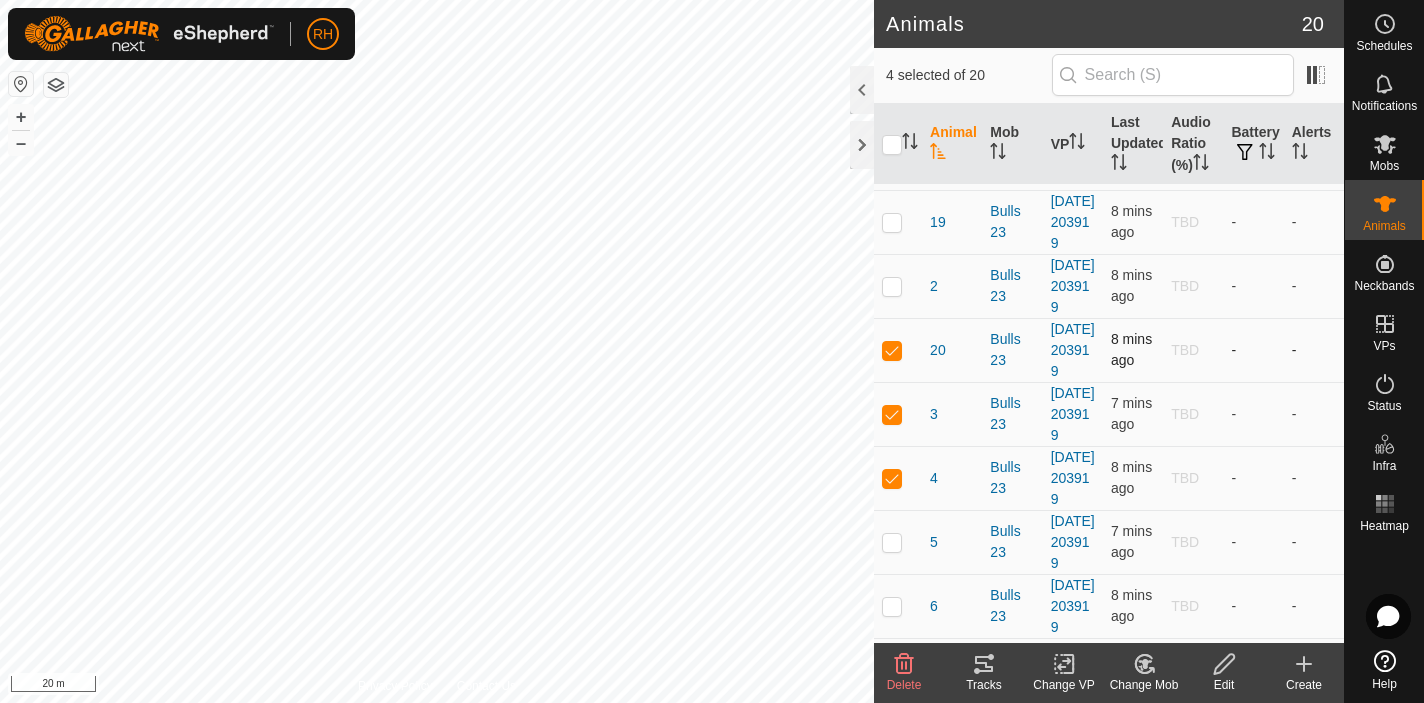 click at bounding box center [892, 350] 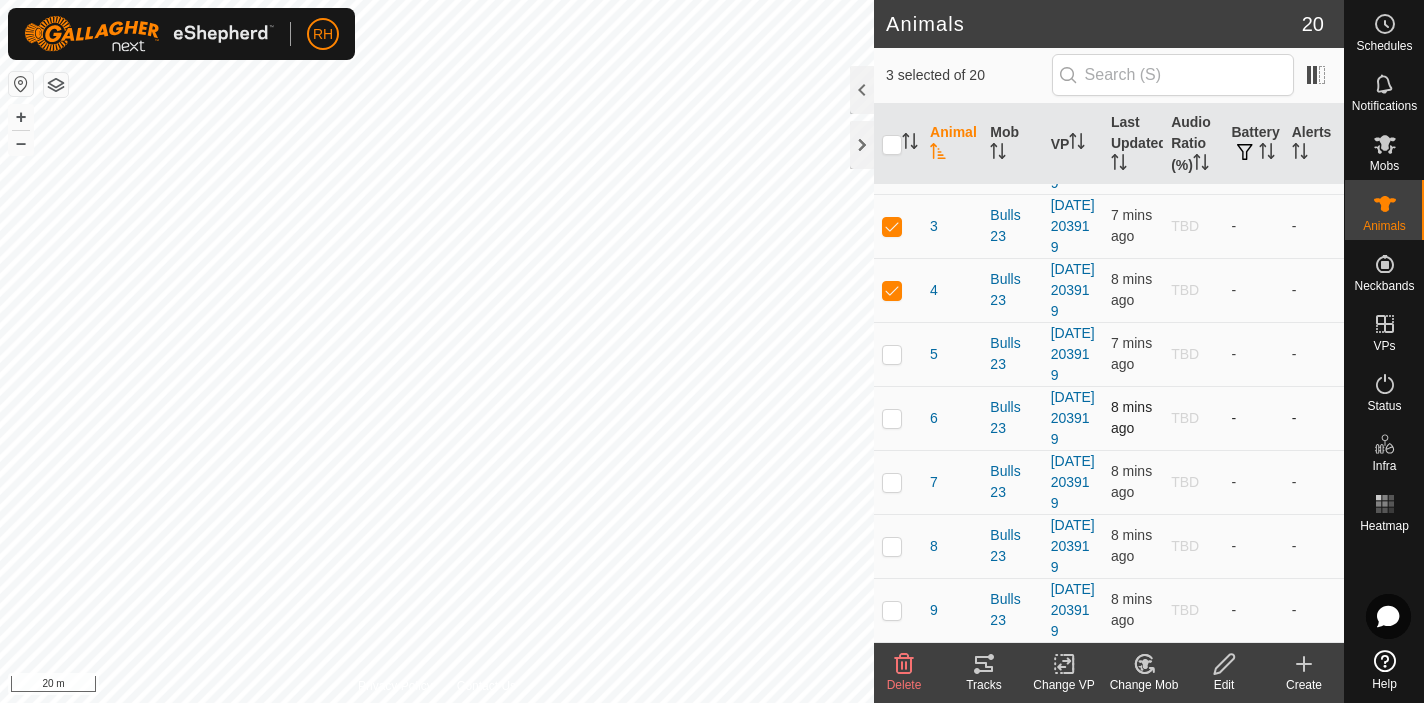 scroll, scrollTop: 1077, scrollLeft: 0, axis: vertical 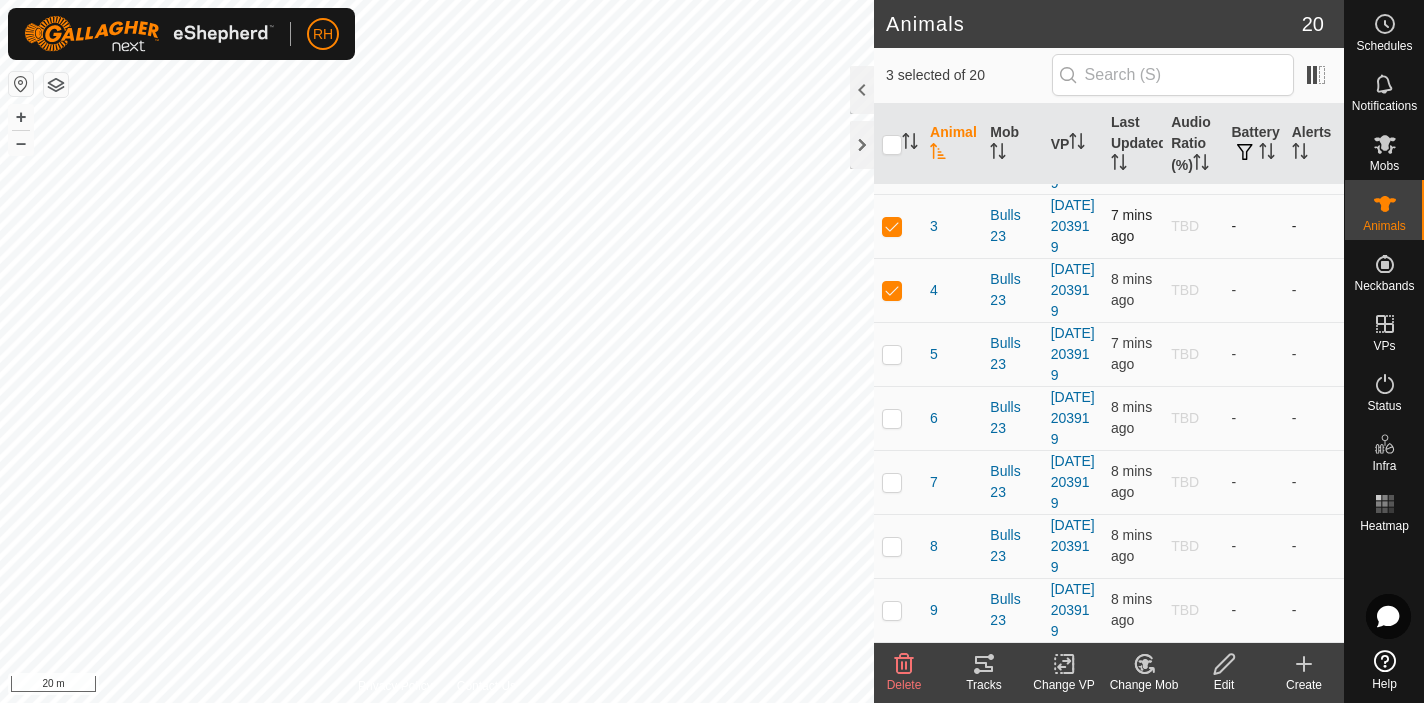 click at bounding box center [898, 226] 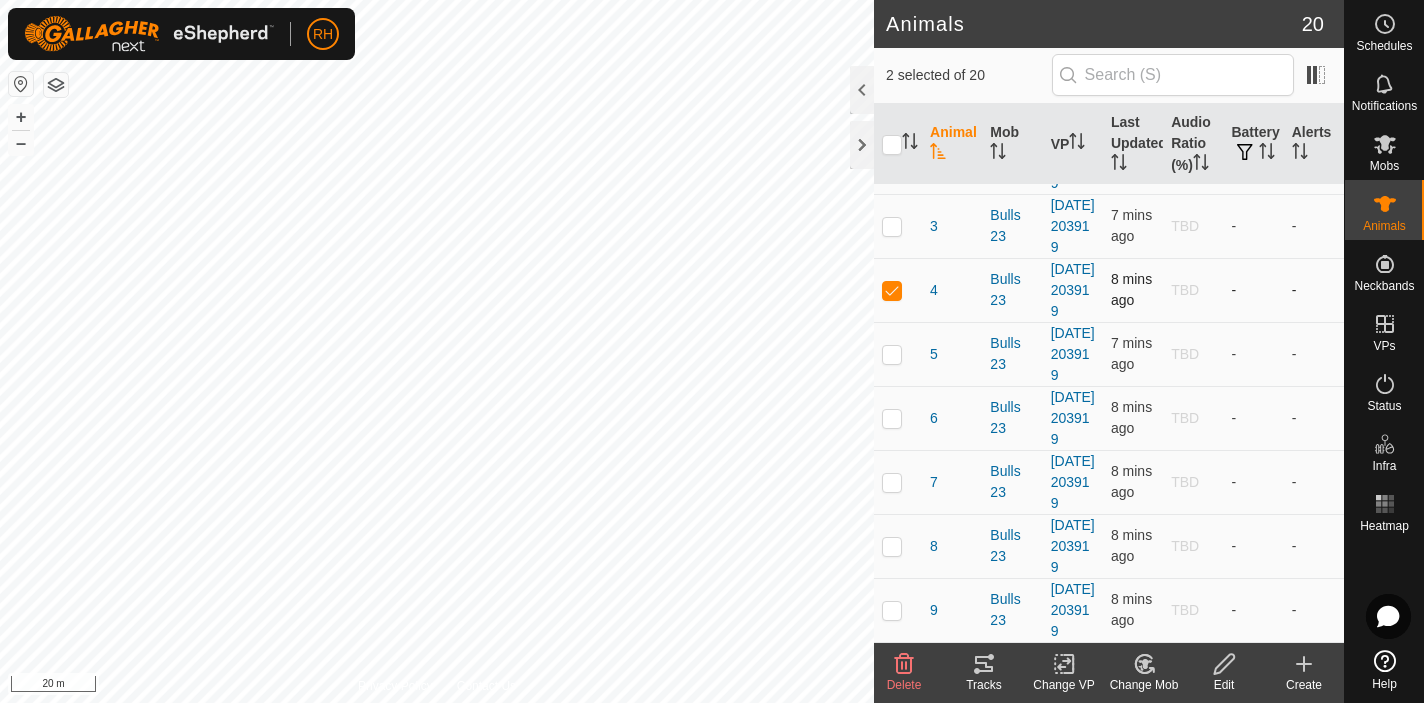 click at bounding box center (898, 290) 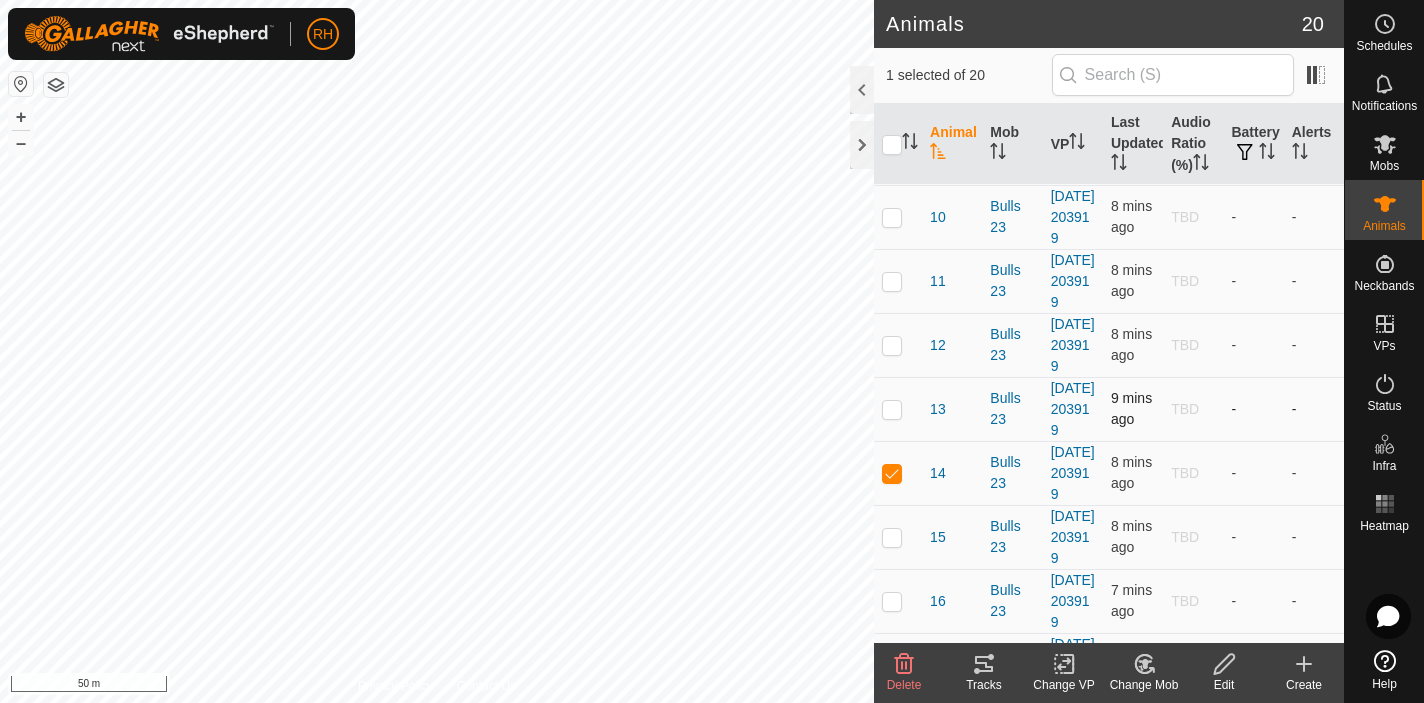 scroll, scrollTop: 172, scrollLeft: 0, axis: vertical 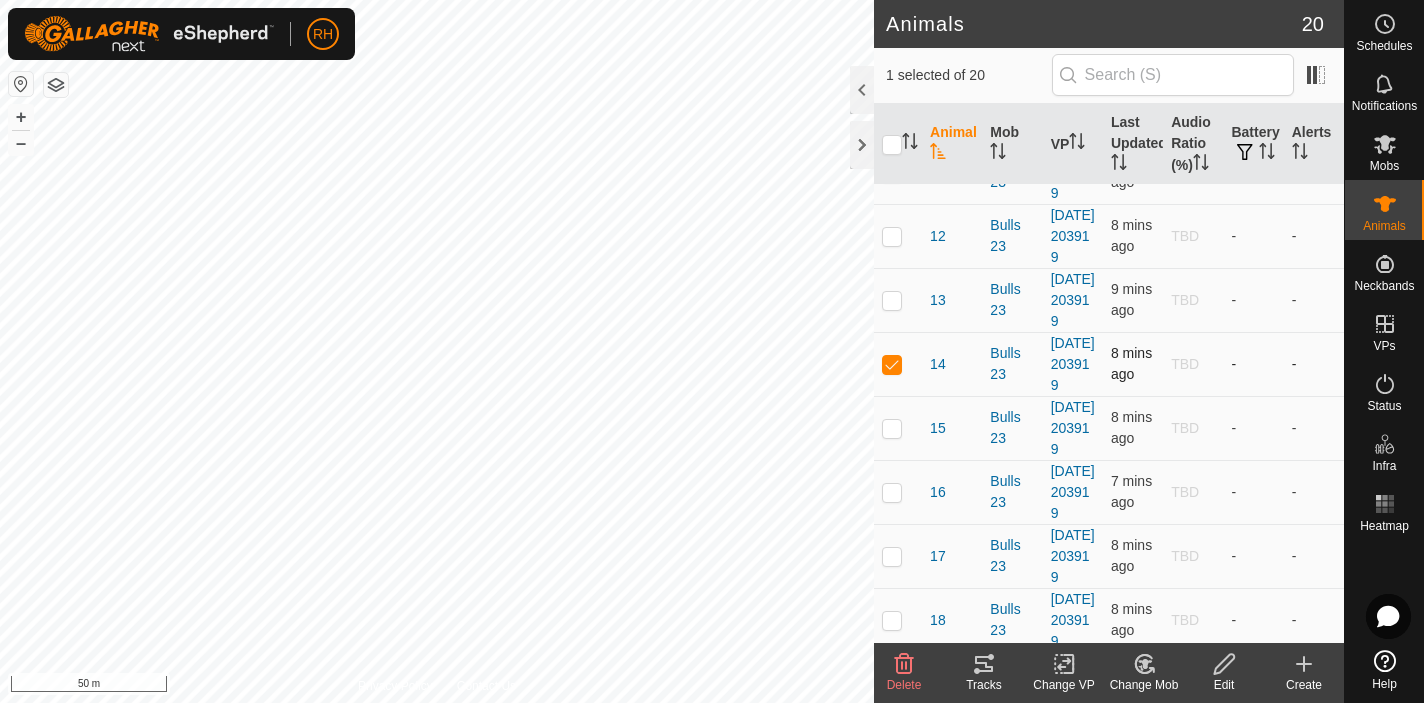 click at bounding box center (892, 364) 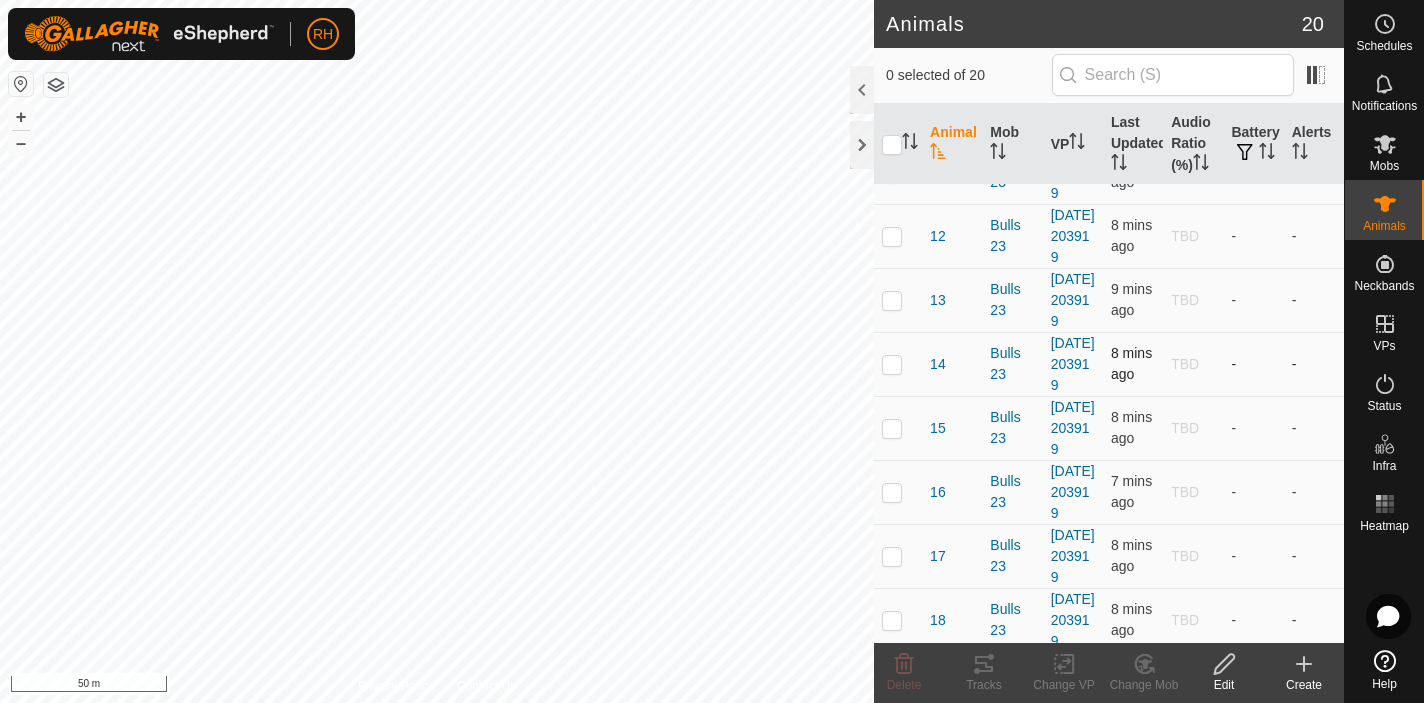 click at bounding box center [892, 364] 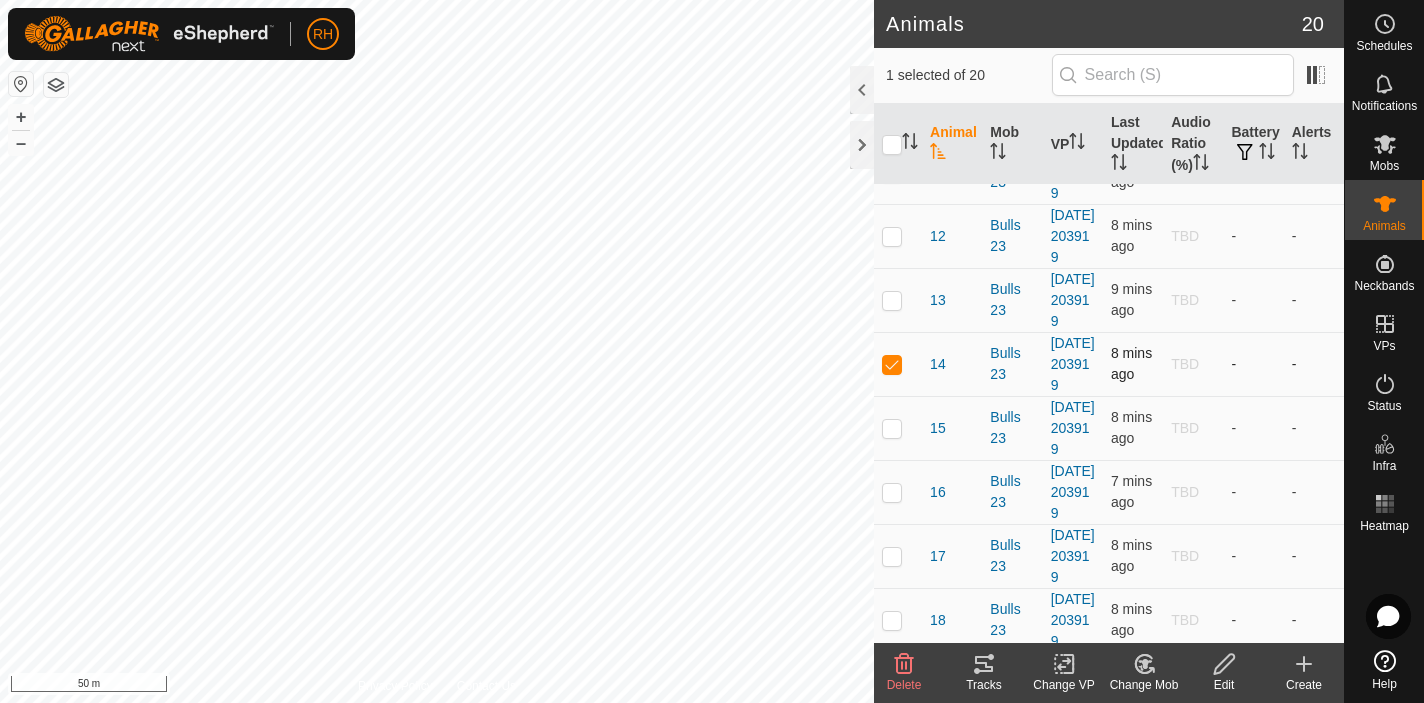 click at bounding box center [892, 364] 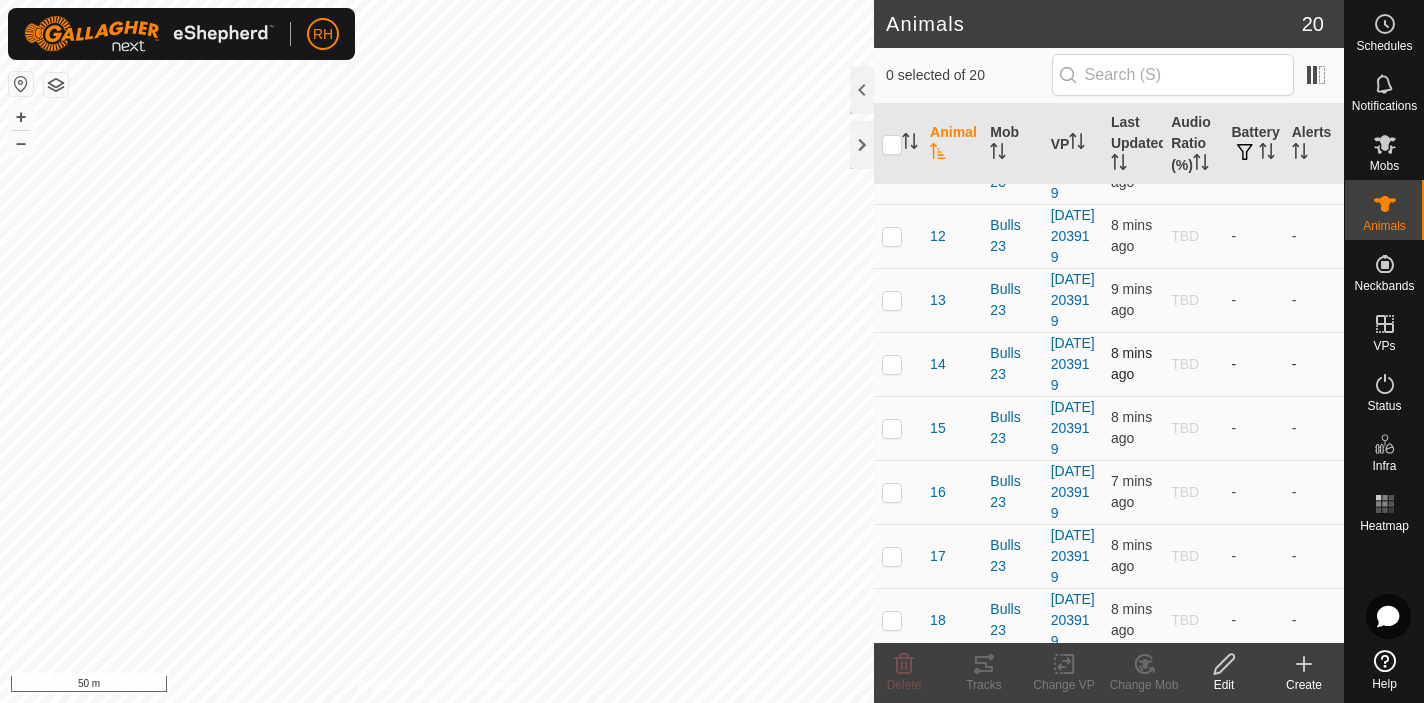 click at bounding box center (892, 364) 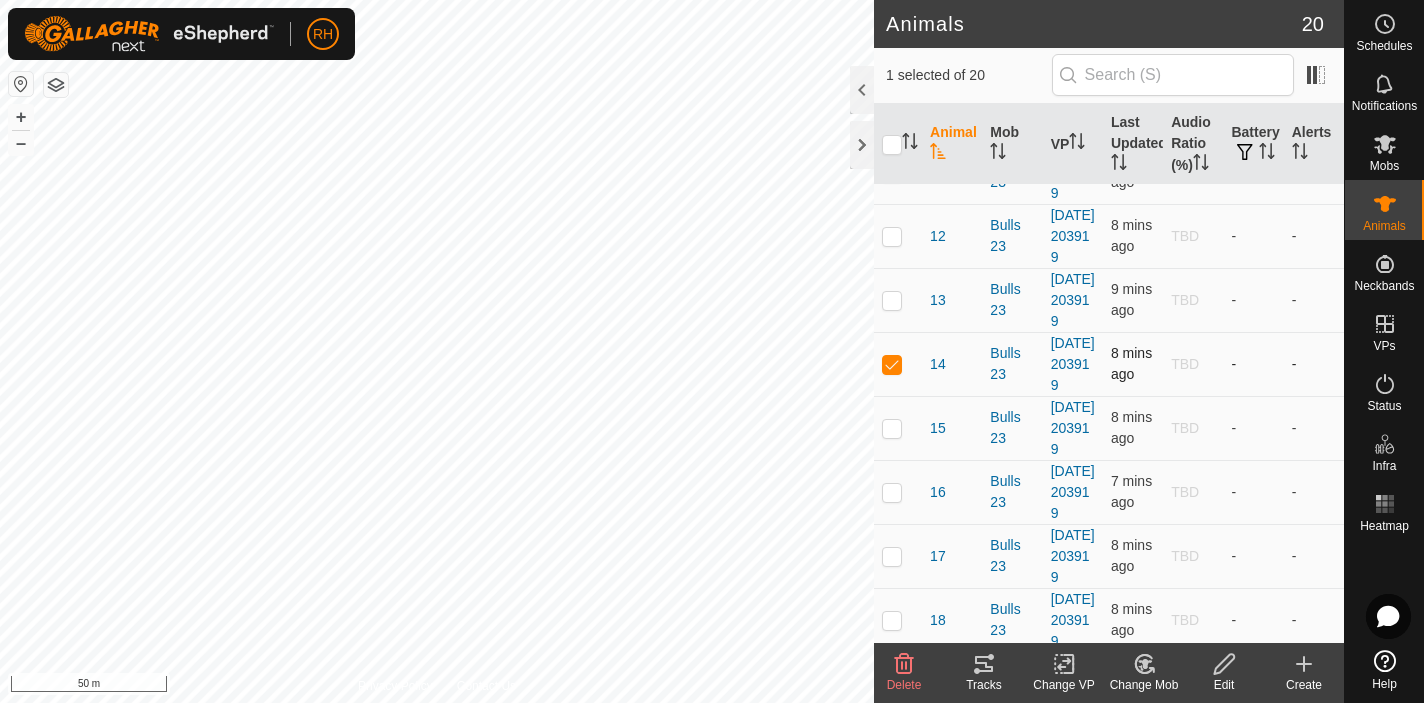 click at bounding box center [892, 364] 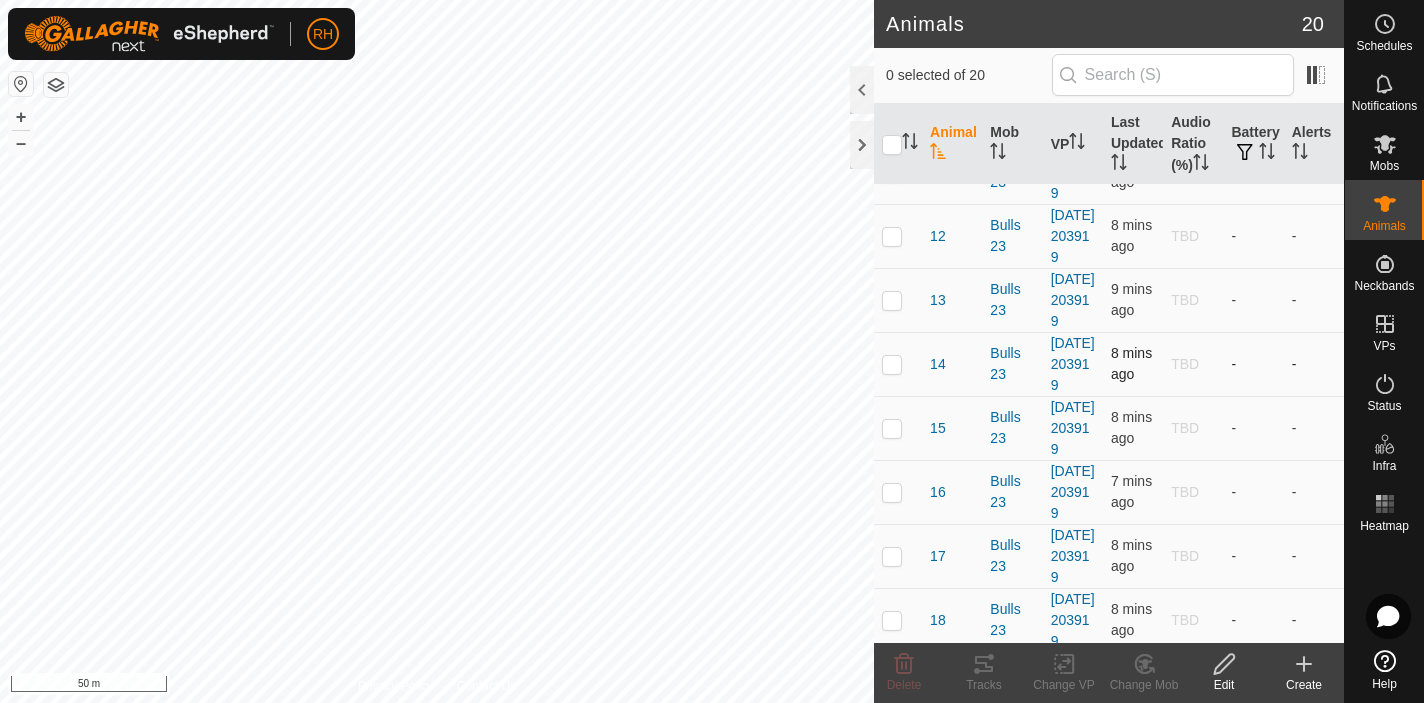 click at bounding box center [892, 364] 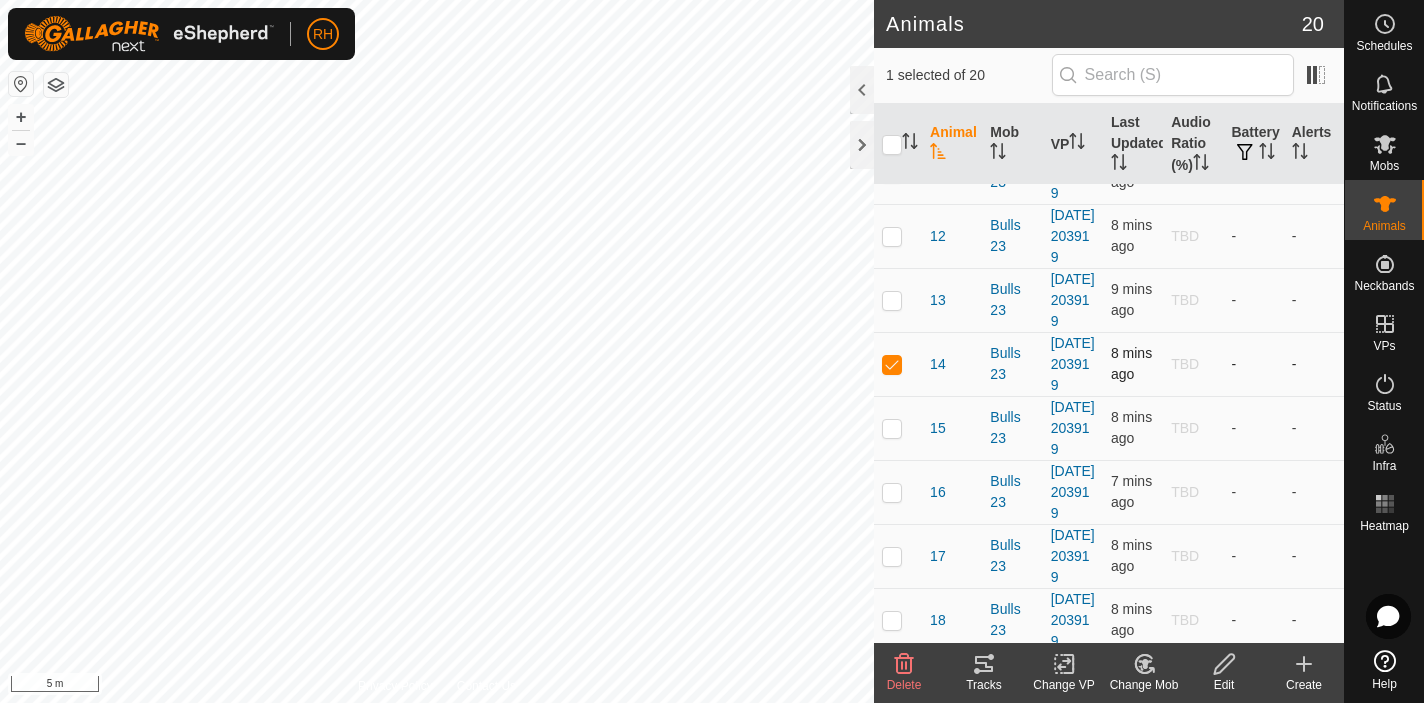 click at bounding box center [892, 364] 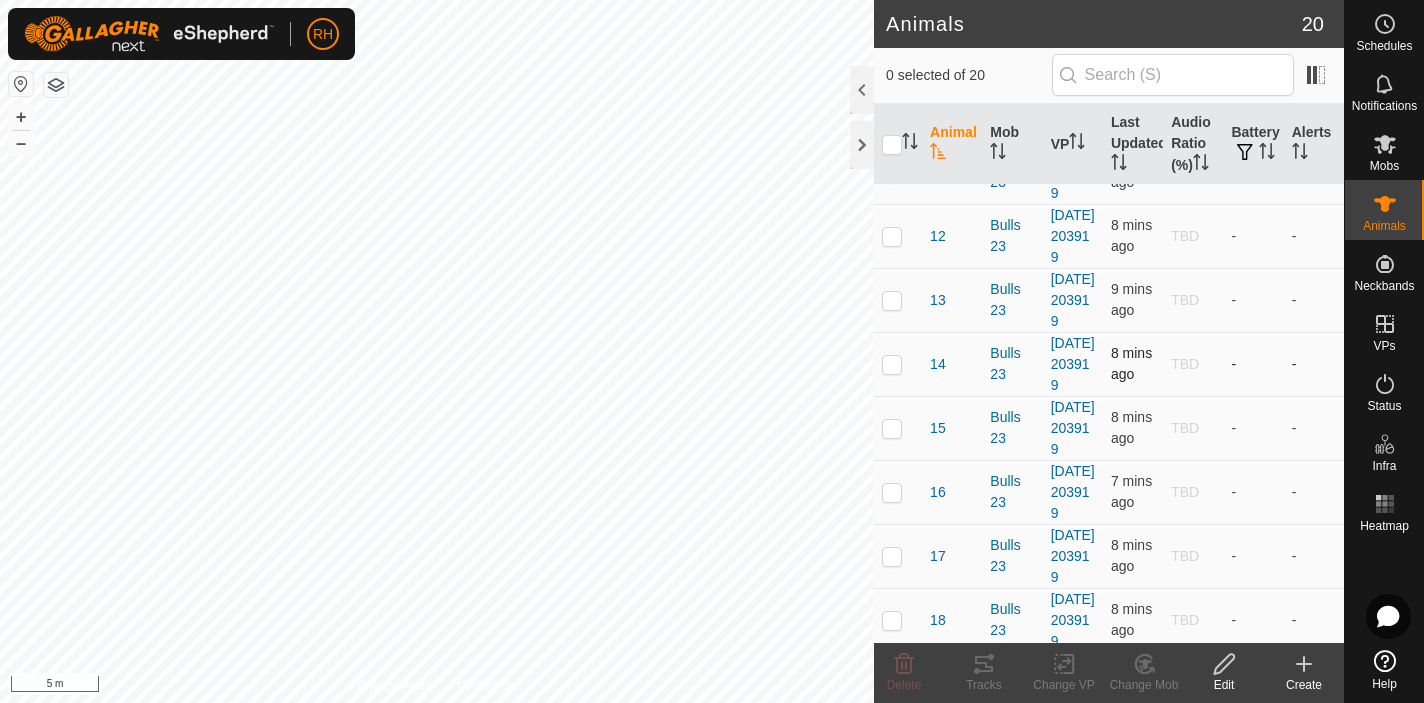 click at bounding box center (892, 364) 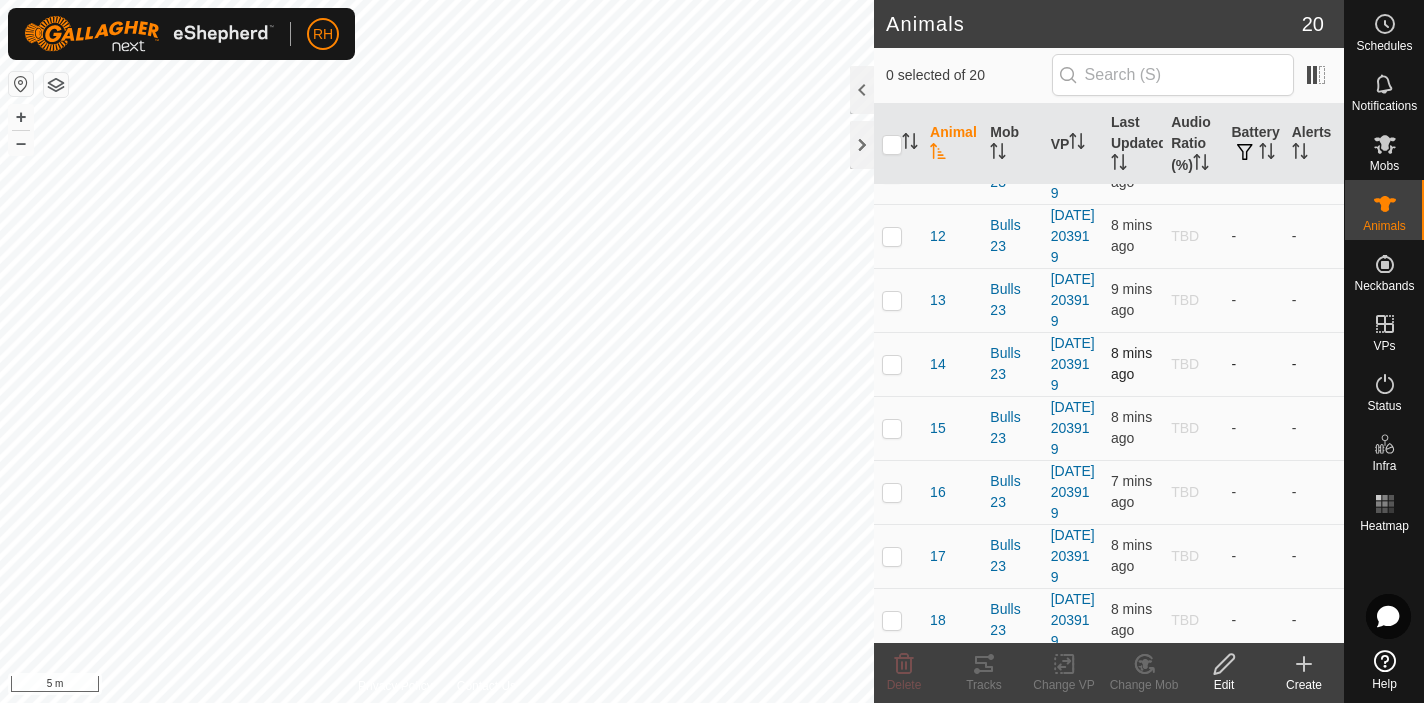 checkbox on "true" 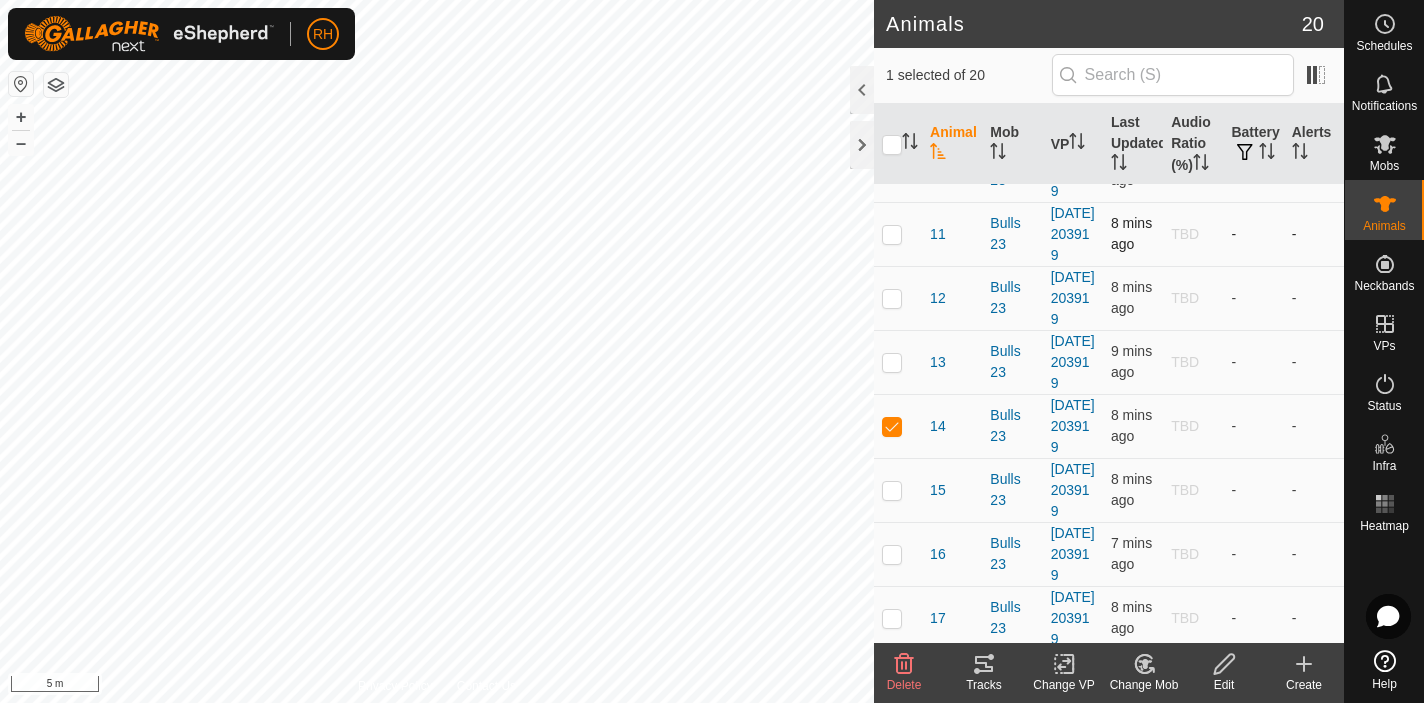 scroll, scrollTop: 28, scrollLeft: 0, axis: vertical 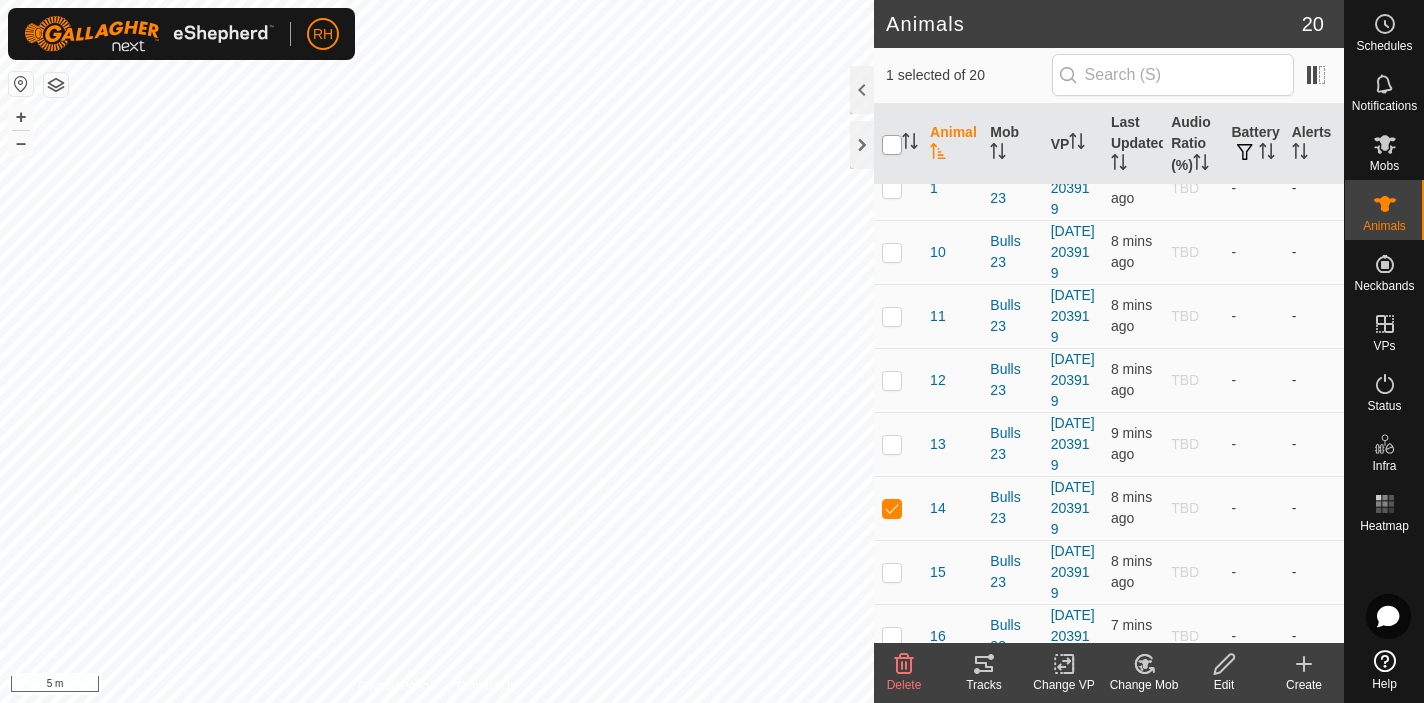 click at bounding box center (892, 145) 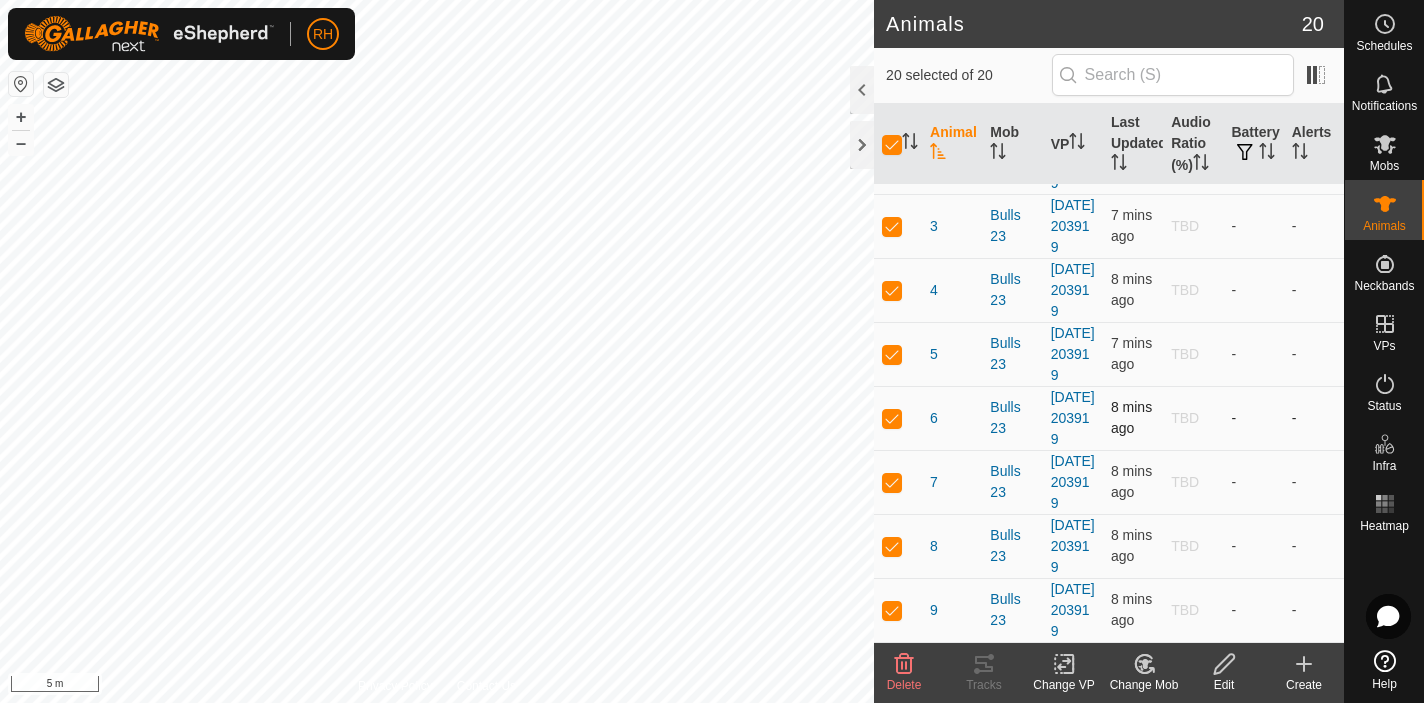 scroll, scrollTop: 1242, scrollLeft: 0, axis: vertical 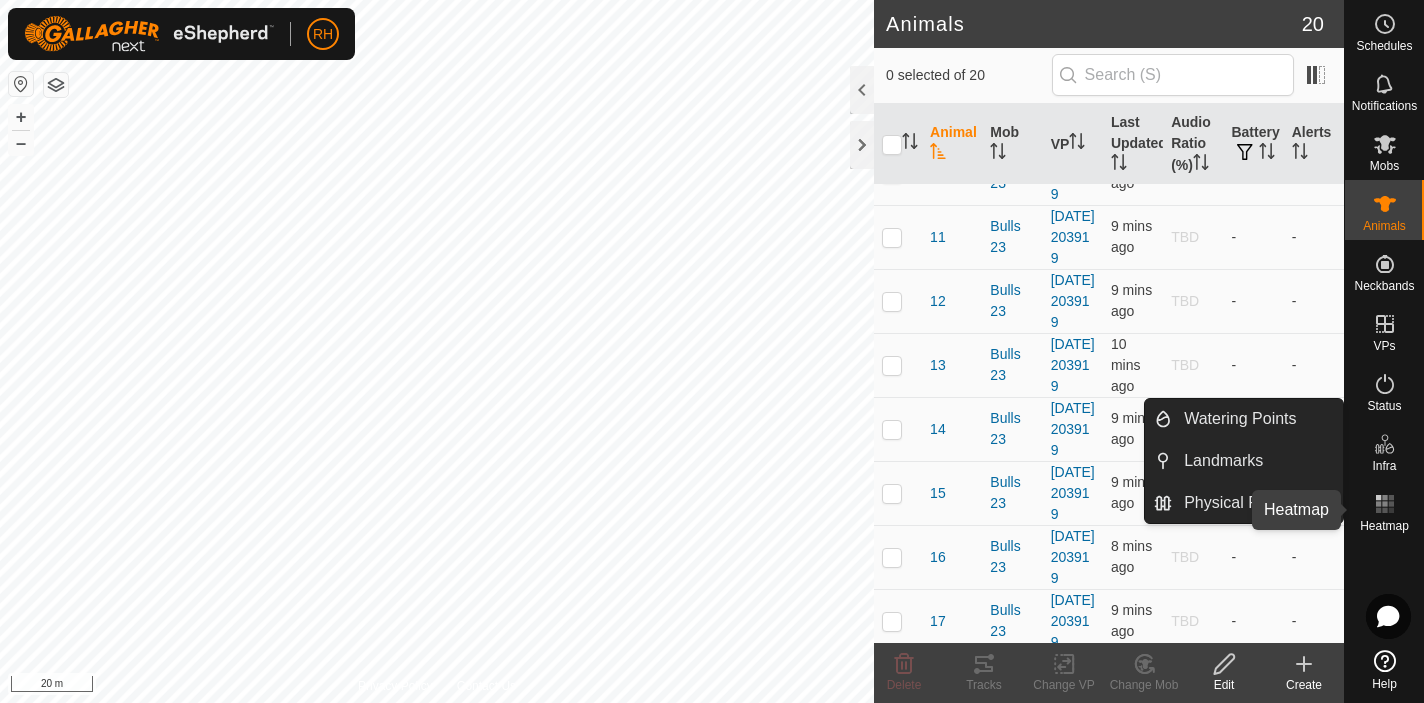 click 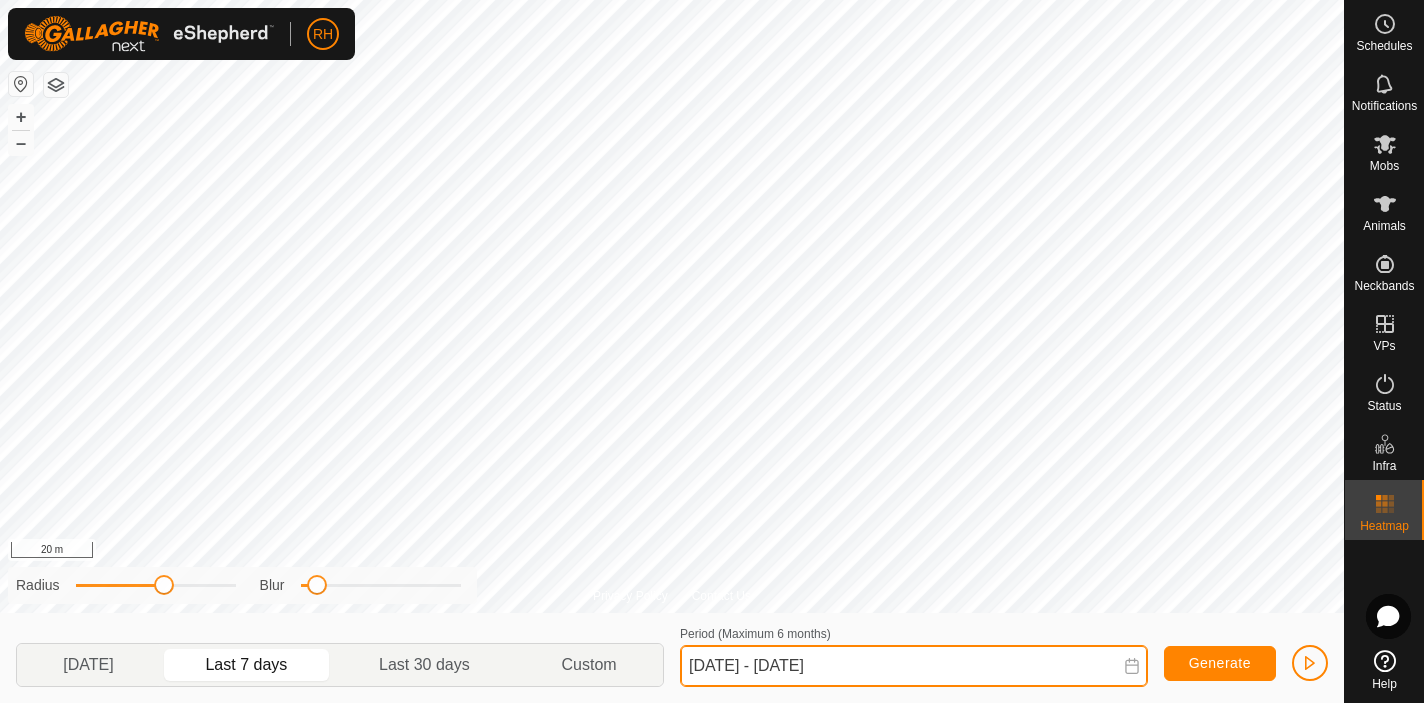 click on "10 Jul, 2025 - 16 Jul, 2025" at bounding box center (914, 666) 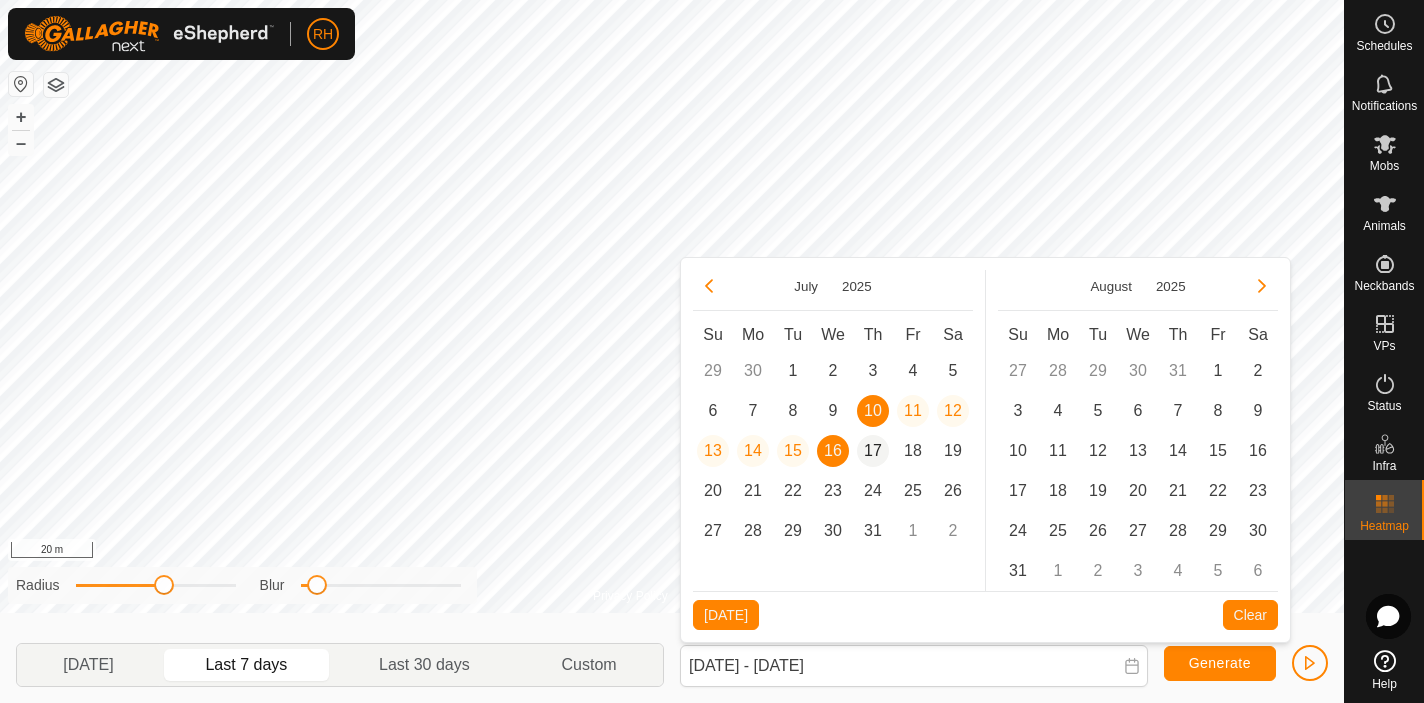 click on "17" at bounding box center [873, 451] 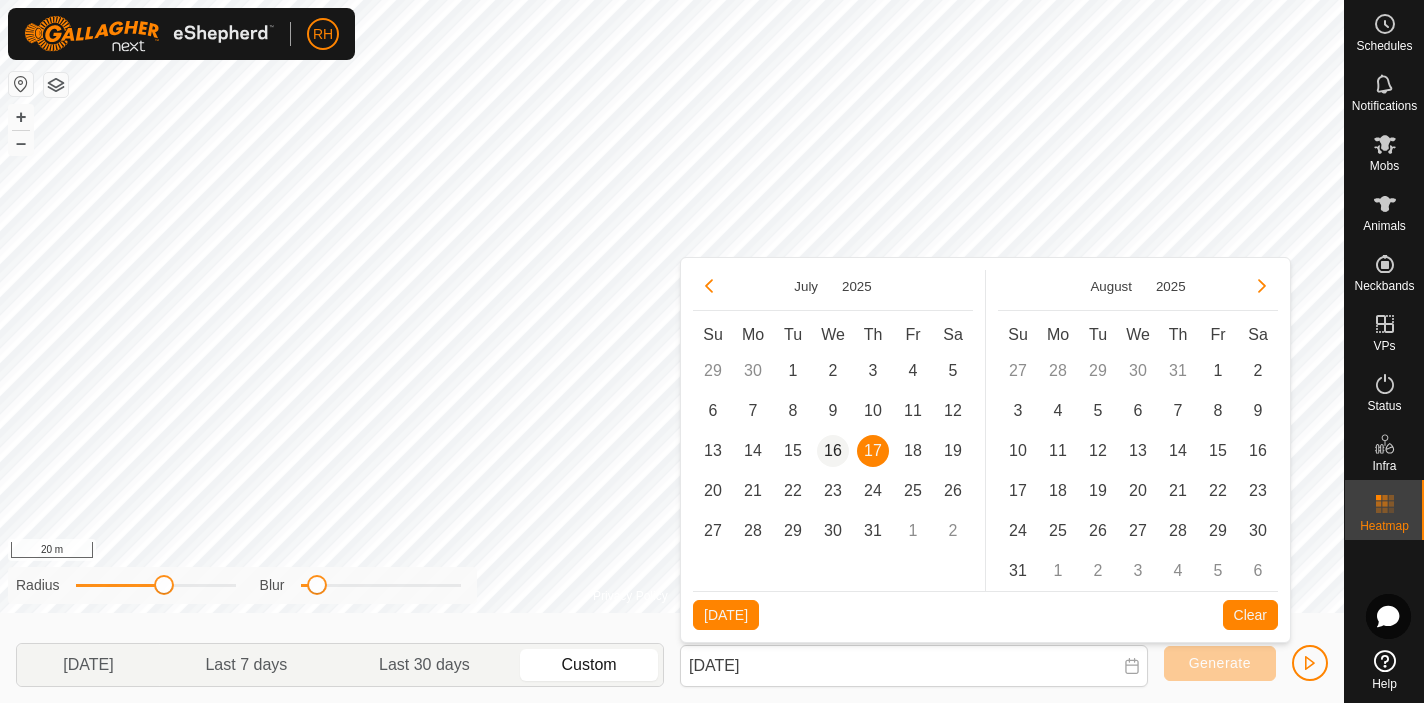 click on "16" at bounding box center (833, 451) 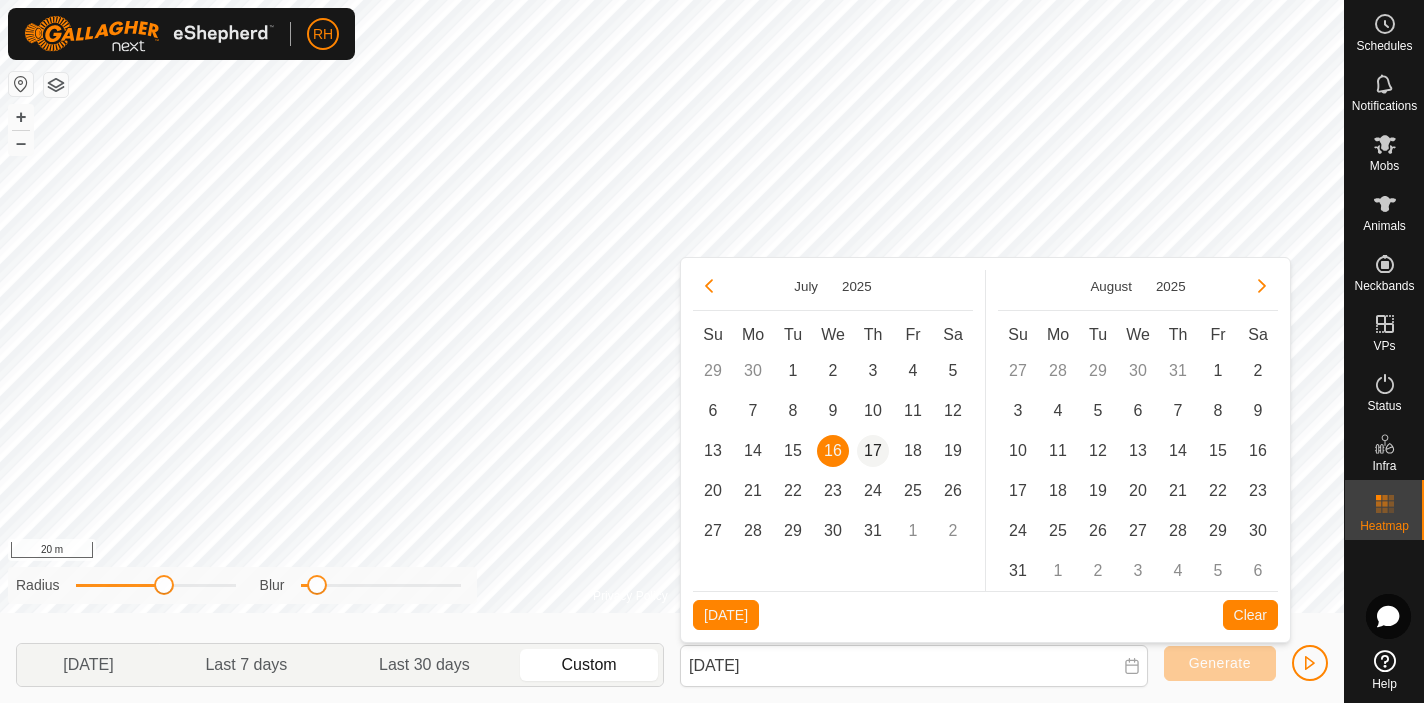 click on "17" at bounding box center [873, 451] 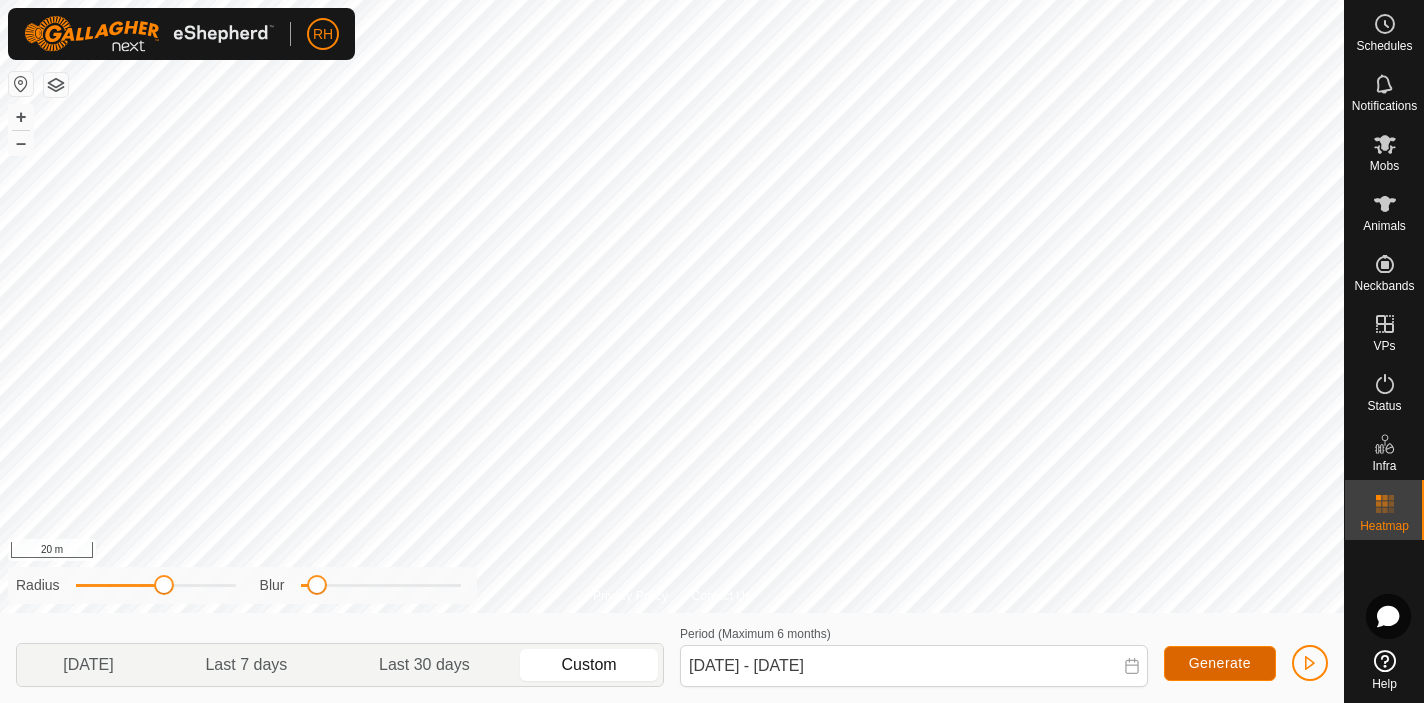 click on "Generate" 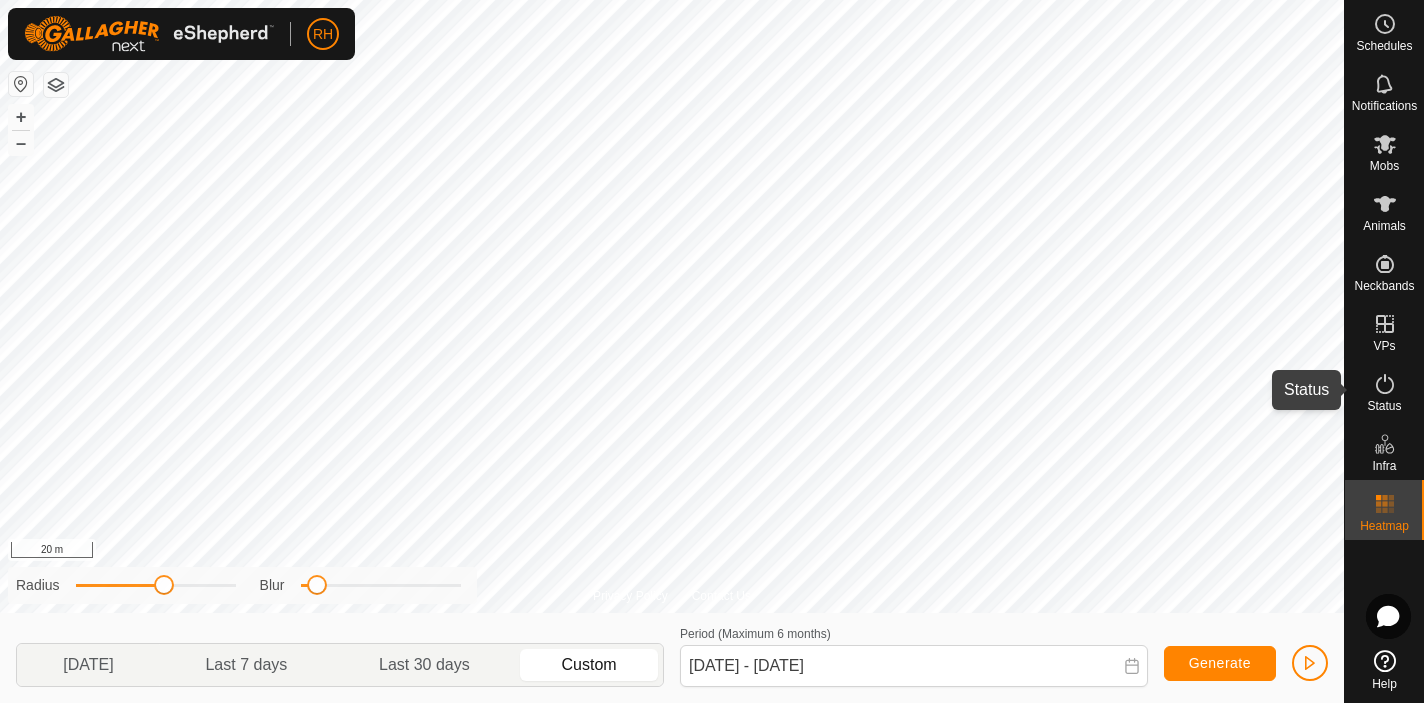 click 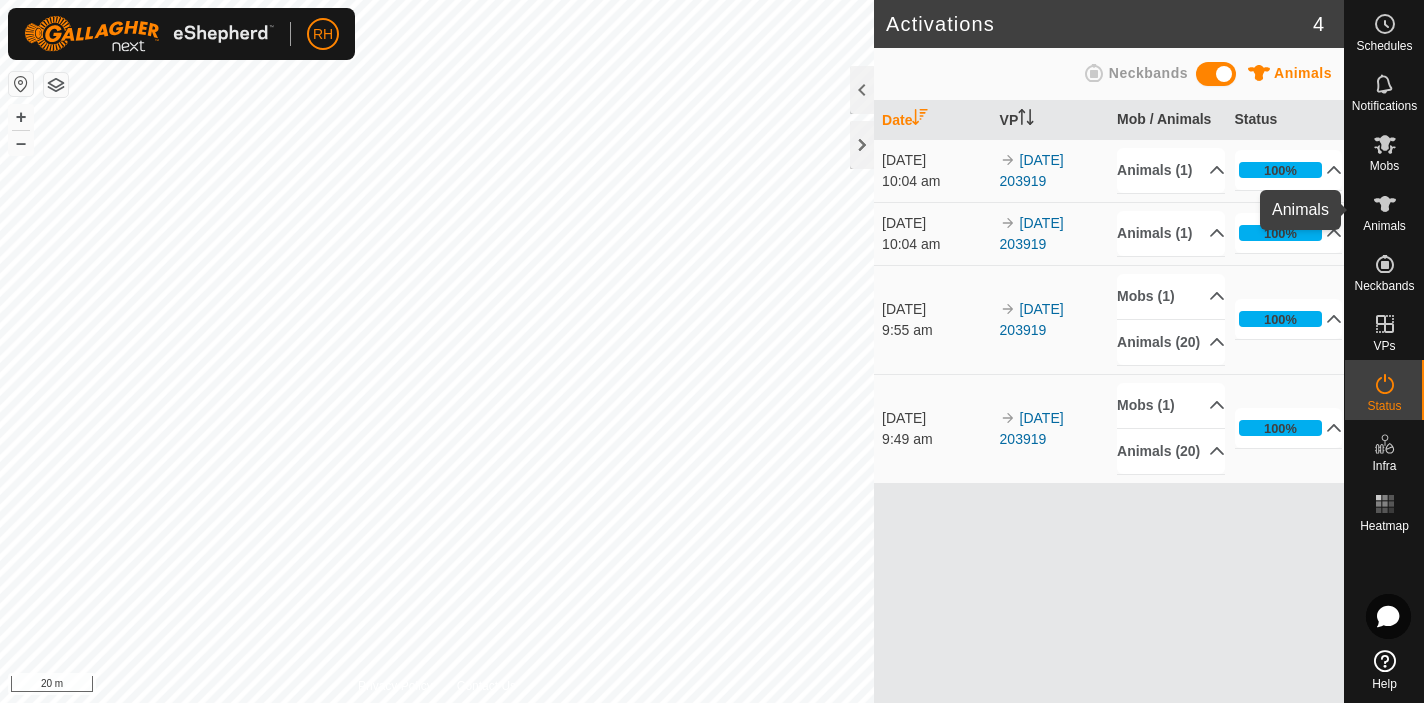 click 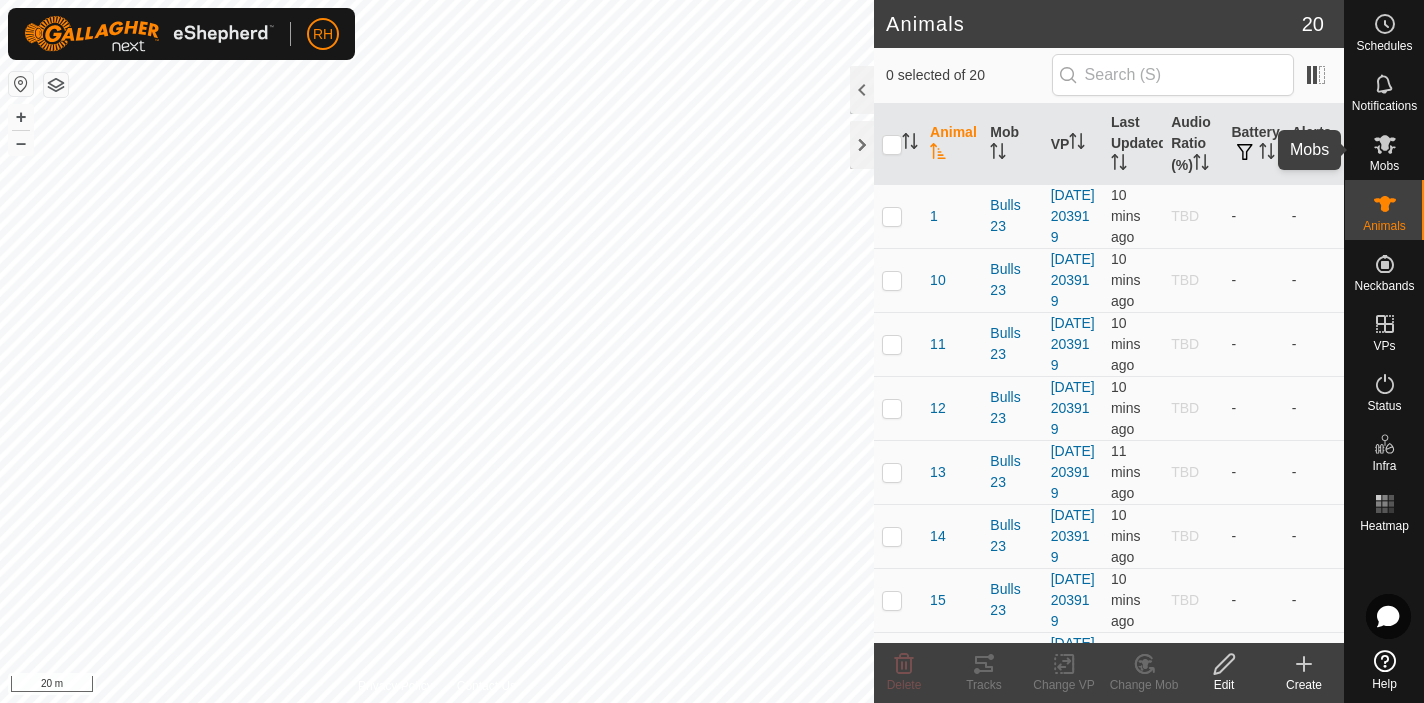 click at bounding box center [1385, 144] 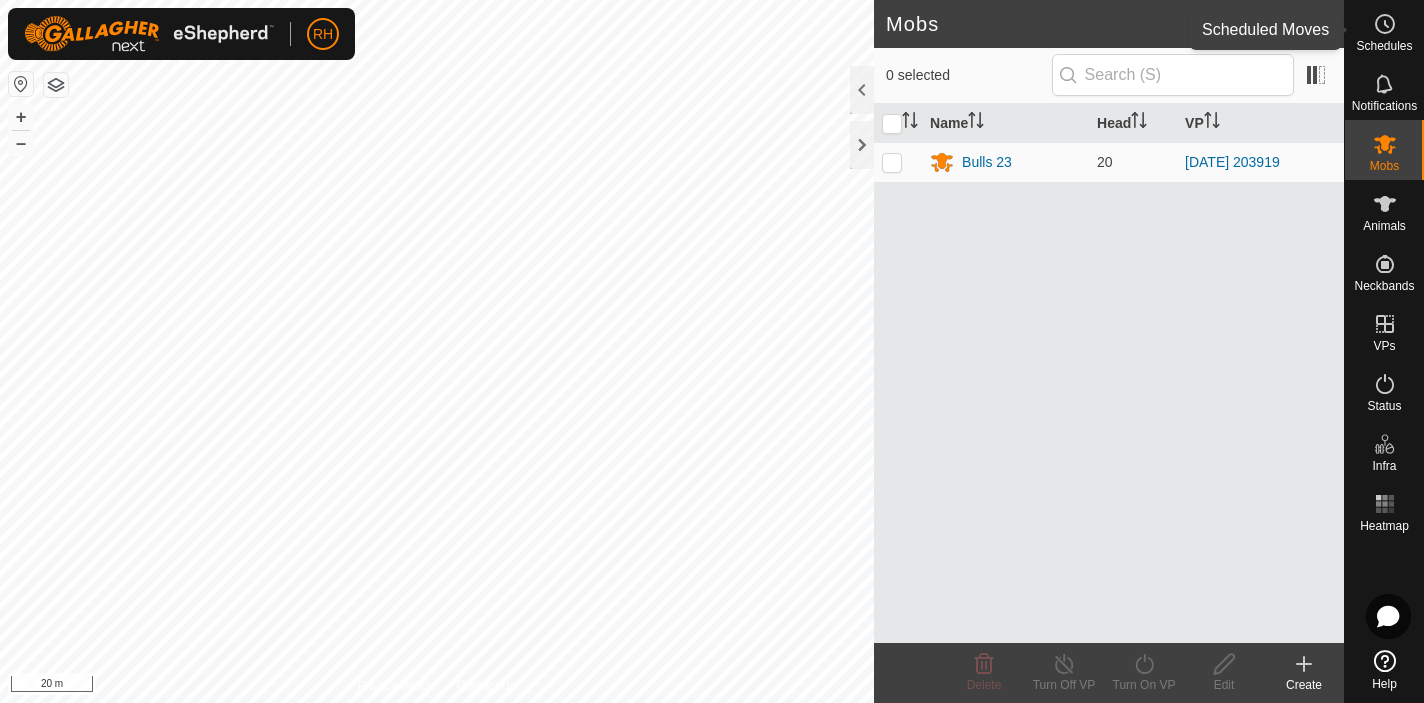 click on "Schedules" at bounding box center [1384, 46] 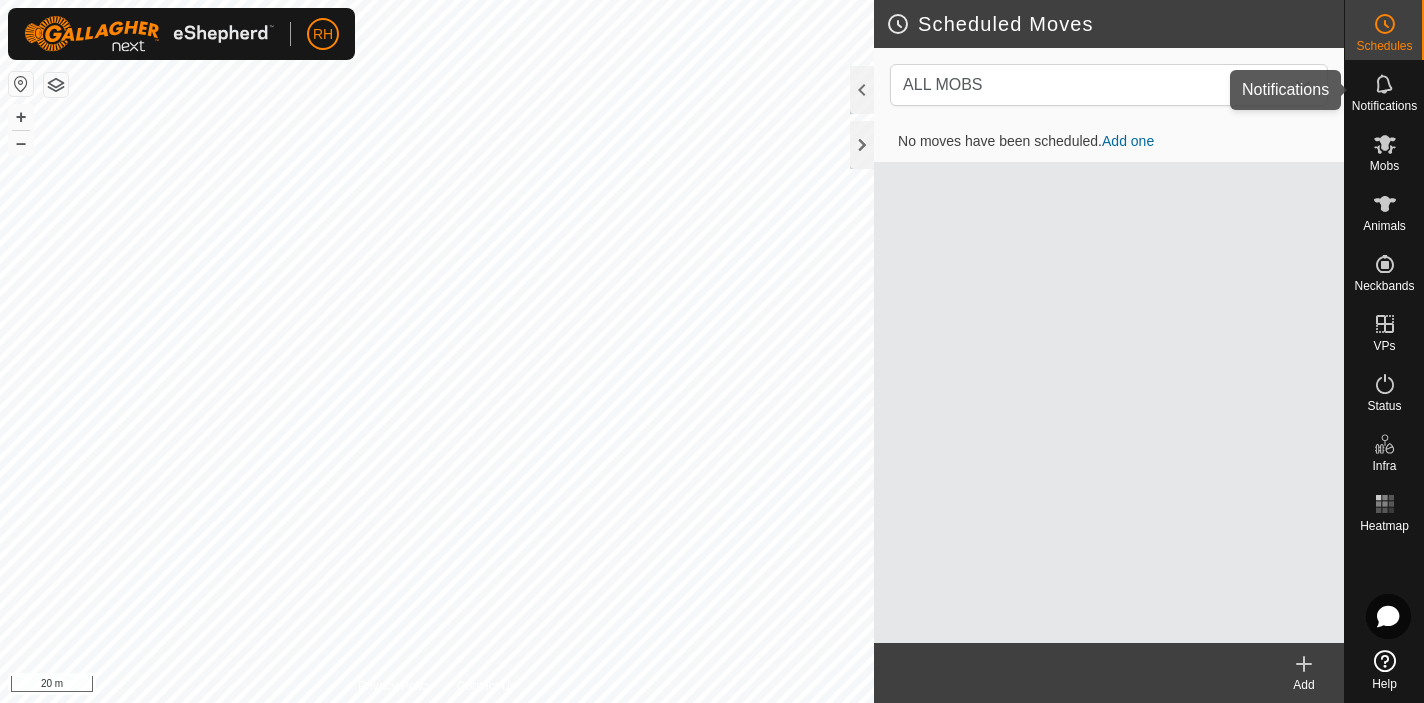 click 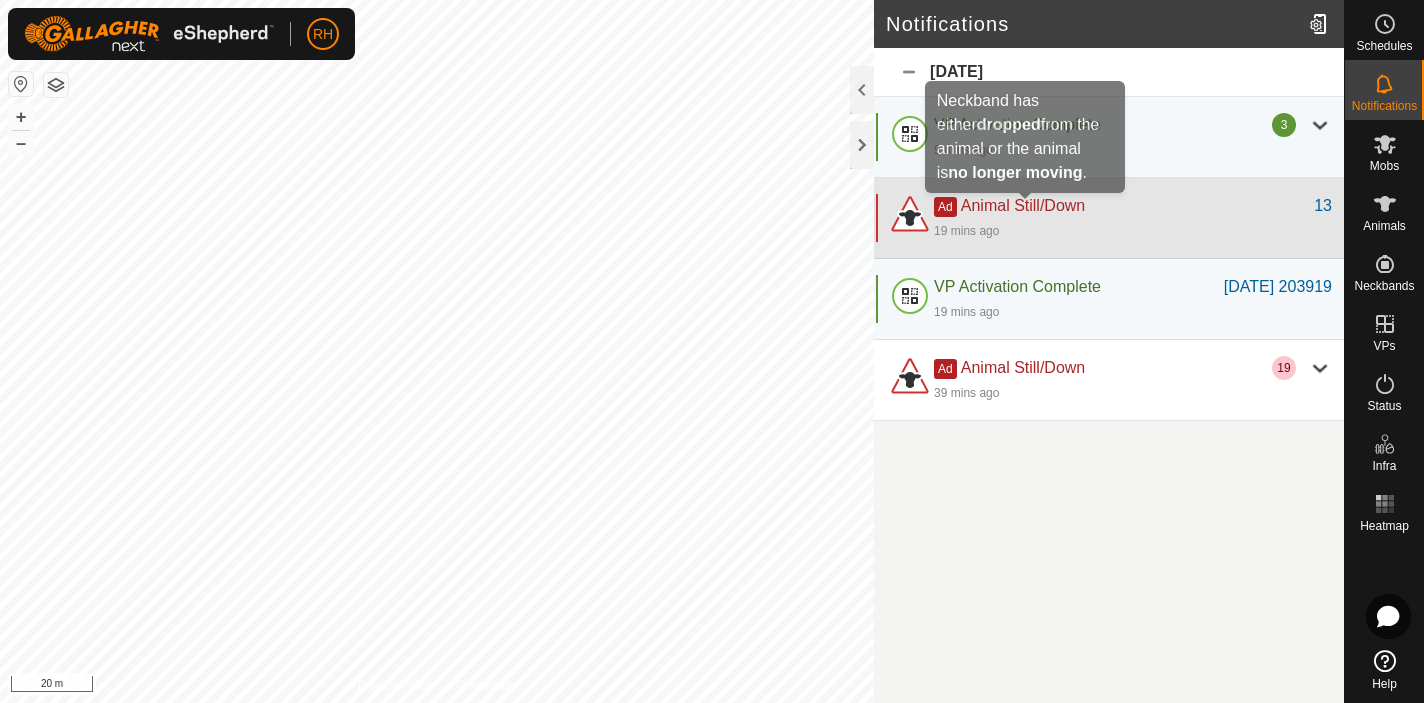 click on "Animal Still/Down" 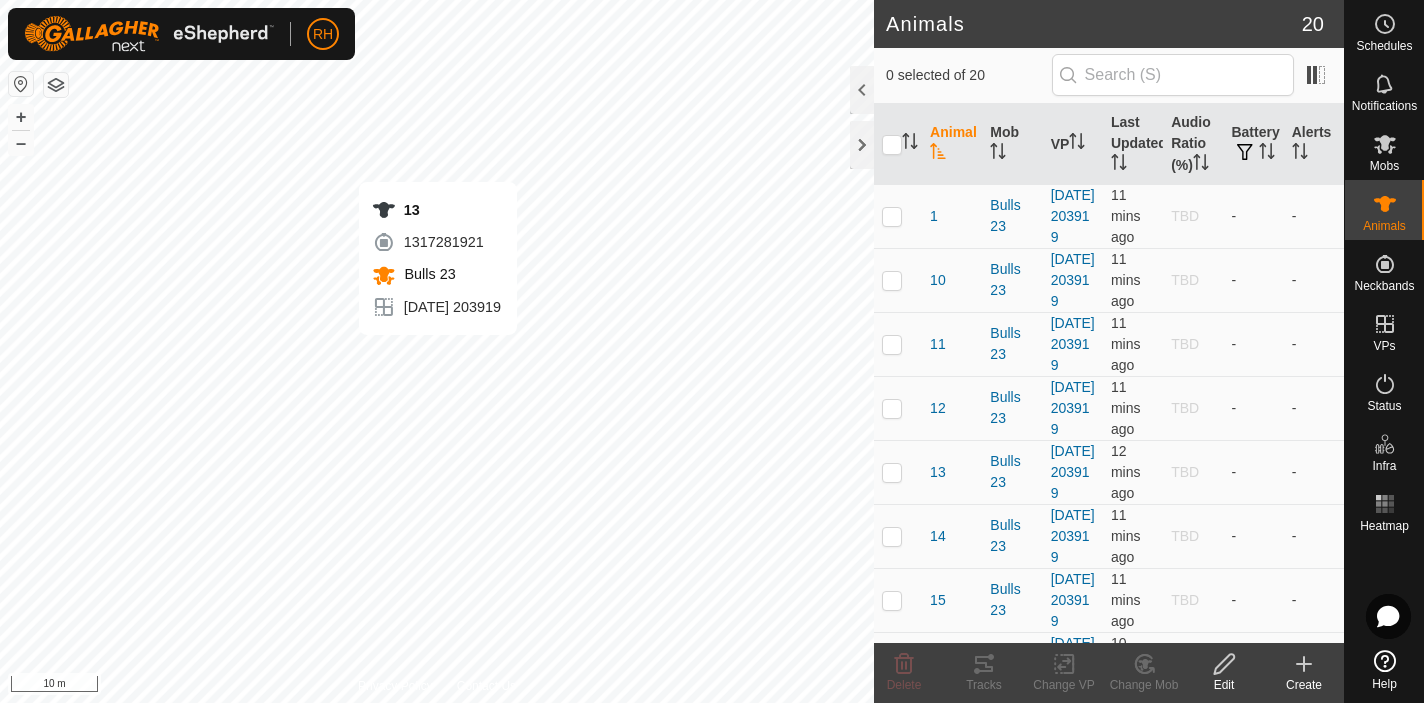 checkbox on "true" 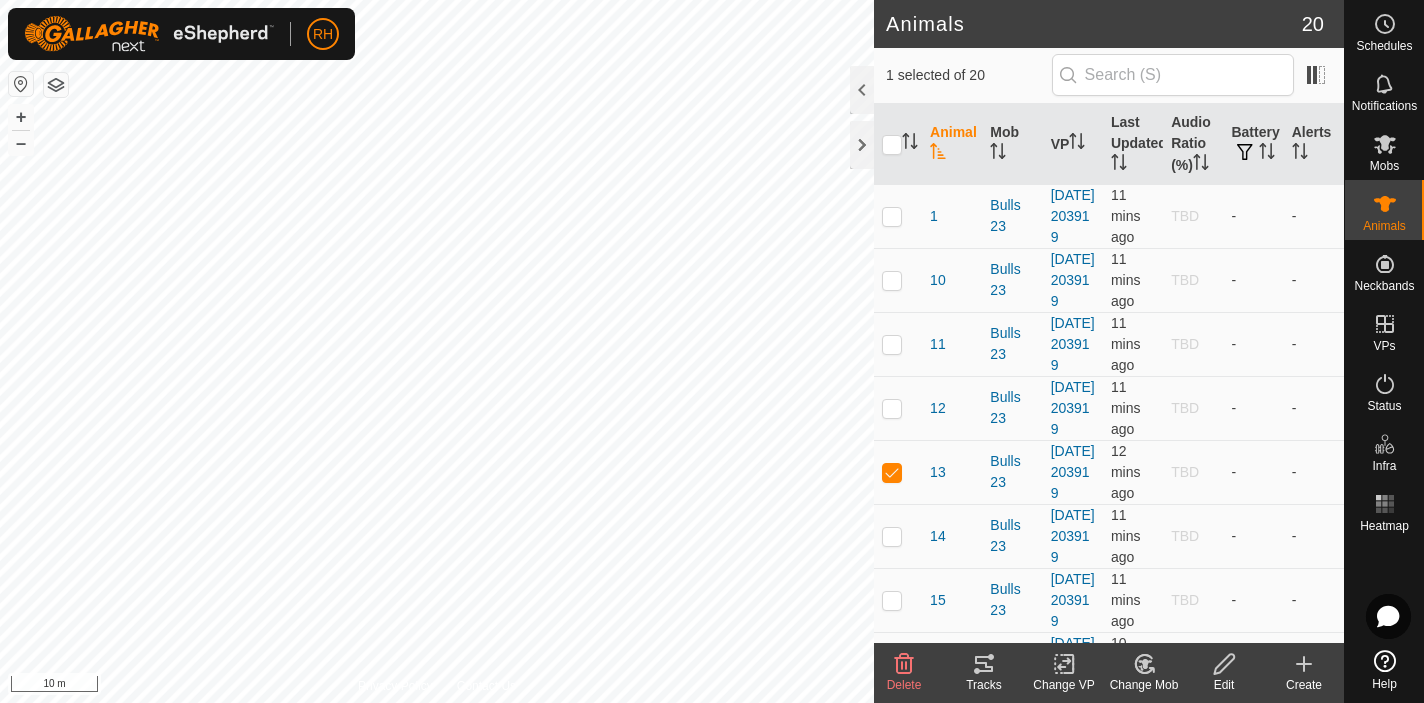 click 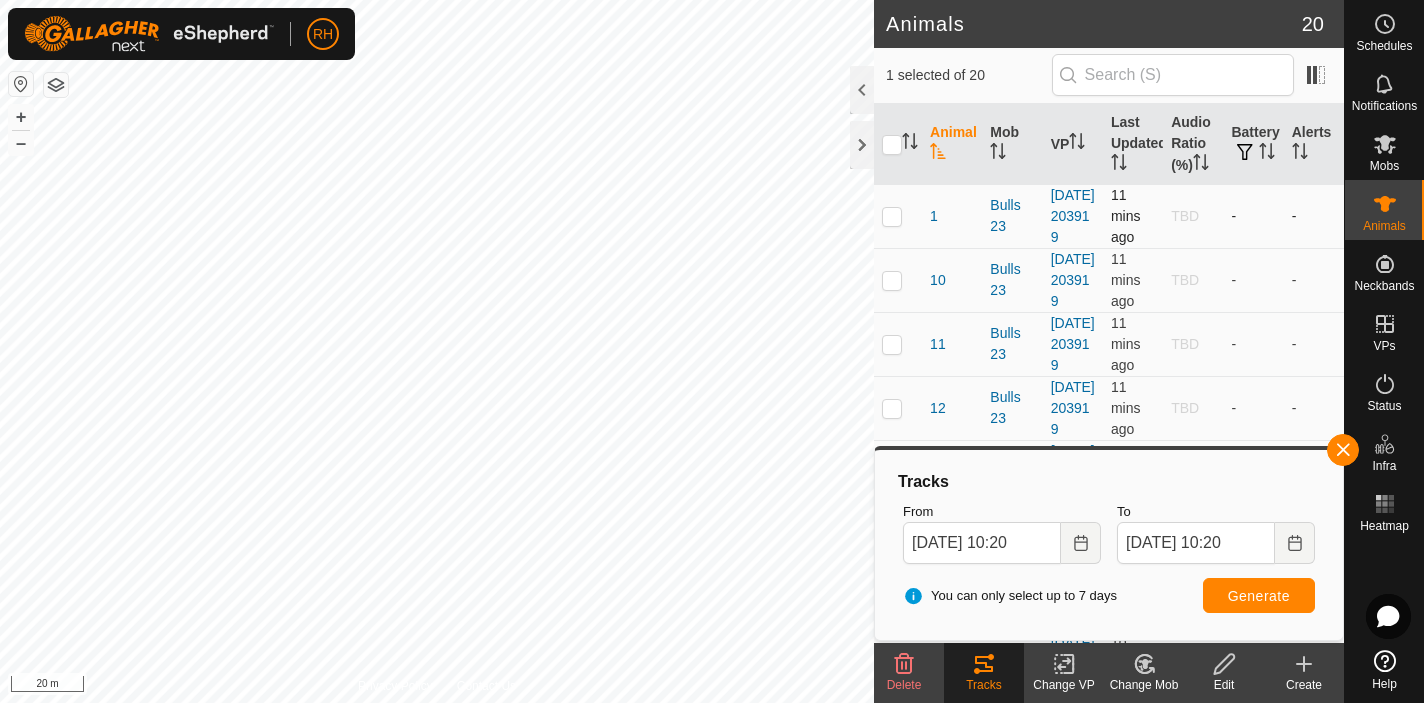 click at bounding box center (892, 216) 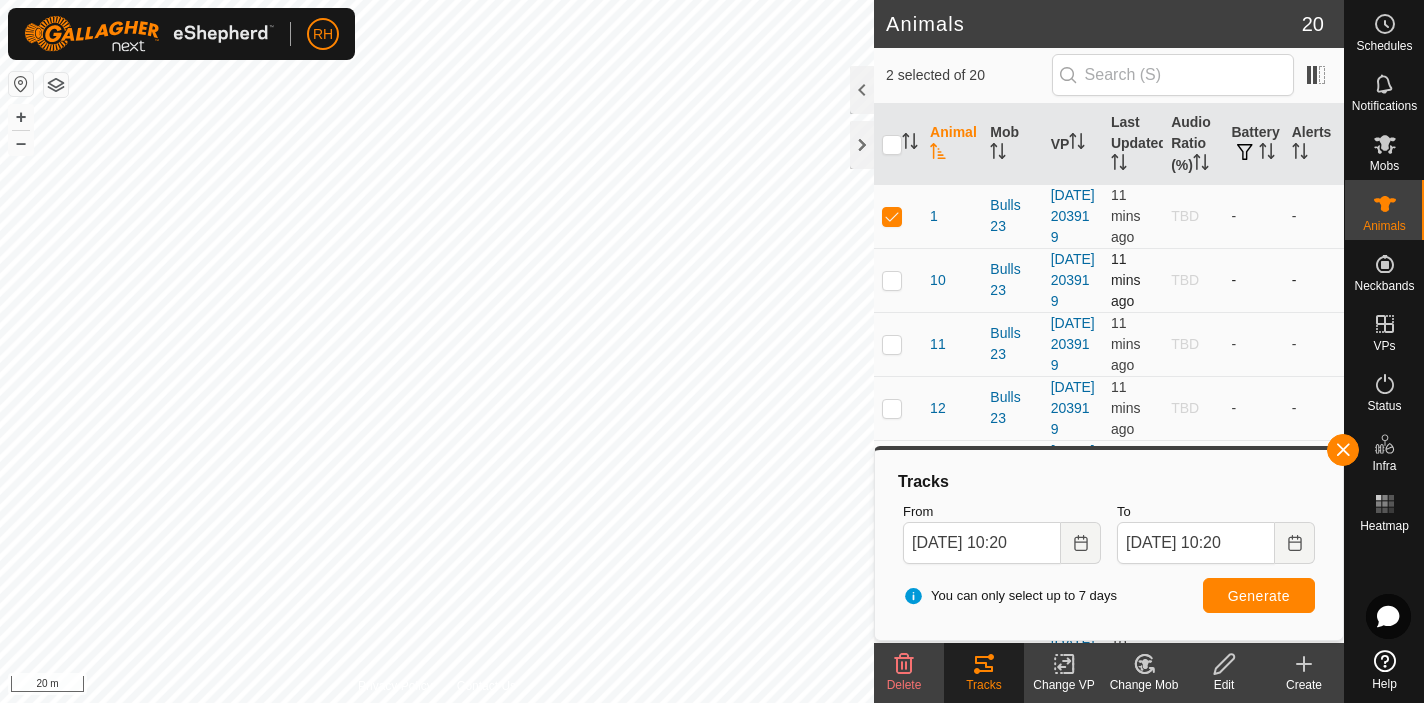checkbox on "true" 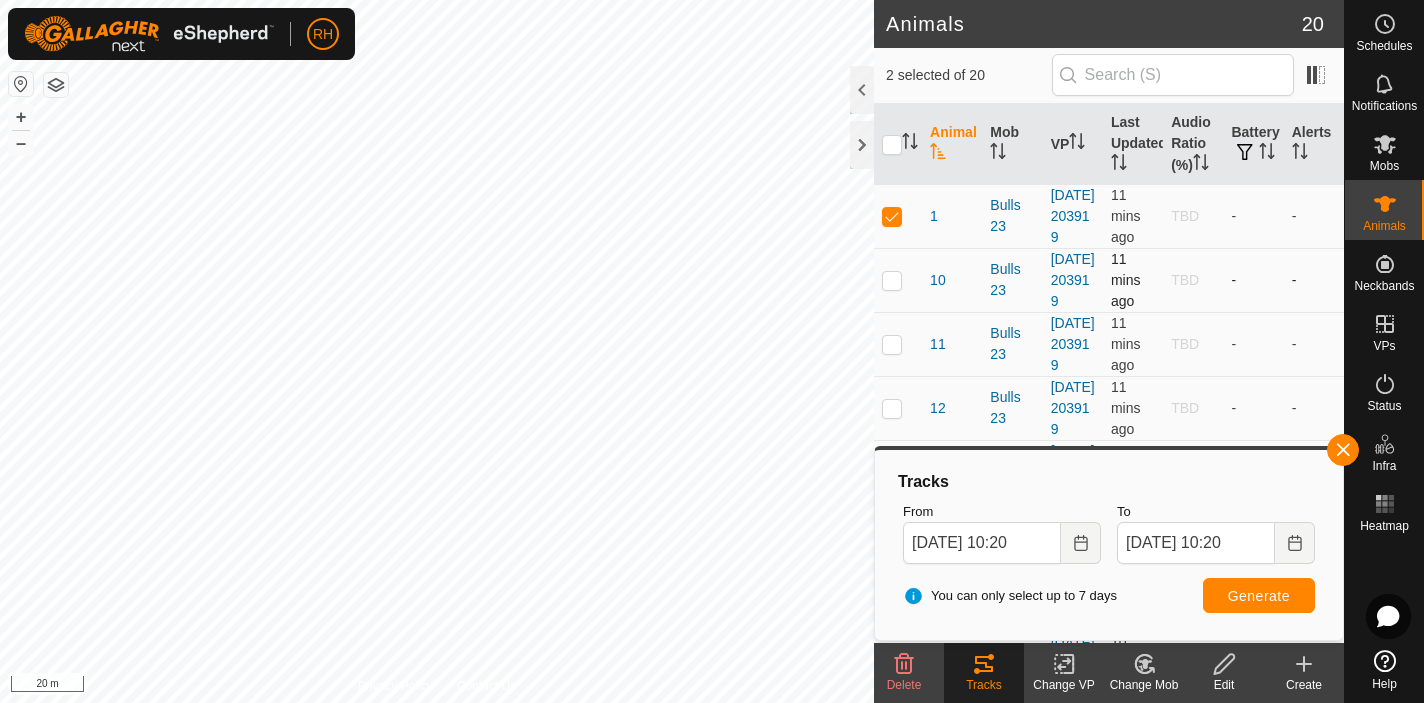 click at bounding box center [892, 280] 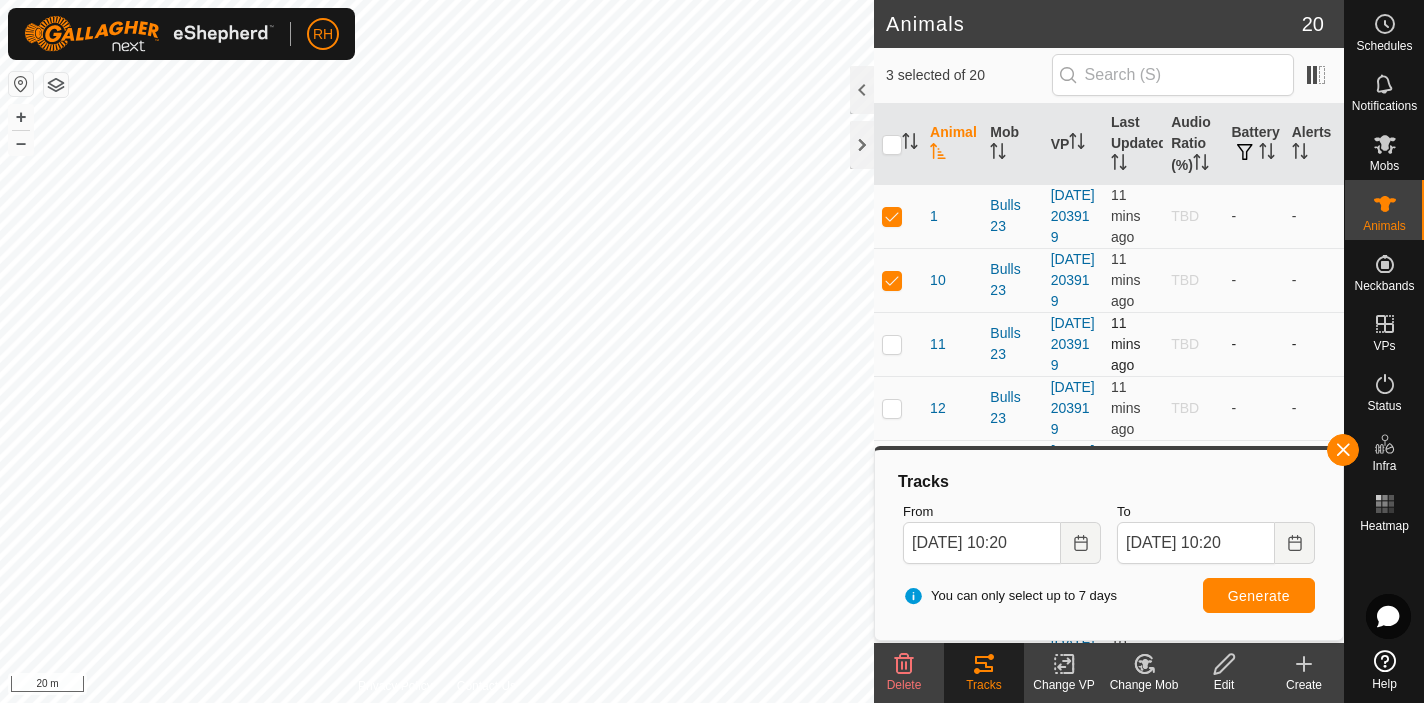 checkbox on "true" 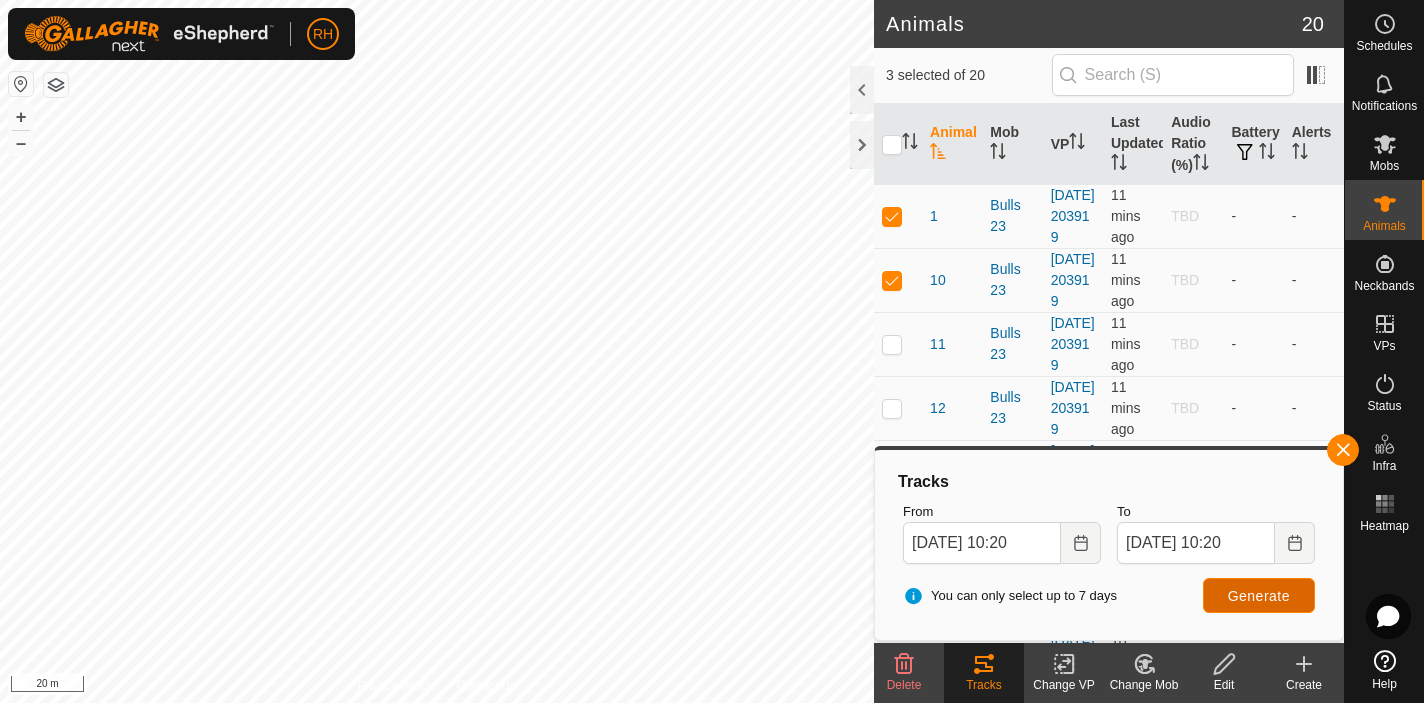 click on "Generate" at bounding box center [1259, 596] 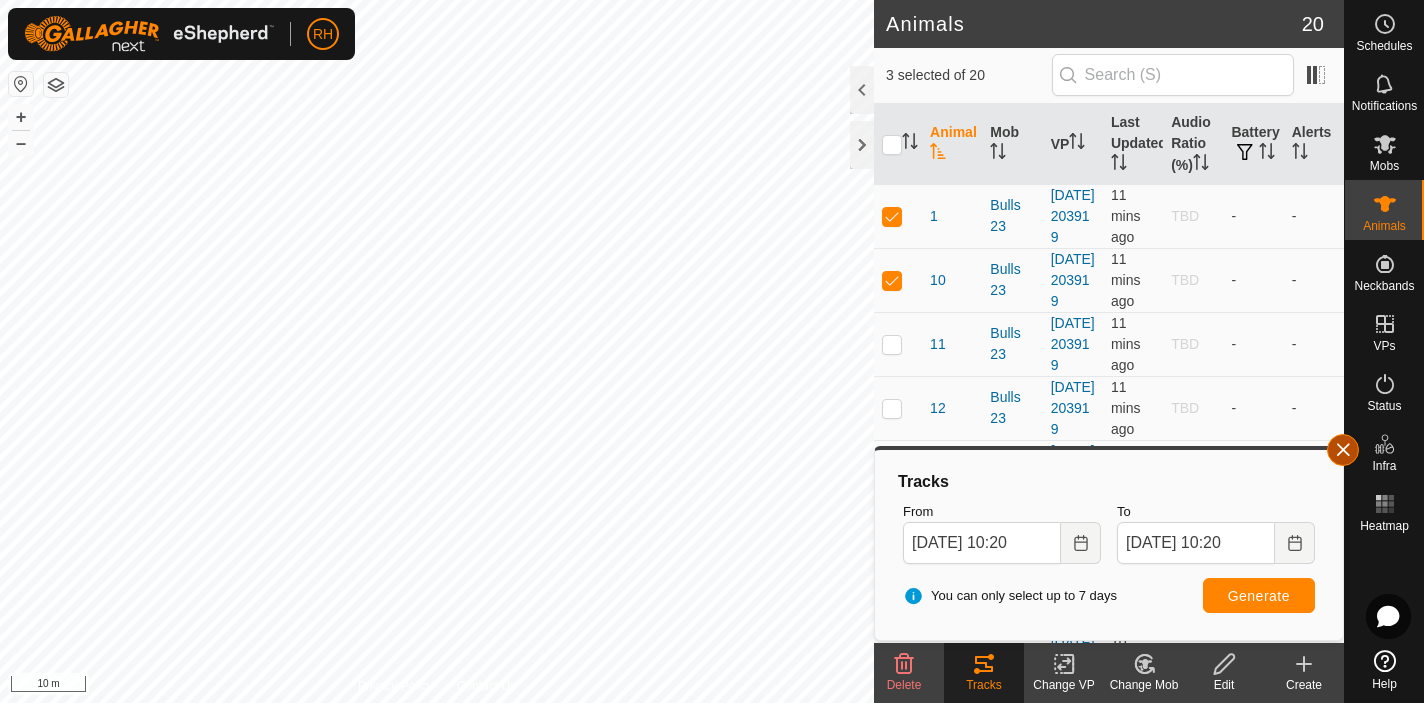 click at bounding box center [1343, 450] 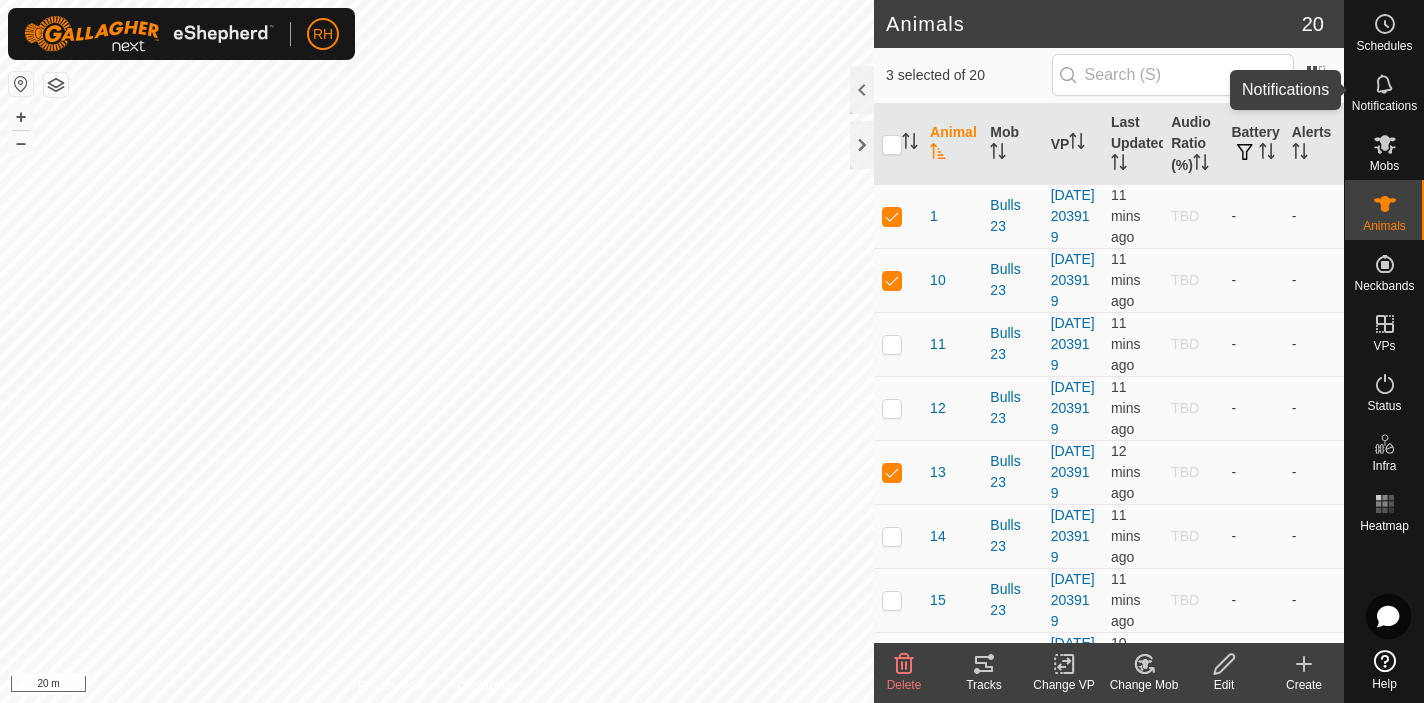 click 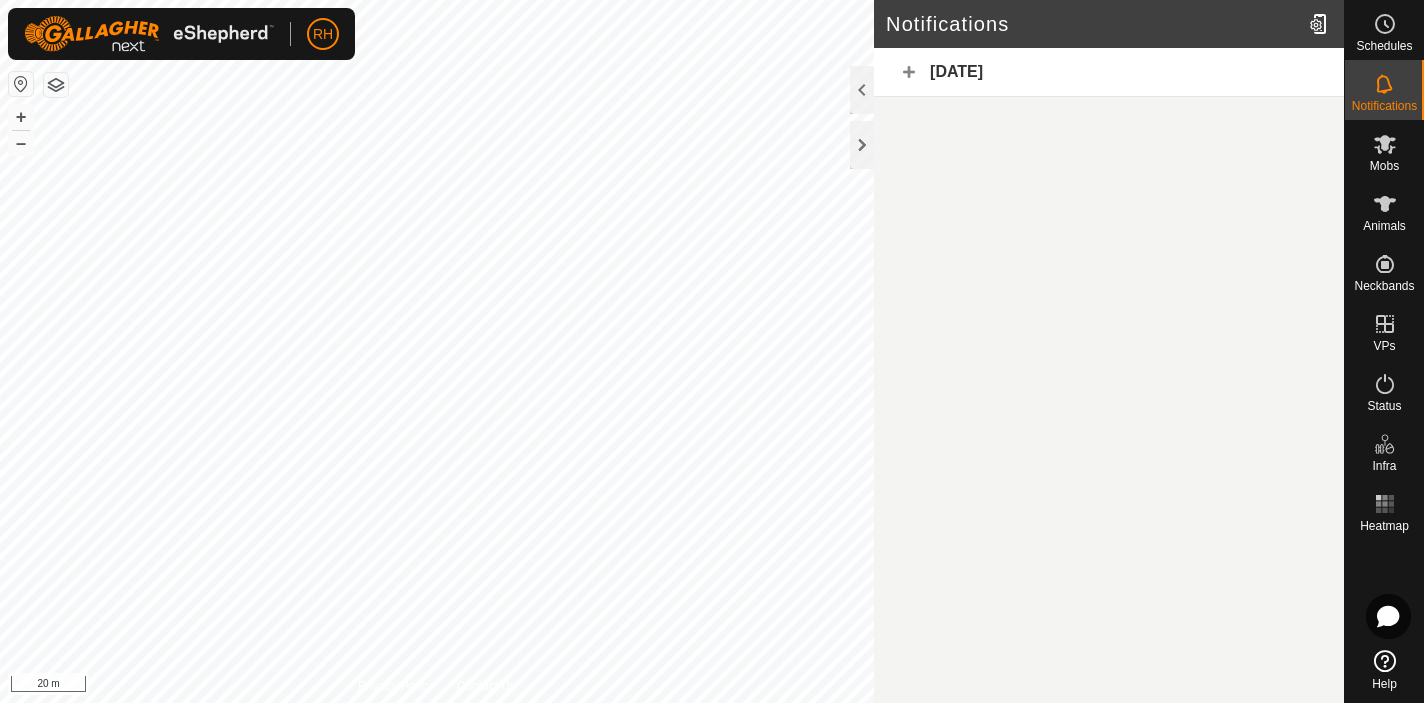 click on "[DATE]" 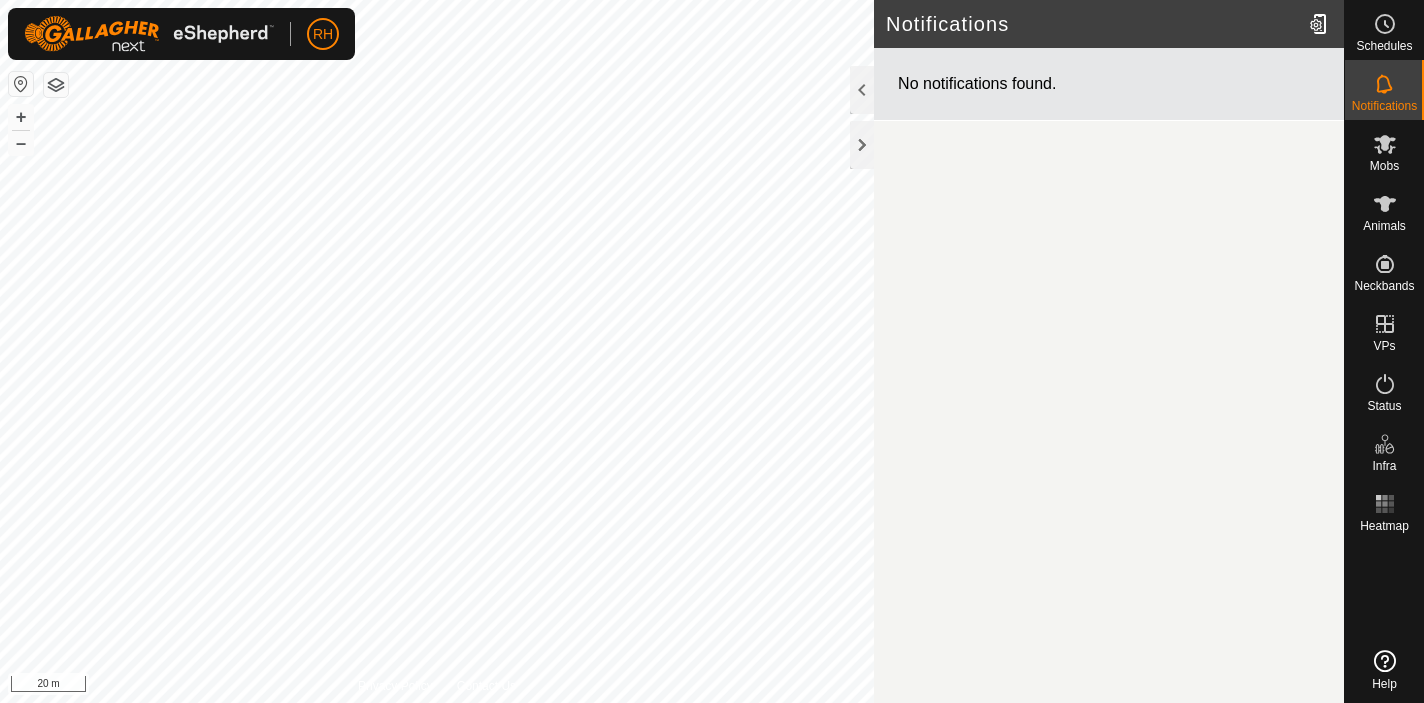 scroll, scrollTop: 0, scrollLeft: 0, axis: both 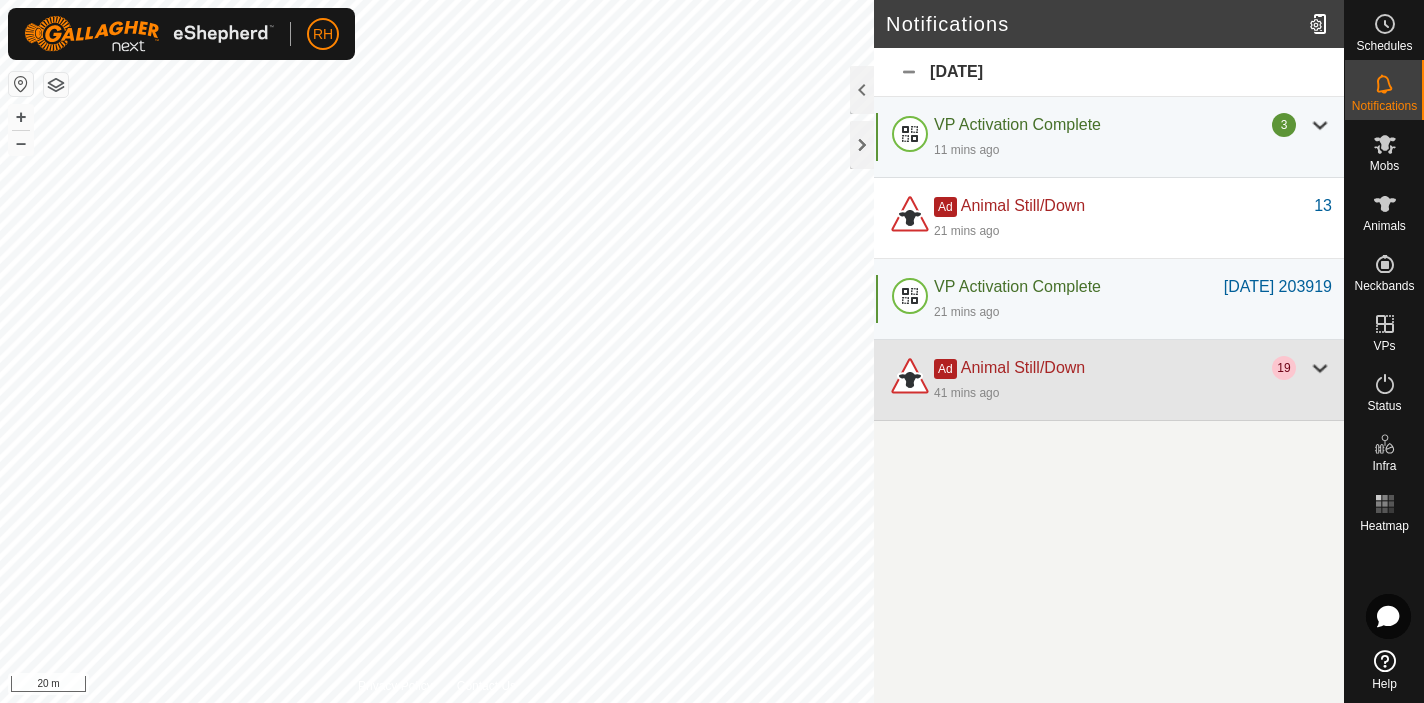 click 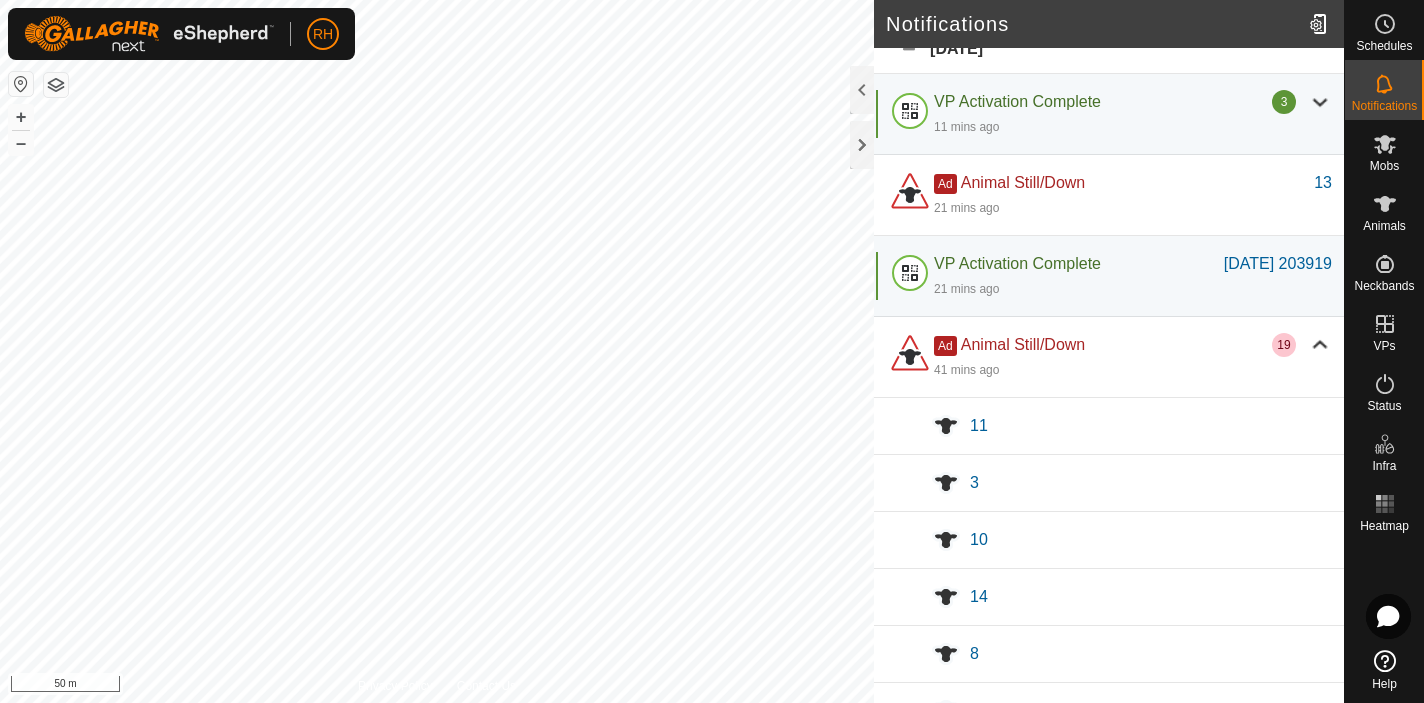 scroll, scrollTop: 19, scrollLeft: 0, axis: vertical 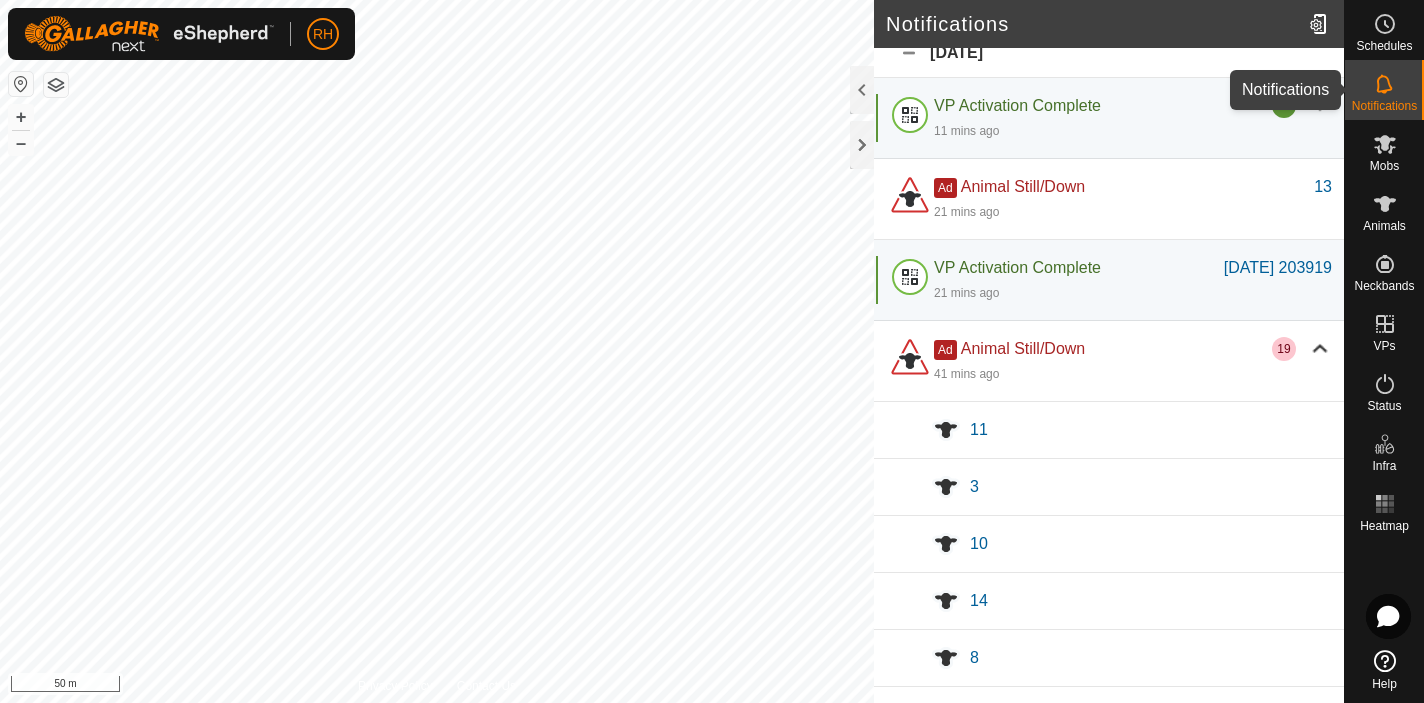 click 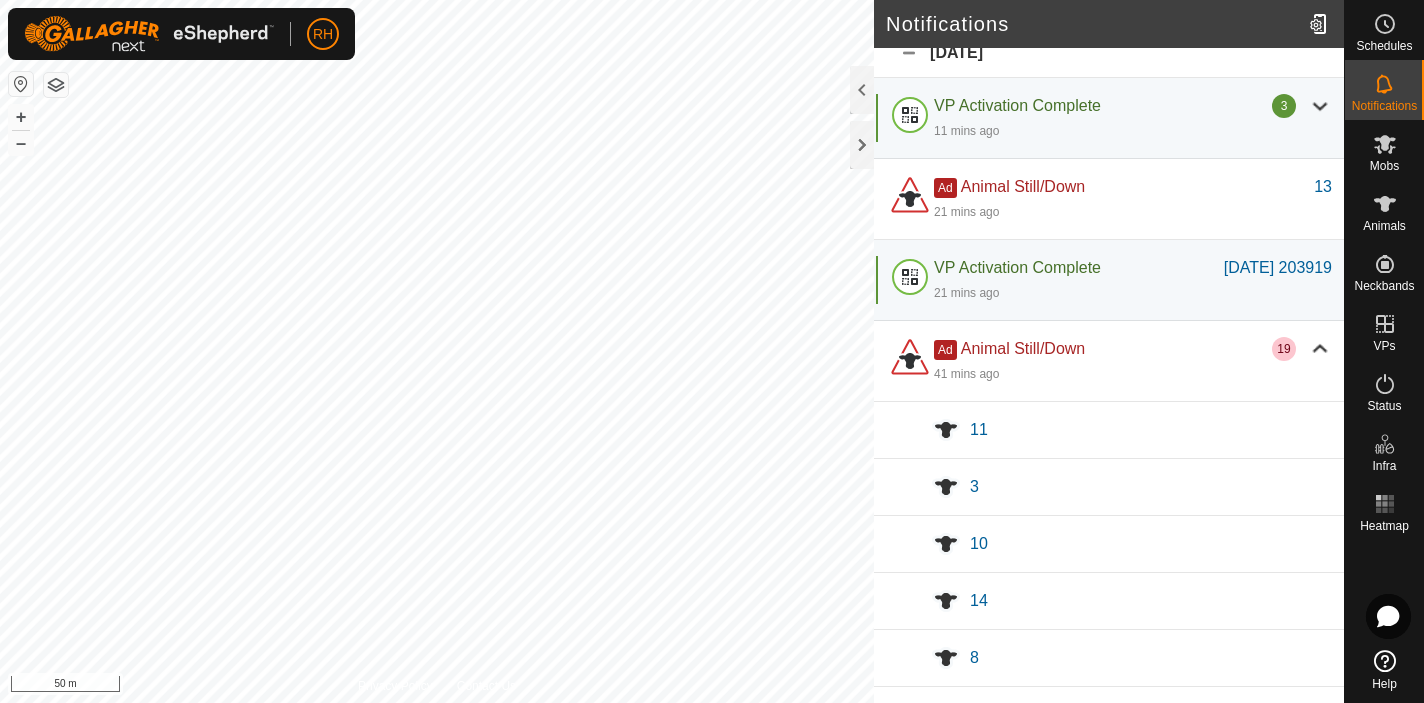 click at bounding box center [1385, 84] 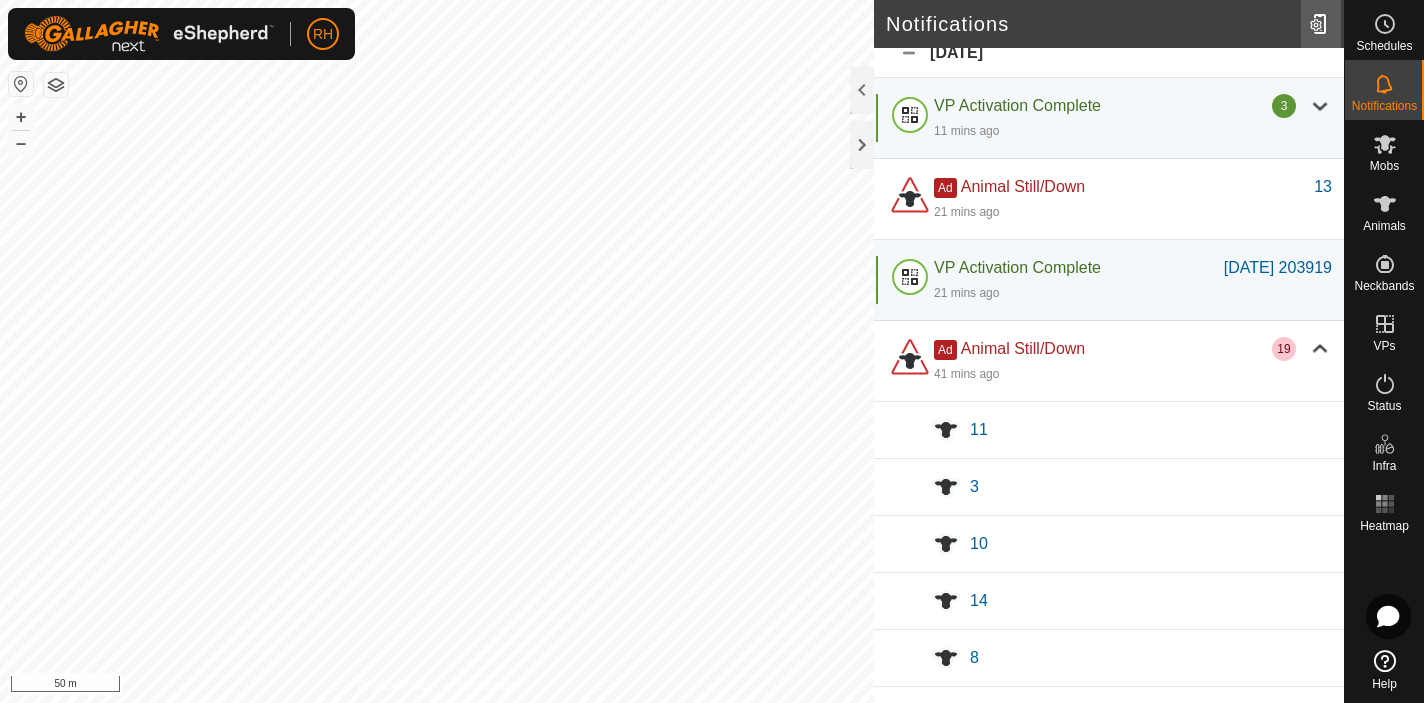 click 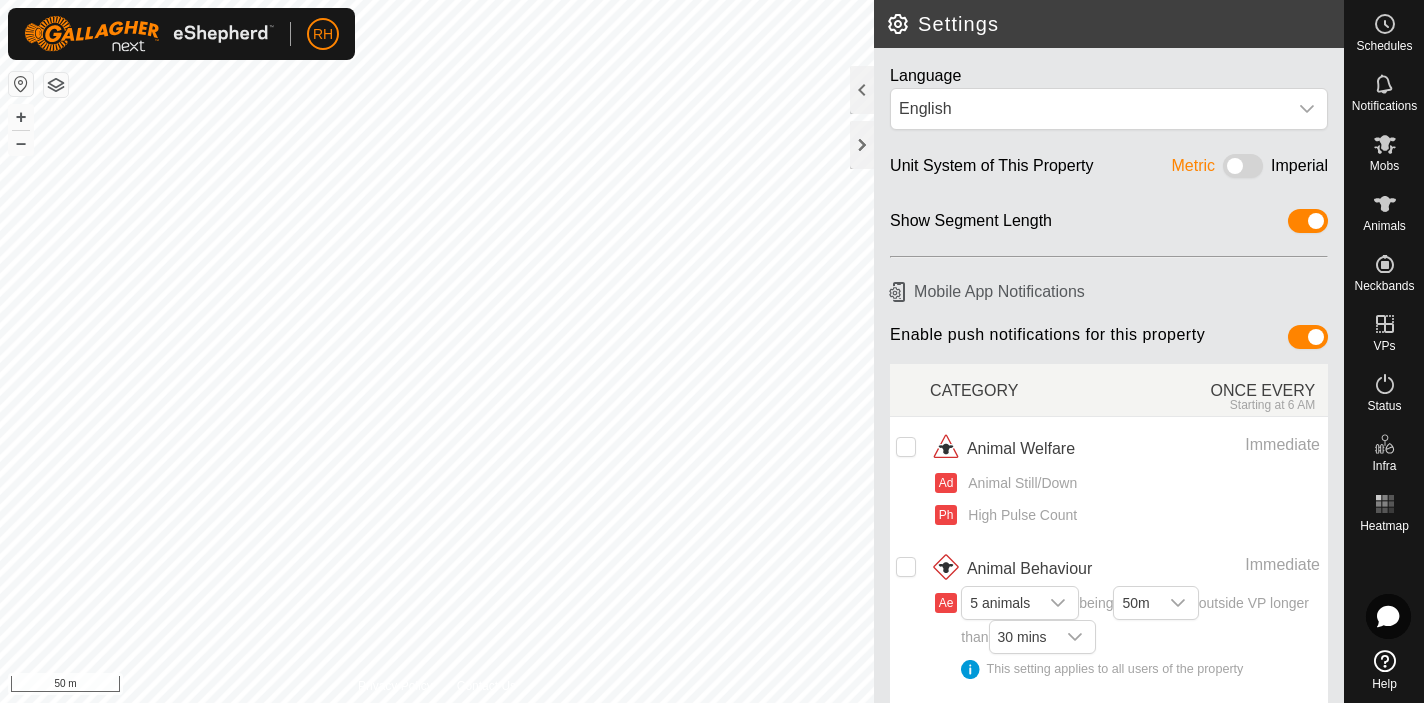 scroll, scrollTop: 135, scrollLeft: 0, axis: vertical 